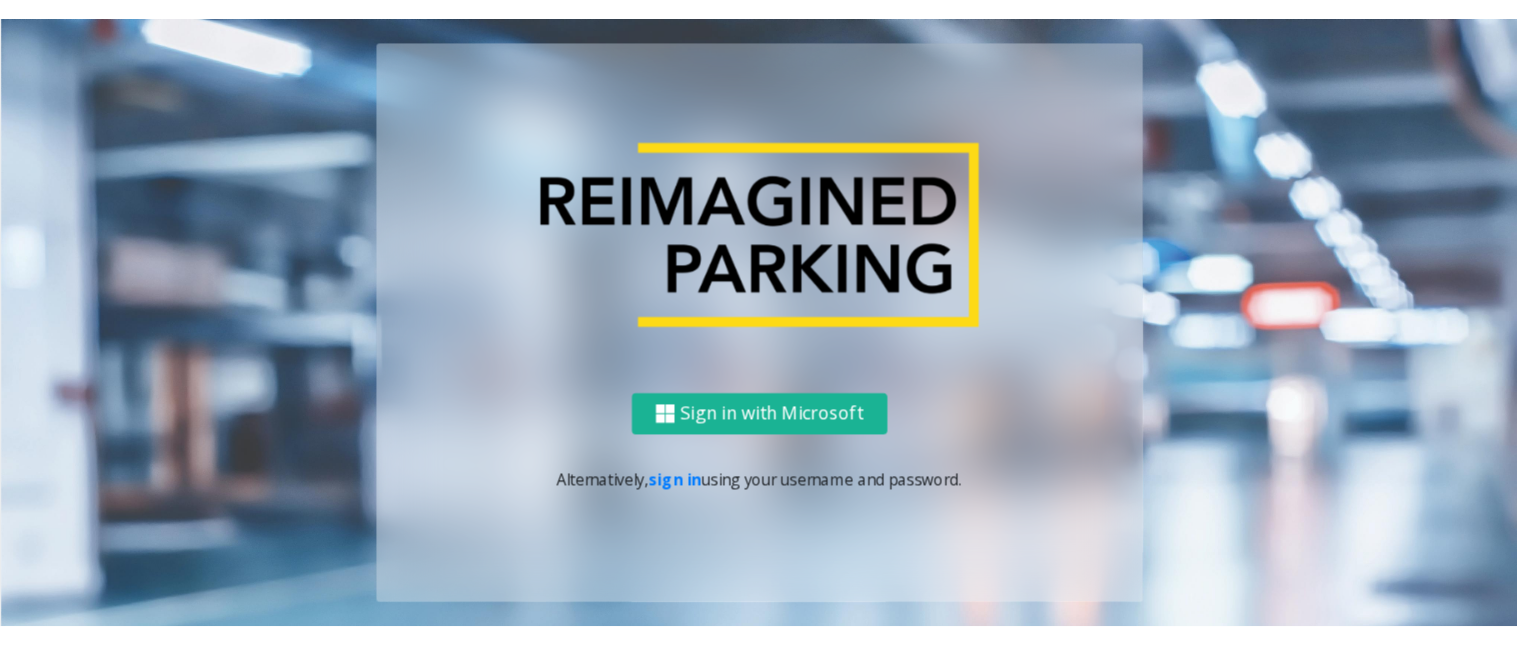 scroll, scrollTop: 0, scrollLeft: 0, axis: both 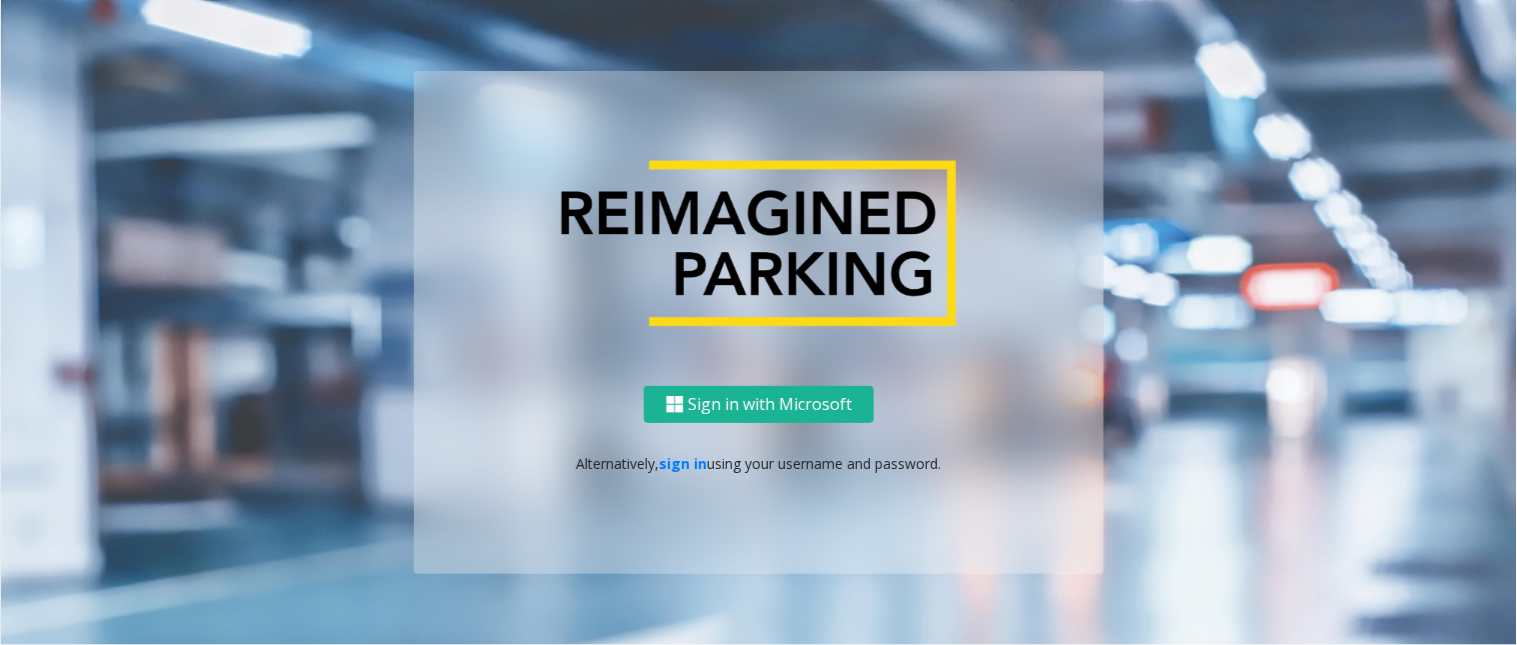 click on "Sign in with Microsoft   Alternatively,   sign in  using your username and password." 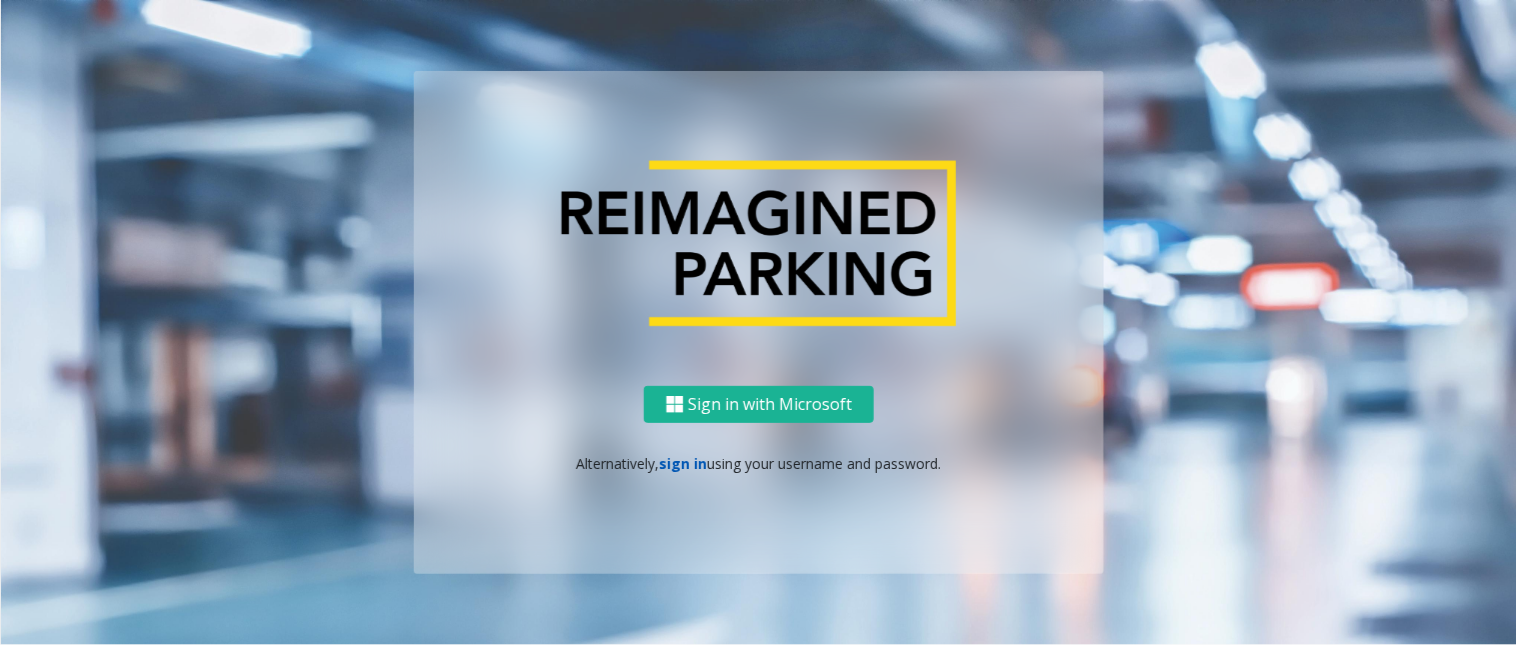 click on "sign in" 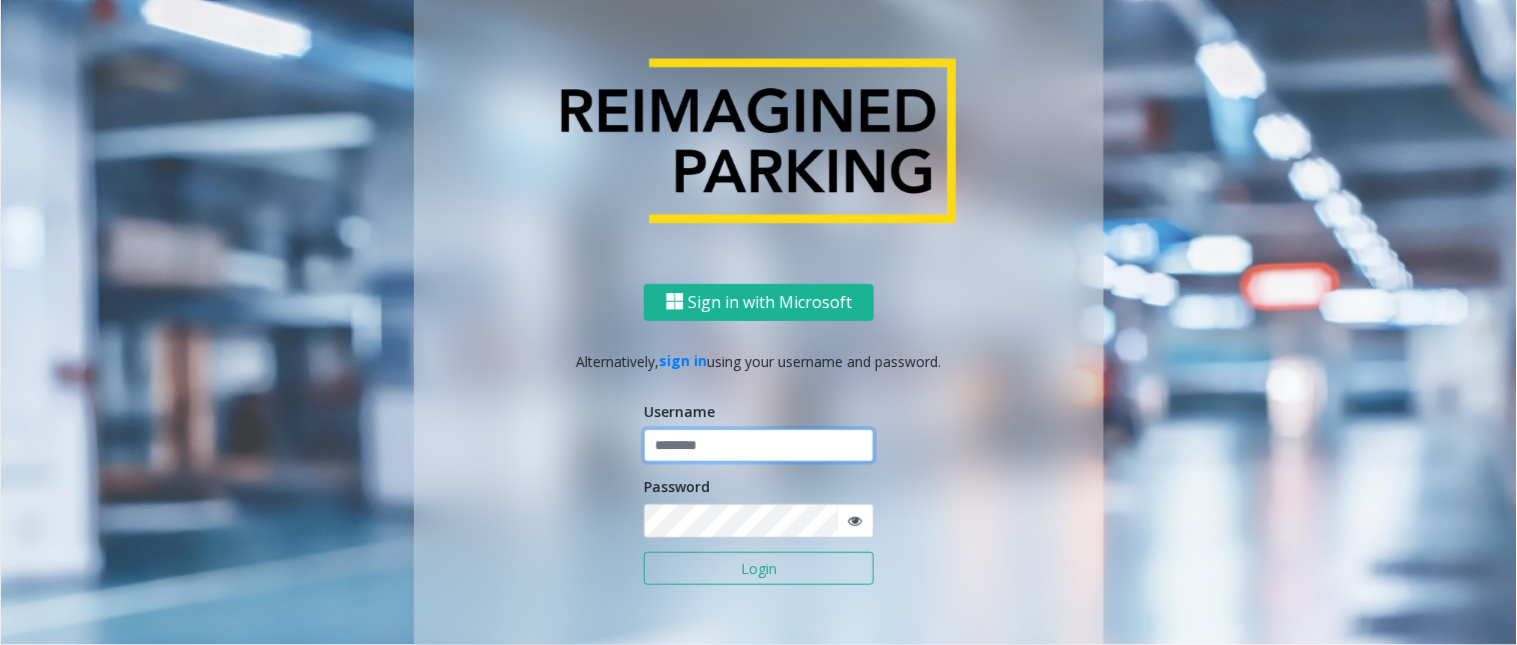 click 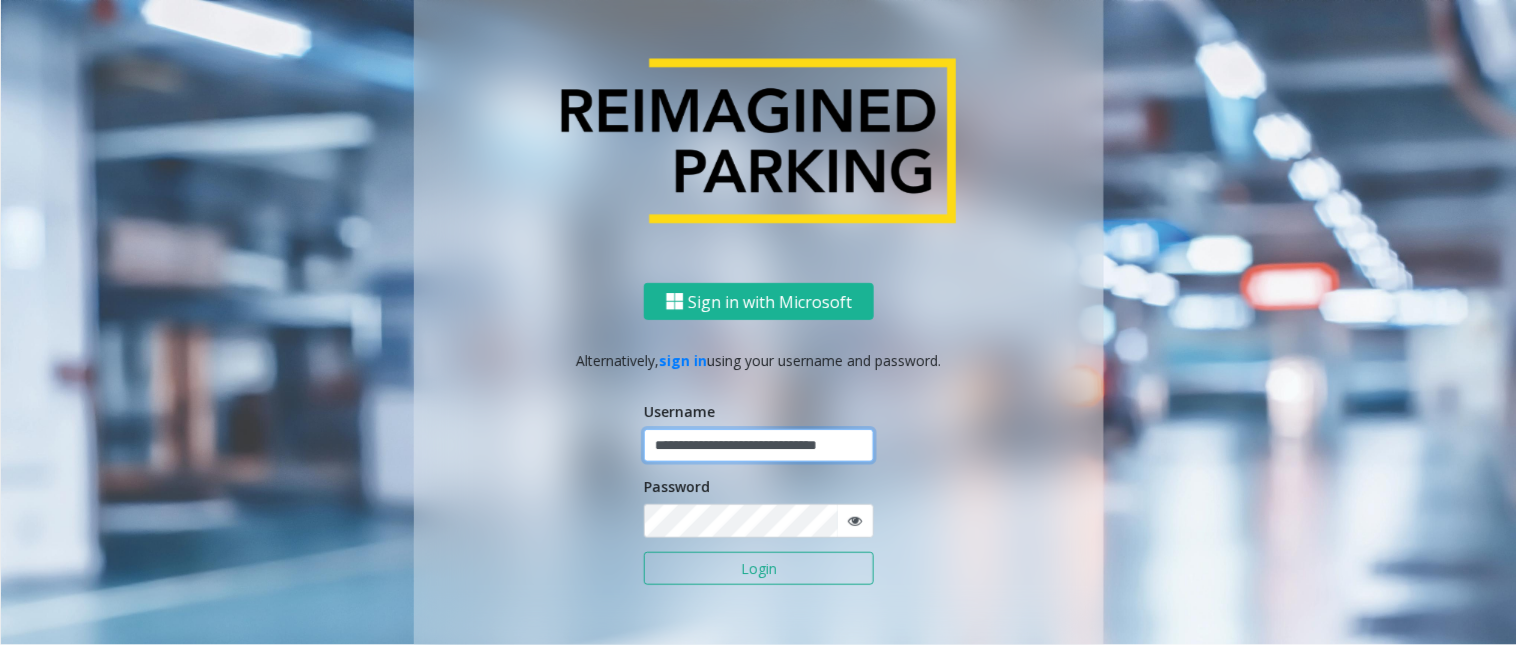 scroll, scrollTop: 0, scrollLeft: 24, axis: horizontal 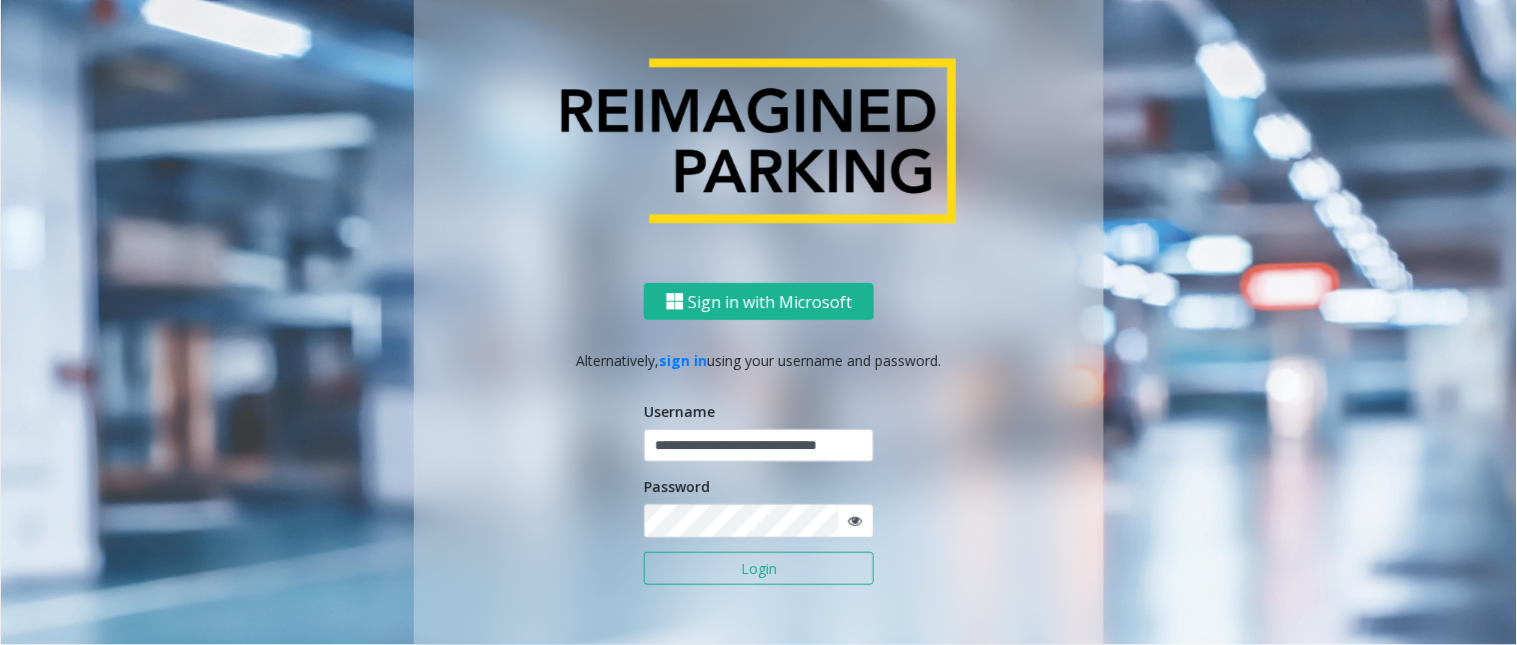 type 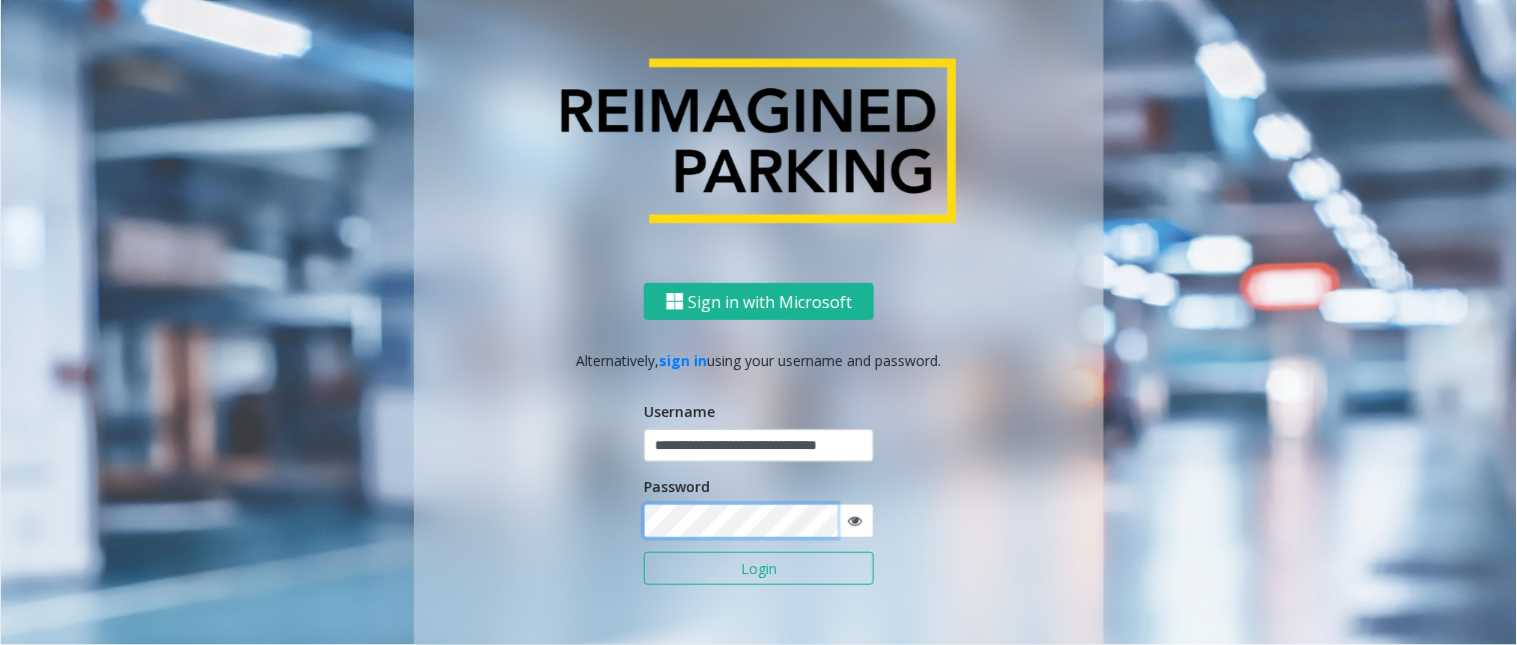 click on "Login" 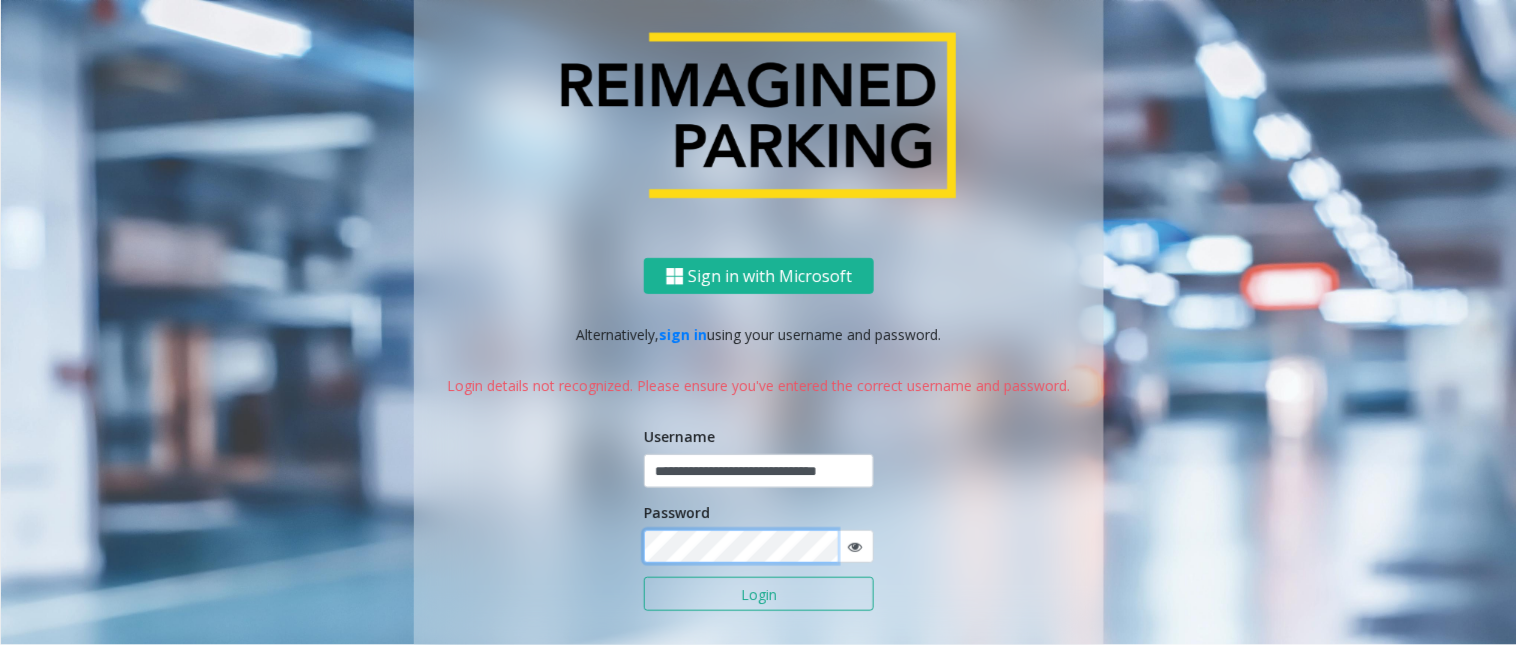 click on "Login" 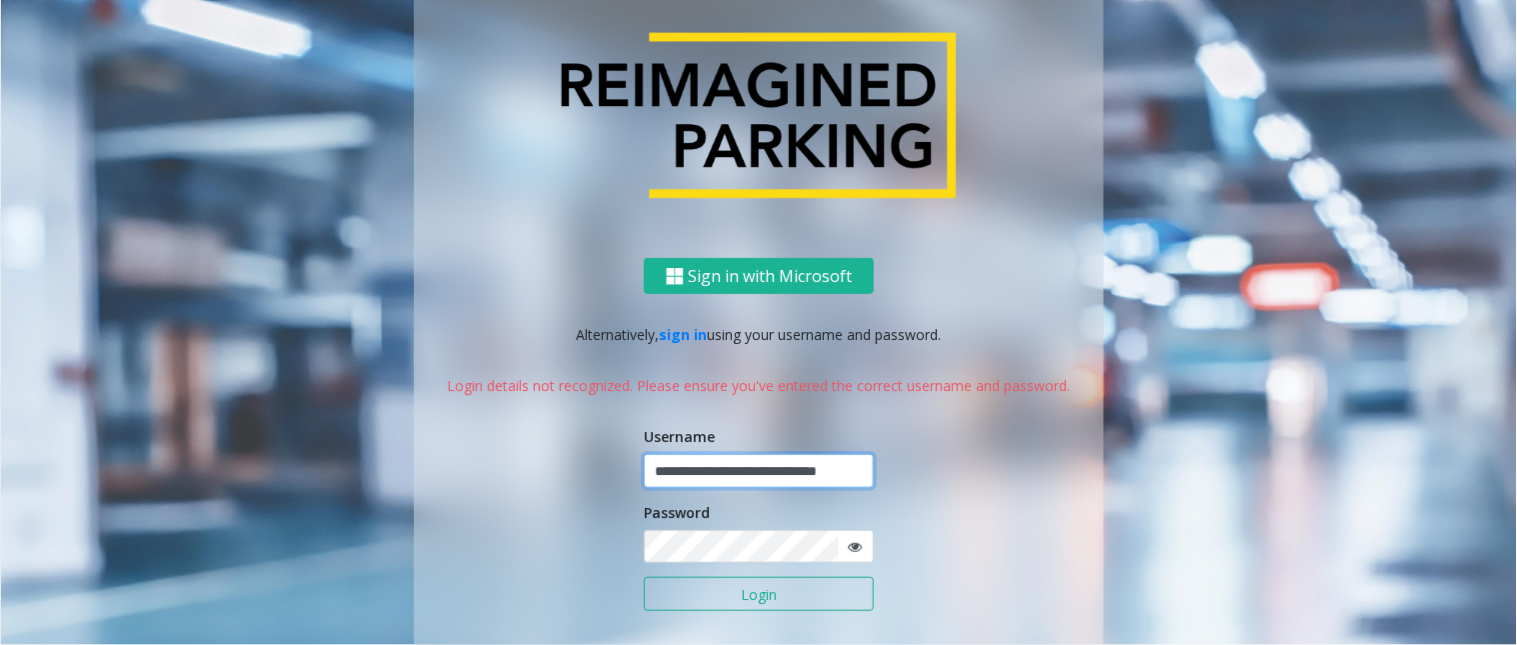click on "**********" 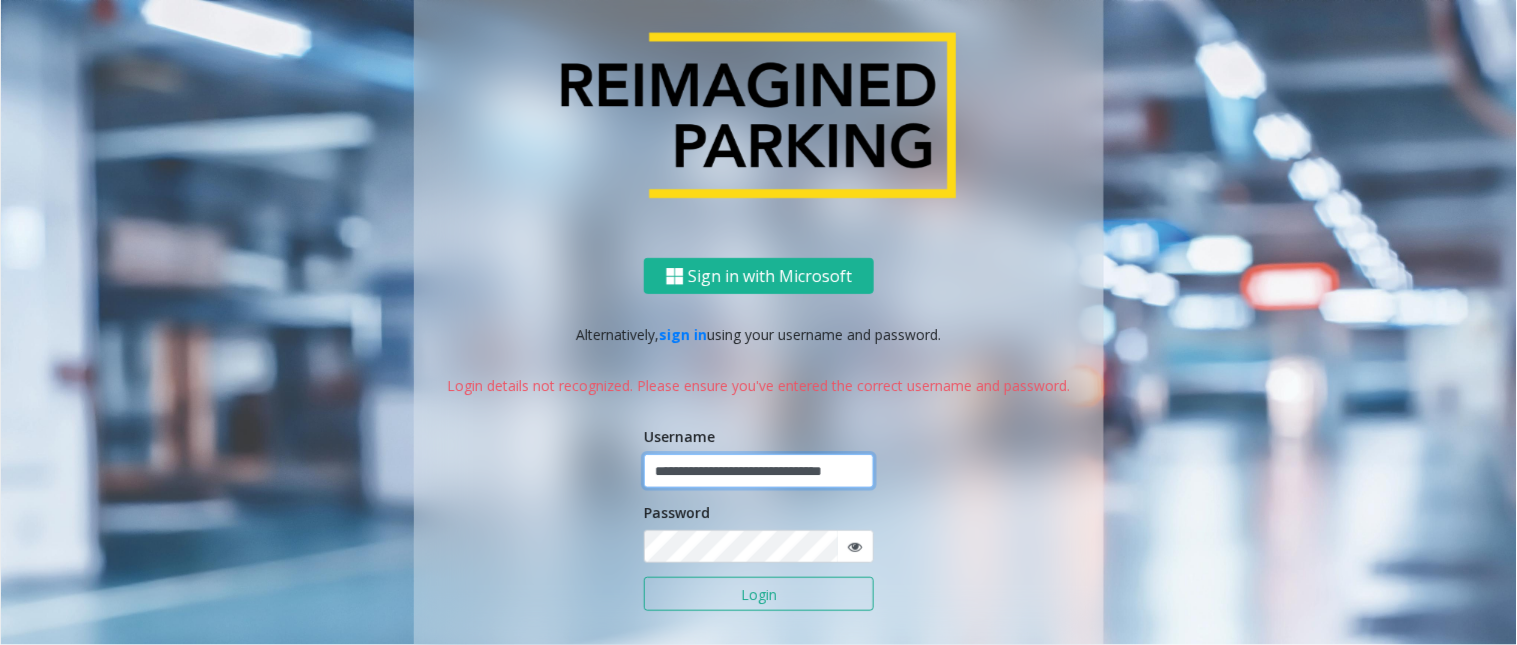type on "**********" 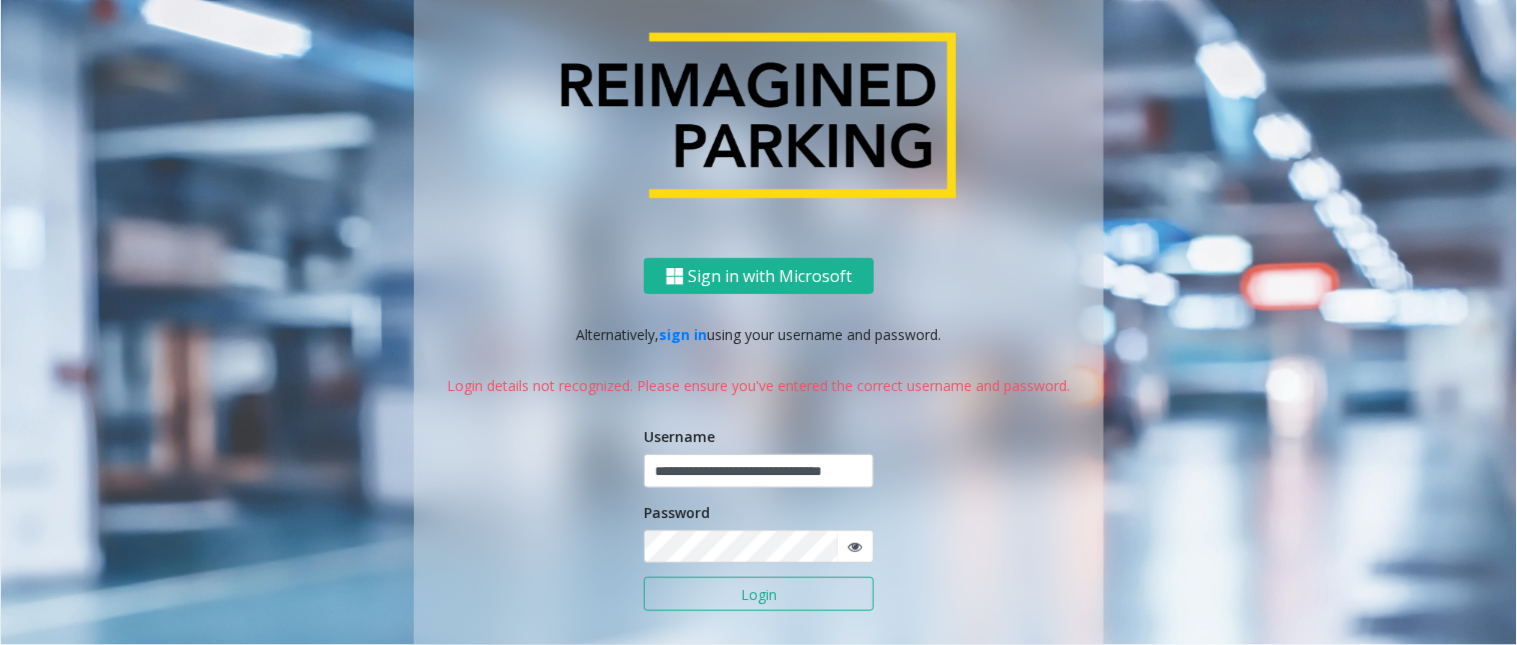 click on "Login" 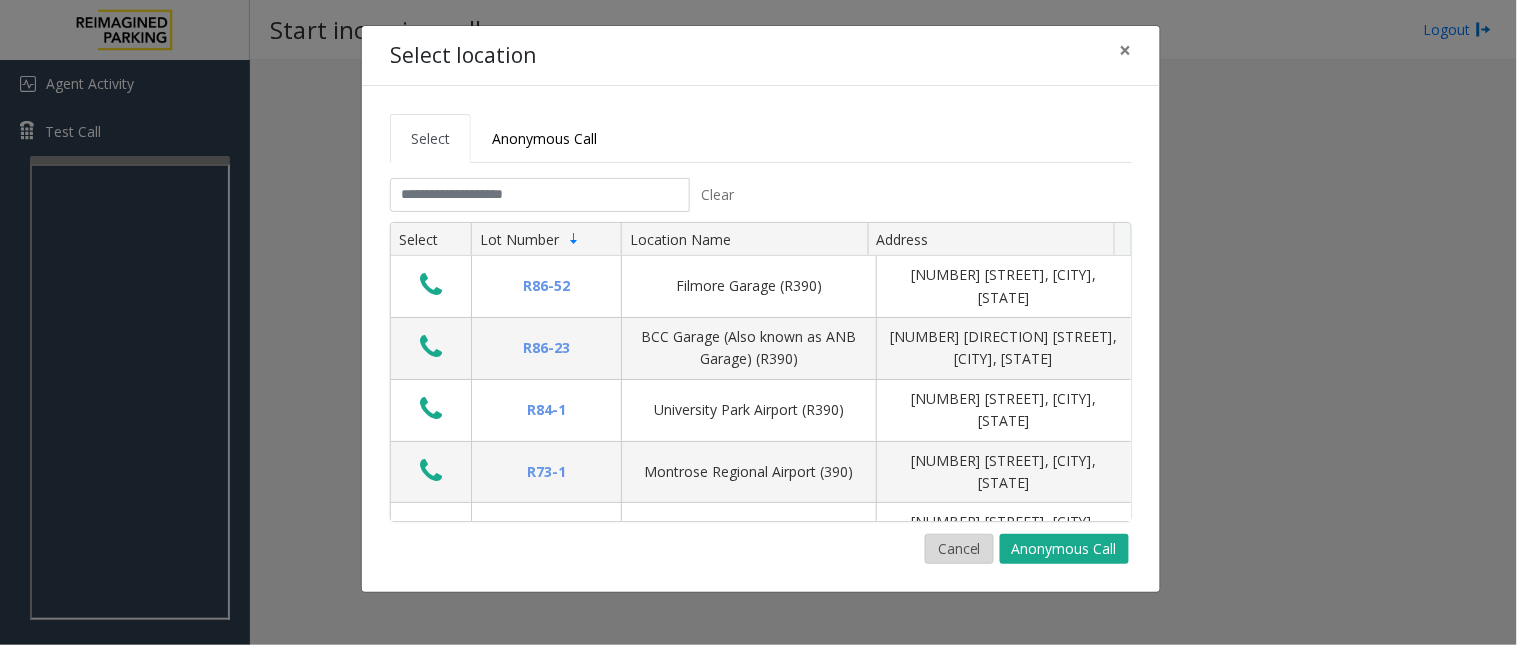 click on "Cancel" 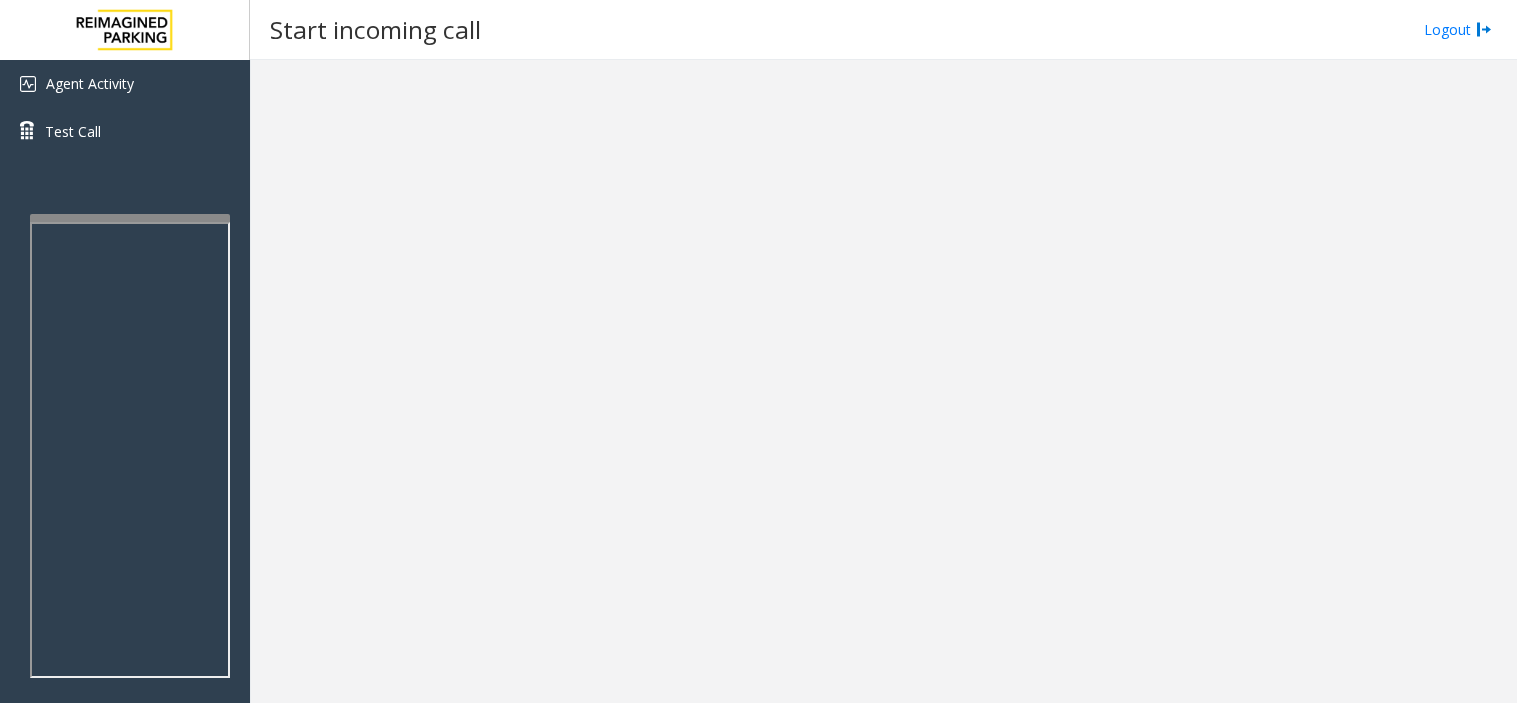 scroll, scrollTop: 0, scrollLeft: 0, axis: both 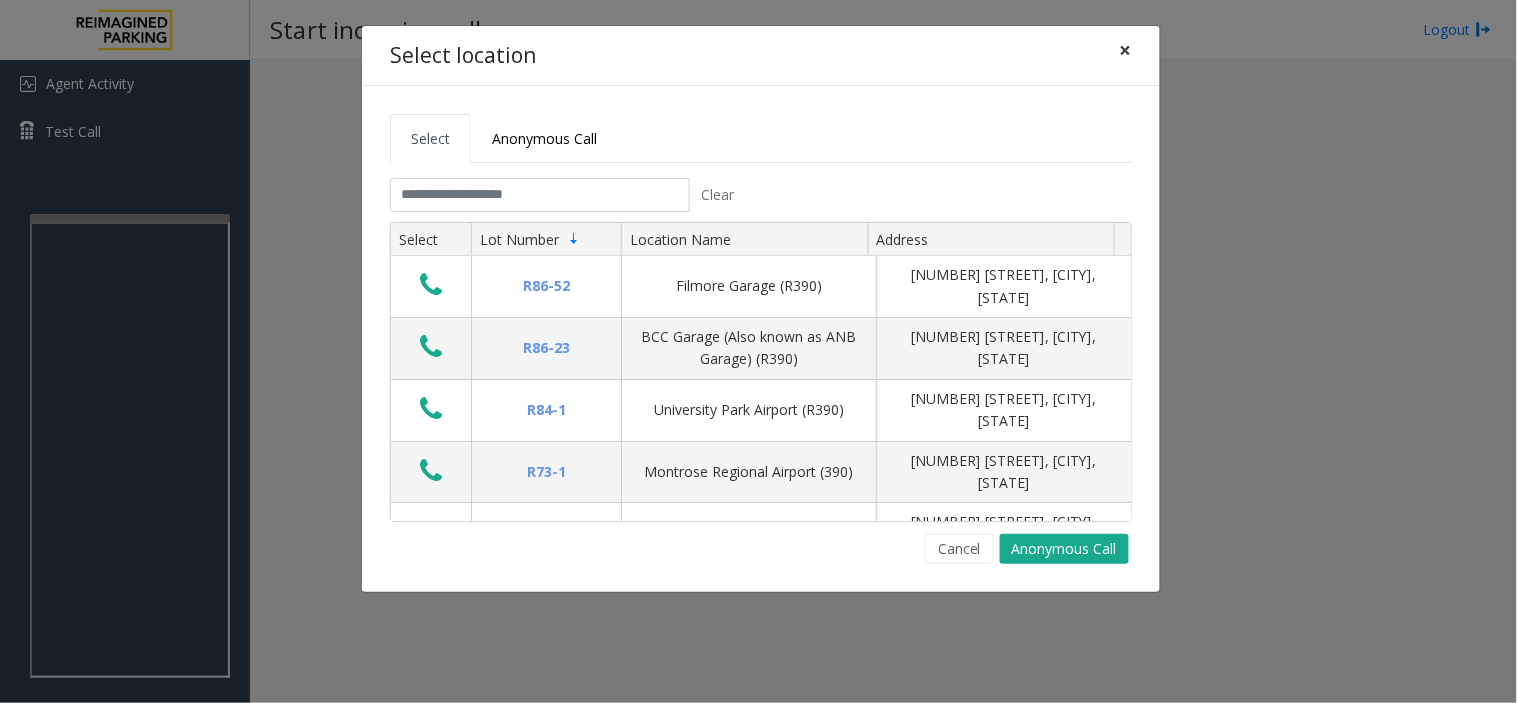 click on "×" 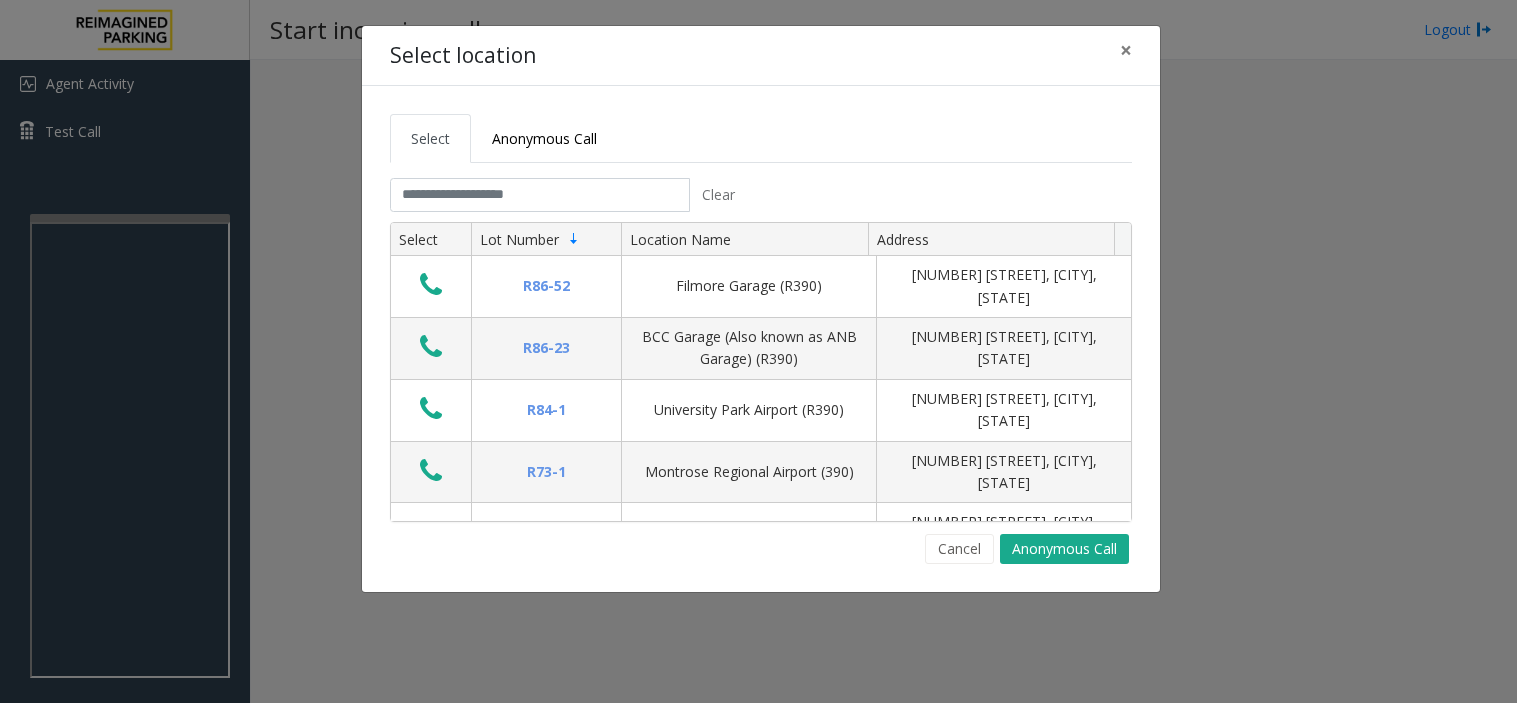 scroll, scrollTop: 0, scrollLeft: 0, axis: both 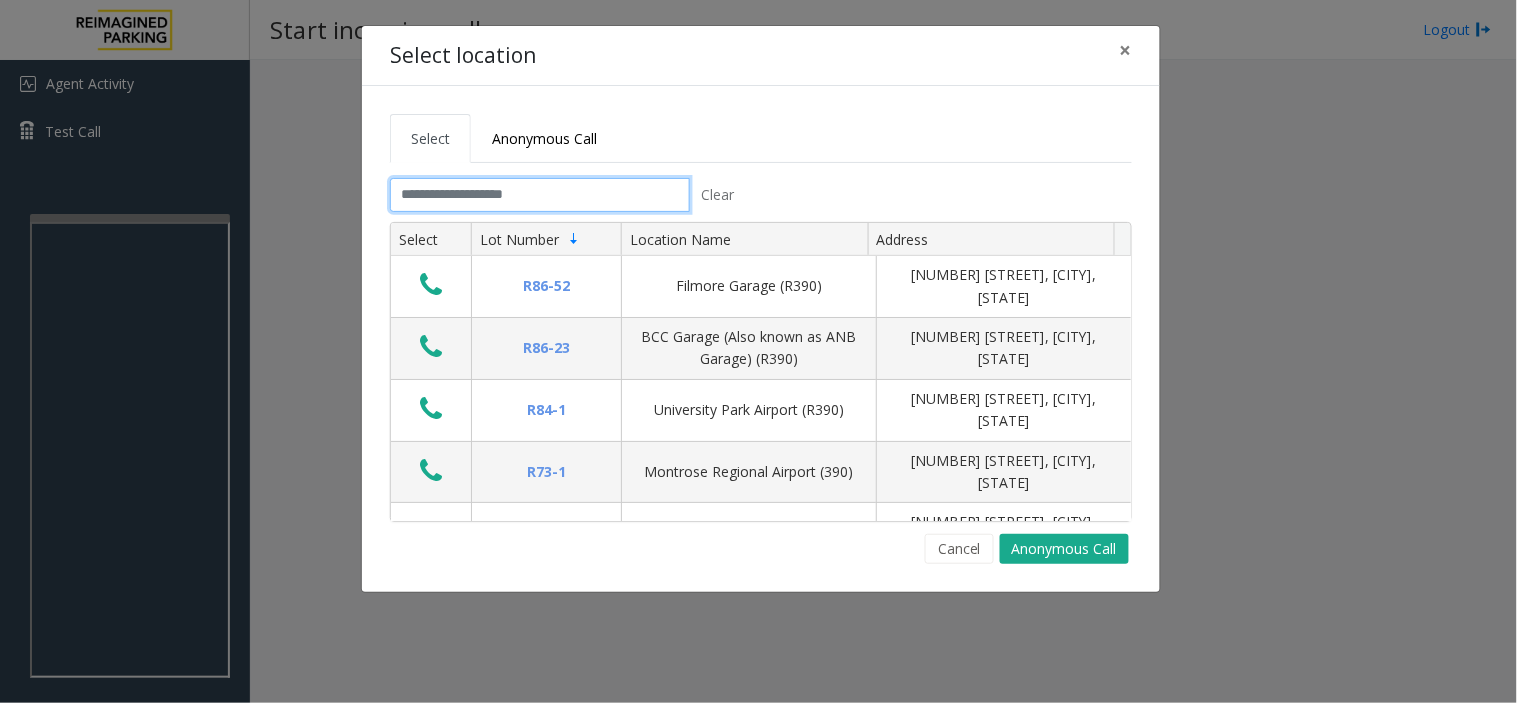 click 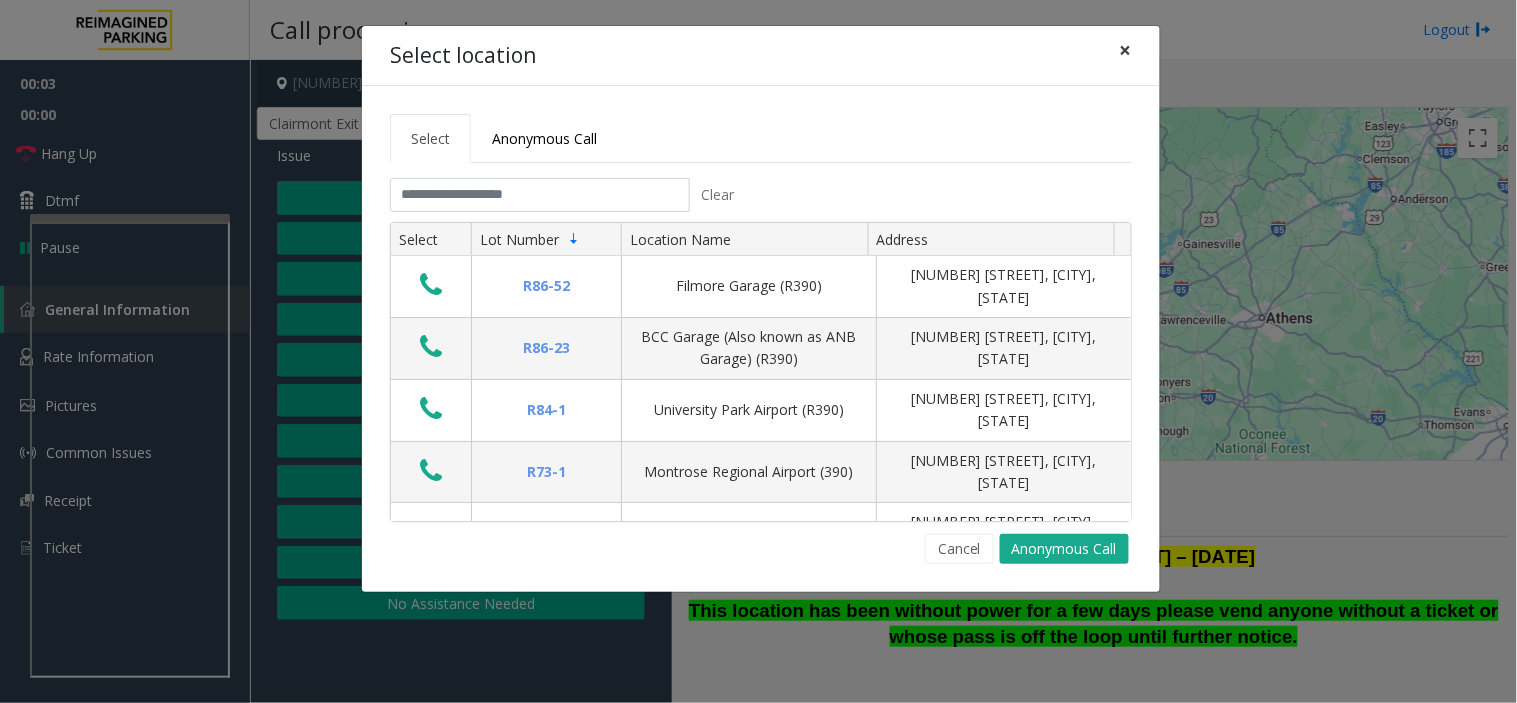 click on "×" 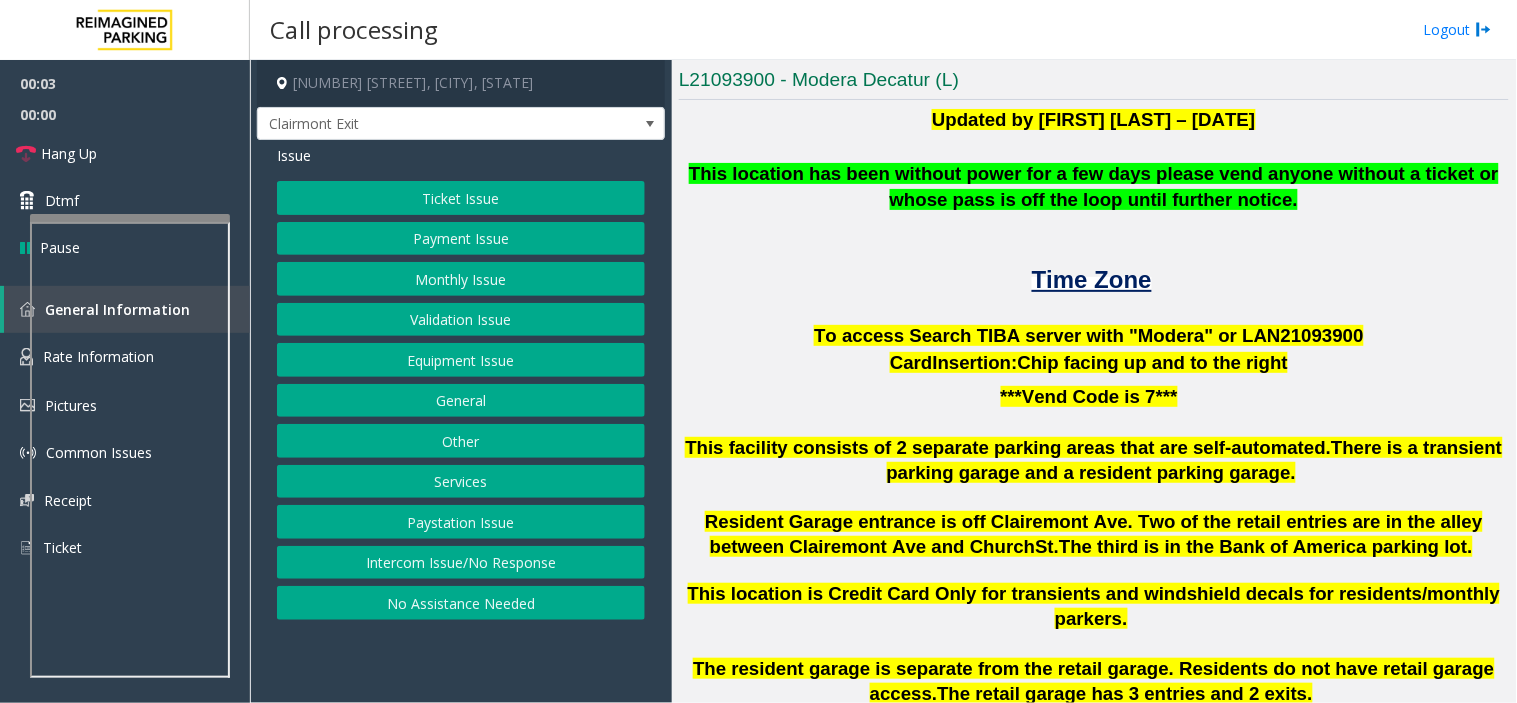scroll, scrollTop: 444, scrollLeft: 0, axis: vertical 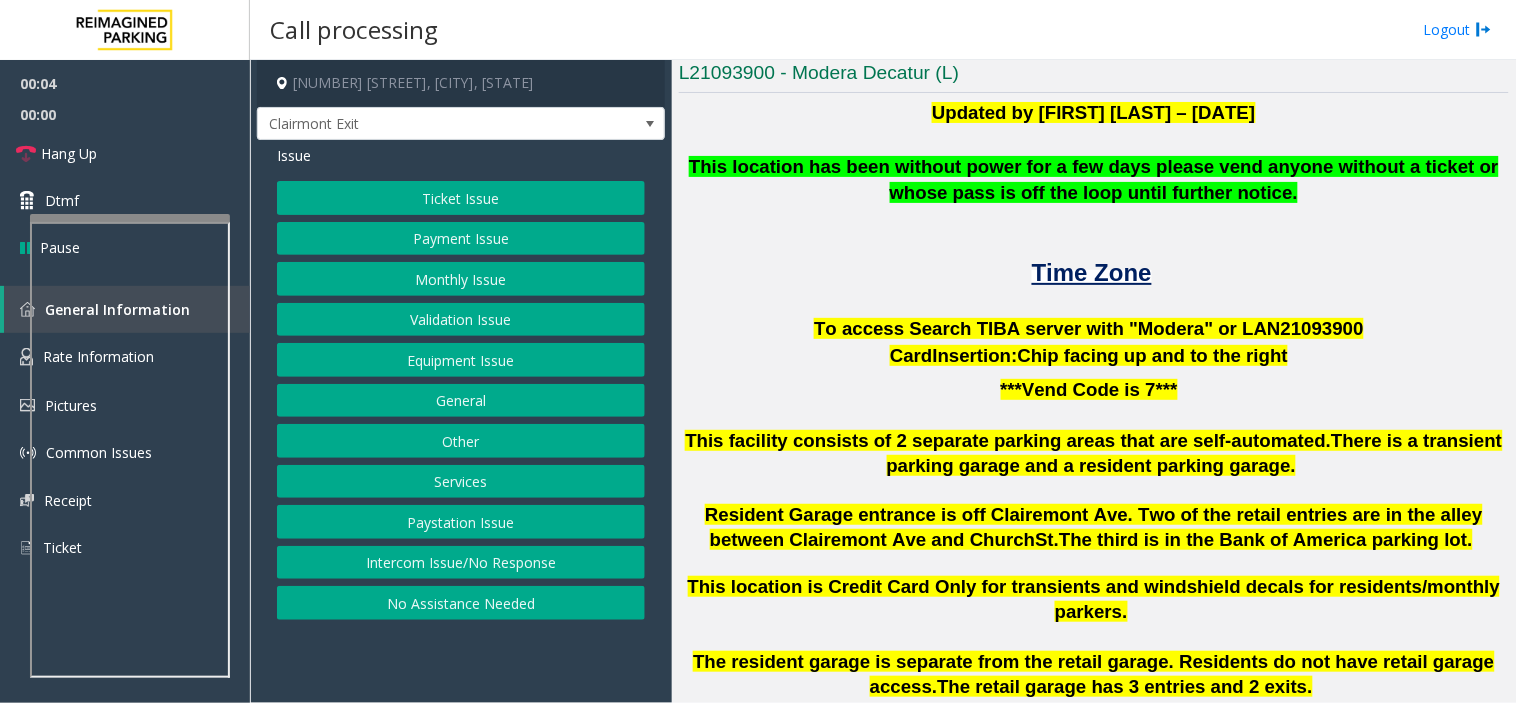 click on "This location has been without power for a few days please vend anyone without a ticket or whose pass is off the loop until further notice." 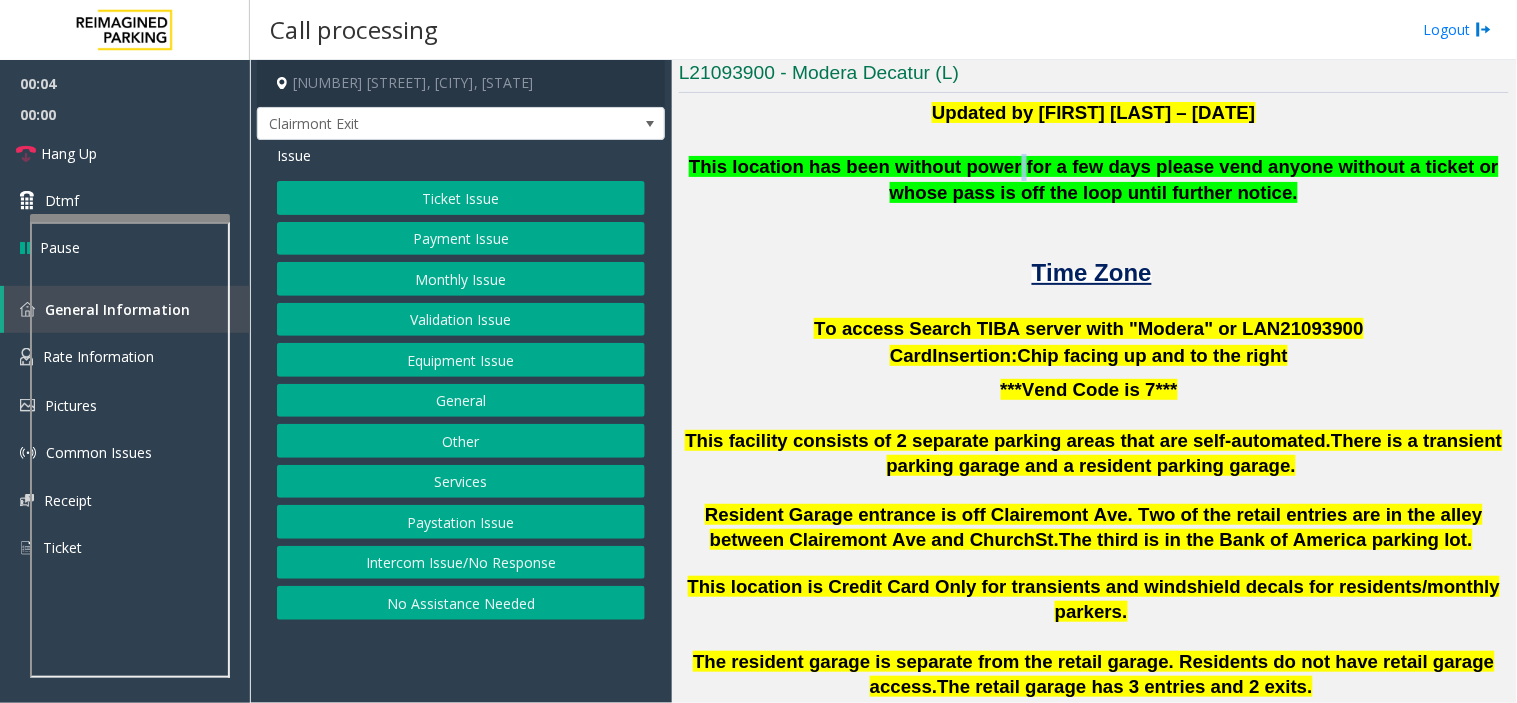click on "This location has been without power for a few days please vend anyone without a ticket or whose pass is off the loop until further notice." 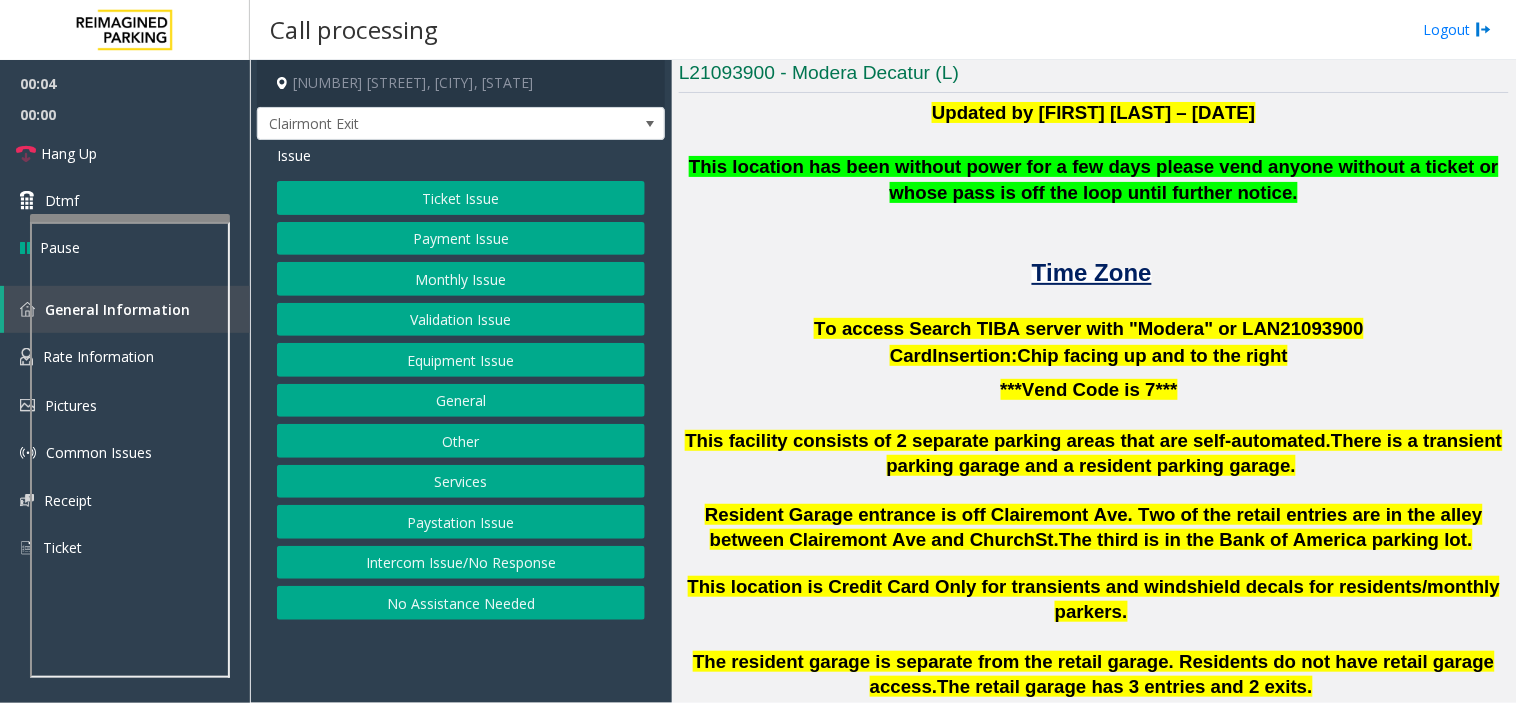click on "This location has been without power for a few days please vend anyone without a ticket or whose pass is off the loop until further notice." 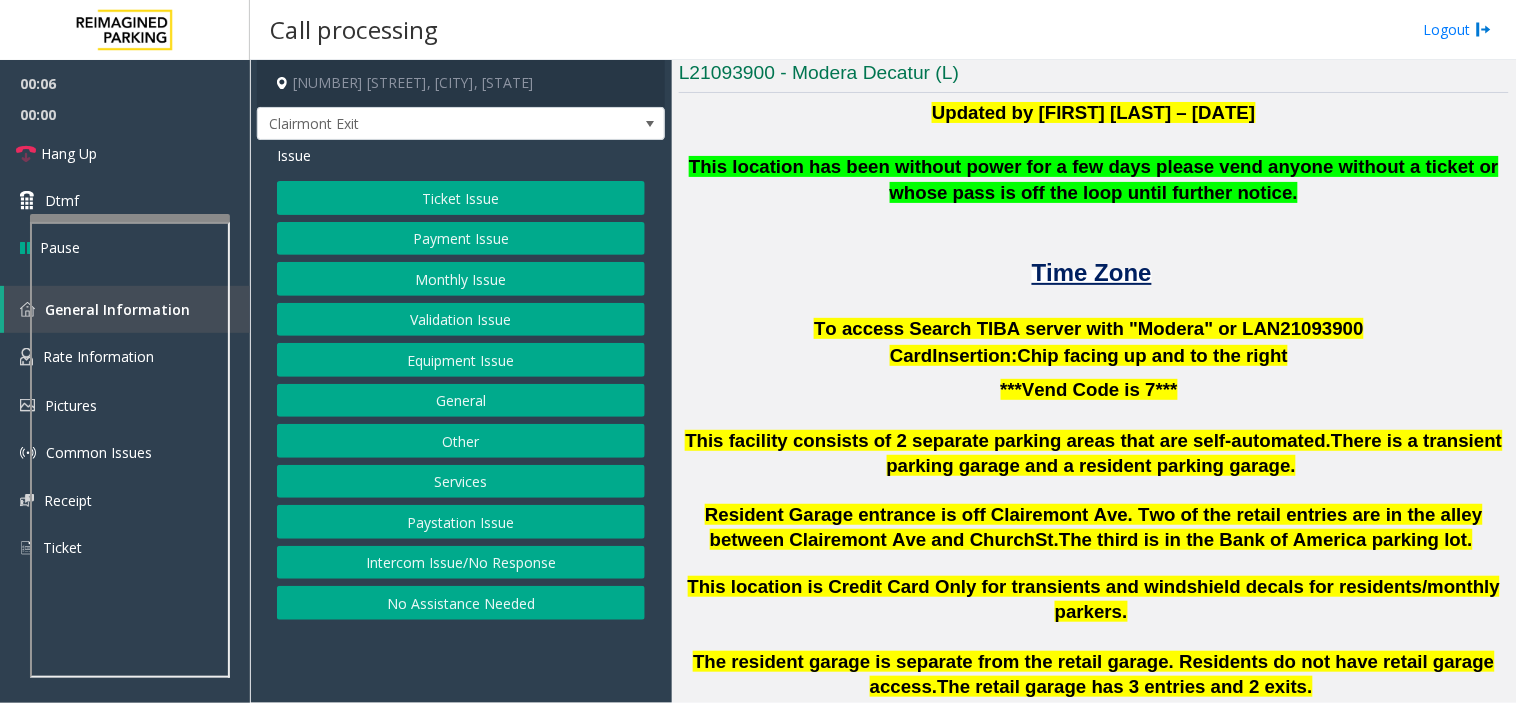 click on "Validation Issue" 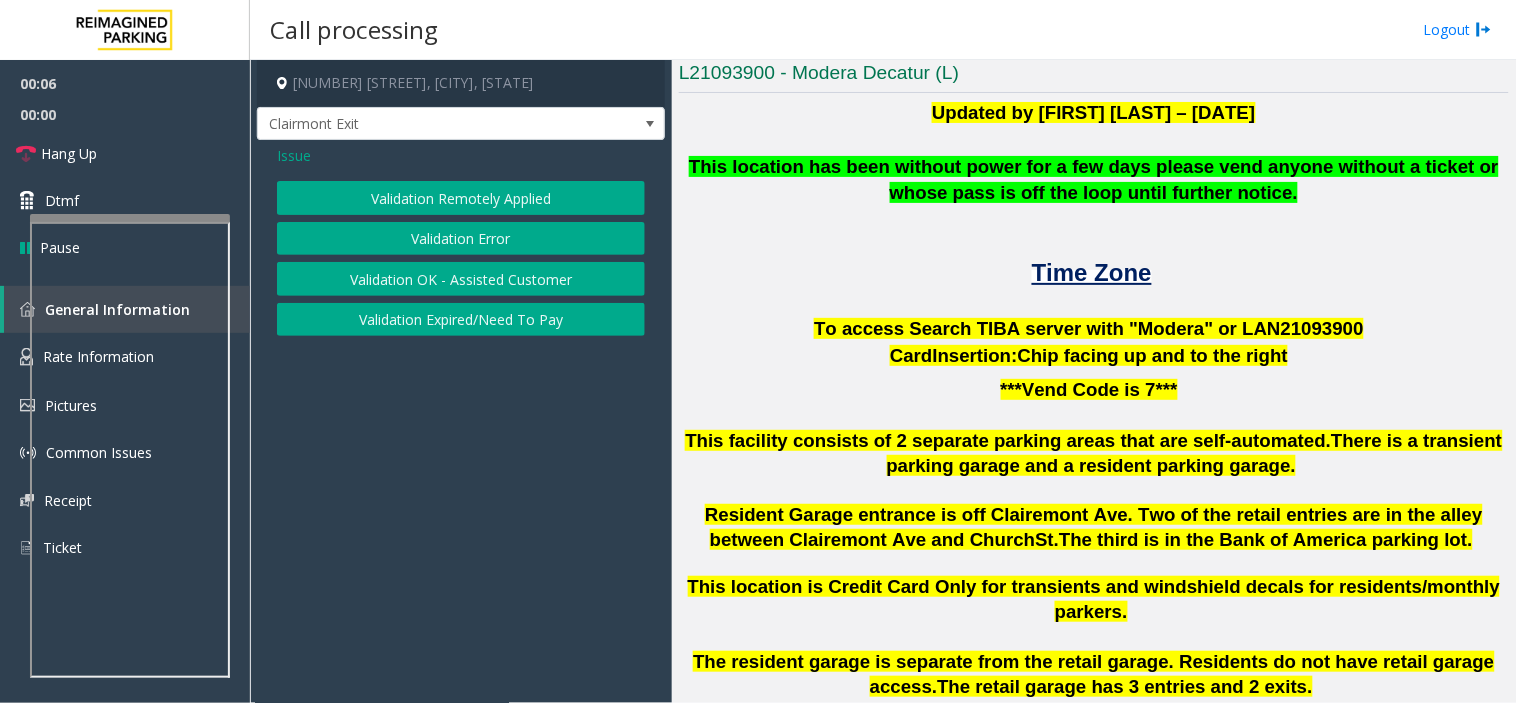 click on "Validation Error" 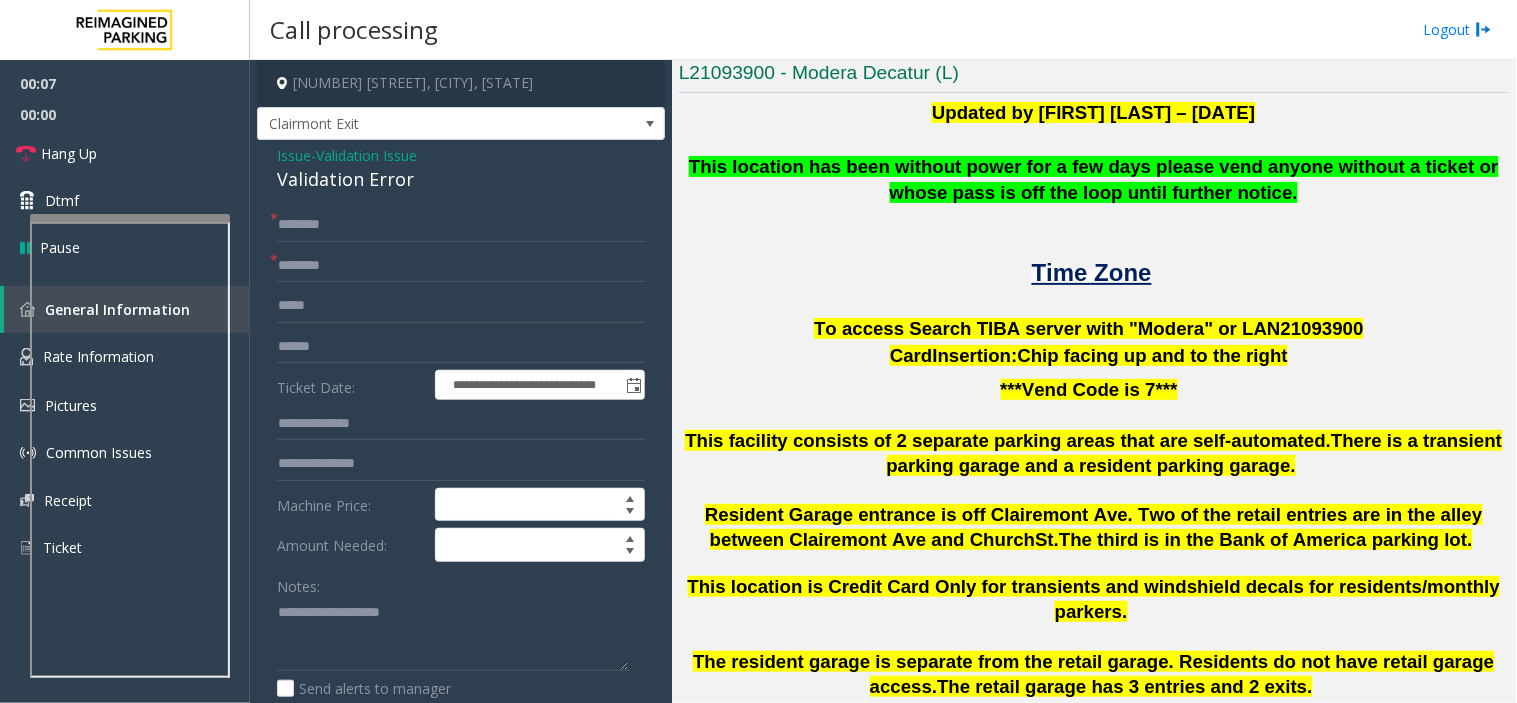 click on "**********" 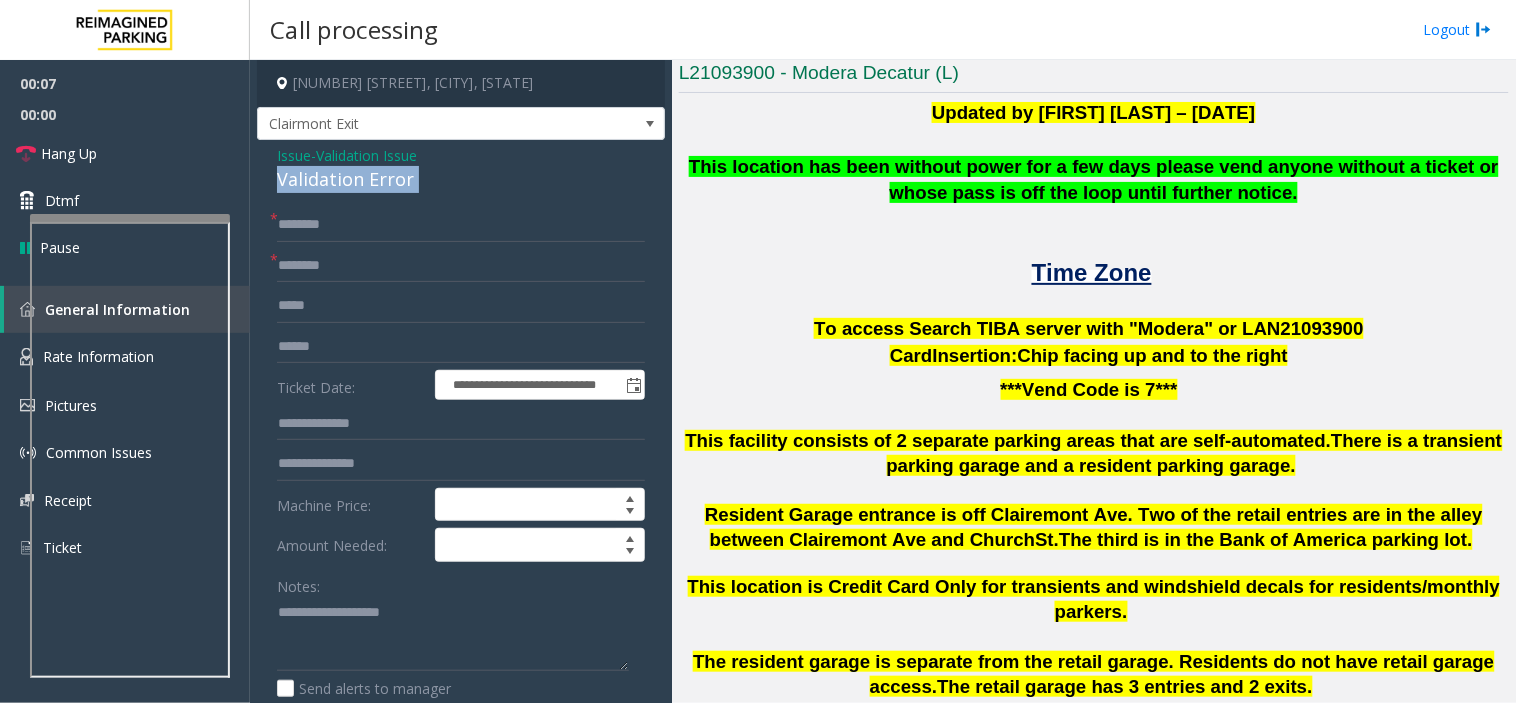 click on "Validation Error" 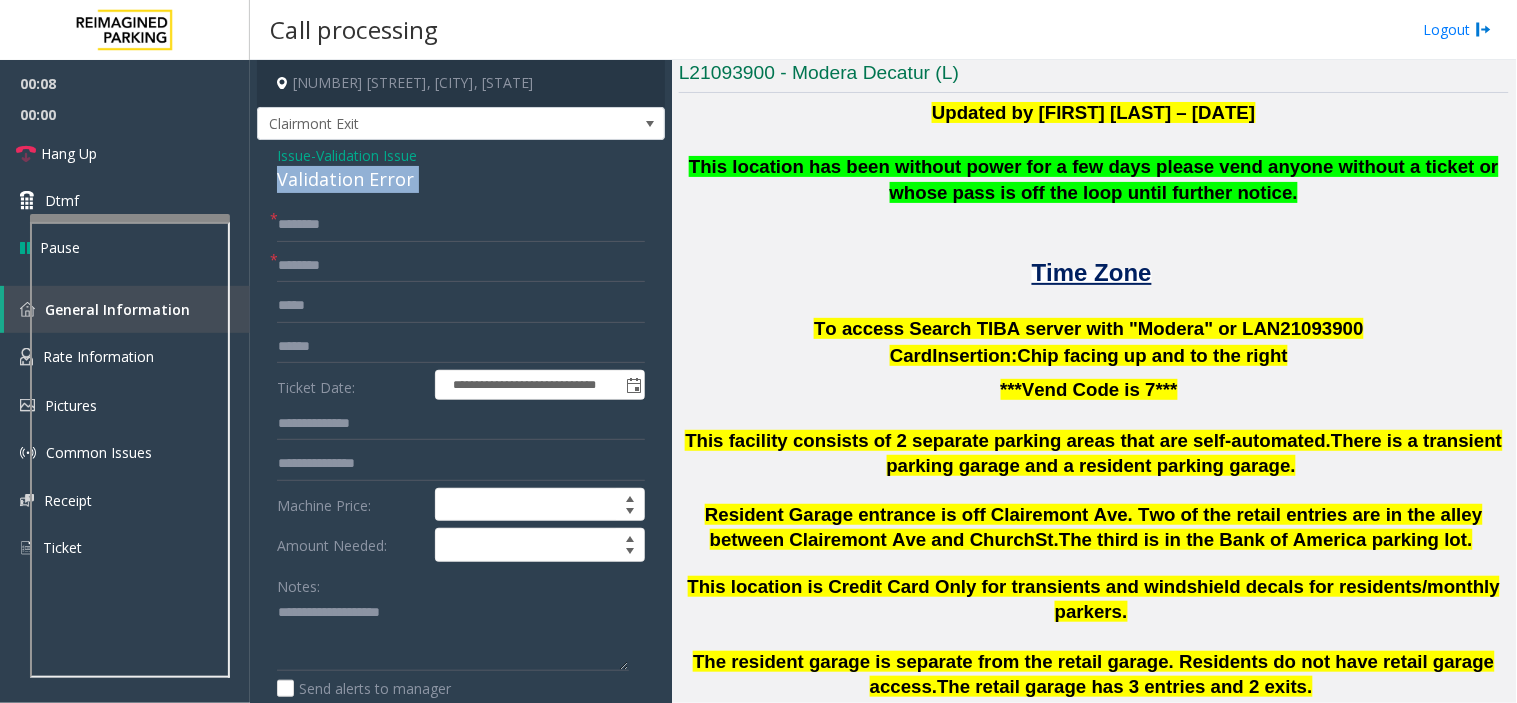 click on "Validation Error" 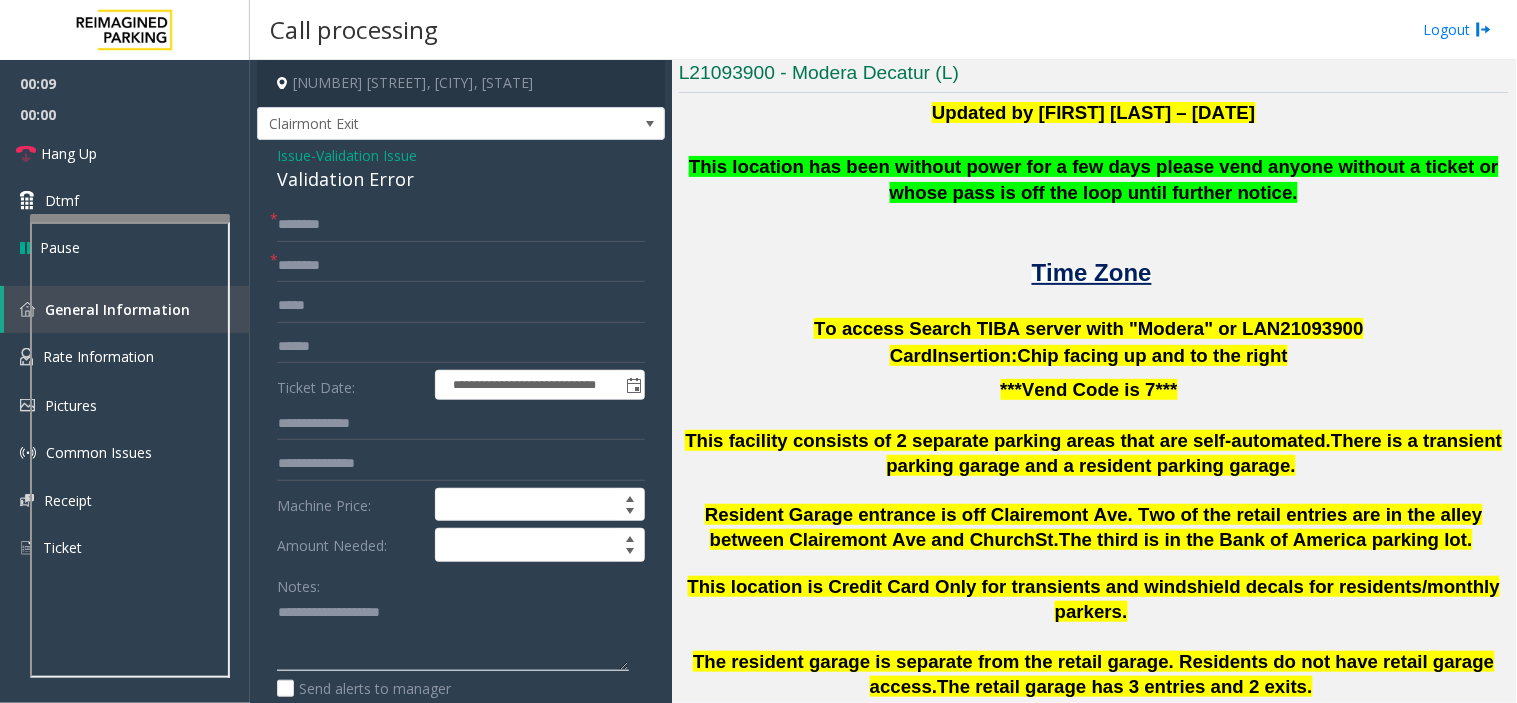click 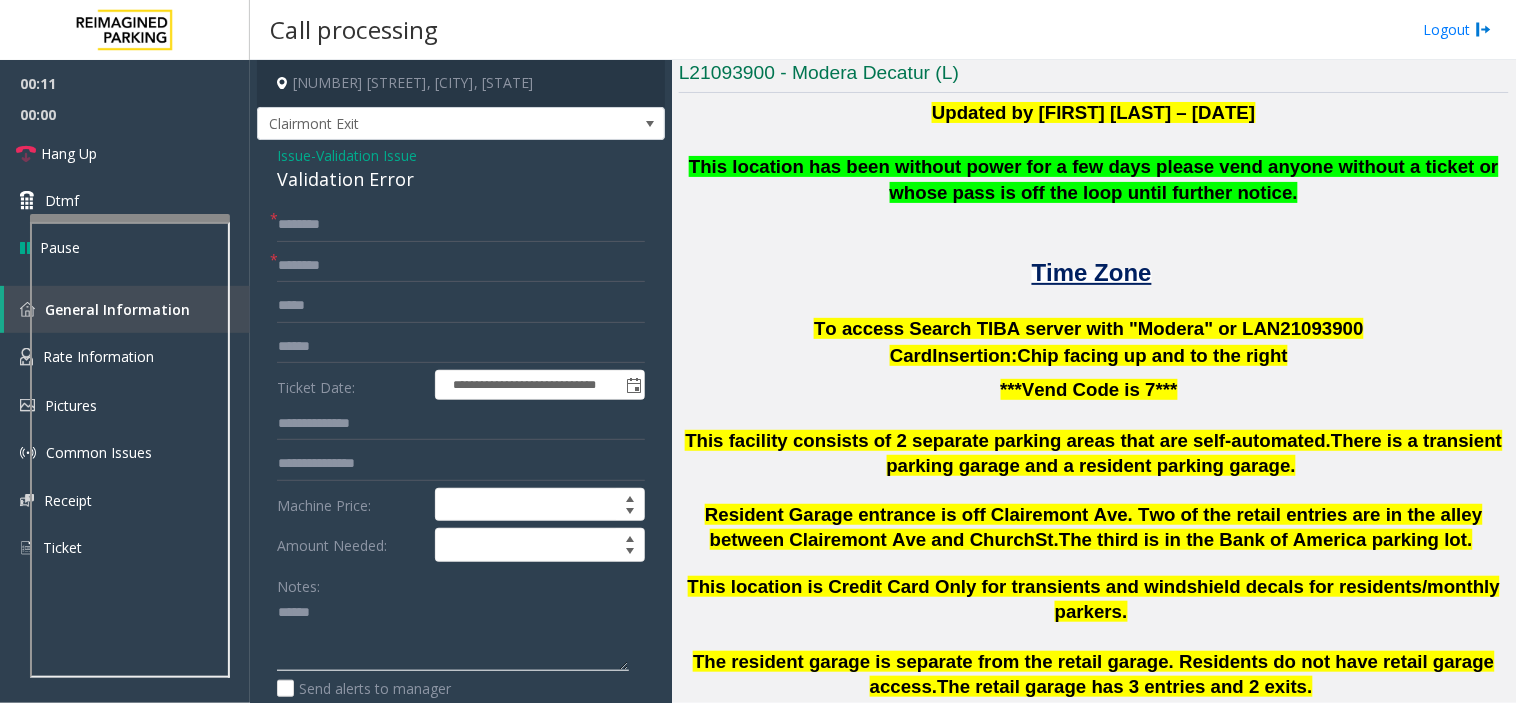 paste on "**********" 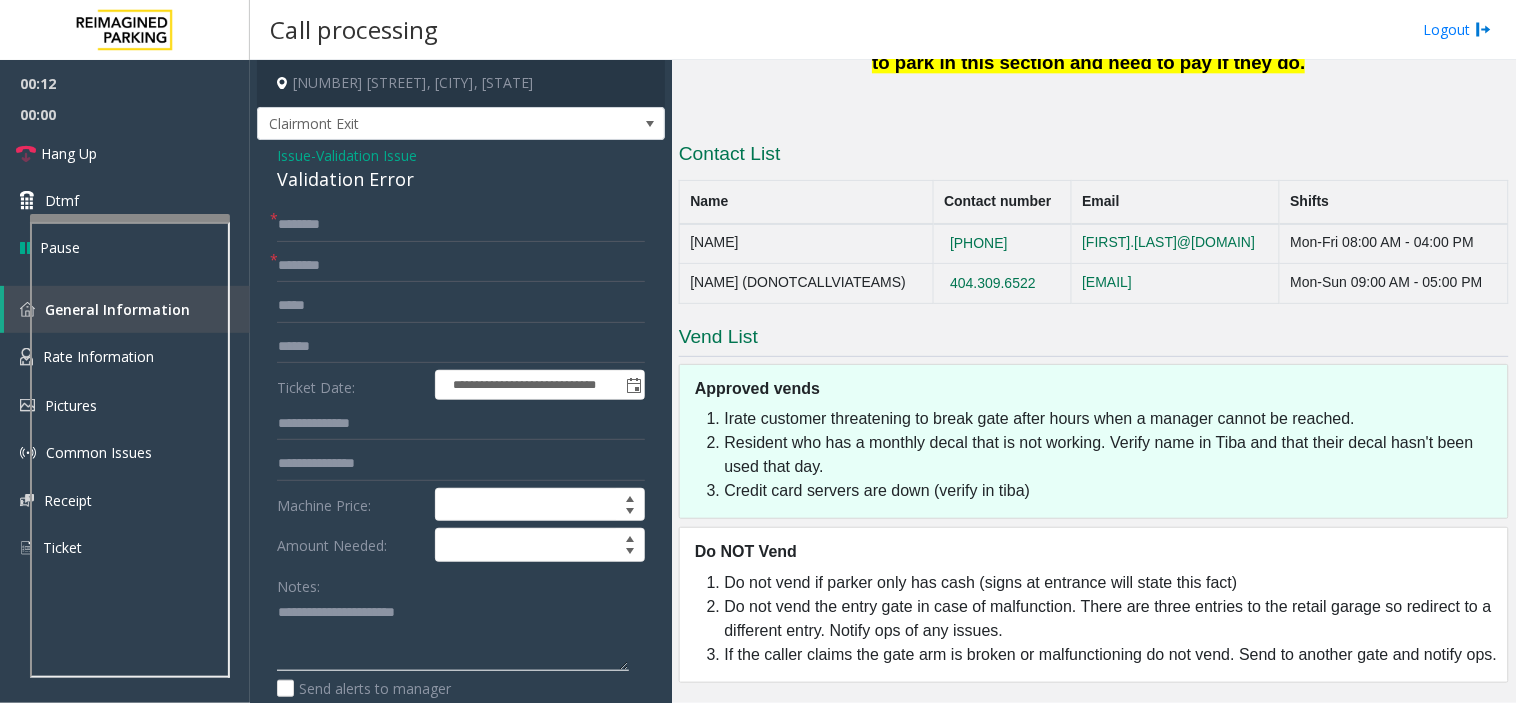 scroll, scrollTop: 1336, scrollLeft: 0, axis: vertical 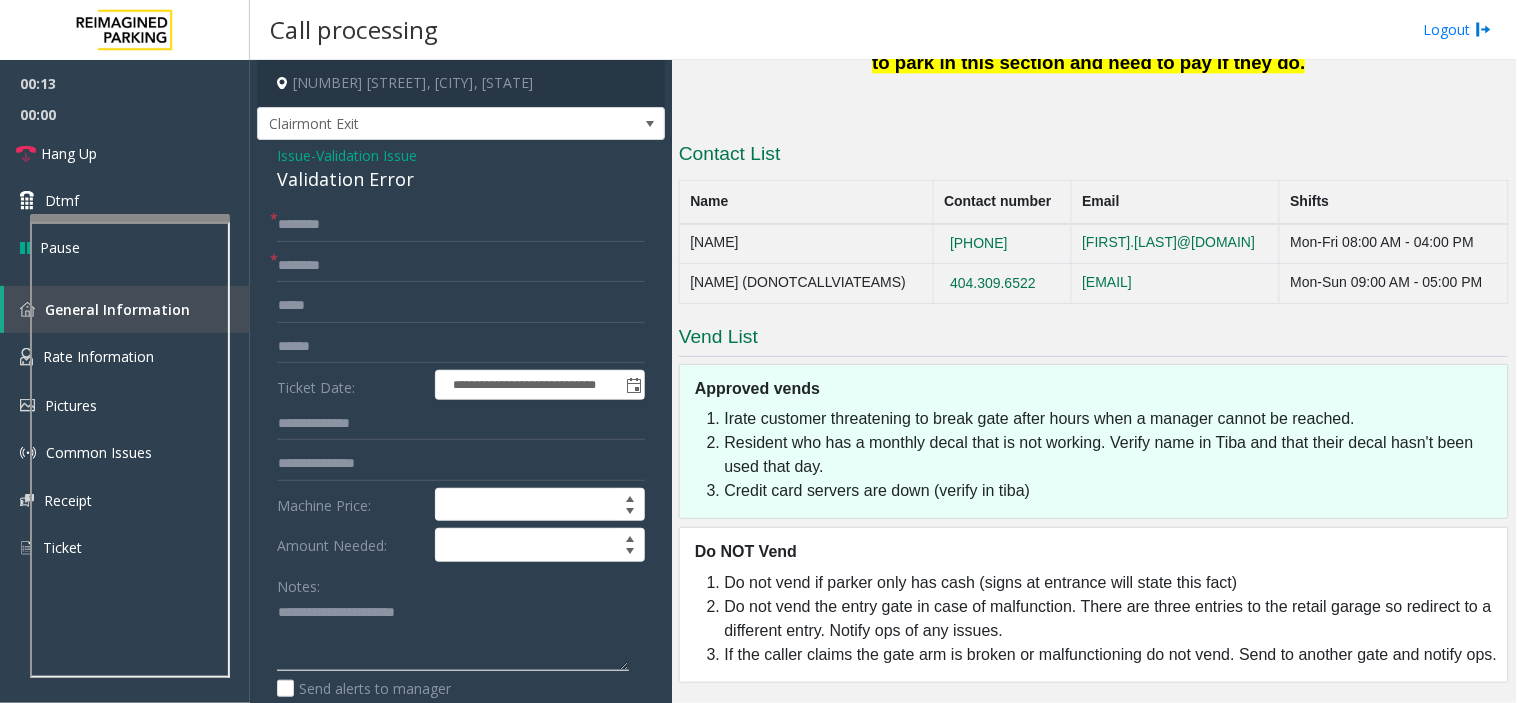 type on "**********" 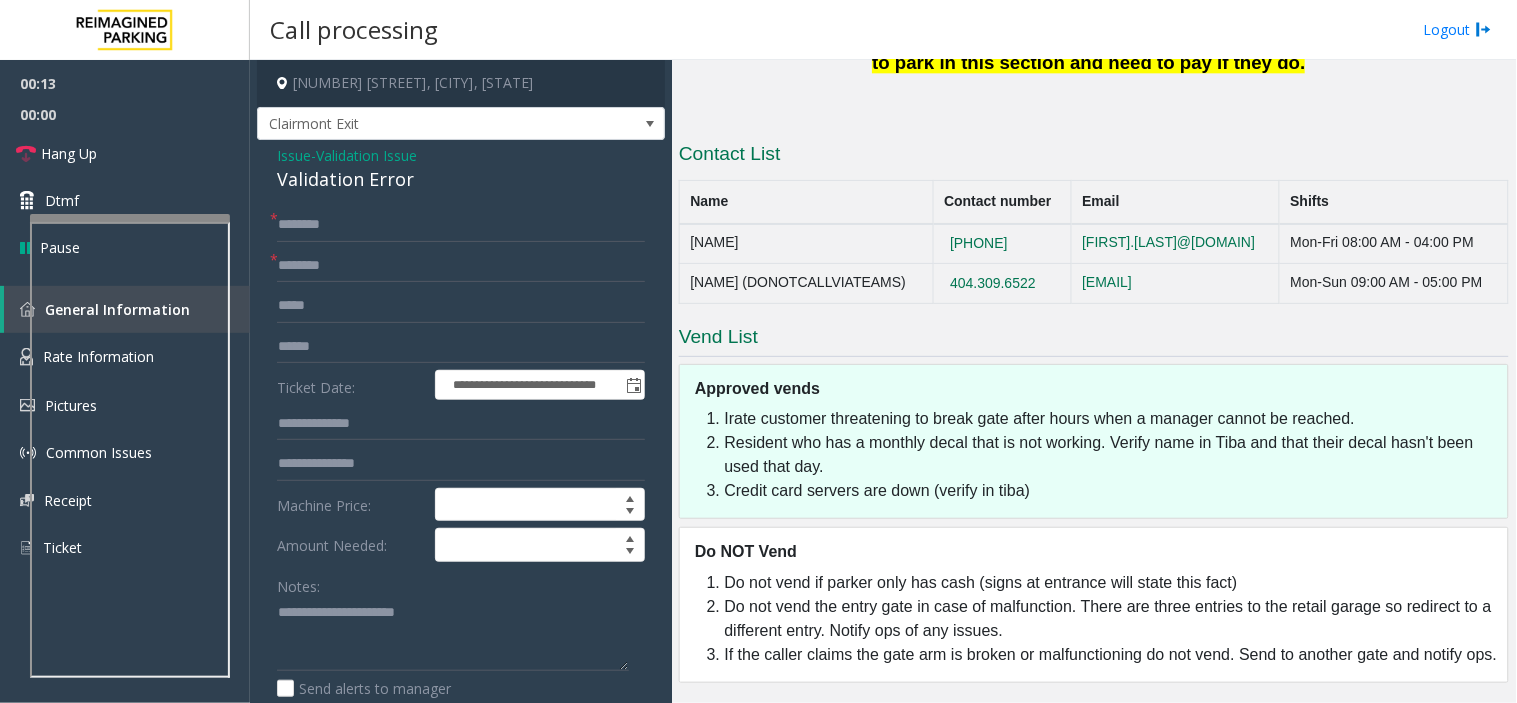 click on "**********" 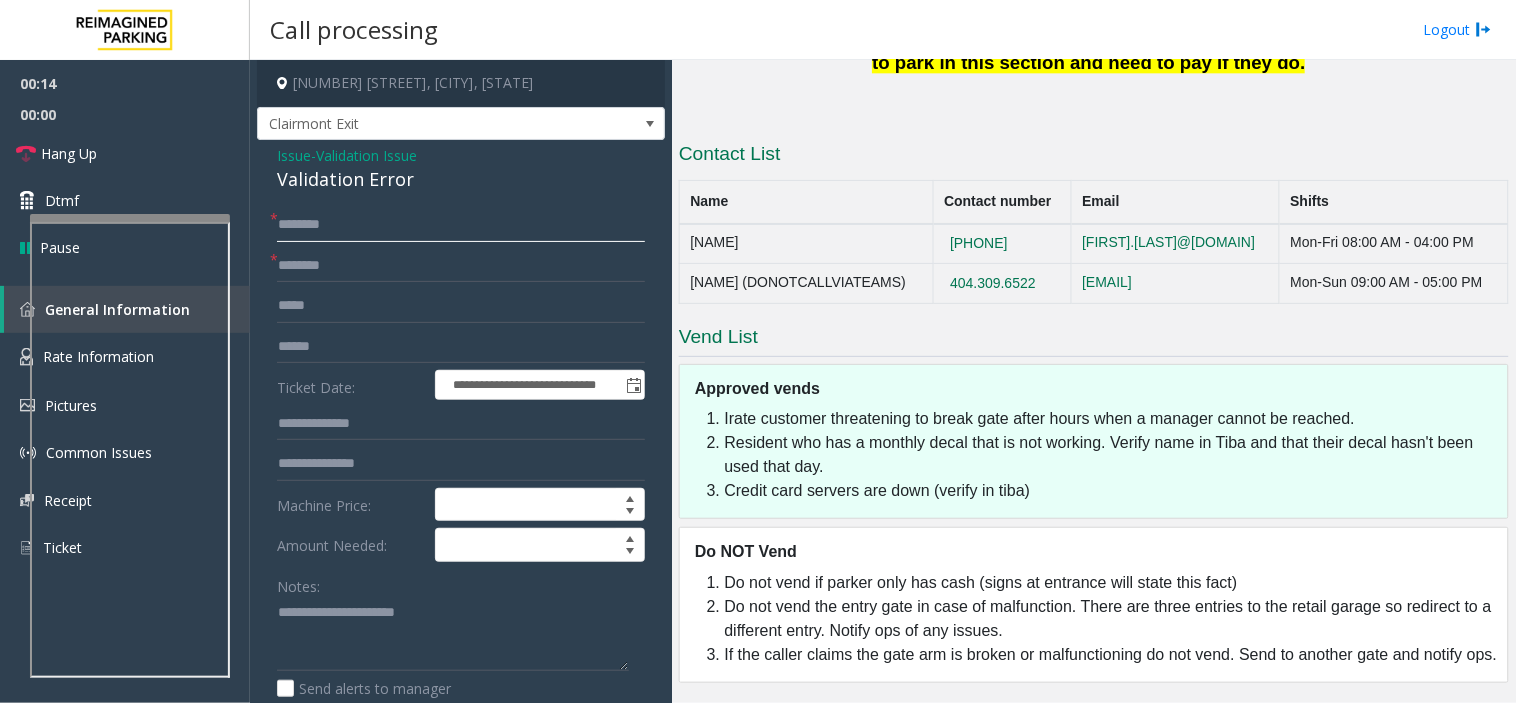 click 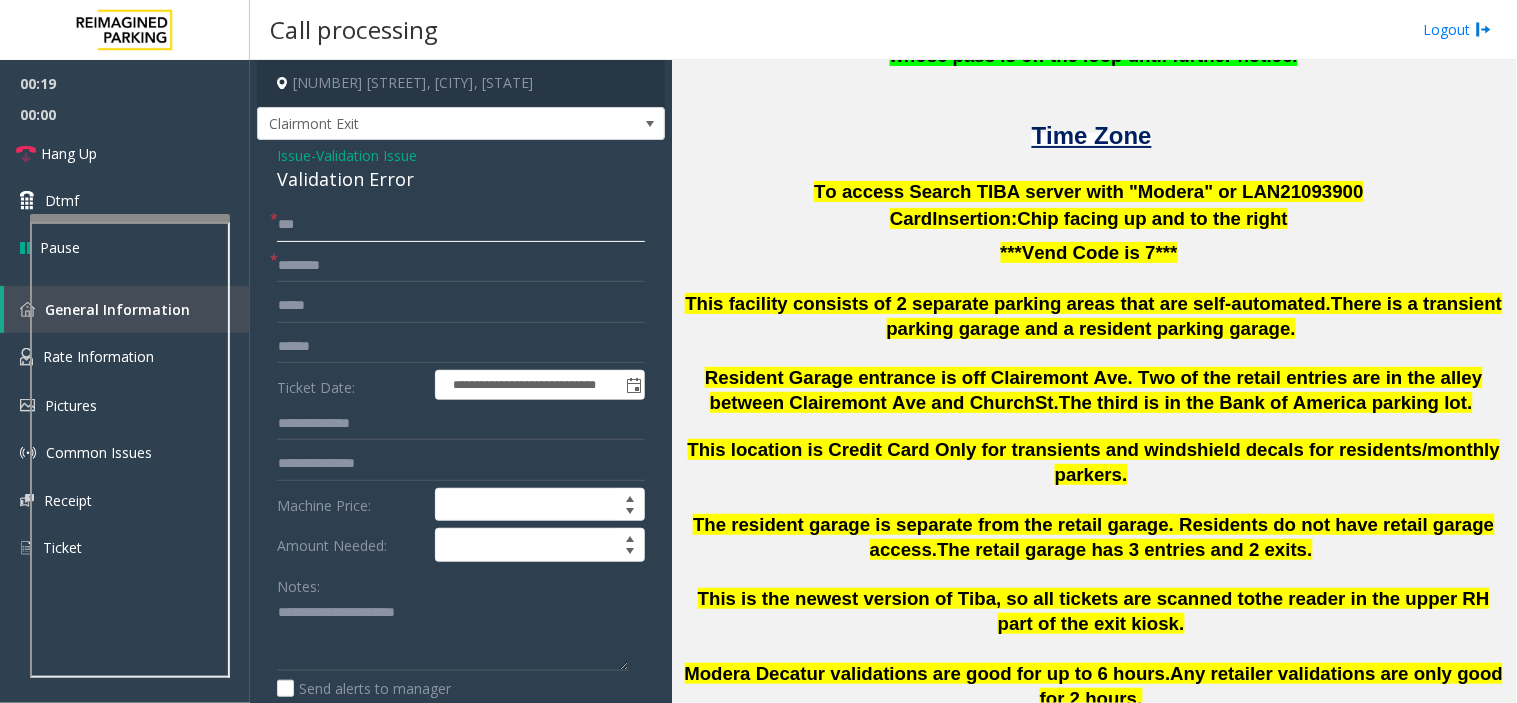scroll, scrollTop: 670, scrollLeft: 0, axis: vertical 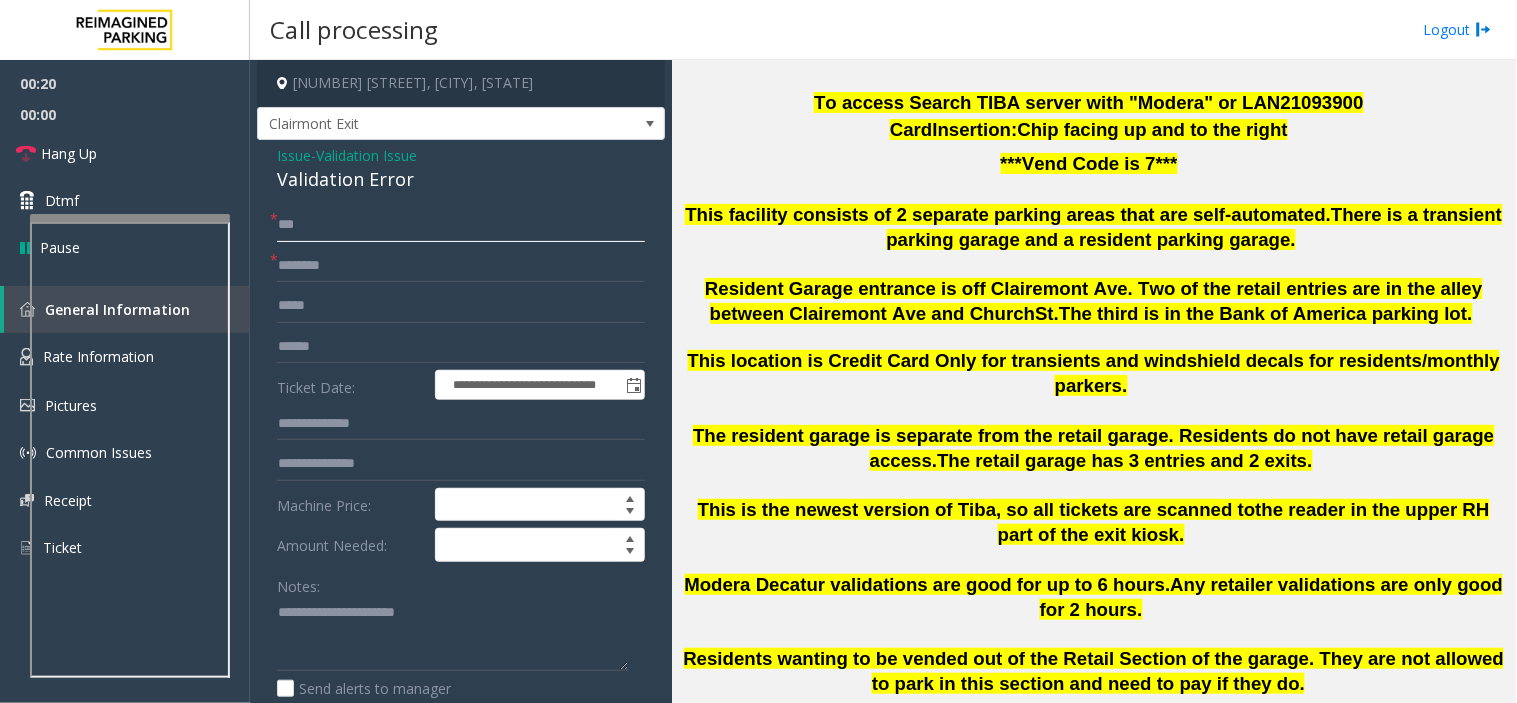 type on "***" 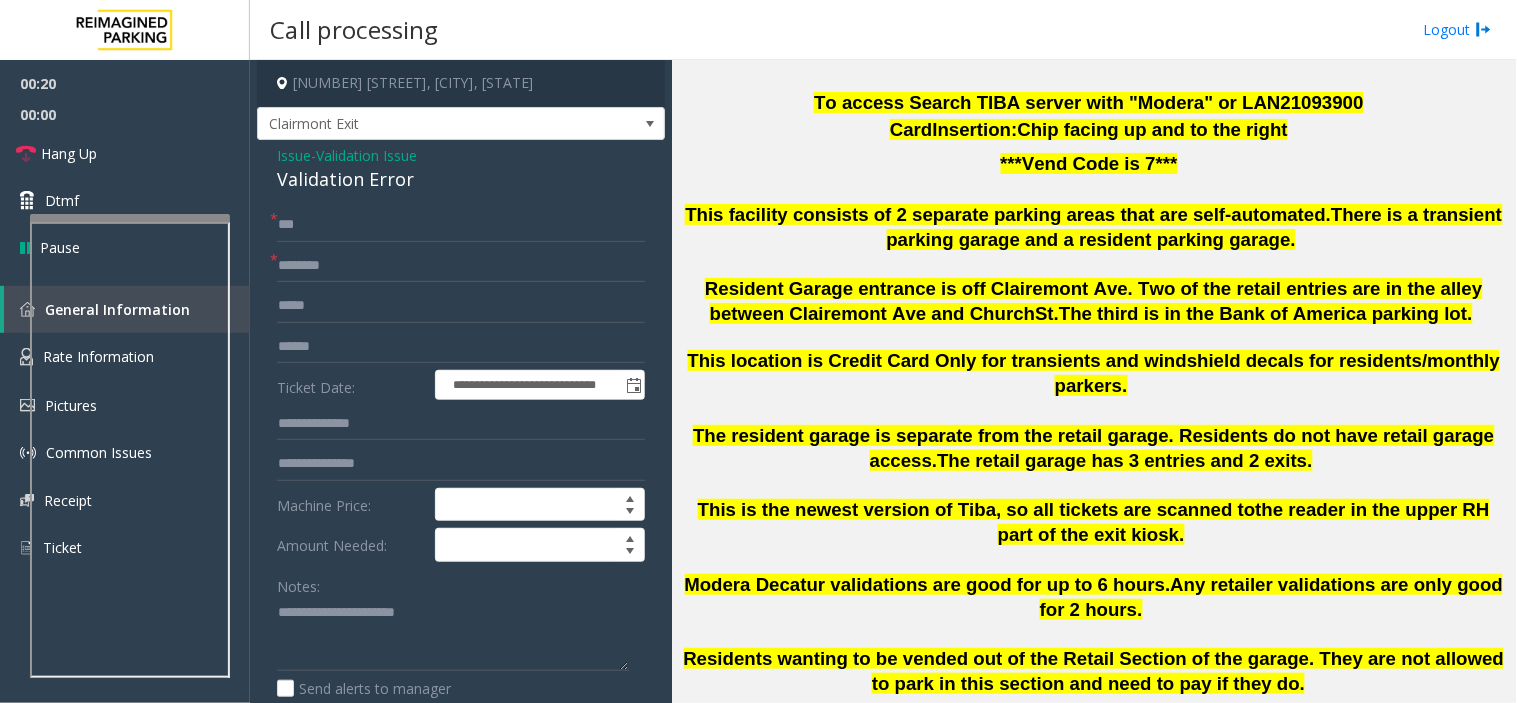 click on "This is the newest version of Tiba, so all tickets are scanned to" 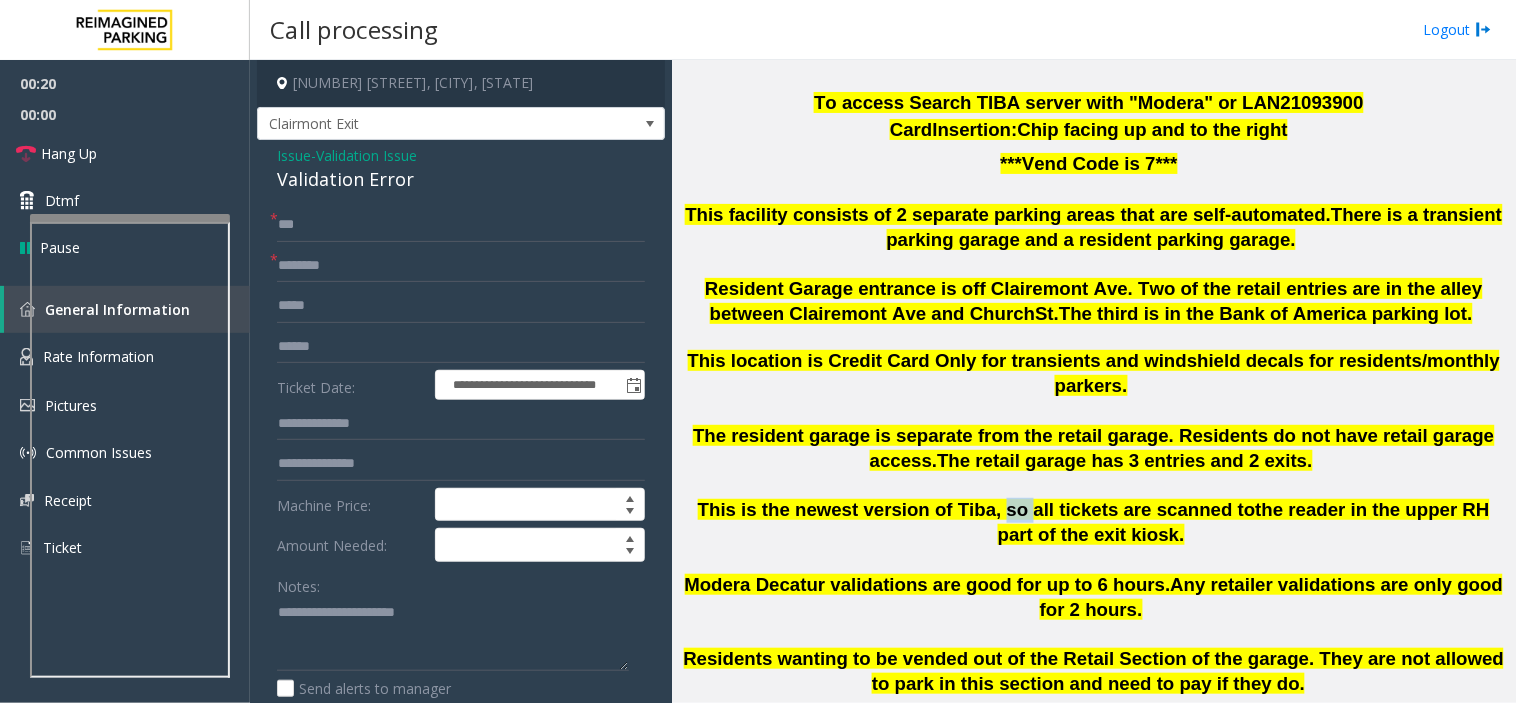 click on "This is the newest version of Tiba, so all tickets are scanned to" 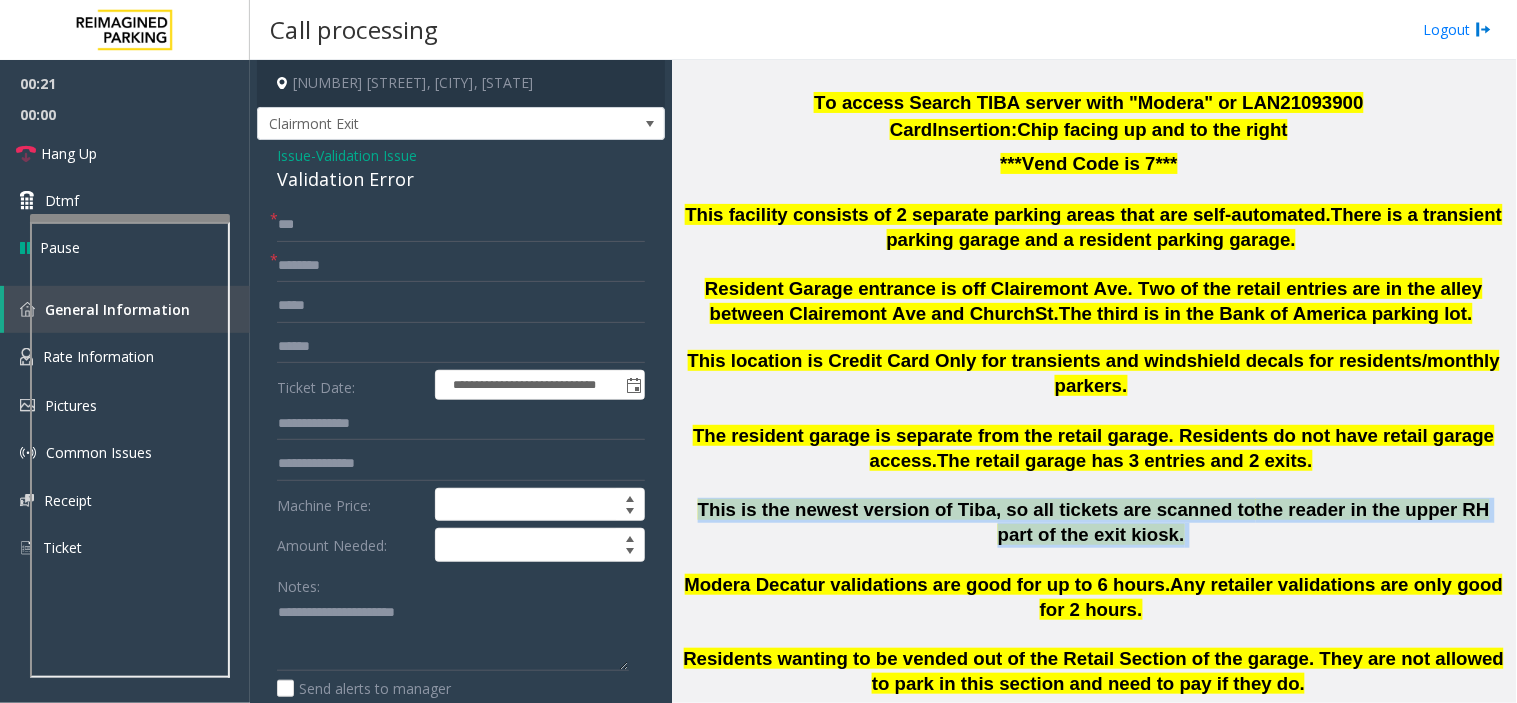 click on "This is the newest version of Tiba, so all tickets are scanned to" 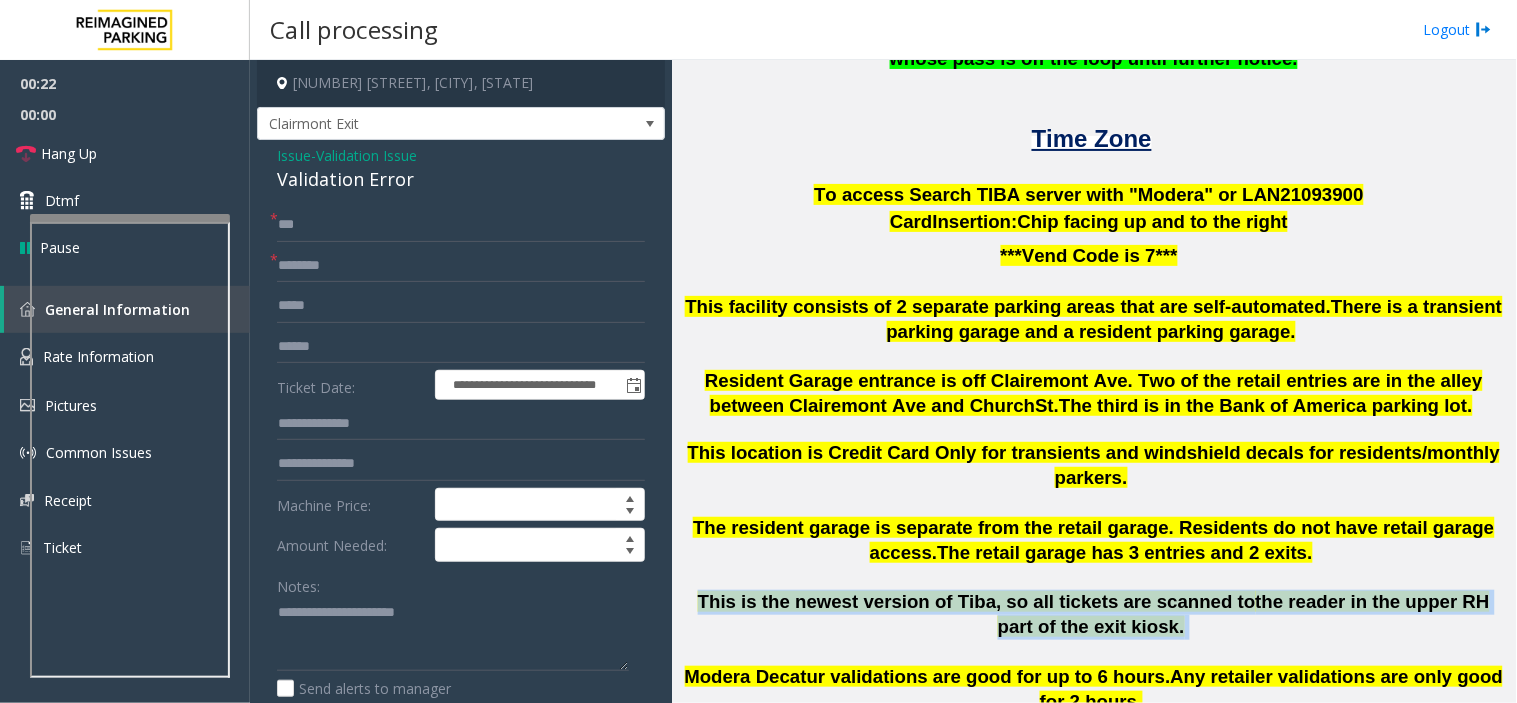 scroll, scrollTop: 558, scrollLeft: 0, axis: vertical 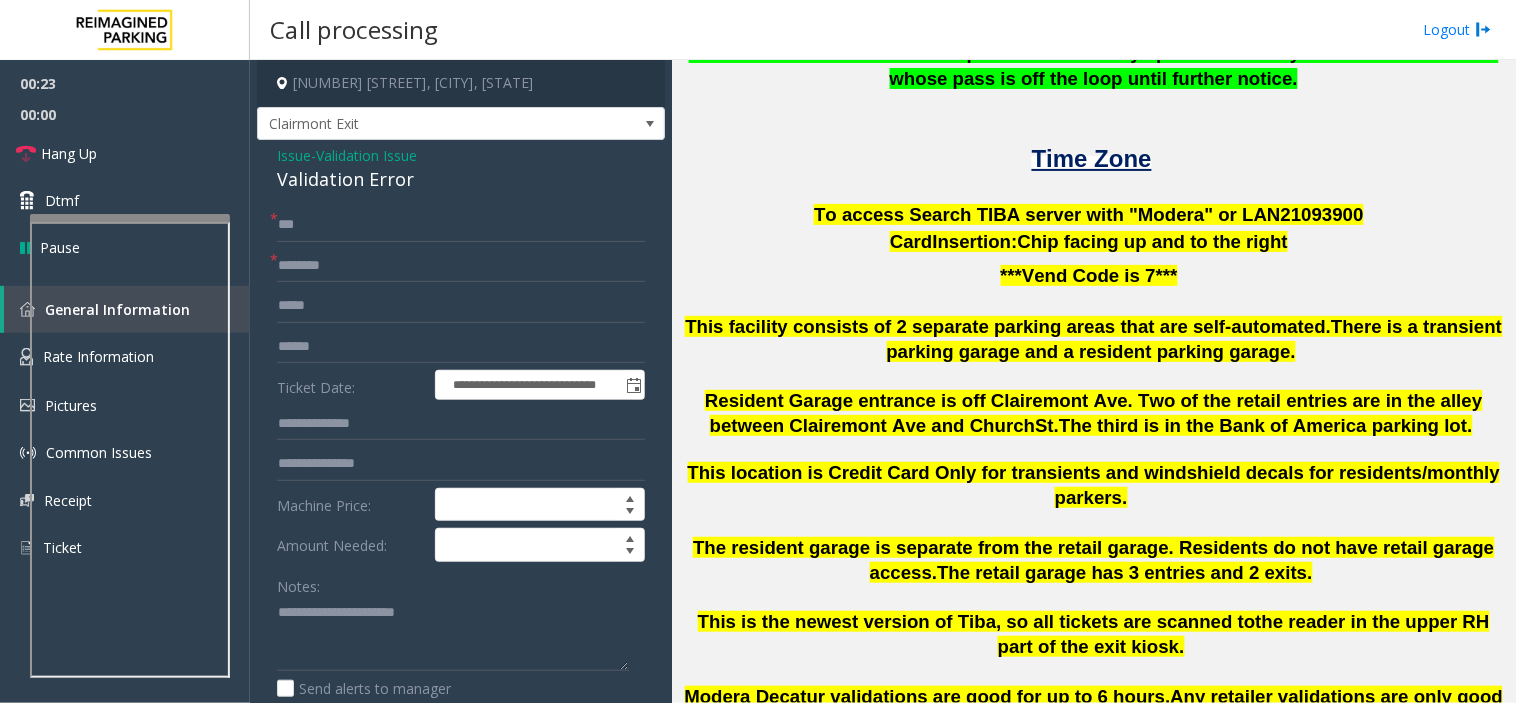 click on "To access Search TIBA server with "Modera" or LAN21093" 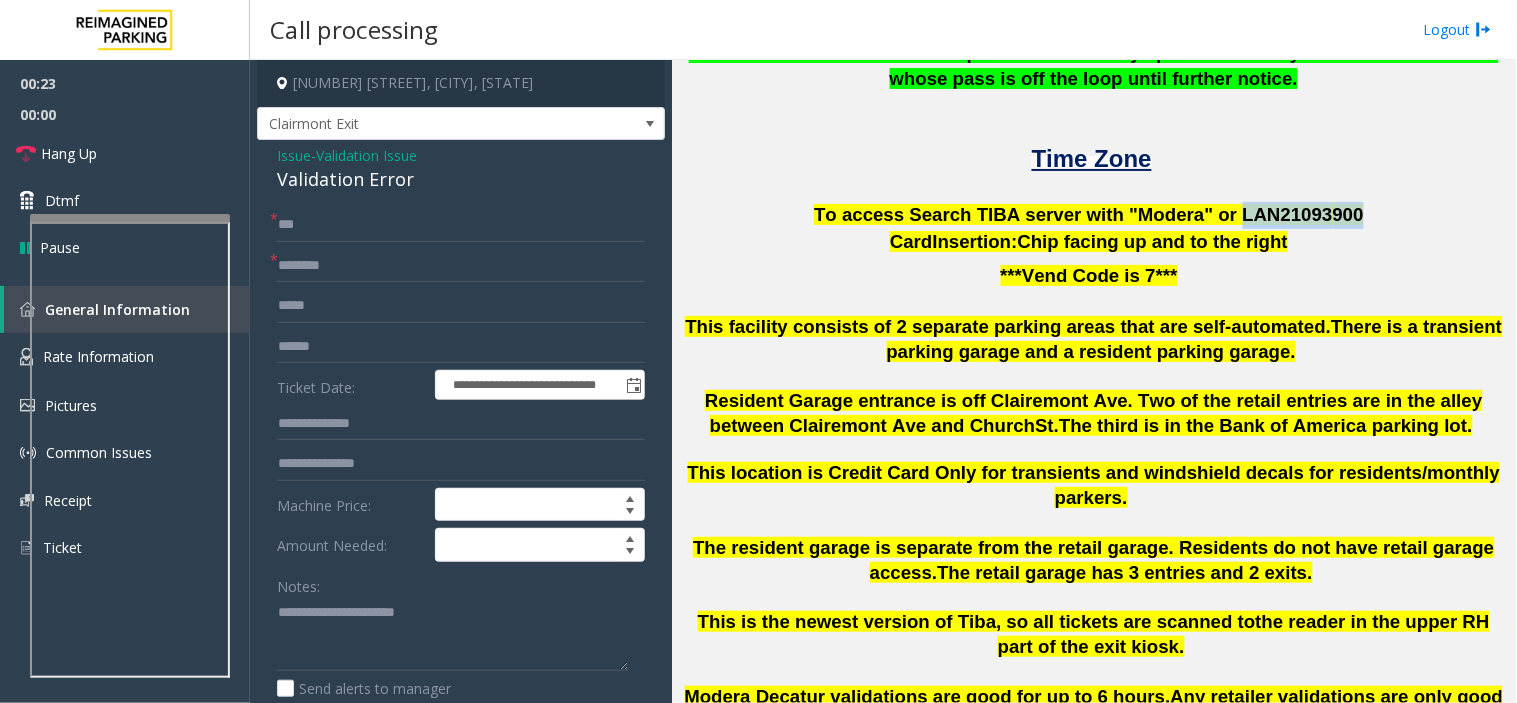 drag, startPoint x: 1287, startPoint y: 217, endPoint x: 1276, endPoint y: 211, distance: 12.529964 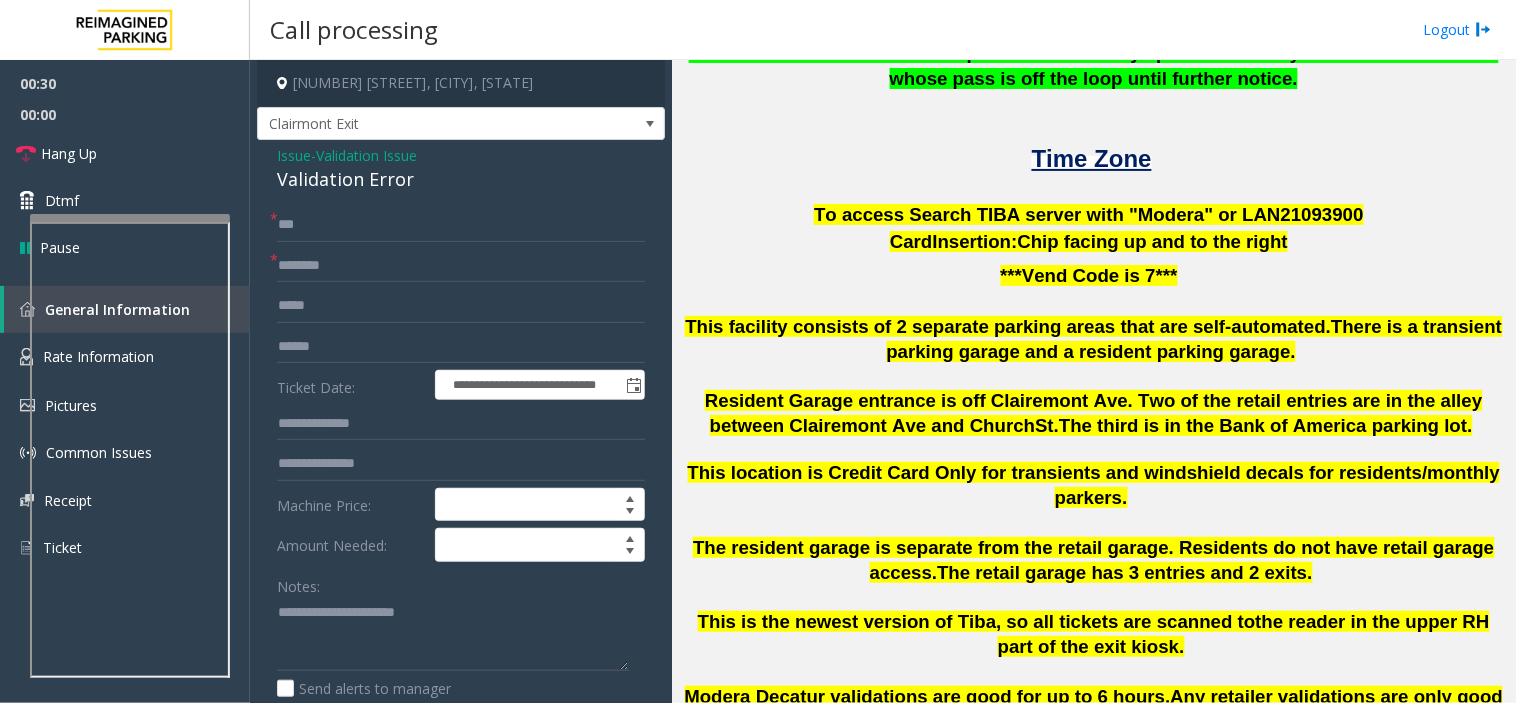 click on "[NUMBER] [STREET], [CITY], [STATE]" 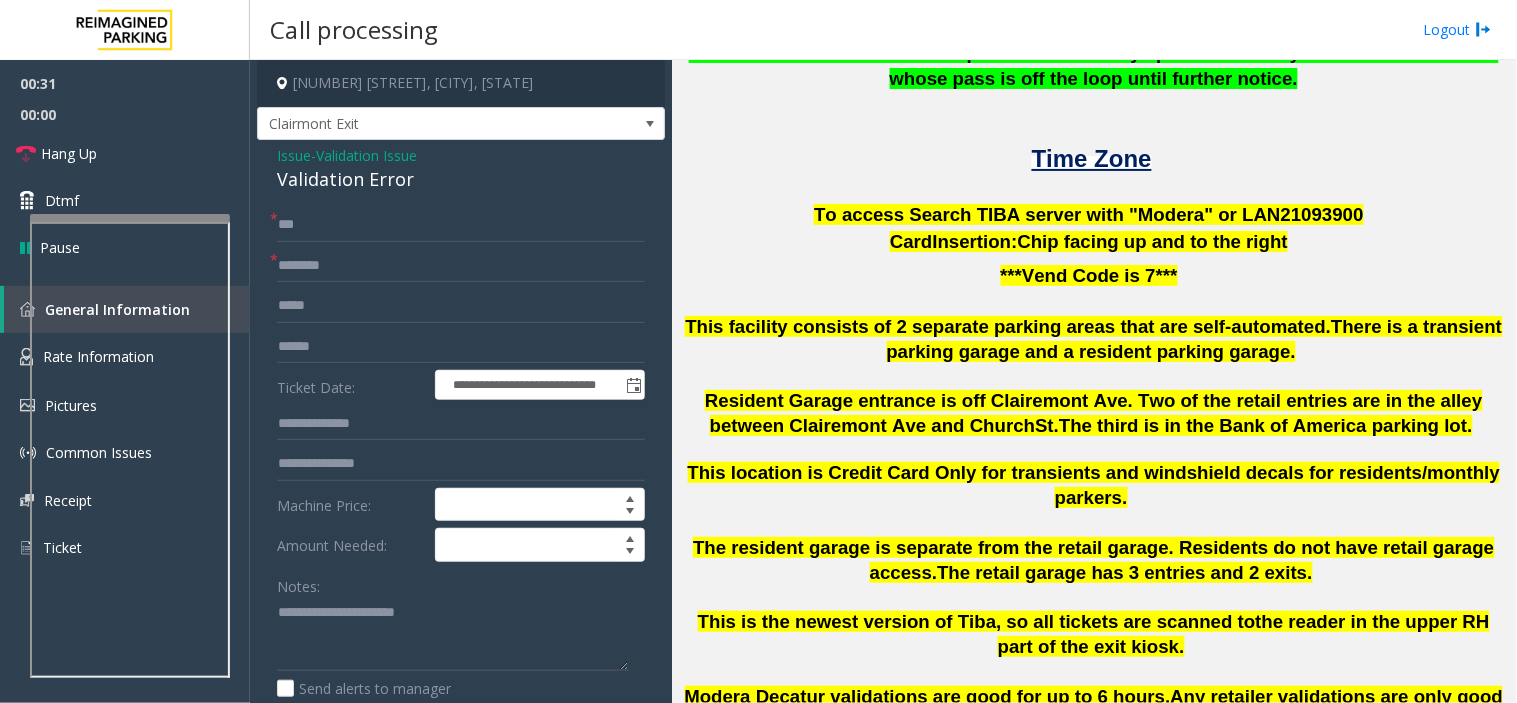 drag, startPoint x: 477, startPoint y: 78, endPoint x: 525, endPoint y: 80, distance: 48.04165 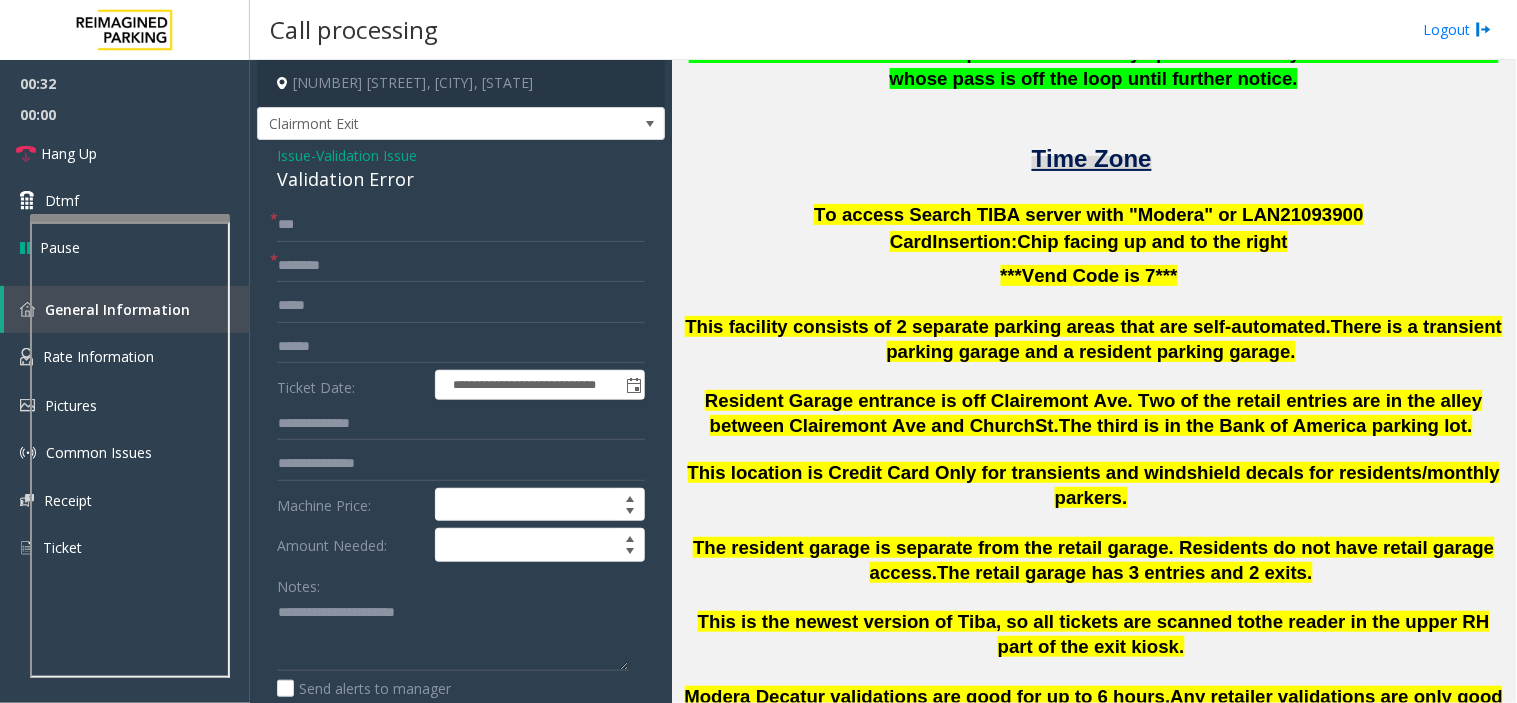 click on "Time Zone" 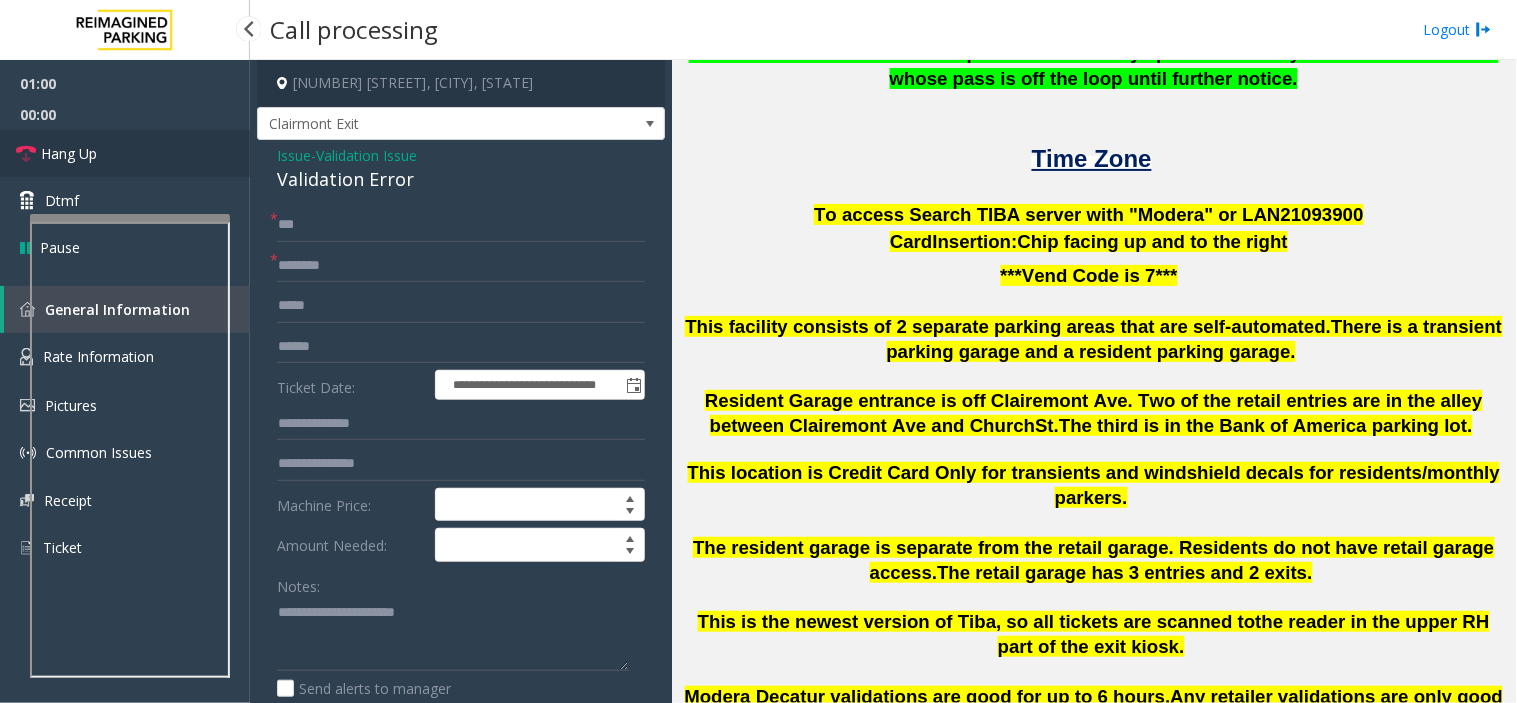 click on "Hang Up" at bounding box center [125, 153] 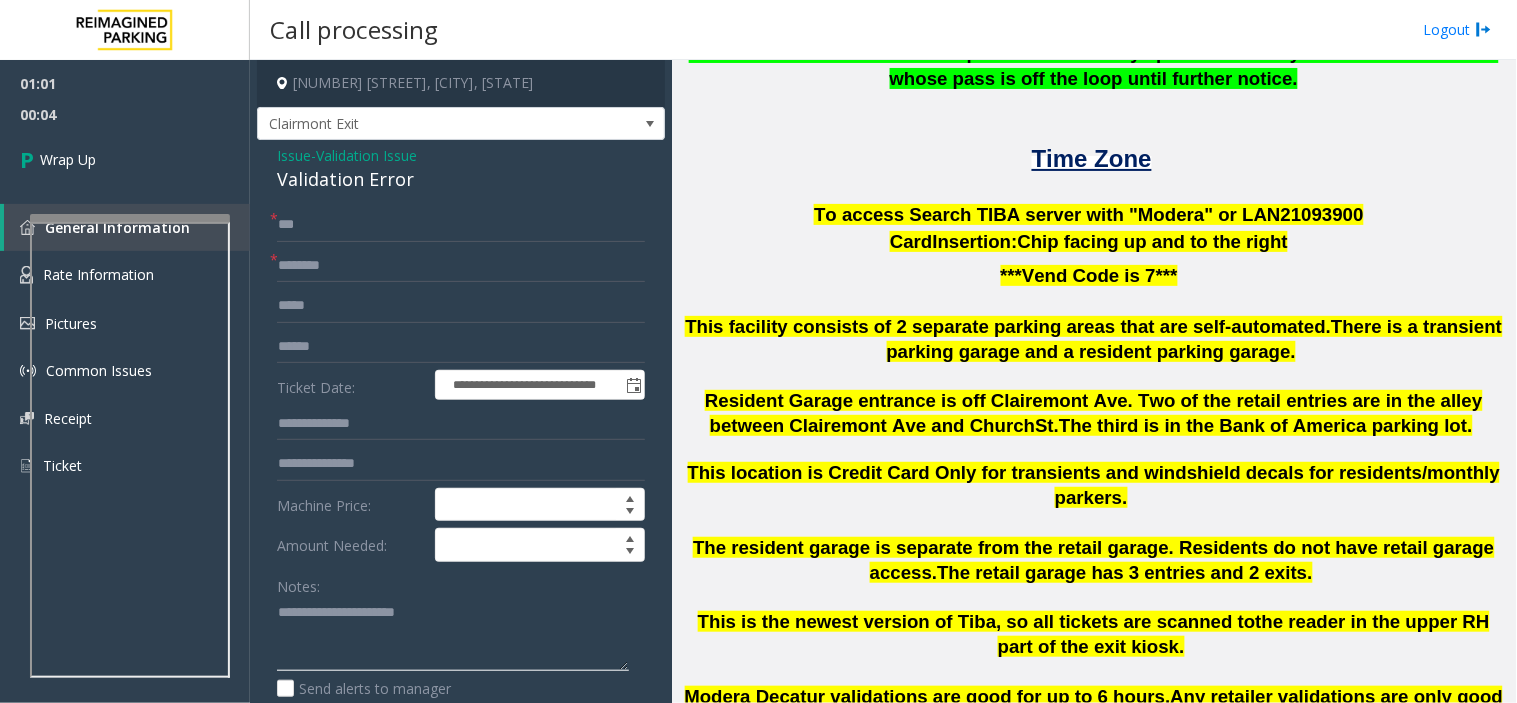 click 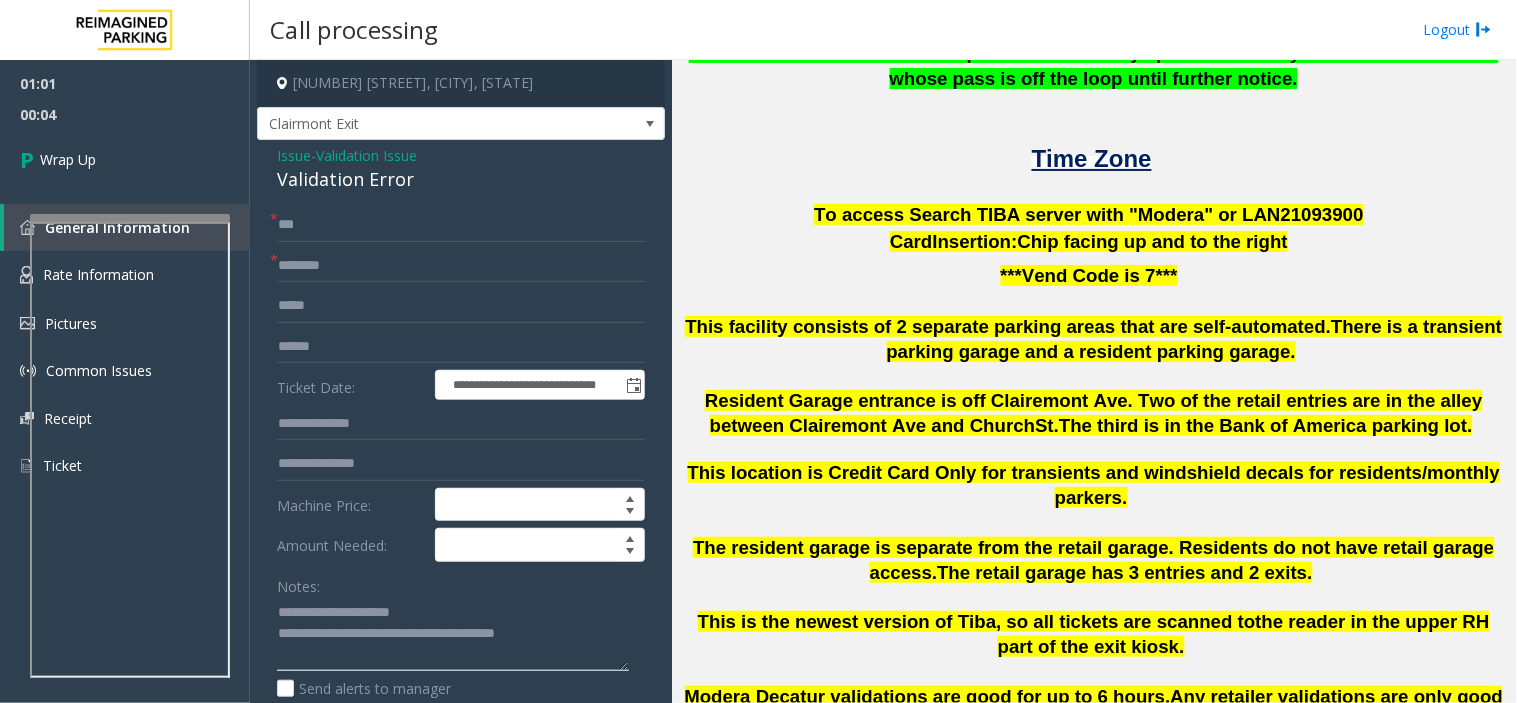 type on "**********" 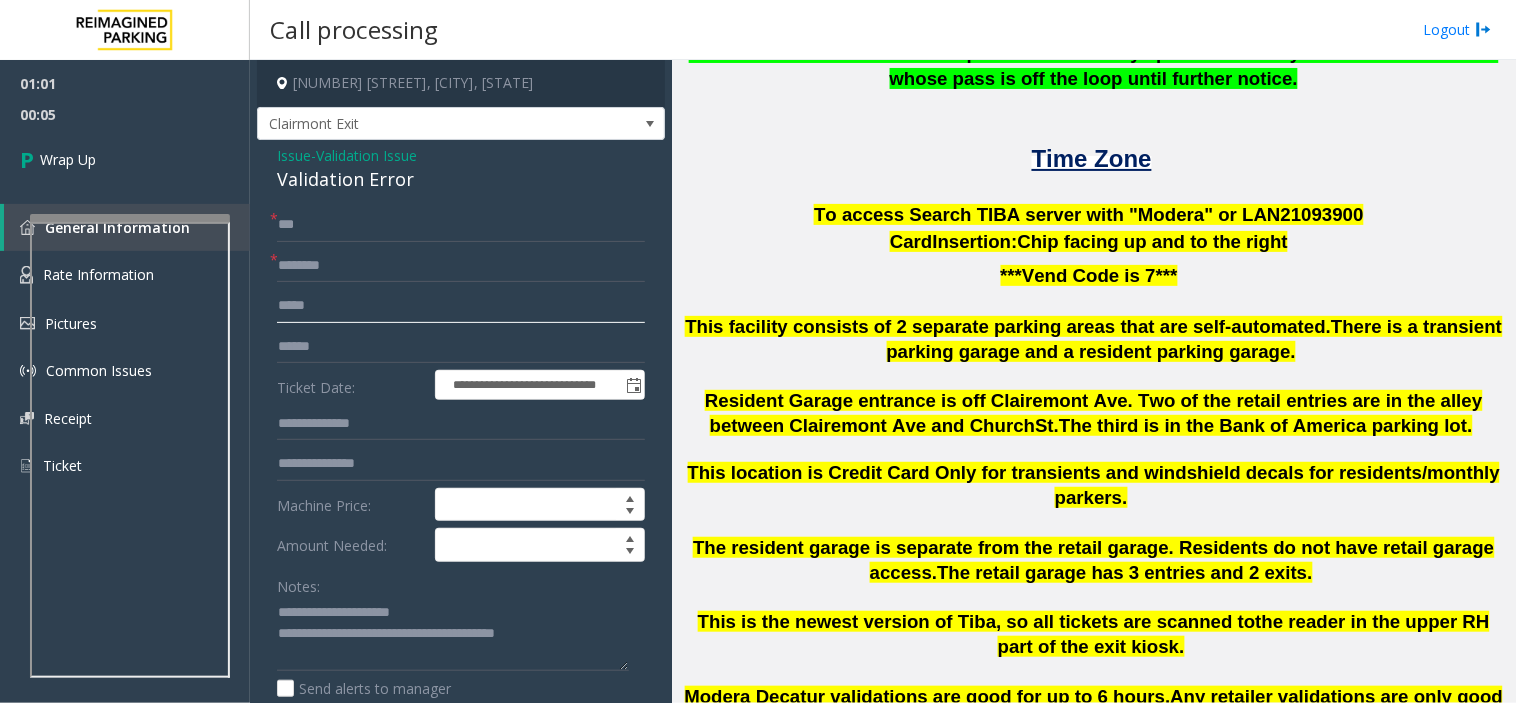 click 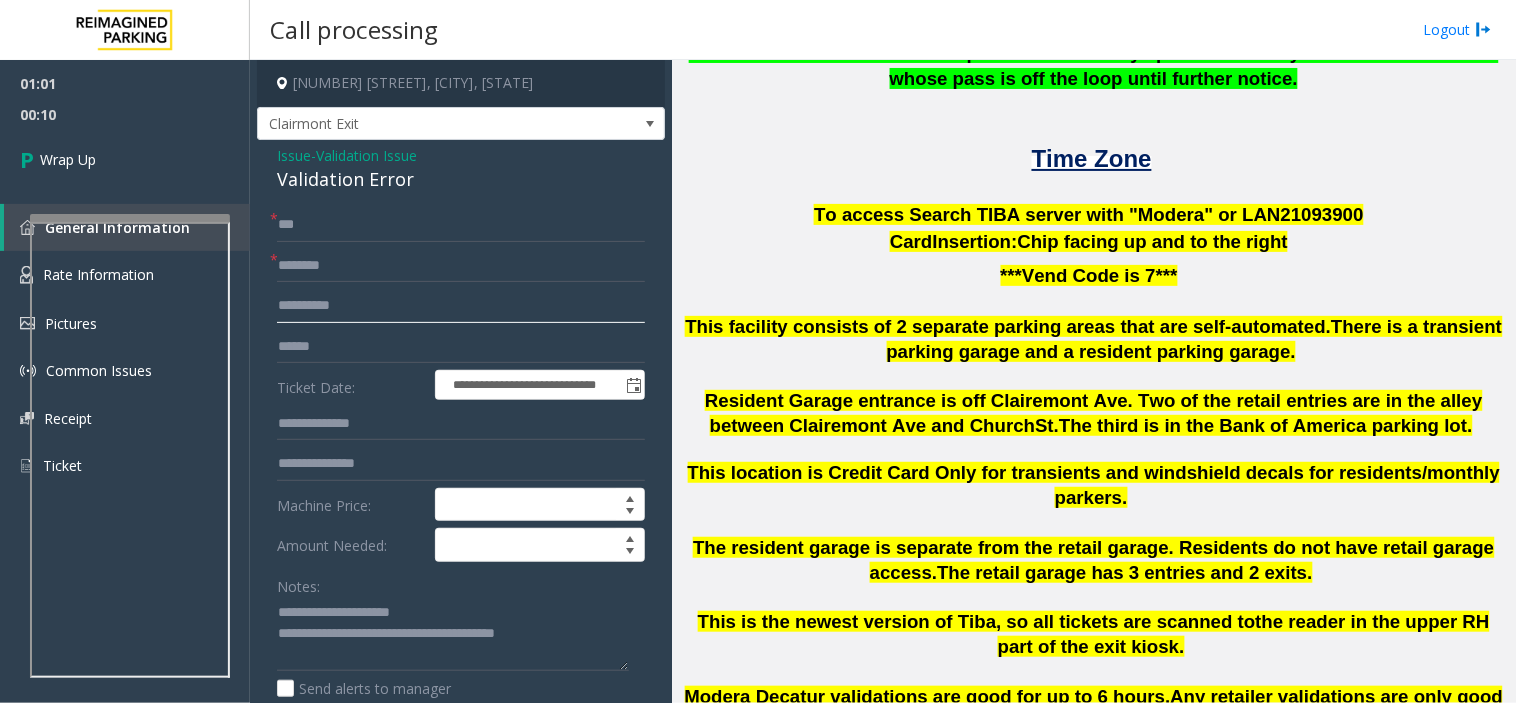 click on "**********" 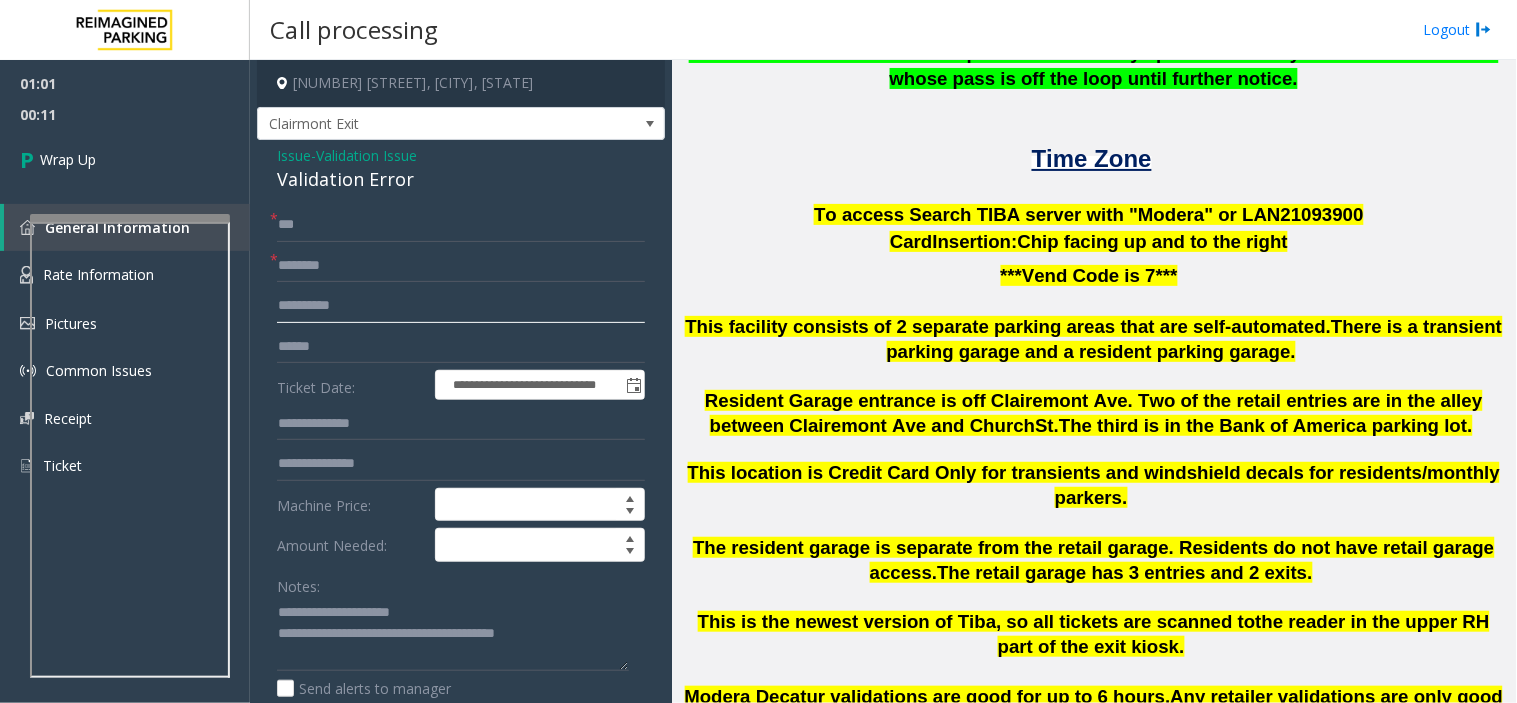 click on "**********" 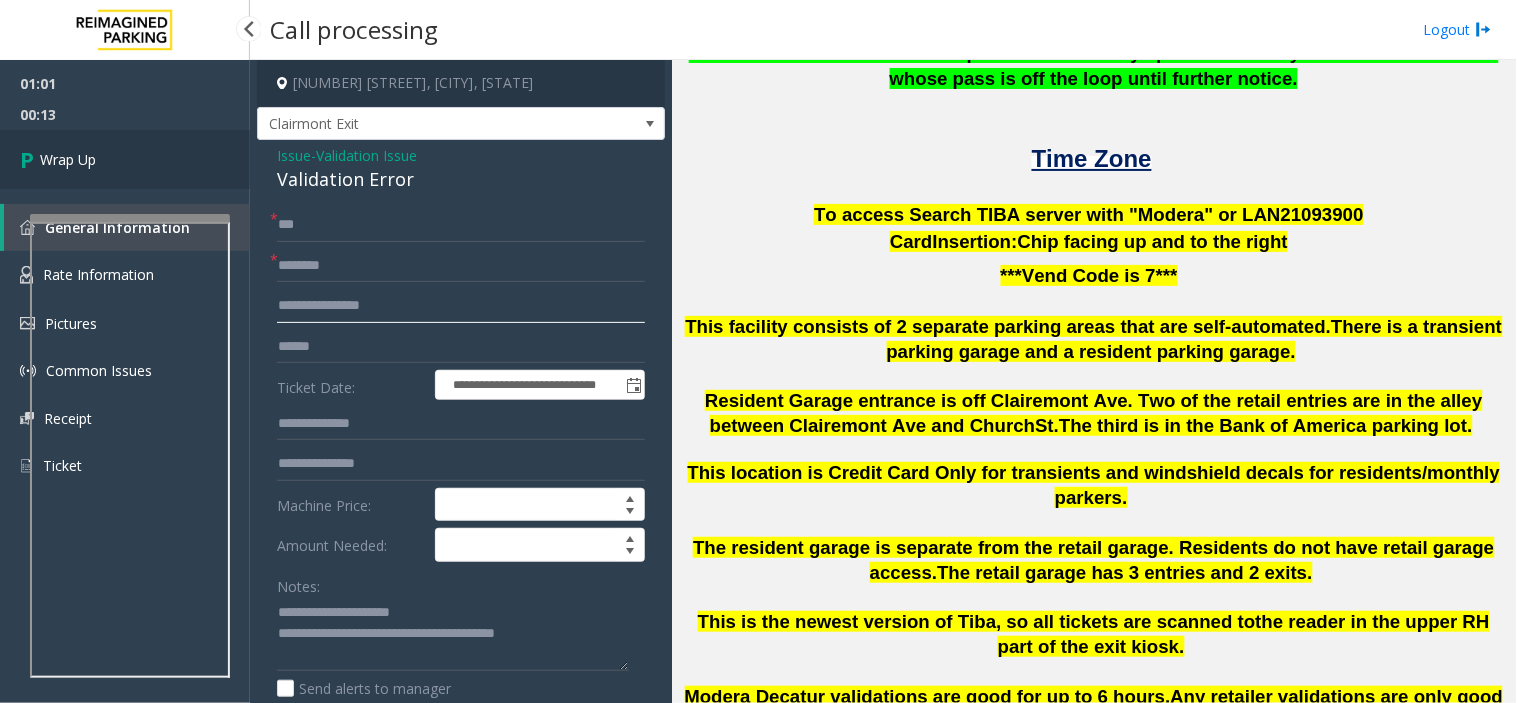 type on "**********" 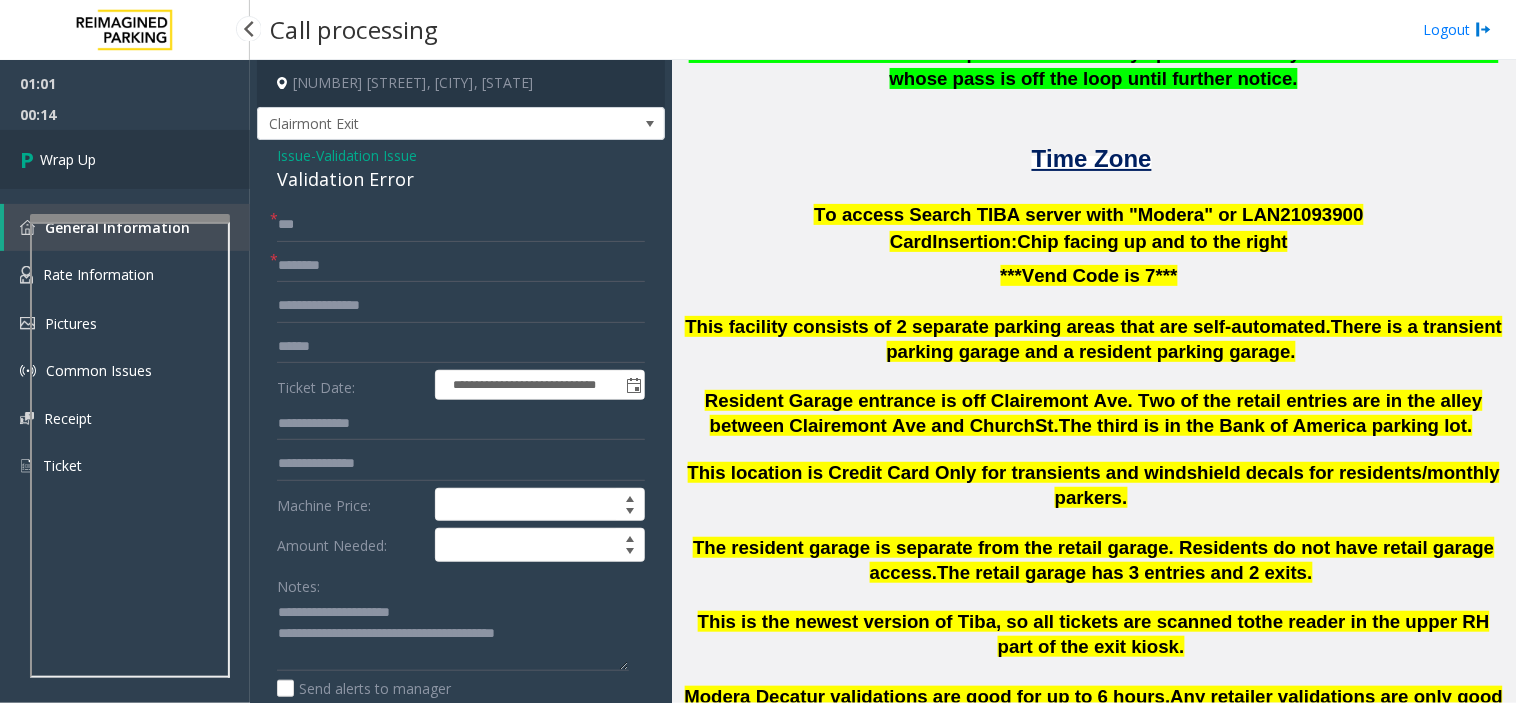 click on "Wrap Up" at bounding box center [125, 159] 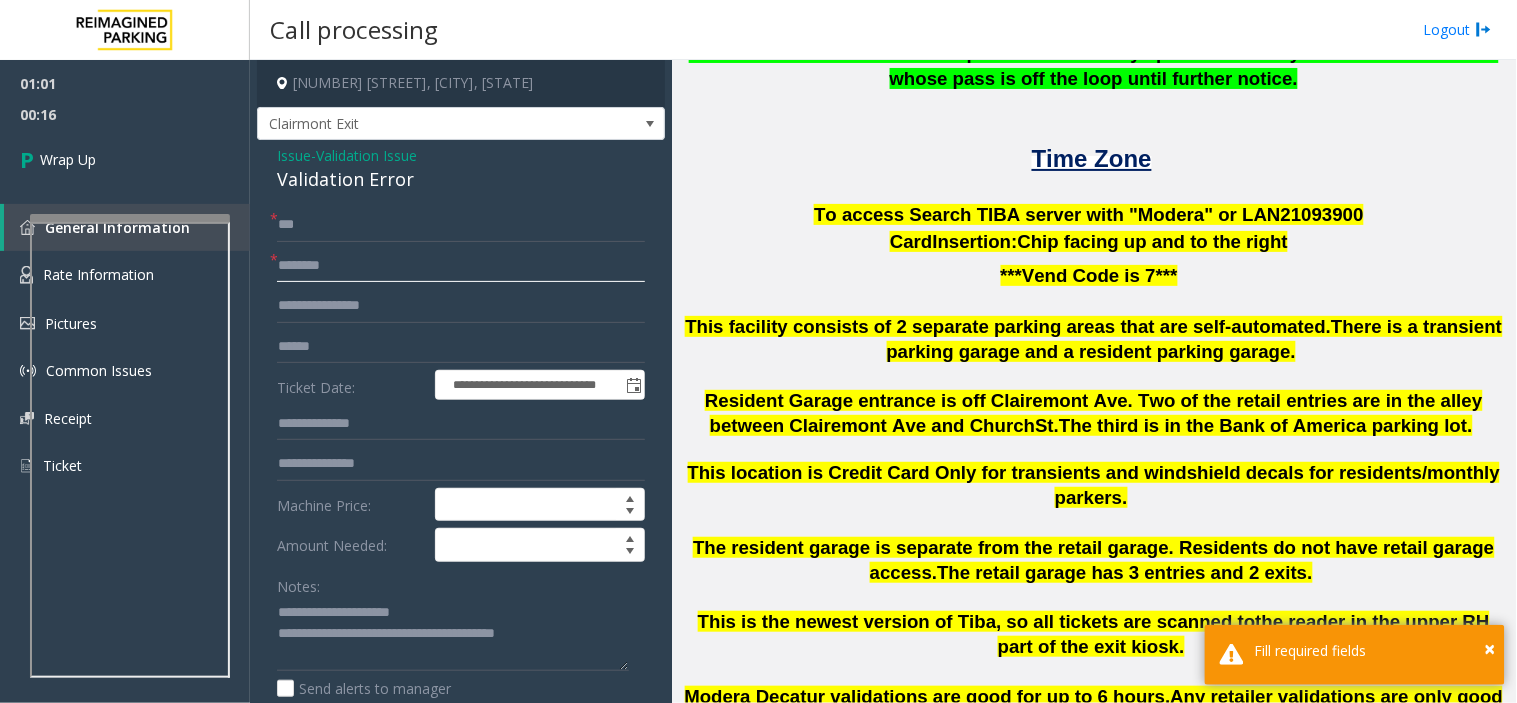 click 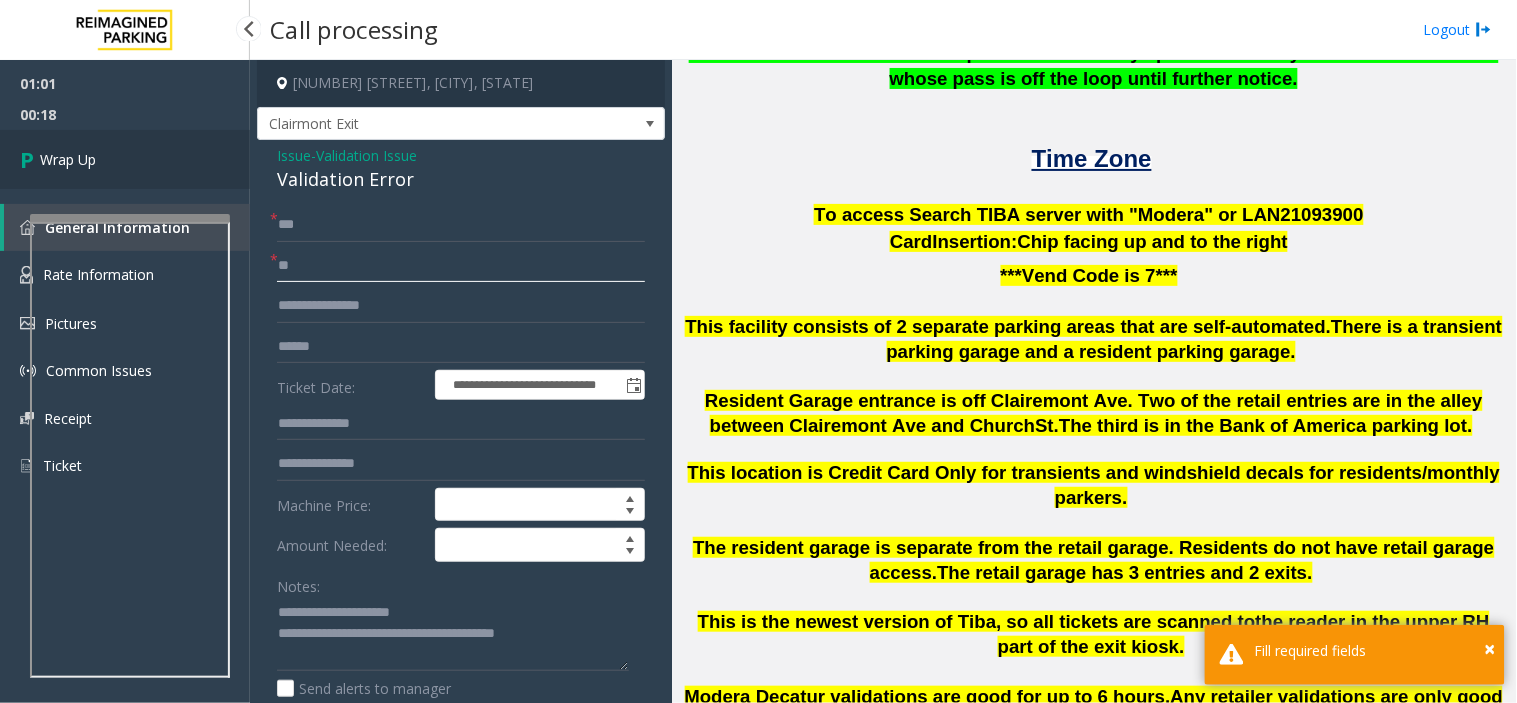 type on "**" 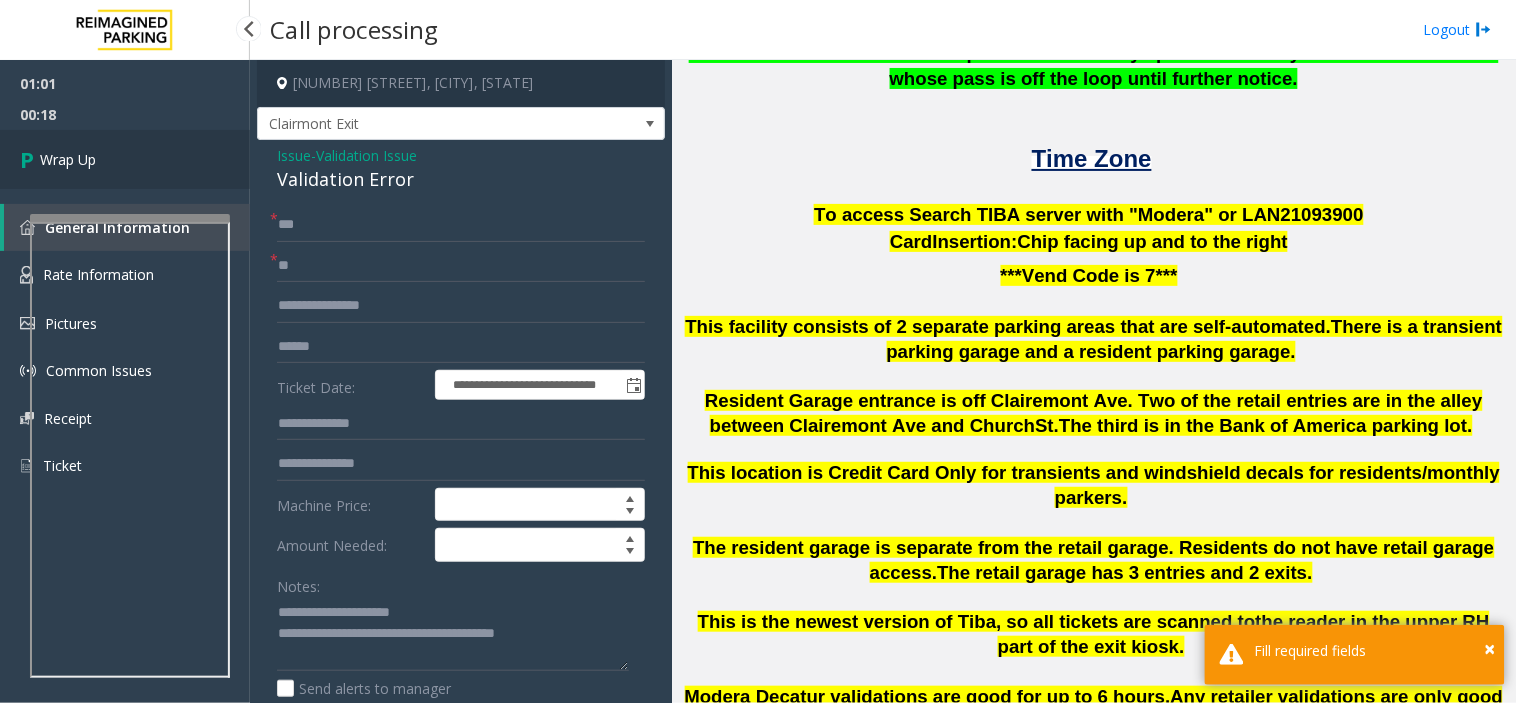 click on "Wrap Up" at bounding box center [125, 159] 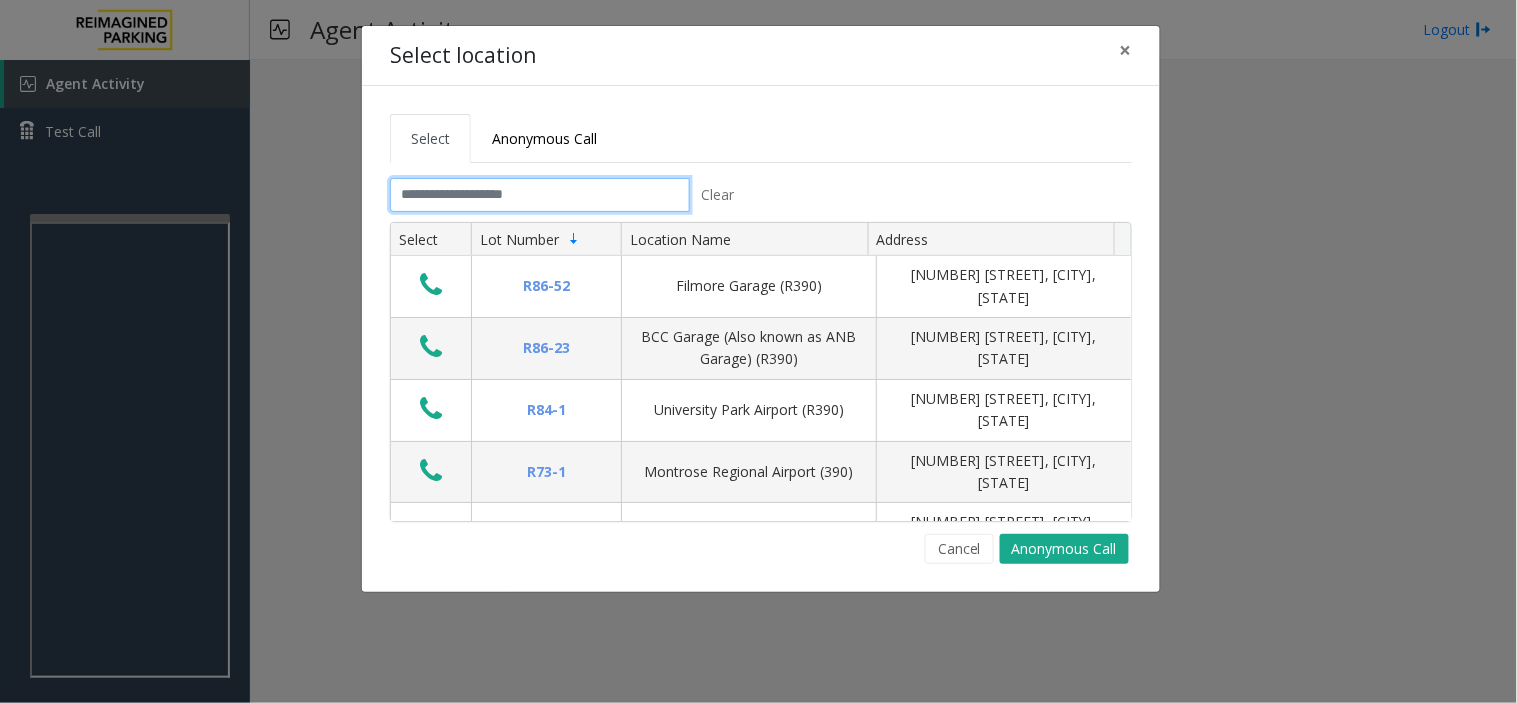 click 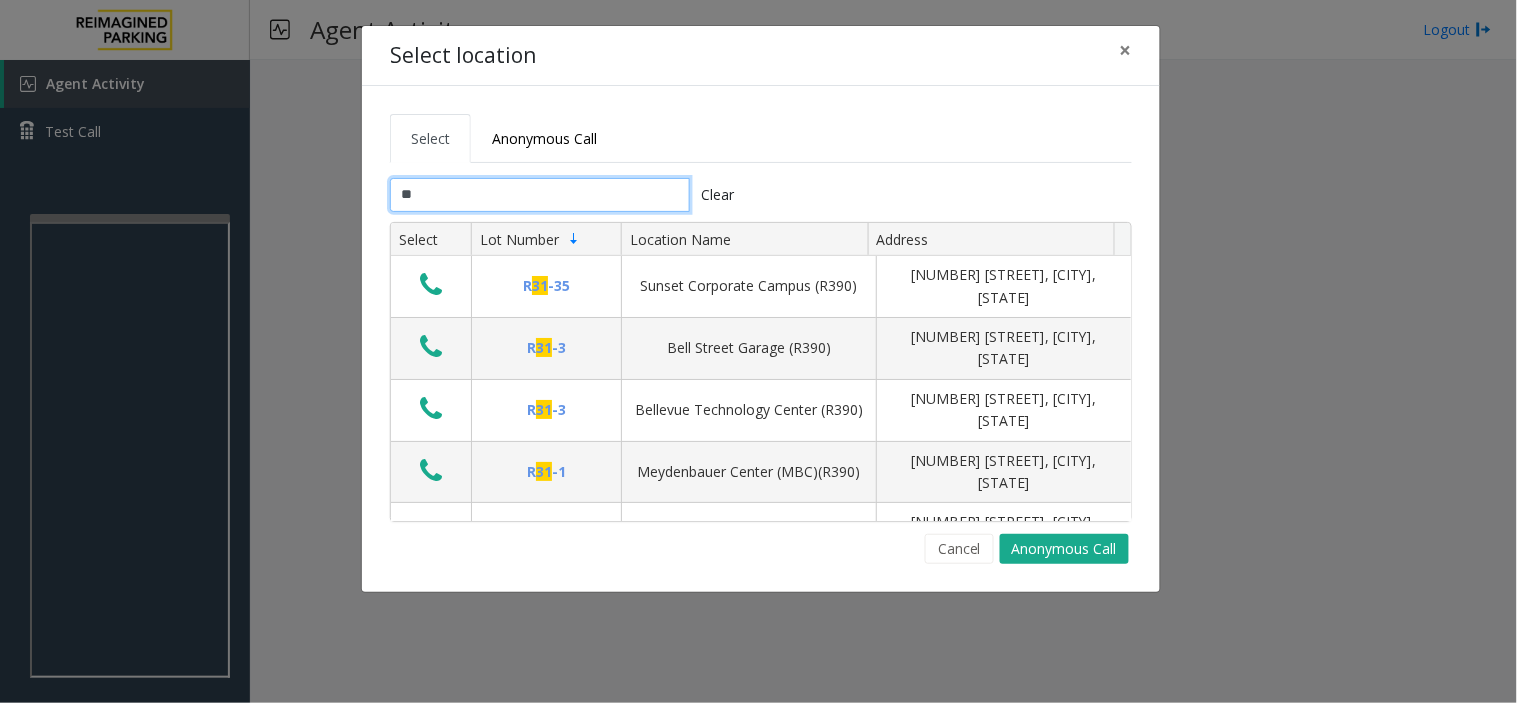 type on "*" 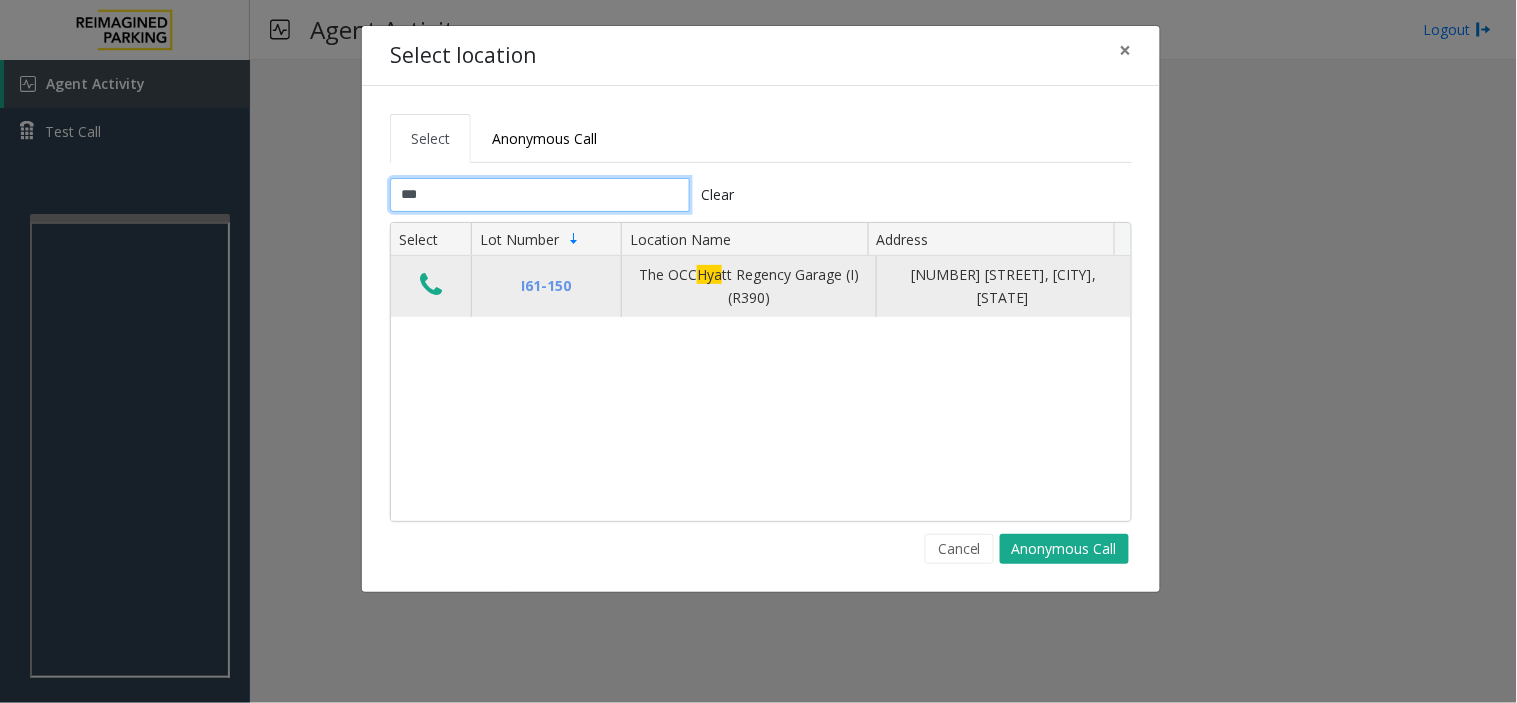 type on "***" 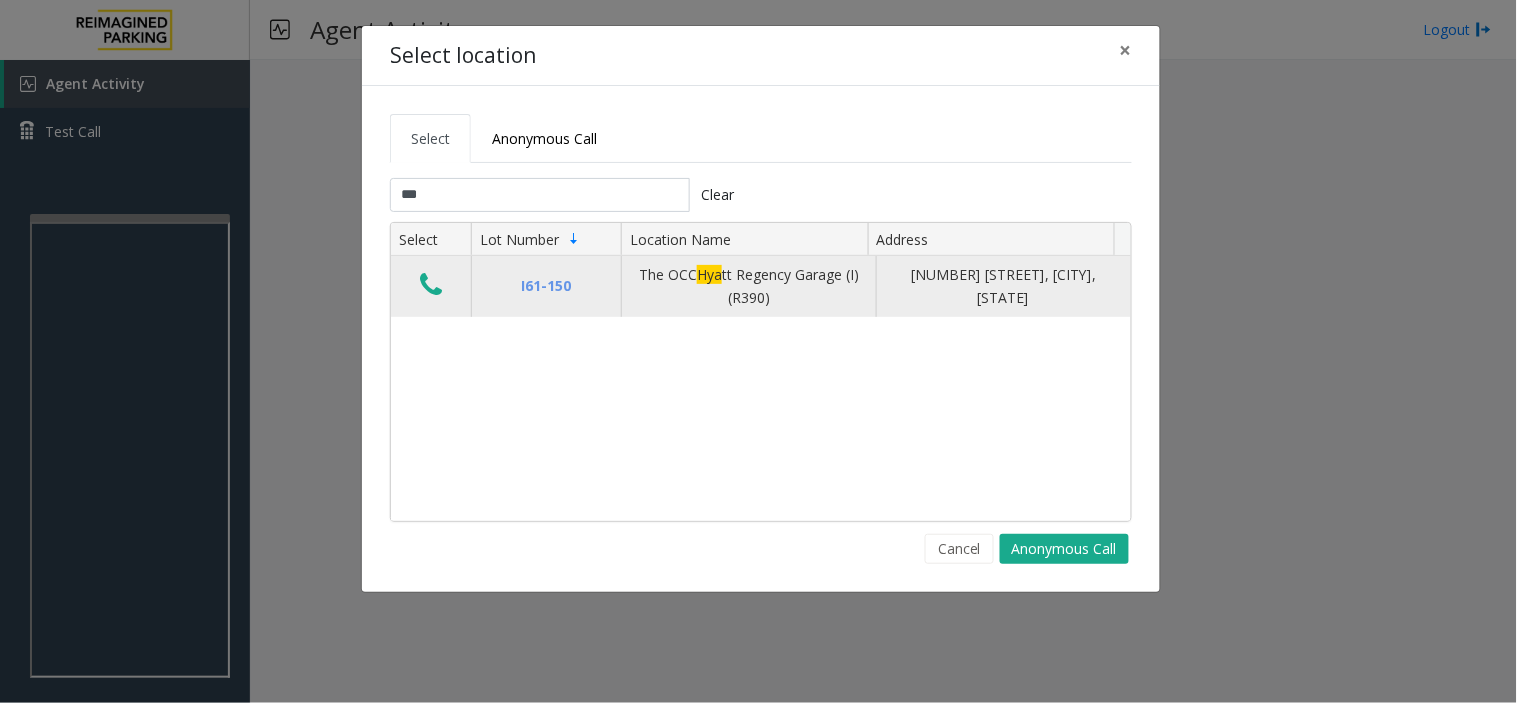 click 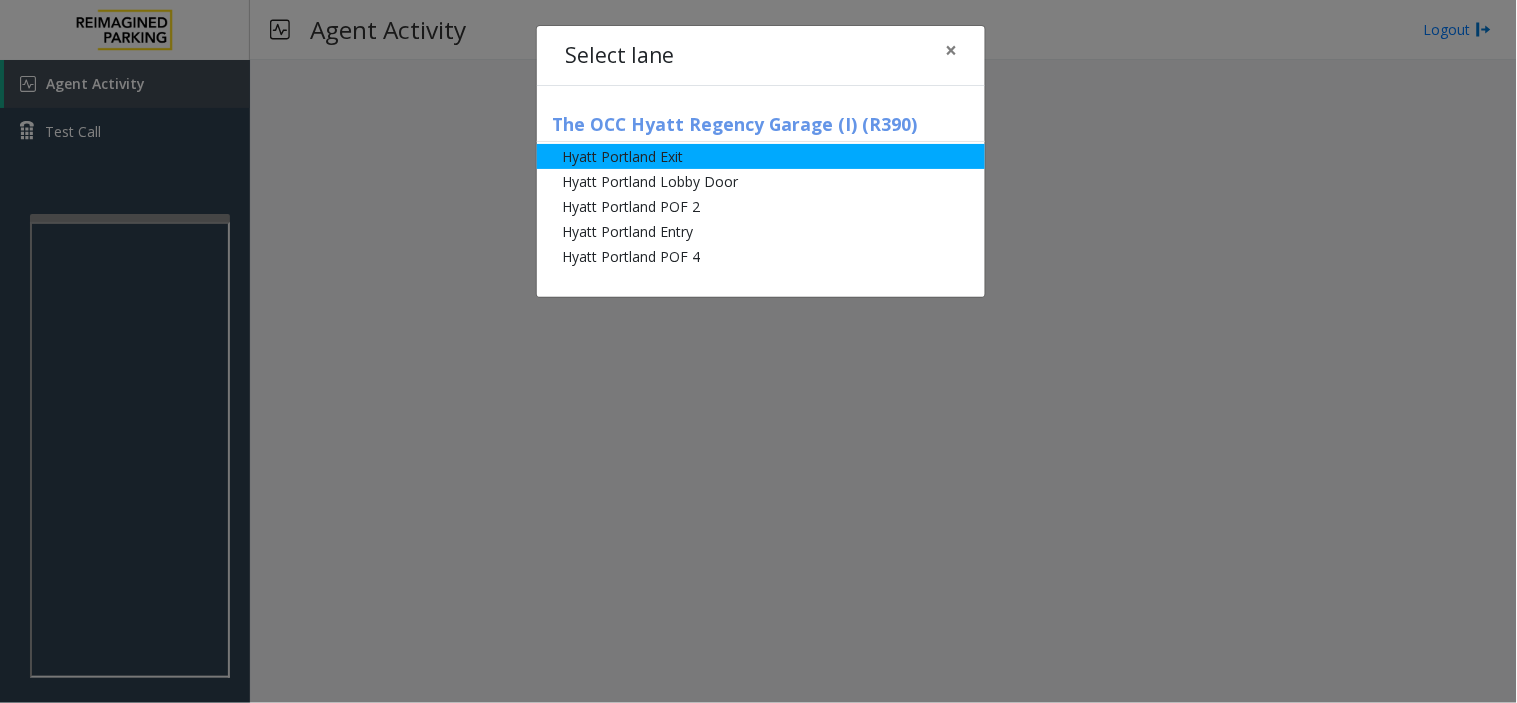 click on "Hyatt Portland Exit" 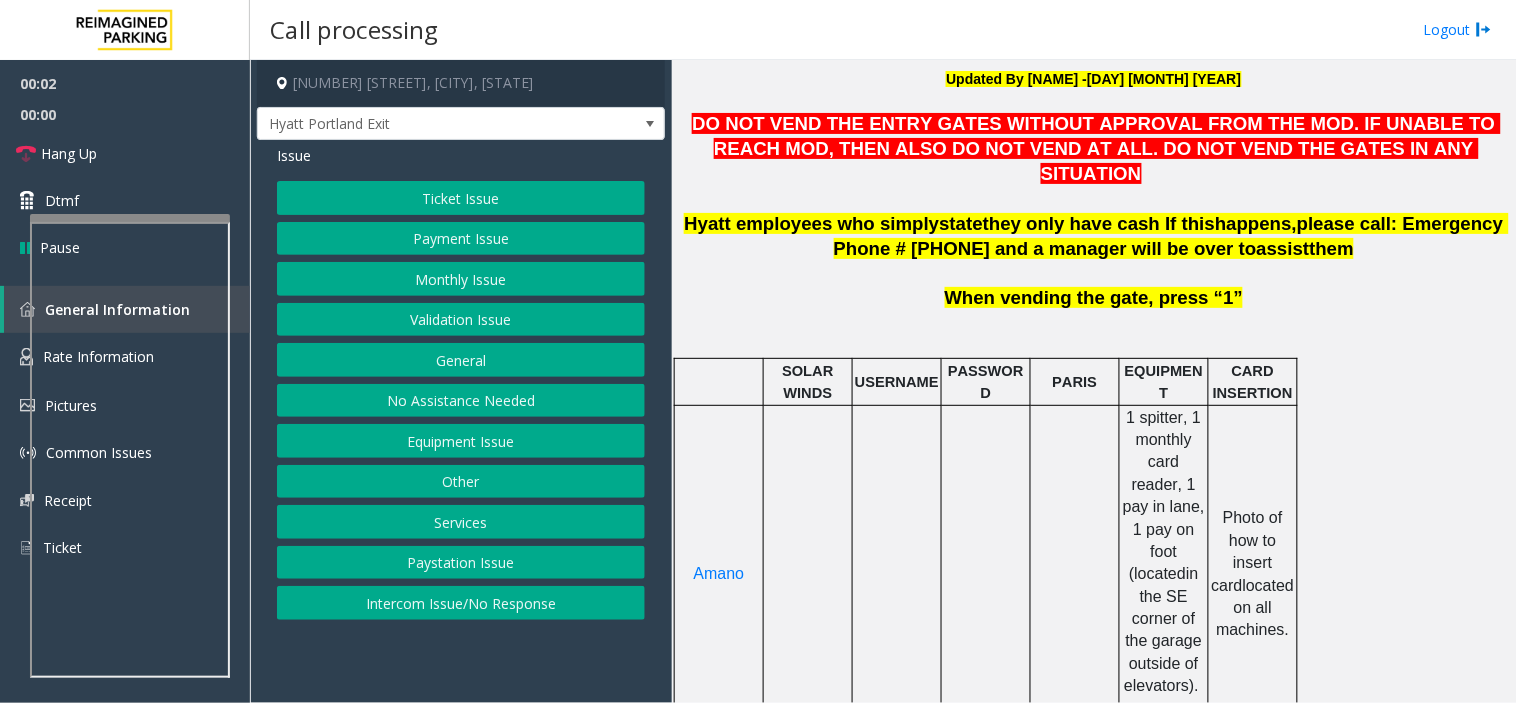 scroll, scrollTop: 666, scrollLeft: 0, axis: vertical 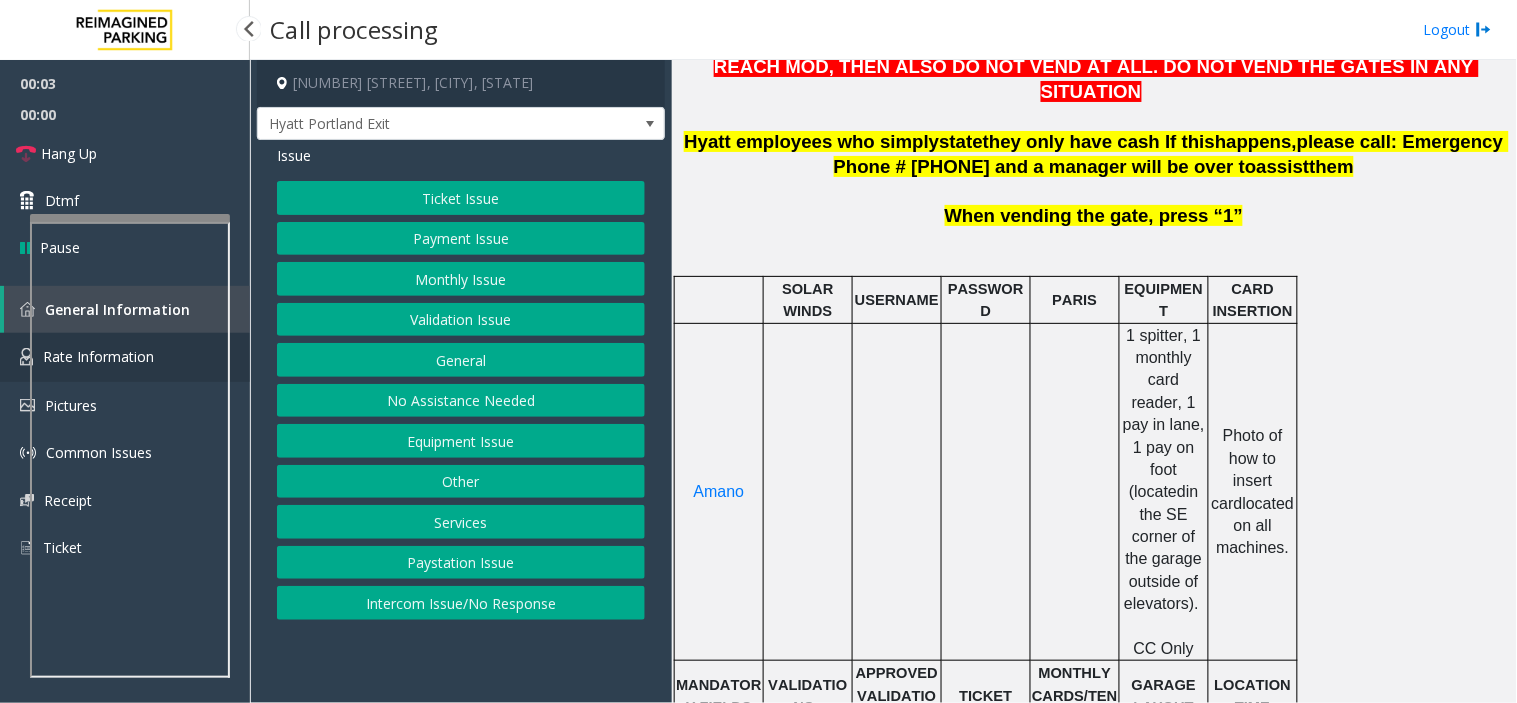 click on "Rate Information" at bounding box center (125, 357) 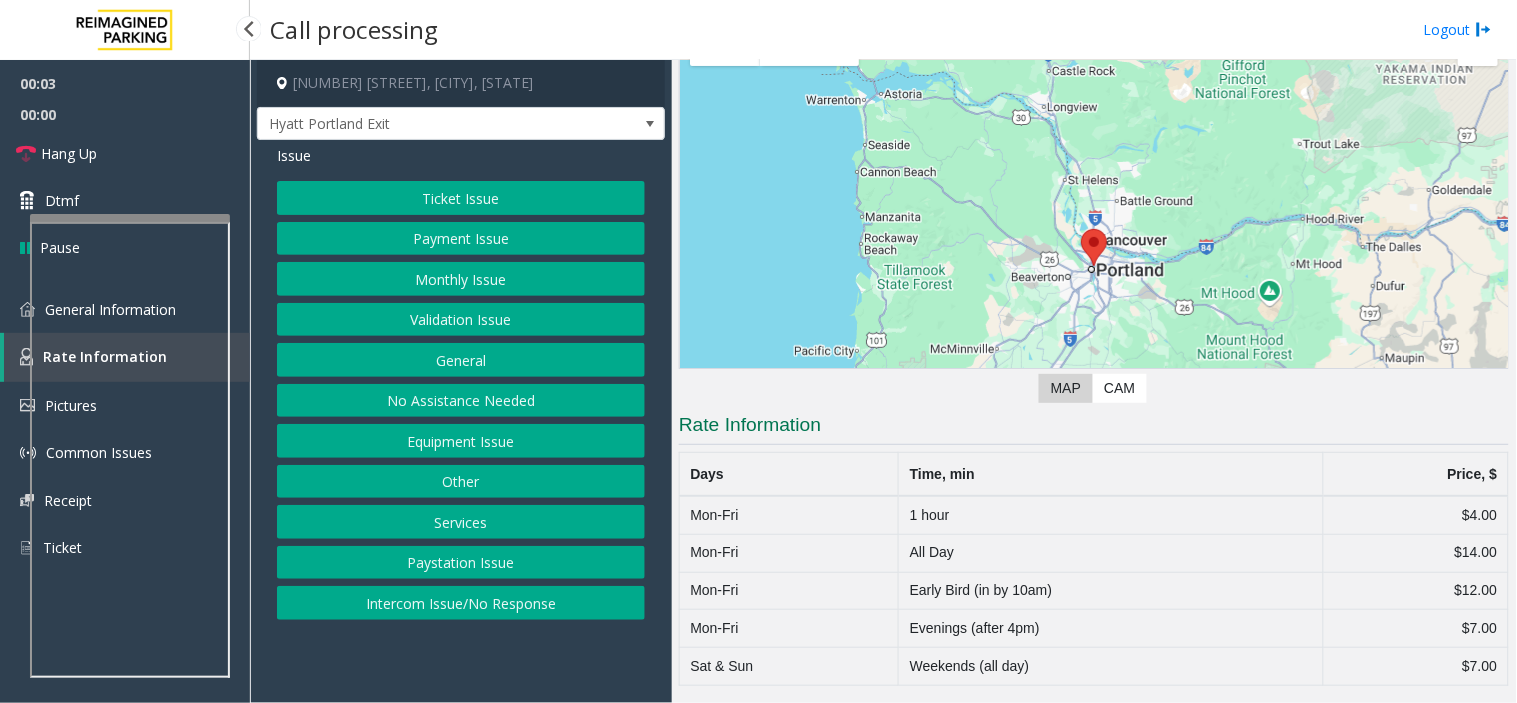 scroll, scrollTop: 92, scrollLeft: 0, axis: vertical 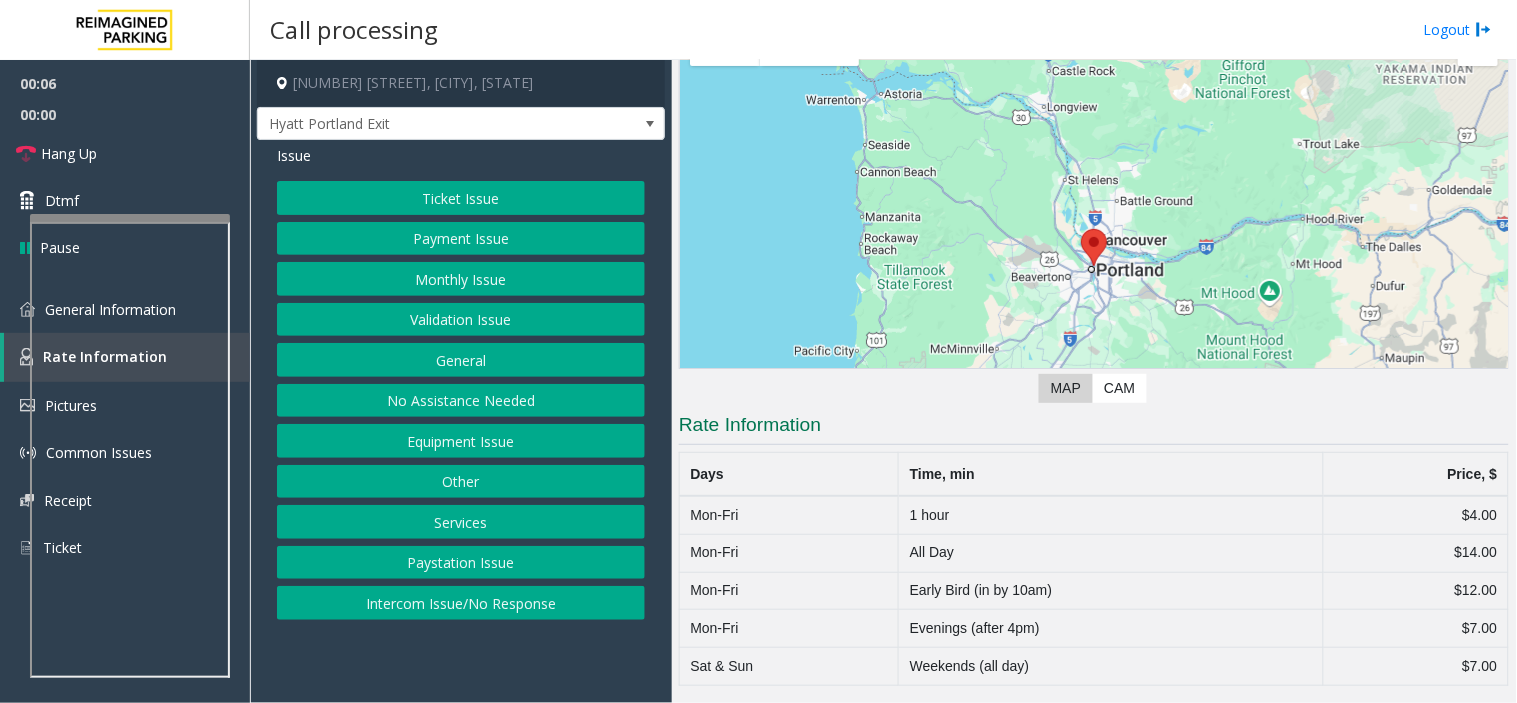 click on "Mon-Fri" 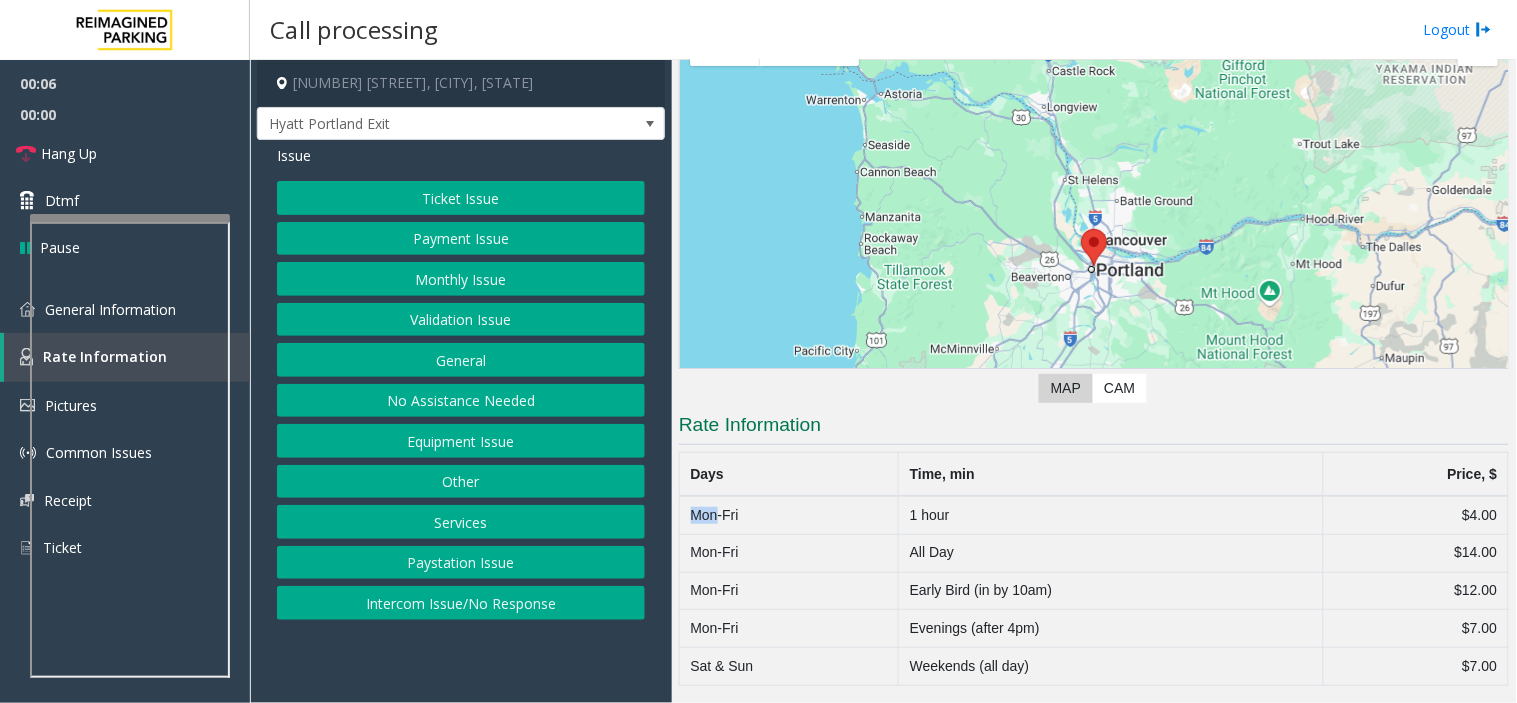 click on "Mon-Fri" 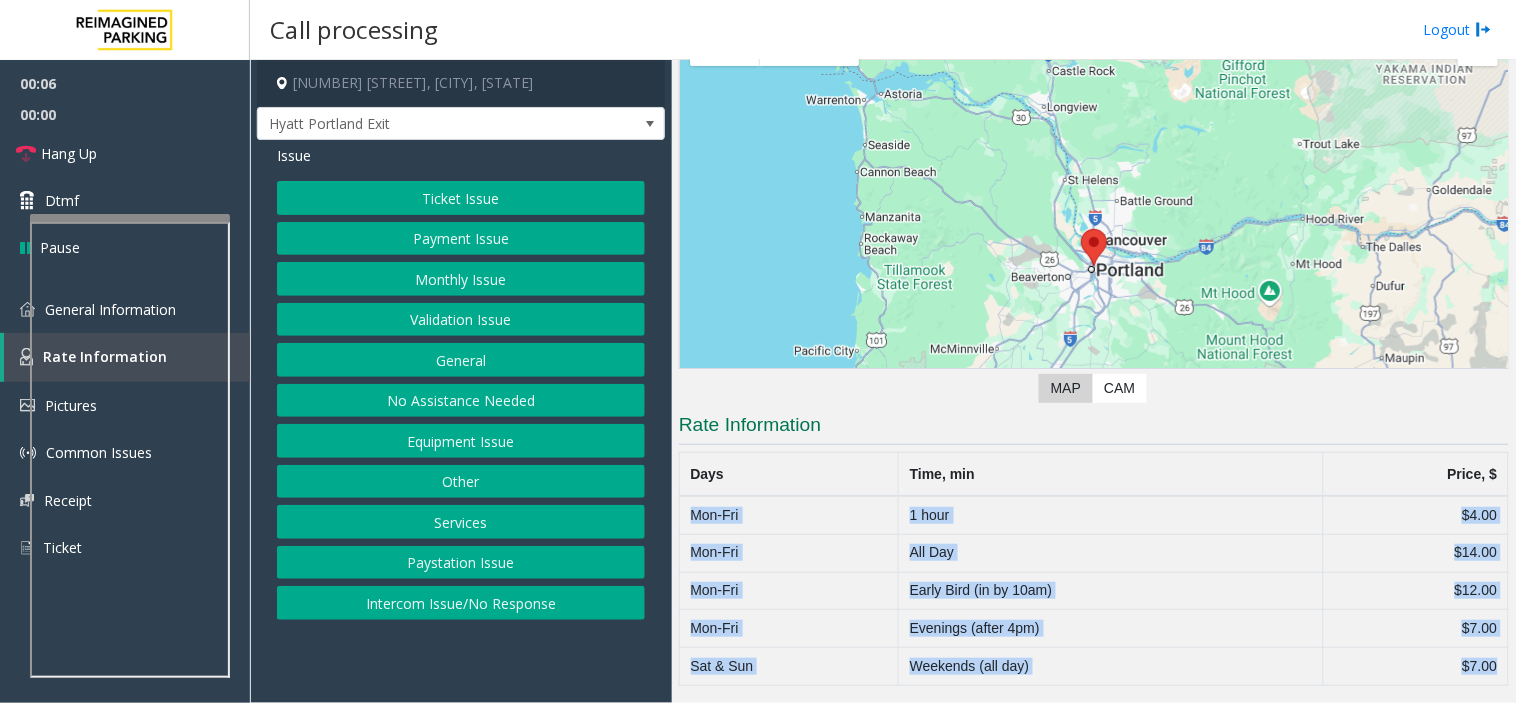 drag, startPoint x: 703, startPoint y: 516, endPoint x: 1414, endPoint y: 684, distance: 730.57855 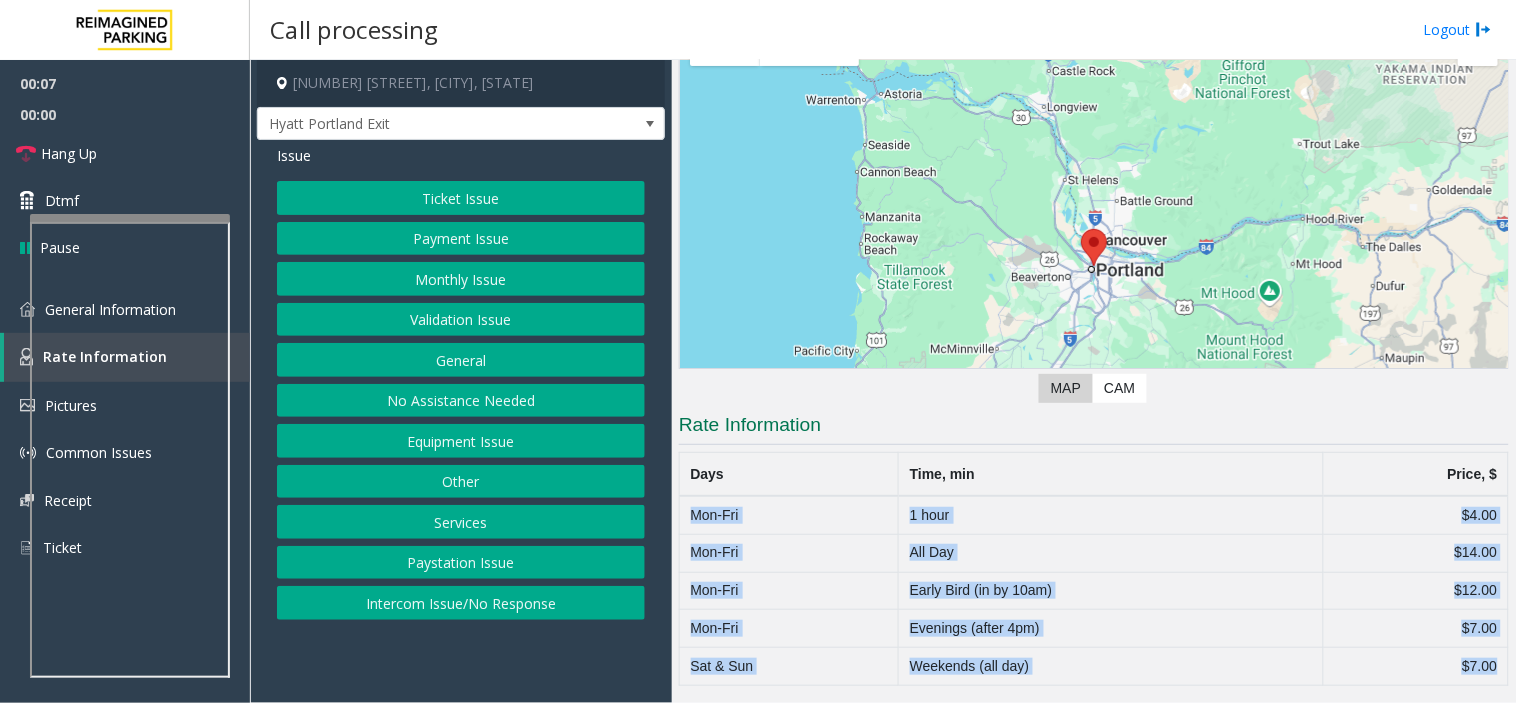 click on "$7.00" 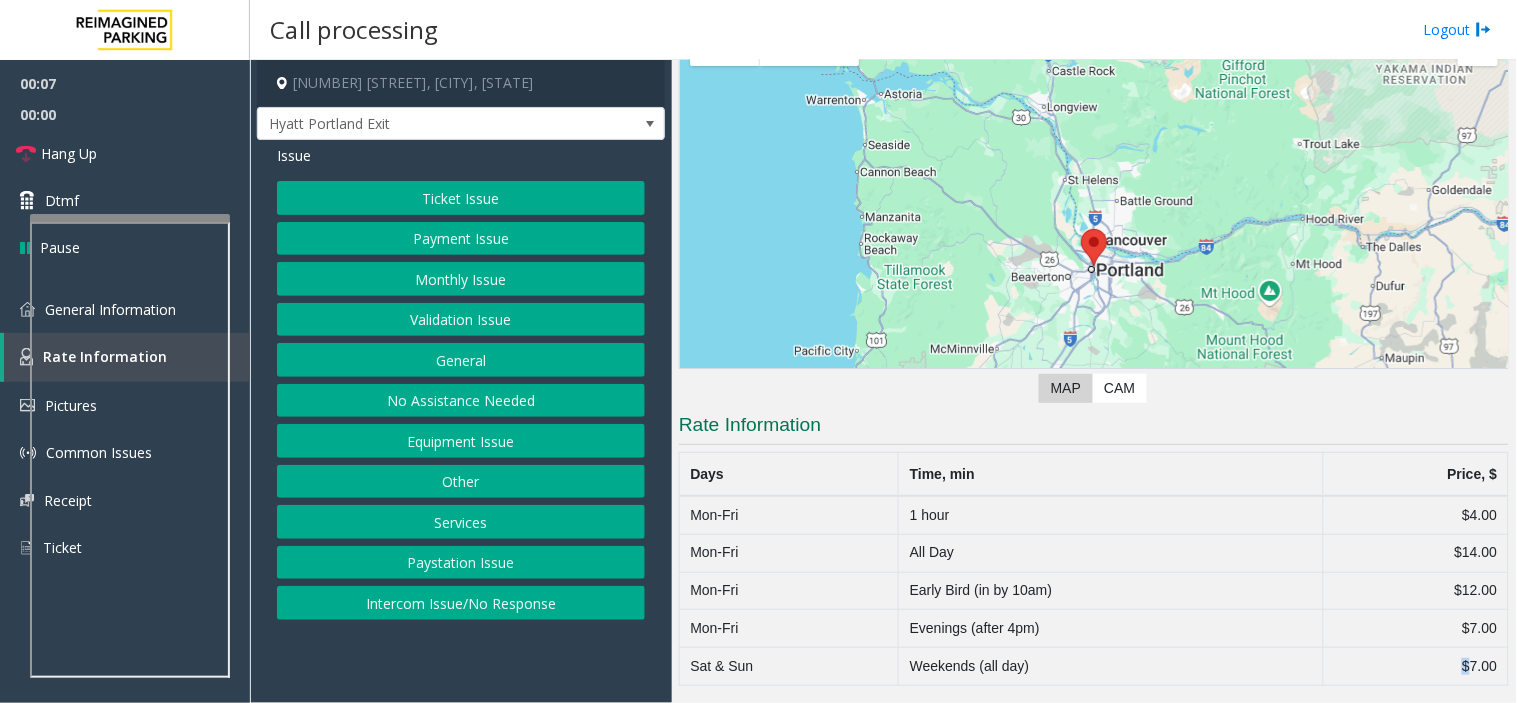click on "$7.00" 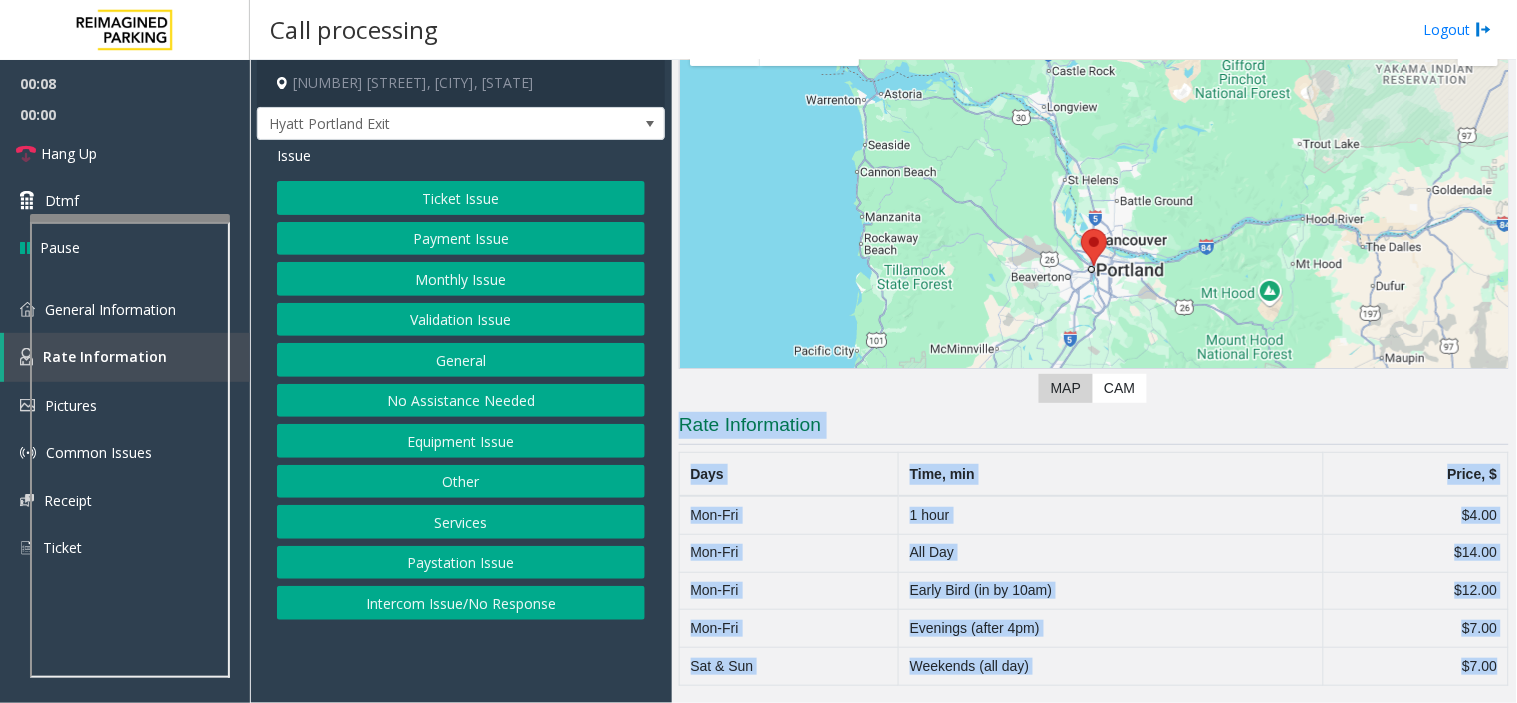 drag, startPoint x: 1424, startPoint y: 675, endPoint x: 747, endPoint y: 441, distance: 716.2995 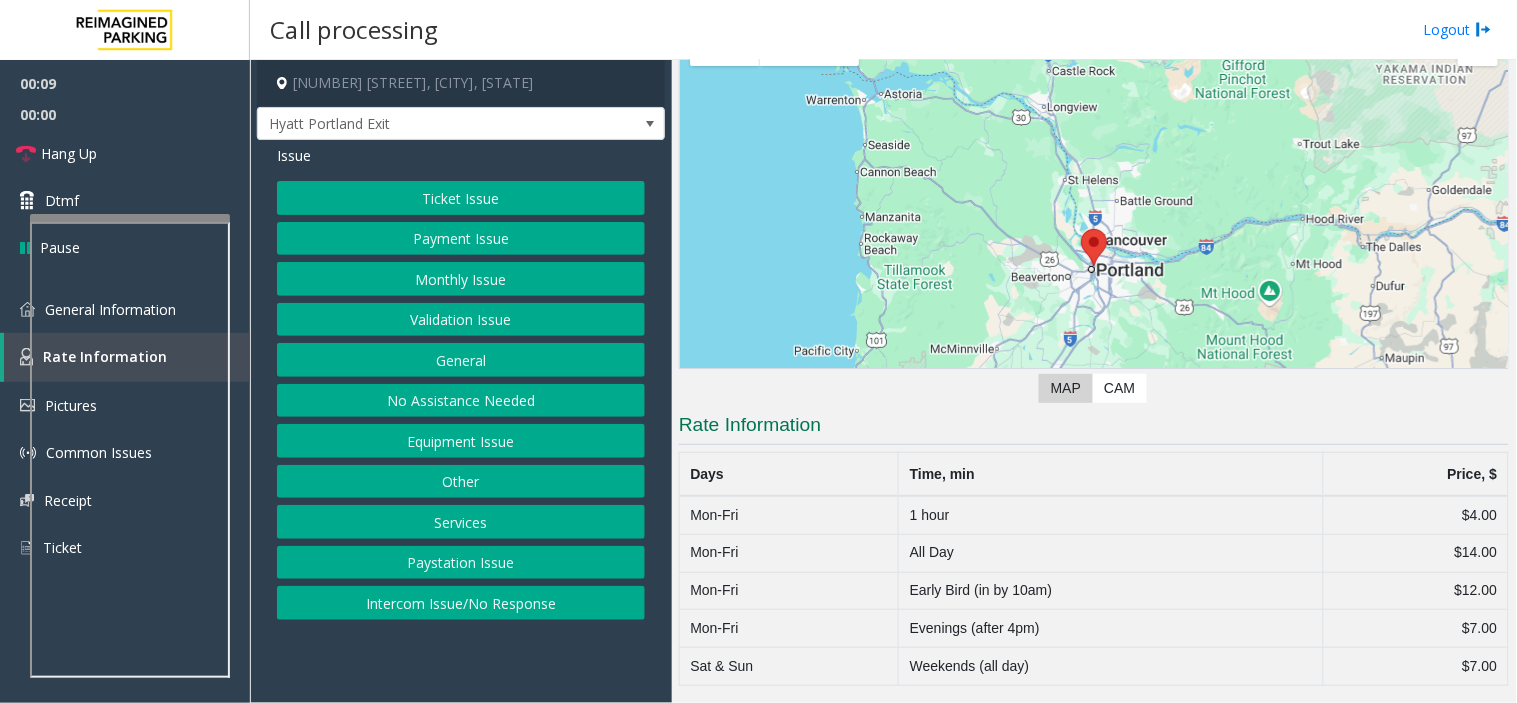 click on "Payment Issue" 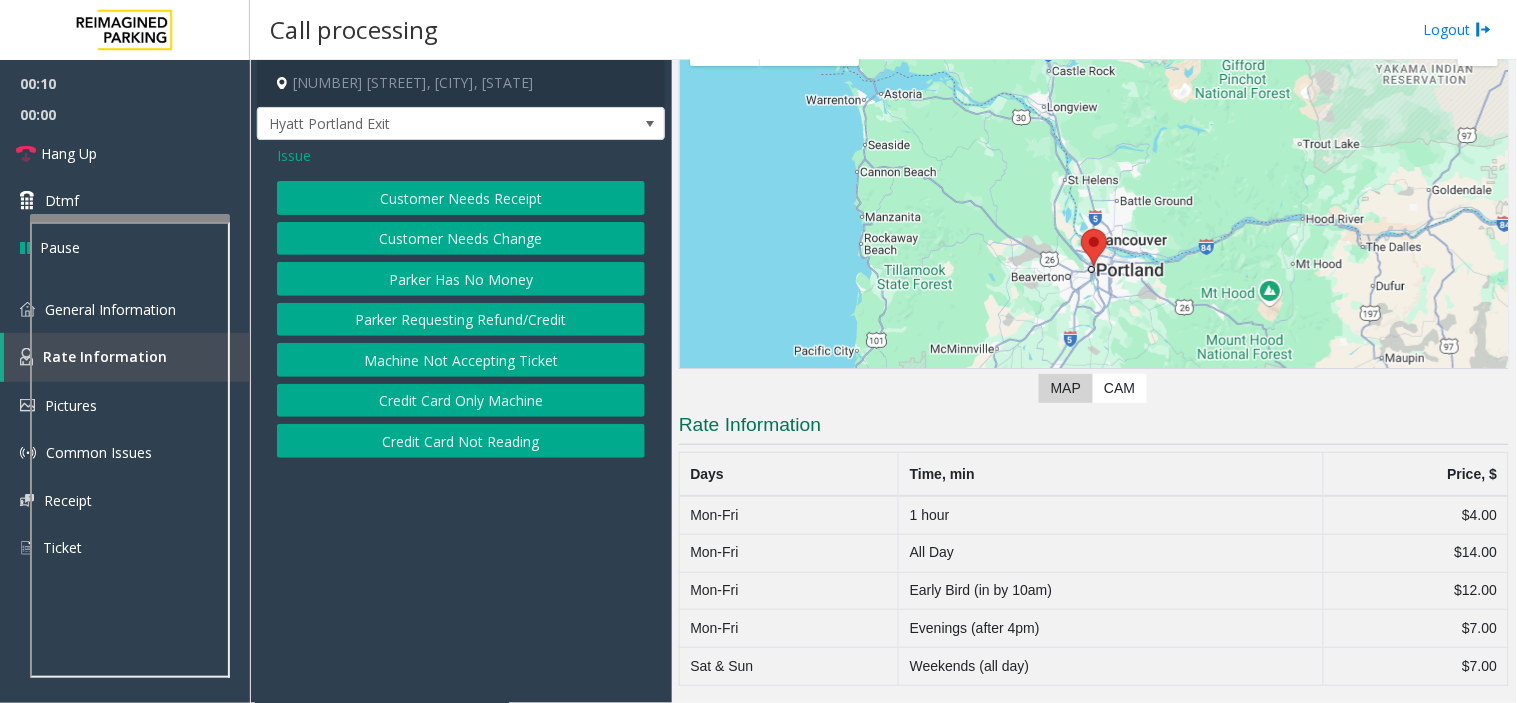 click on "Issue" 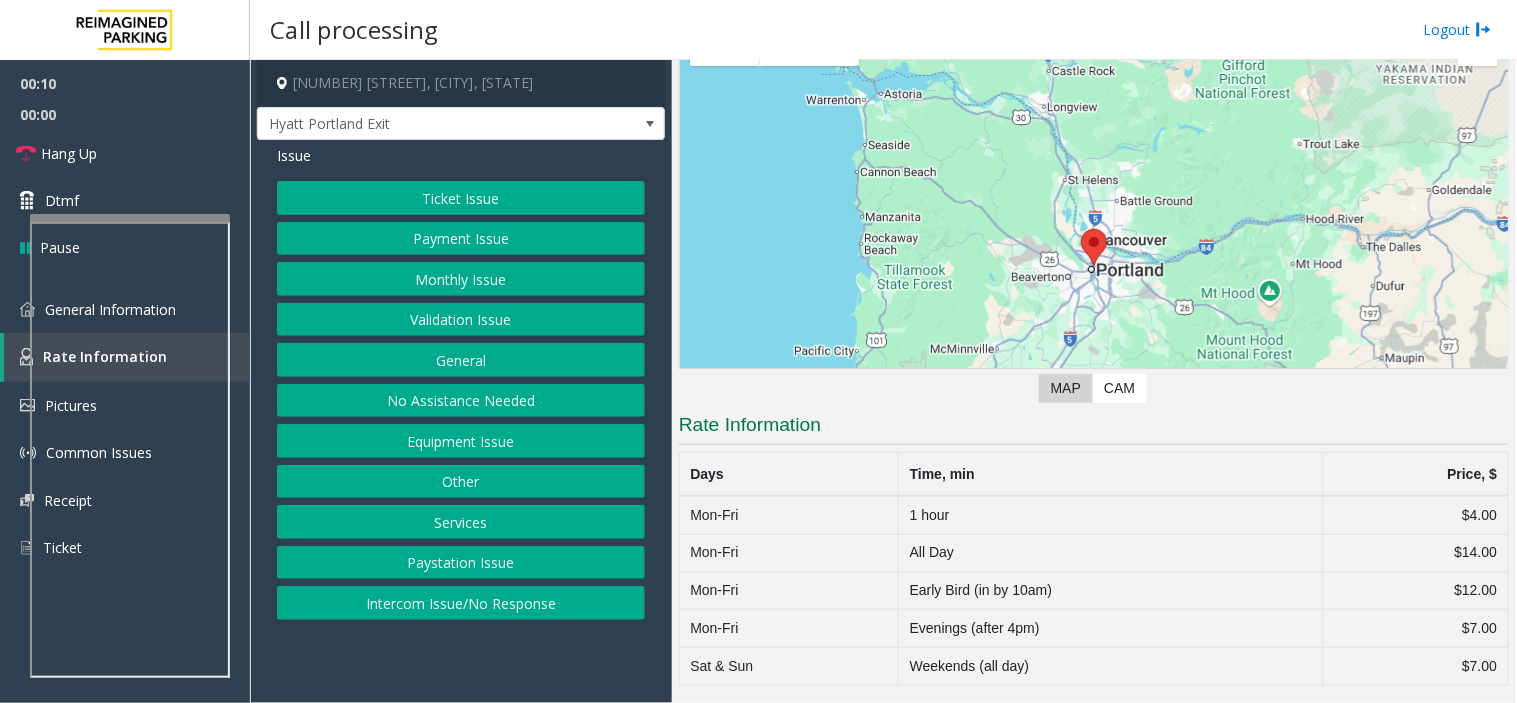 click on "Payment Issue" 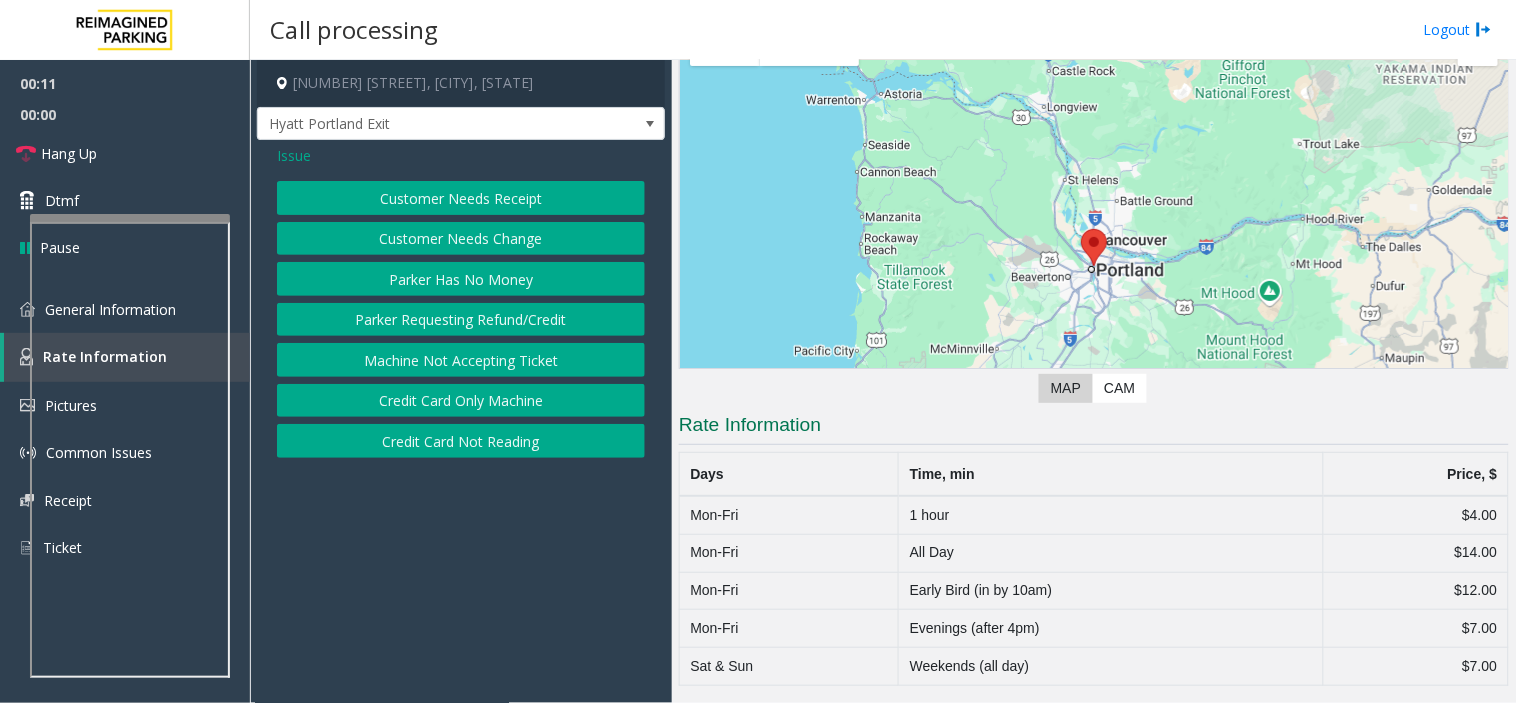 click on "Issue" 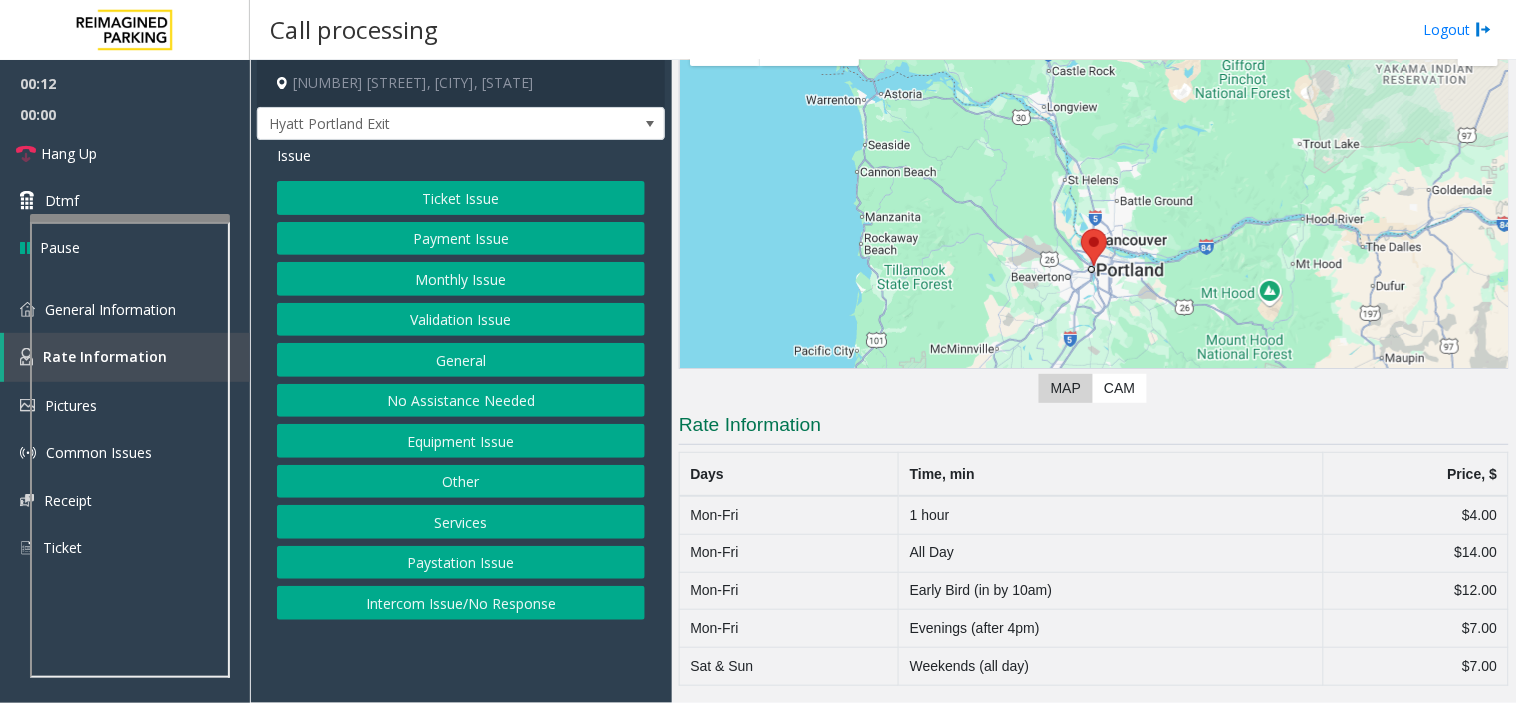 click on "Ticket Issue" 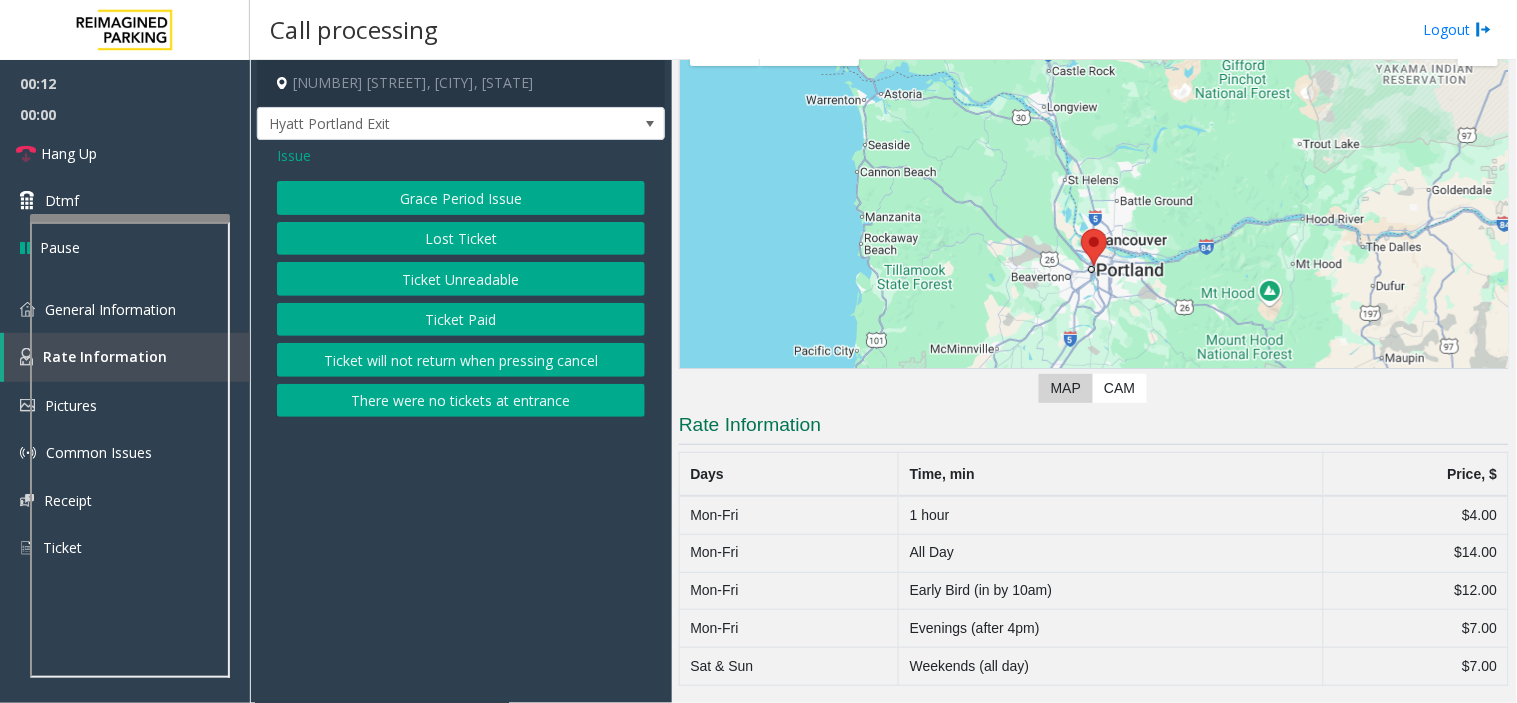 click on "Ticket Paid" 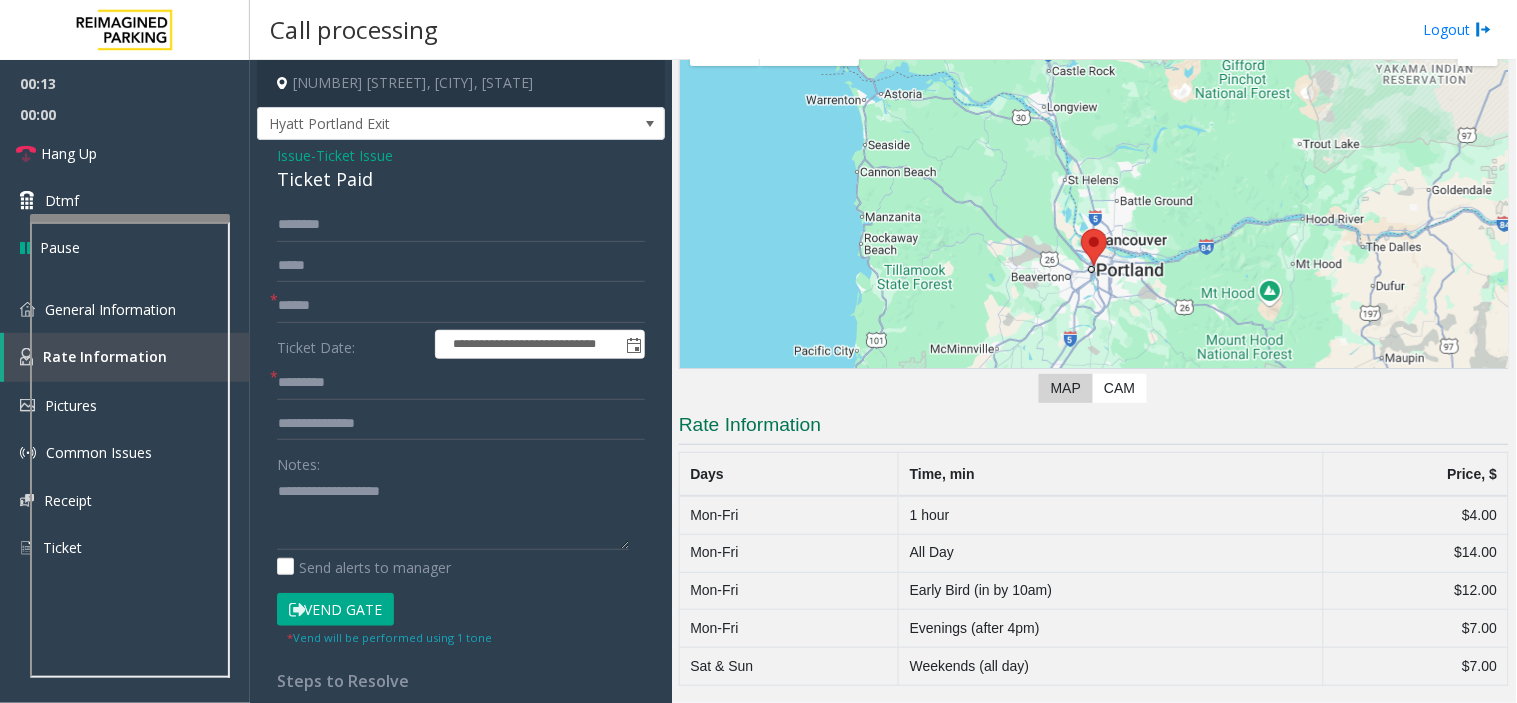click on "Ticket Paid" 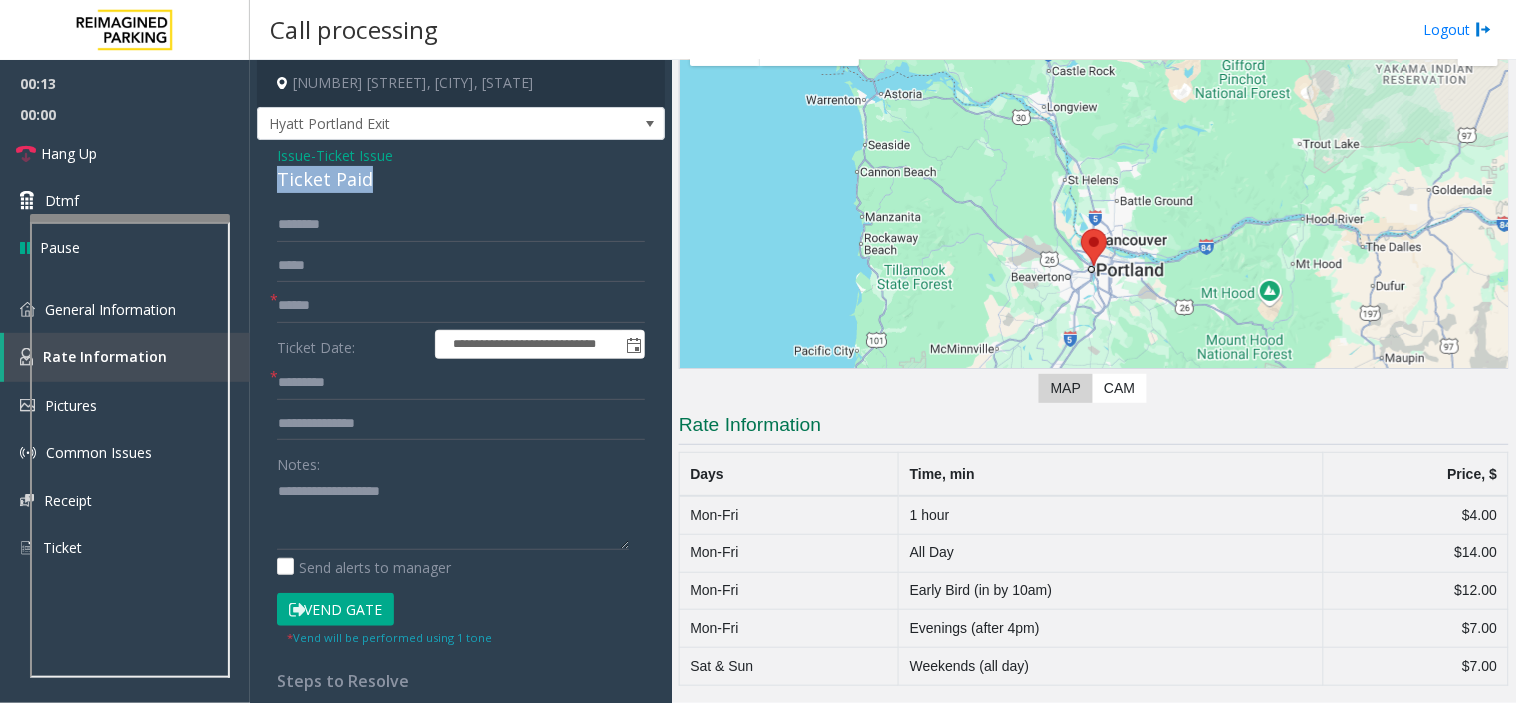 click on "Ticket Paid" 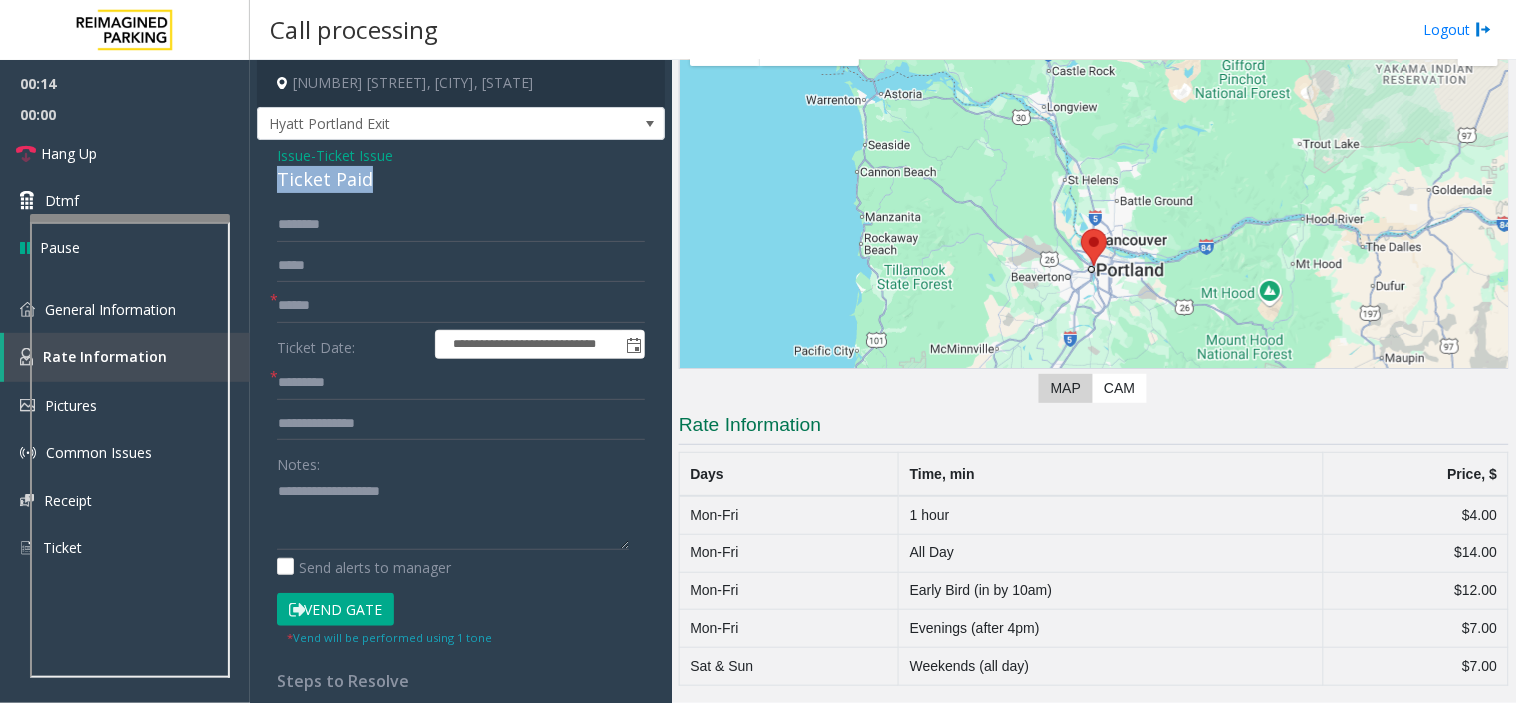copy on "Ticket Paid" 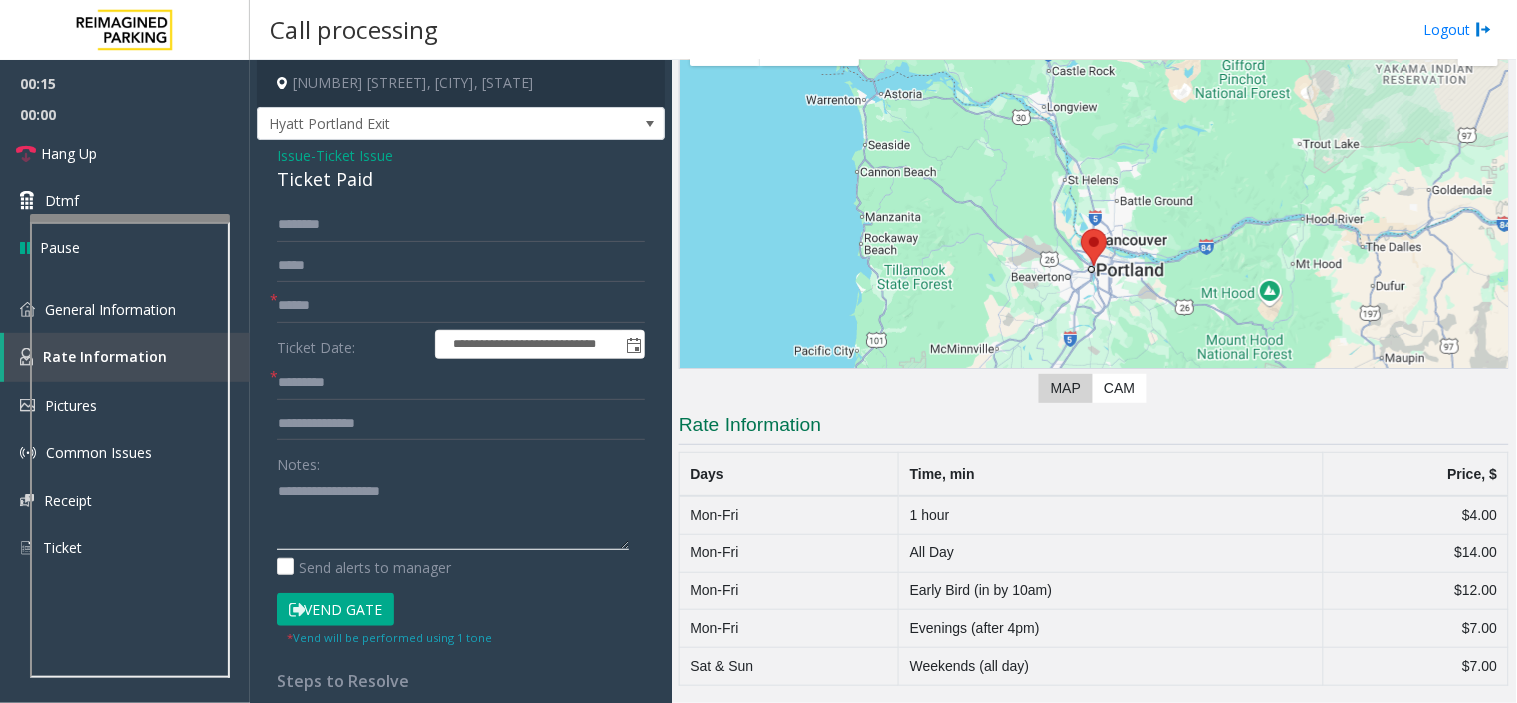 click 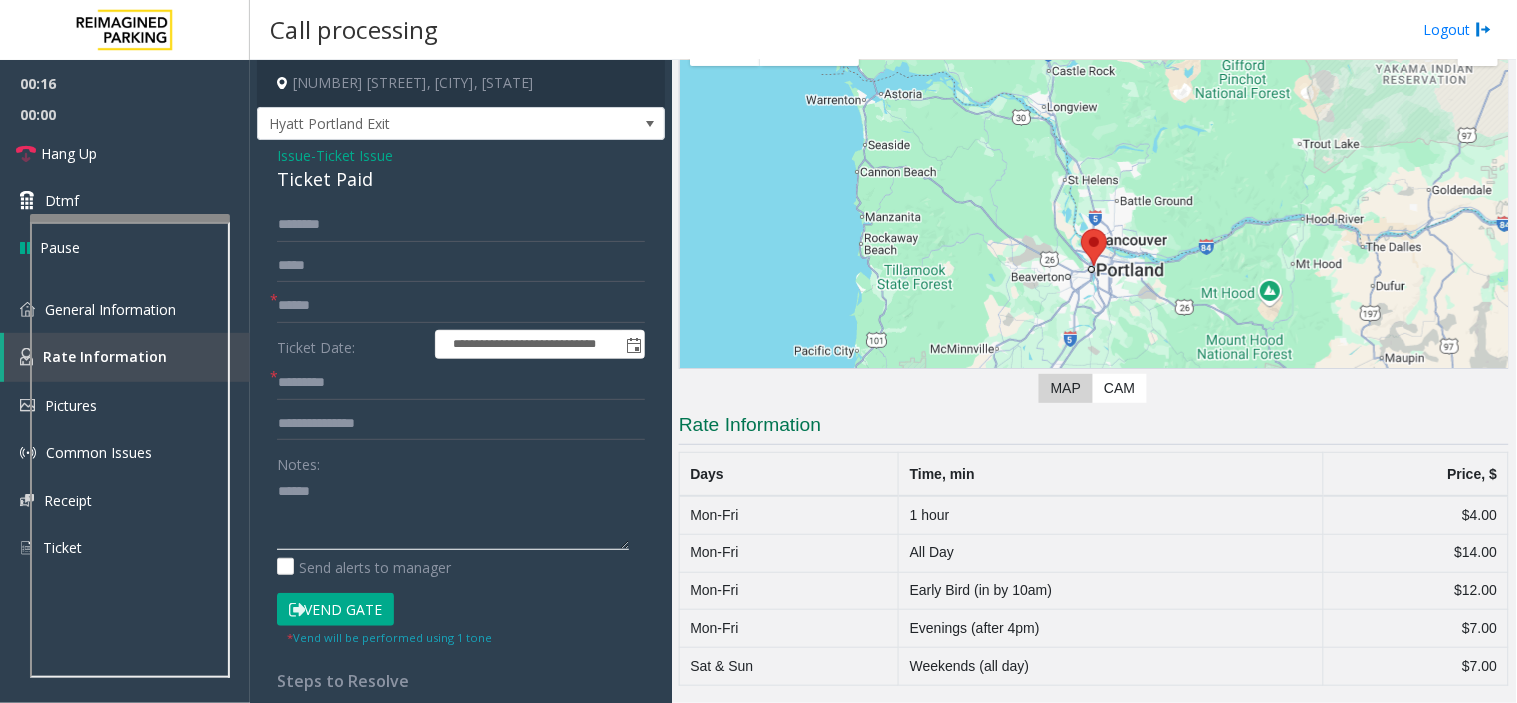 paste on "**********" 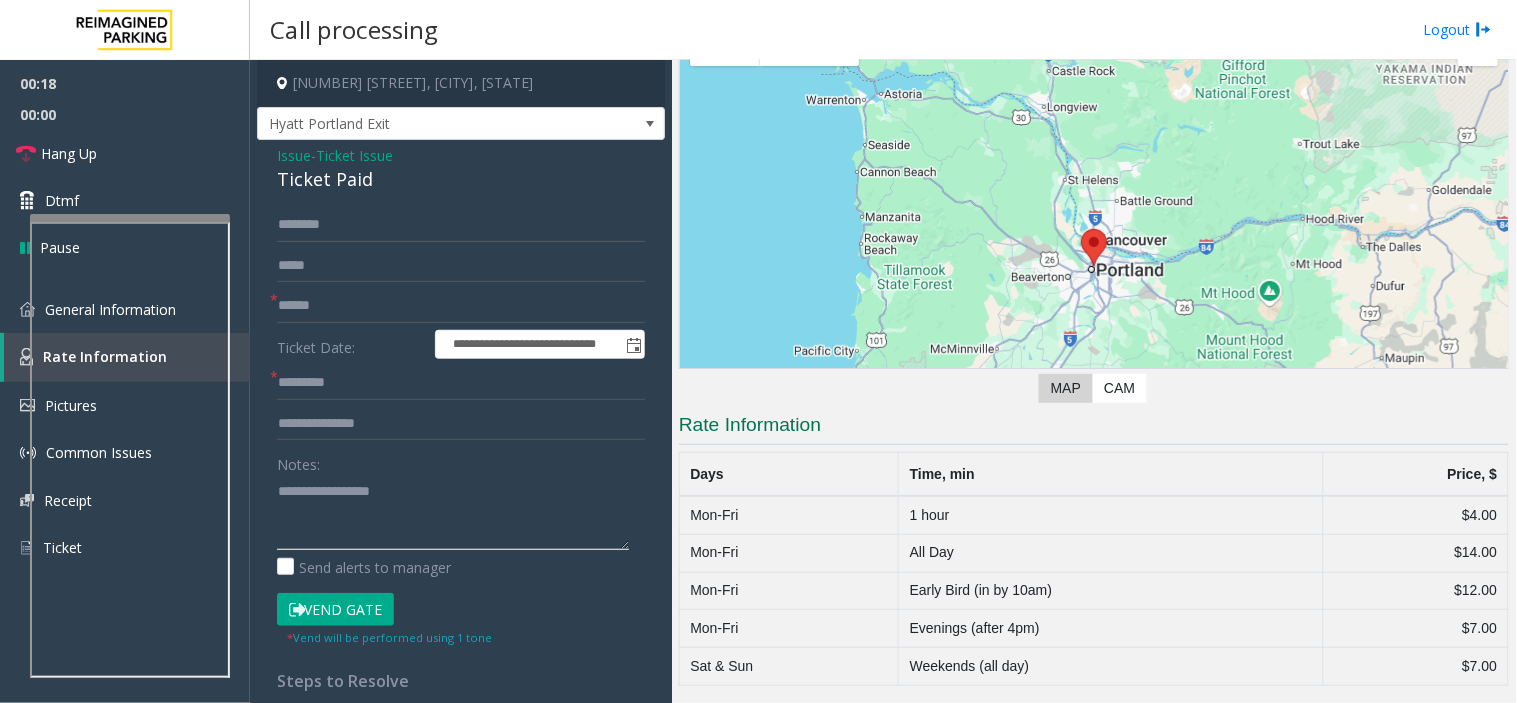 type on "**********" 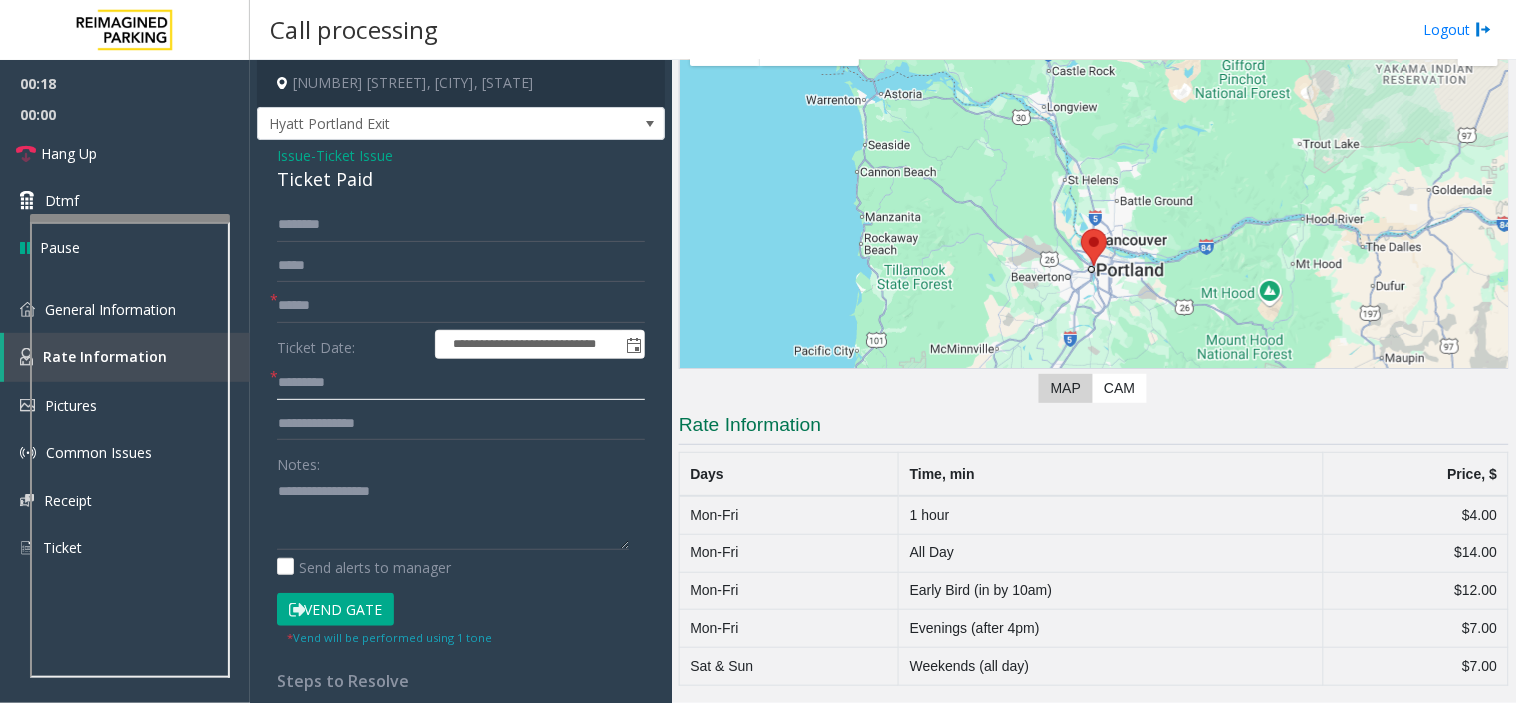 click 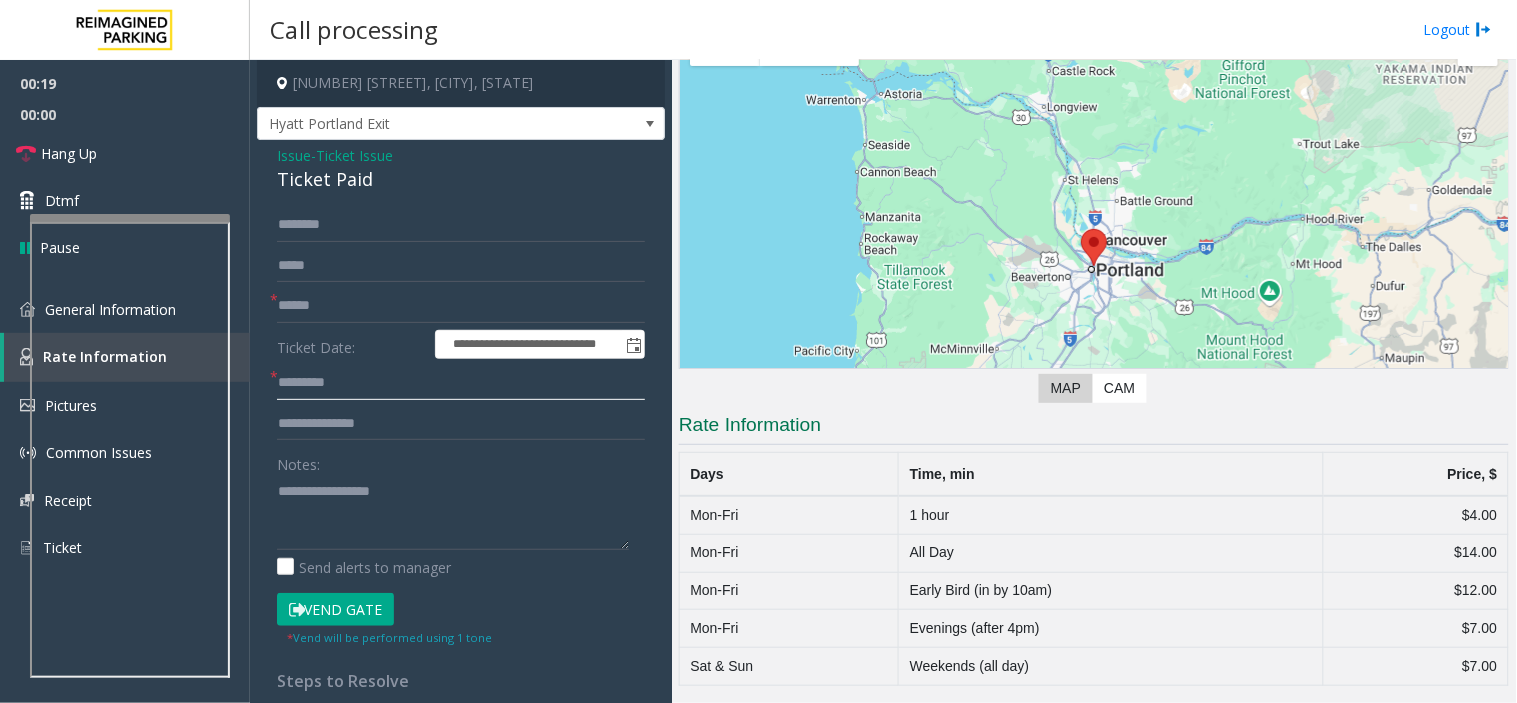 type on "*" 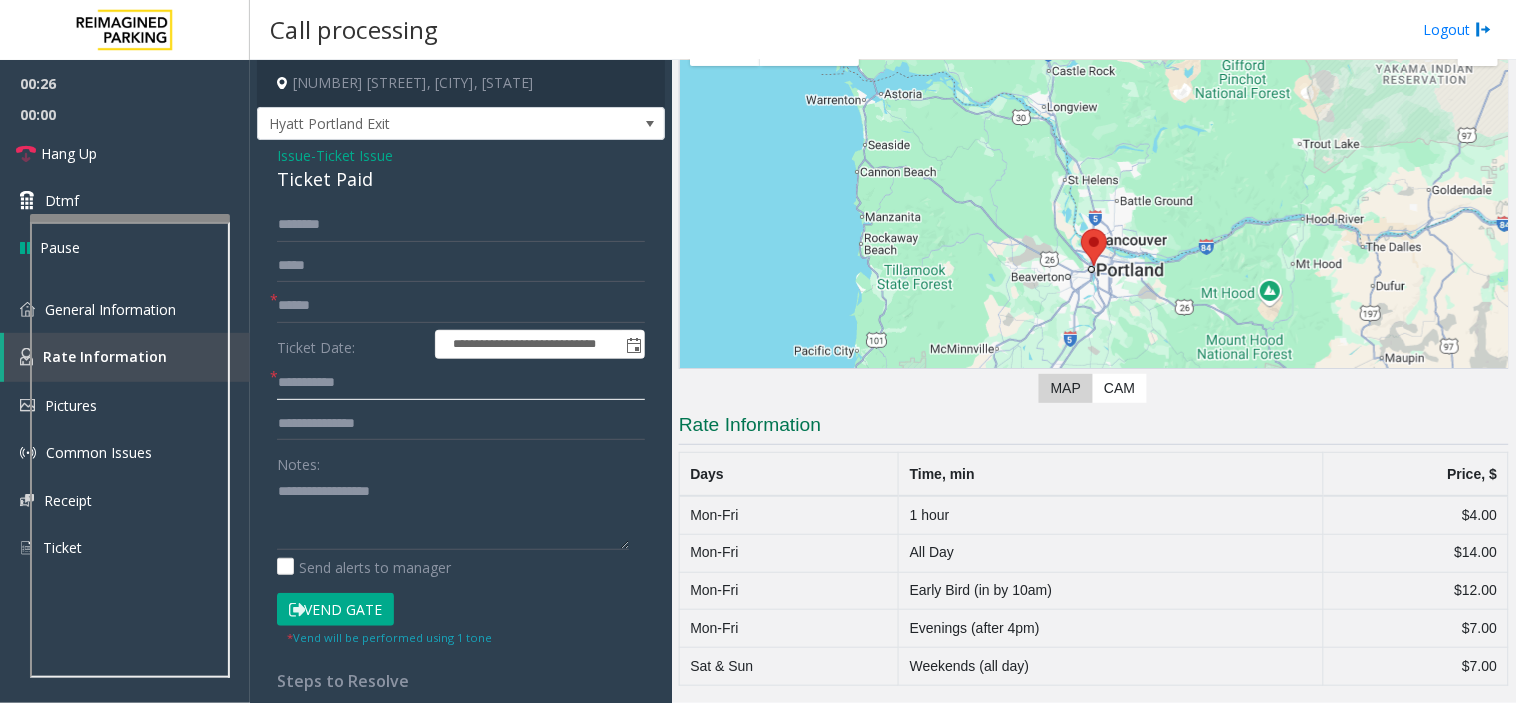 type on "**********" 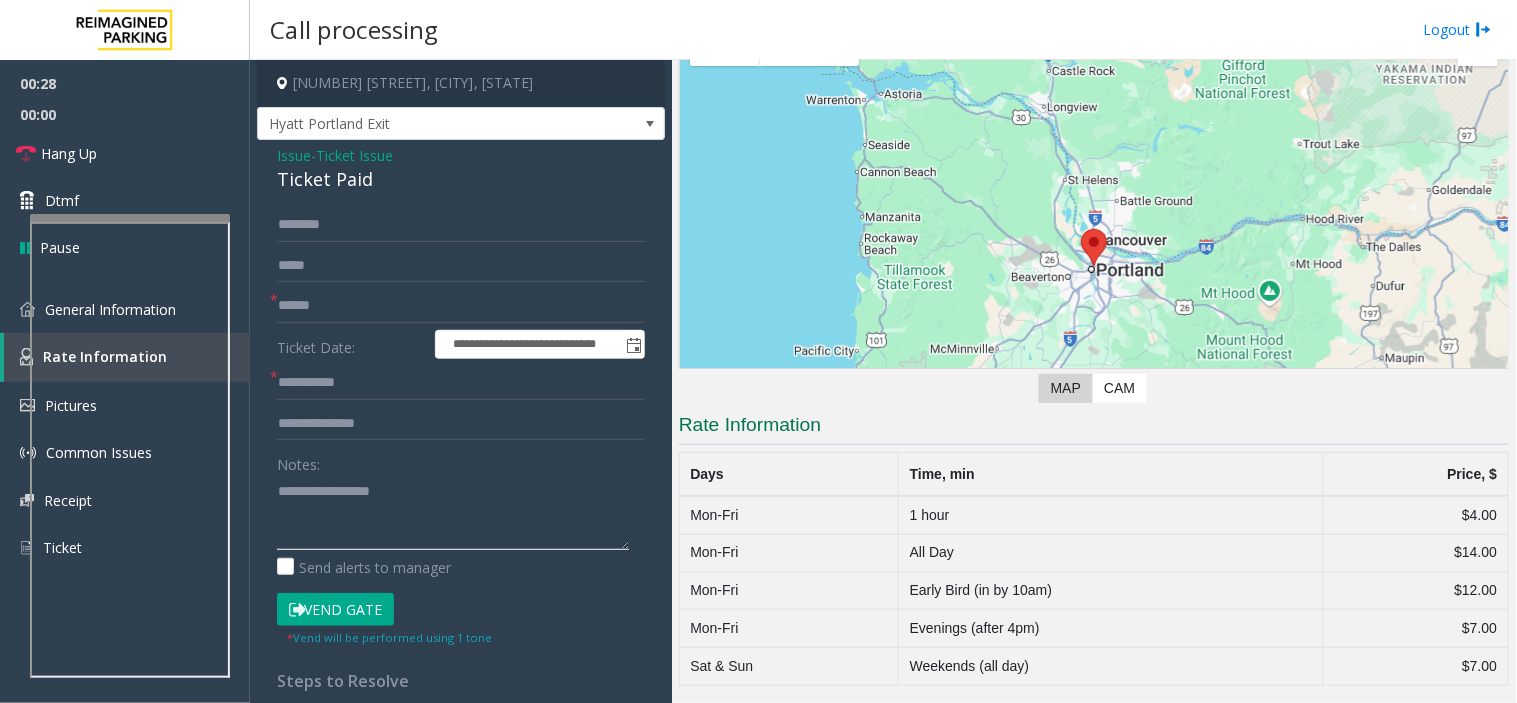 click 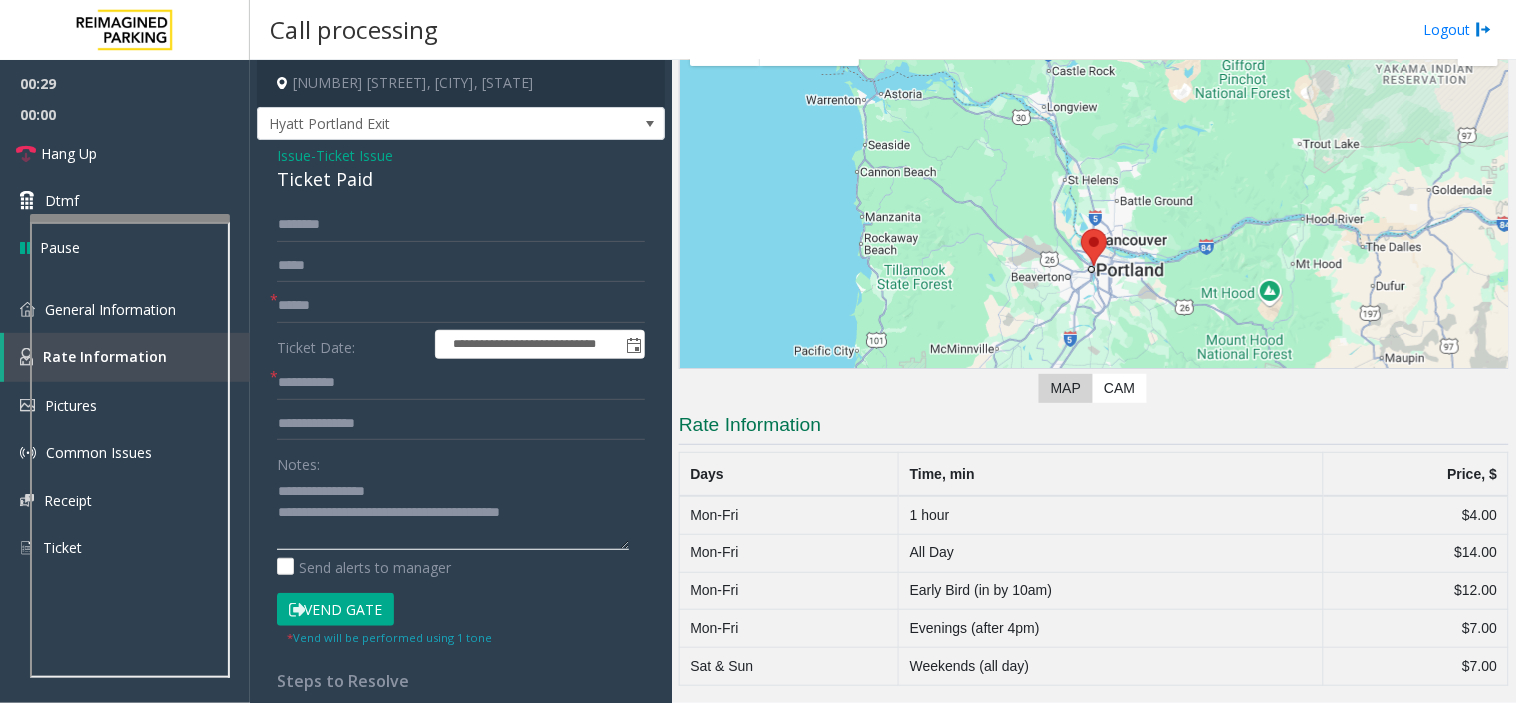 type on "**********" 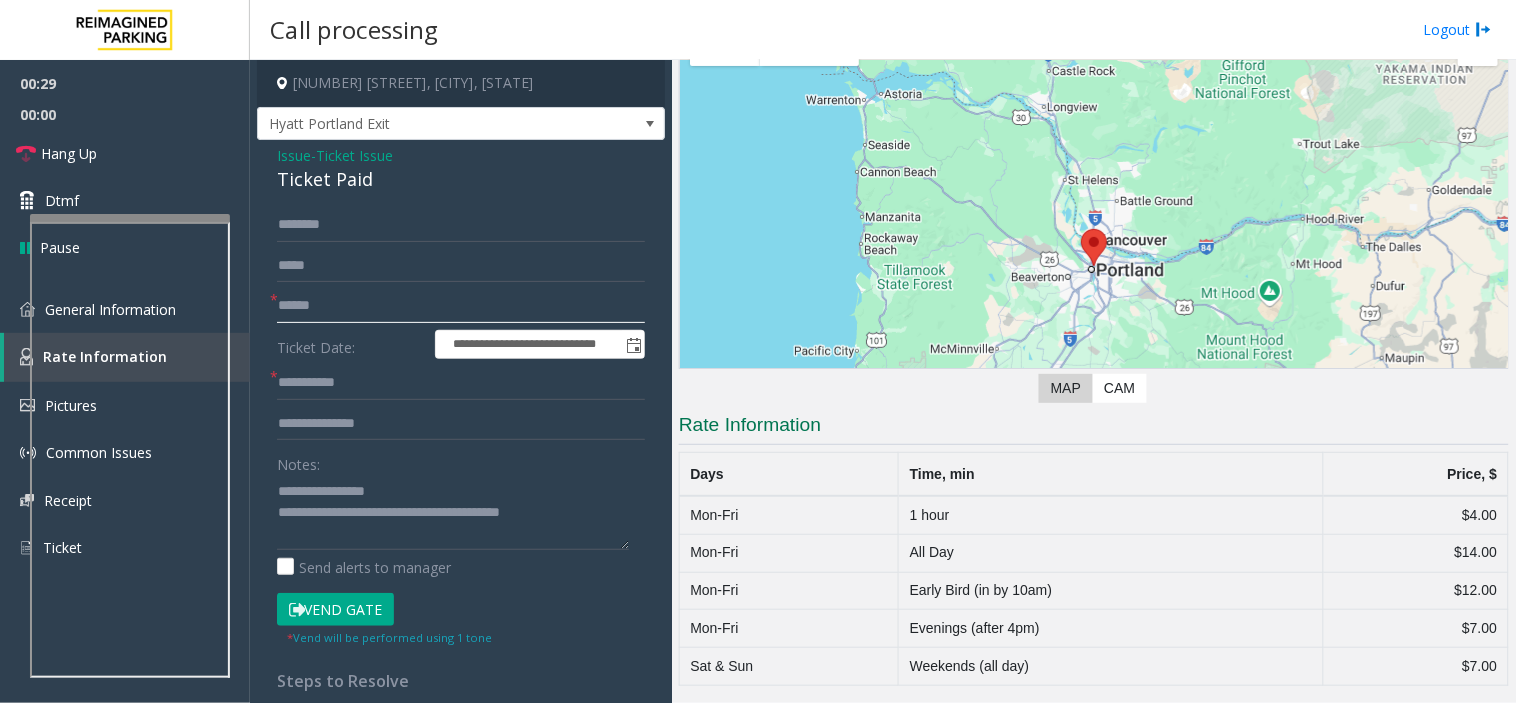 click 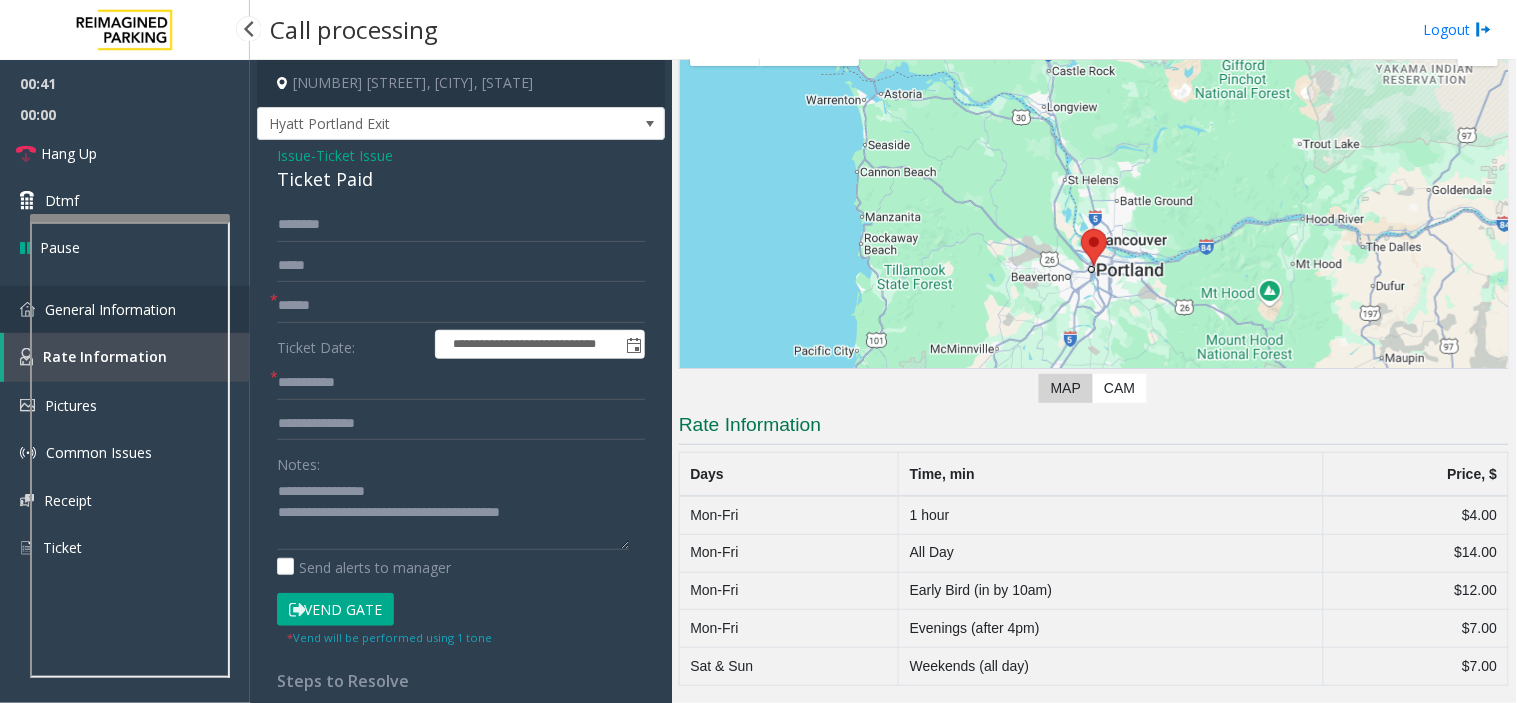 click on "General Information" at bounding box center [125, 309] 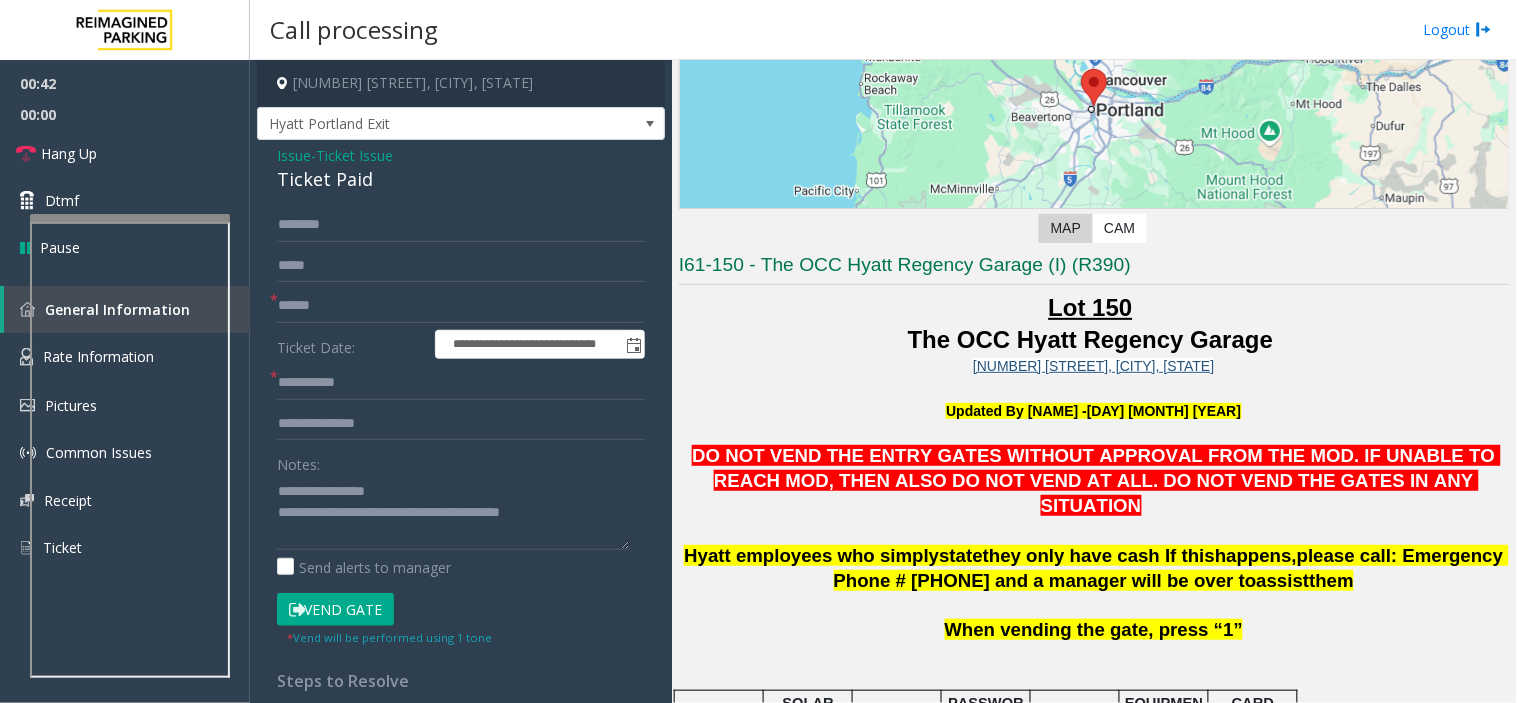 scroll, scrollTop: 222, scrollLeft: 0, axis: vertical 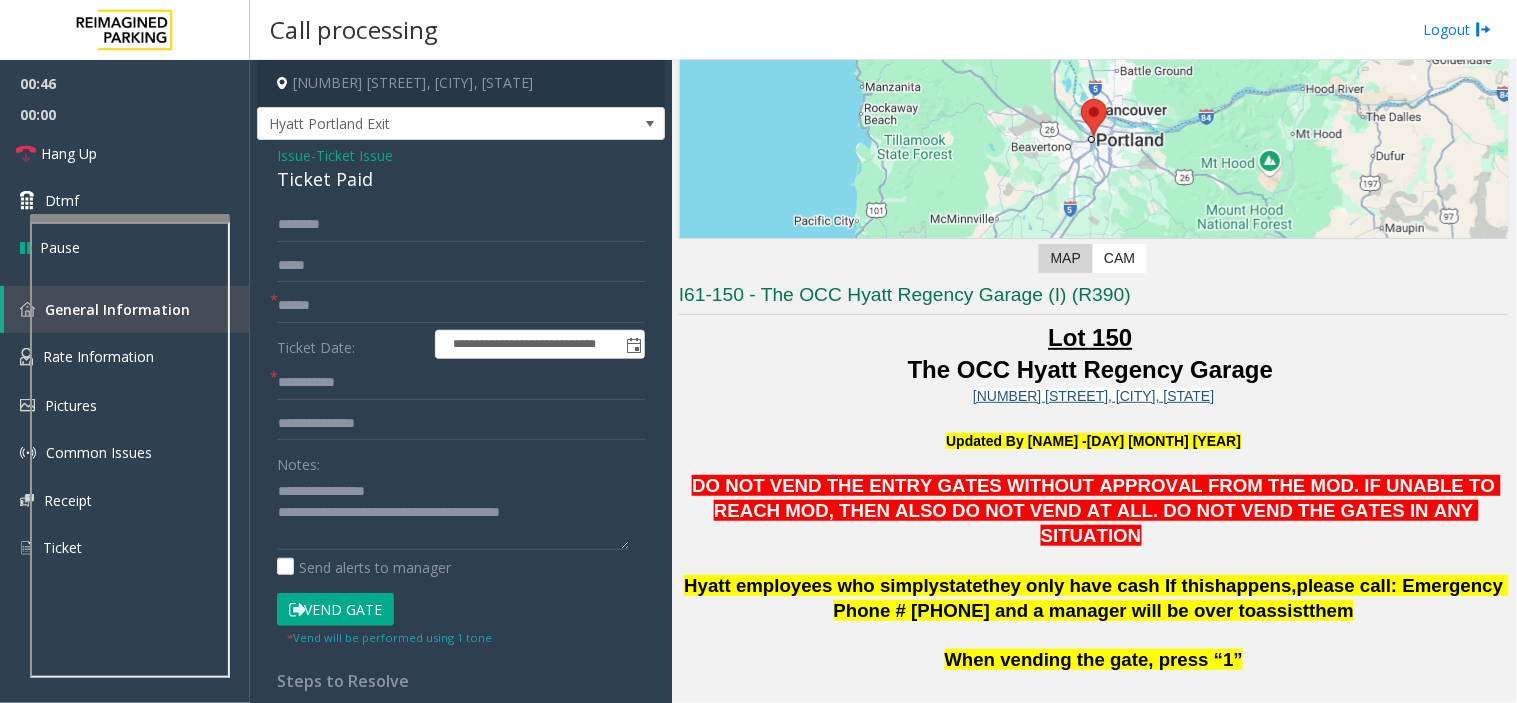 click on "DO NOT VEND THE ENTRY GATES WITHOUT APPROVAL FROM THE MOD. IF UNABLE TO REACH MOD, THEN ALSO DO NOT VEND AT ALL. DO NOT VEND THE GATES IN ANY SITUATION" 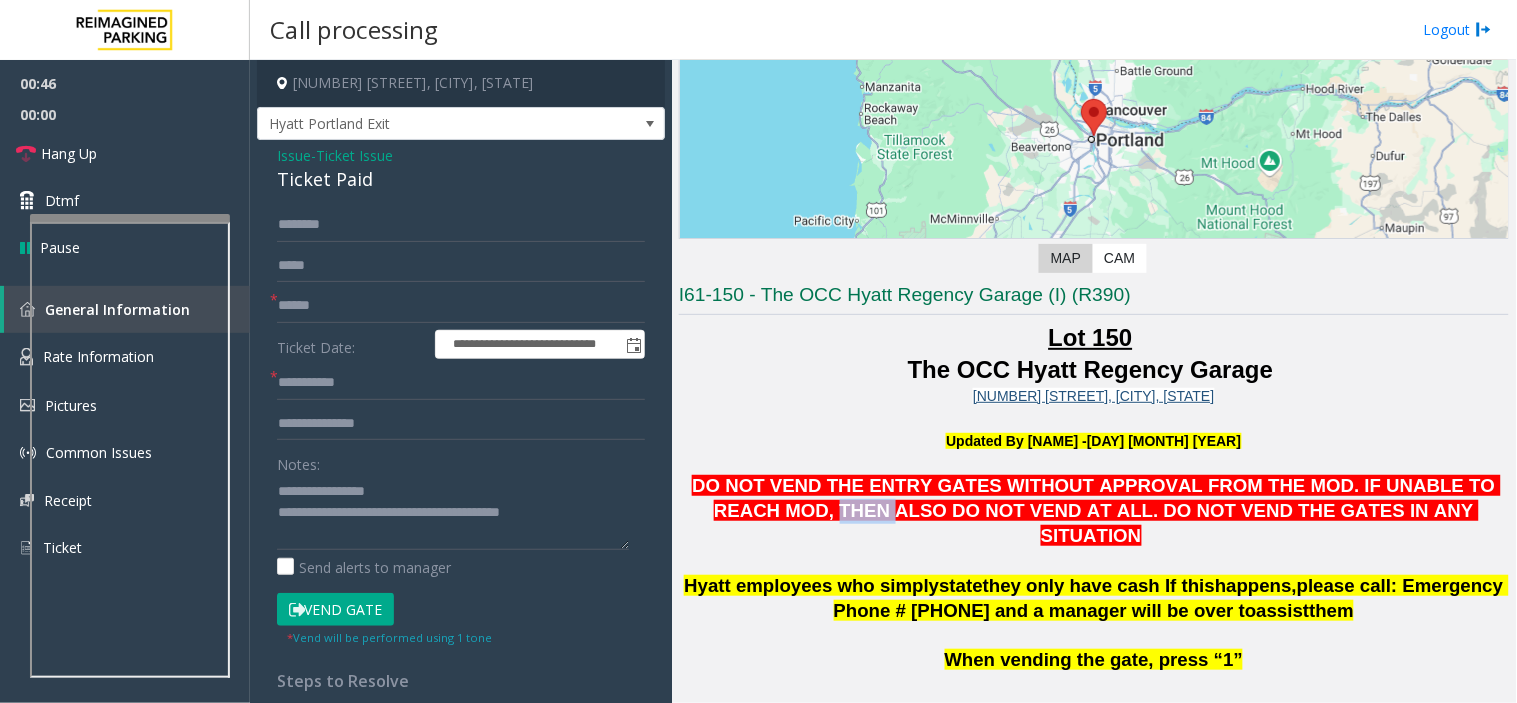 click on "DO NOT VEND THE ENTRY GATES WITHOUT APPROVAL FROM THE MOD. IF UNABLE TO REACH MOD, THEN ALSO DO NOT VEND AT ALL. DO NOT VEND THE GATES IN ANY SITUATION" 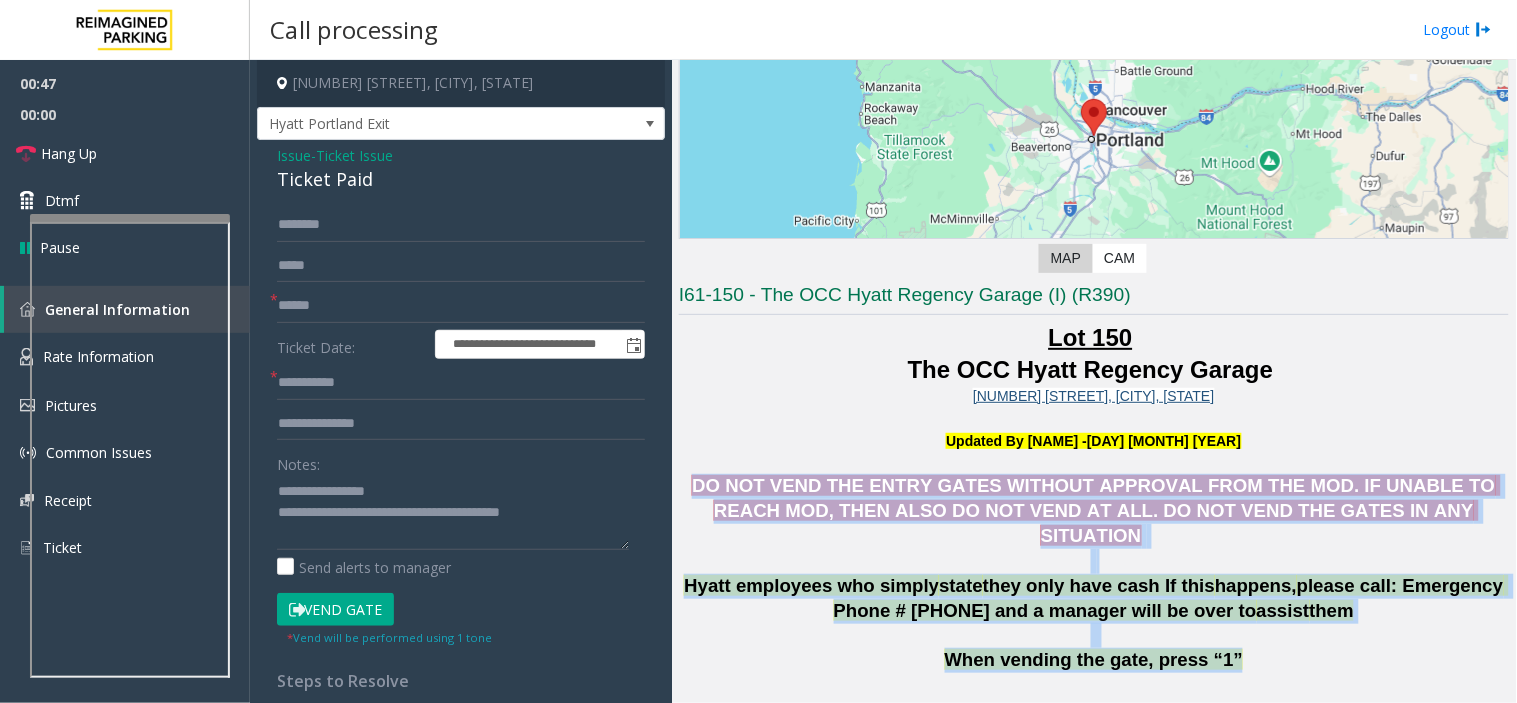 drag, startPoint x: 747, startPoint y: 503, endPoint x: 1204, endPoint y: 645, distance: 478.55304 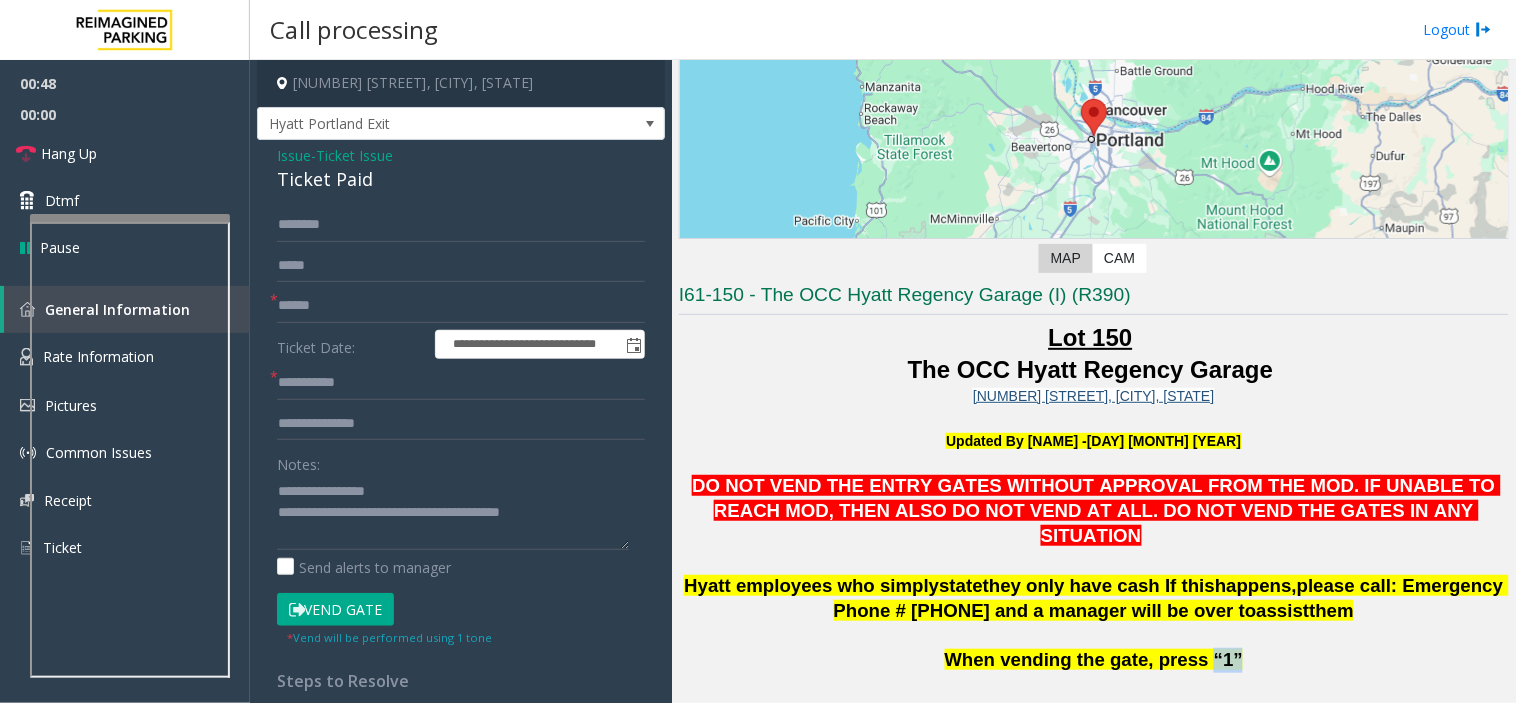 drag, startPoint x: 1204, startPoint y: 645, endPoint x: 1194, endPoint y: 641, distance: 10.770329 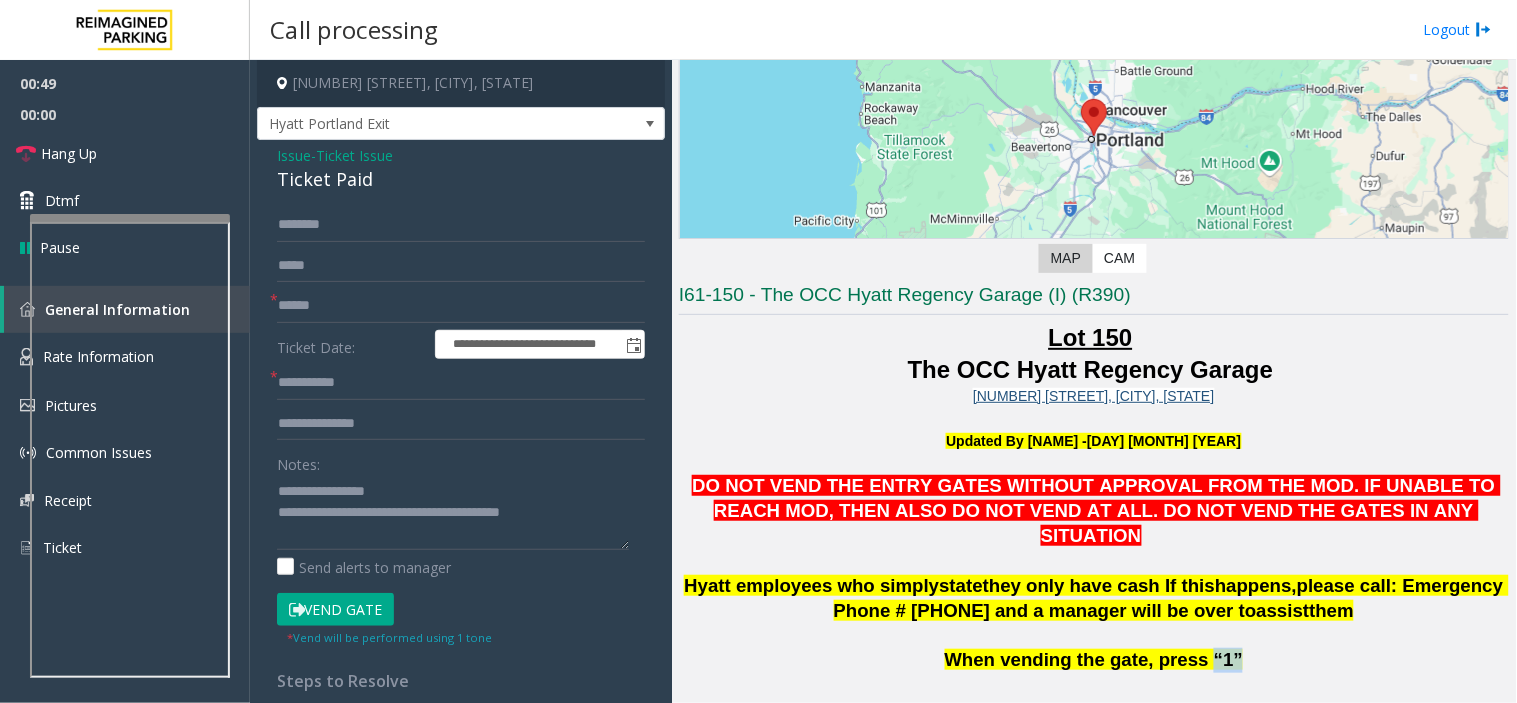 drag, startPoint x: 1194, startPoint y: 641, endPoint x: 1231, endPoint y: 637, distance: 37.215588 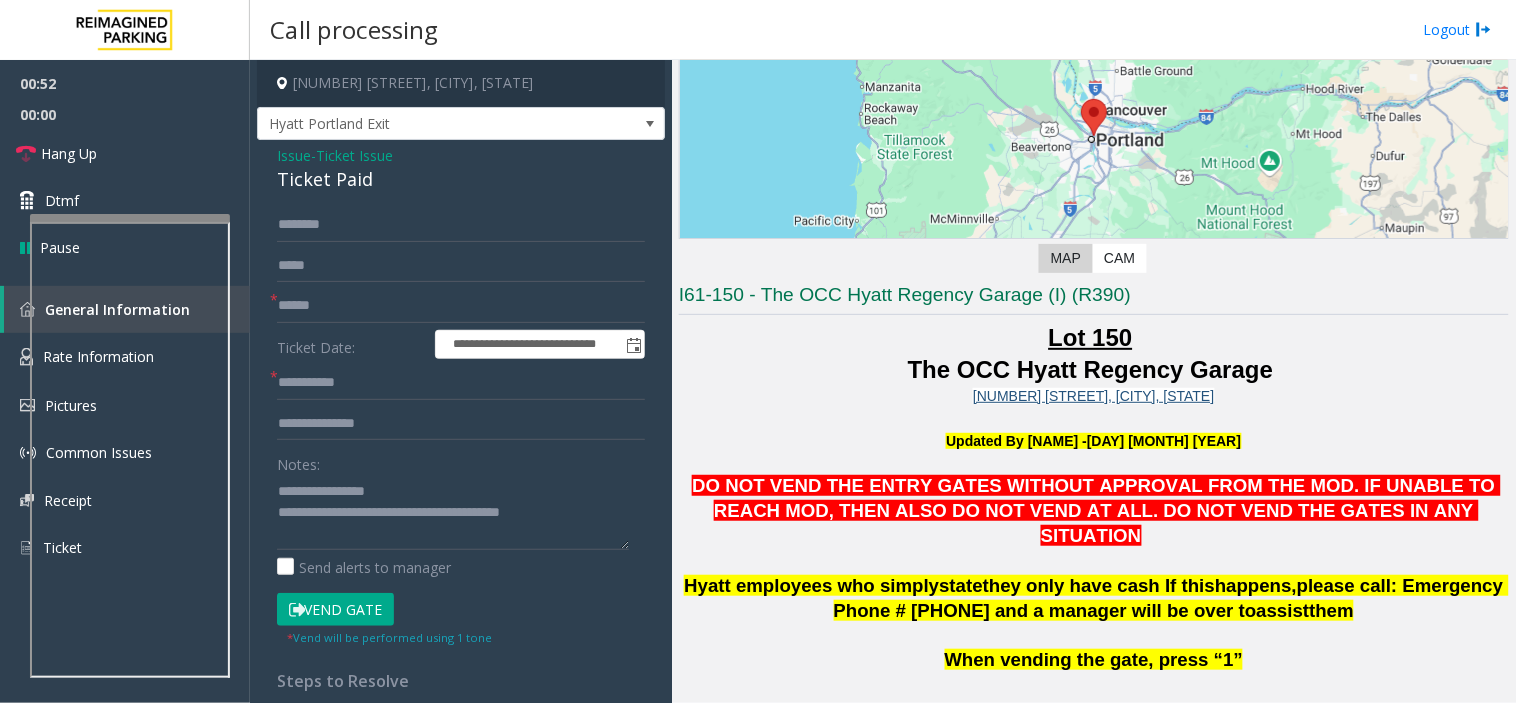 click 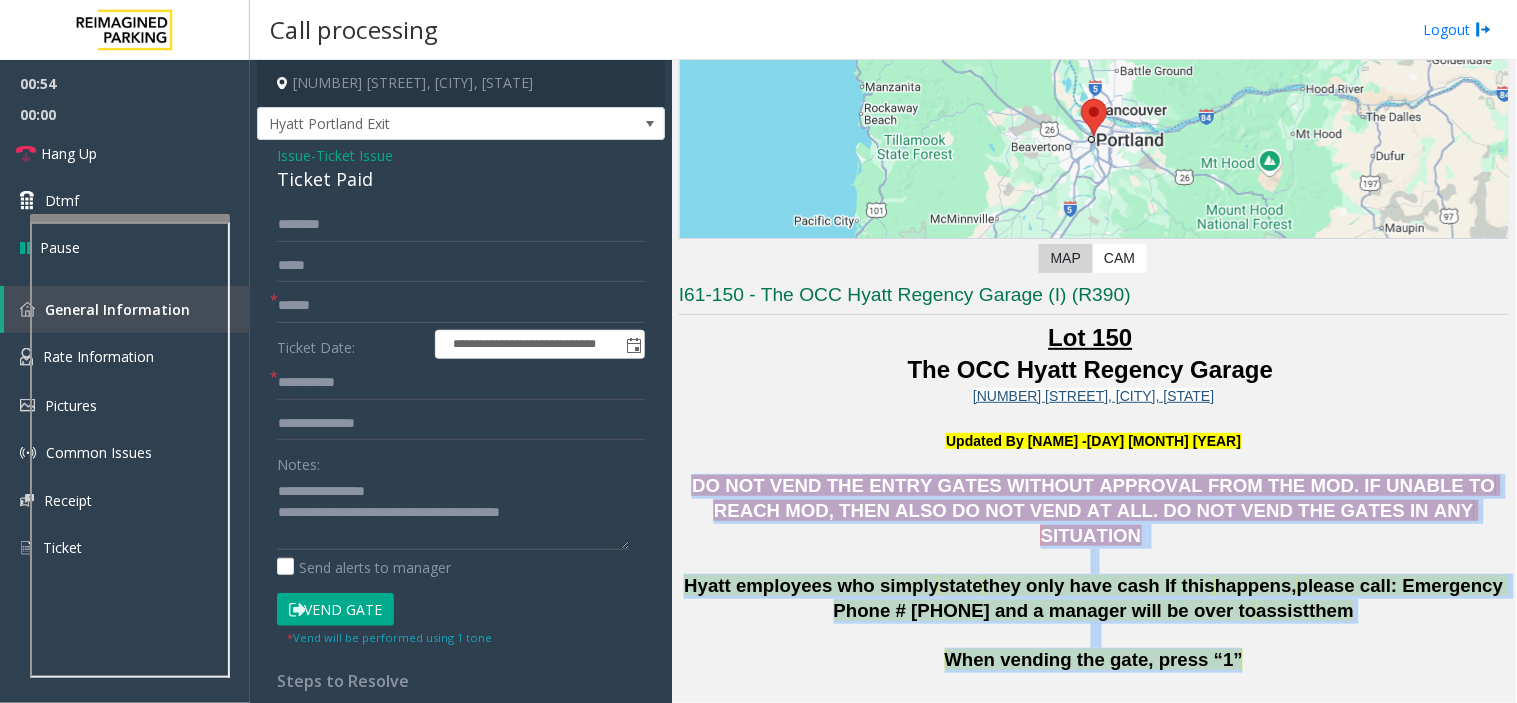 drag, startPoint x: 705, startPoint y: 452, endPoint x: 1208, endPoint y: 640, distance: 536.9851 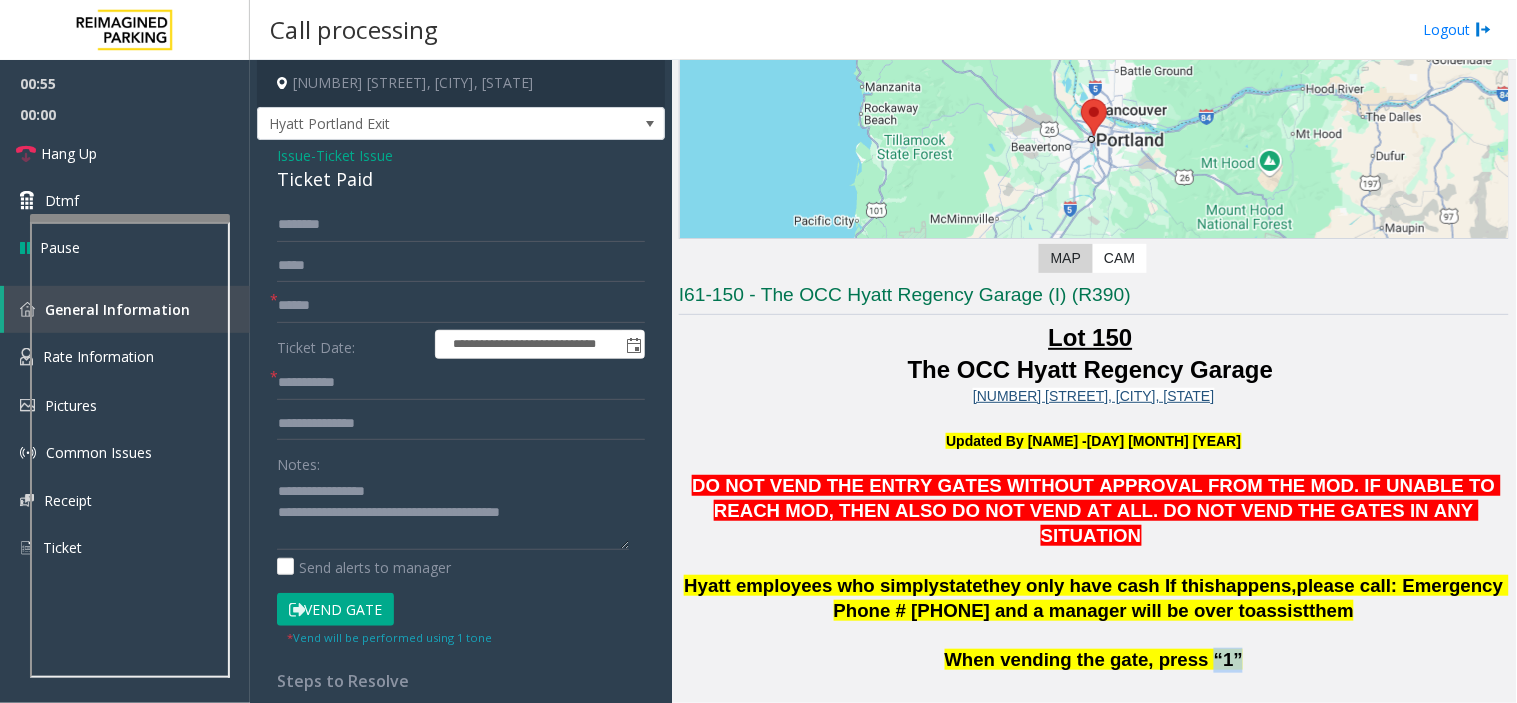 drag, startPoint x: 1208, startPoint y: 640, endPoint x: 1190, endPoint y: 627, distance: 22.203604 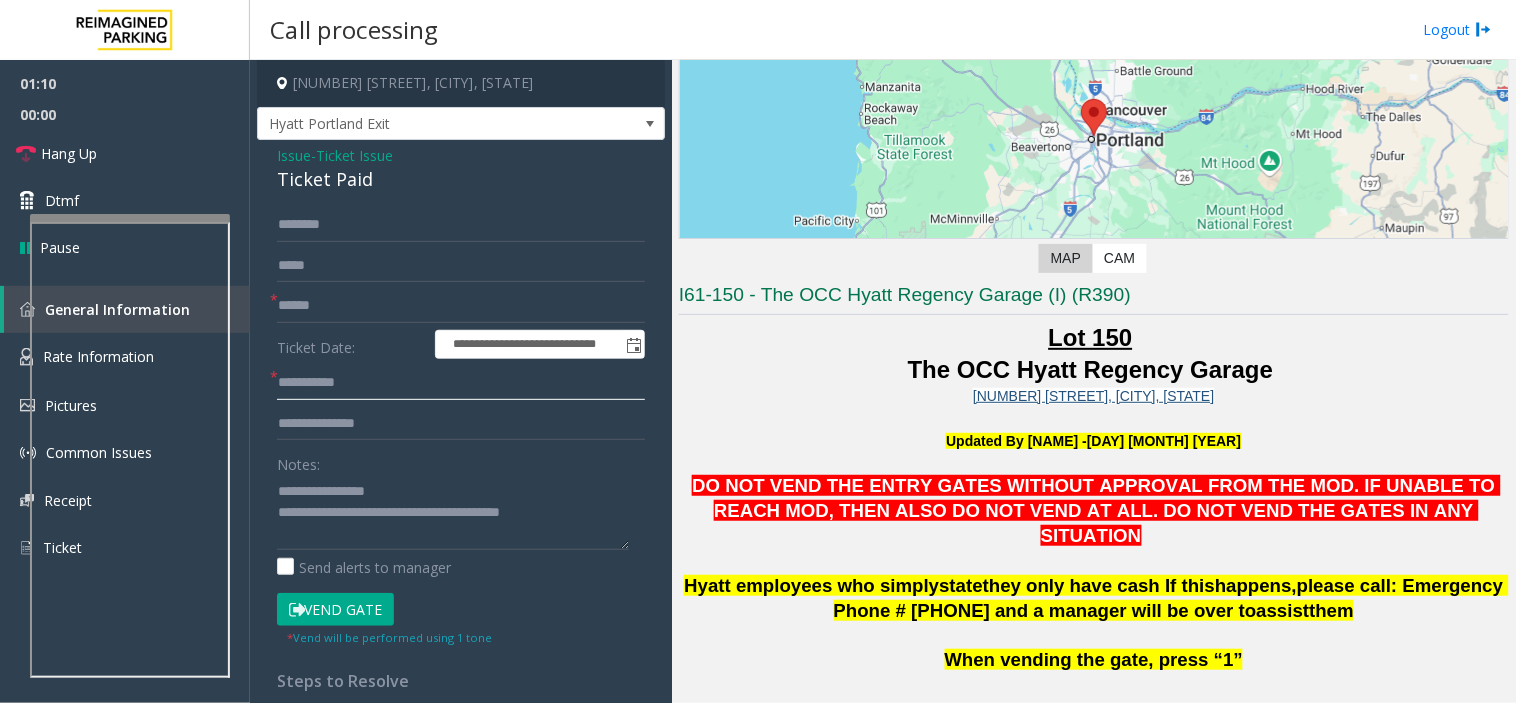 click on "**********" 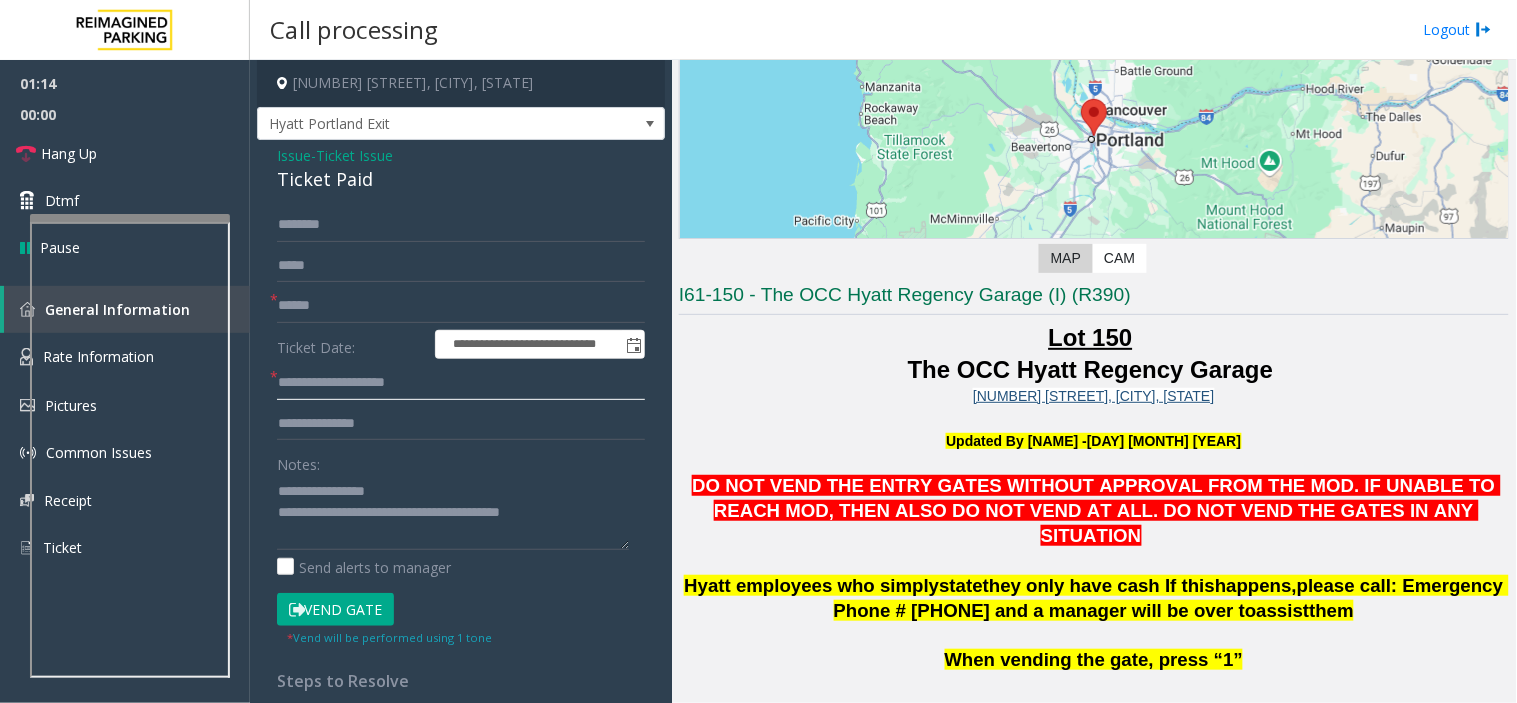 type on "**********" 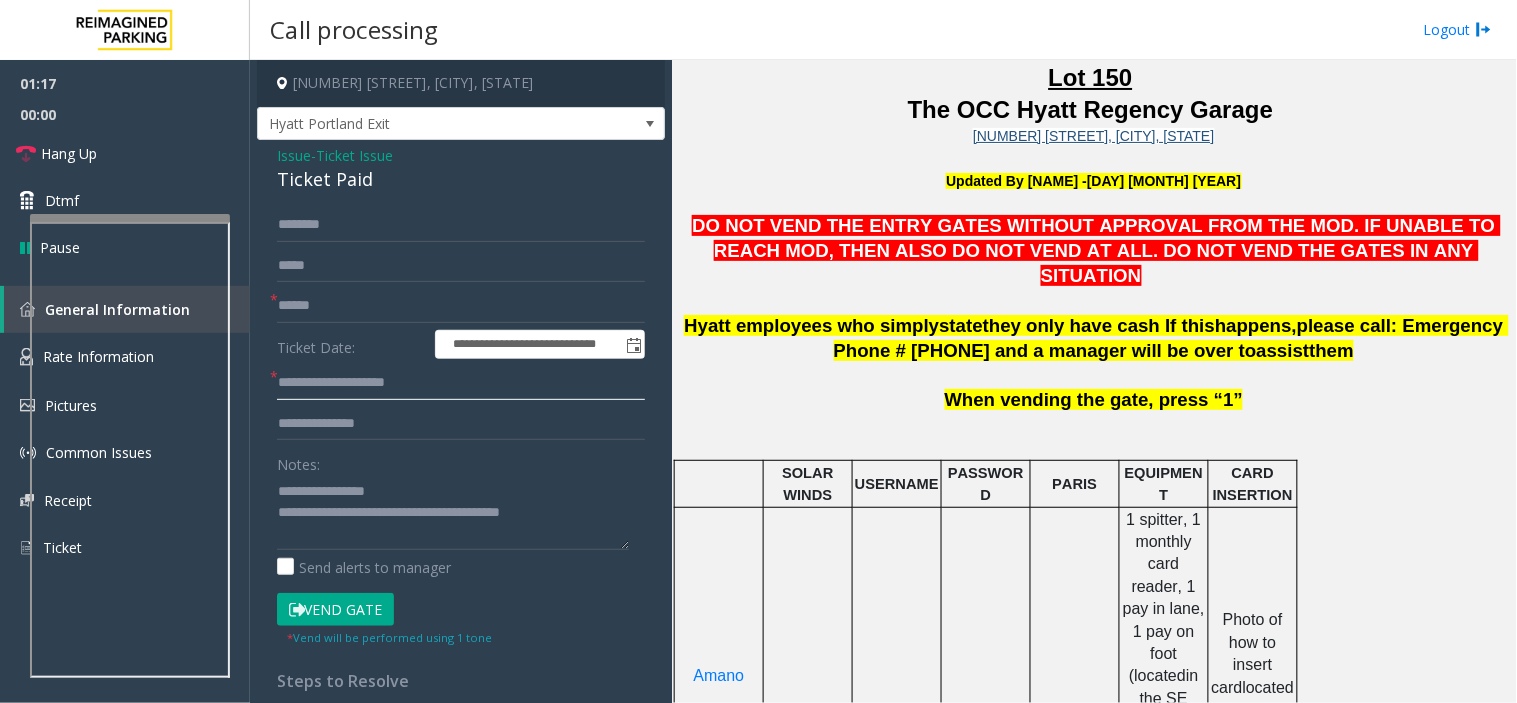 scroll, scrollTop: 666, scrollLeft: 0, axis: vertical 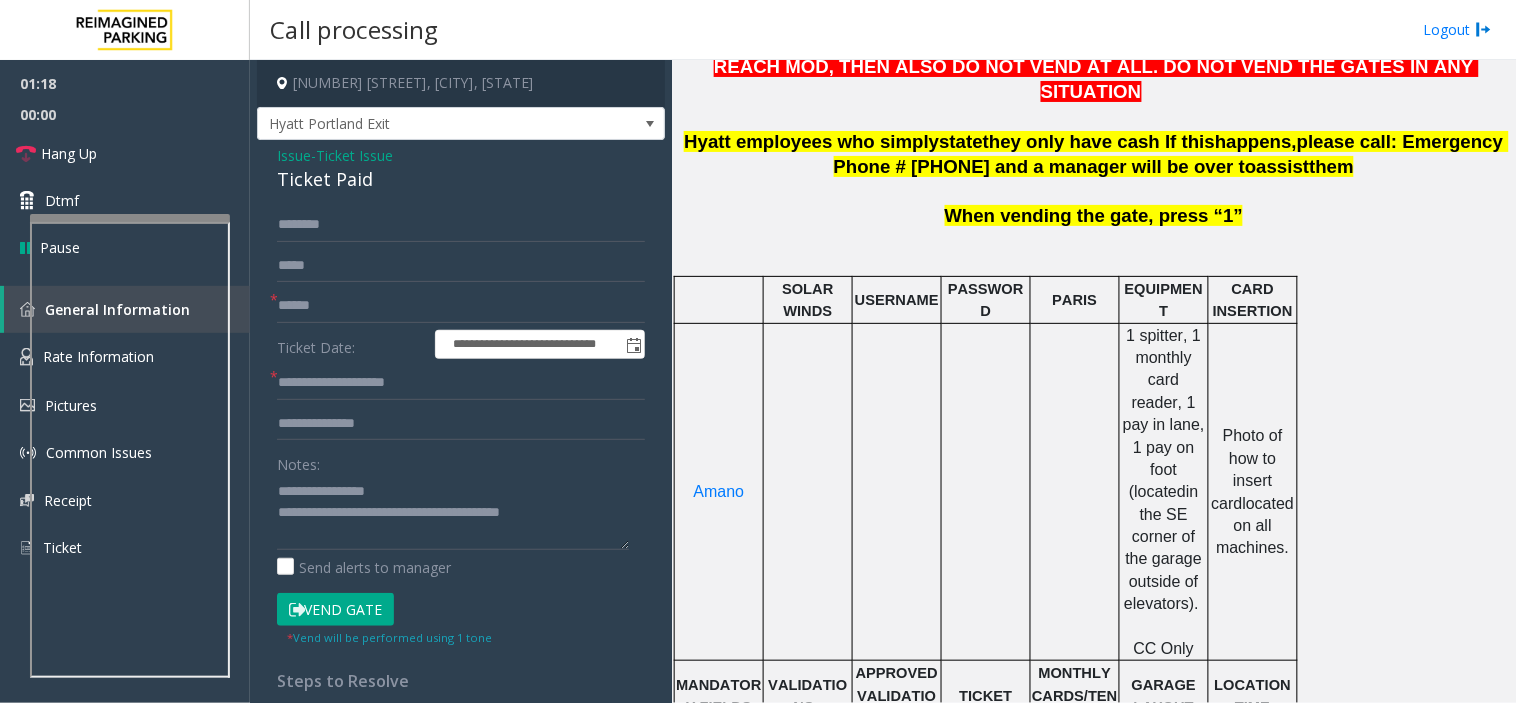 click 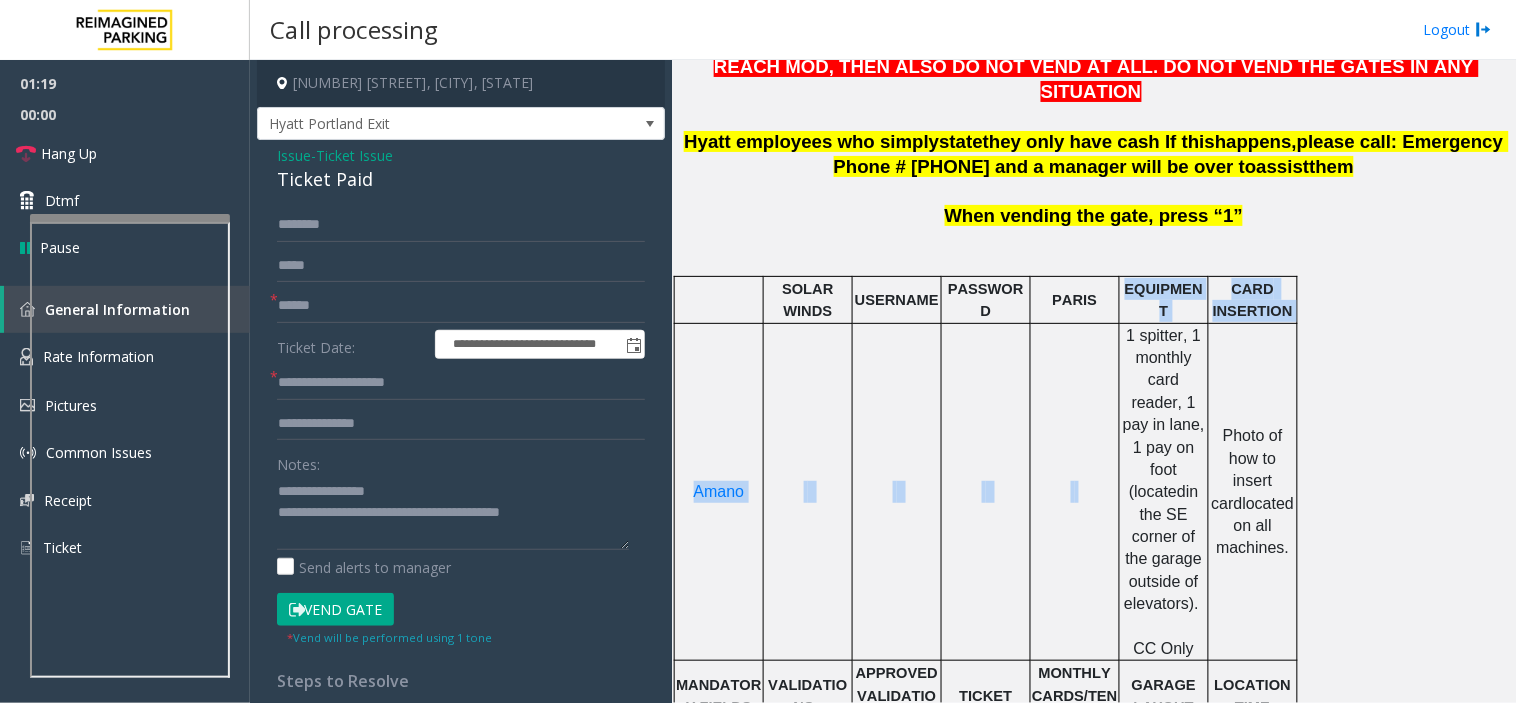 drag, startPoint x: 1130, startPoint y: 298, endPoint x: 1174, endPoint y: 613, distance: 318.05817 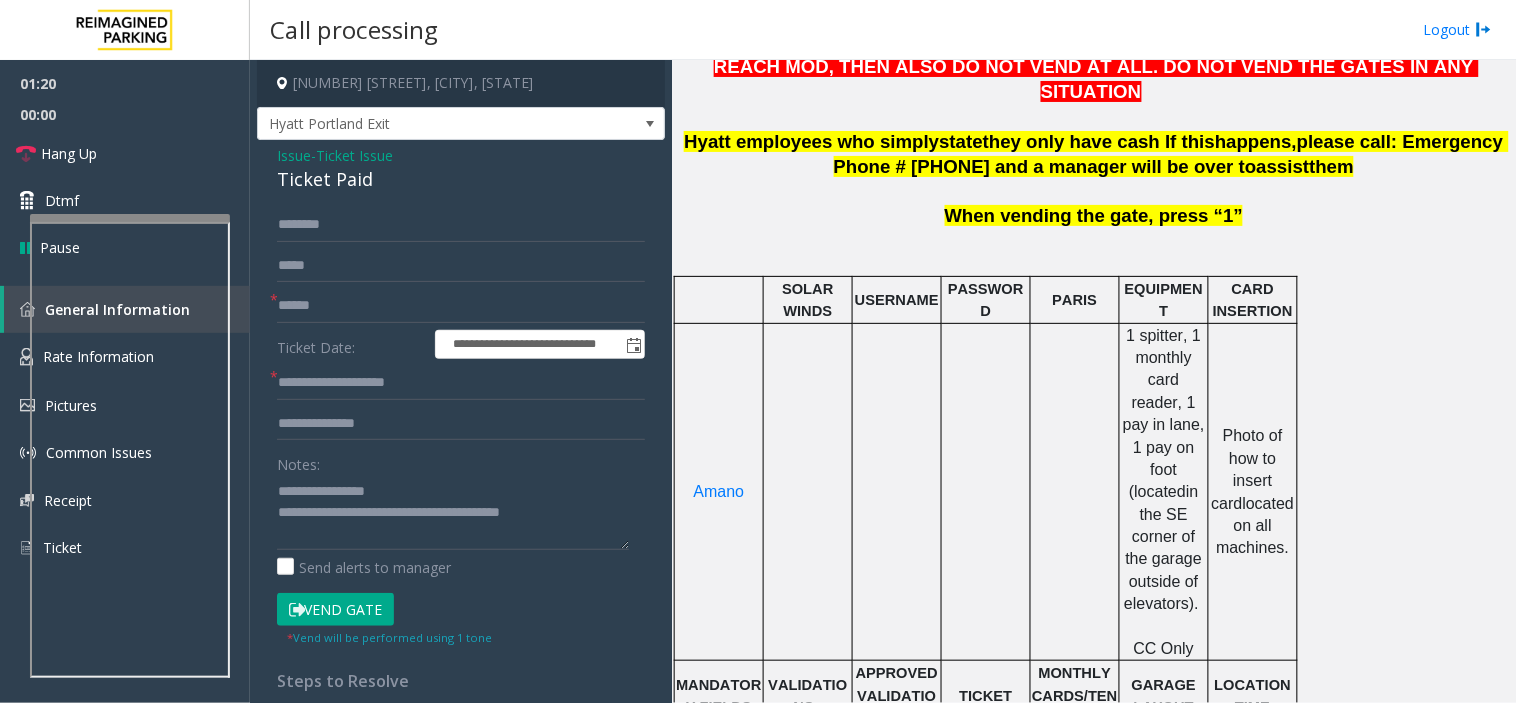 click 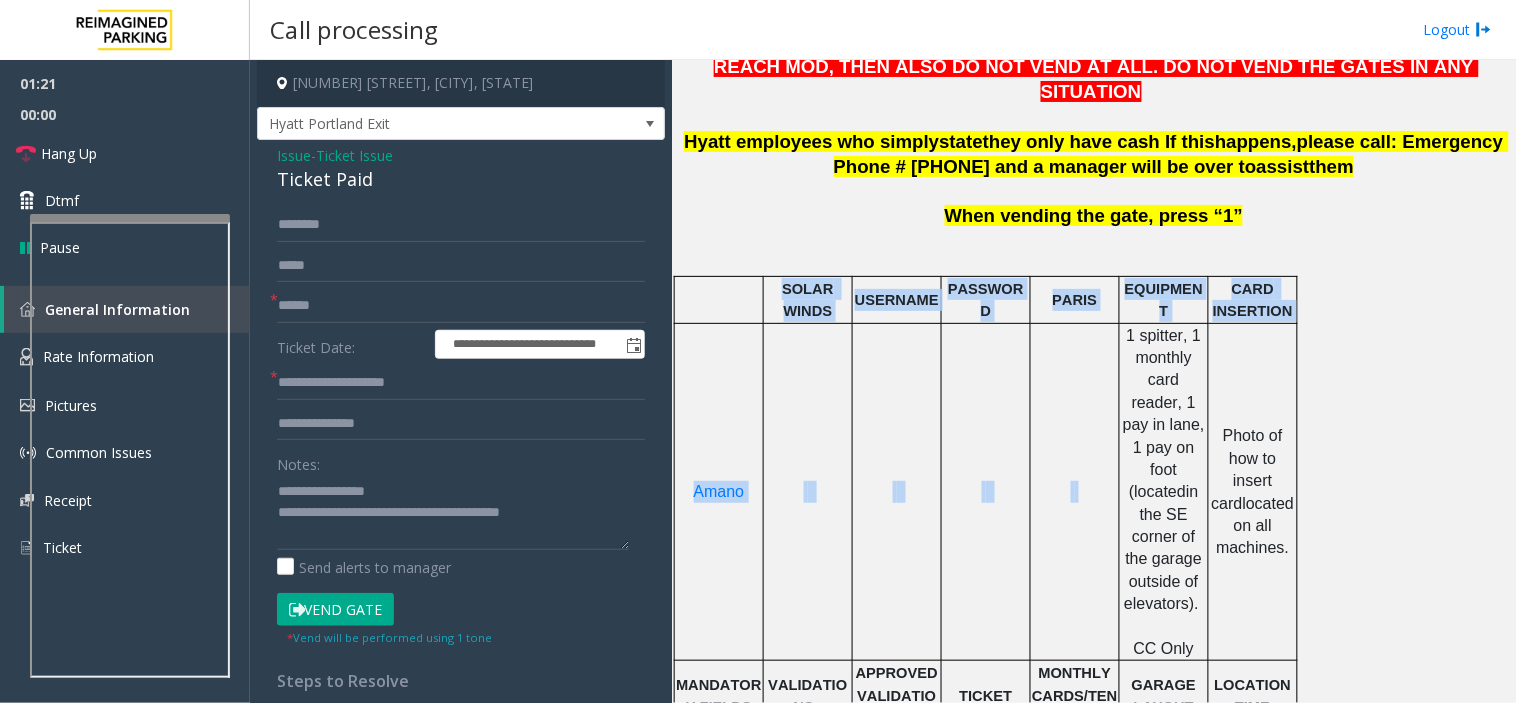 drag, startPoint x: 1170, startPoint y: 610, endPoint x: 740, endPoint y: 268, distance: 549.4215 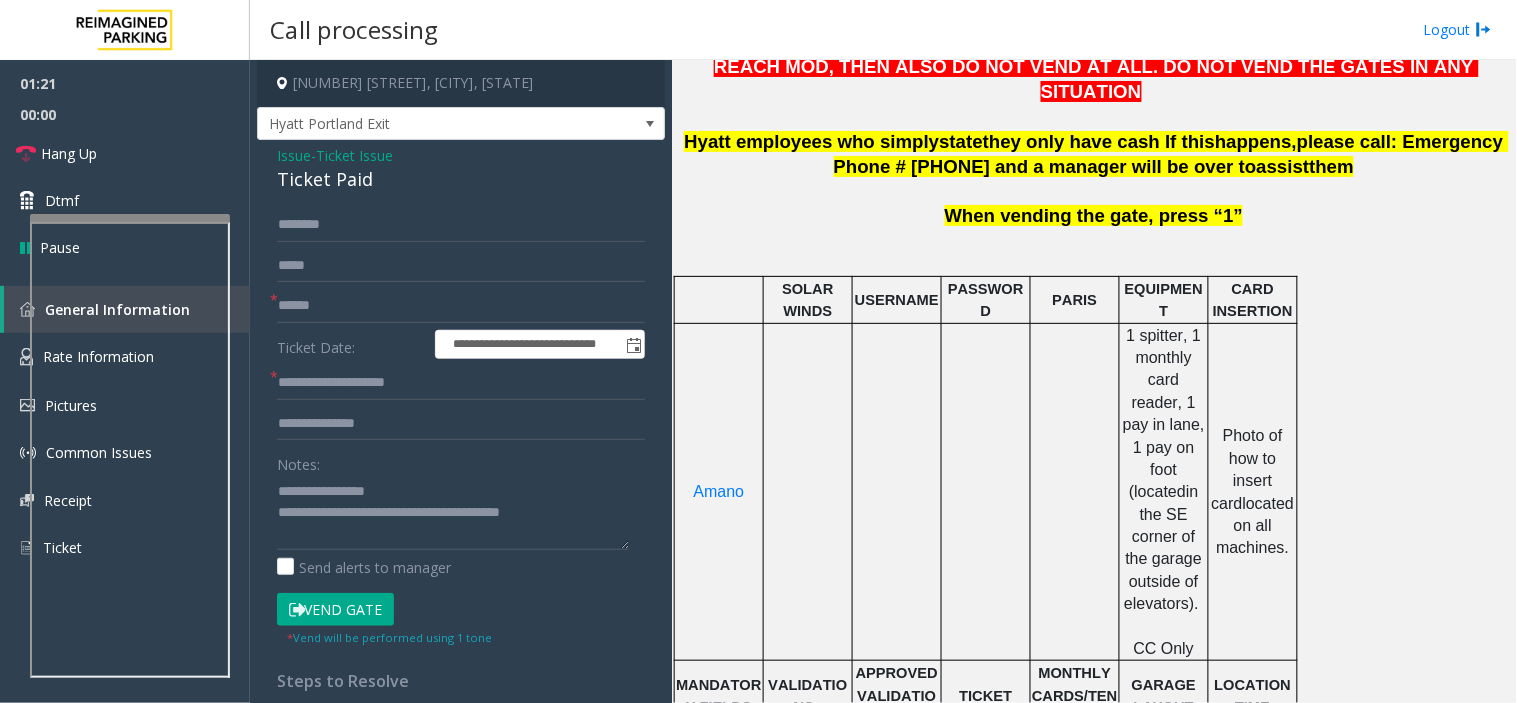 click 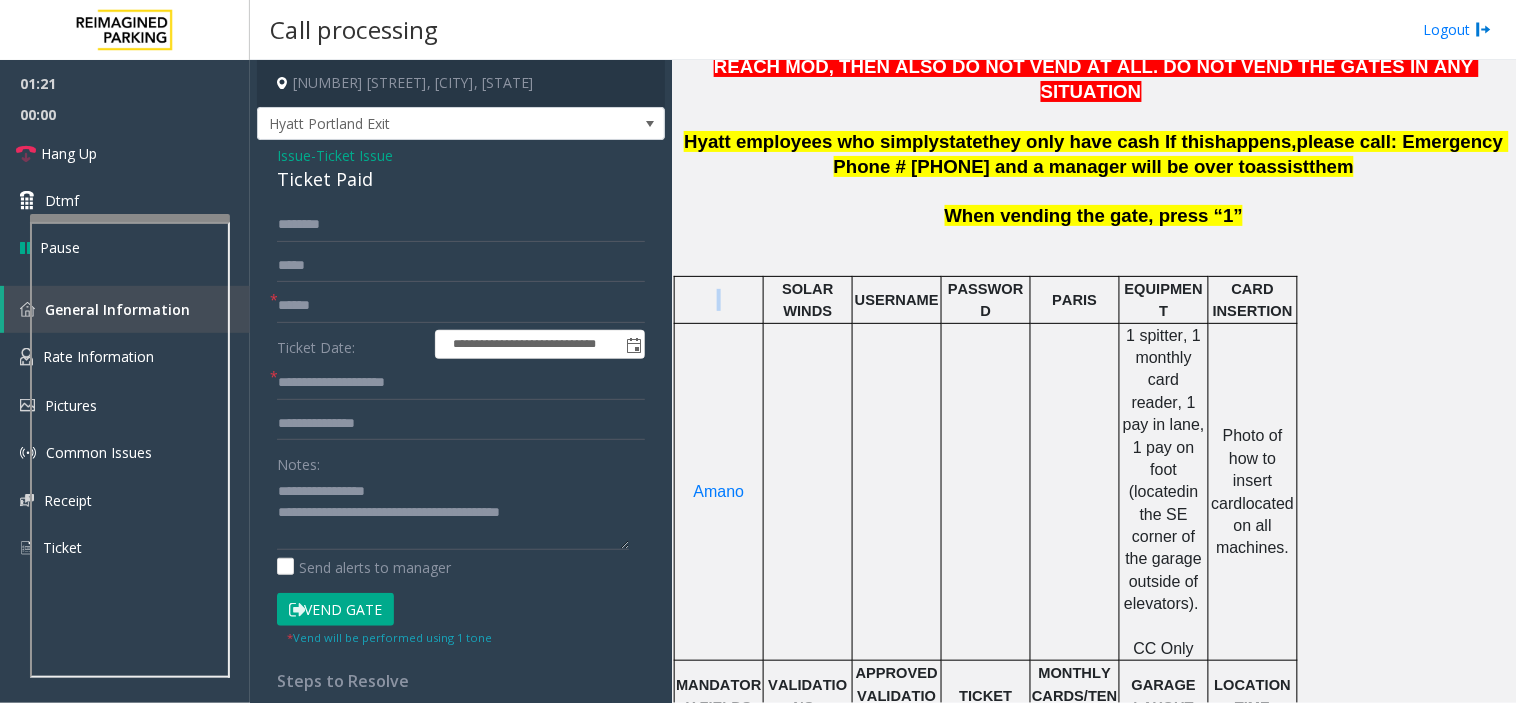 click 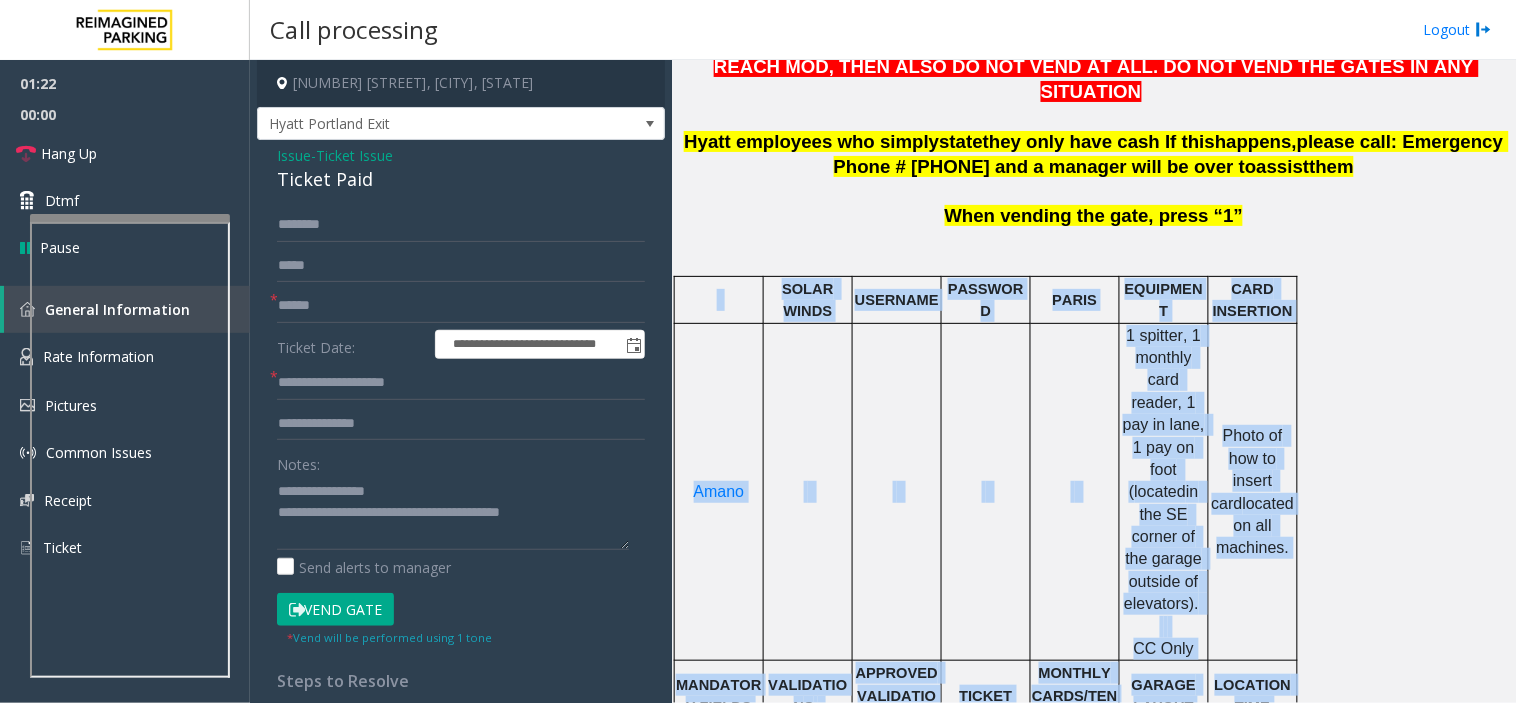 drag, startPoint x: 710, startPoint y: 280, endPoint x: 1311, endPoint y: 481, distance: 633.72076 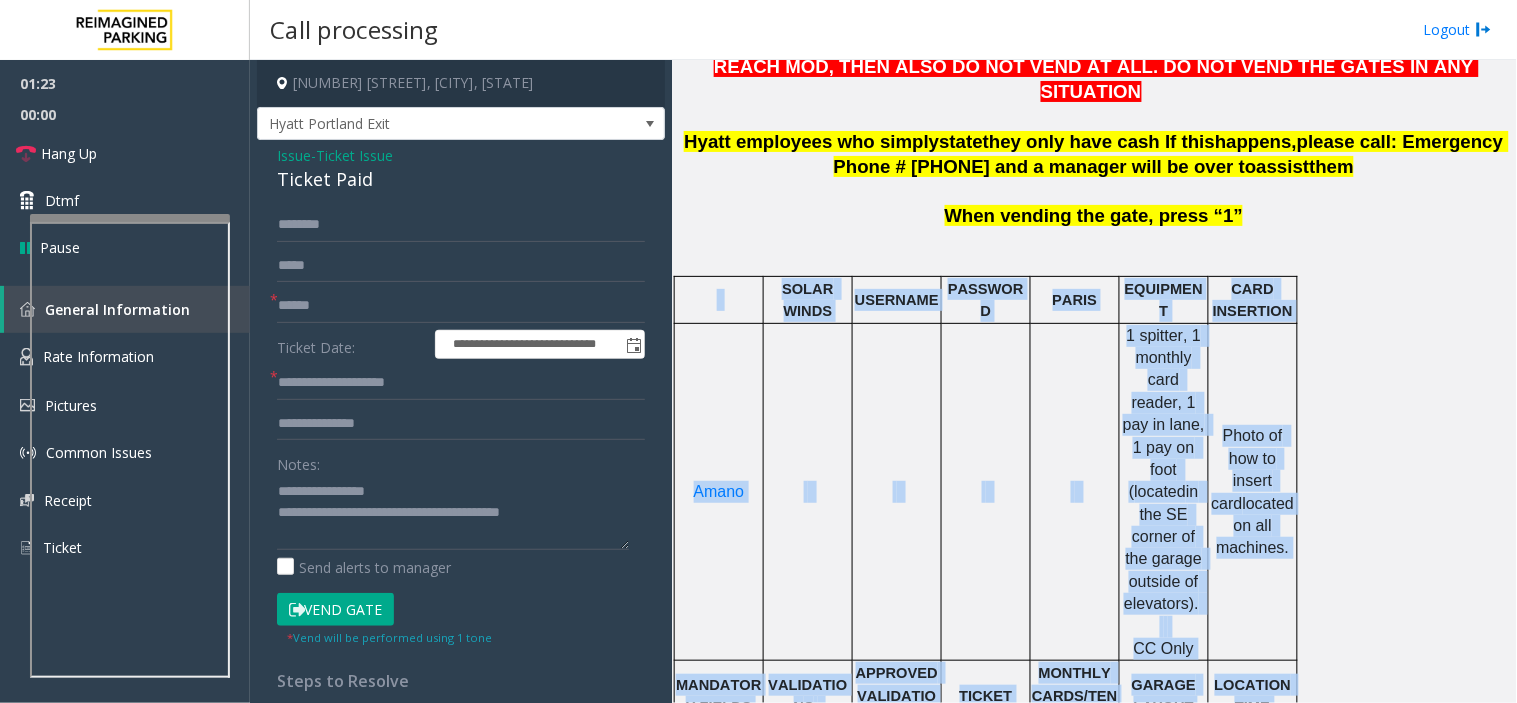 click on "on all machines." 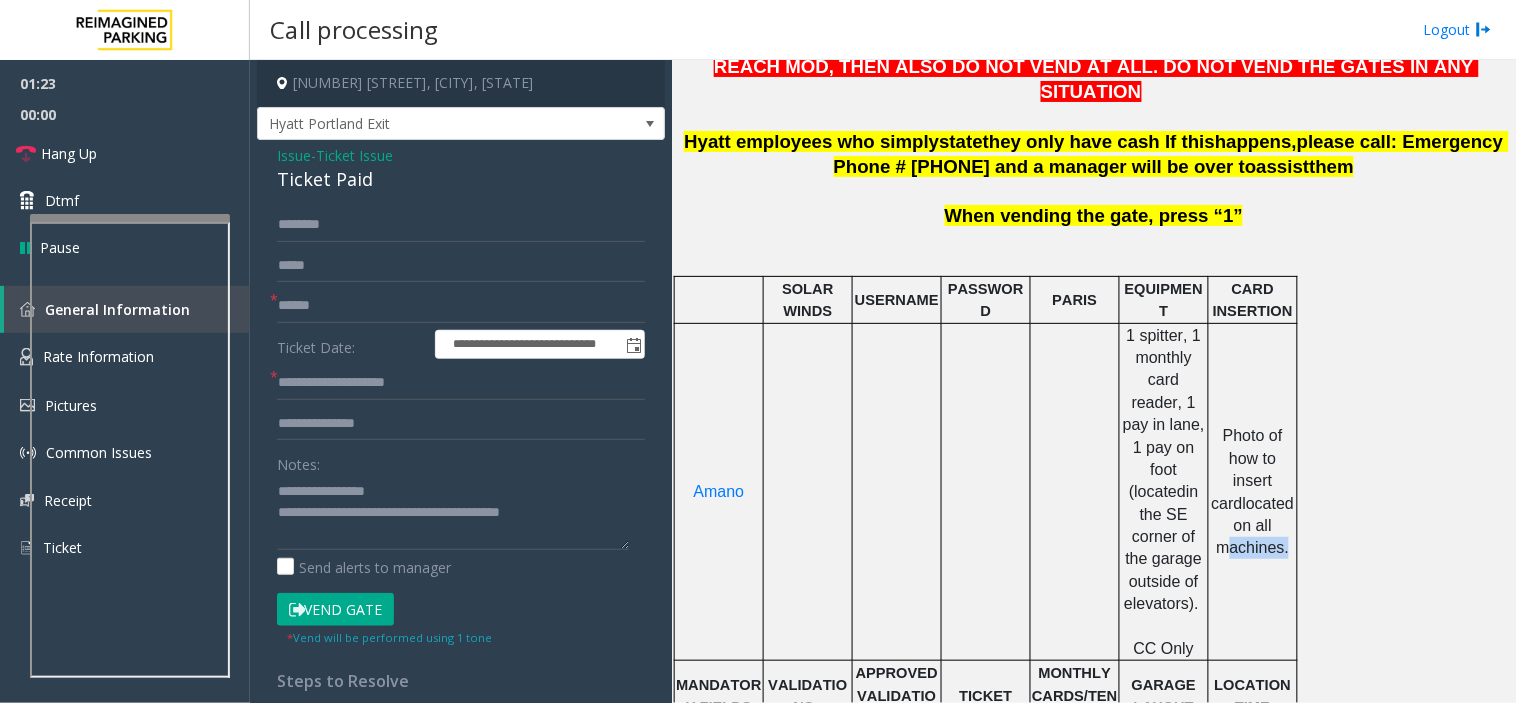 click on "on all machines." 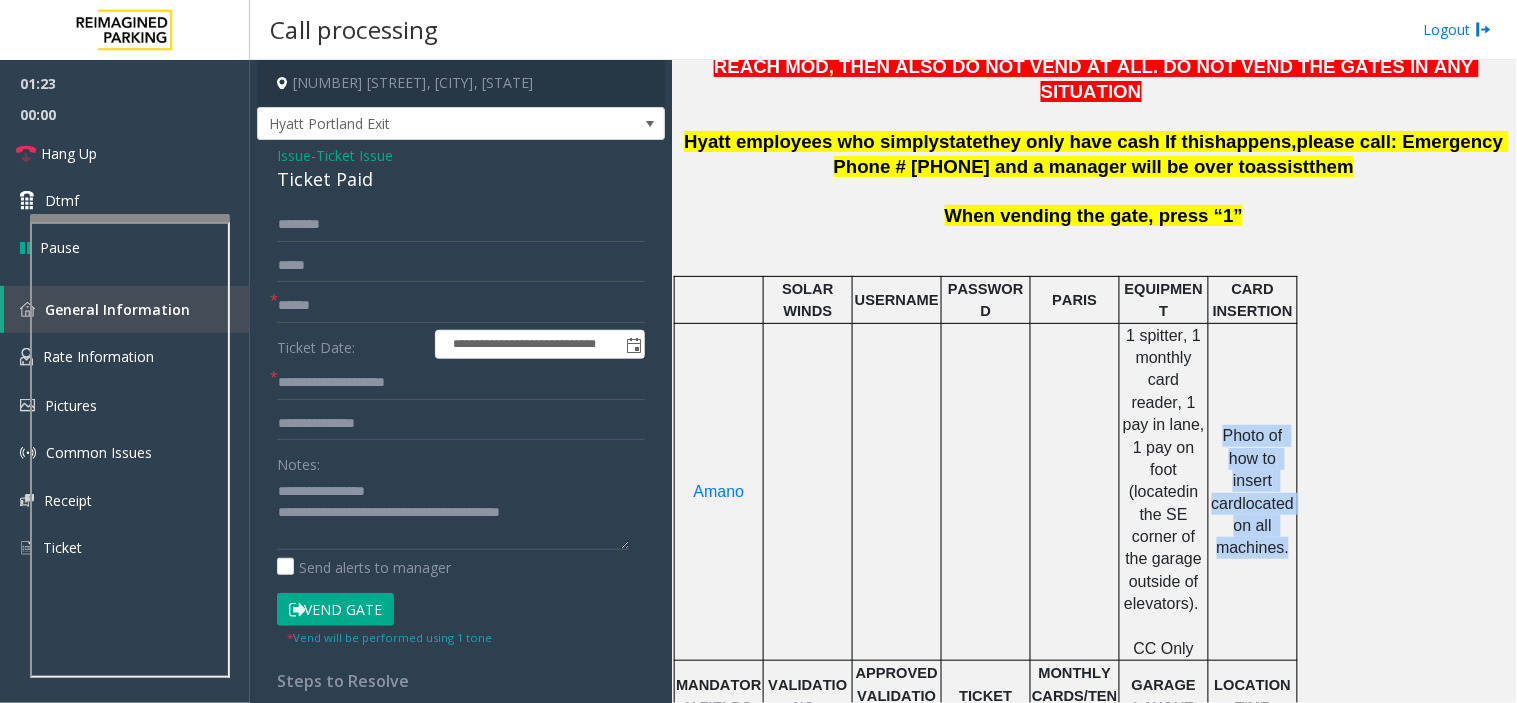 drag, startPoint x: 1260, startPoint y: 495, endPoint x: 1180, endPoint y: 324, distance: 188.78824 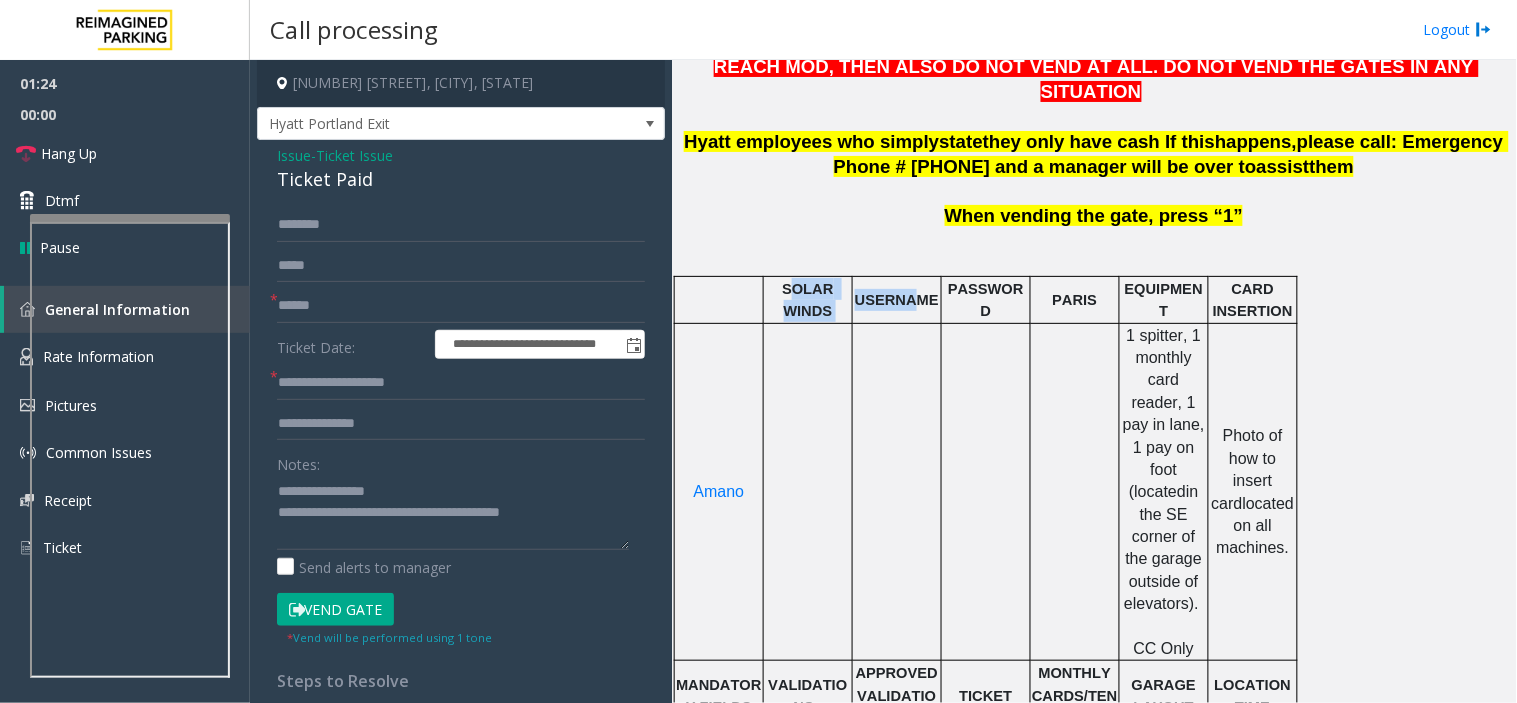 drag, startPoint x: 898, startPoint y: 272, endPoint x: 775, endPoint y: 276, distance: 123.065025 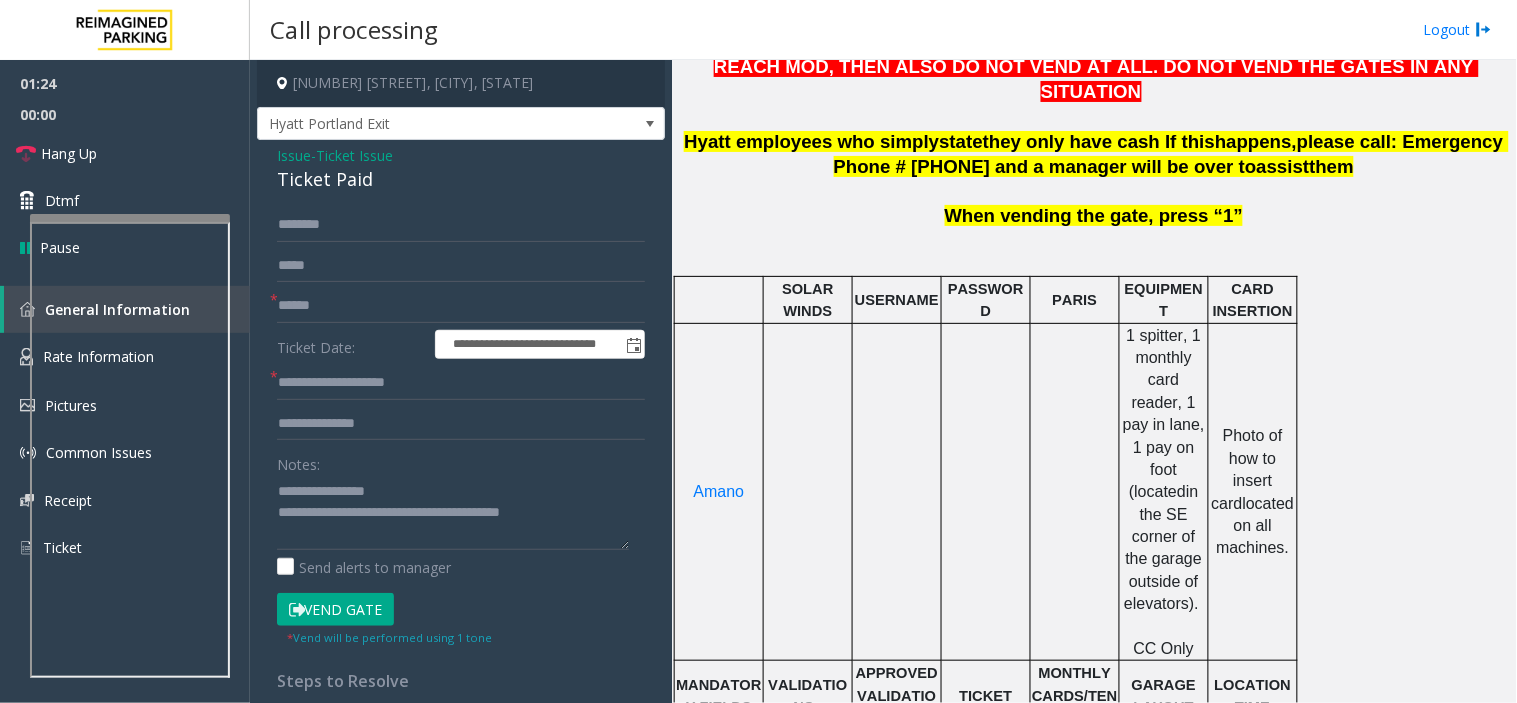 click 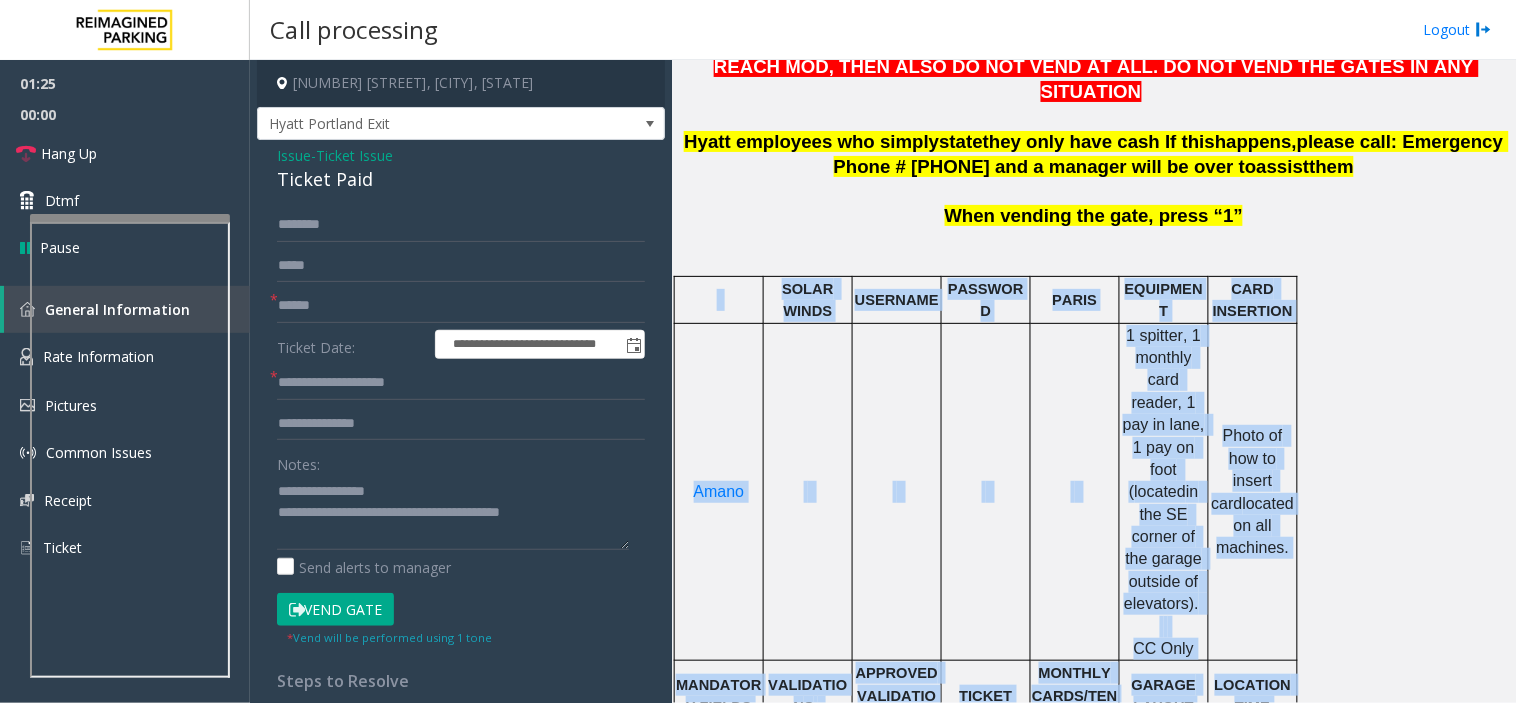drag, startPoint x: 722, startPoint y: 281, endPoint x: 1304, endPoint y: 562, distance: 646.2855 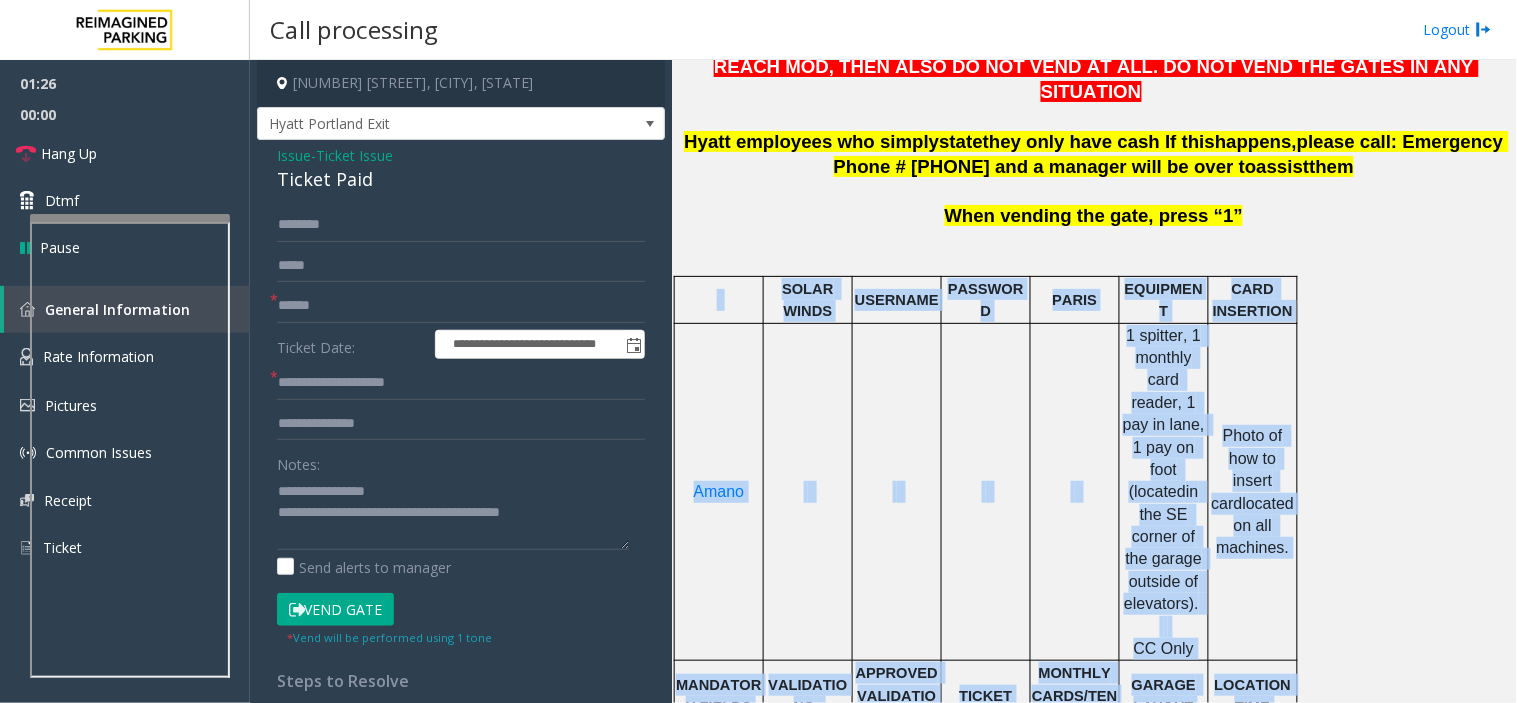 click on "SOLAR WINDS USERNAME PASSWORD PARIS EQUIPMENT CARD INSERTION Amano                 1 spitter, 1 monthly card reader, 1 pay in lane, 1 pay on foot ( located in the SE corner of the garage outside of elevators).       CC Only Photo of how to insert card located on all machines. MANDATORY FIELDS VALIDATION S     APPROVED VALIDATION LIST TICKET MONTHLY CARDS/TENANTS GARAGE LAYOUT LOCATION TIME              Barcode facing up.   If the card is not working- get name, phone, how associated with garage, and pass number. 7 level covered parking garage.   Lower level of garage is private and secured for the company Trimet.     7-foot clearance Click Here for the local time APPROVED VENDORS DO NOT VEND FOR   ENTRANCE/EXIT LANE INFO LOST TICKET RATE COMMON ISSUES SPECIAL INSTRUCTIONS HOURS OF OPERATION   Building management and those reasons are listed below in the vending list.         1 entrance, 1 exit both located on NE 2 nd Ave. $14           6AM-11PM" 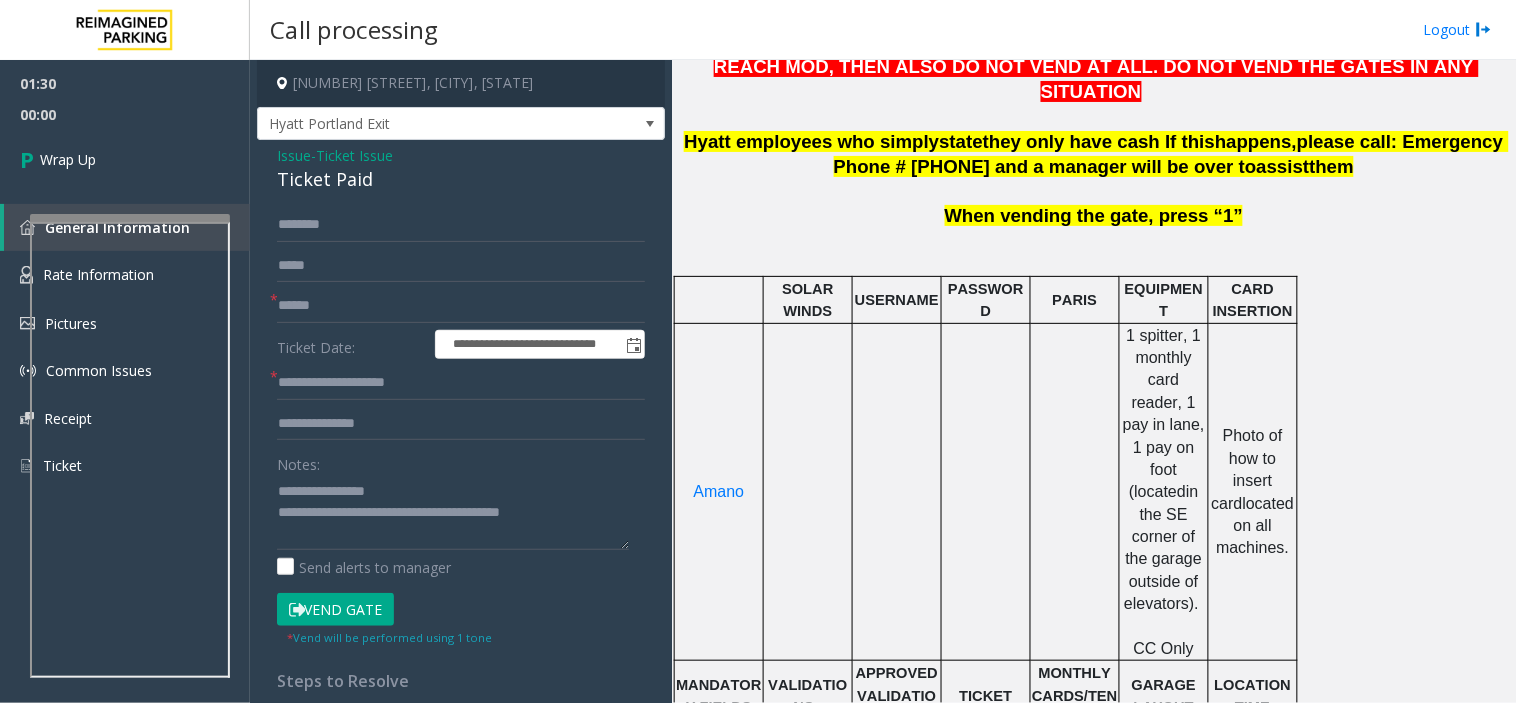 click on "Issue" 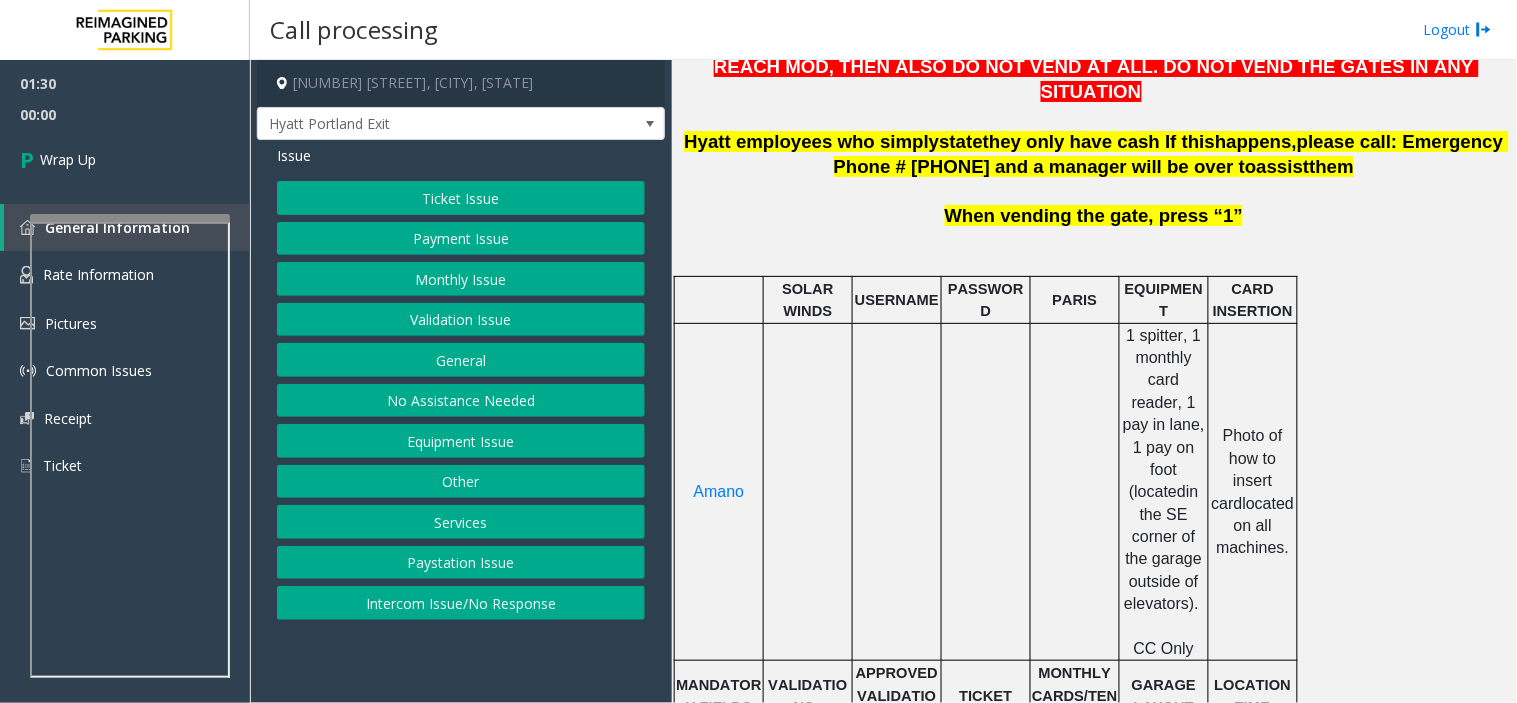 click on "Issue" 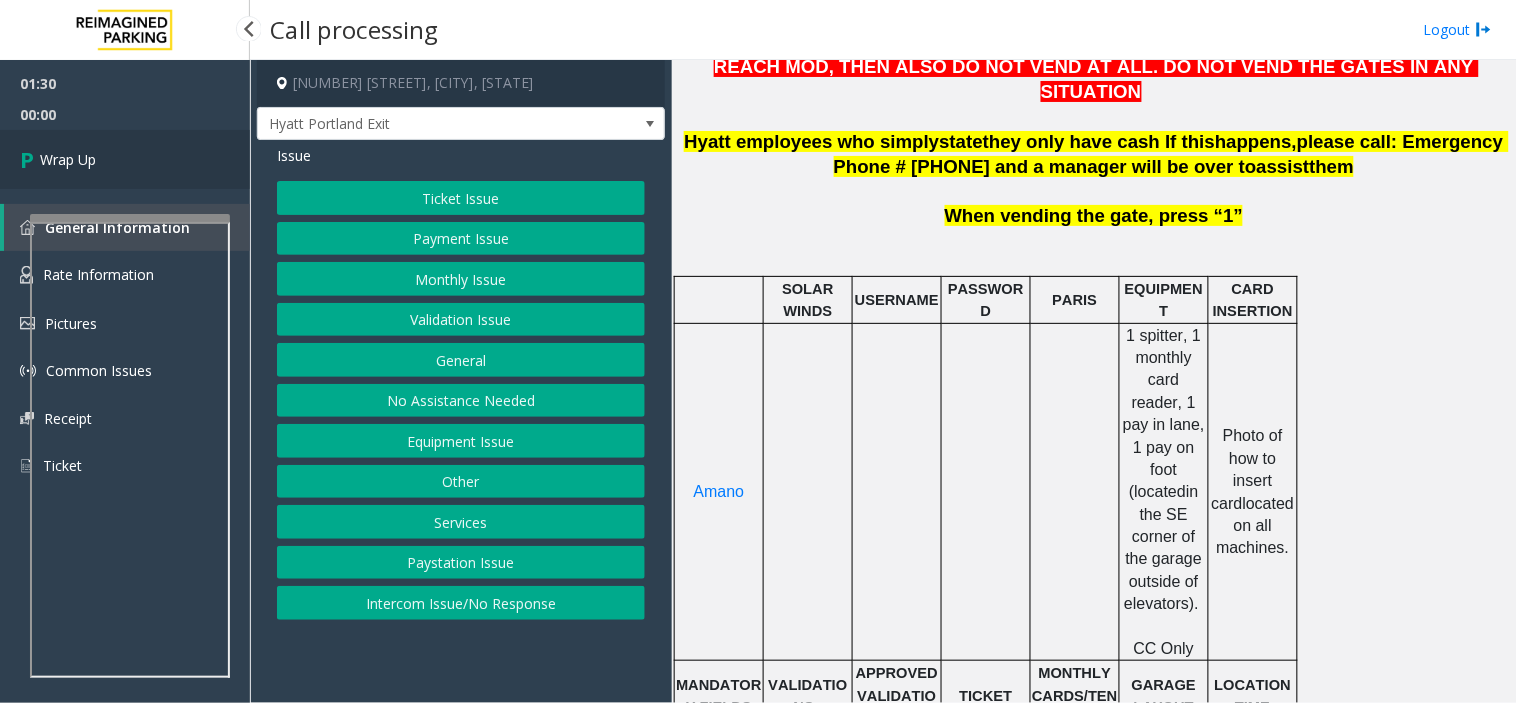 click on "Wrap Up" at bounding box center [125, 159] 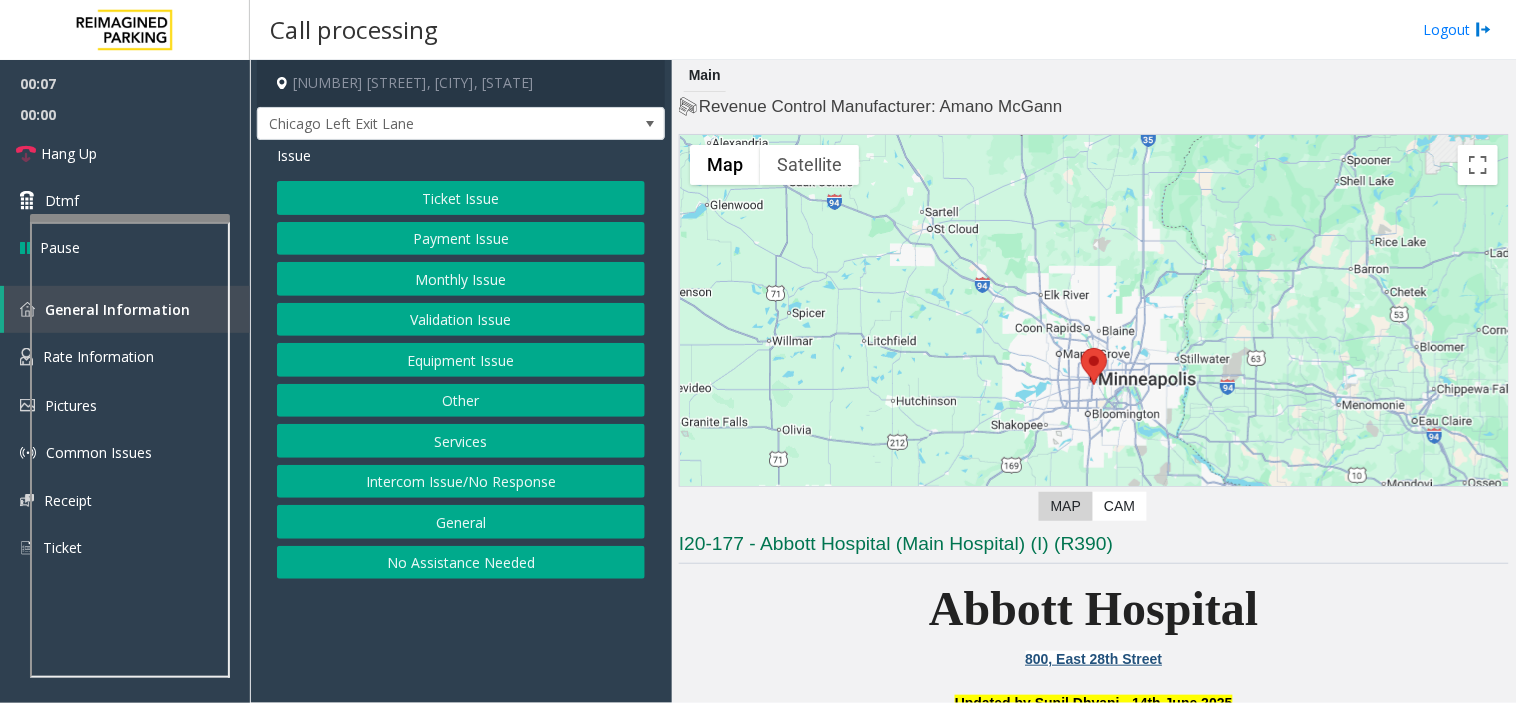 click on "Issue  Ticket Issue   Payment Issue   Monthly Issue   Validation Issue   Equipment Issue   Other   Services   Intercom Issue/No Response   General   No Assistance Needed" 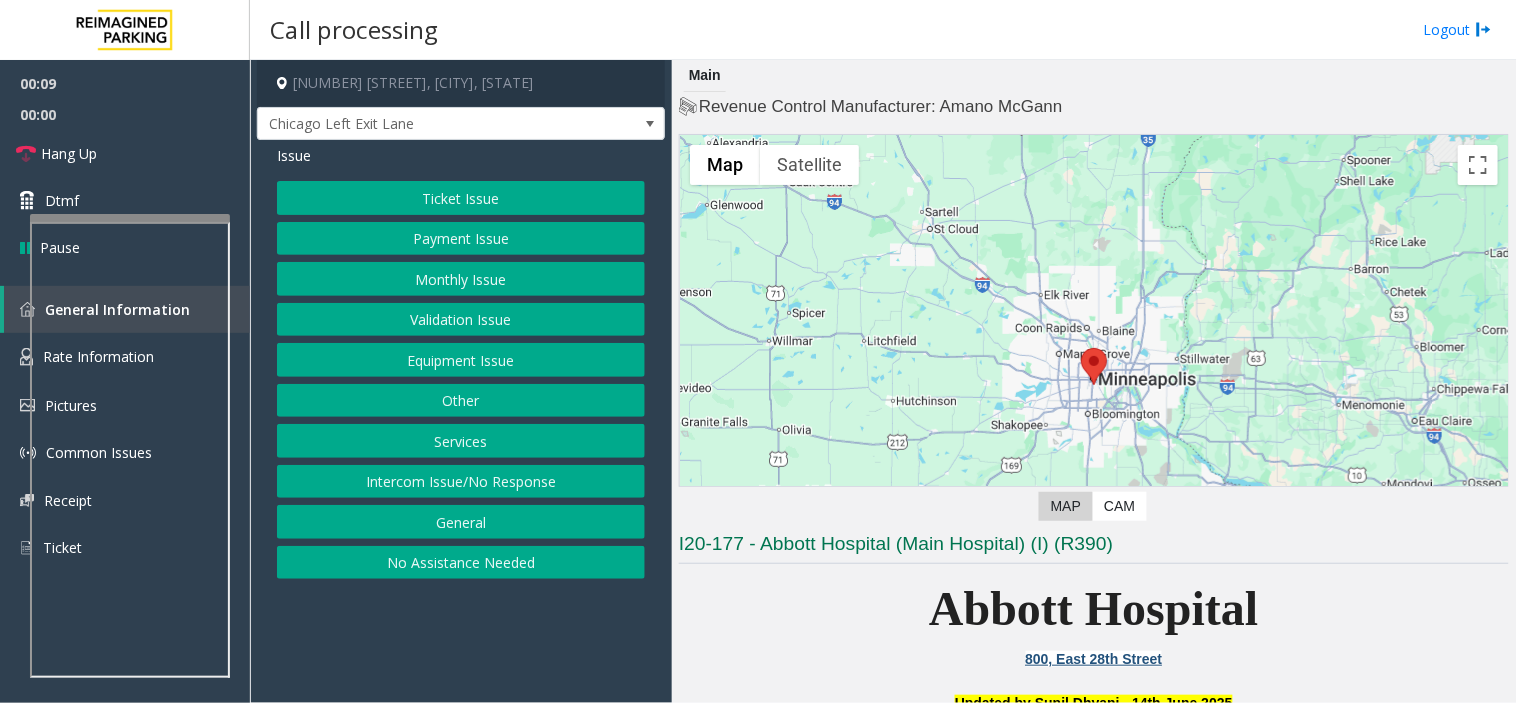 click on "Equipment Issue" 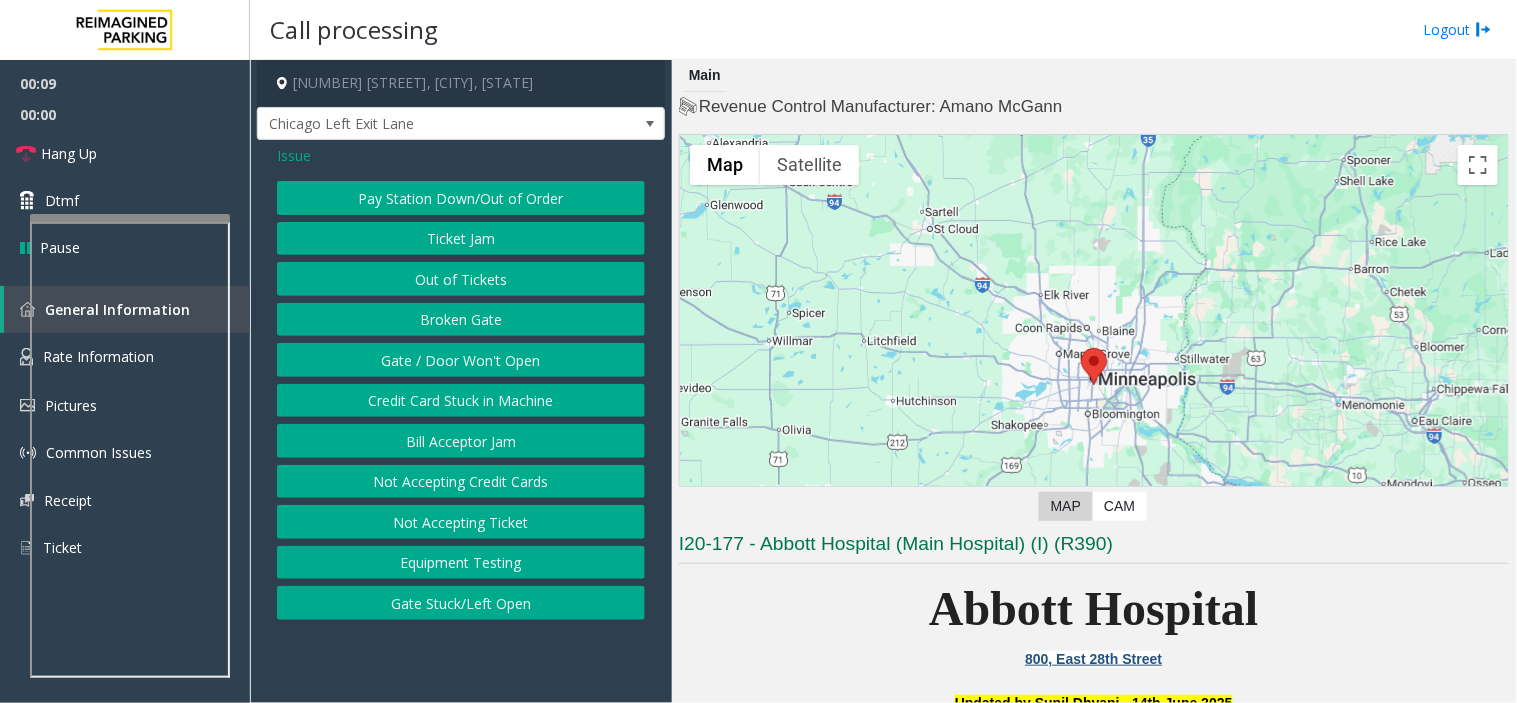click on "Gate / Door Won't Open" 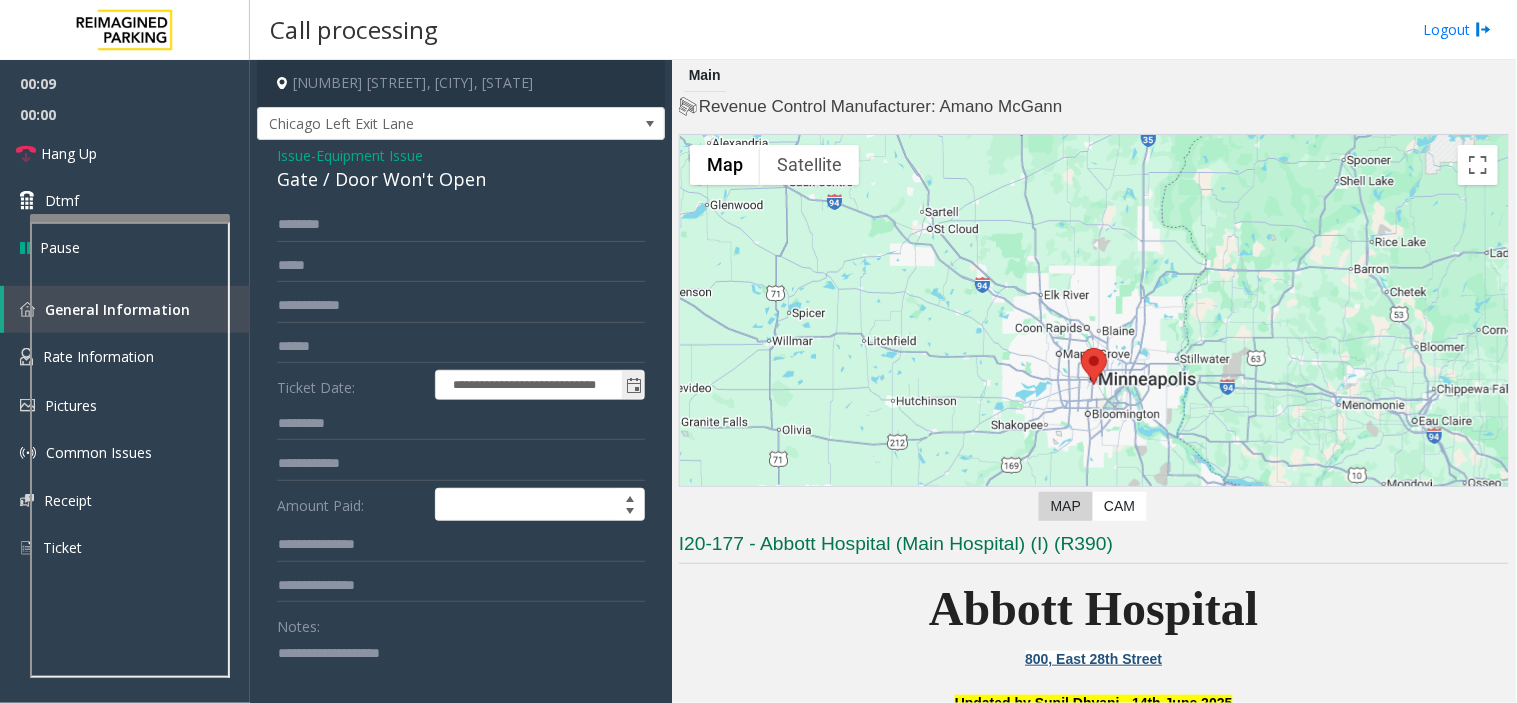 scroll, scrollTop: 333, scrollLeft: 0, axis: vertical 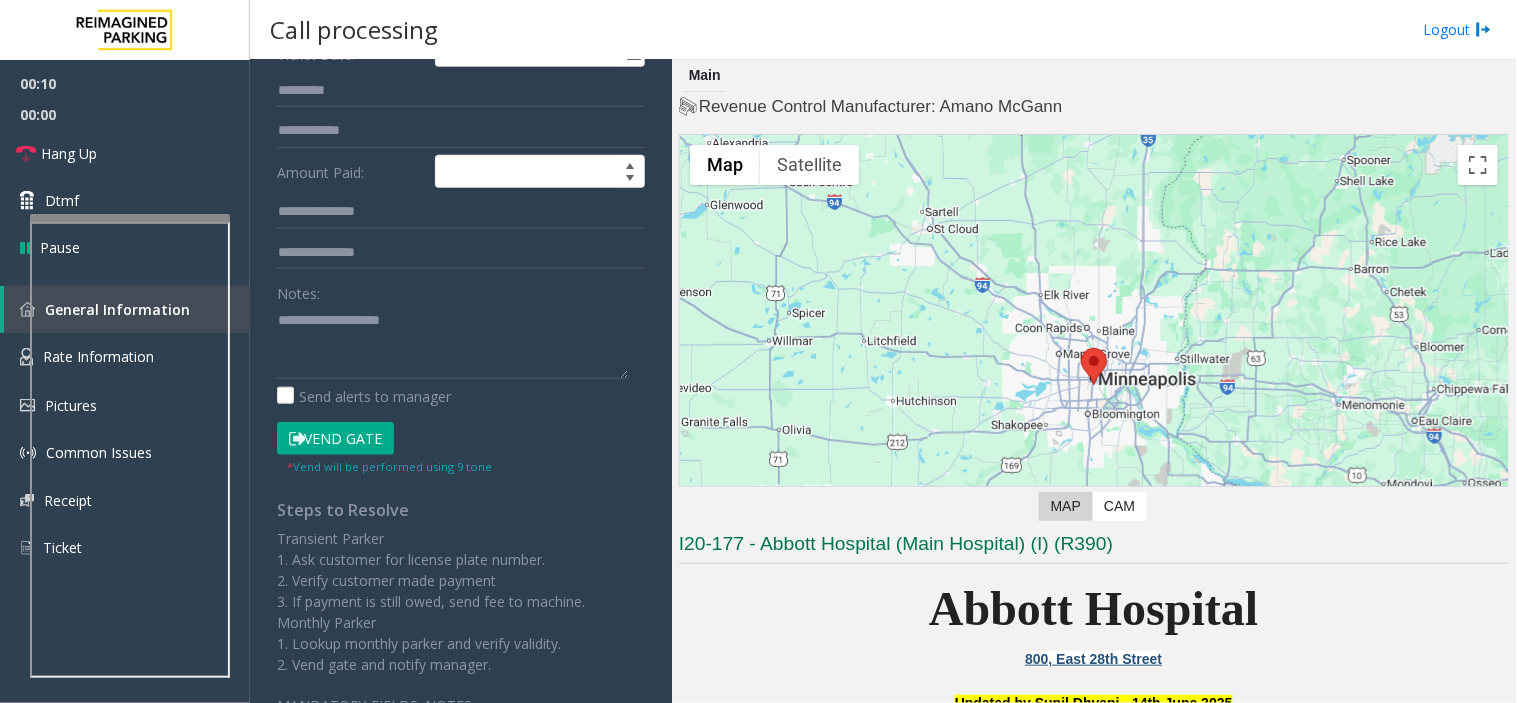 click on "Vend Gate" 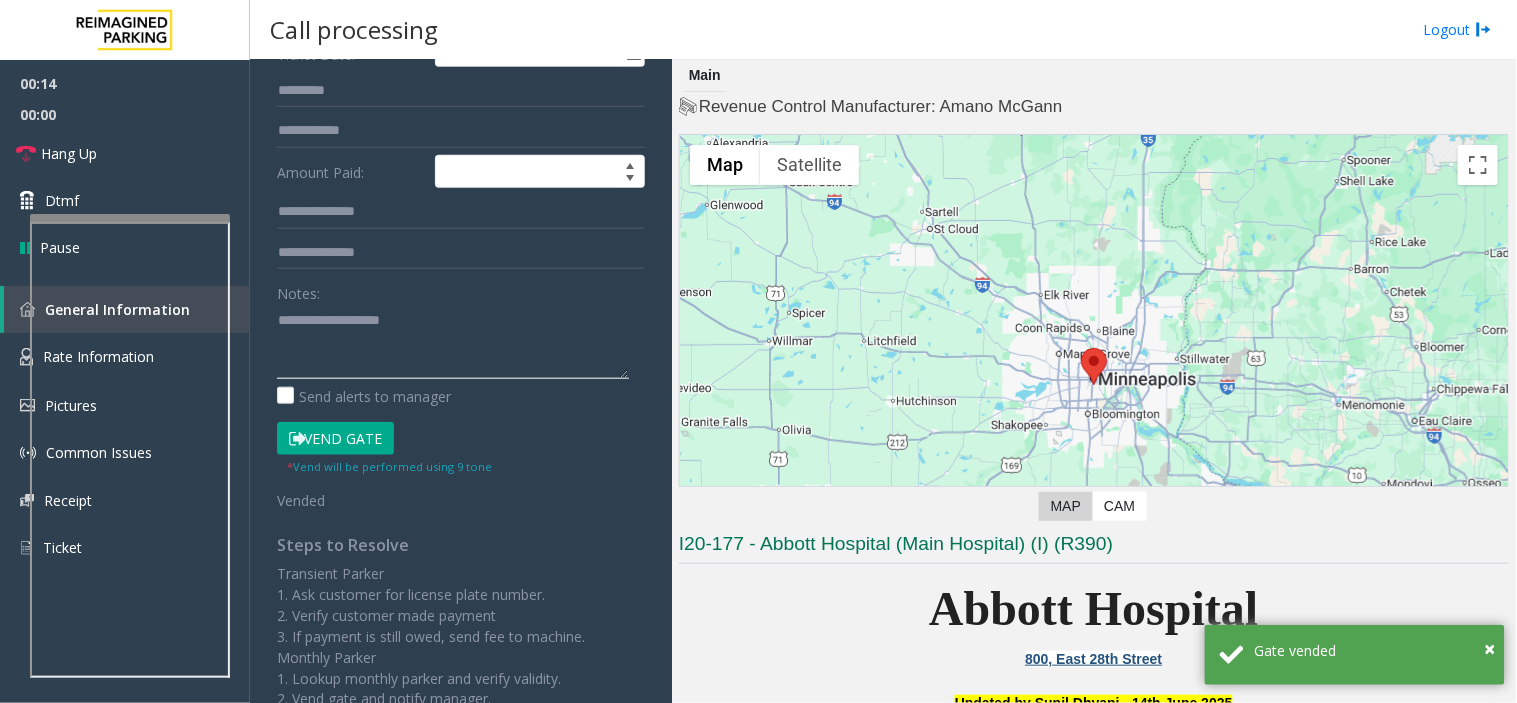 click 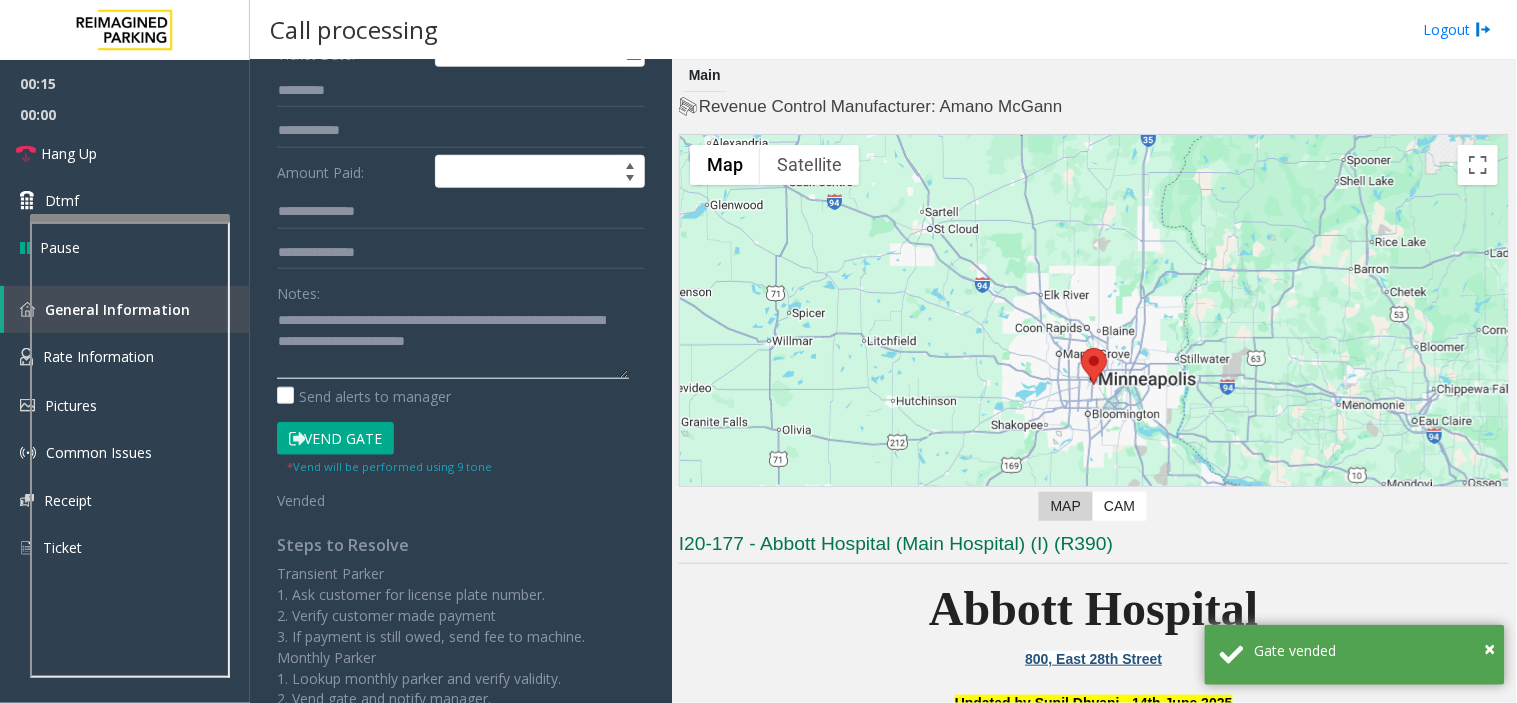 click 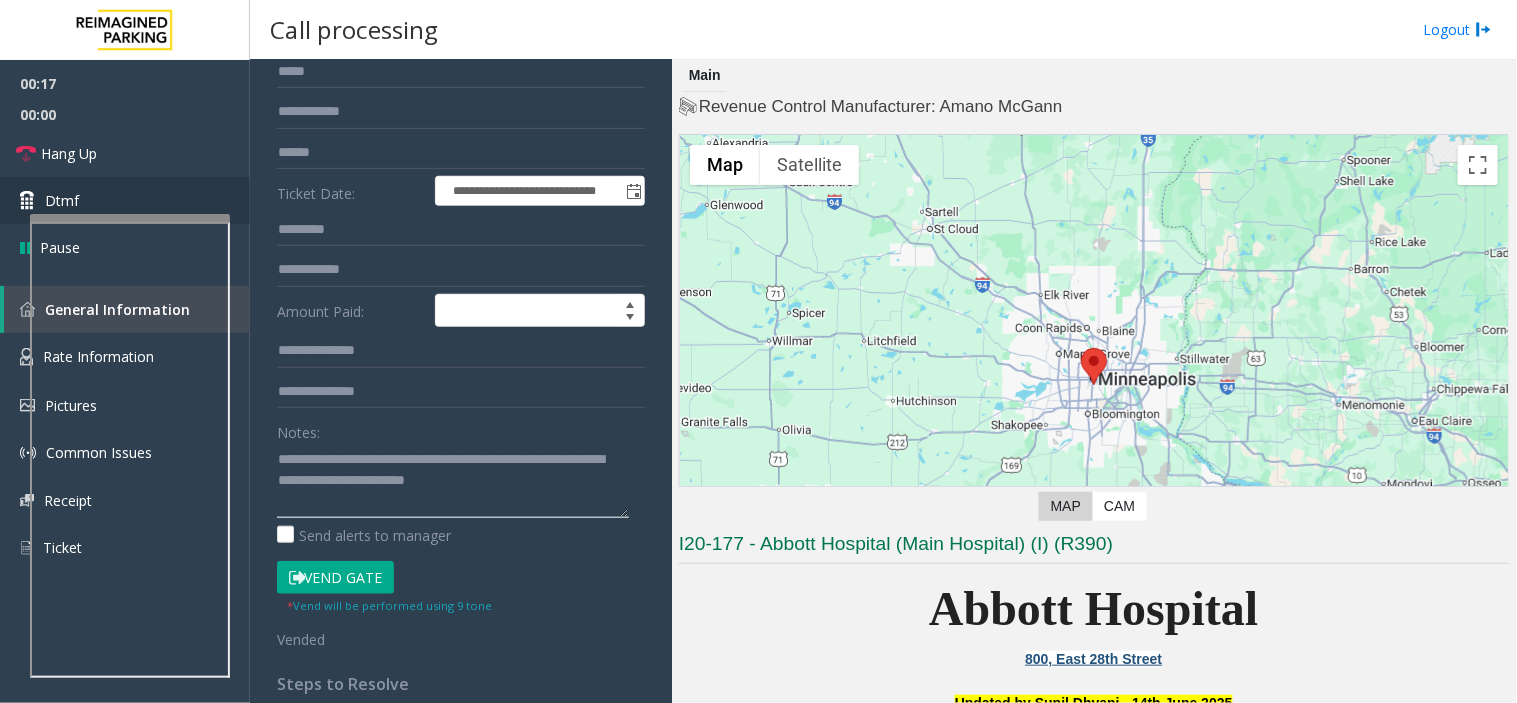 scroll, scrollTop: 0, scrollLeft: 0, axis: both 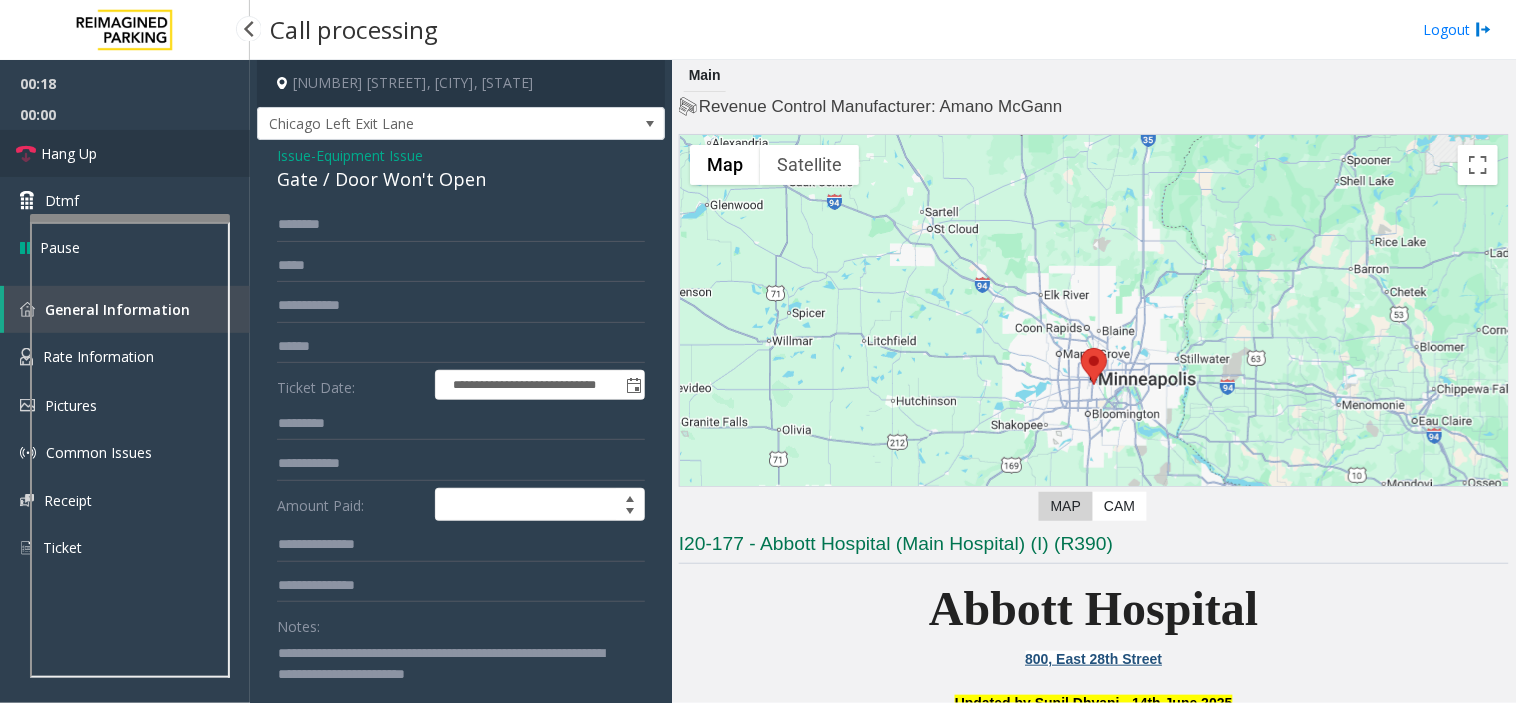 type on "**********" 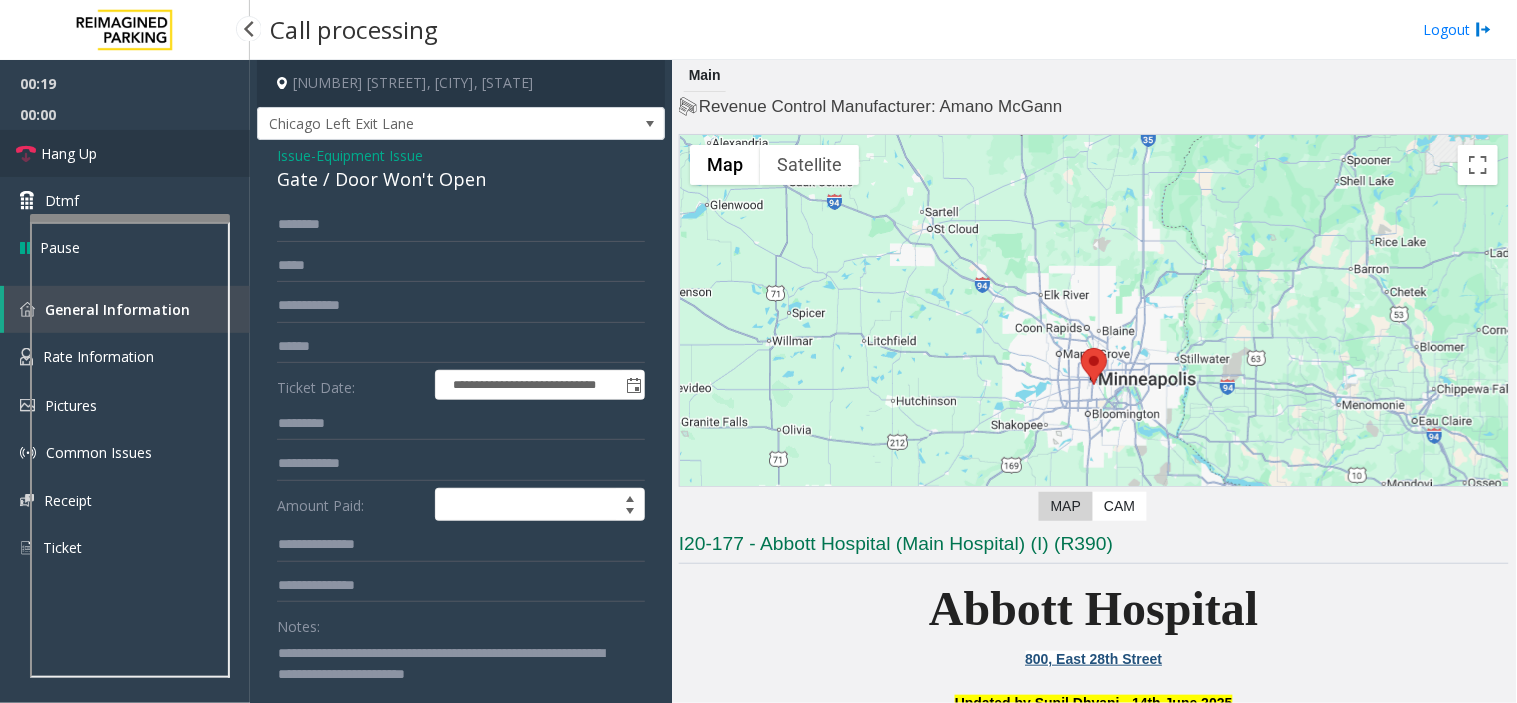 click on "Hang Up" at bounding box center (125, 153) 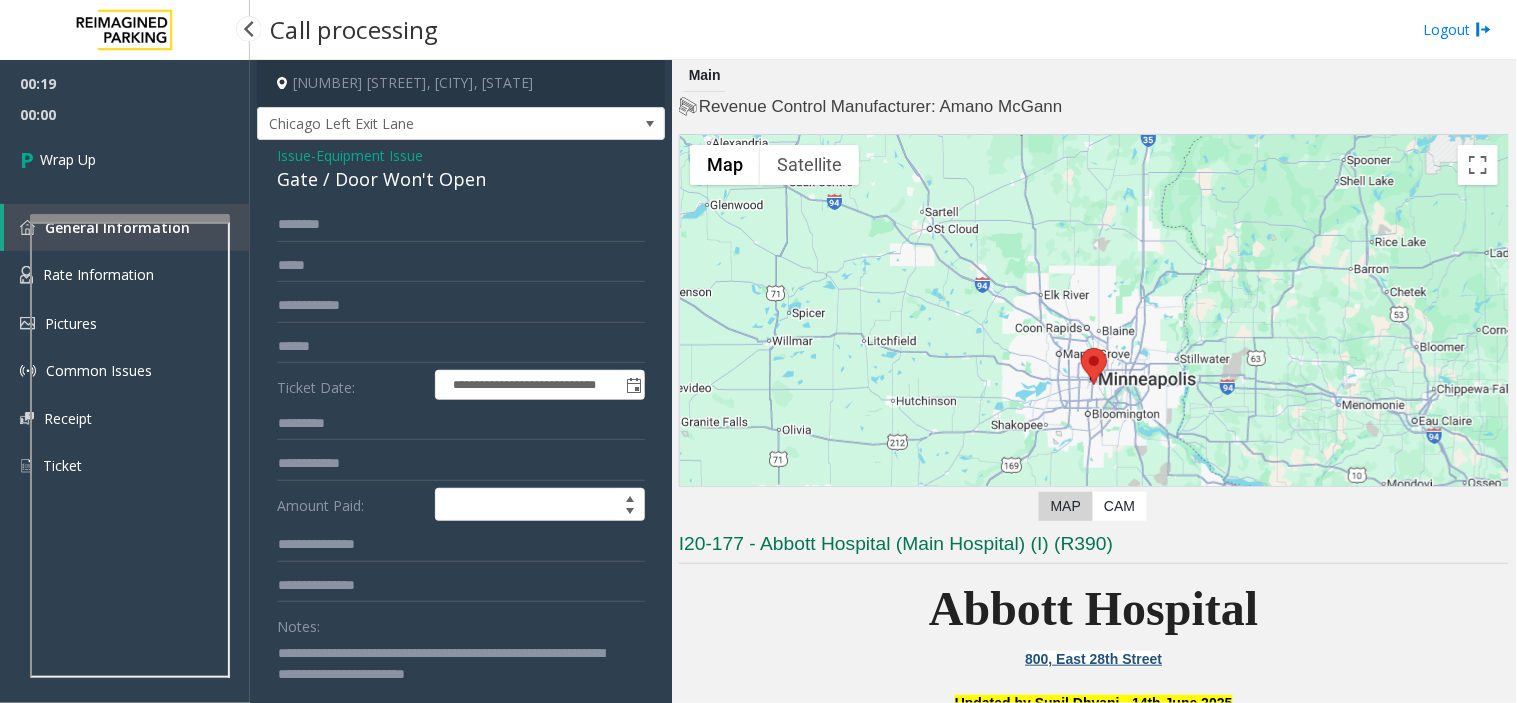 click on "Wrap Up" at bounding box center [125, 159] 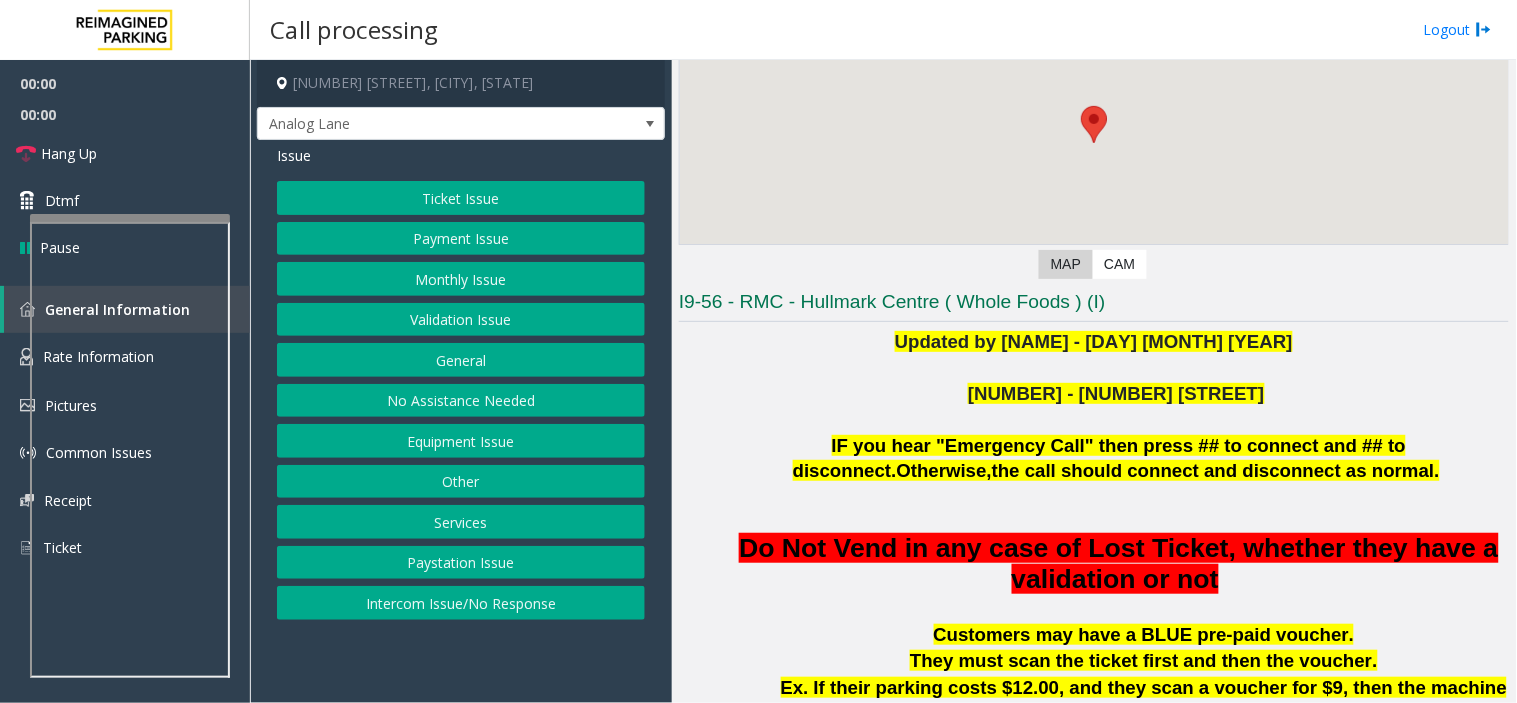 scroll, scrollTop: 333, scrollLeft: 0, axis: vertical 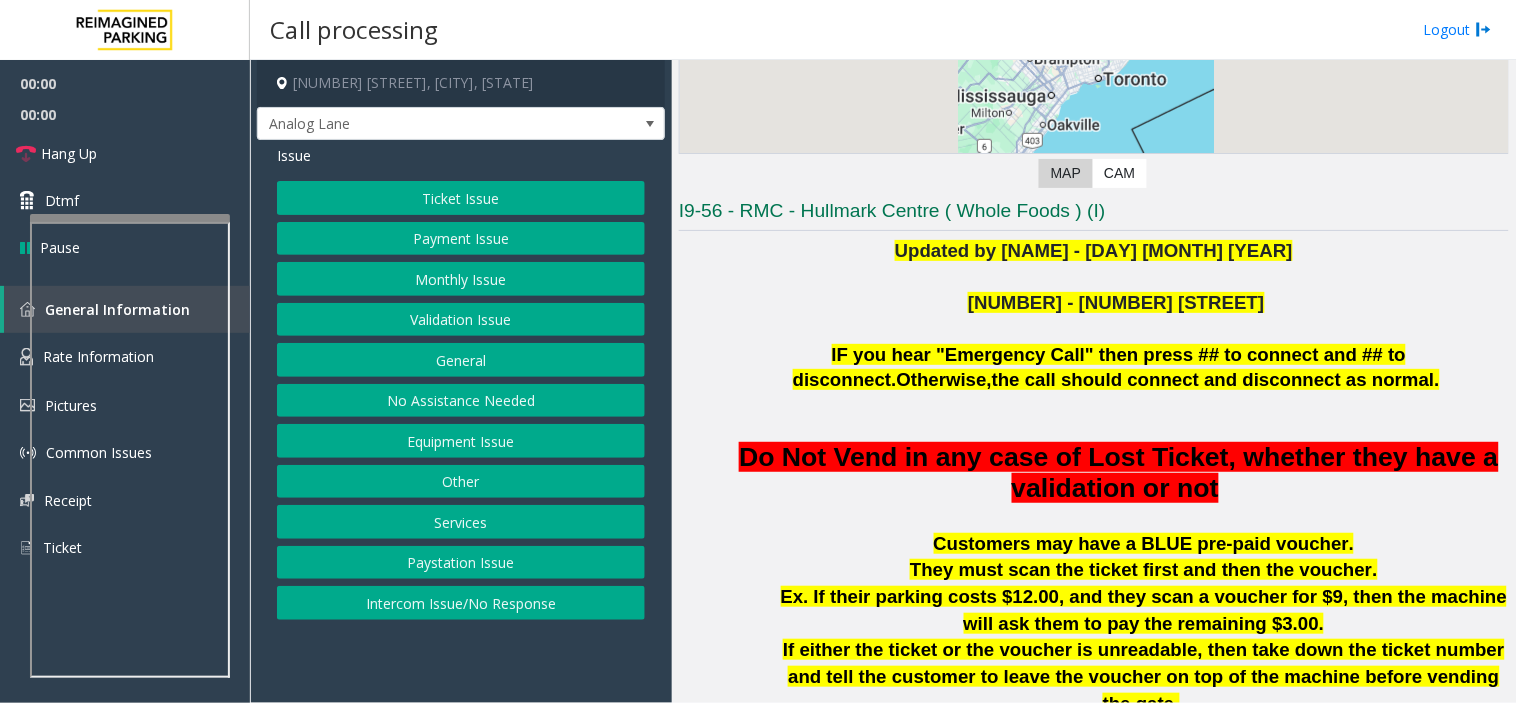 click 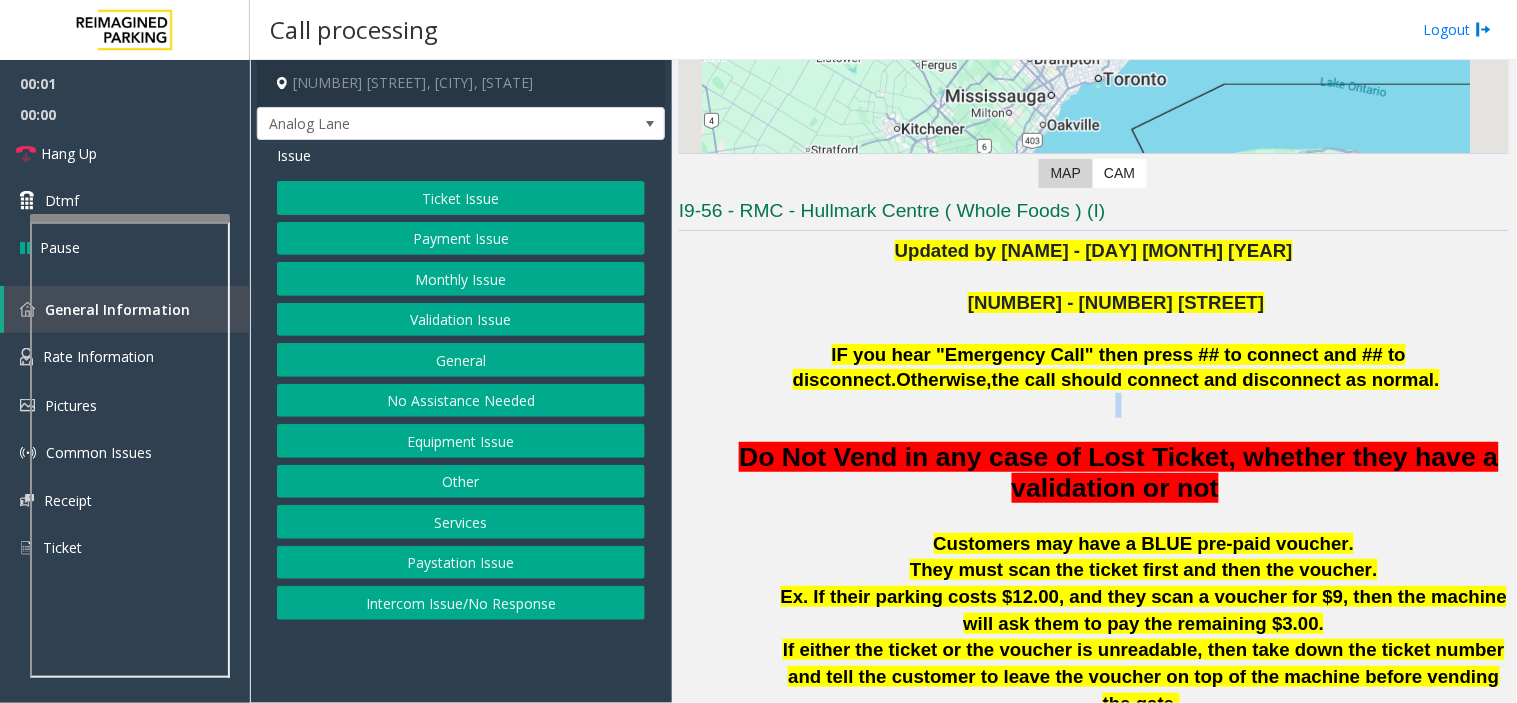 click 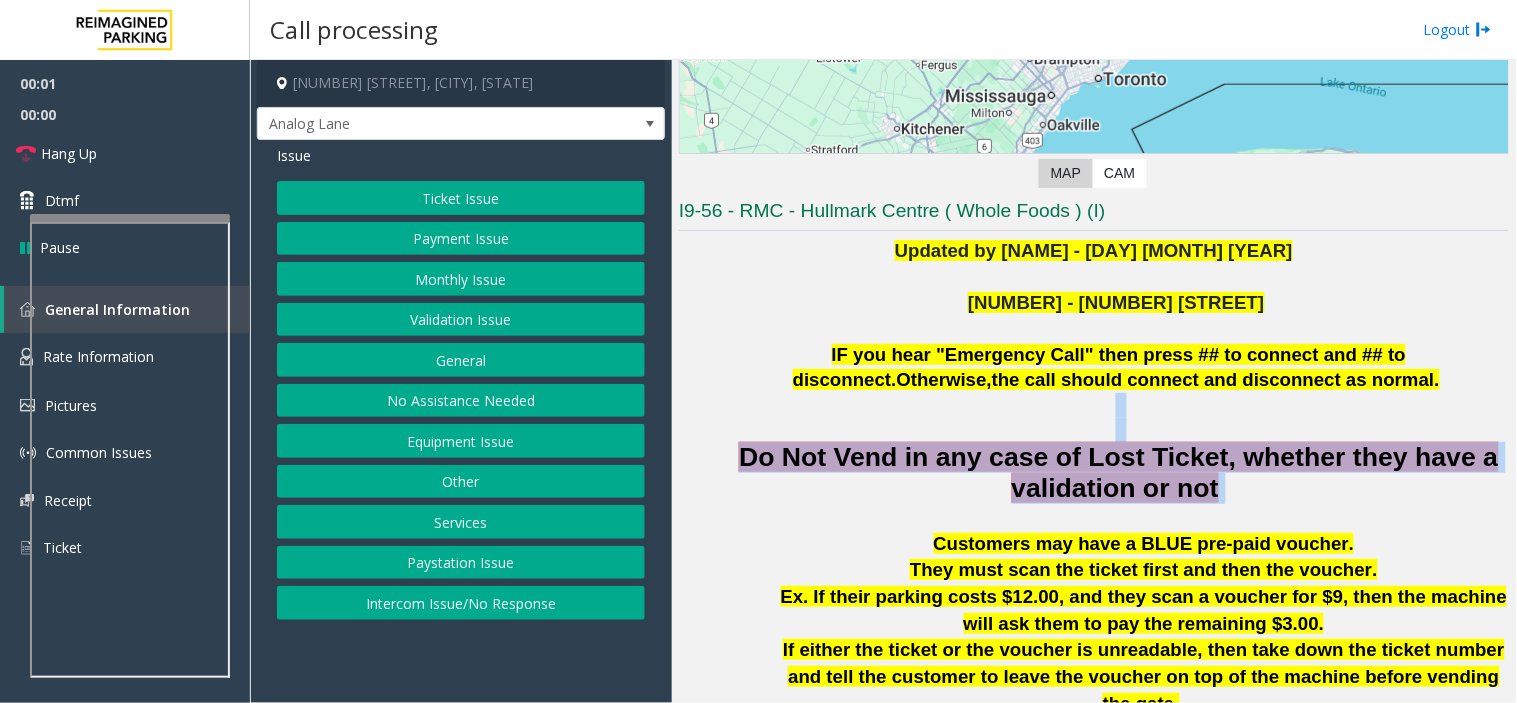 drag, startPoint x: 1022, startPoint y: 401, endPoint x: 1158, endPoint y: 484, distance: 159.3267 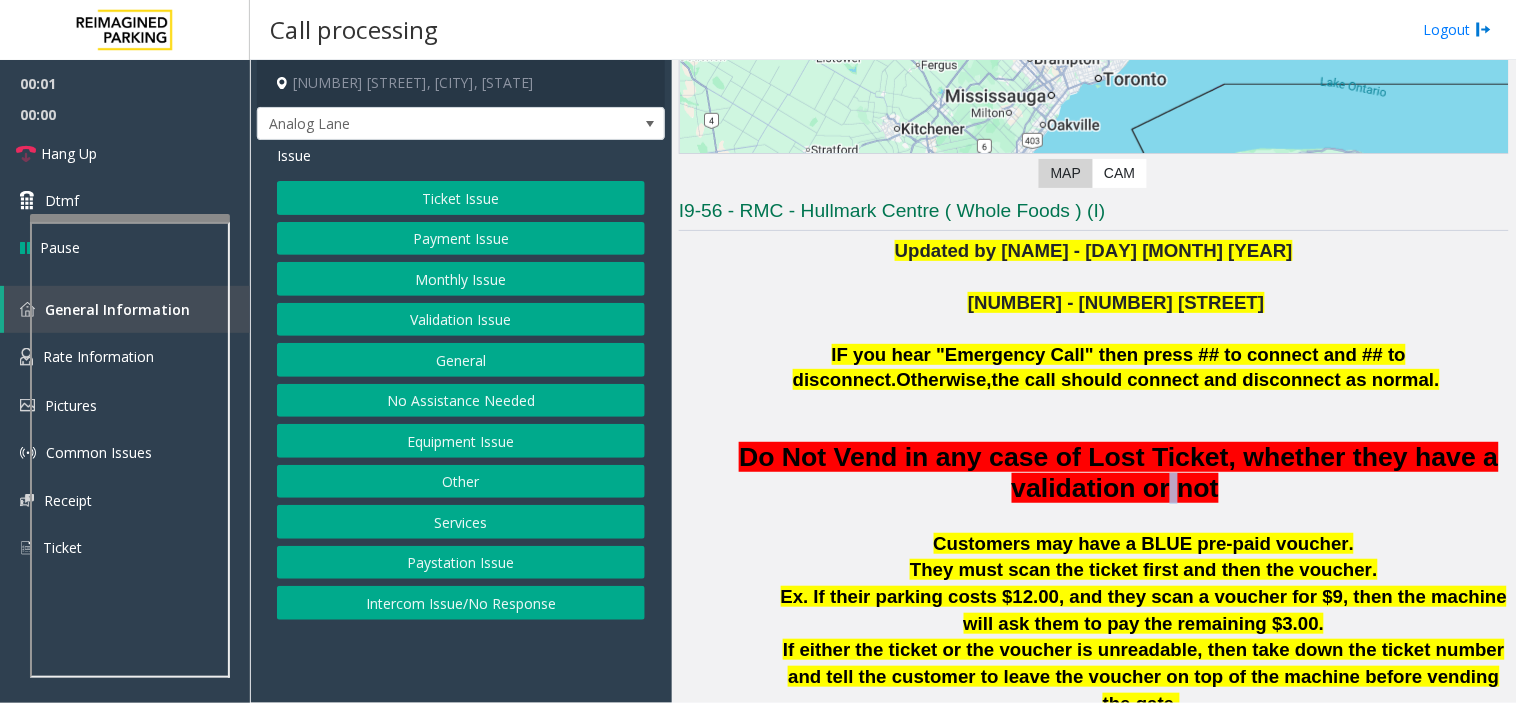 click on "Do Not Vend in any case of Lost Ticket,
whether they have a validation or not" 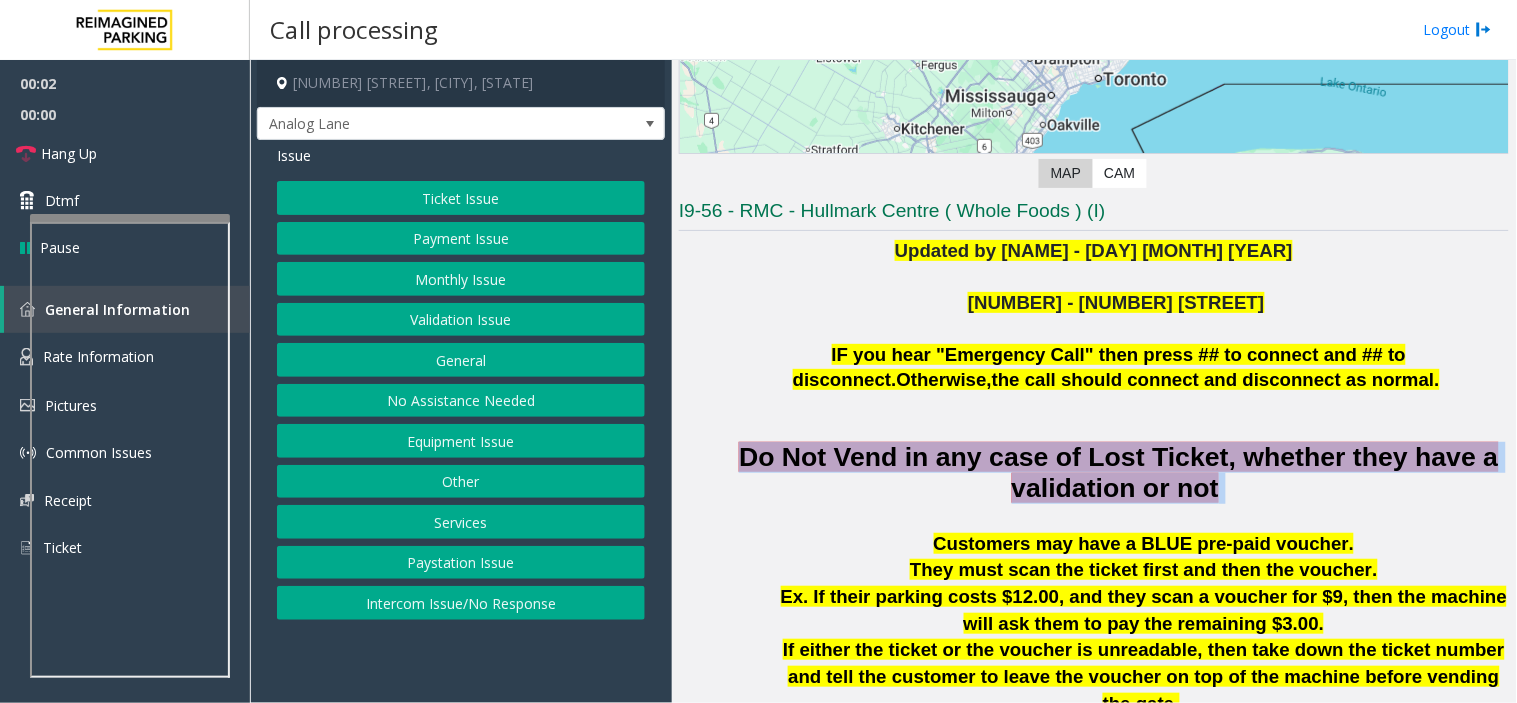 click on "Do Not Vend in any case of Lost Ticket,
whether they have a validation or not" 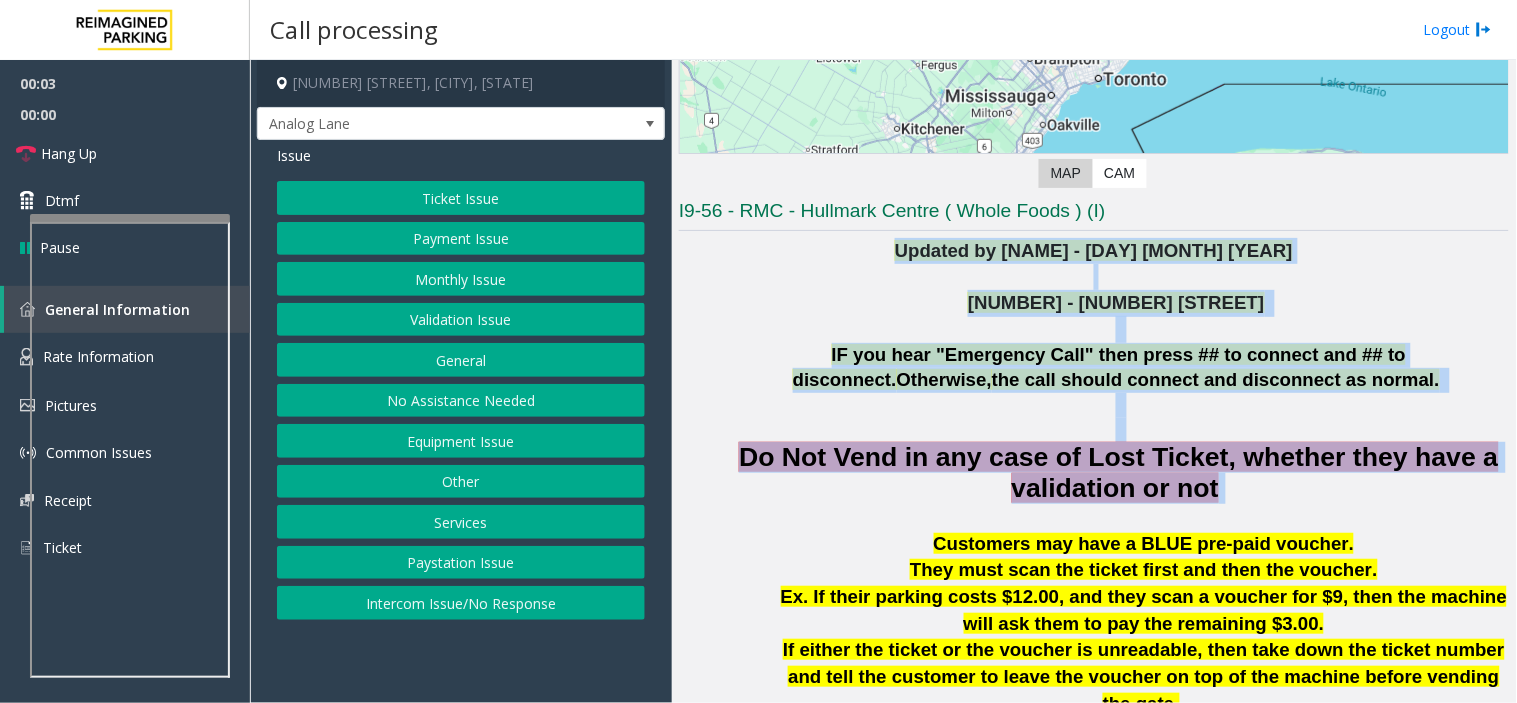 drag, startPoint x: 1158, startPoint y: 484, endPoint x: 974, endPoint y: 237, distance: 308.00162 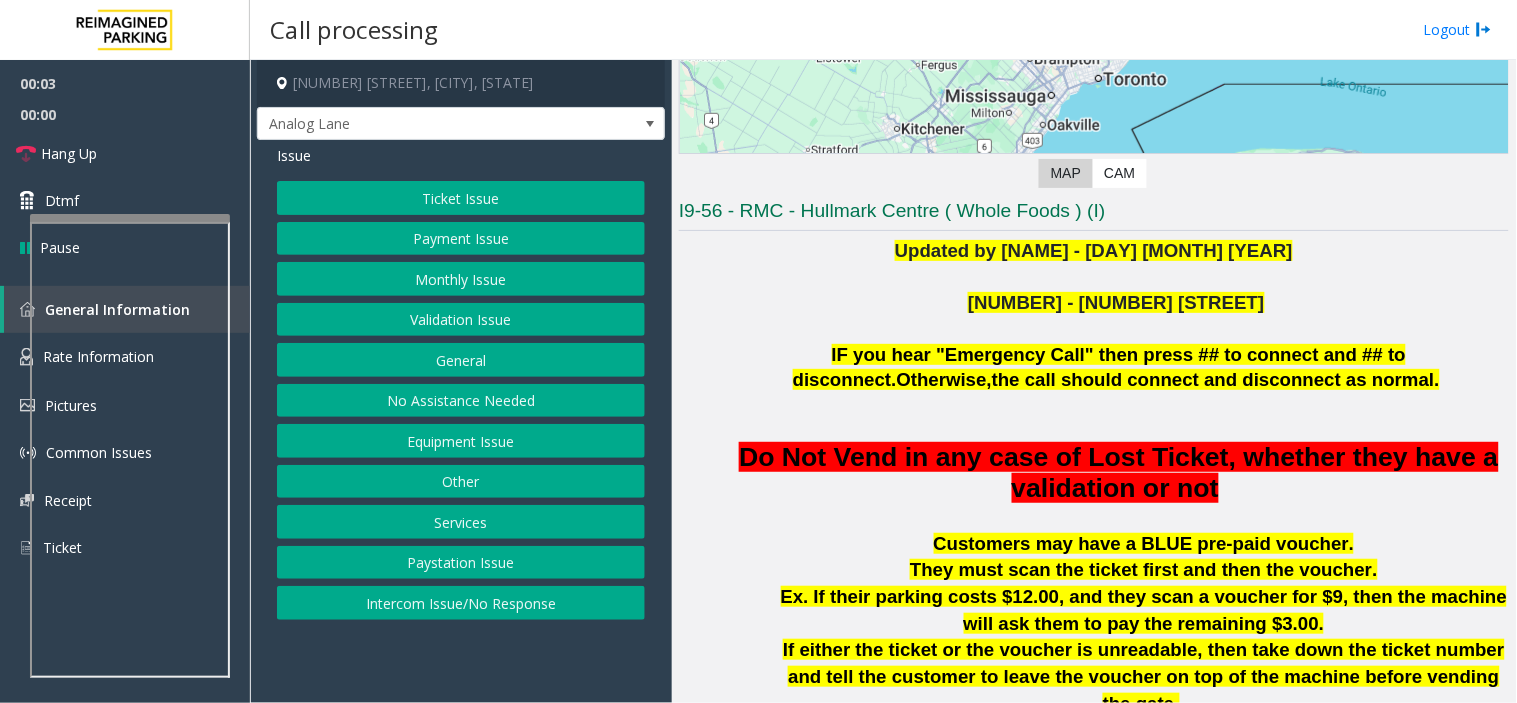 click on "Updated by [PERSON] - [ORDINAL] [MONTH]'[YEAR]" 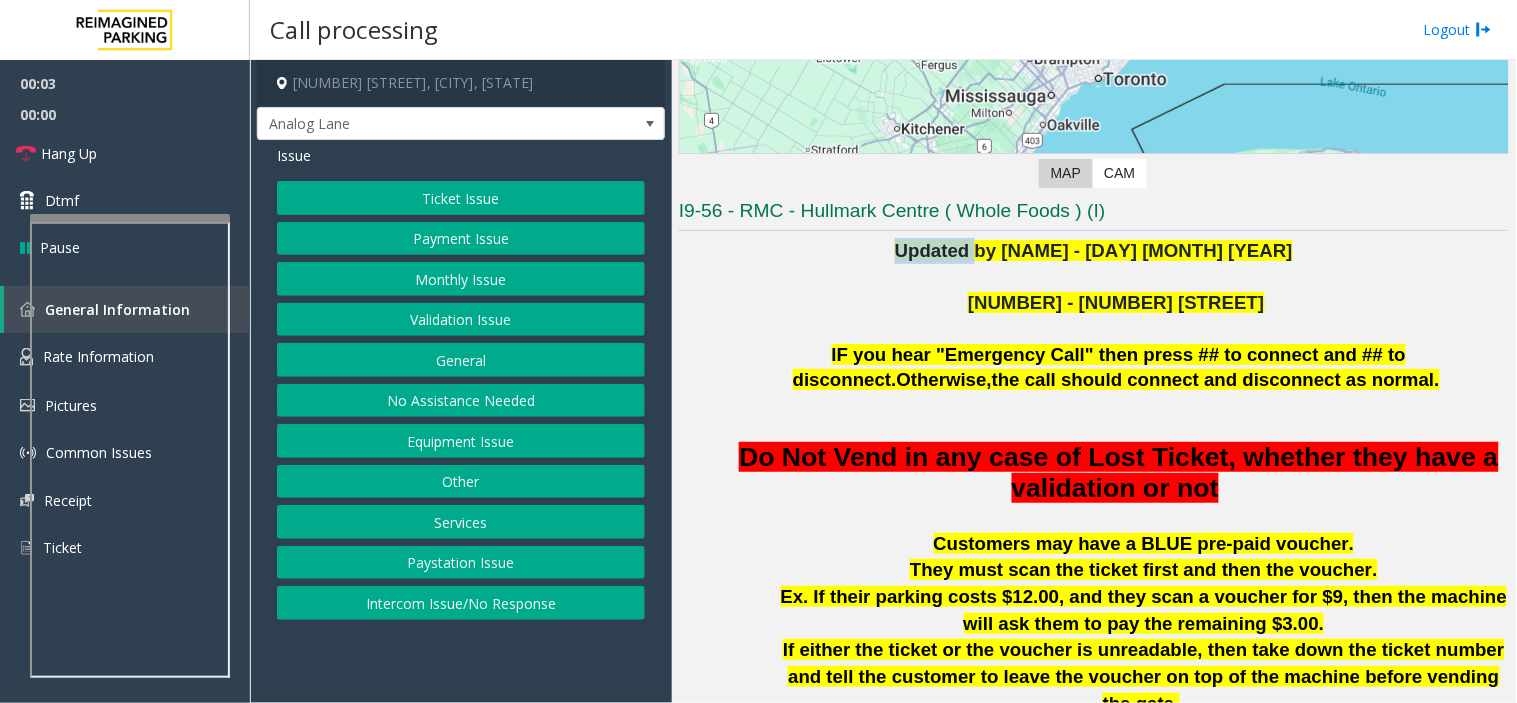 click on "Updated by [PERSON] - [ORDINAL] [MONTH]'[YEAR]" 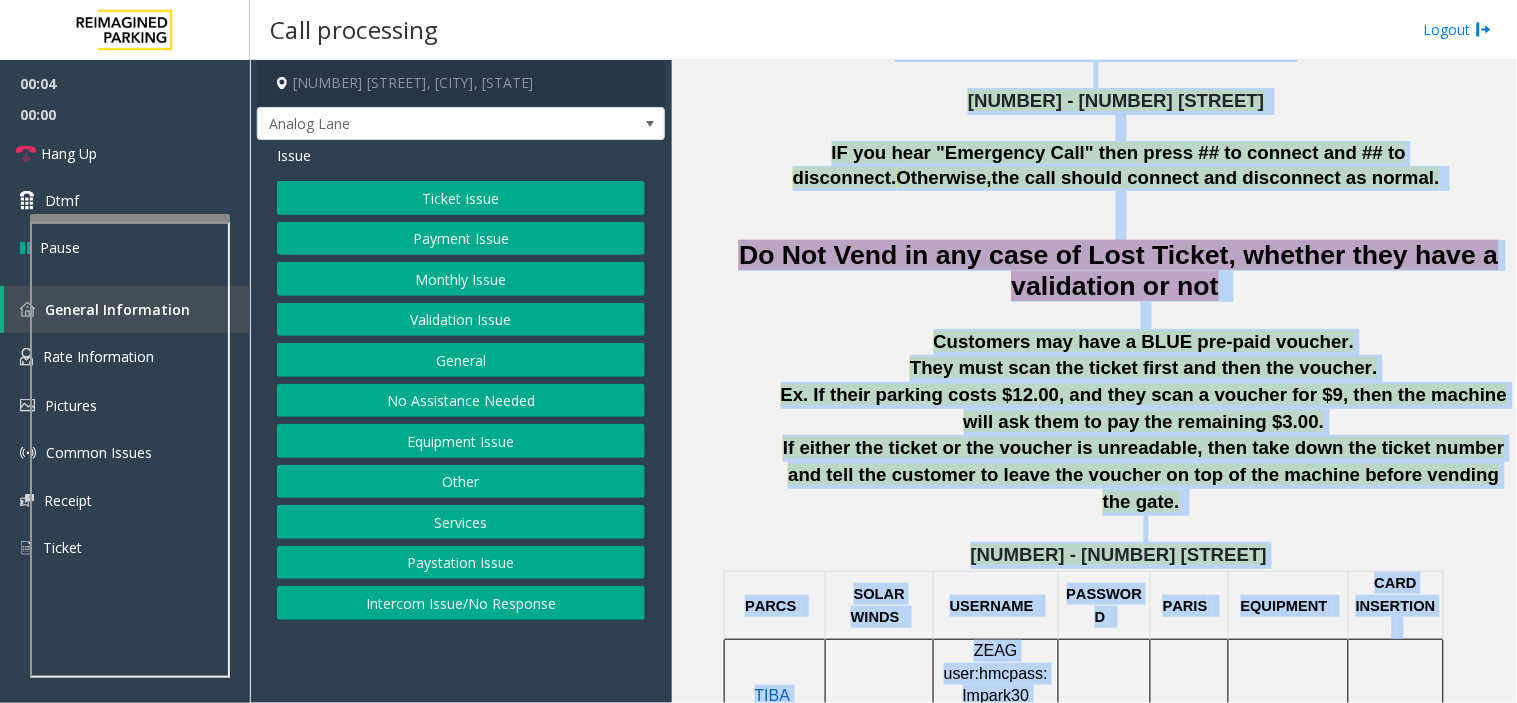 drag, startPoint x: 966, startPoint y: 243, endPoint x: 1245, endPoint y: 674, distance: 513.4219 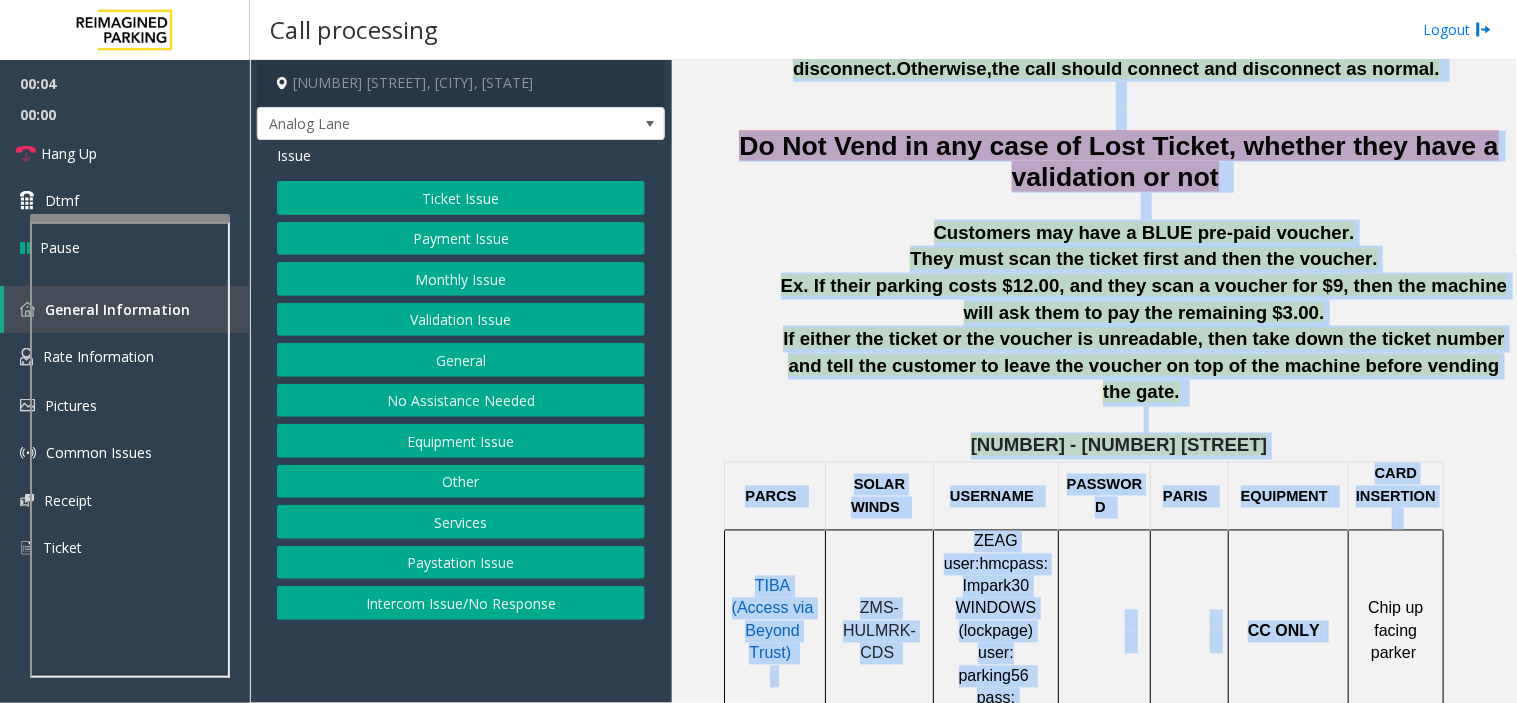 scroll, scrollTop: 666, scrollLeft: 0, axis: vertical 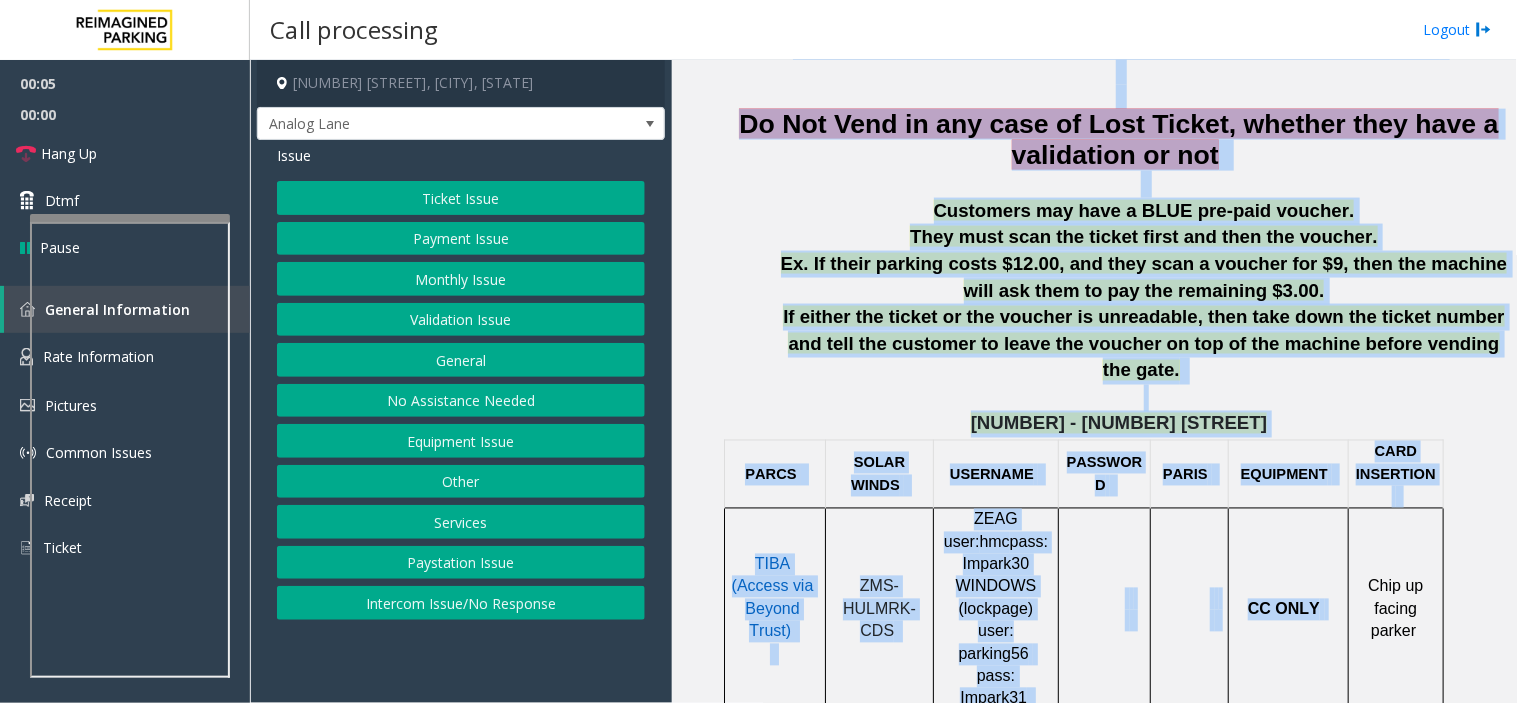 click 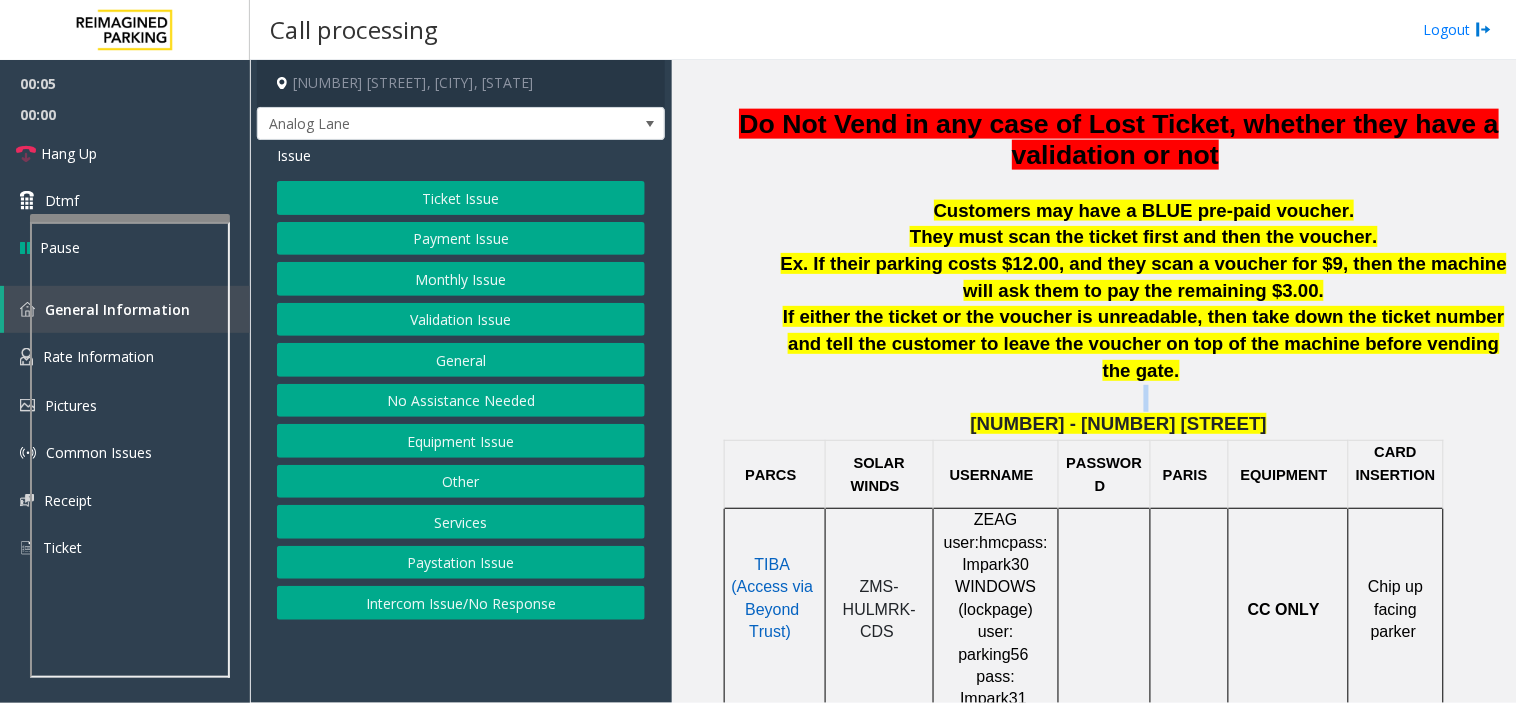 click 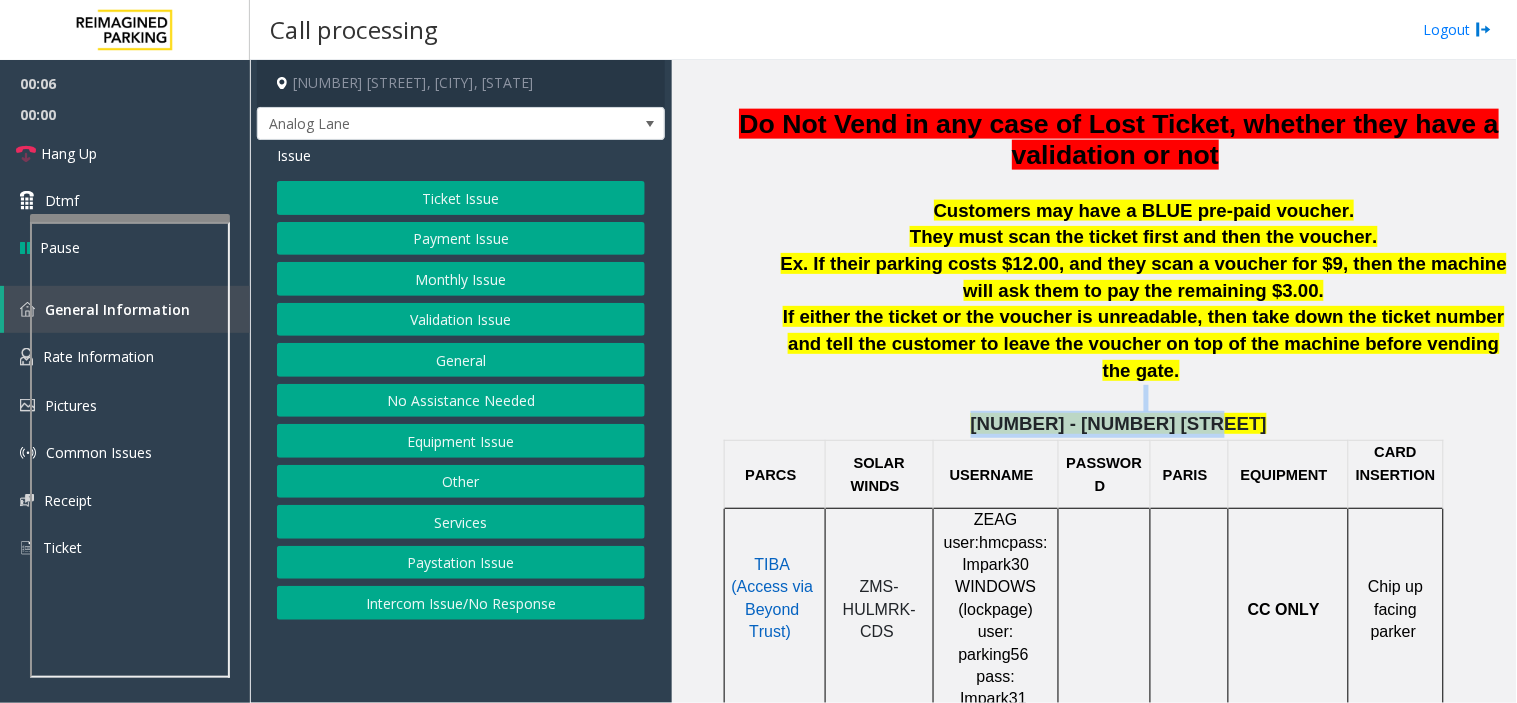 drag, startPoint x: 1106, startPoint y: 360, endPoint x: 1192, endPoint y: 396, distance: 93.230896 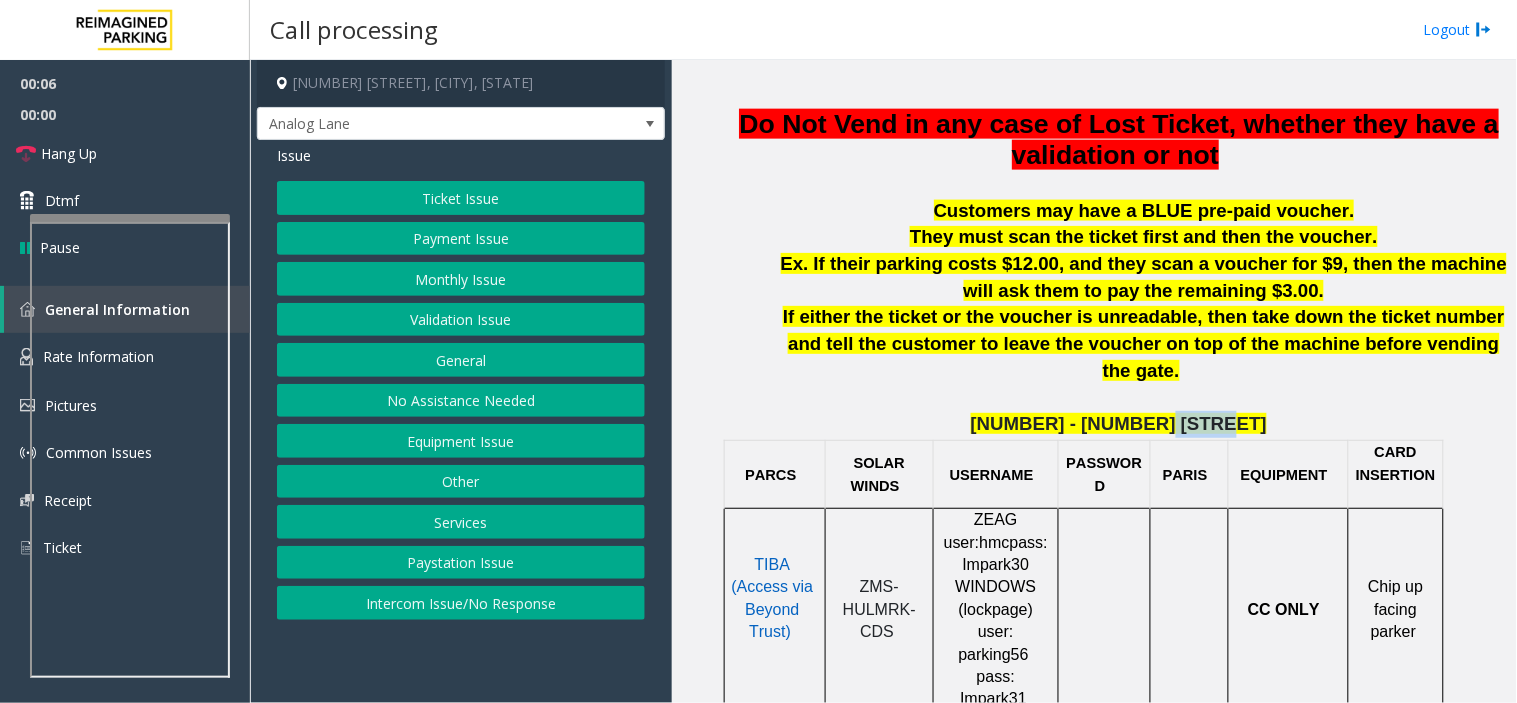 click on "[NUMBER] [STREET]" 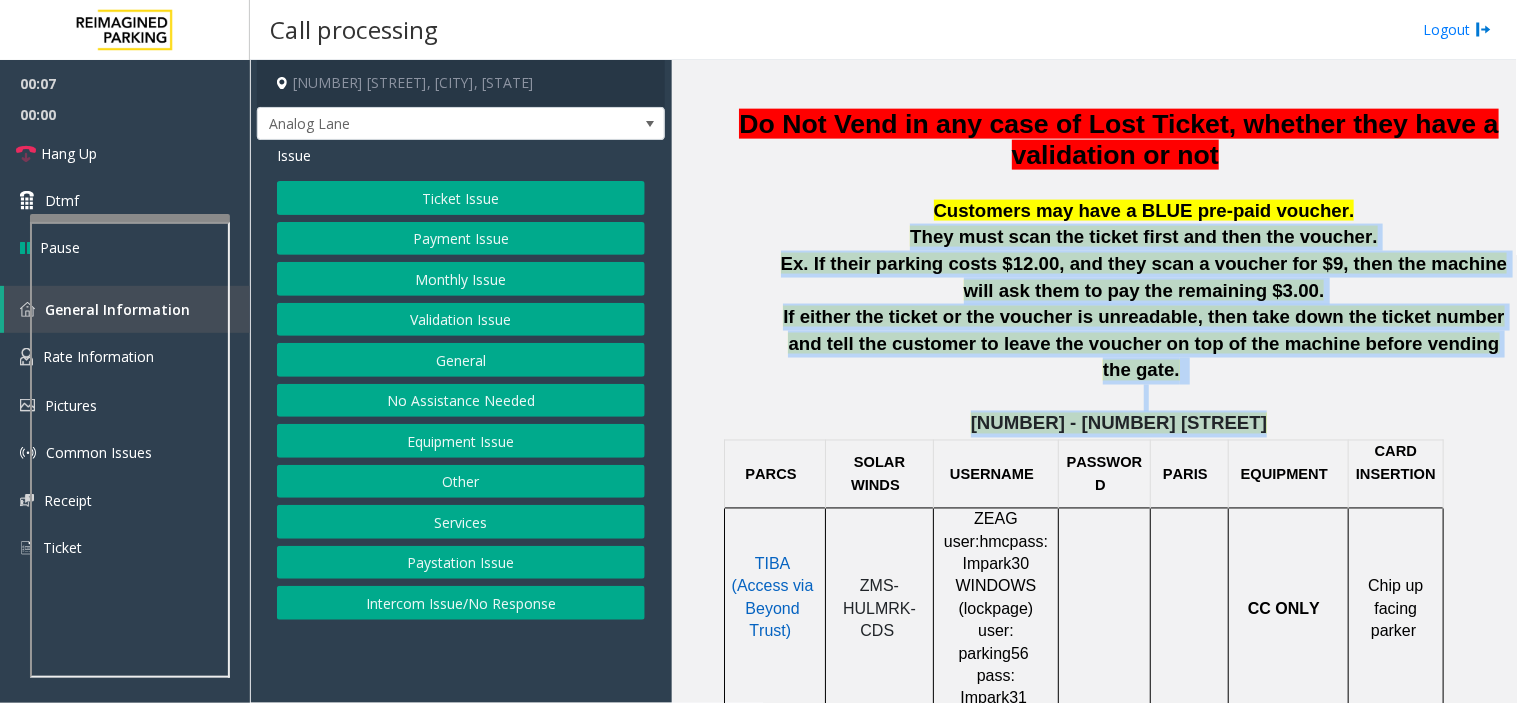 drag, startPoint x: 1192, startPoint y: 396, endPoint x: 971, endPoint y: 231, distance: 275.80066 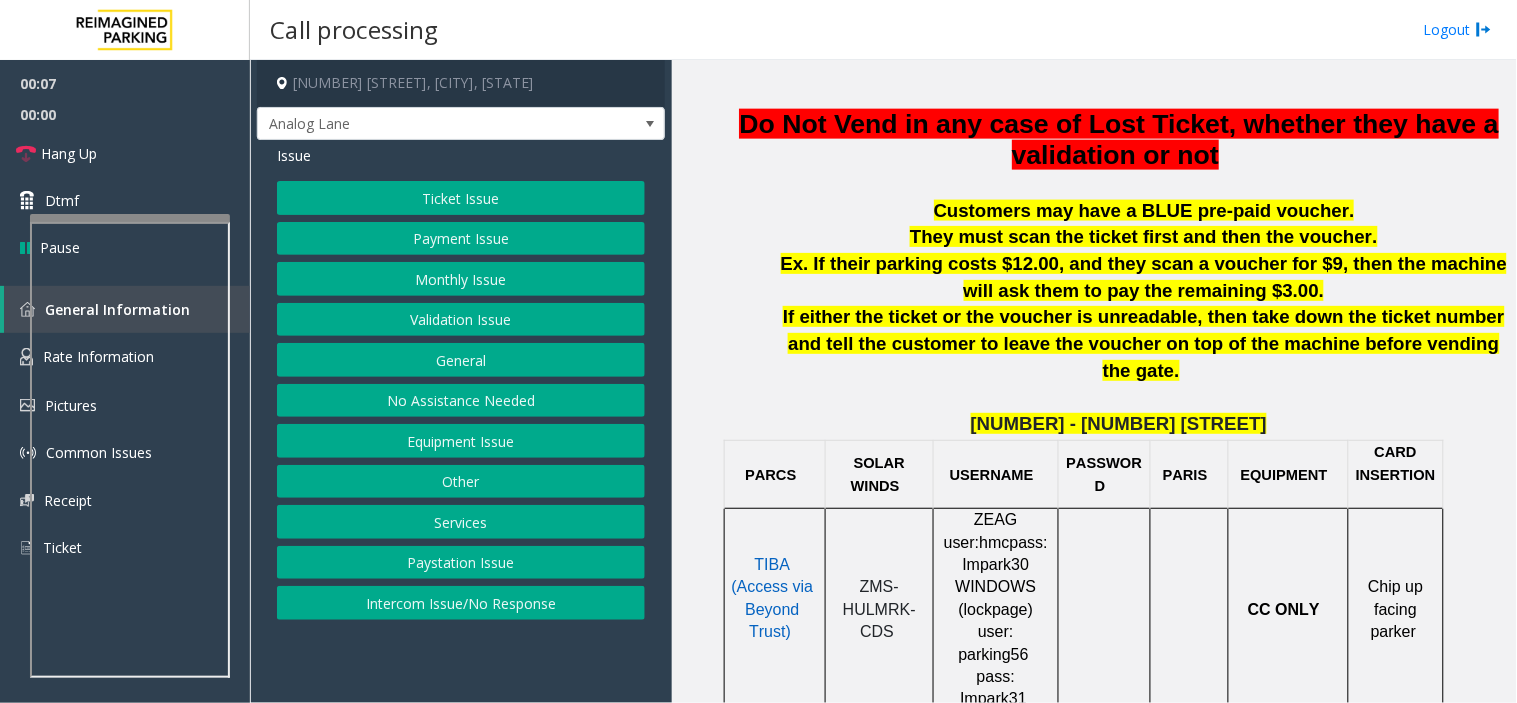 click on "Customers may have a BLUE pre-paid voucher." 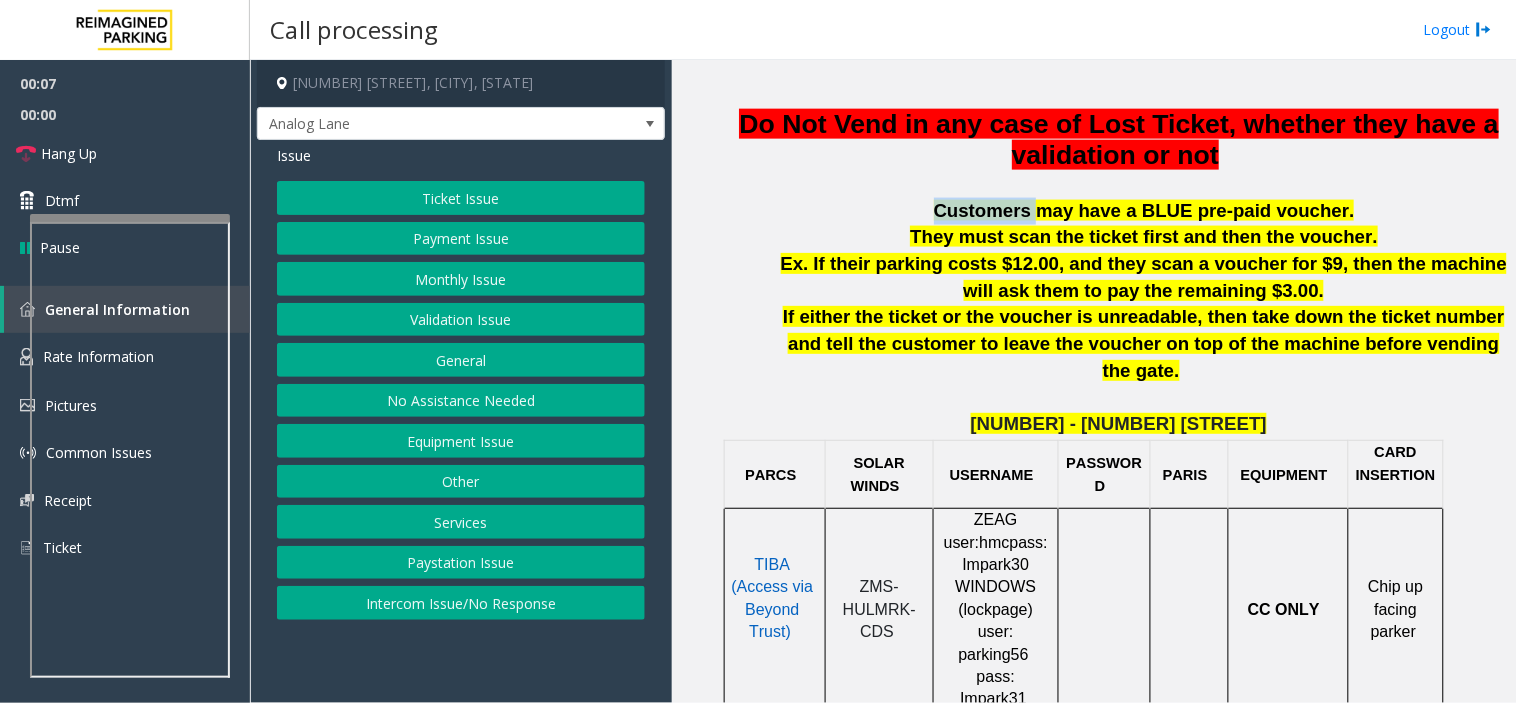 click on "Customers may have a BLUE pre-paid voucher." 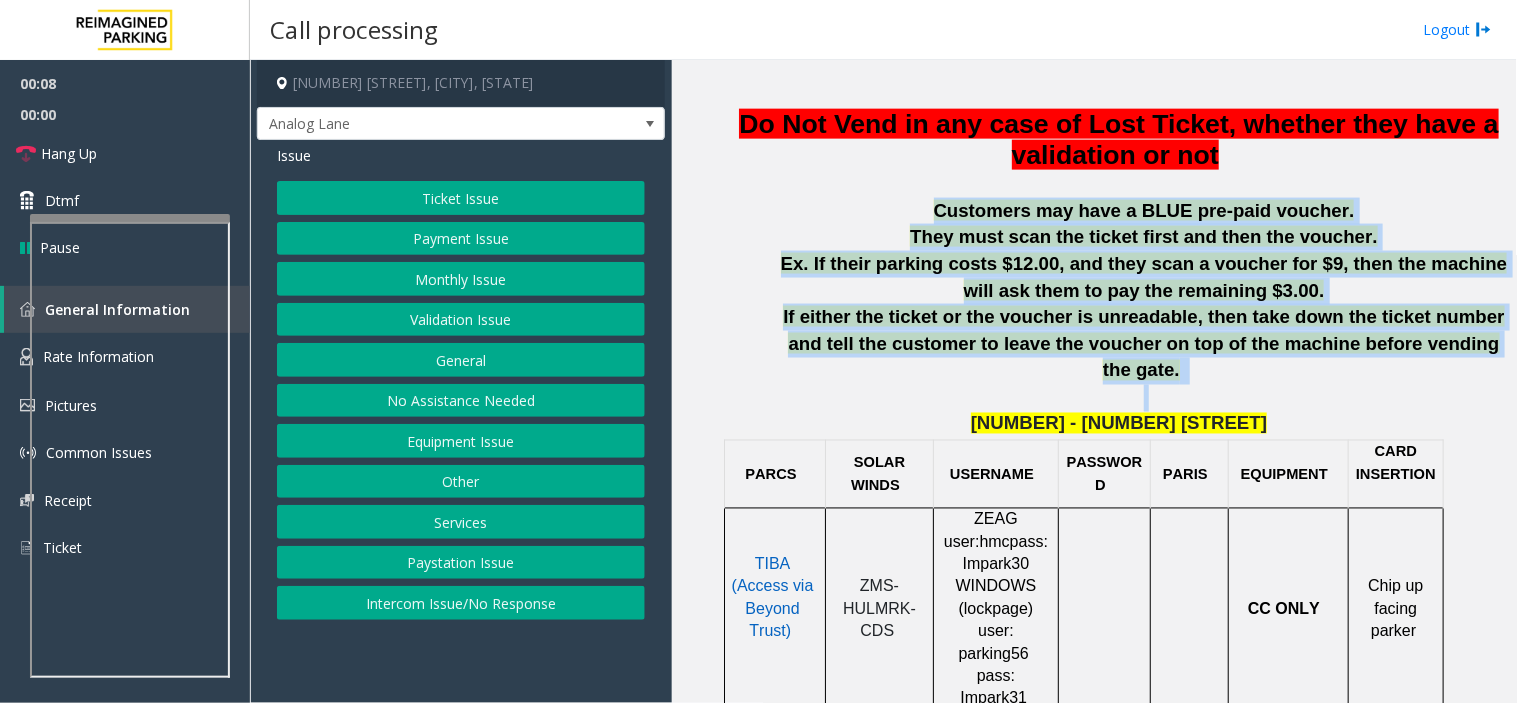 drag, startPoint x: 967, startPoint y: 221, endPoint x: 1194, endPoint y: 382, distance: 278.2984 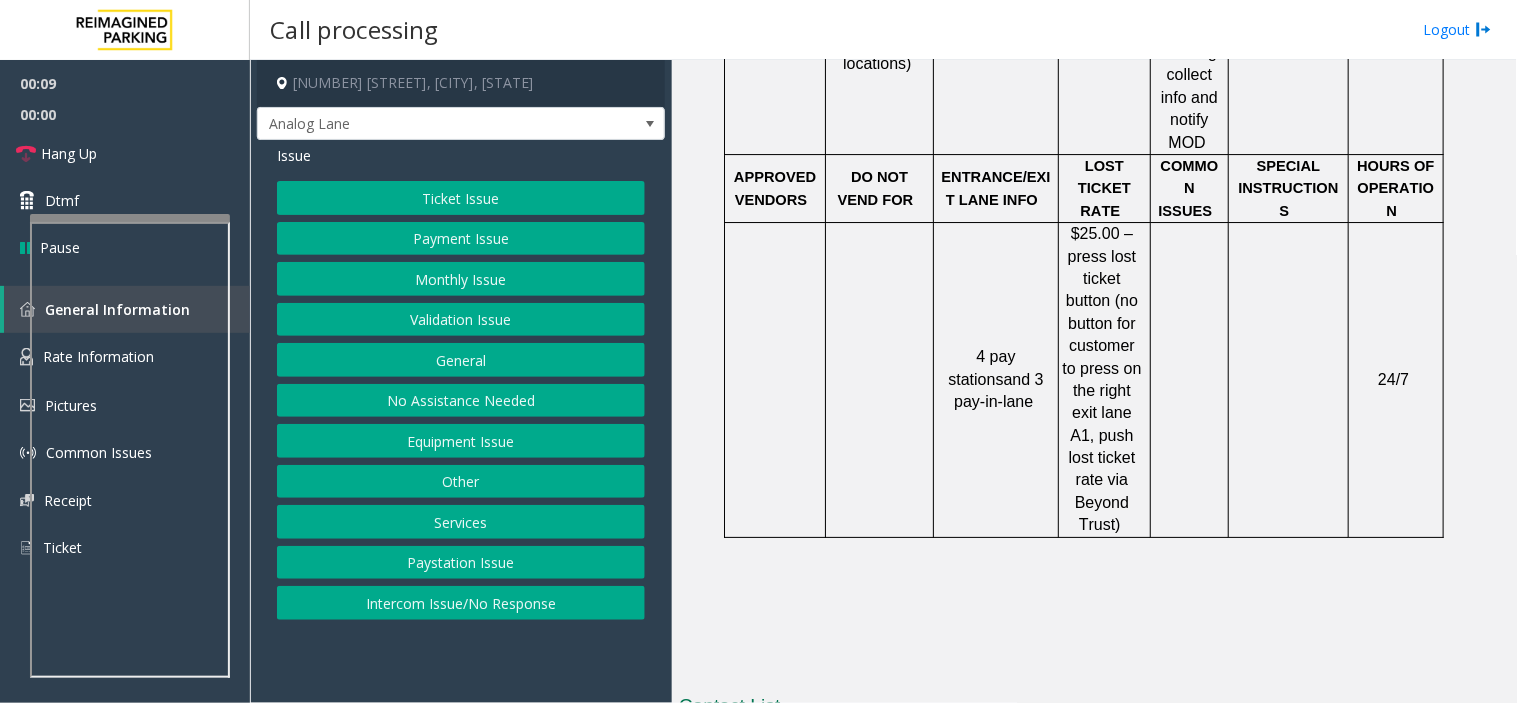 scroll, scrollTop: 1762, scrollLeft: 0, axis: vertical 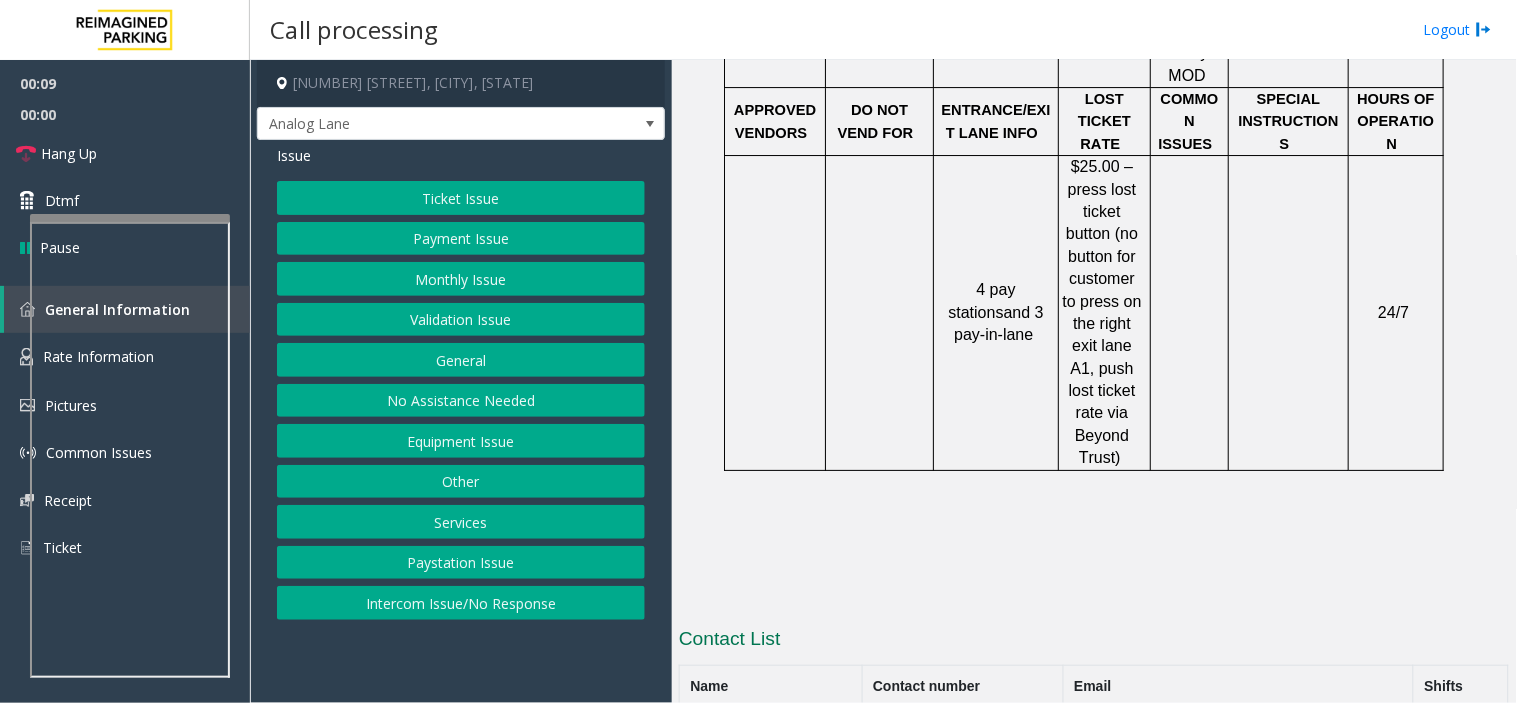 click on "and 3 pay-in-lane" 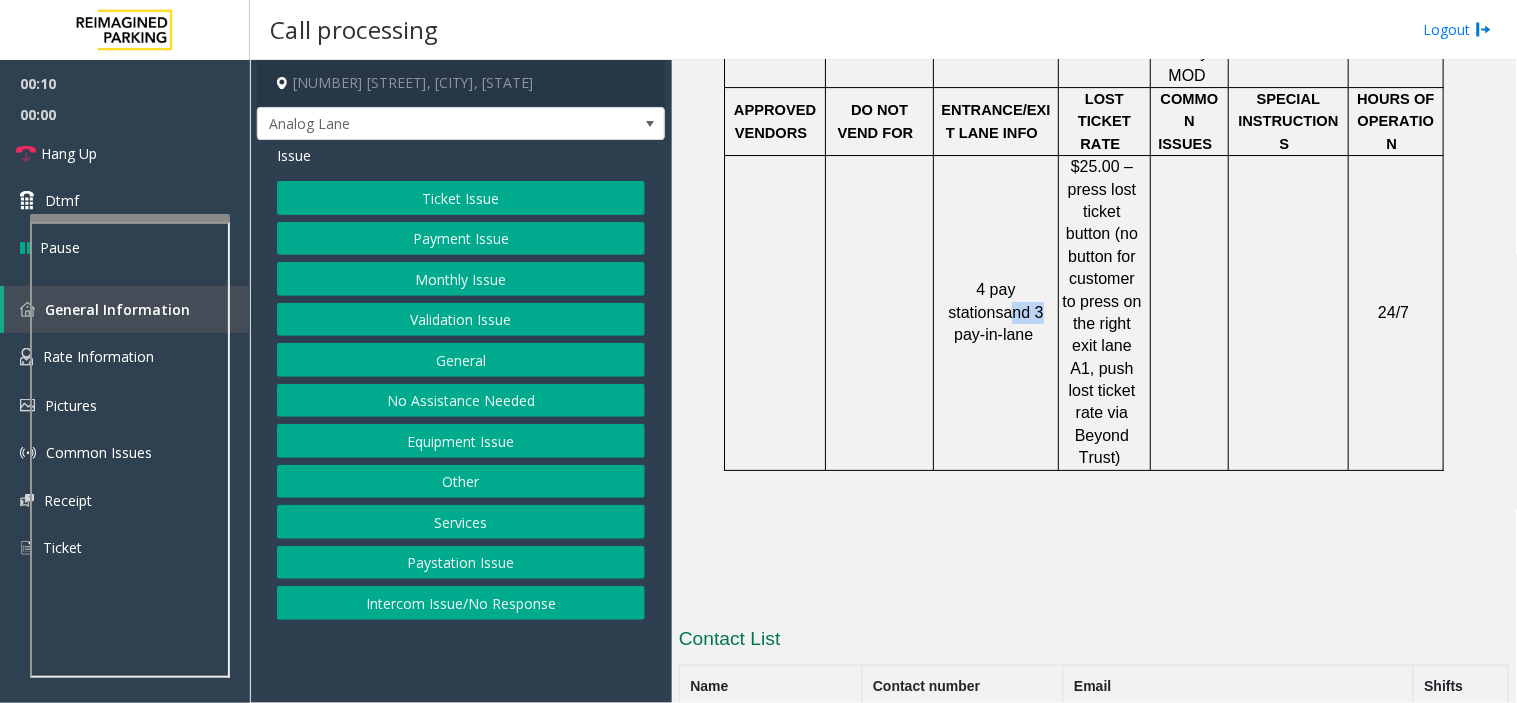 click on "and 3 pay-in-lane" 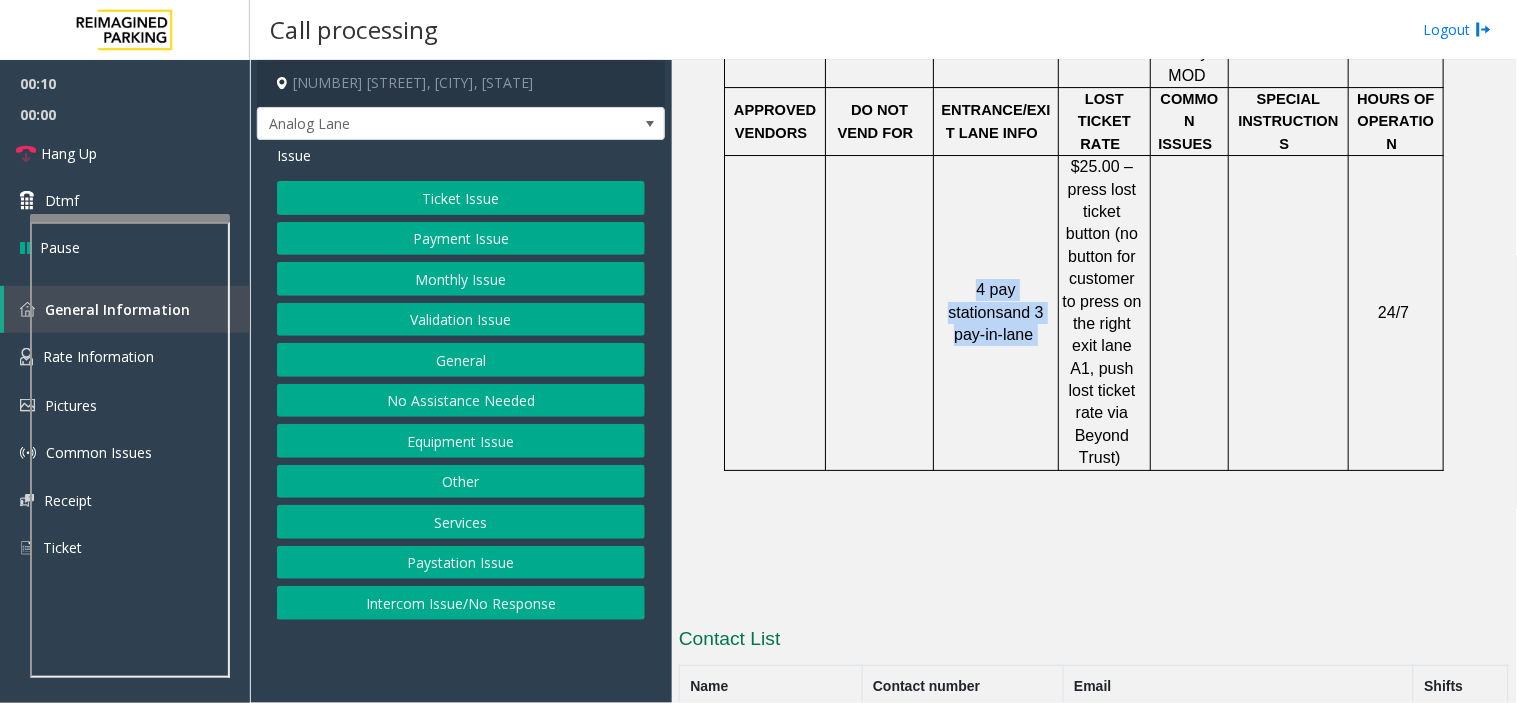 drag, startPoint x: 968, startPoint y: 206, endPoint x: 986, endPoint y: 244, distance: 42.047592 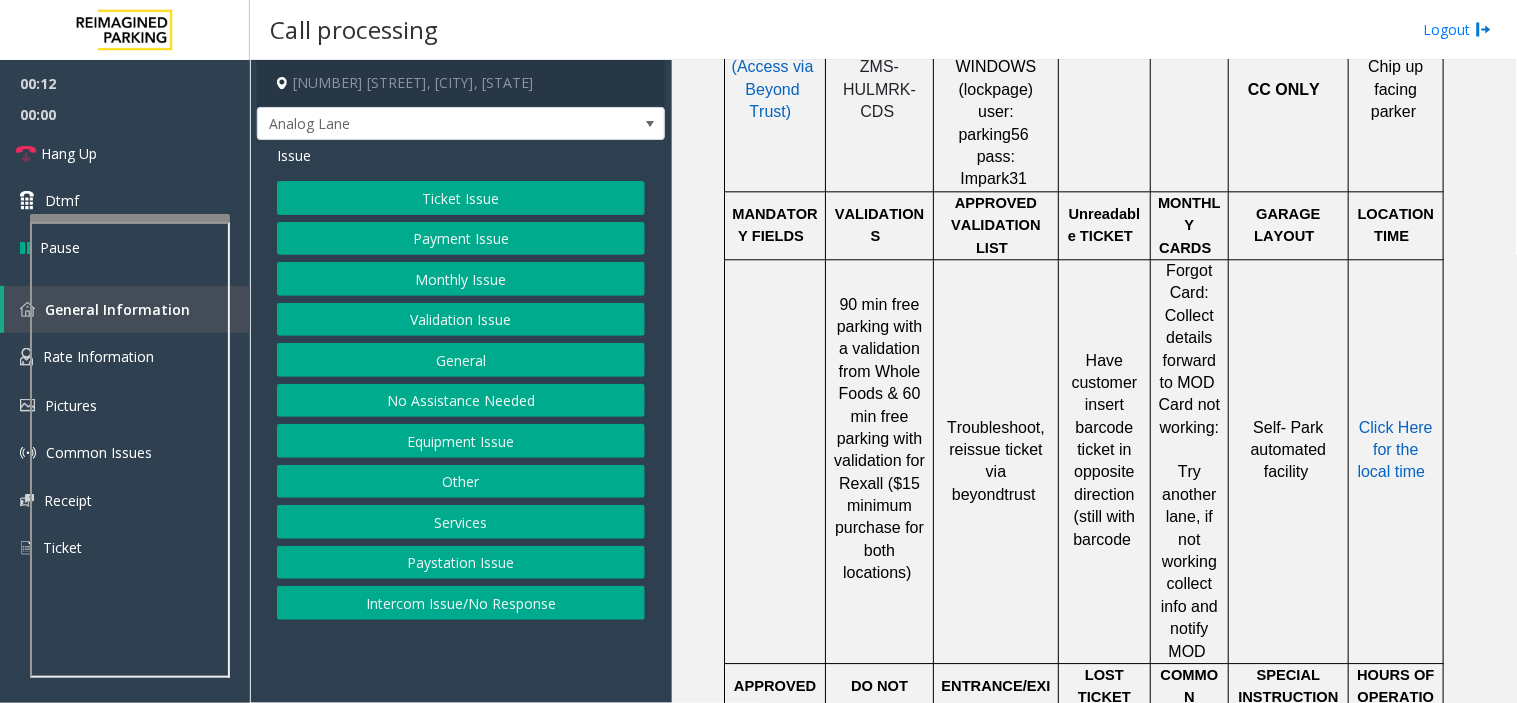 scroll, scrollTop: 984, scrollLeft: 0, axis: vertical 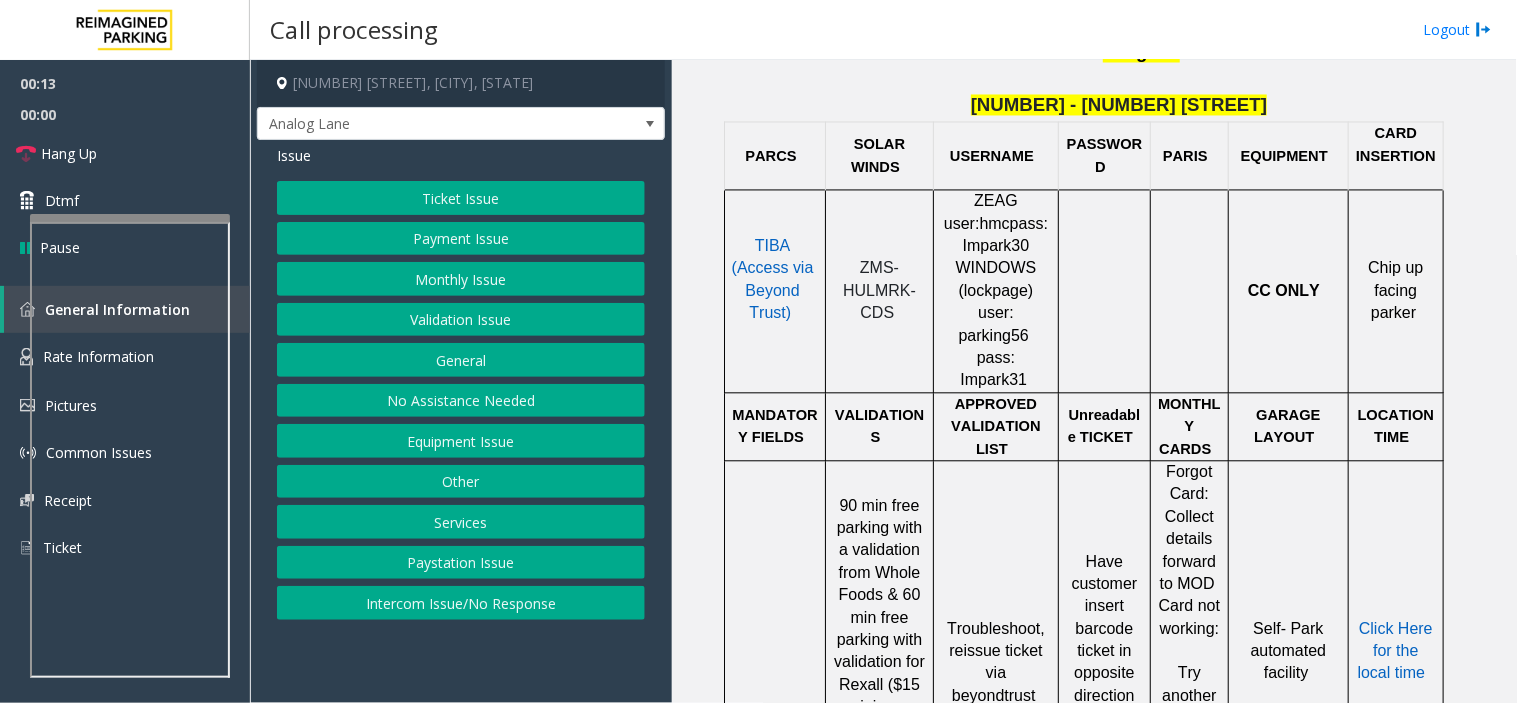 click on "90 min free parking with a validation from Whole Foods & 60 min free parking with validation for Rexall ($15 minimum purchase for both locations)" 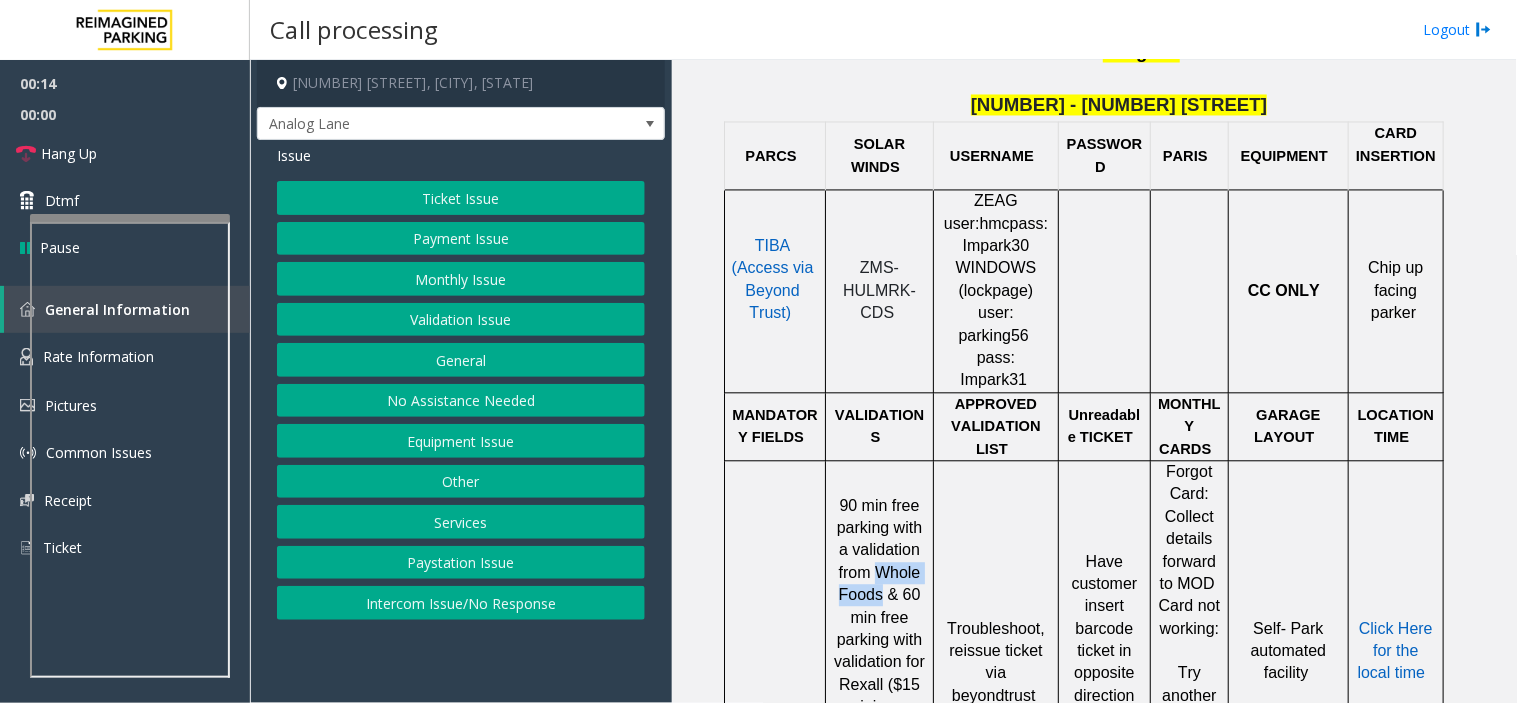 drag, startPoint x: 883, startPoint y: 487, endPoint x: 855, endPoint y: 494, distance: 28.86174 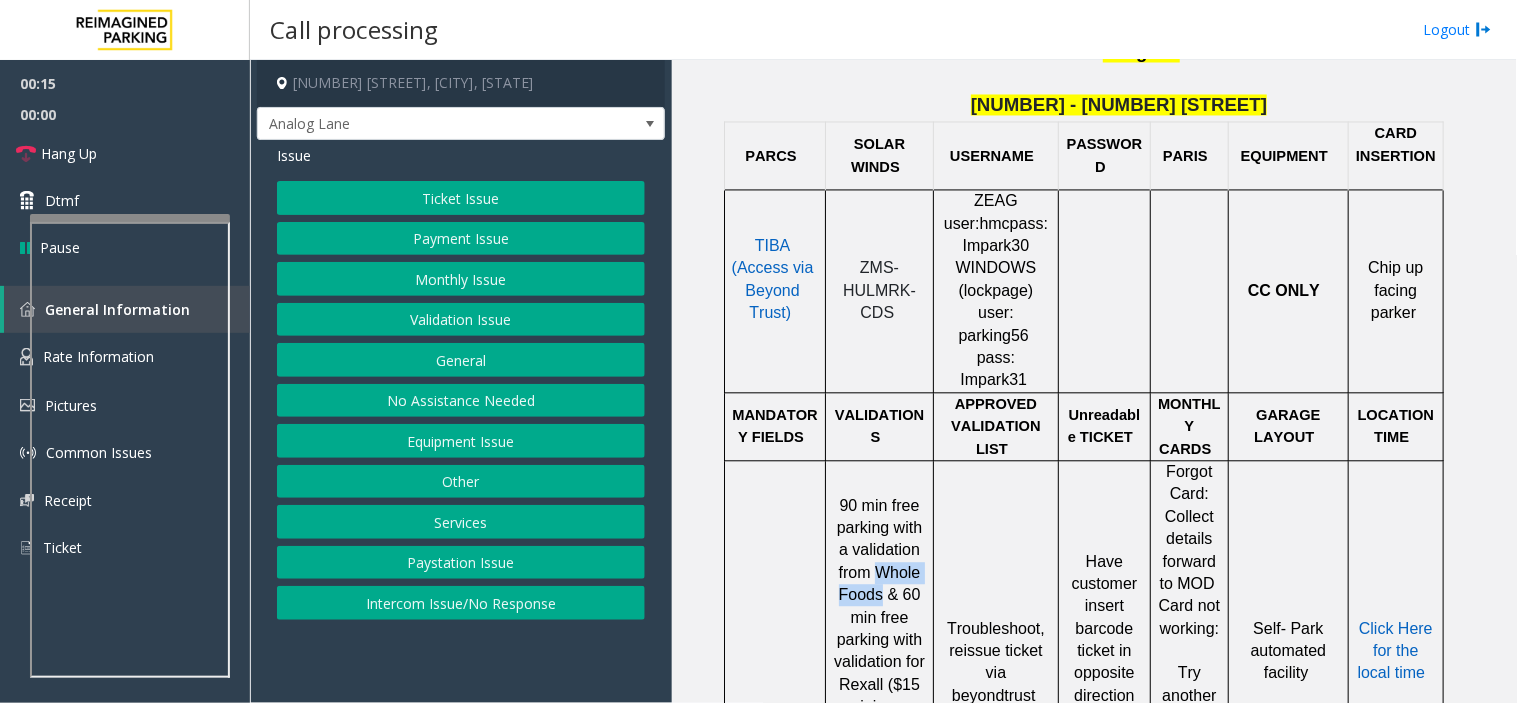 copy on "Whole Foods" 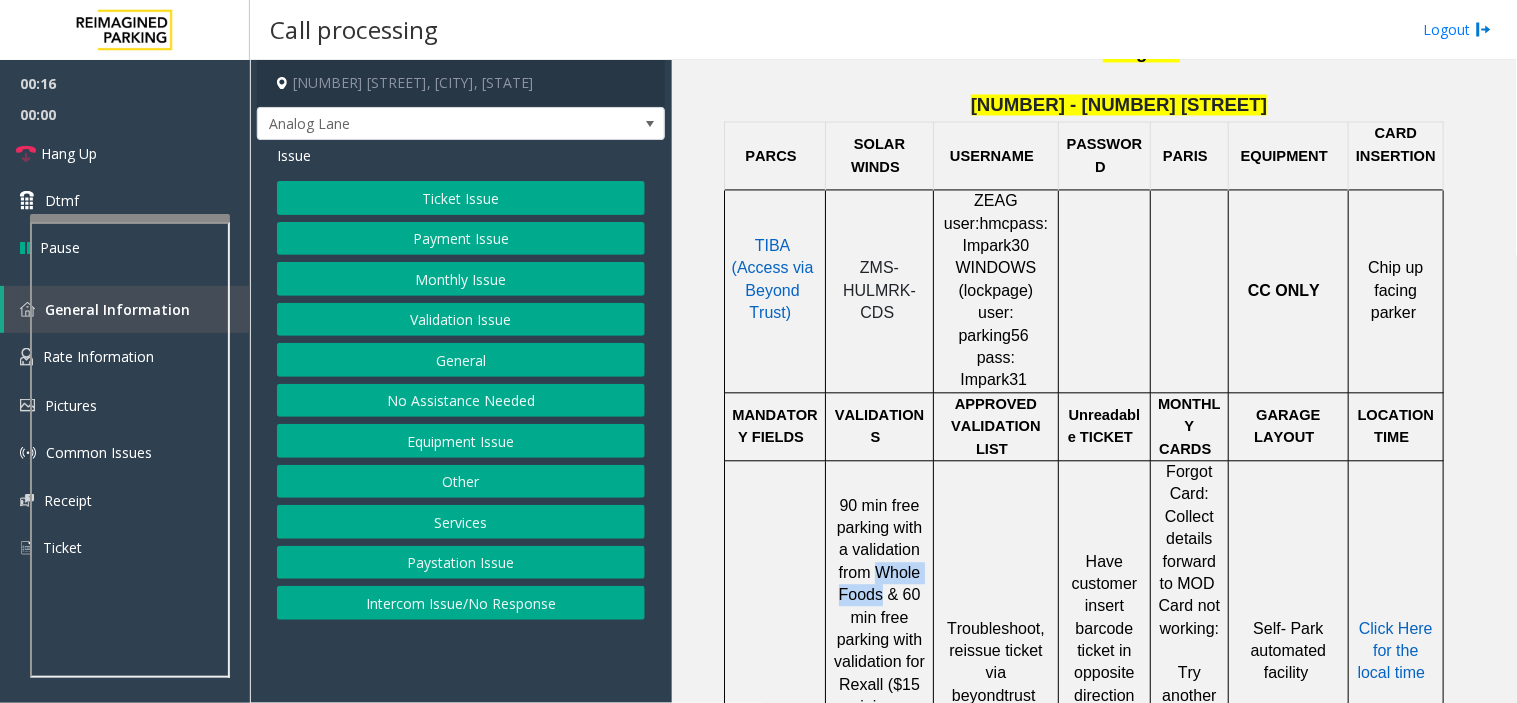 click on "Validation Issue" 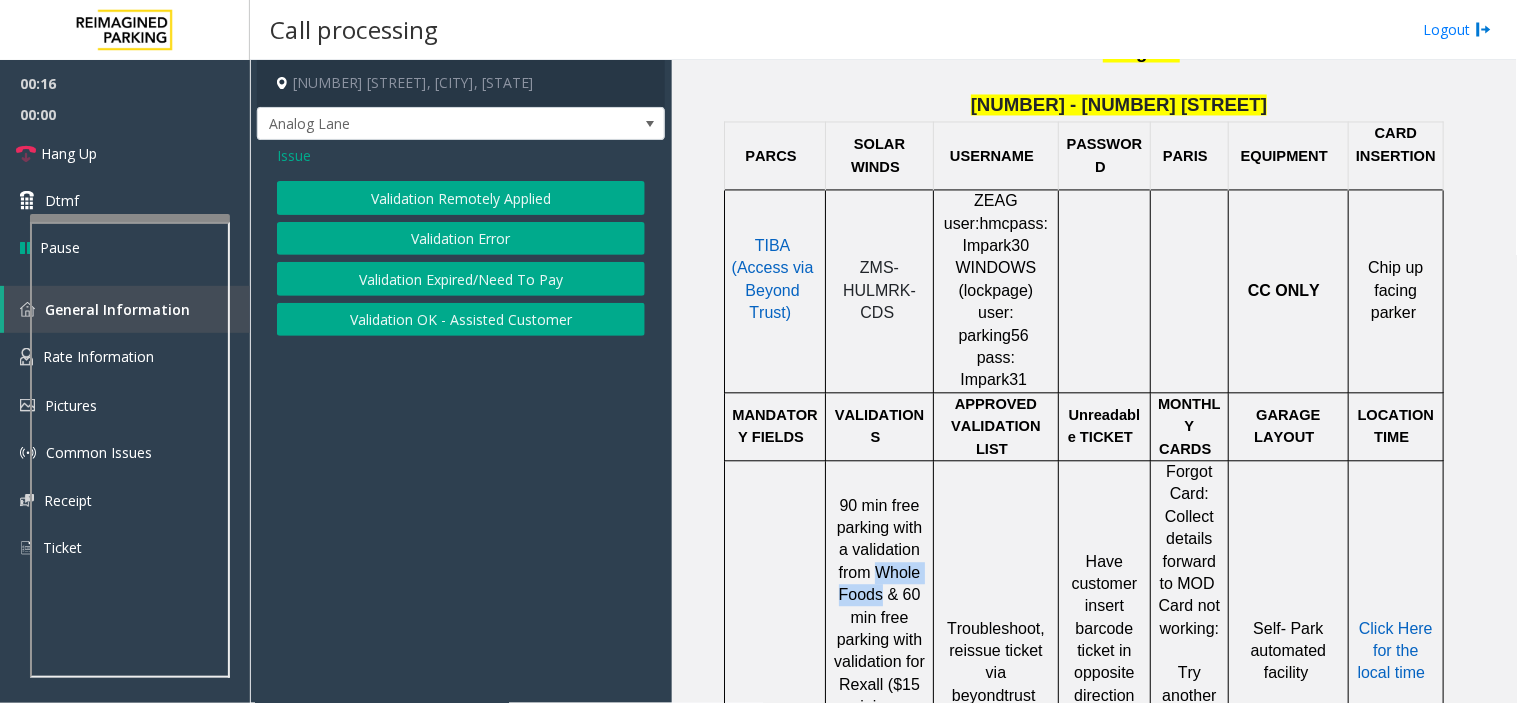 click on "Validation Error" 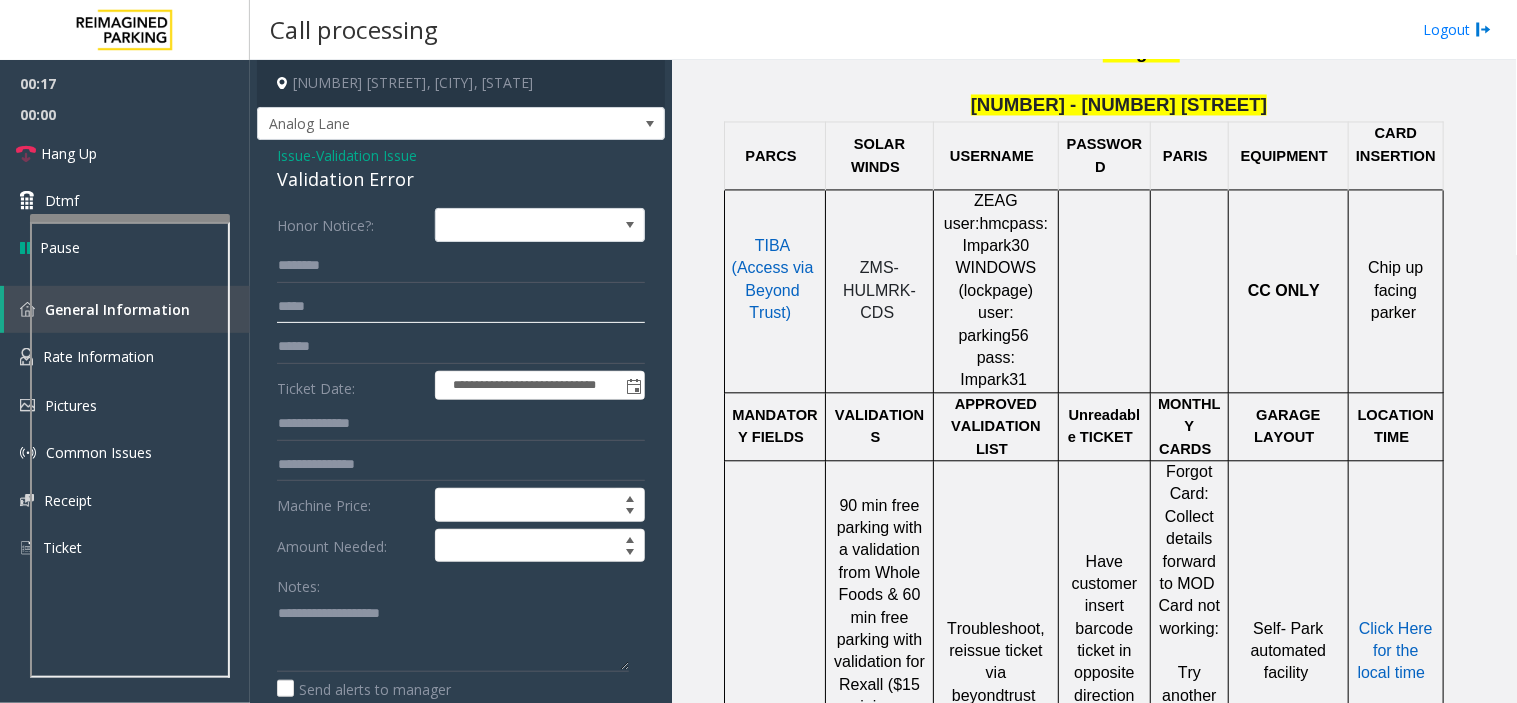 click 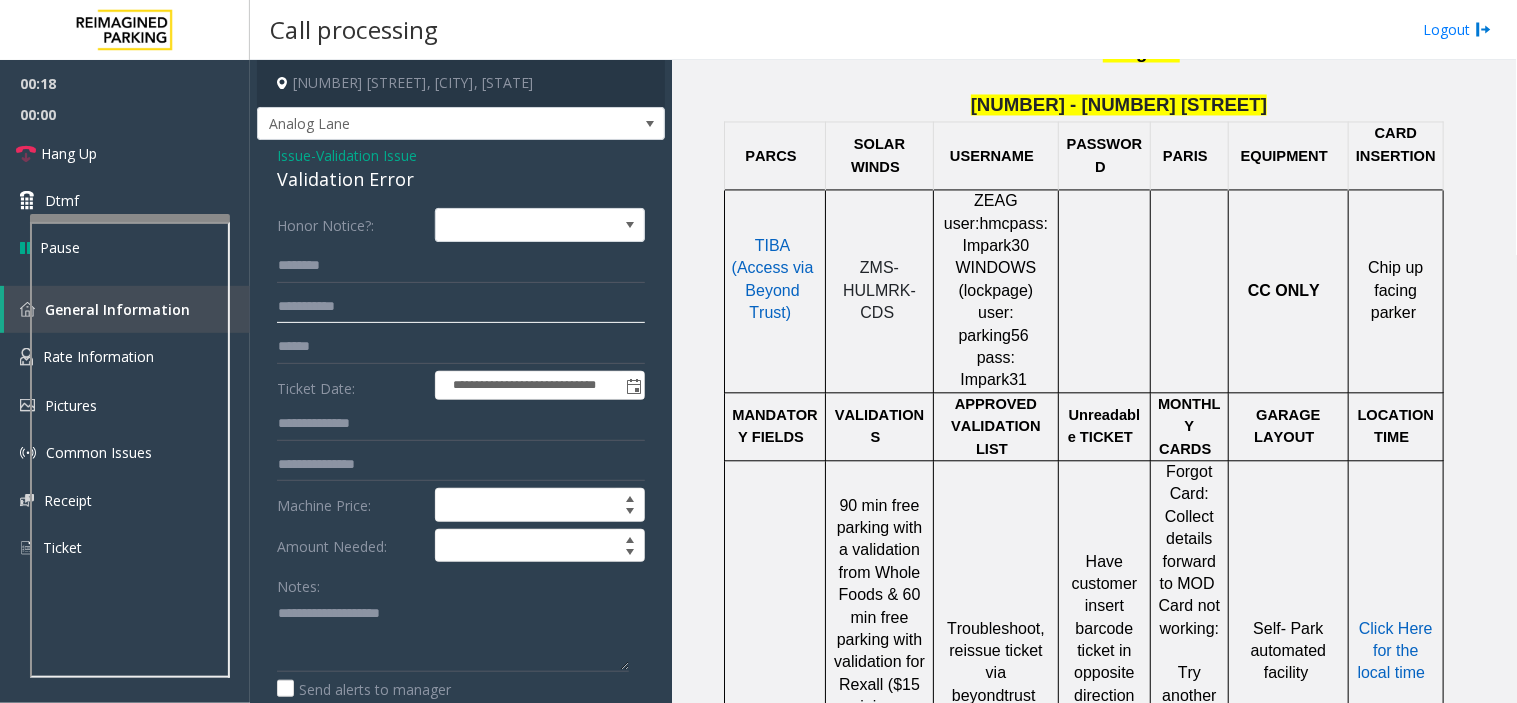 type on "**********" 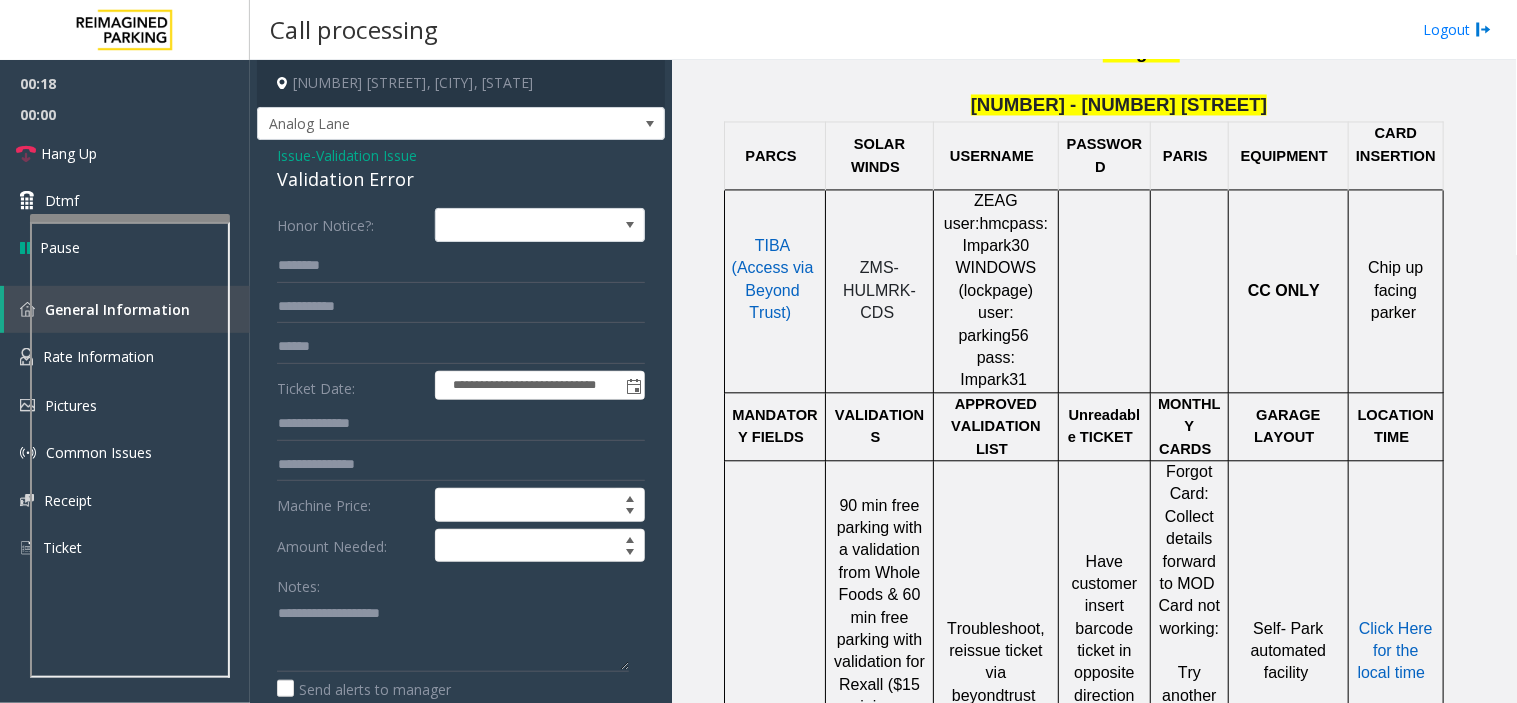 click on "Validation Error" 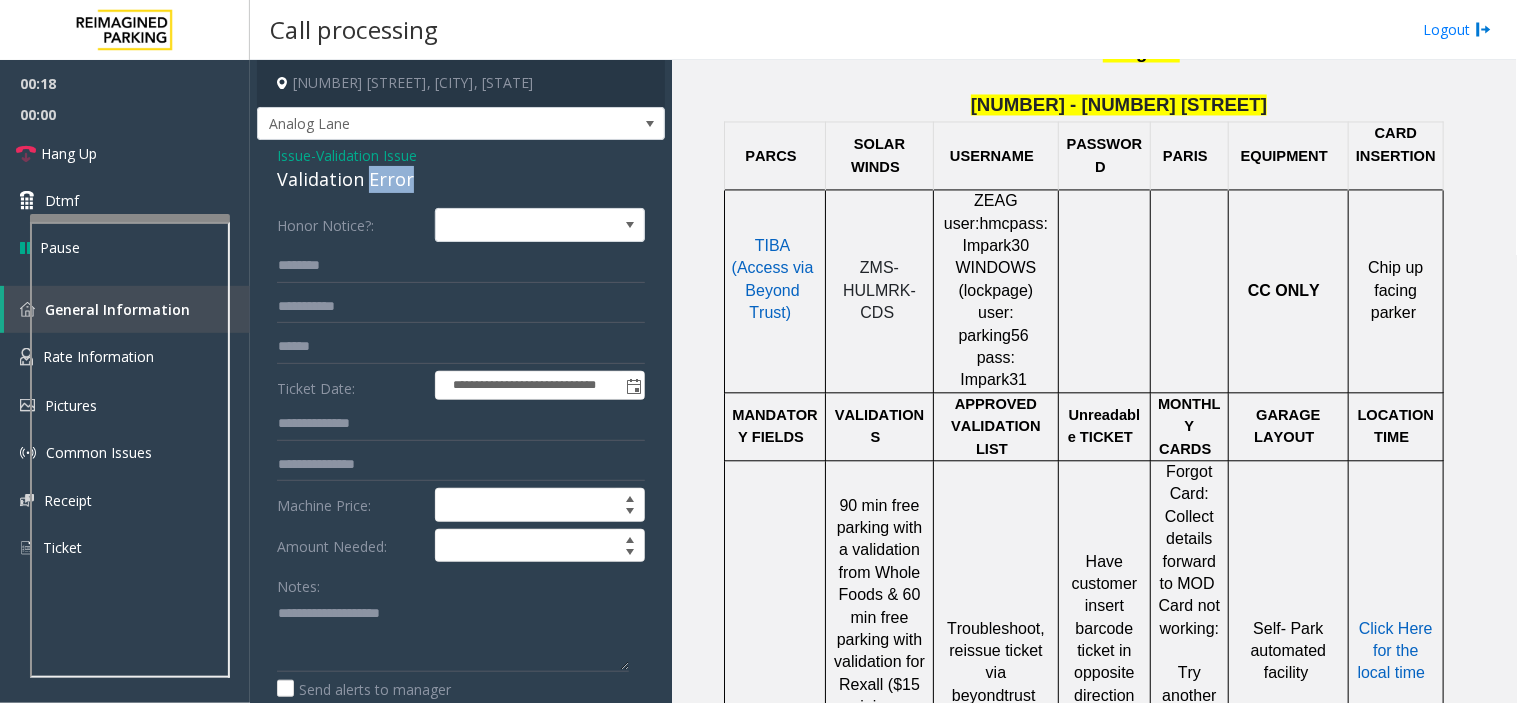 click on "Validation Error" 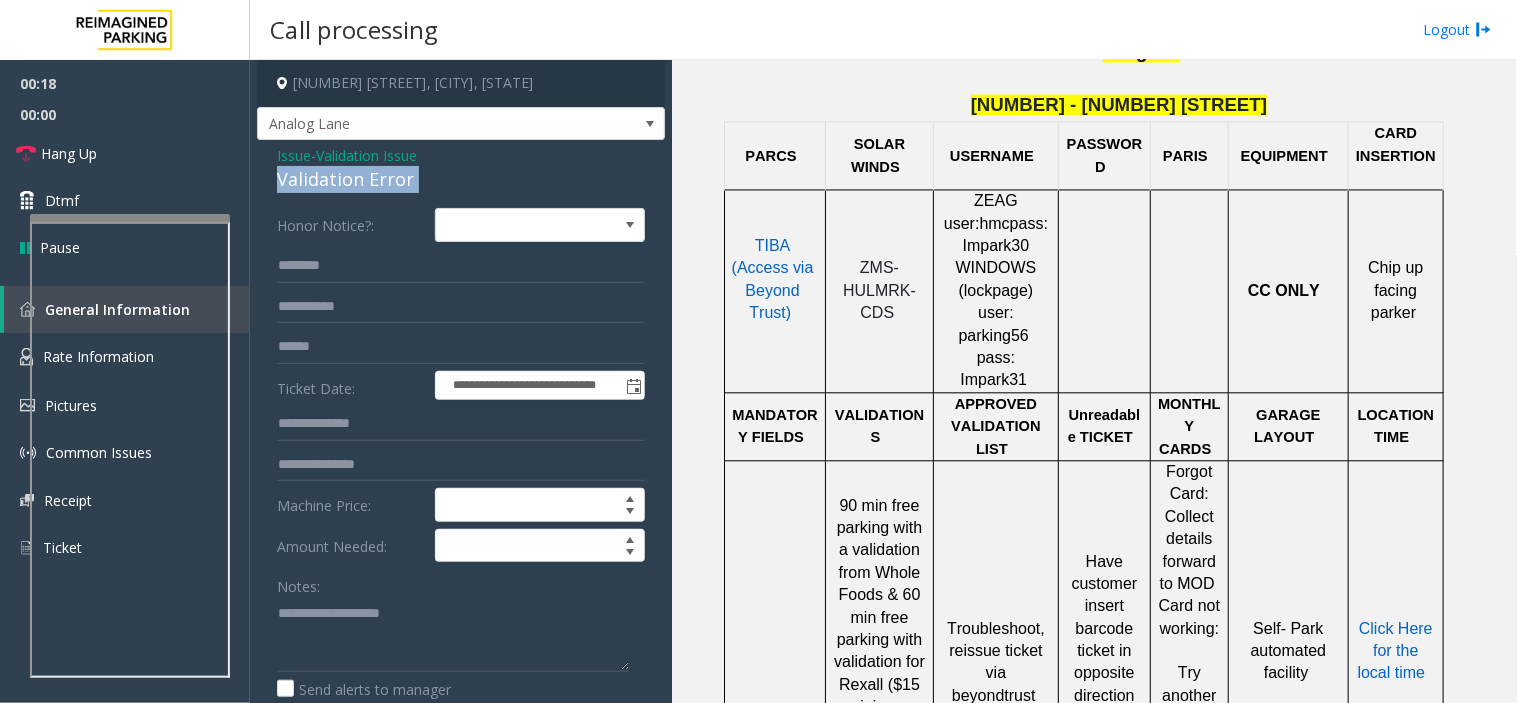 click on "Validation Error" 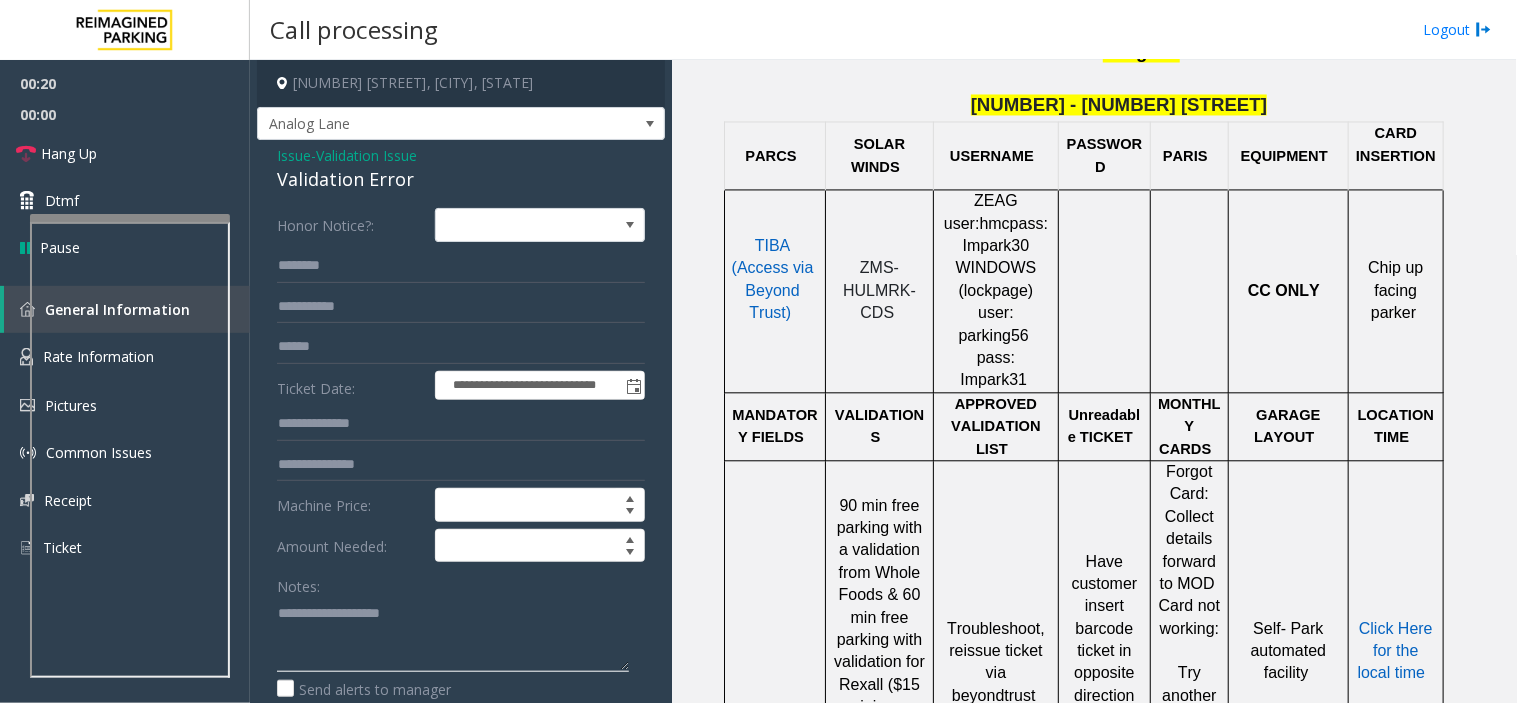 click 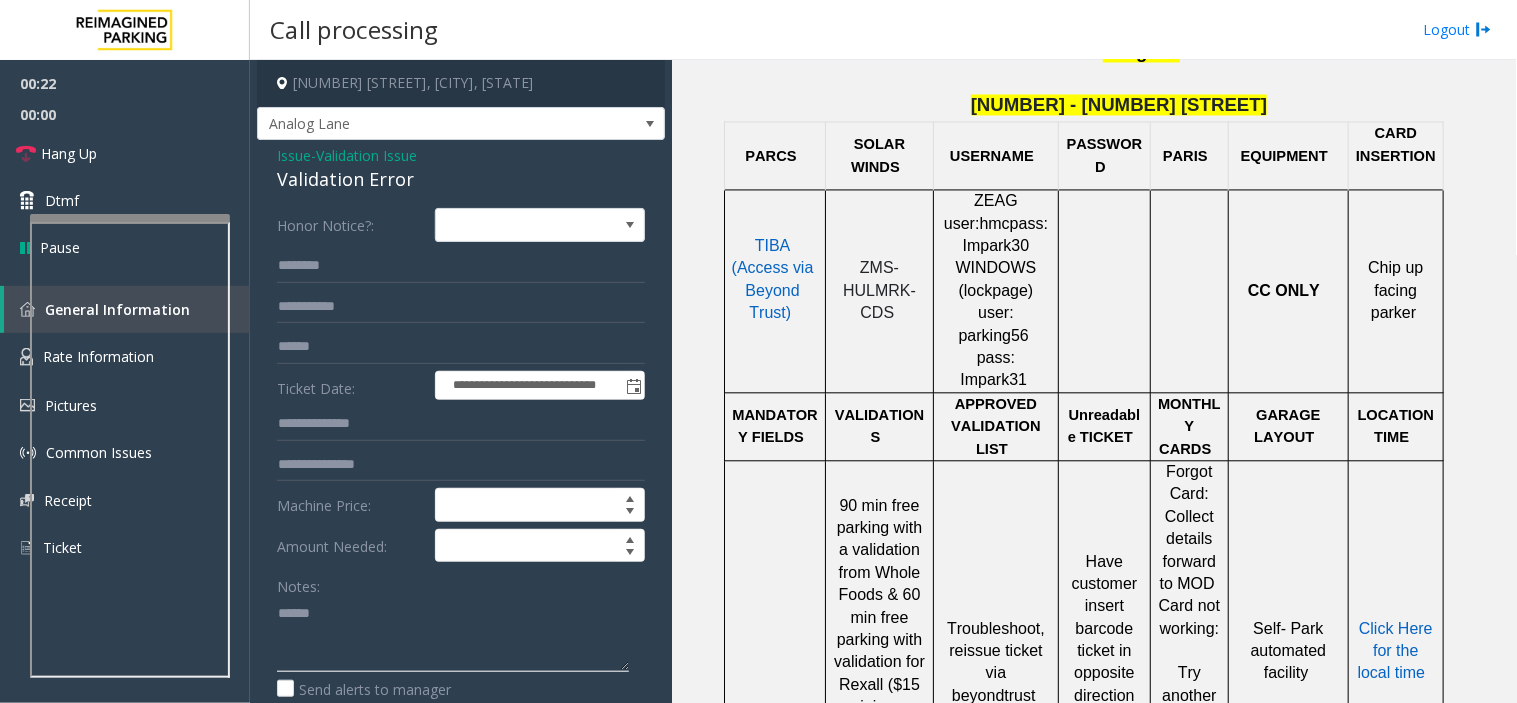 paste on "**********" 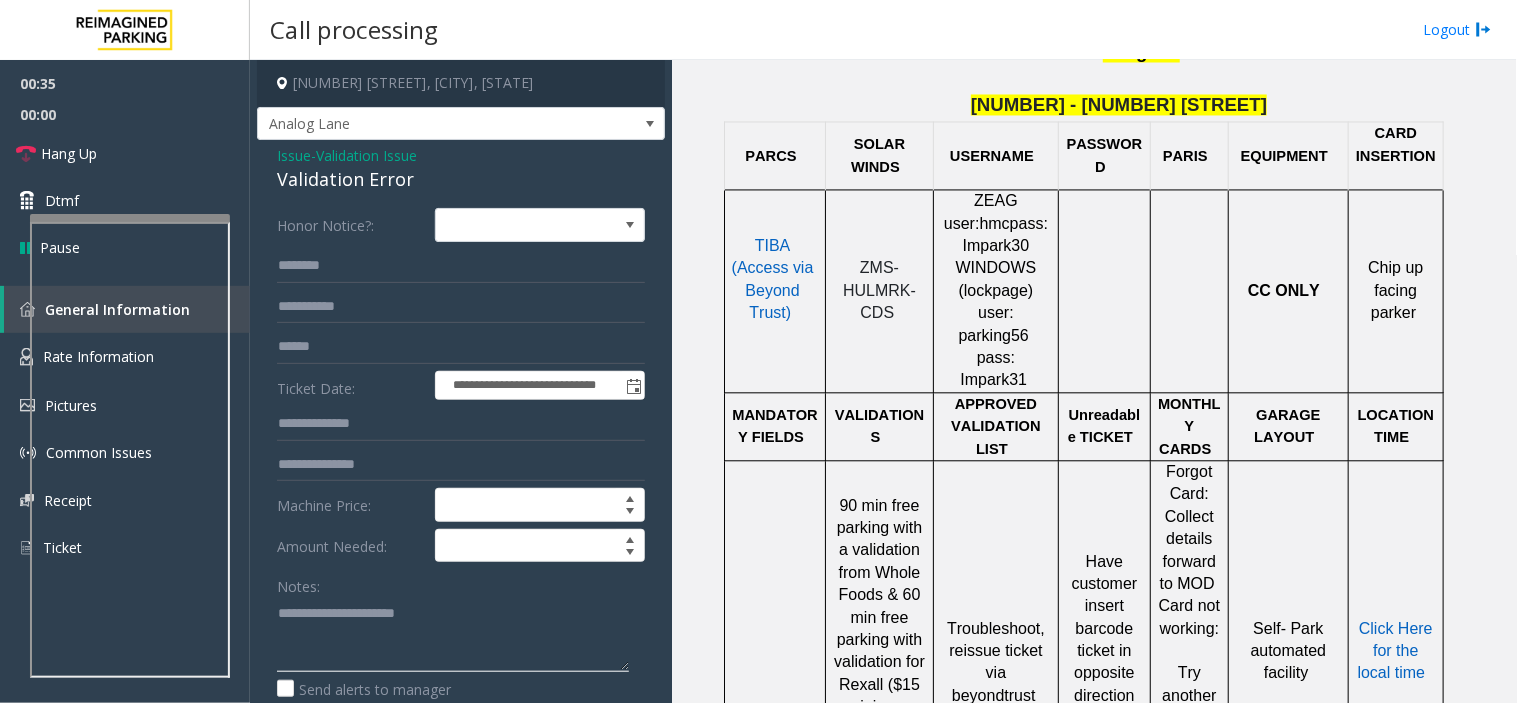 type on "**********" 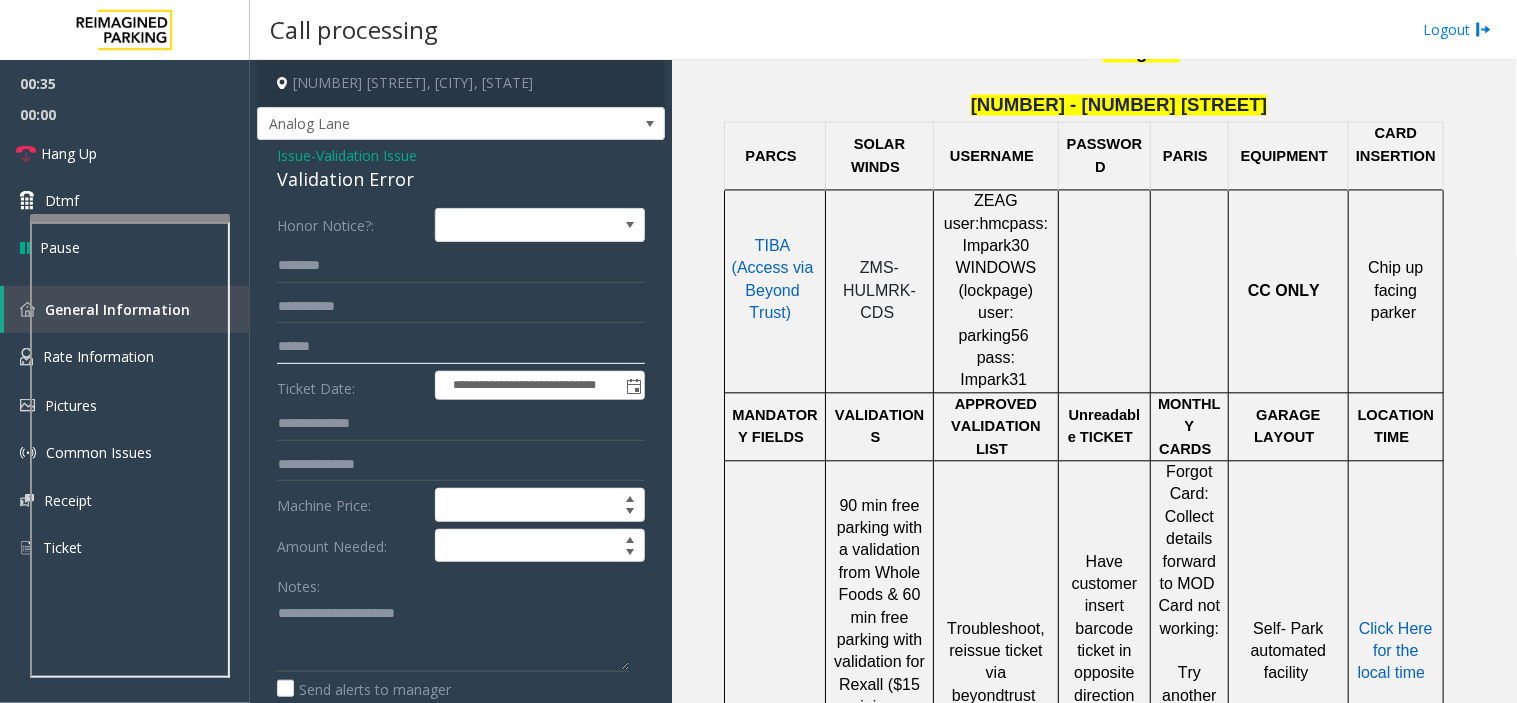 click 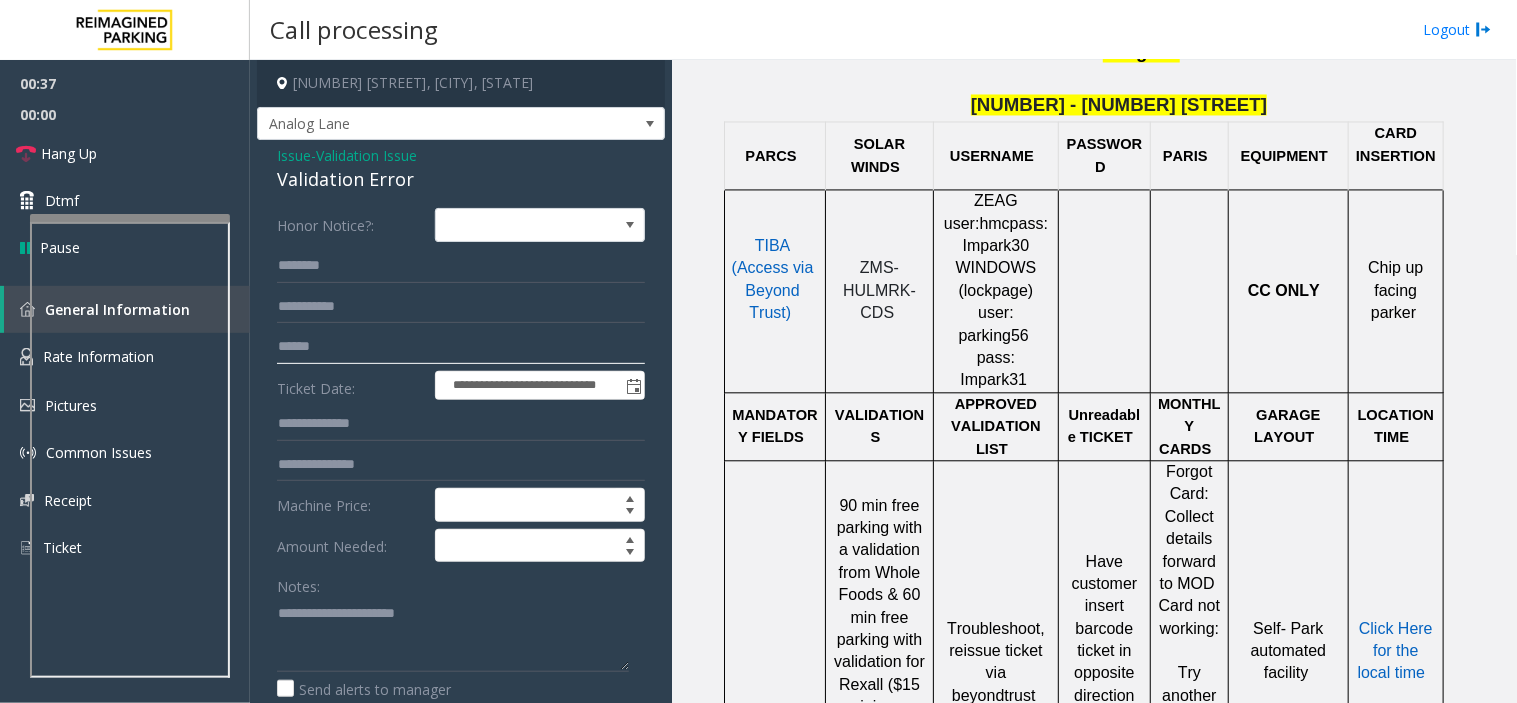 click 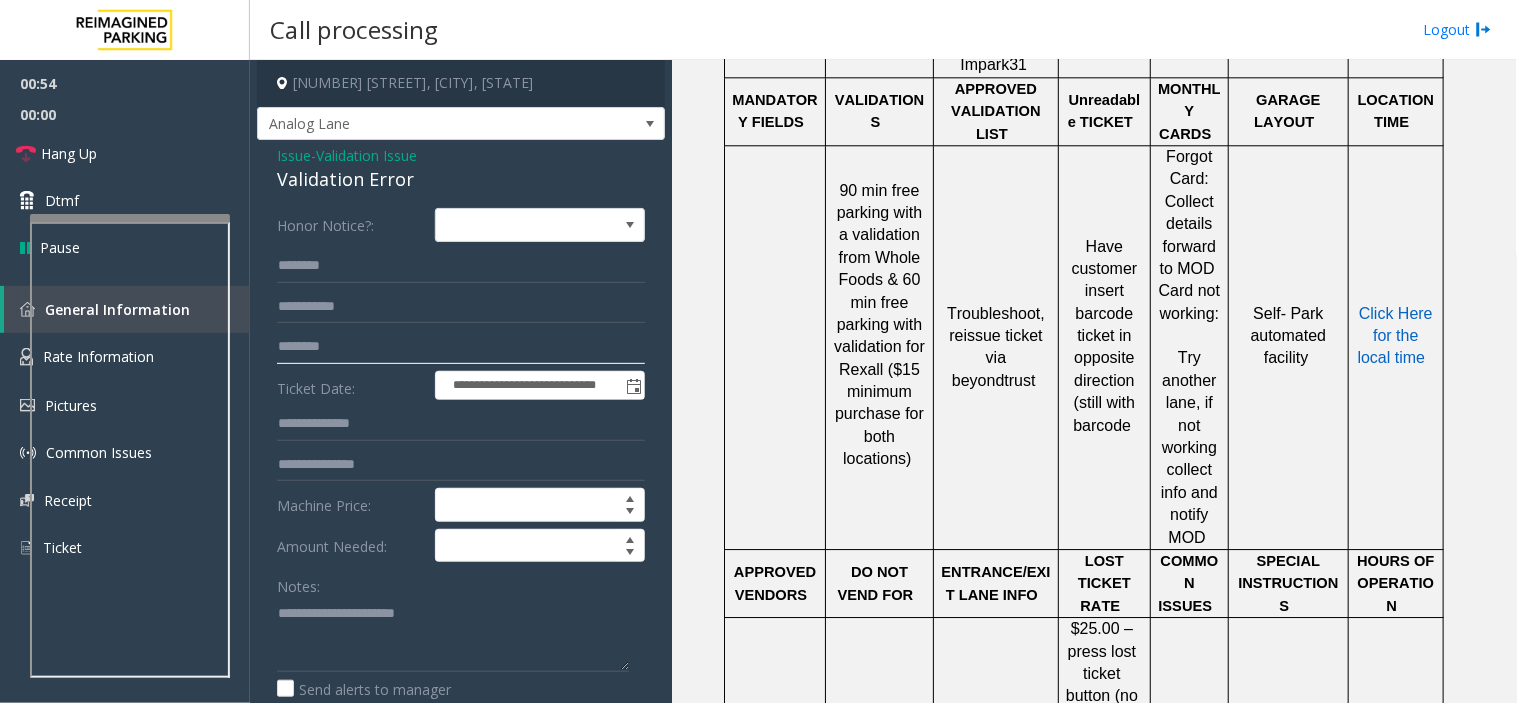 scroll, scrollTop: 1317, scrollLeft: 0, axis: vertical 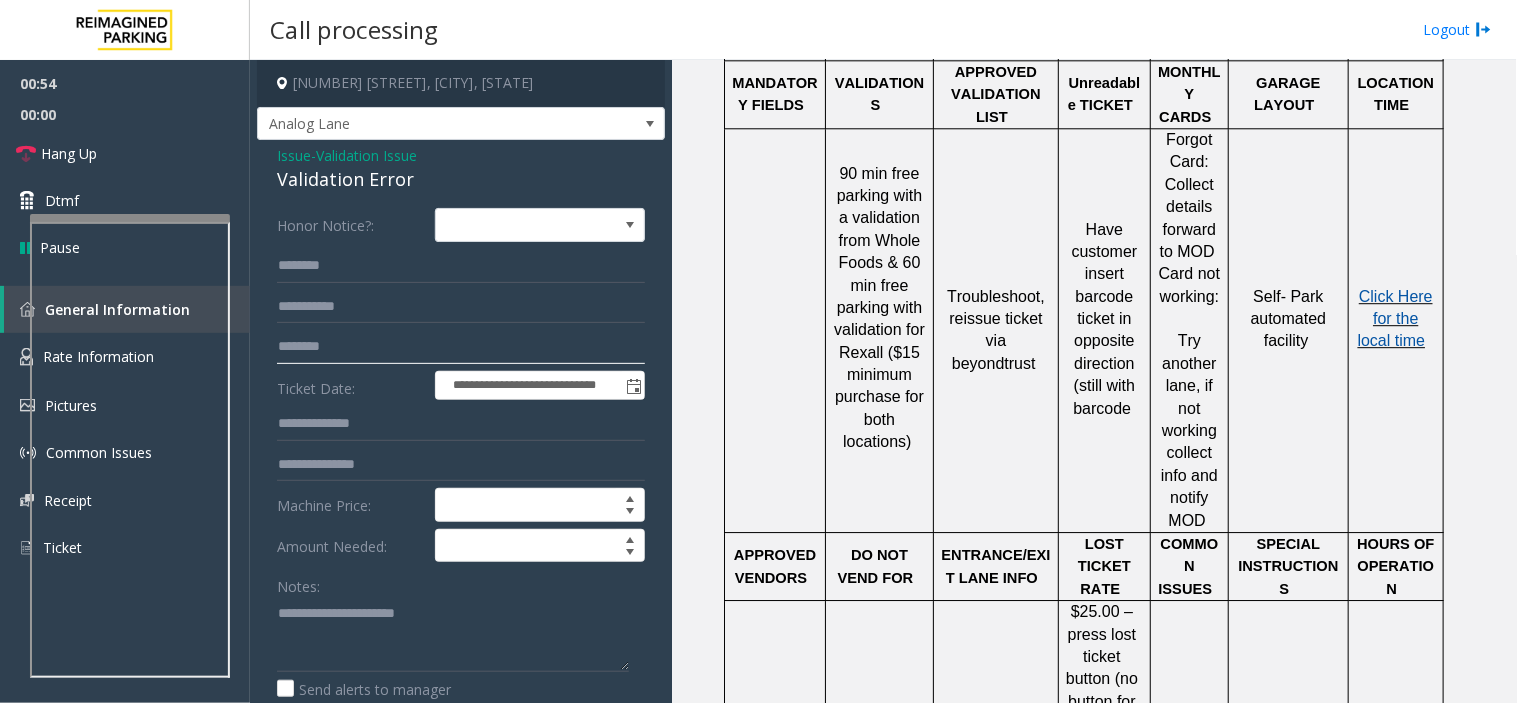 type on "********" 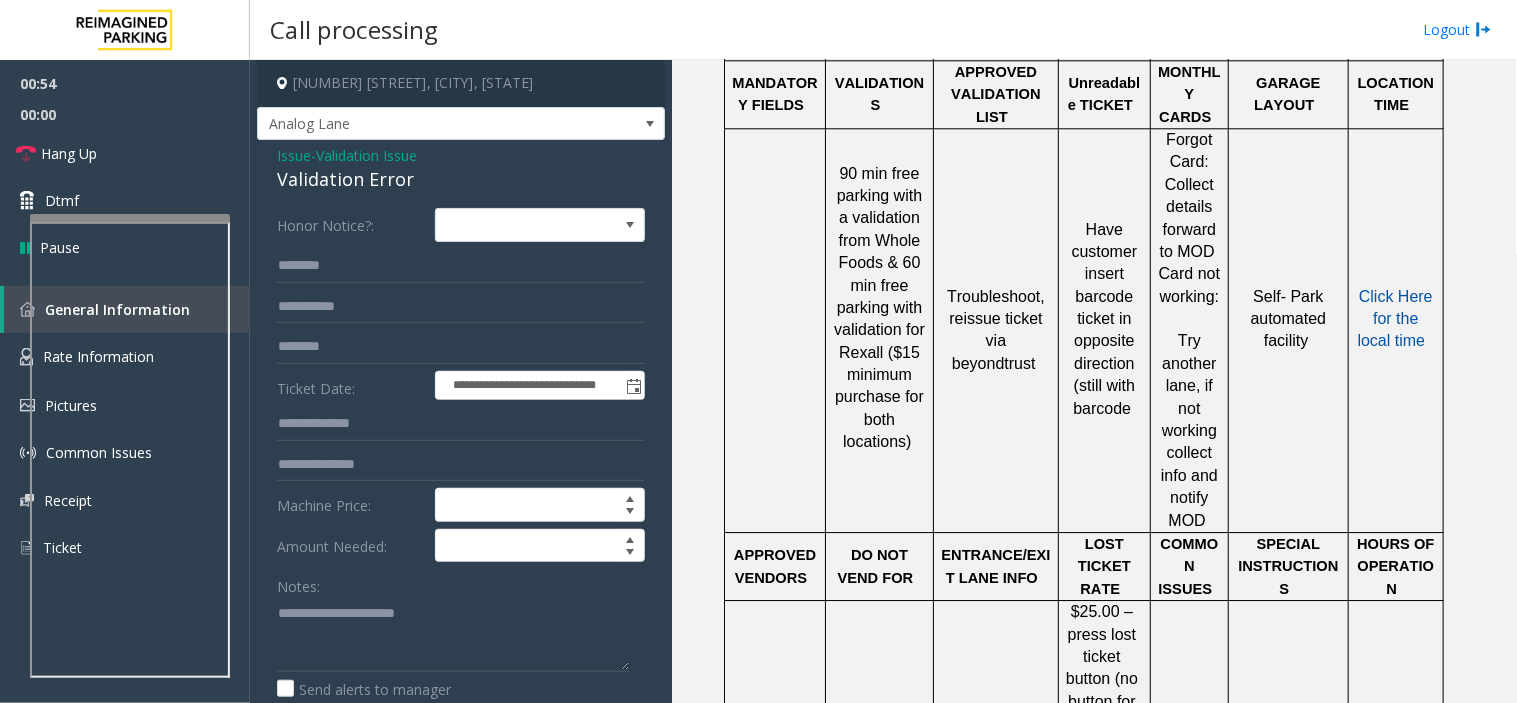 click on "Click Here for the local time" 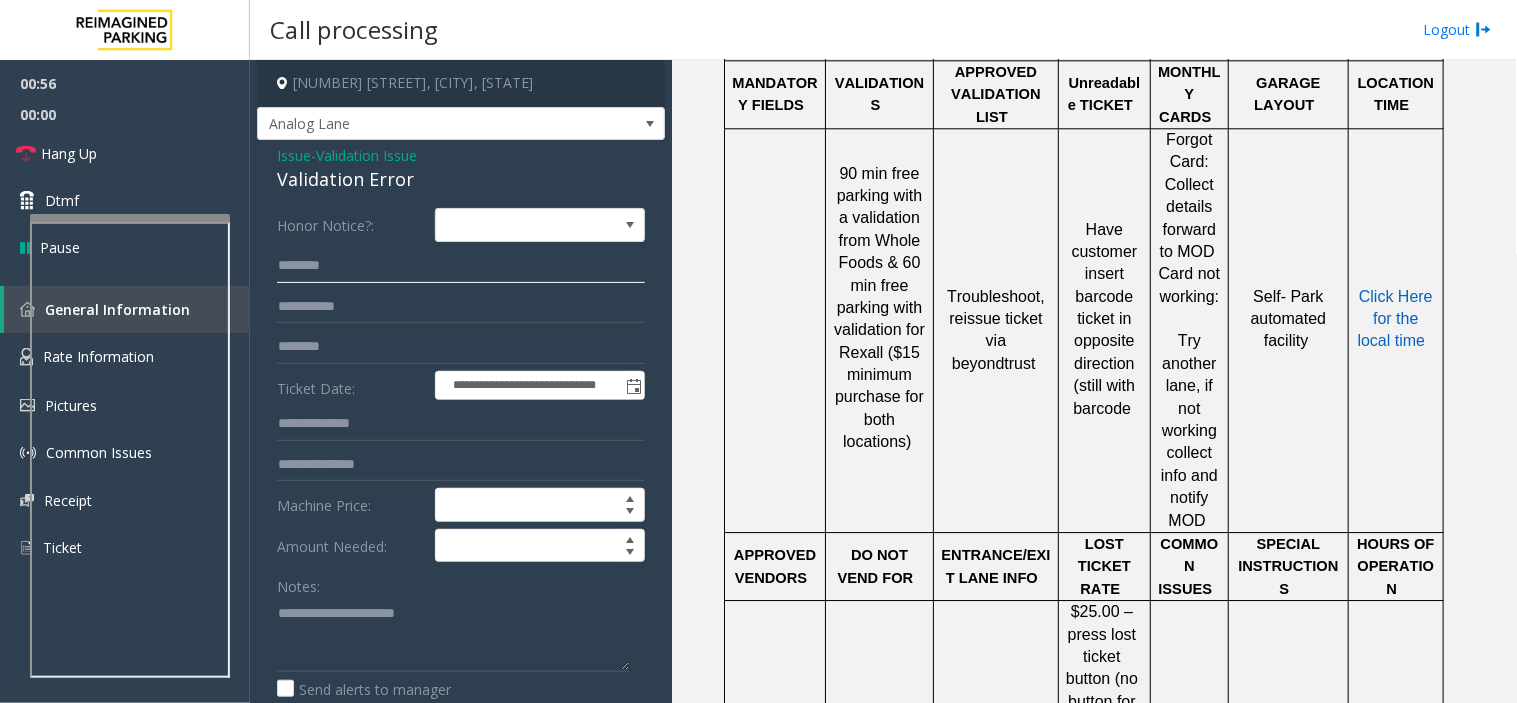 click 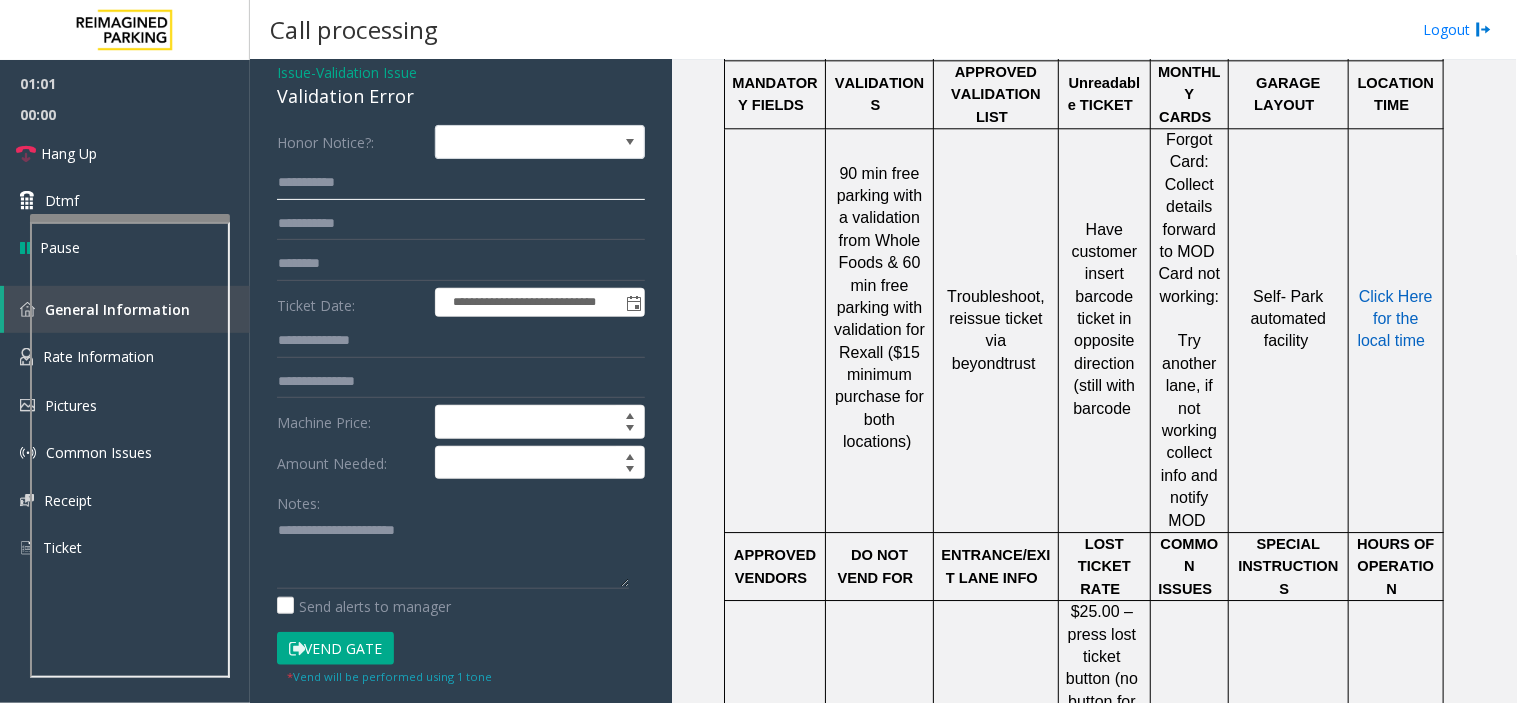 scroll, scrollTop: 222, scrollLeft: 0, axis: vertical 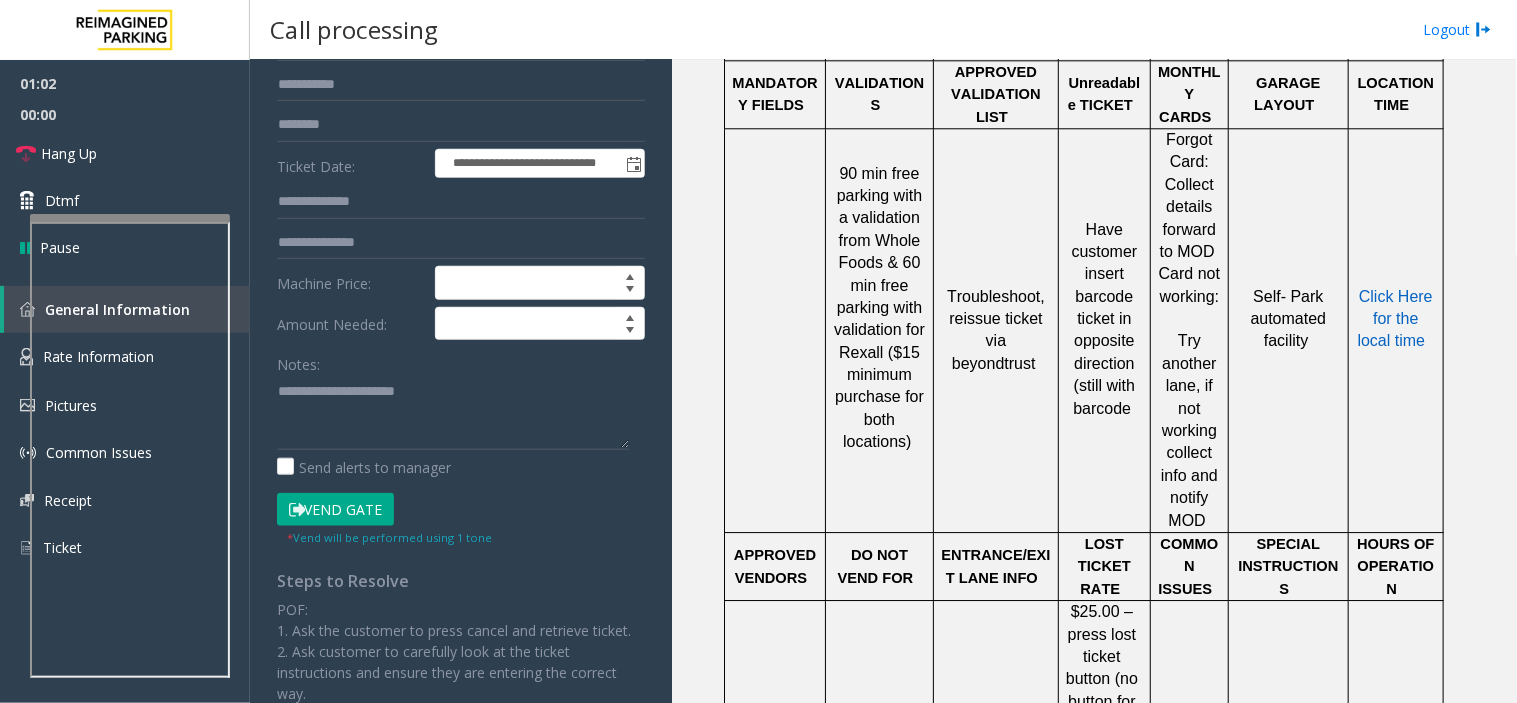 click on "Vend Gate" 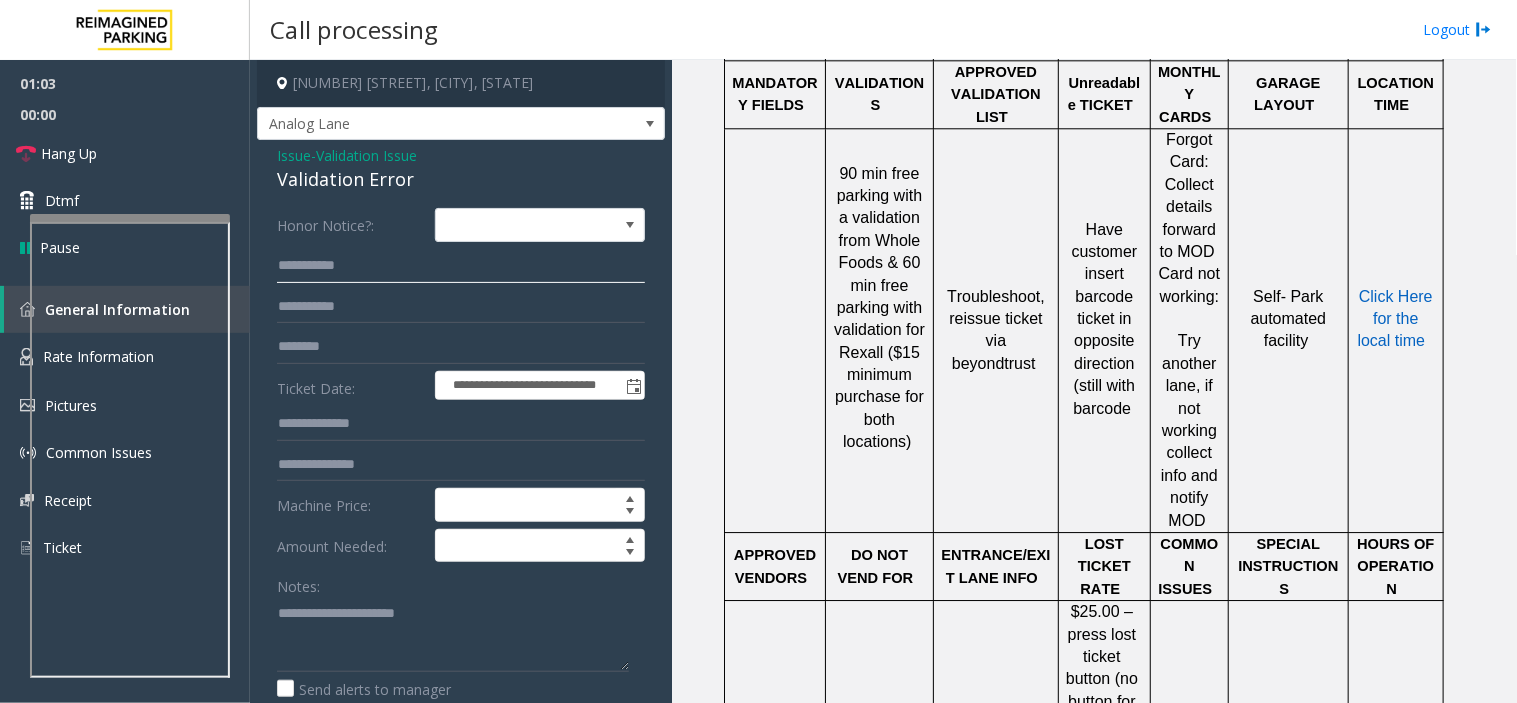 click on "**********" 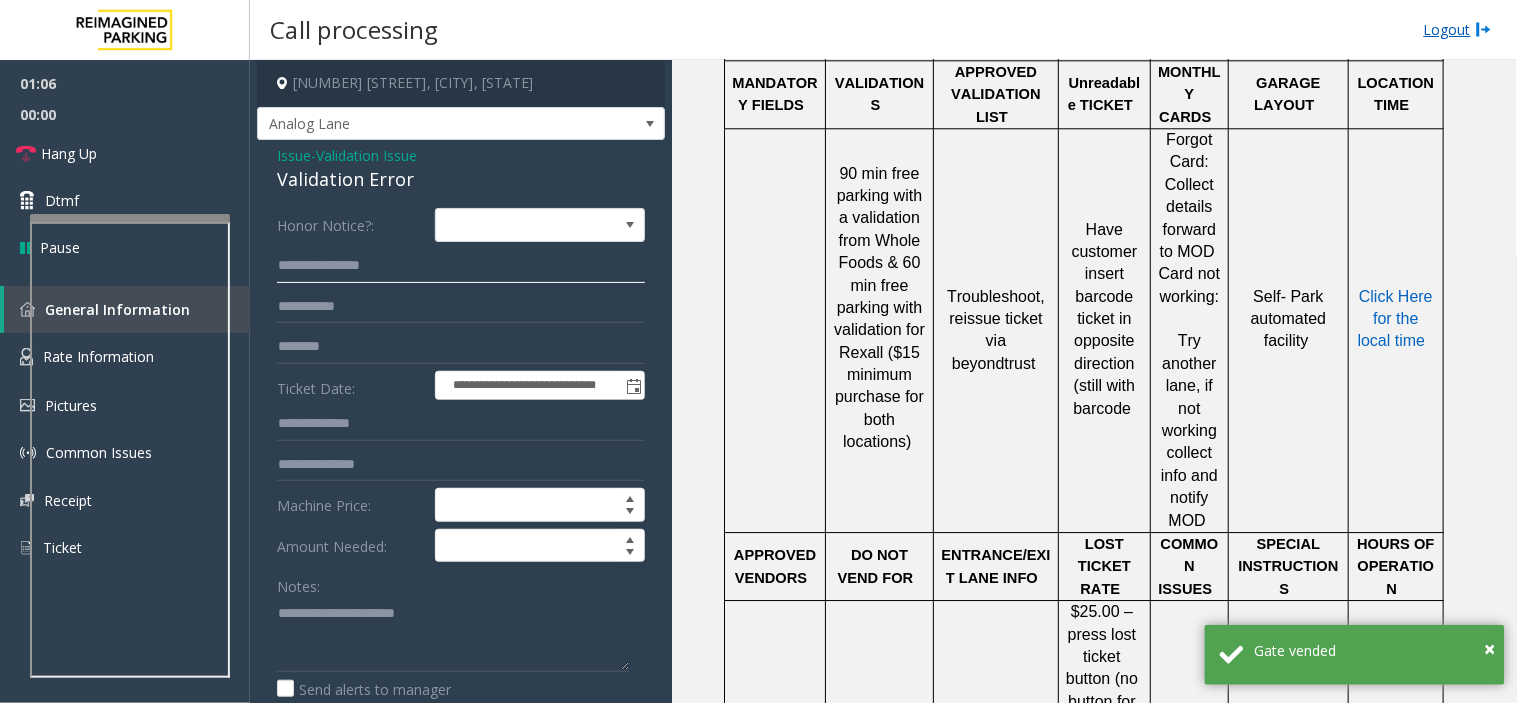 type on "**********" 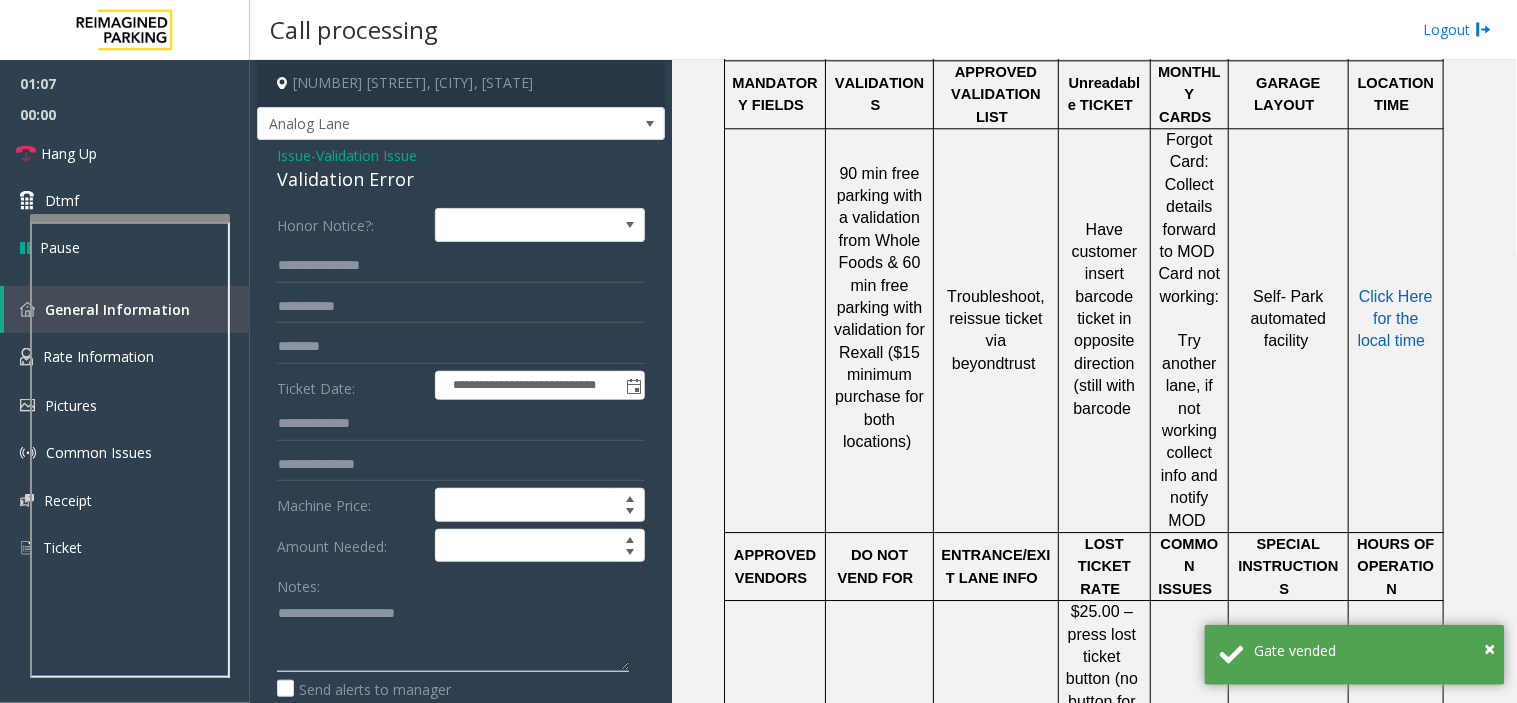 click 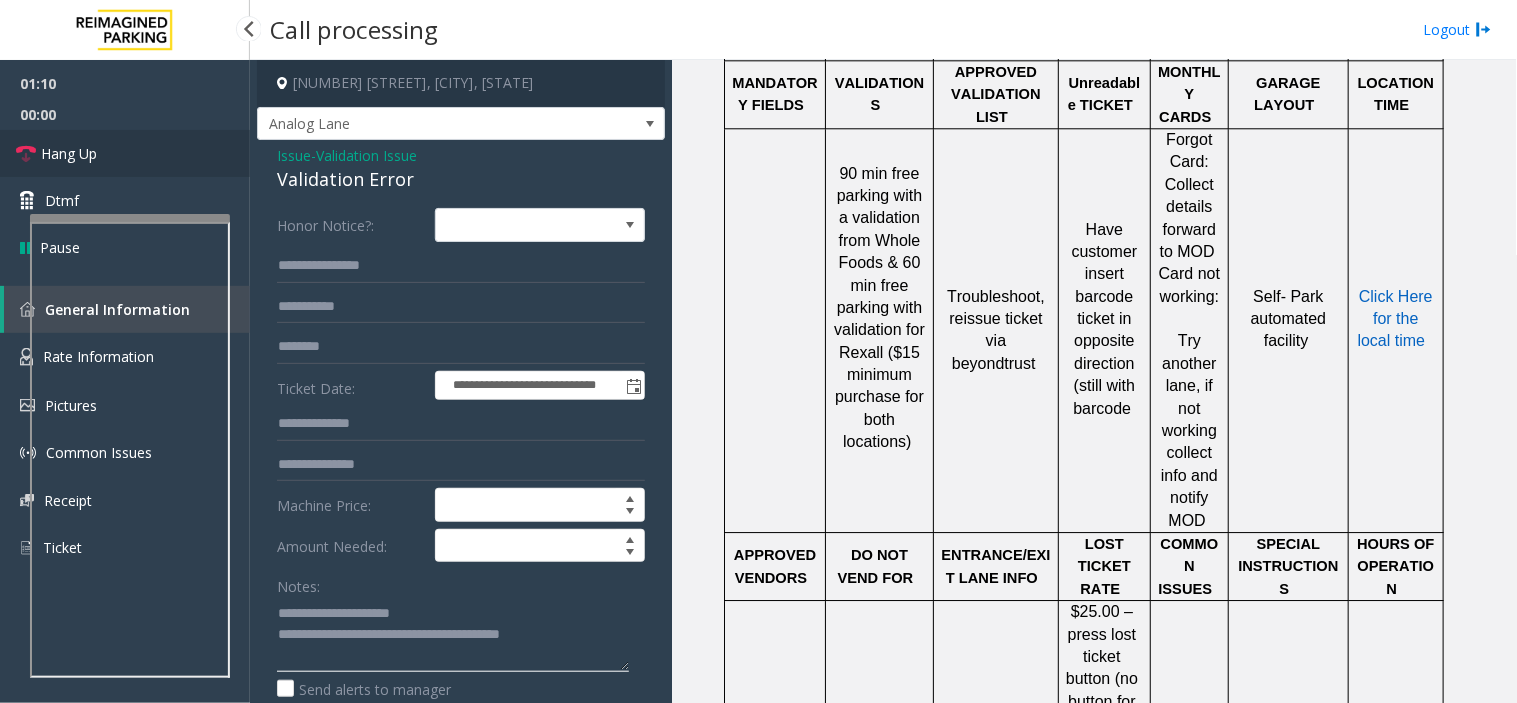type on "**********" 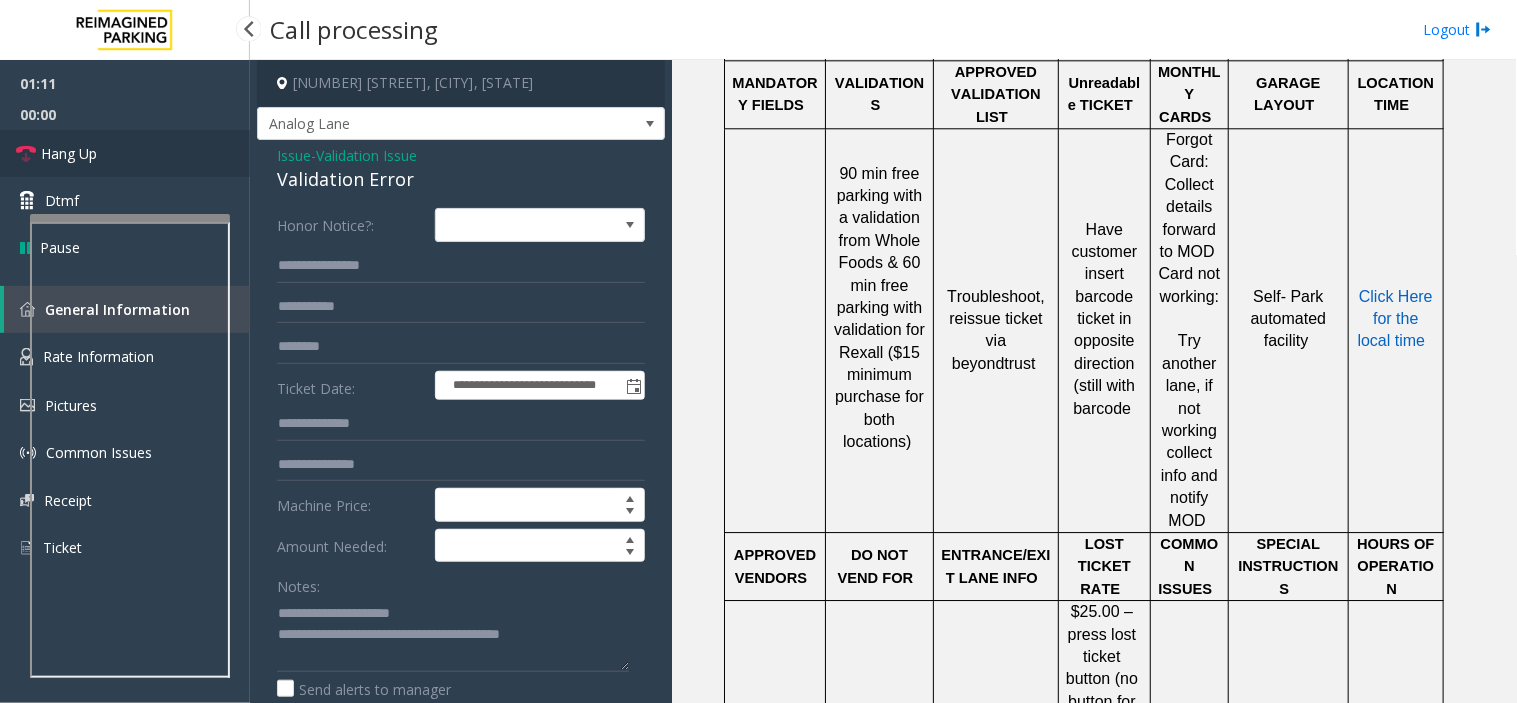 click on "Hang Up" at bounding box center [125, 153] 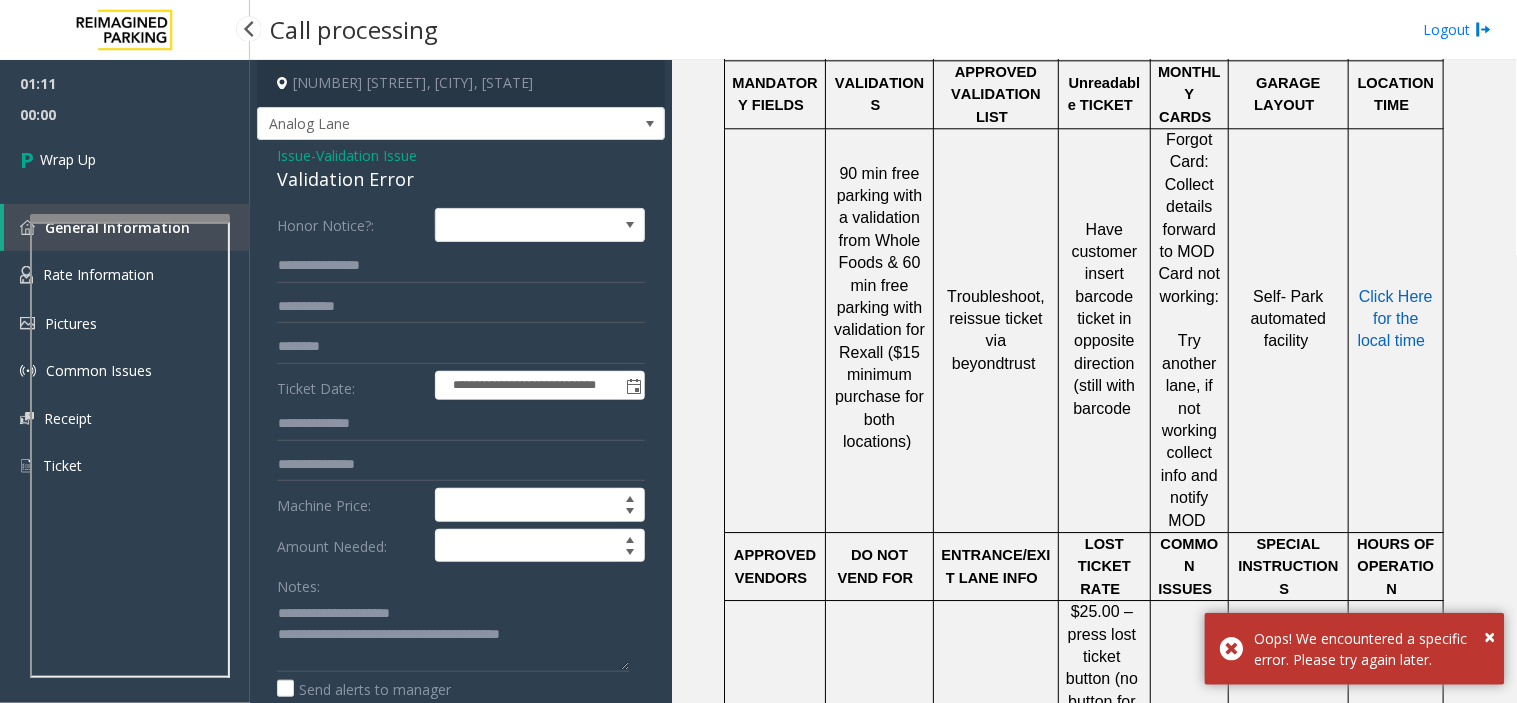 click on "Wrap Up" at bounding box center [125, 159] 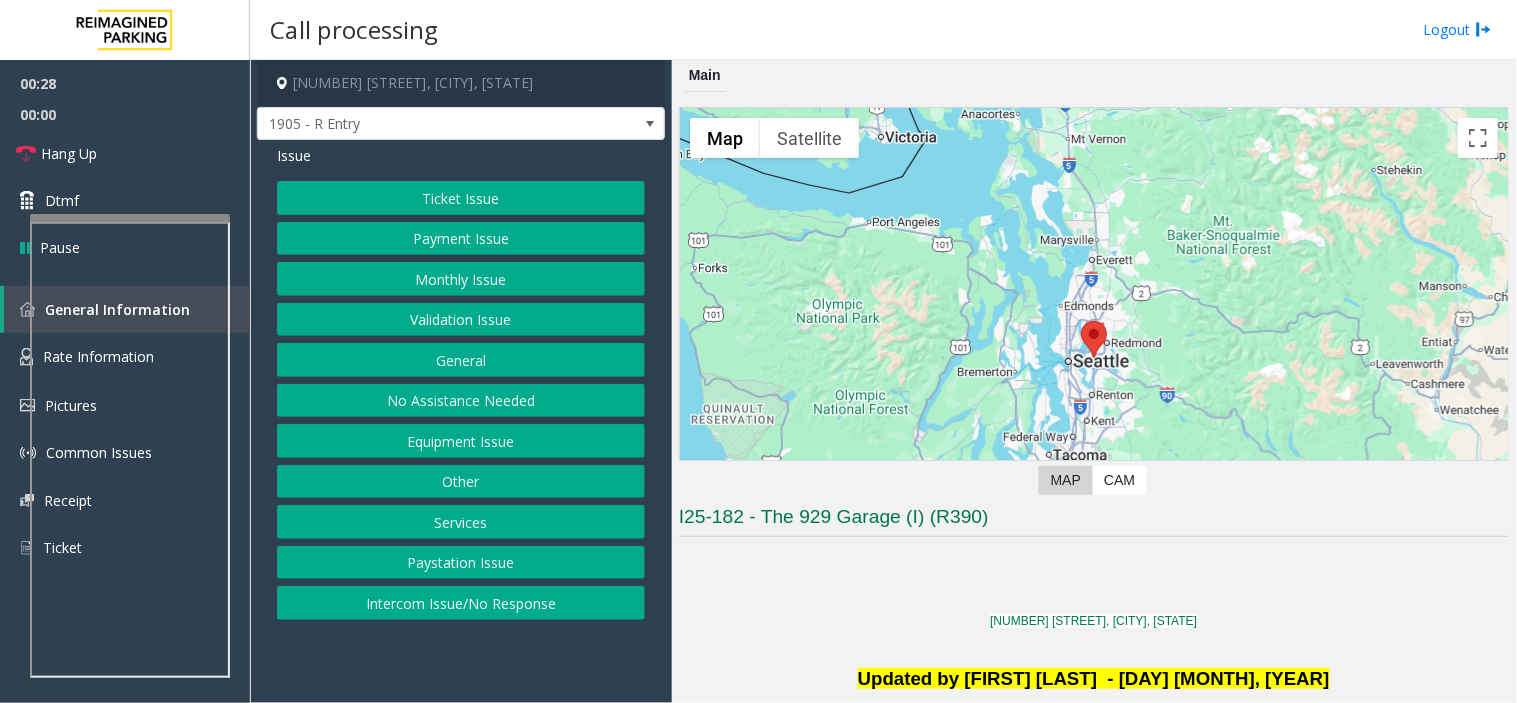 click on "[NUMBER] [STREET], [CITY], [STATE]" 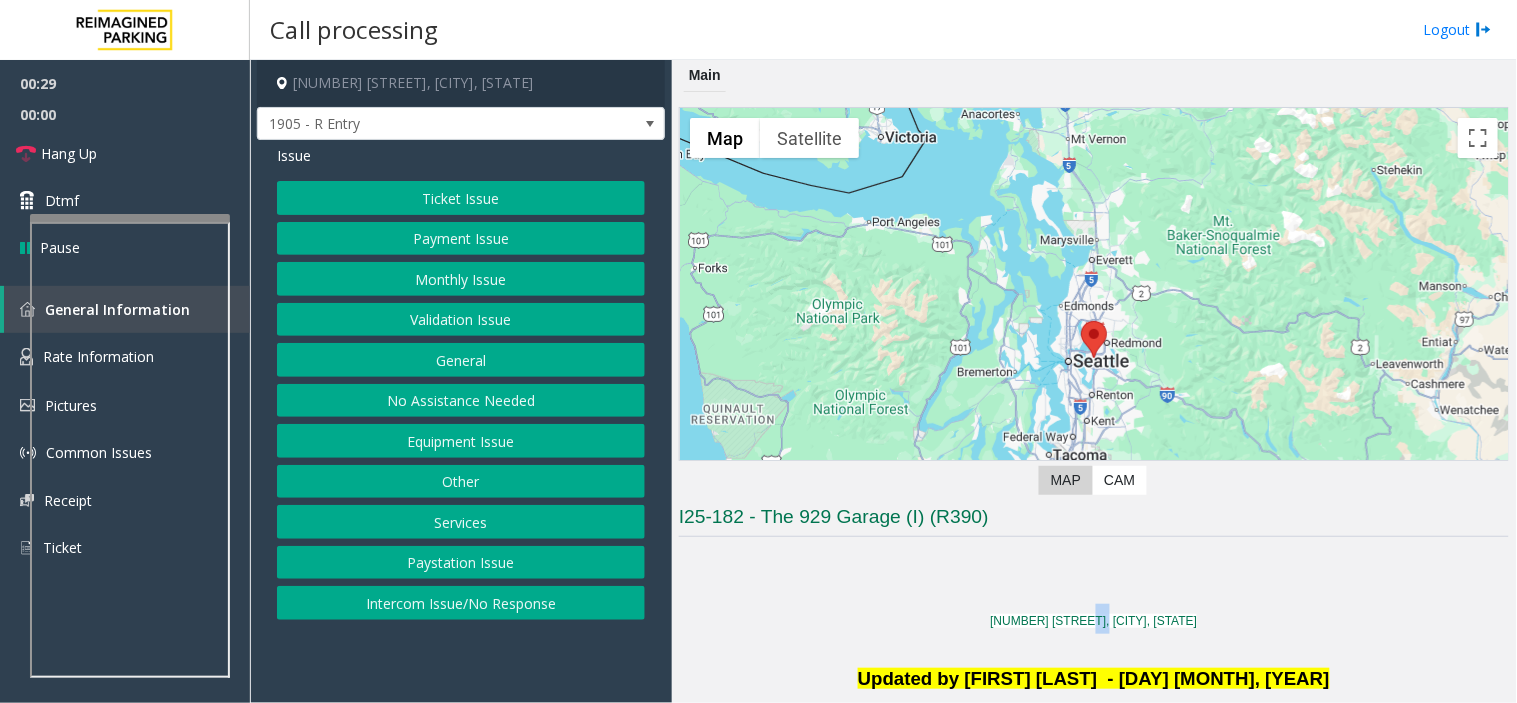 click on "[NUMBER] [STREET], [CITY], [STATE]" 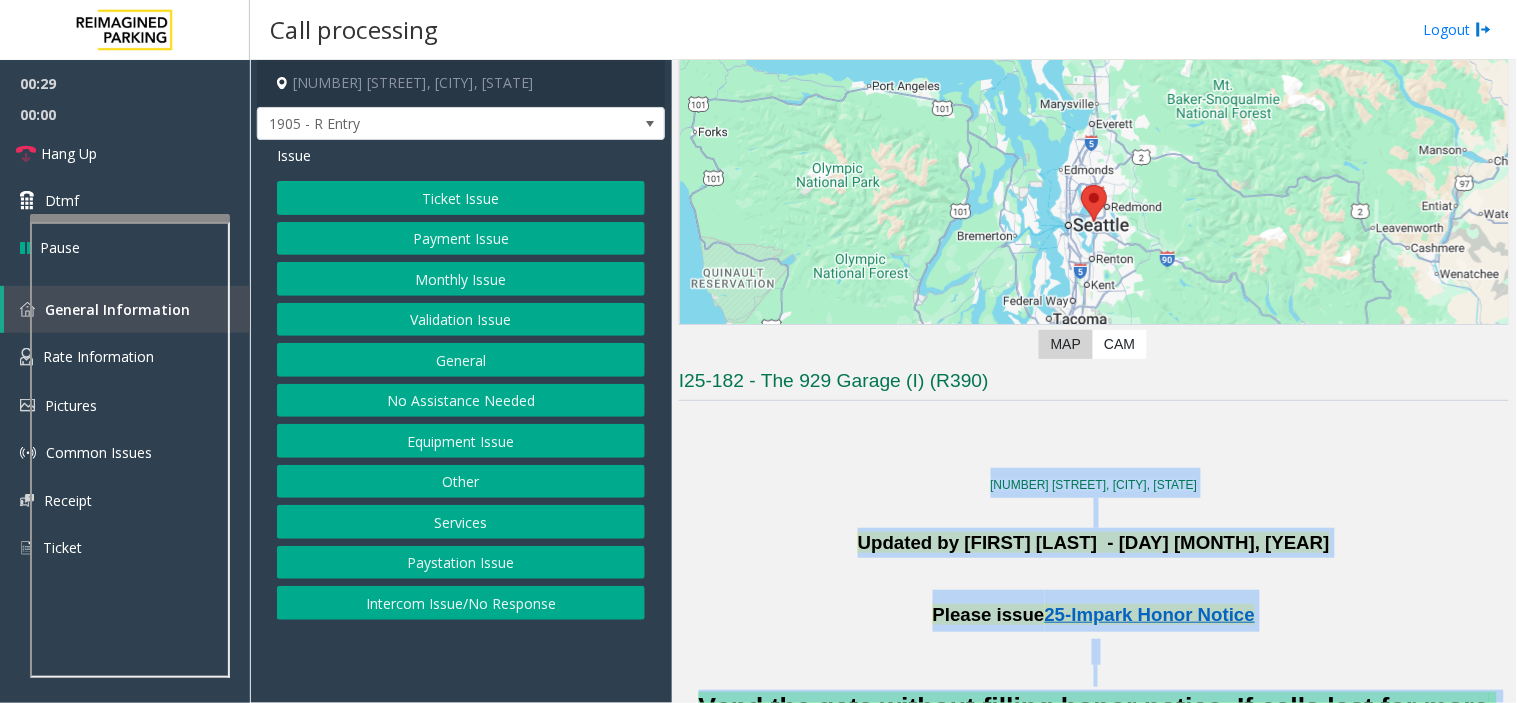 scroll, scrollTop: 440, scrollLeft: 0, axis: vertical 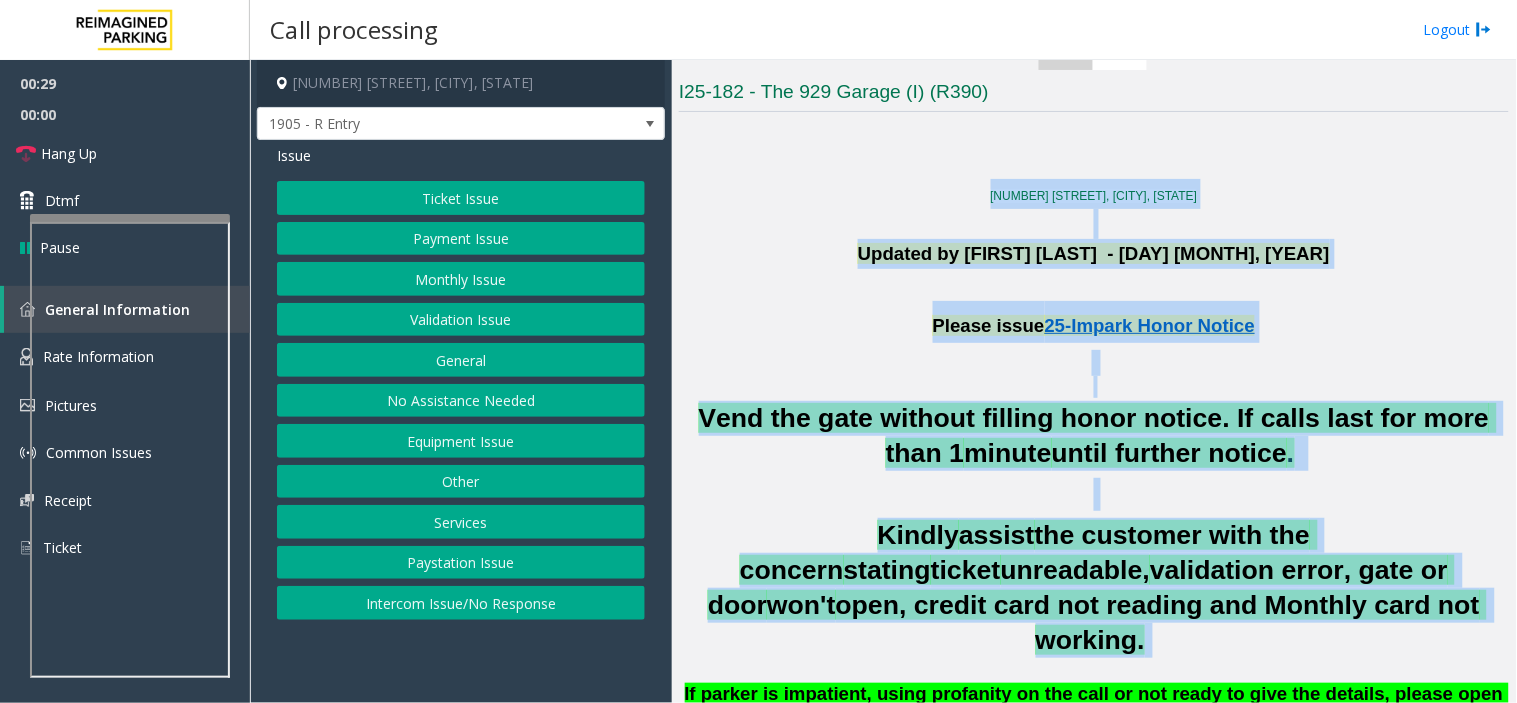 drag, startPoint x: 1083, startPoint y: 605, endPoint x: 1125, endPoint y: 703, distance: 106.62083 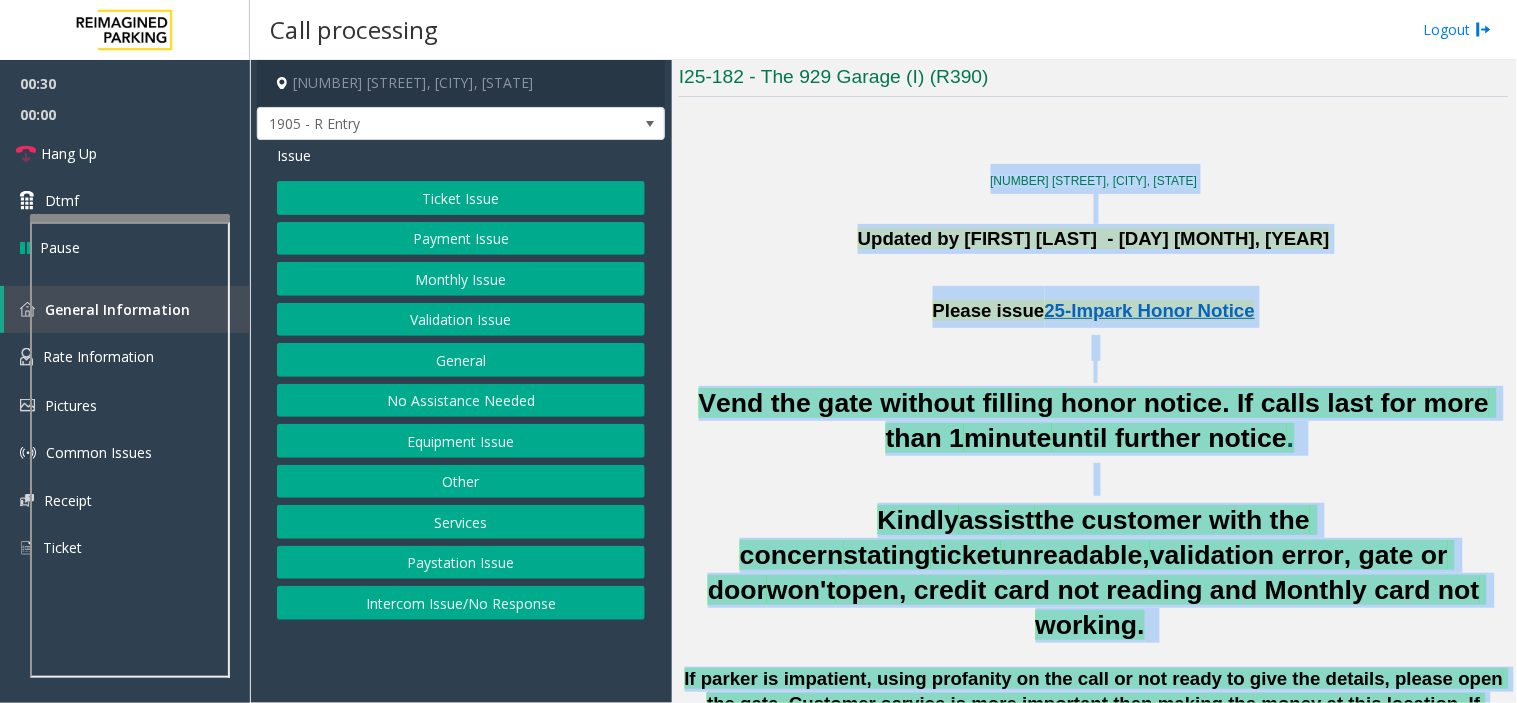 click on "If parker is impatient, using profanity on the call or not ready to give the details, please open the gate. Customer service is more important then making the money at this location. If parker is comfortable, then take the details. If not please vend." 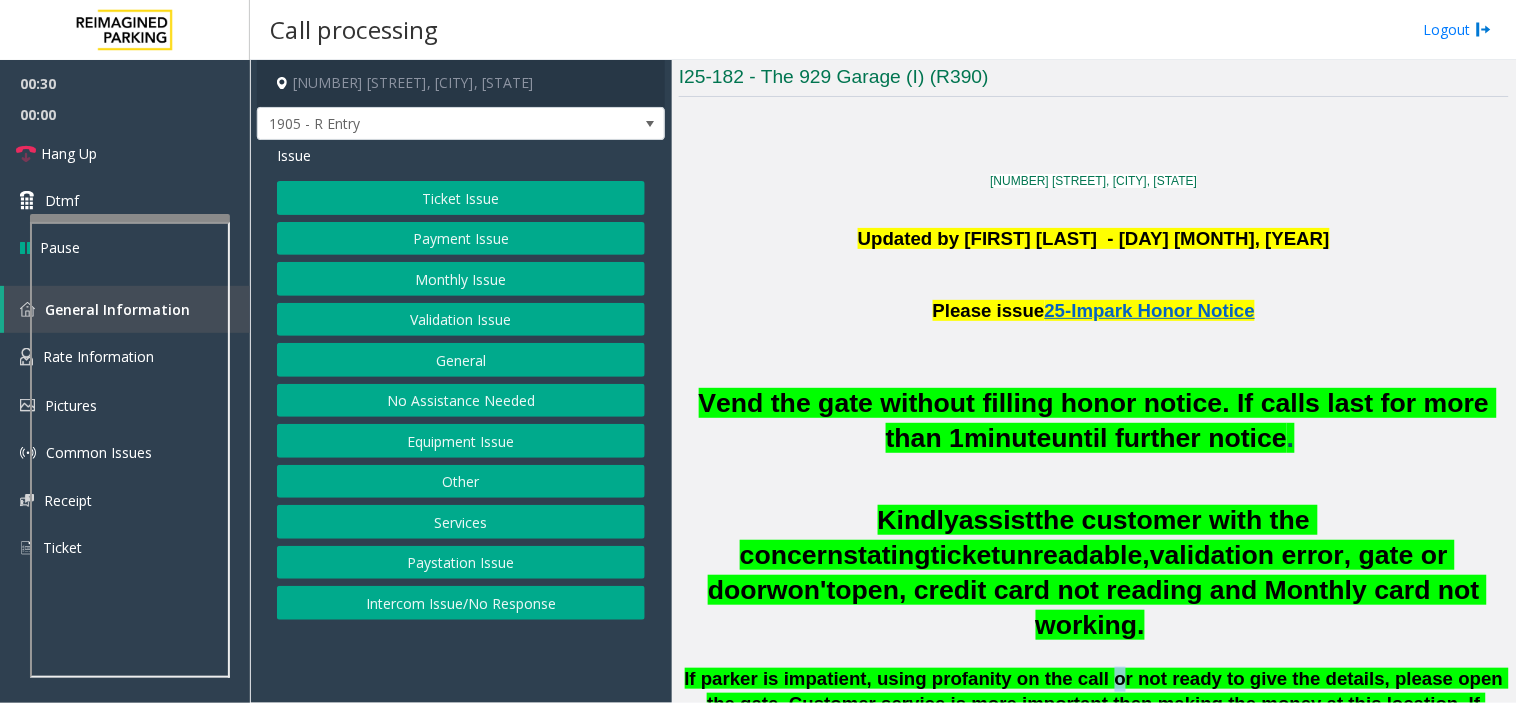 click on "If parker is impatient, using profanity on the call or not ready to give the details, please open the gate. Customer service is more important then making the money at this location. If parker is comfortable, then take the details. If not please vend." 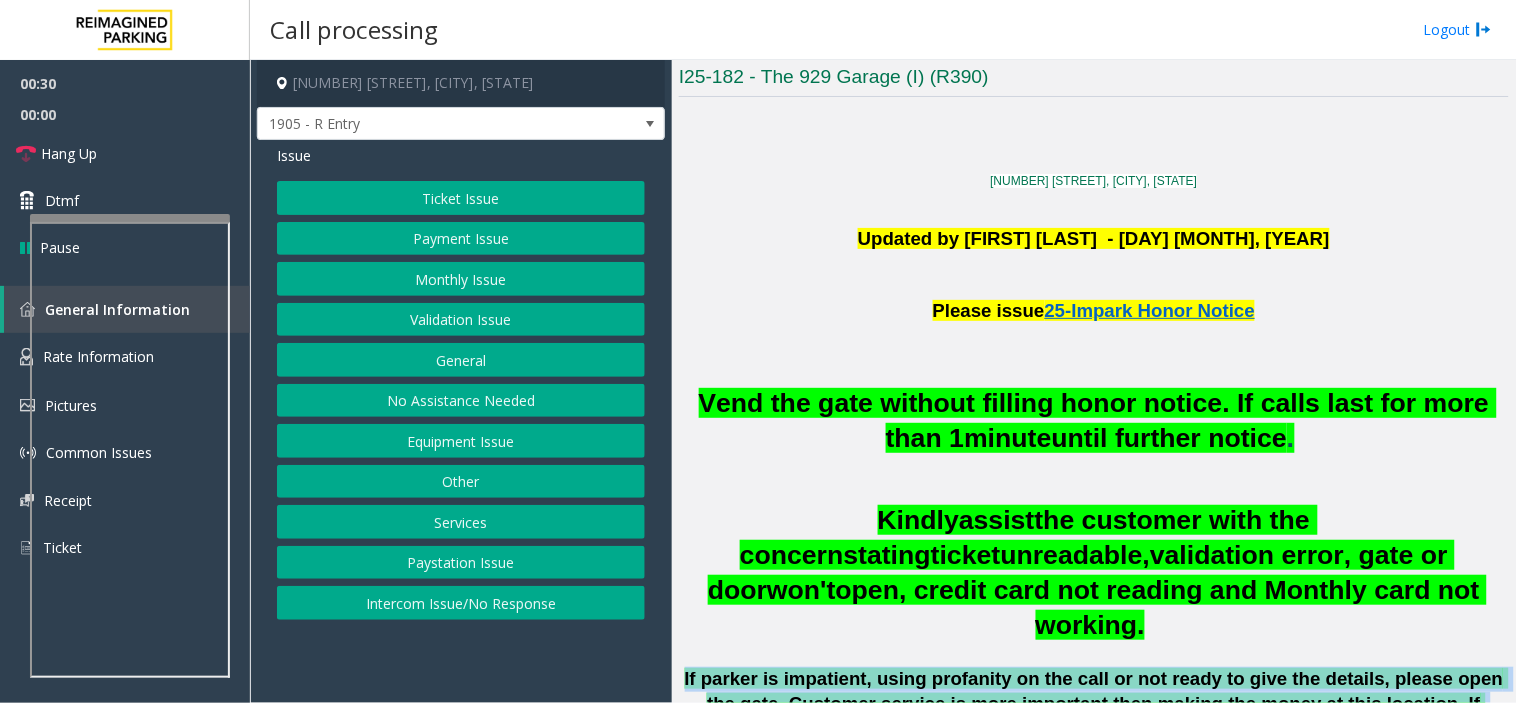 click on "If parker is impatient, using profanity on the call or not ready to give the details, please open the gate. Customer service is more important then making the money at this location. If parker is comfortable, then take the details. If not please vend." 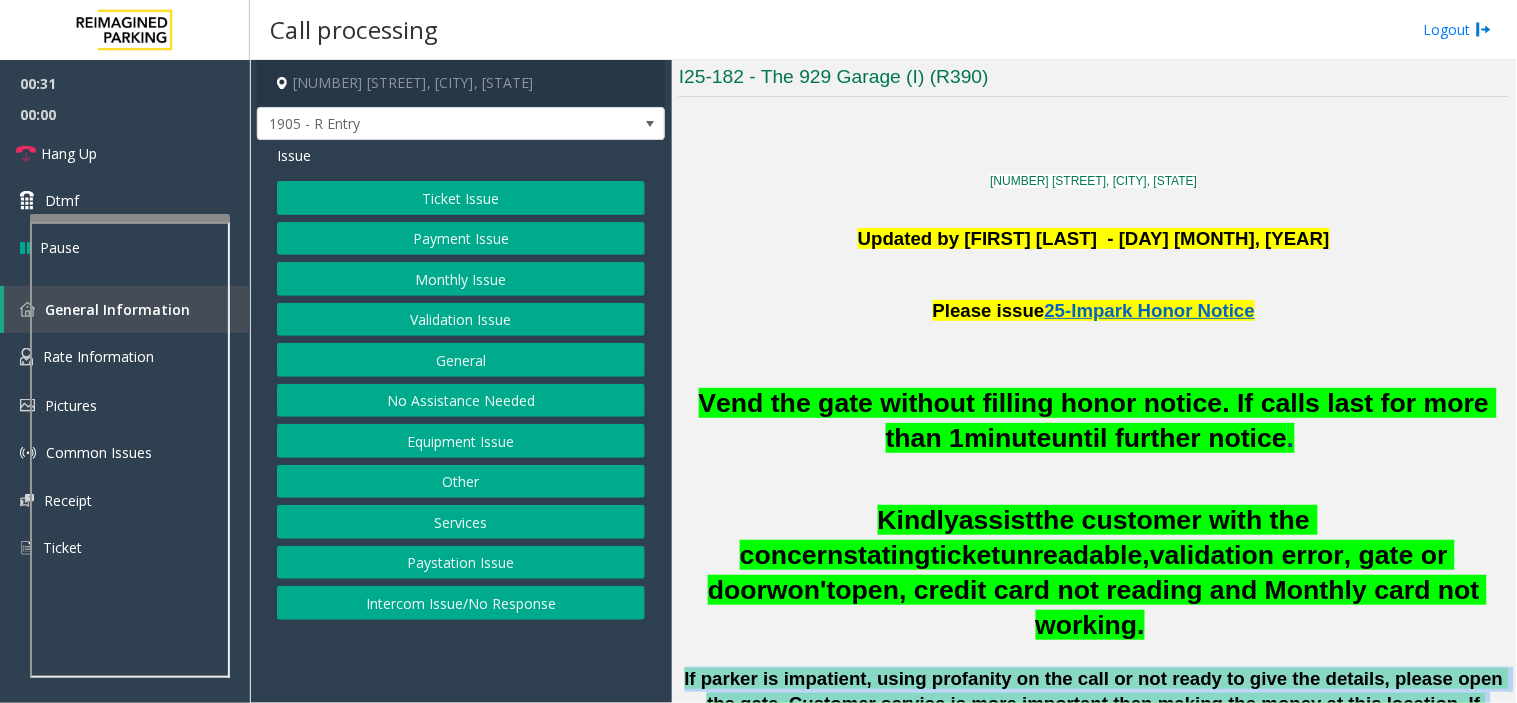 click on "Monthly Issue" 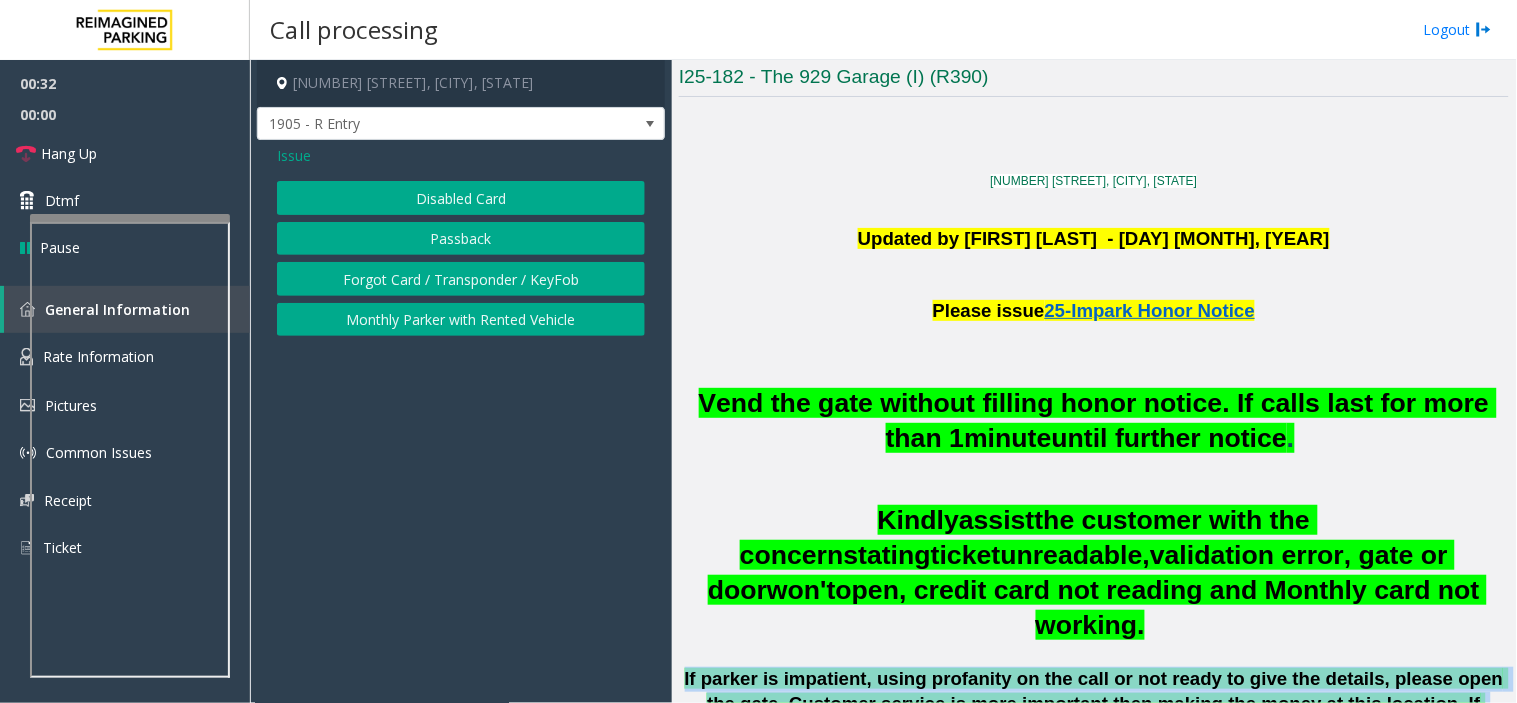 click on "Forgot Card / Transponder / KeyFob" 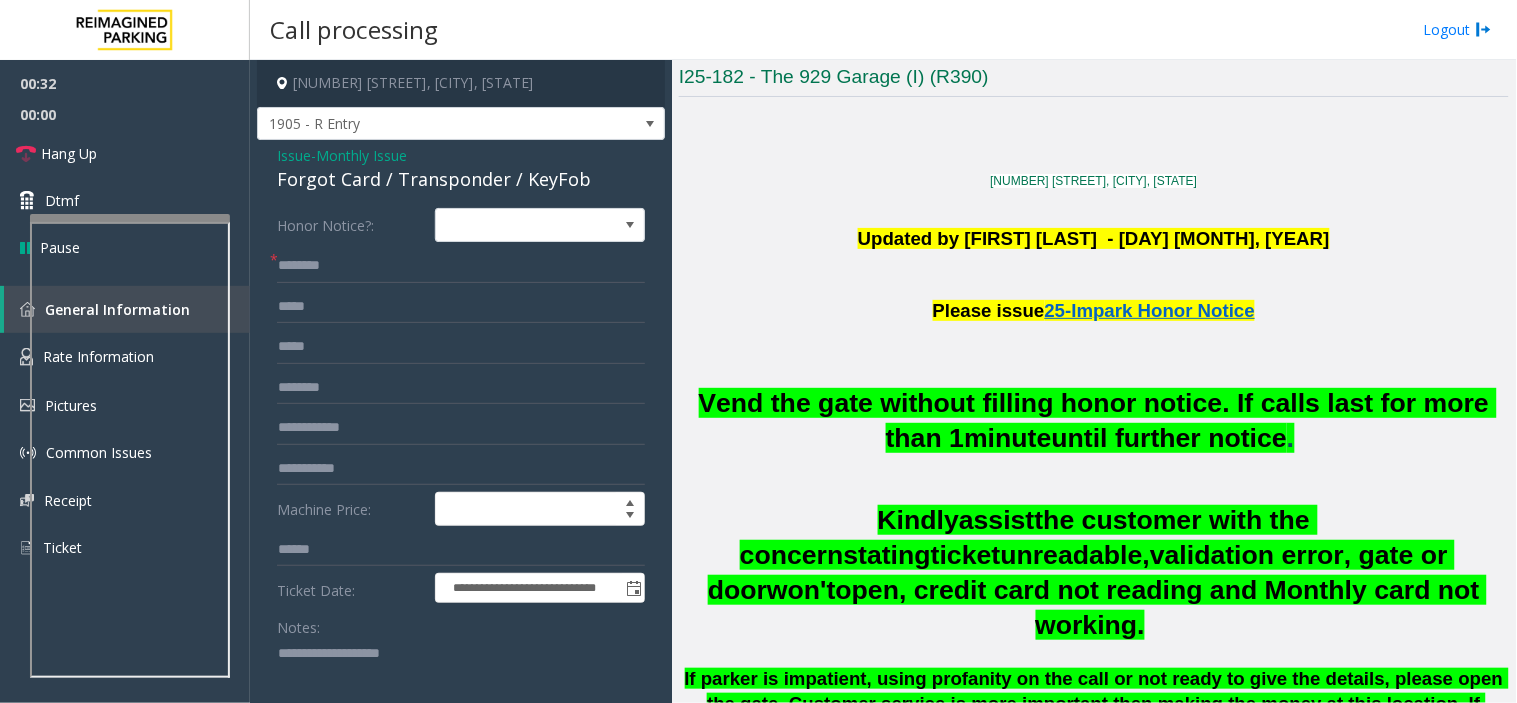 click on "Forgot Card / Transponder / KeyFob" 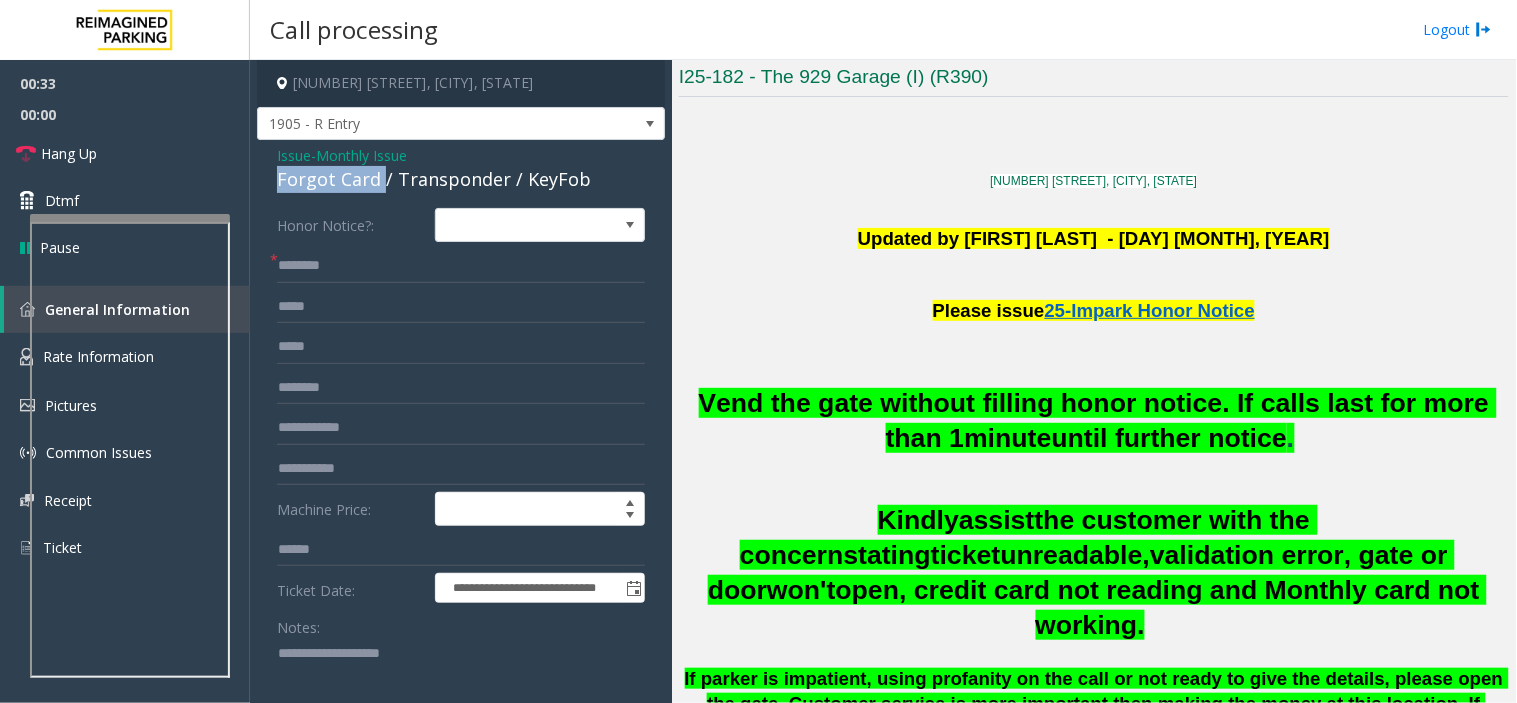 drag, startPoint x: 294, startPoint y: 184, endPoint x: 373, endPoint y: 193, distance: 79.51101 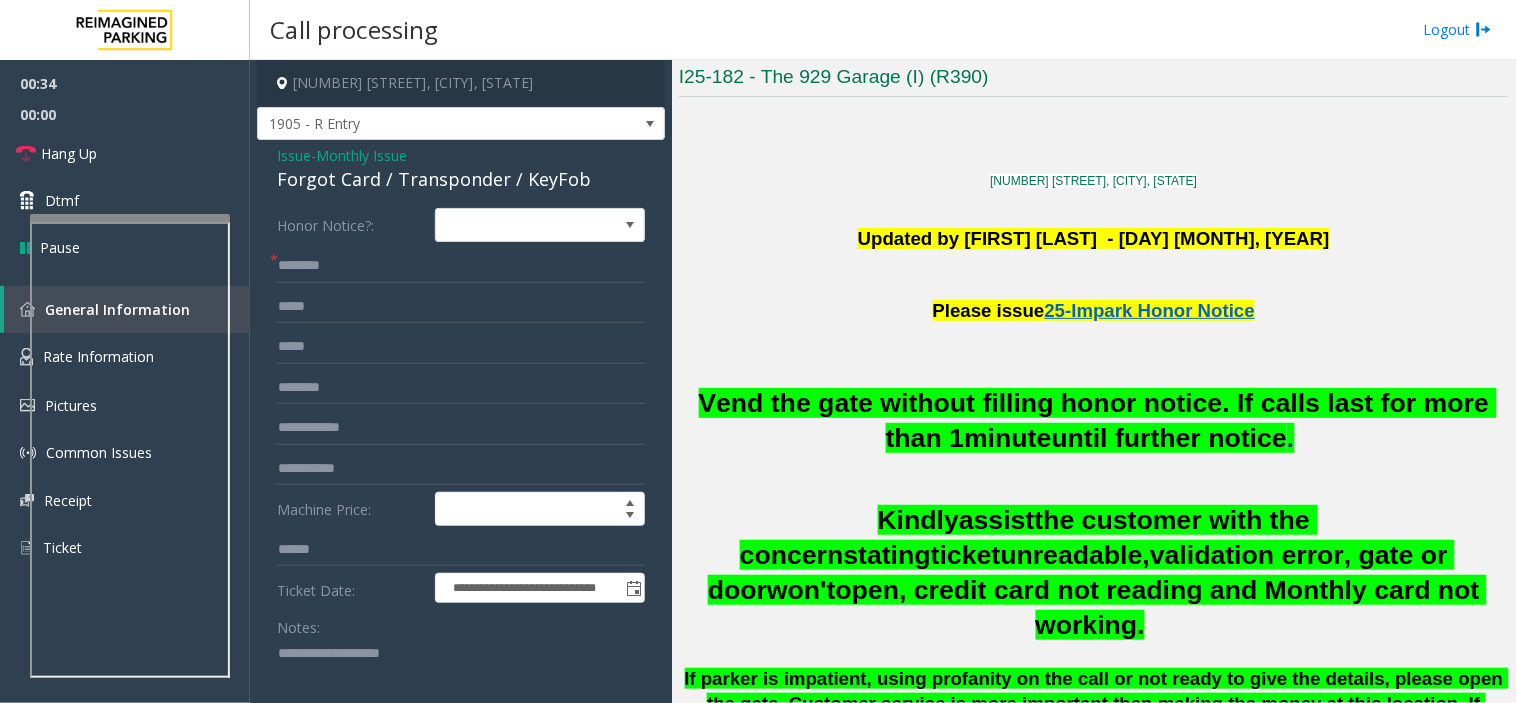 click 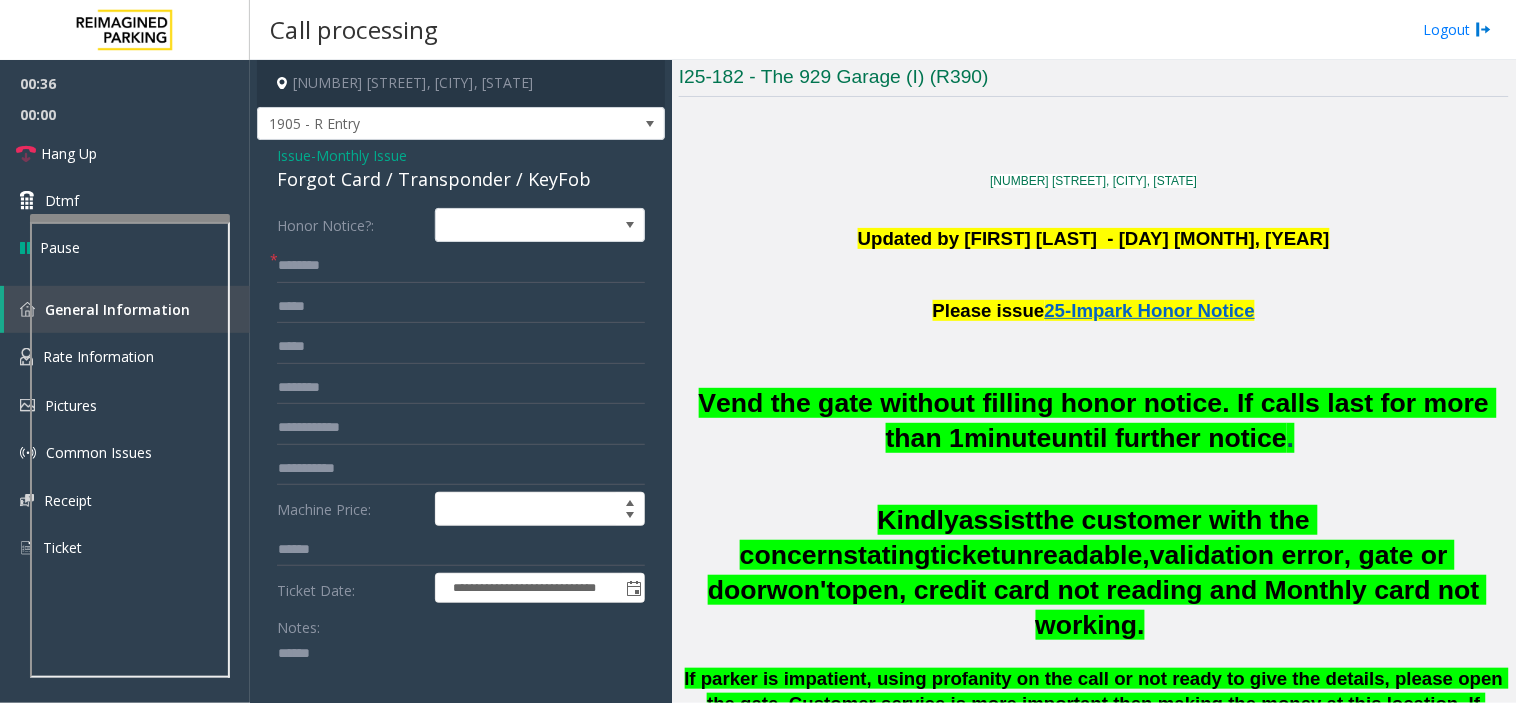 paste on "**********" 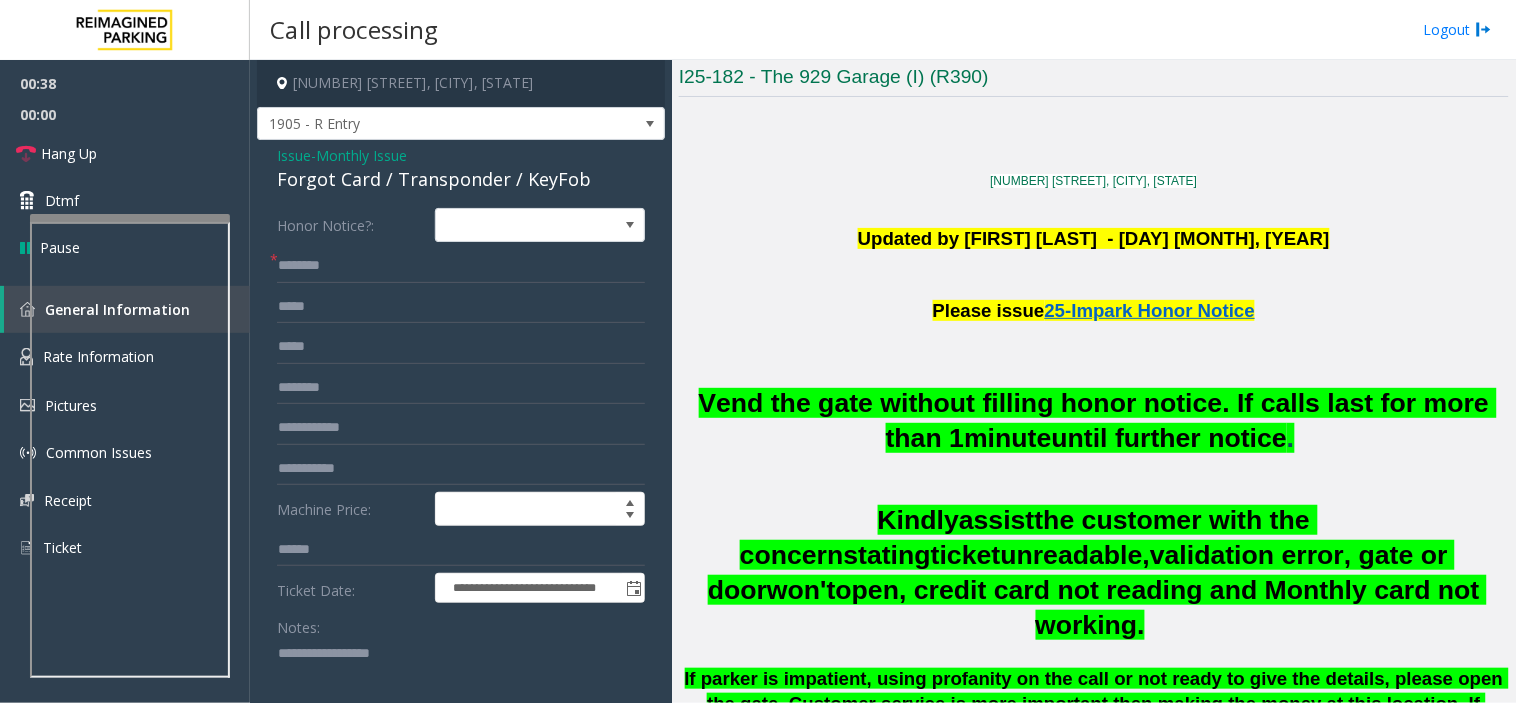 type on "**********" 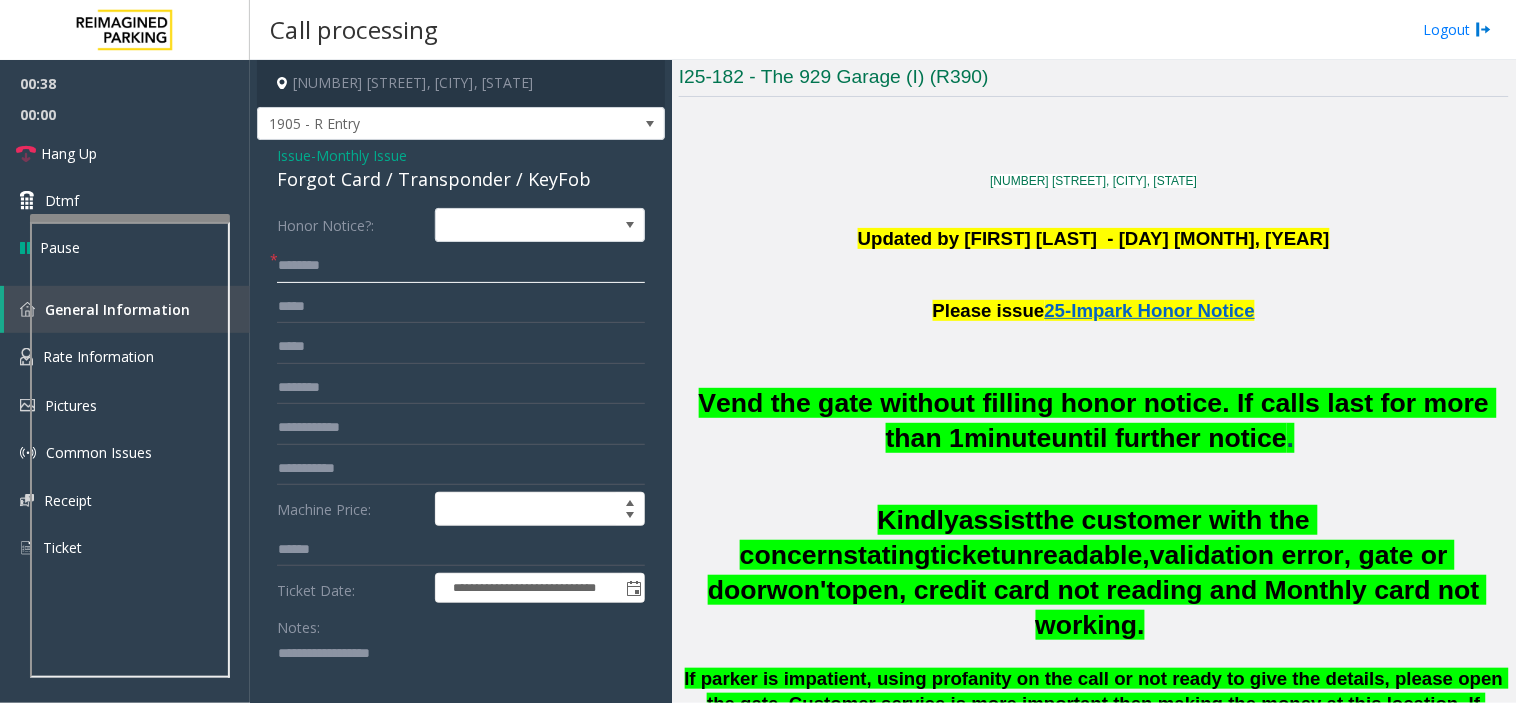 click 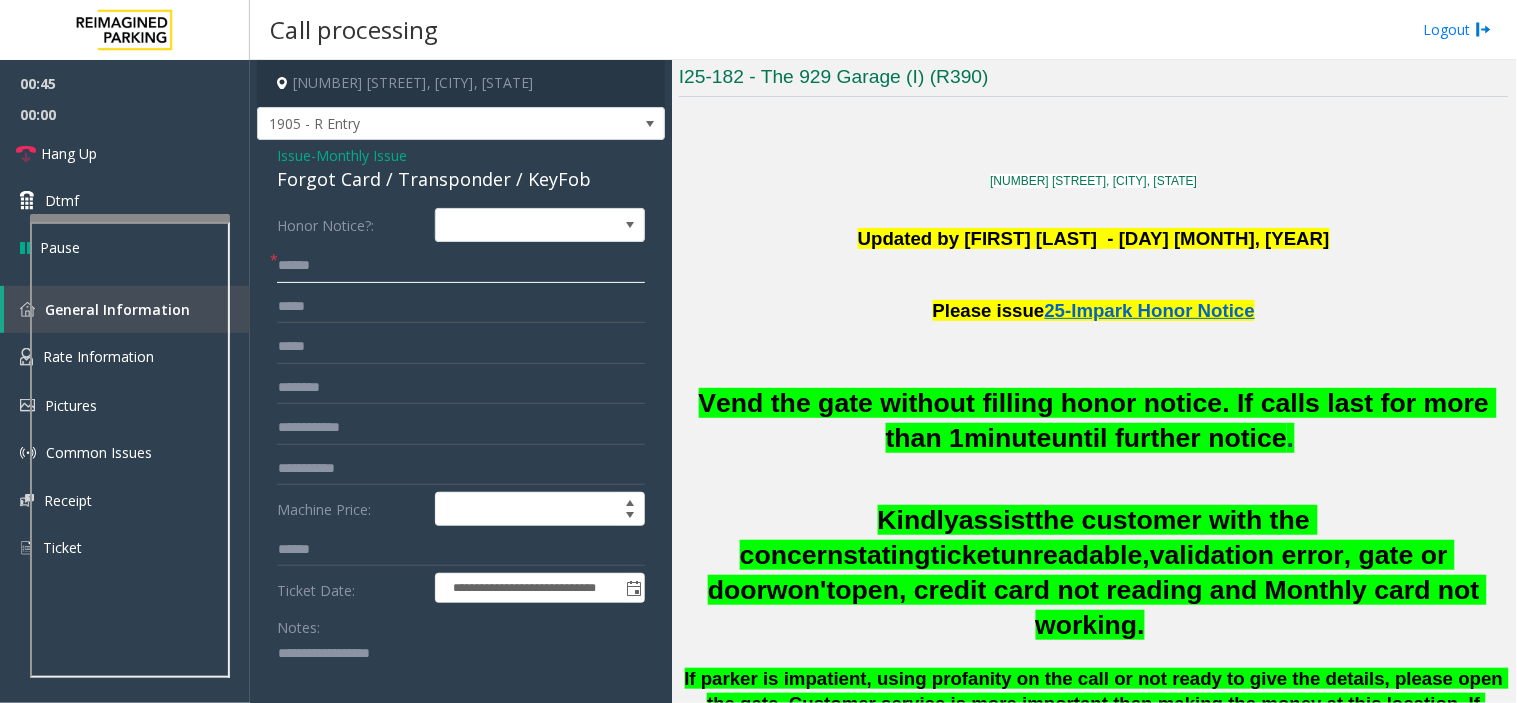 type on "*****" 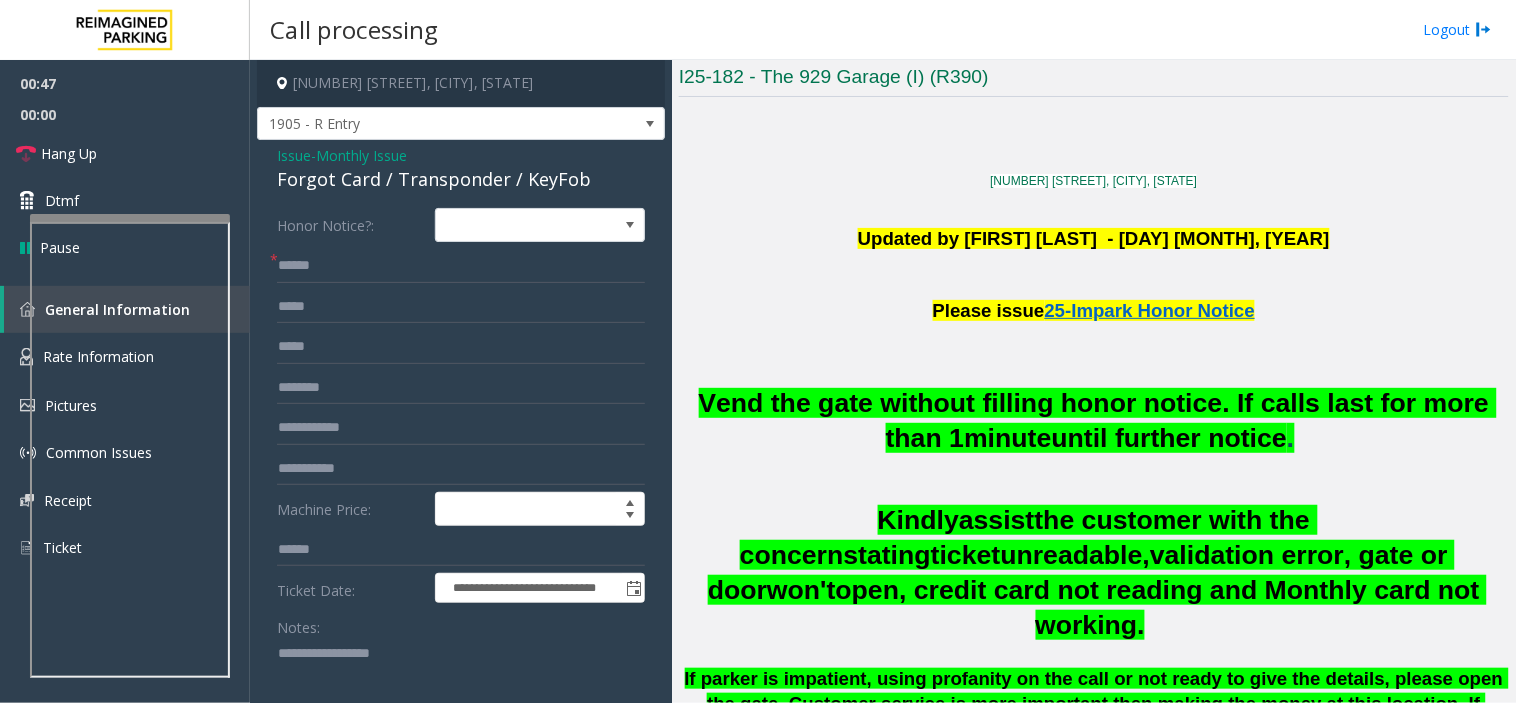 click 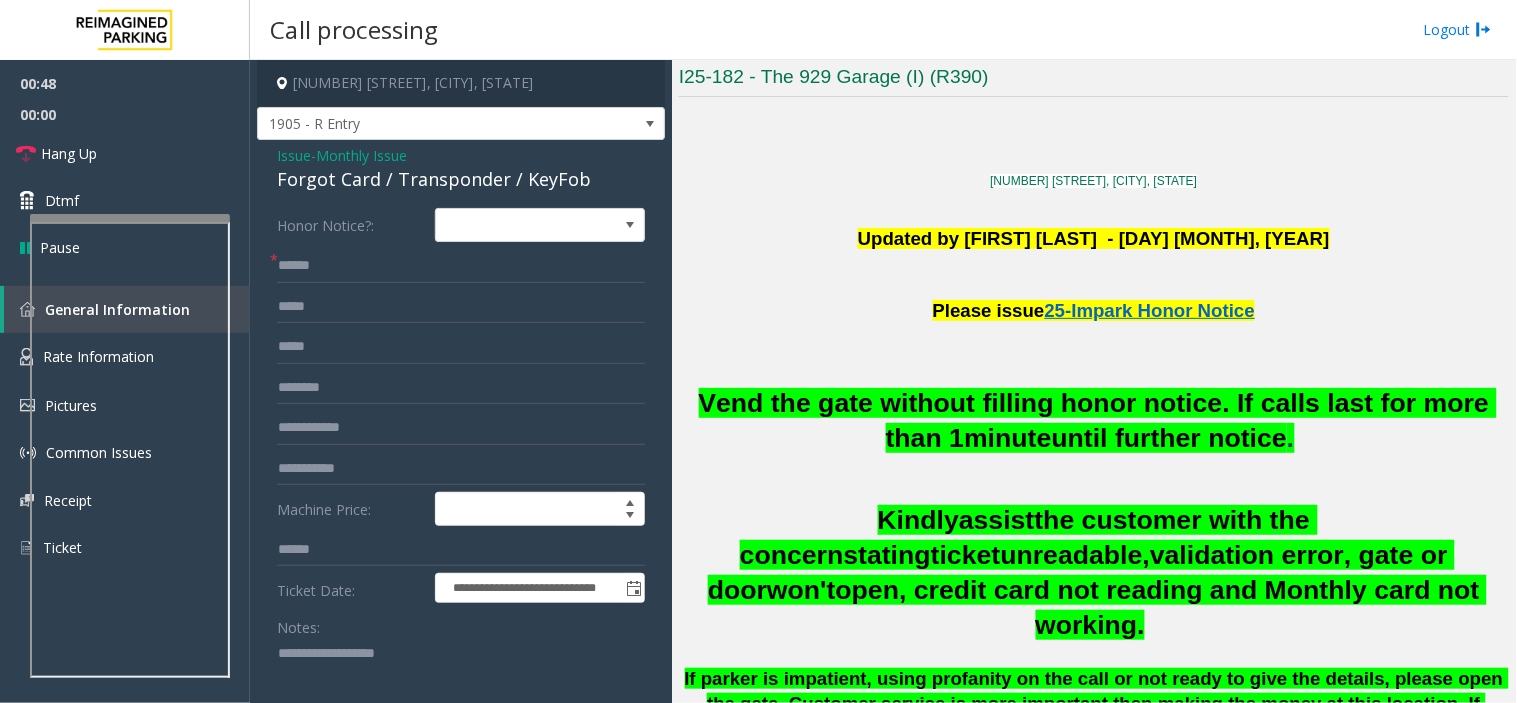 paste on "**********" 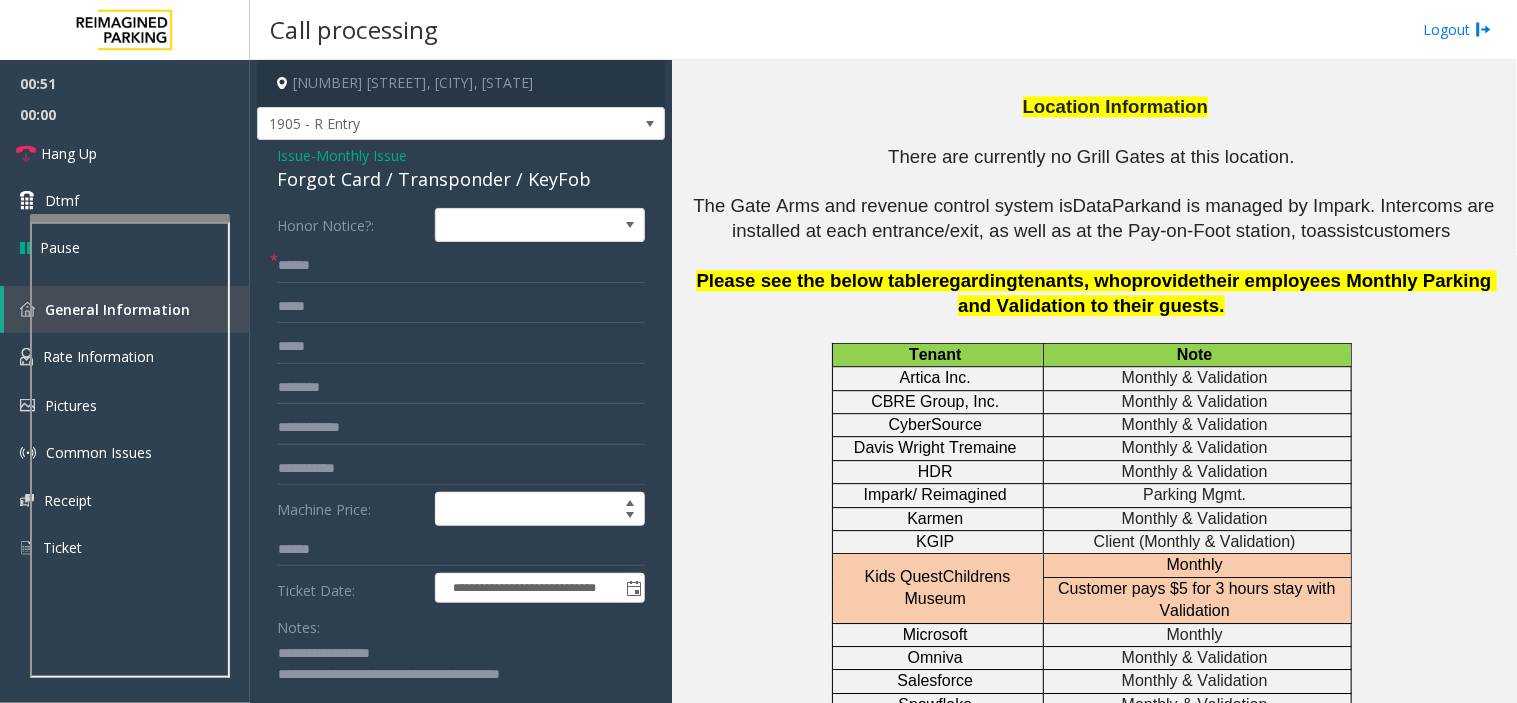 scroll, scrollTop: 3106, scrollLeft: 0, axis: vertical 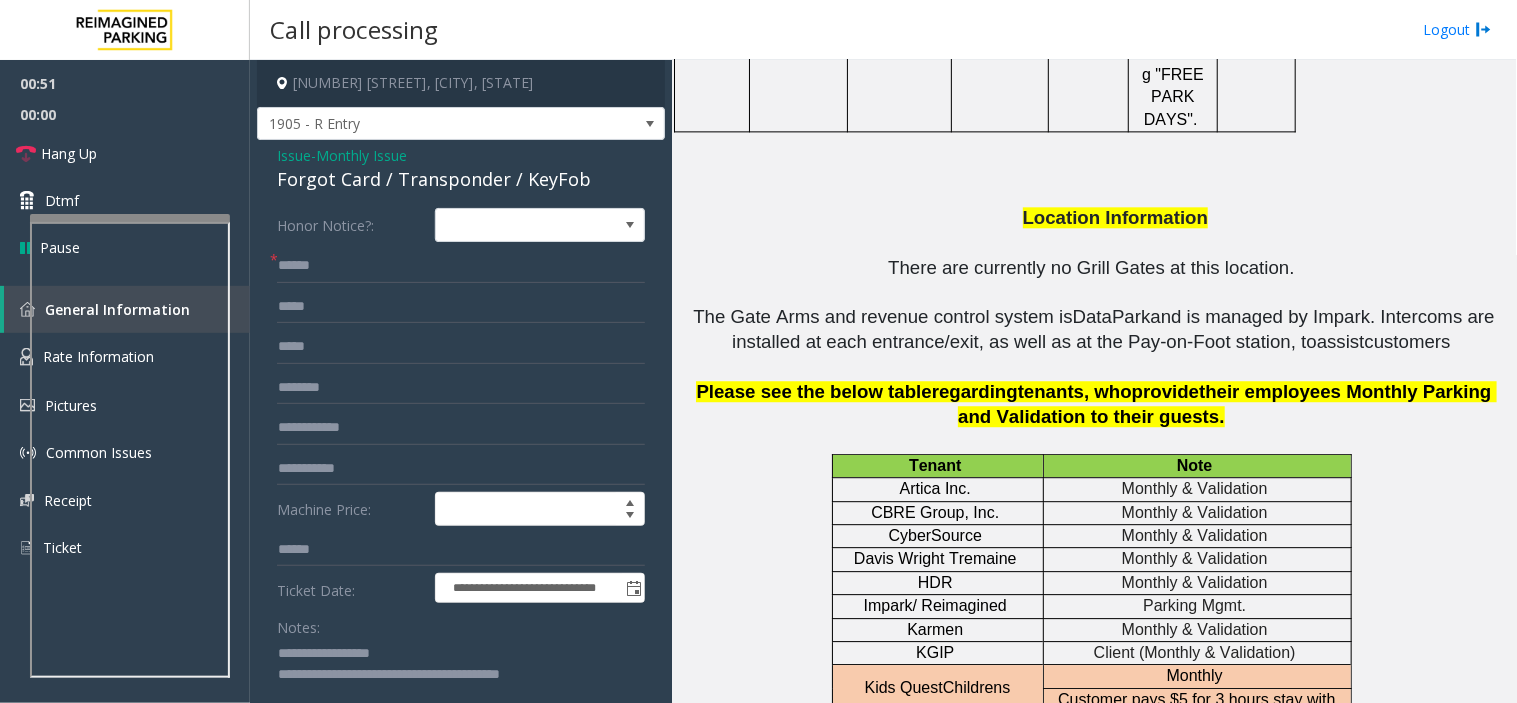 type on "**********" 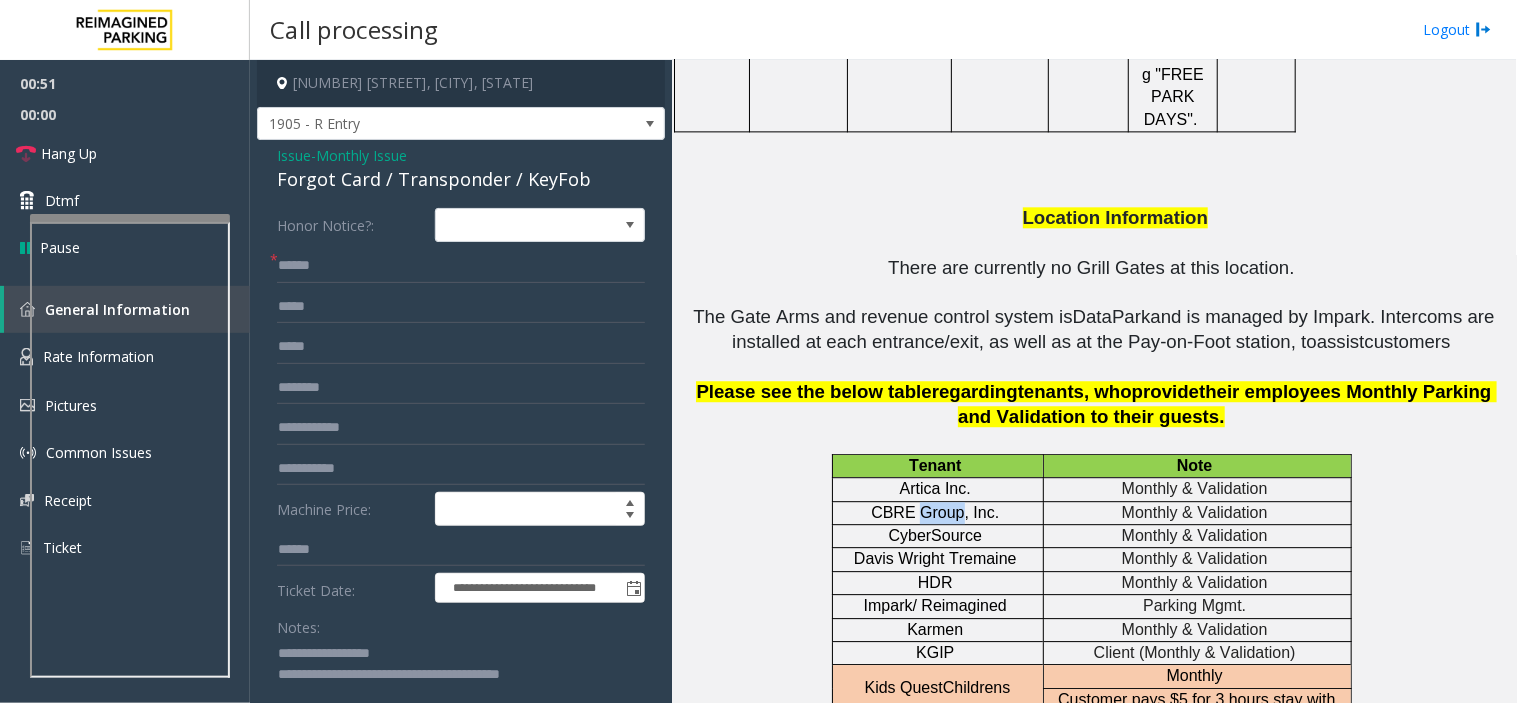 click on "CBRE Group, Inc." 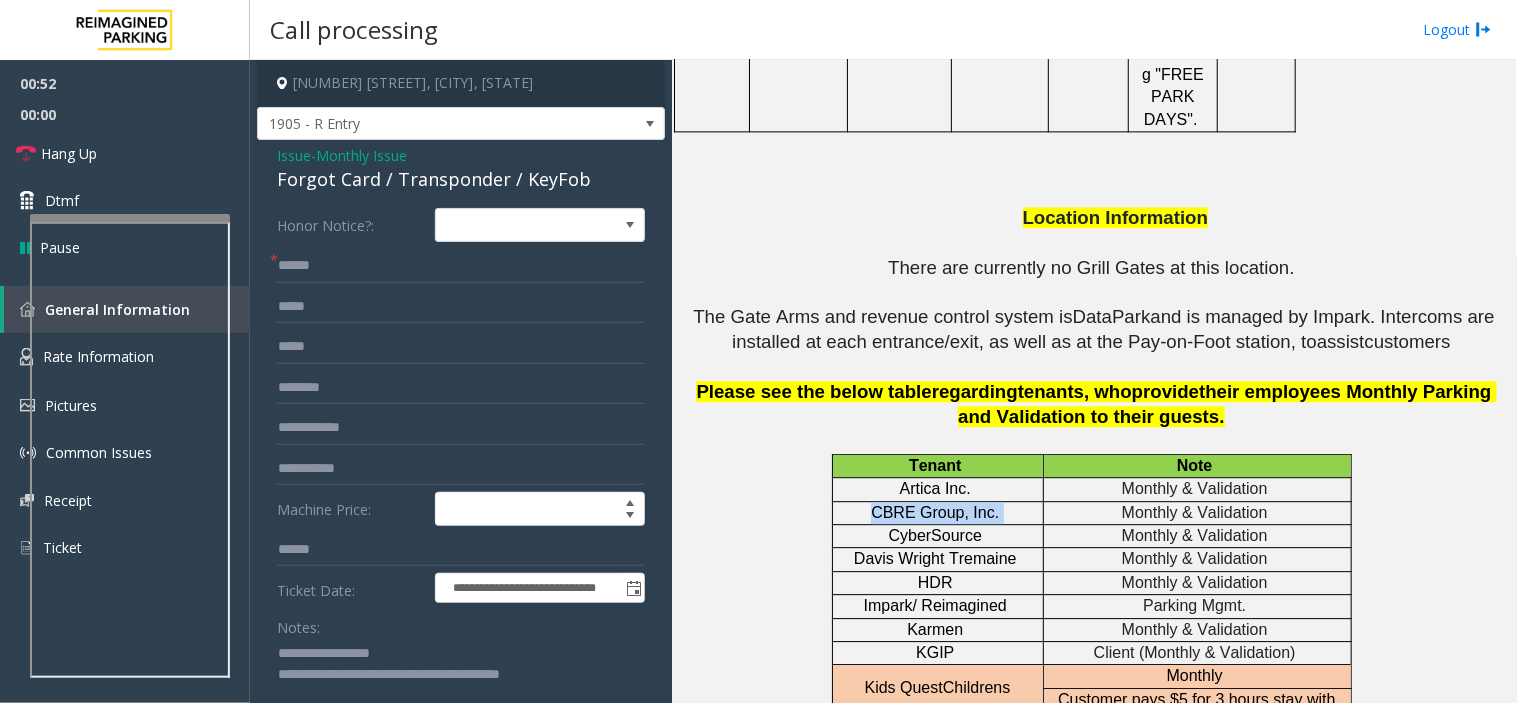 click on "CBRE Group, Inc." 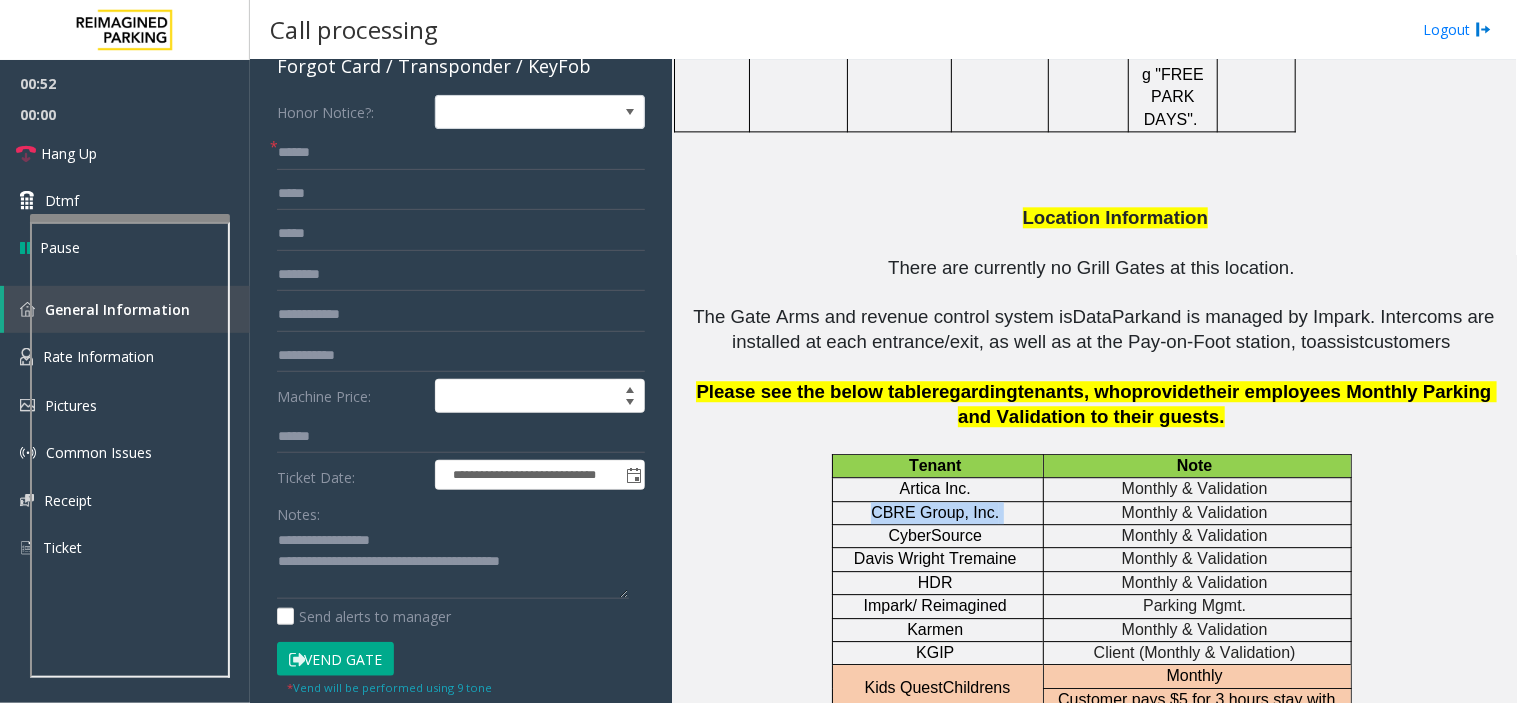 scroll, scrollTop: 222, scrollLeft: 0, axis: vertical 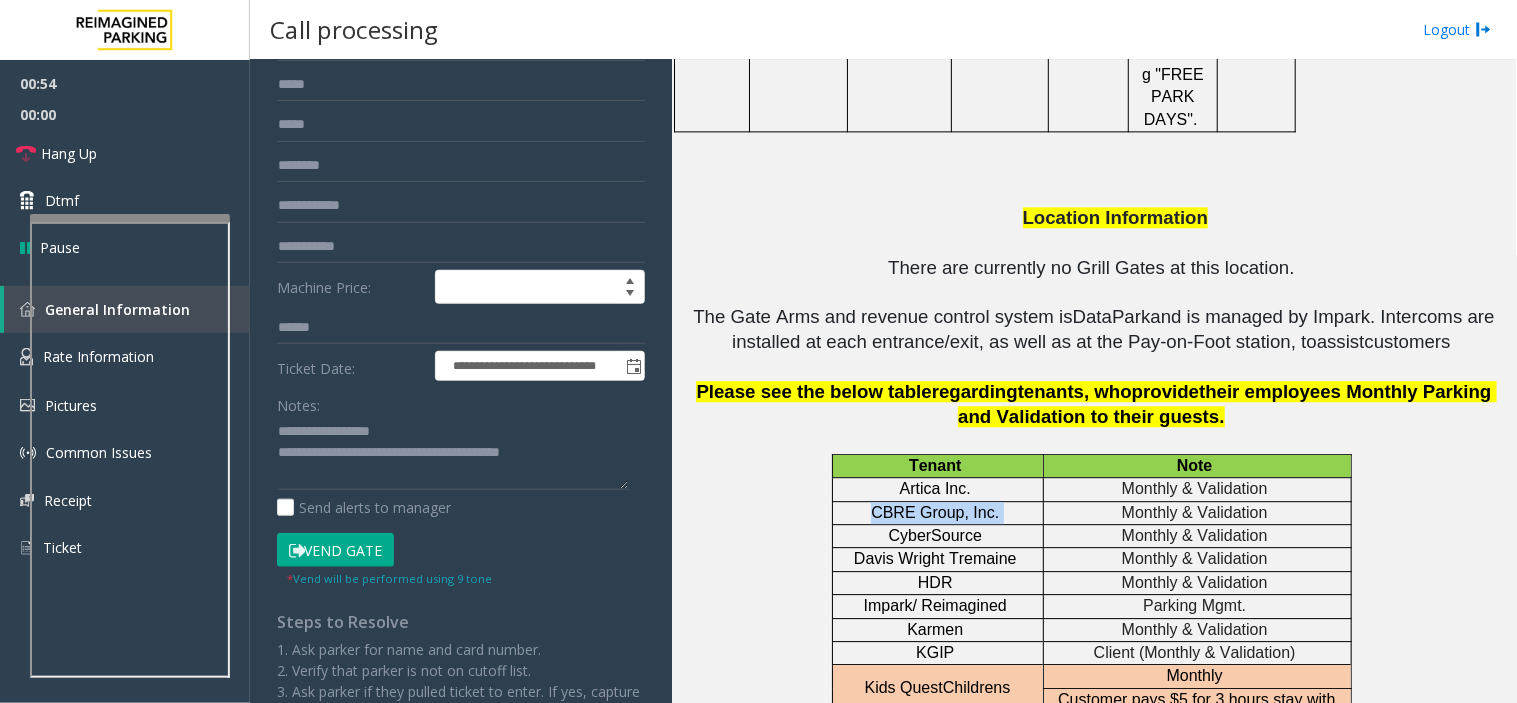 click on "Vend Gate" 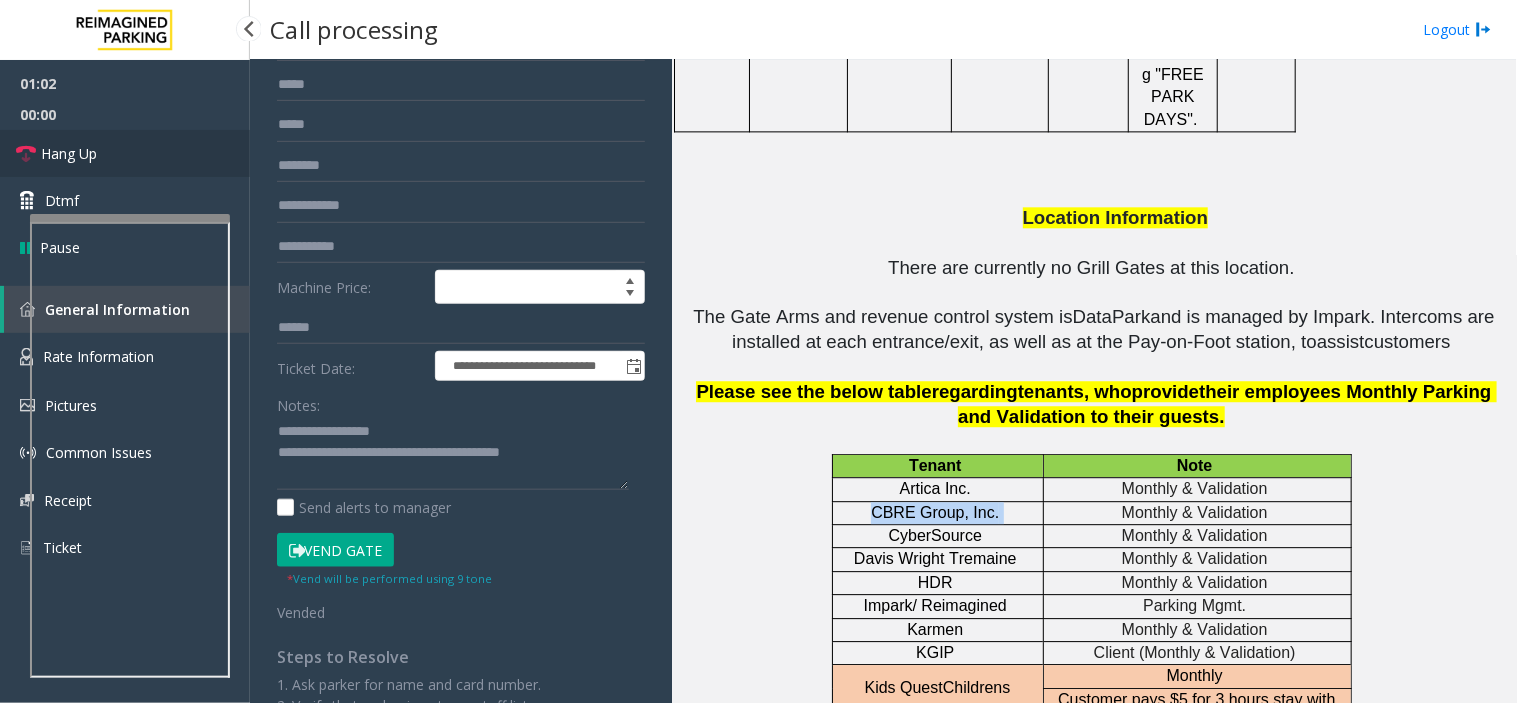 click on "Hang Up" at bounding box center (125, 153) 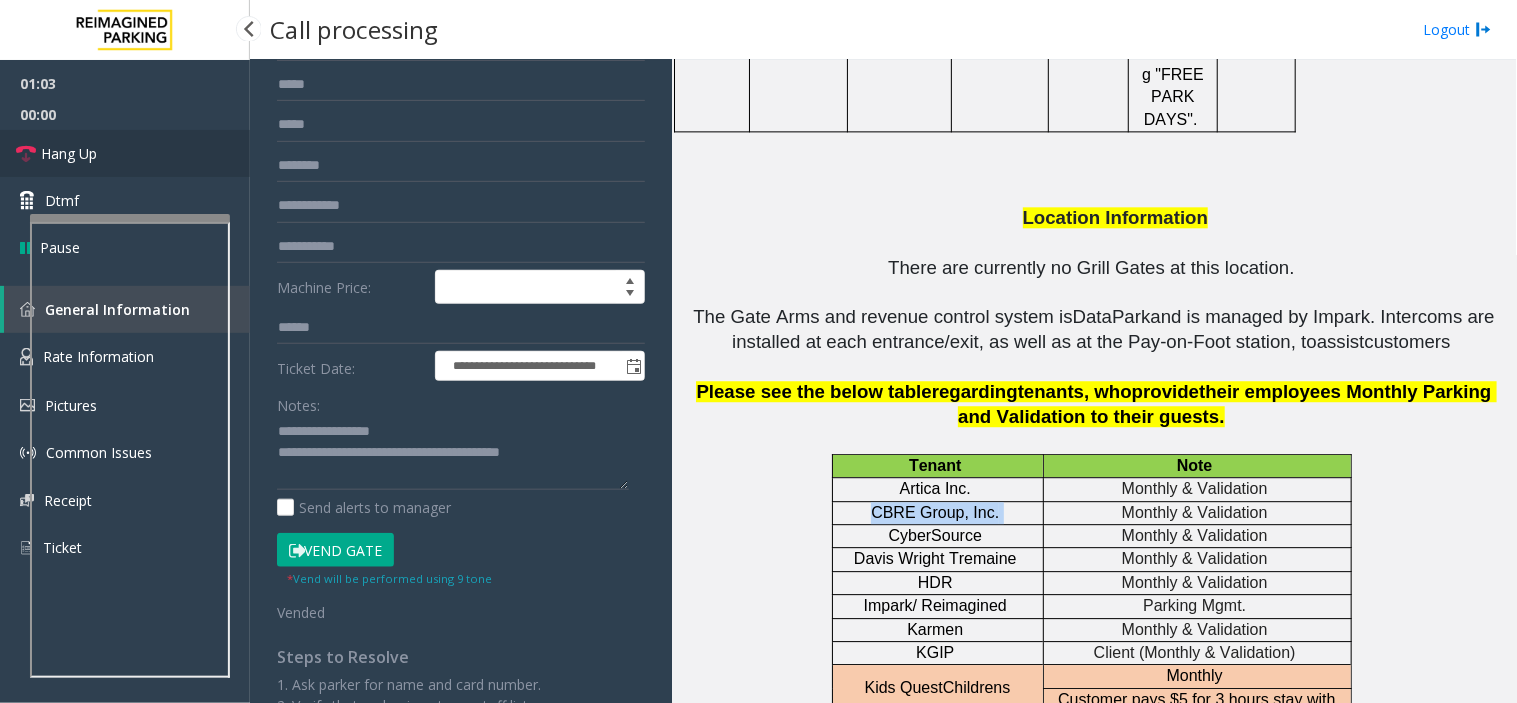 click on "Hang Up" at bounding box center (125, 153) 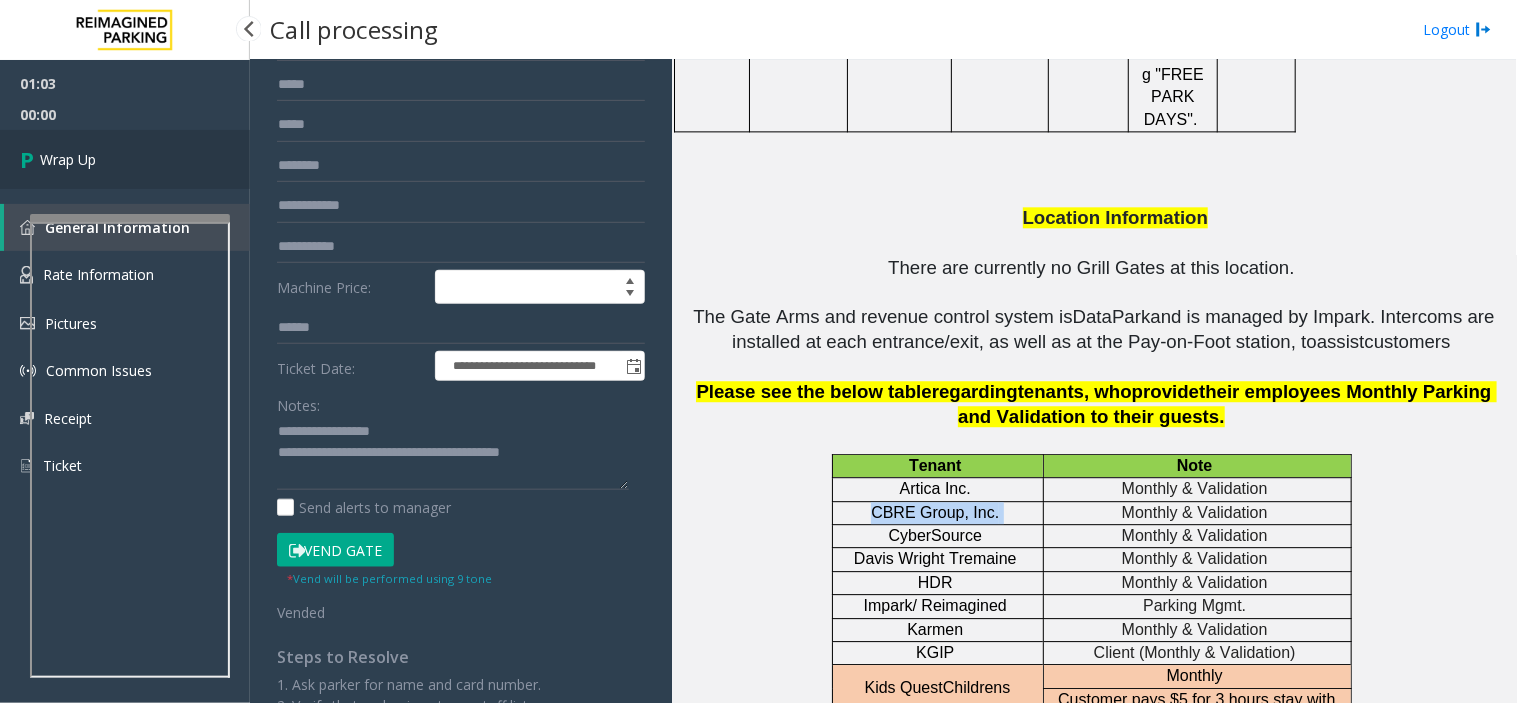 click on "Wrap Up" at bounding box center [125, 159] 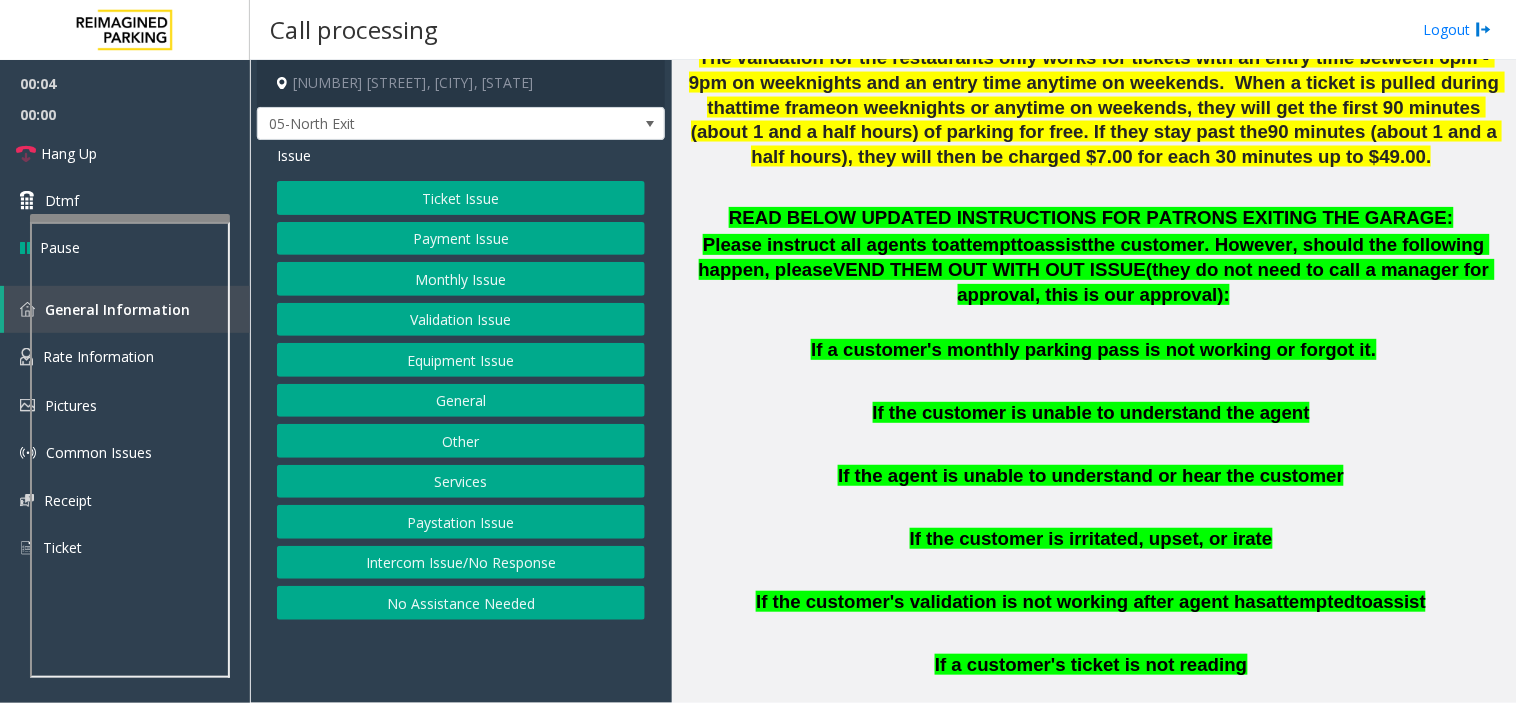 scroll, scrollTop: 1111, scrollLeft: 0, axis: vertical 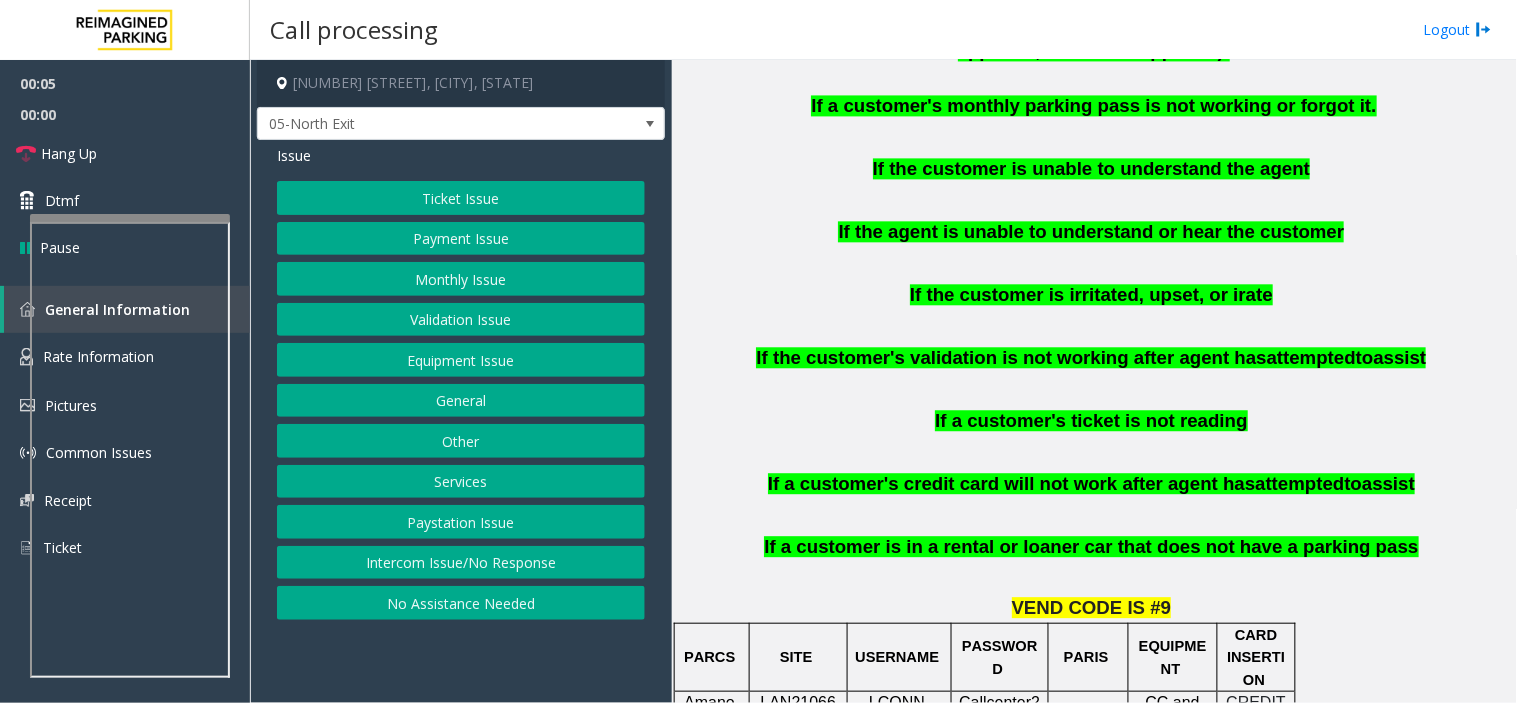 click on "Monthly Issue" 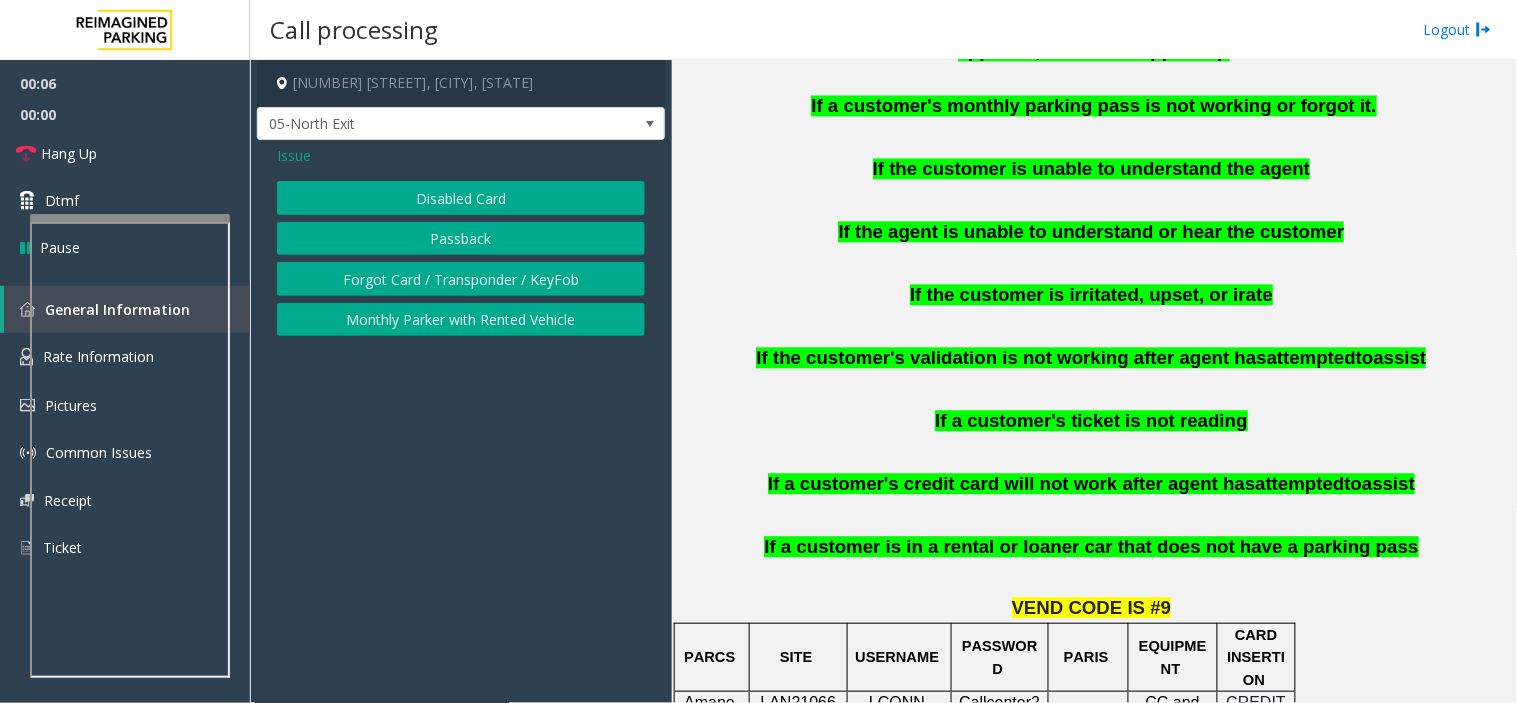 click on "Disabled Card" 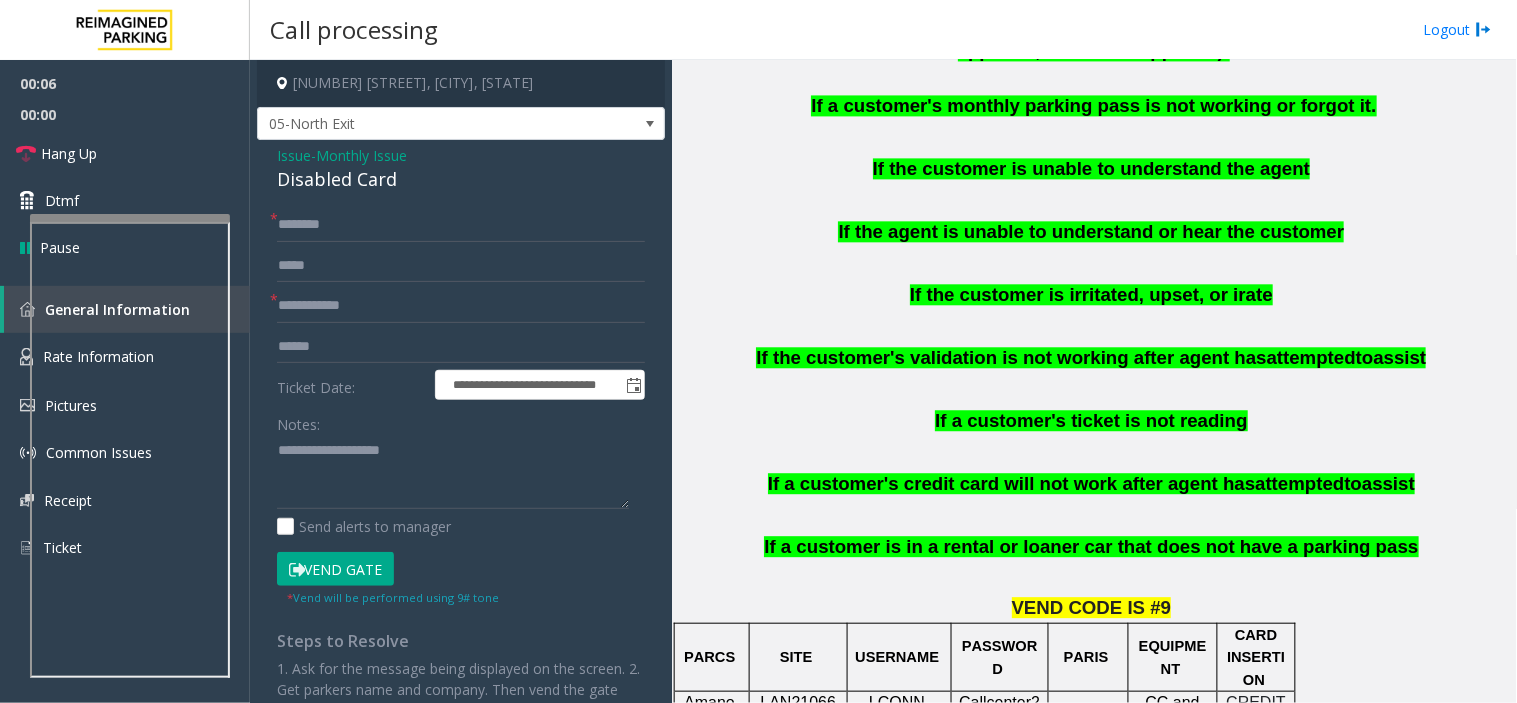 click on "Disabled Card" 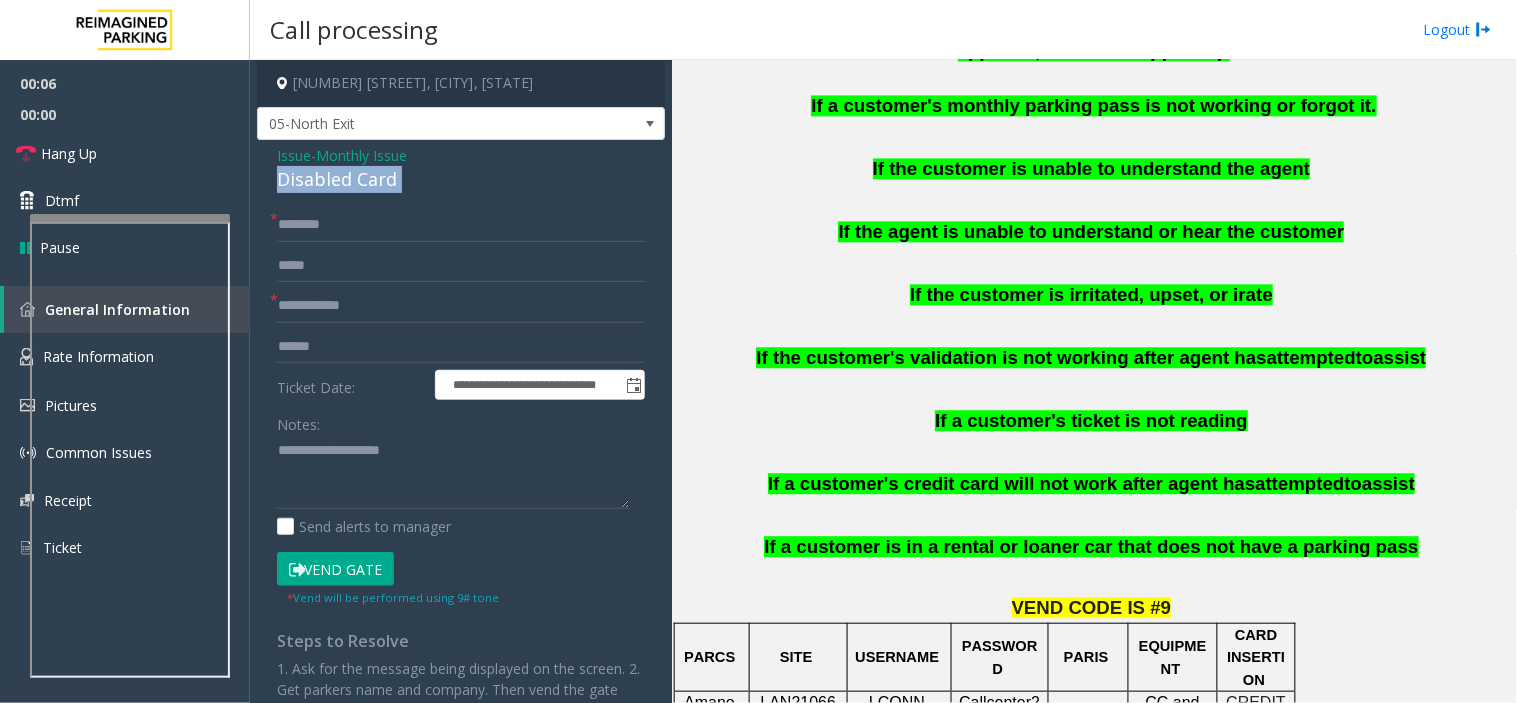 click on "Disabled Card" 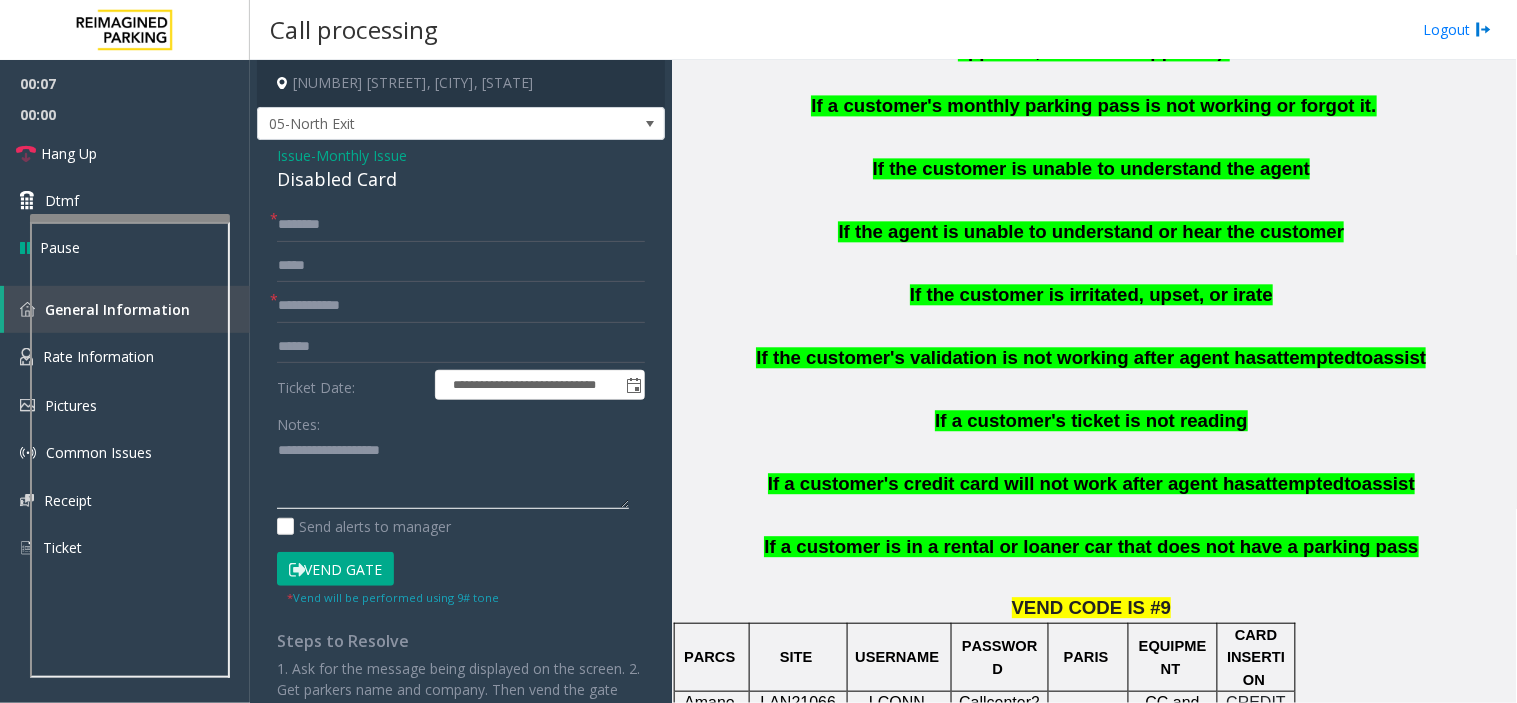 click 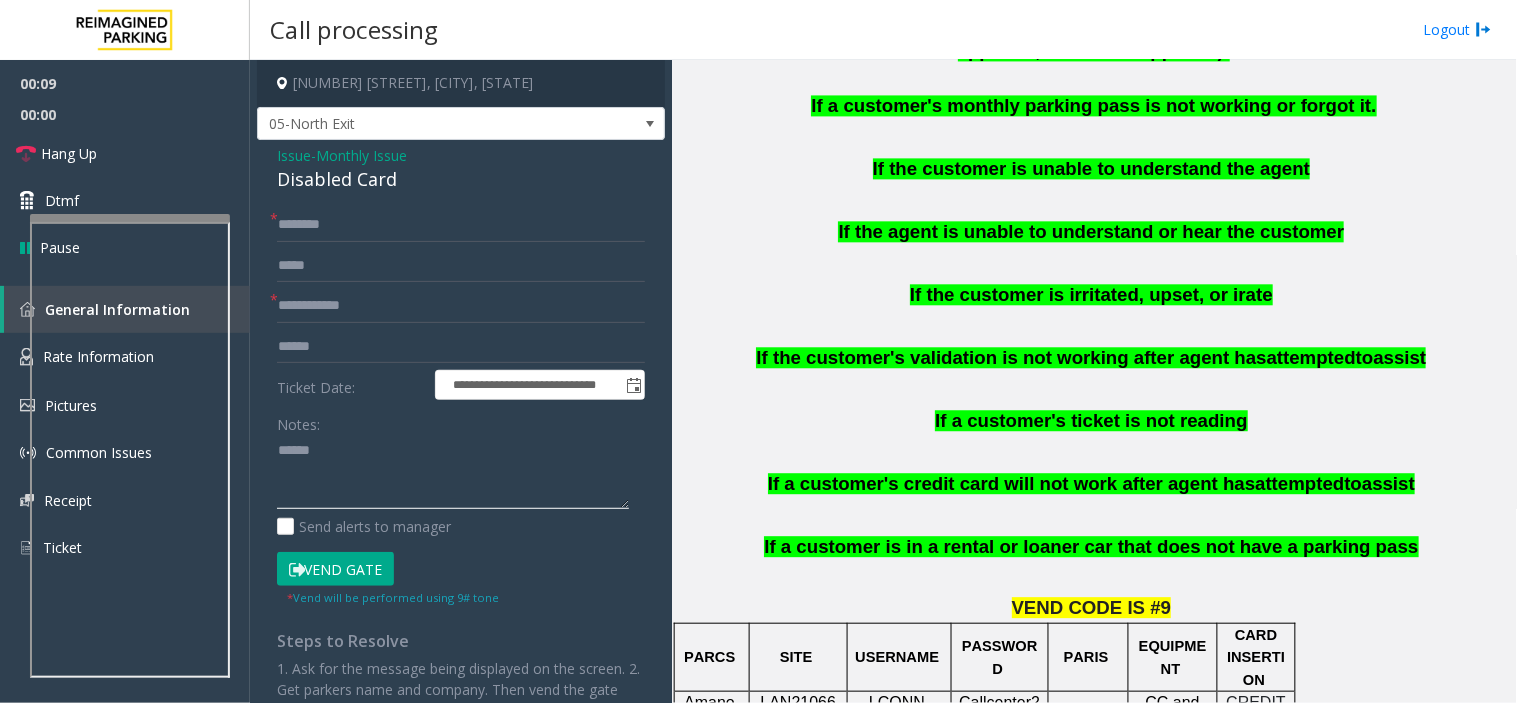 paste on "**********" 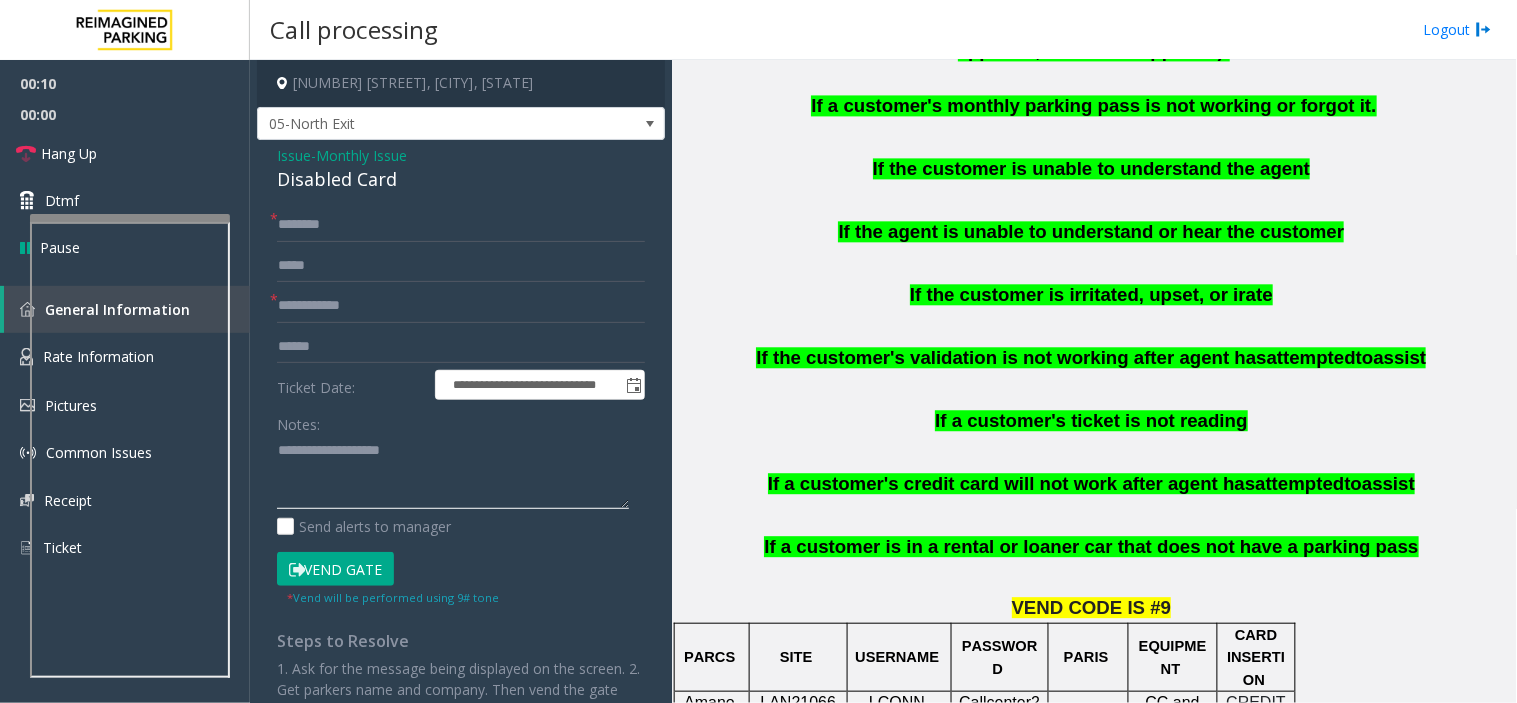 type on "**********" 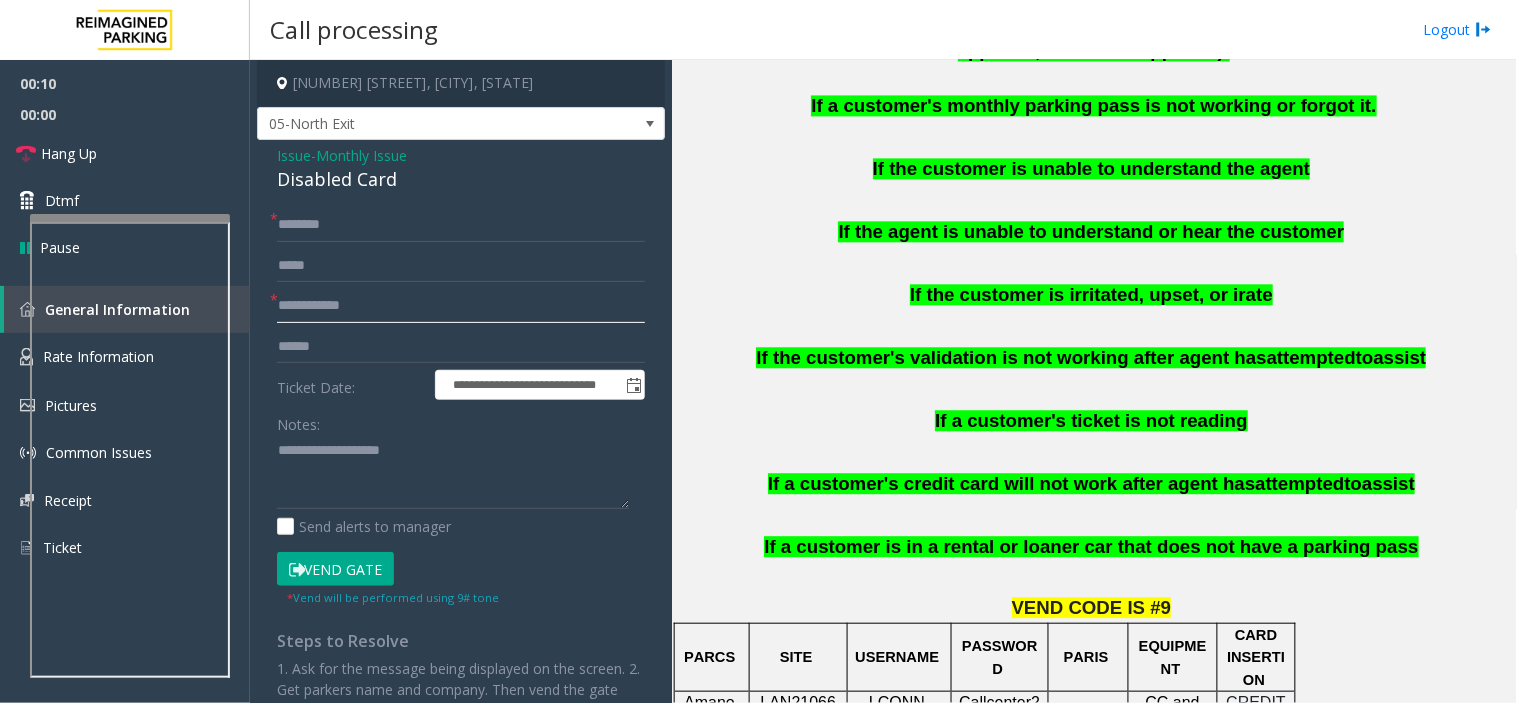 click 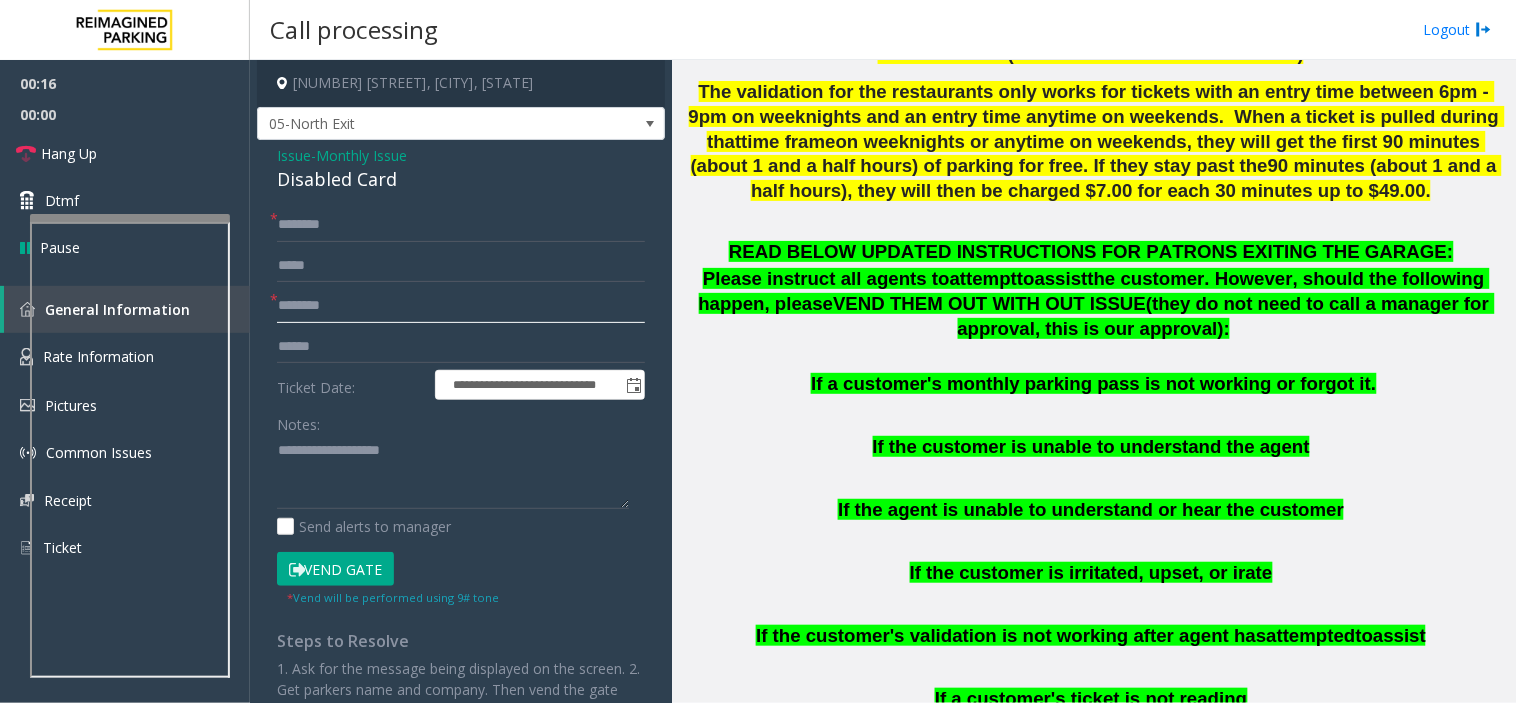 scroll, scrollTop: 777, scrollLeft: 0, axis: vertical 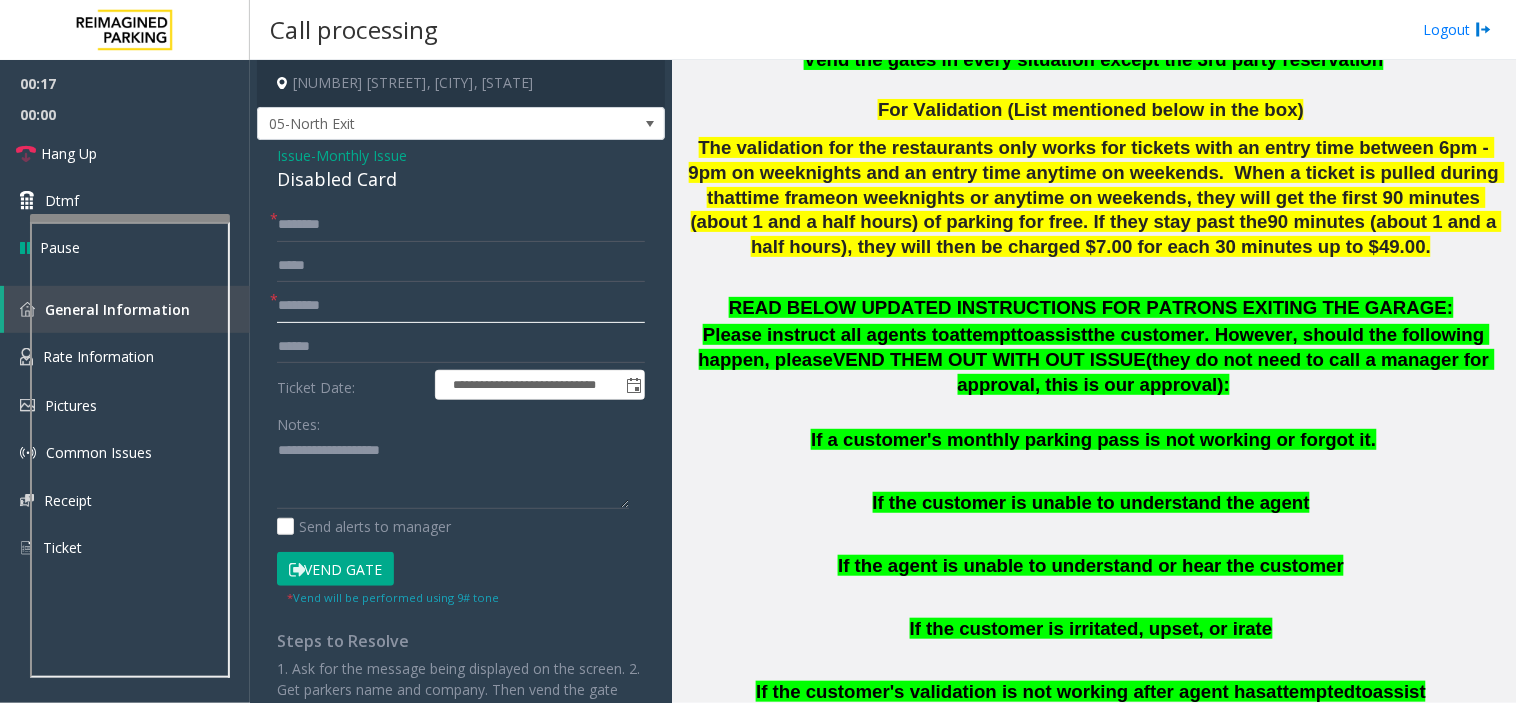 type on "********" 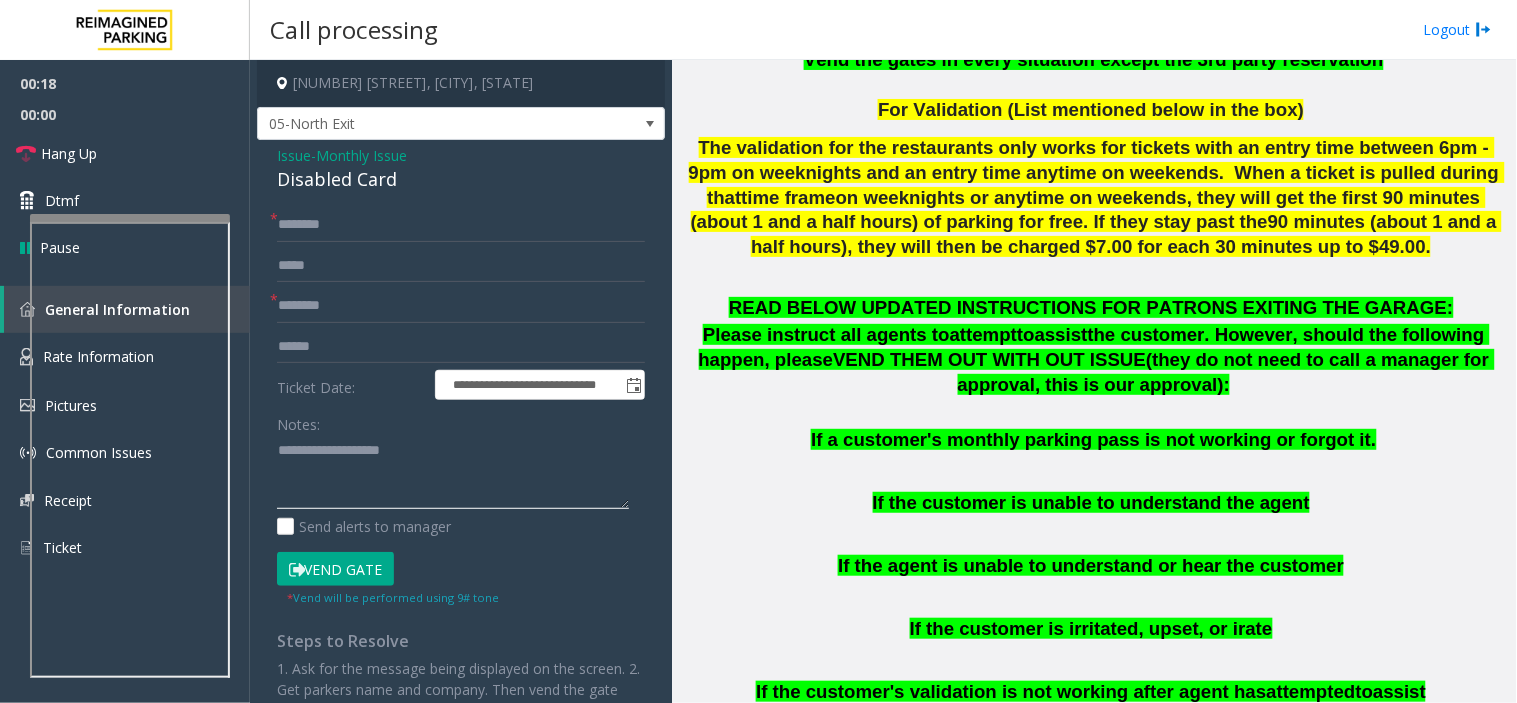 click 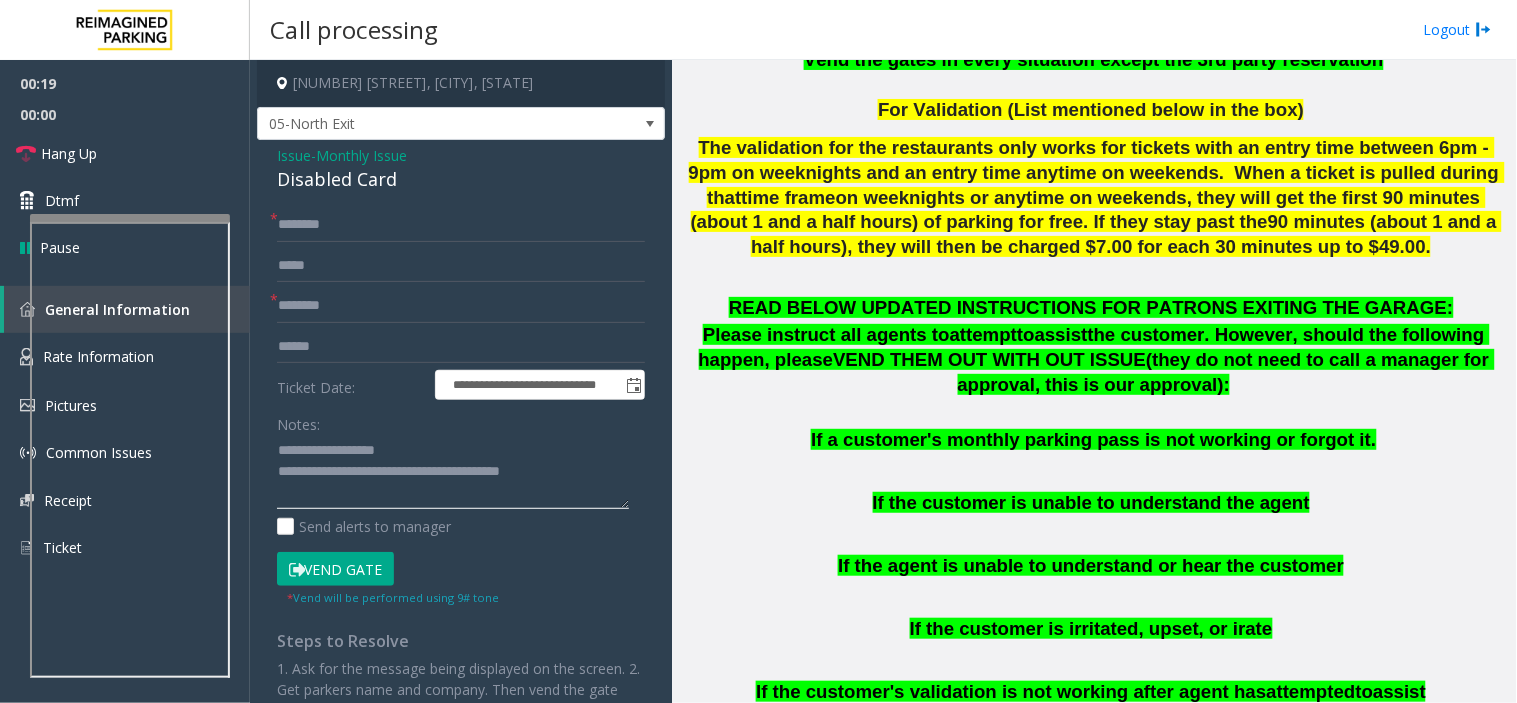type on "**********" 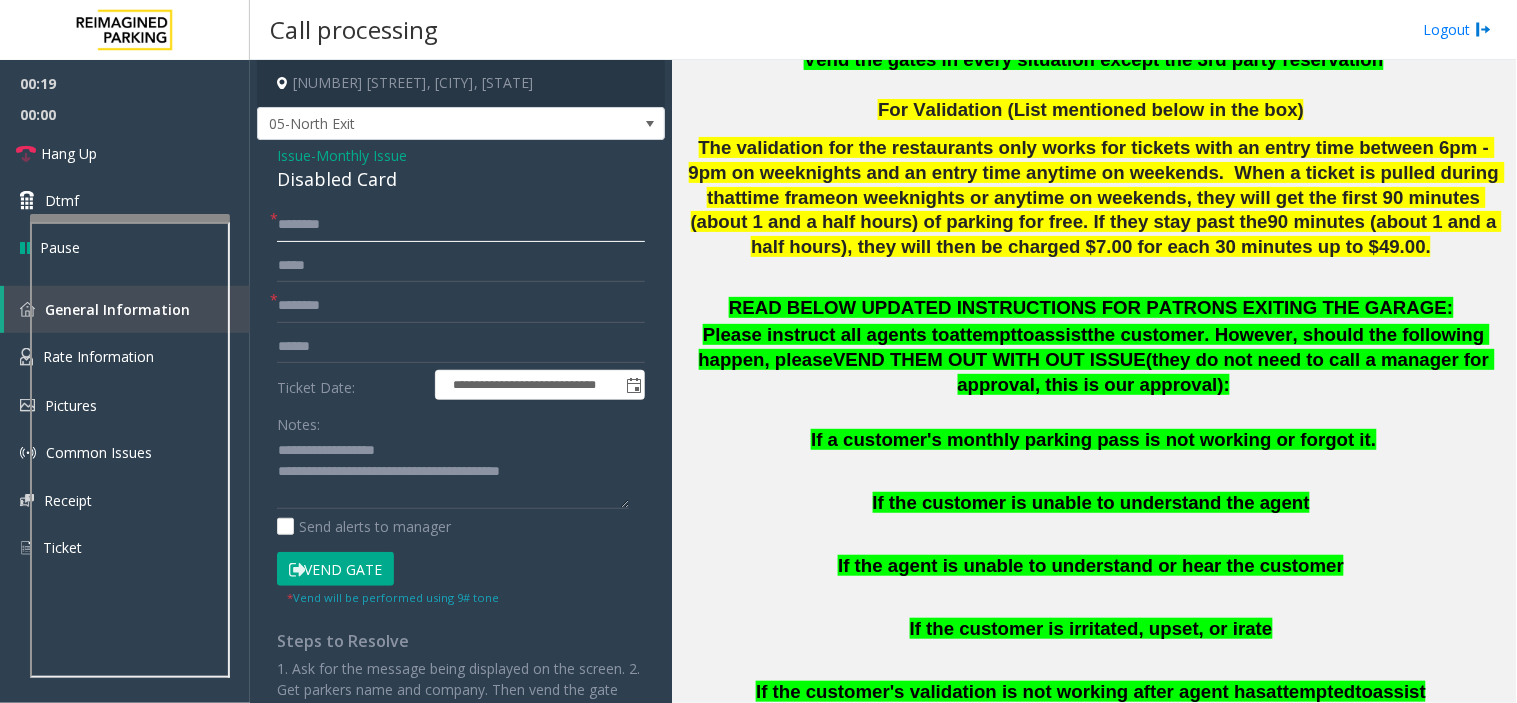 click 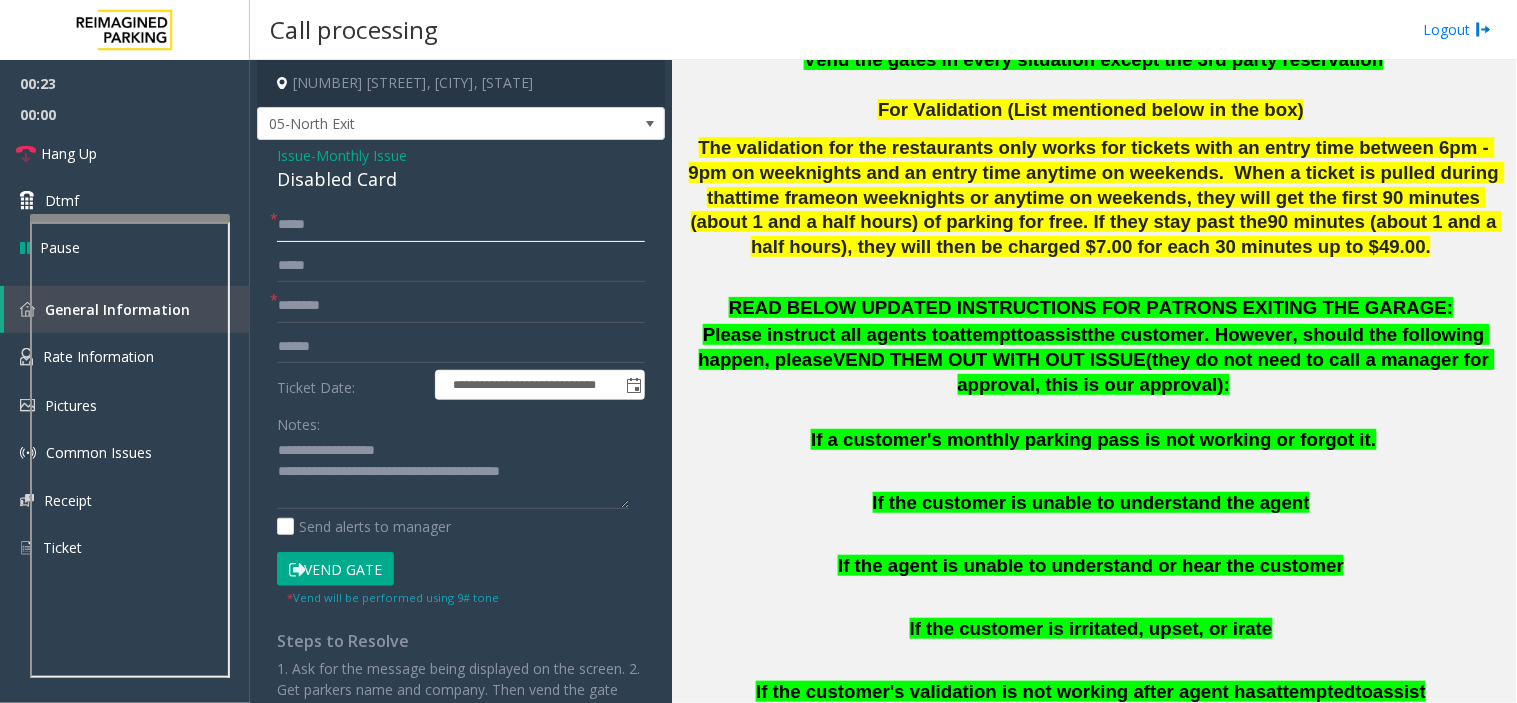 click on "****" 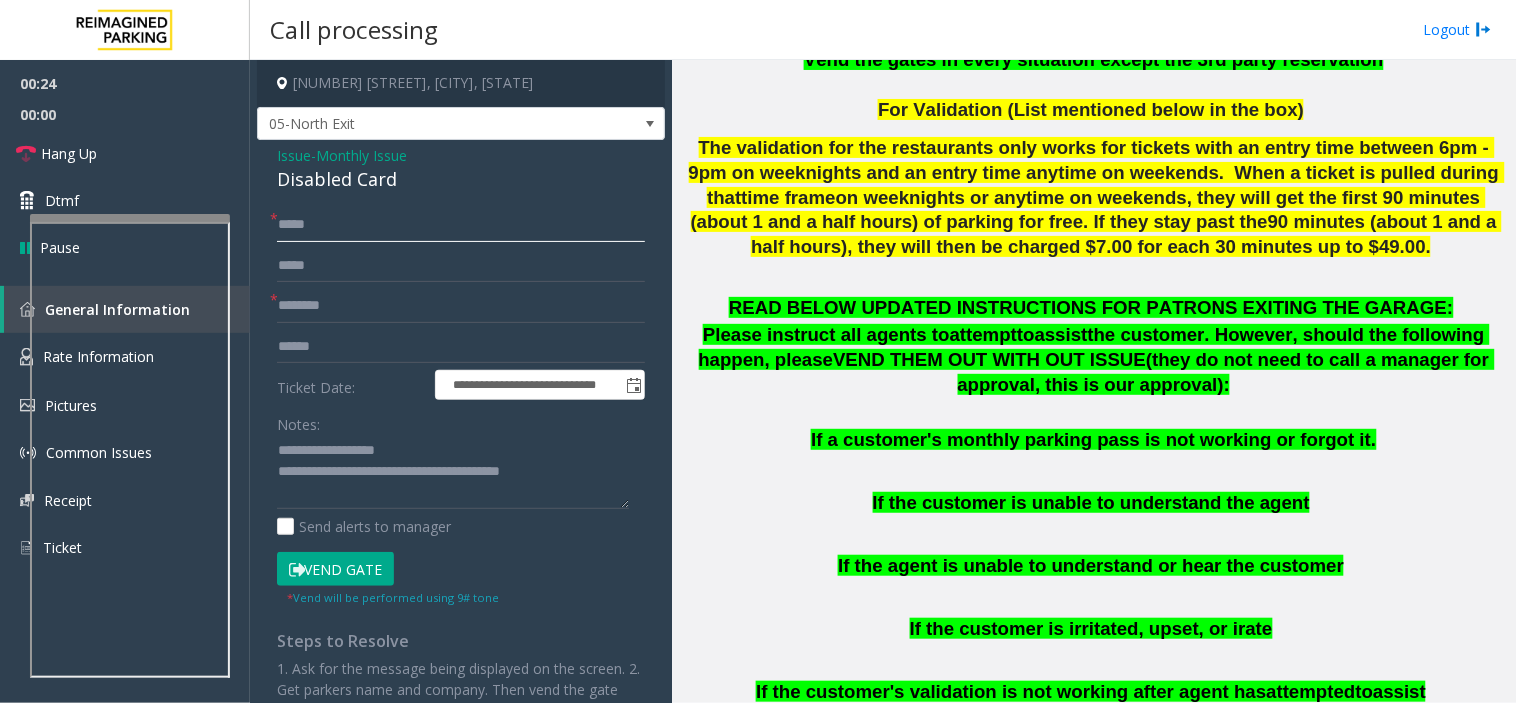 click on "****" 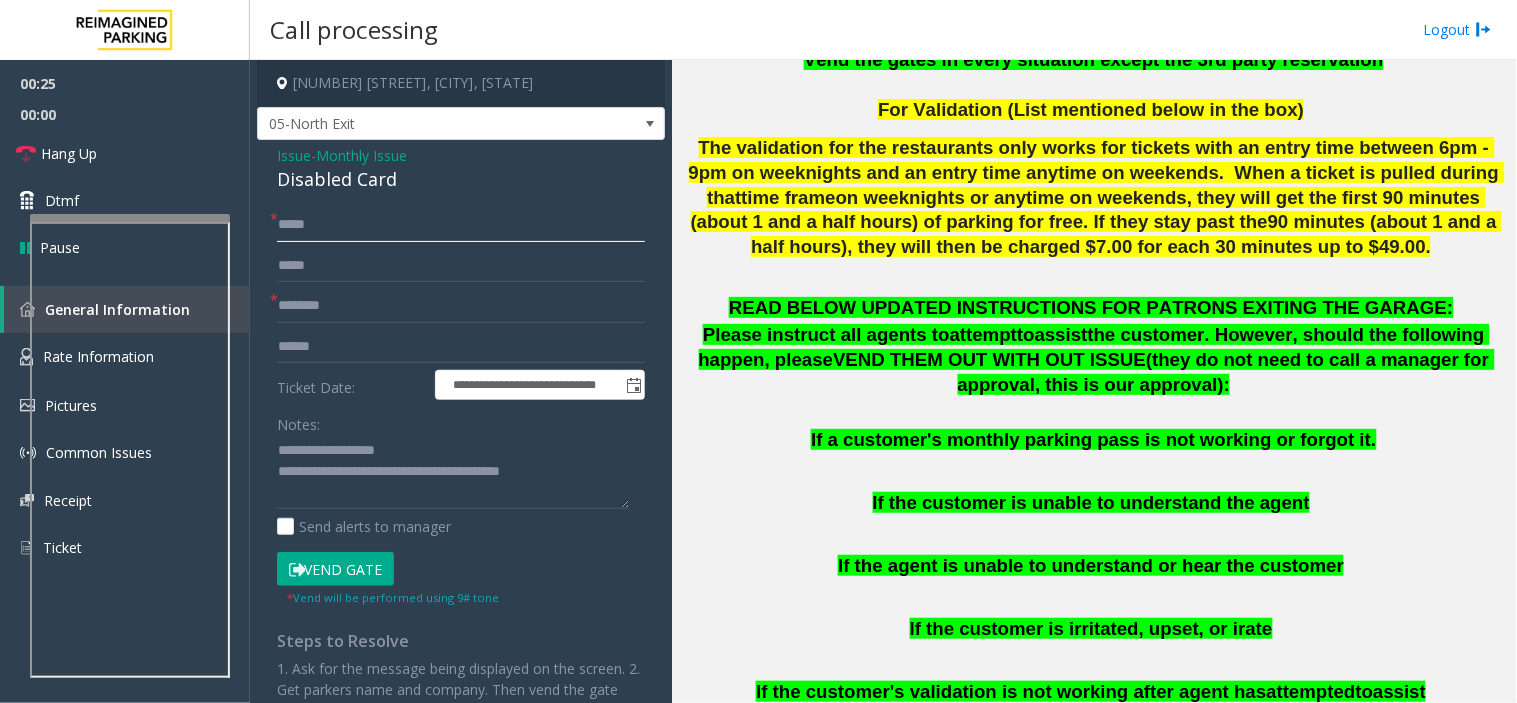 click on "****" 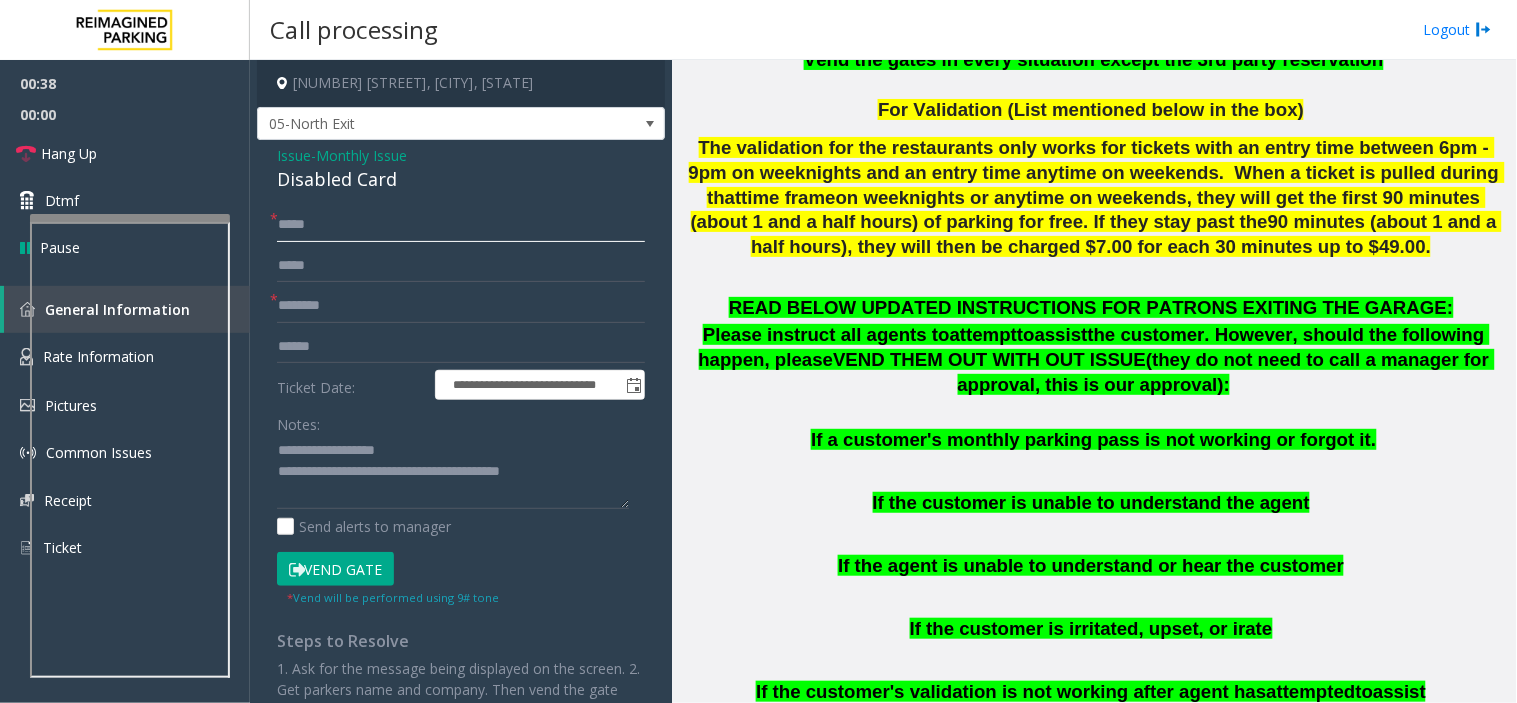 paste on "*" 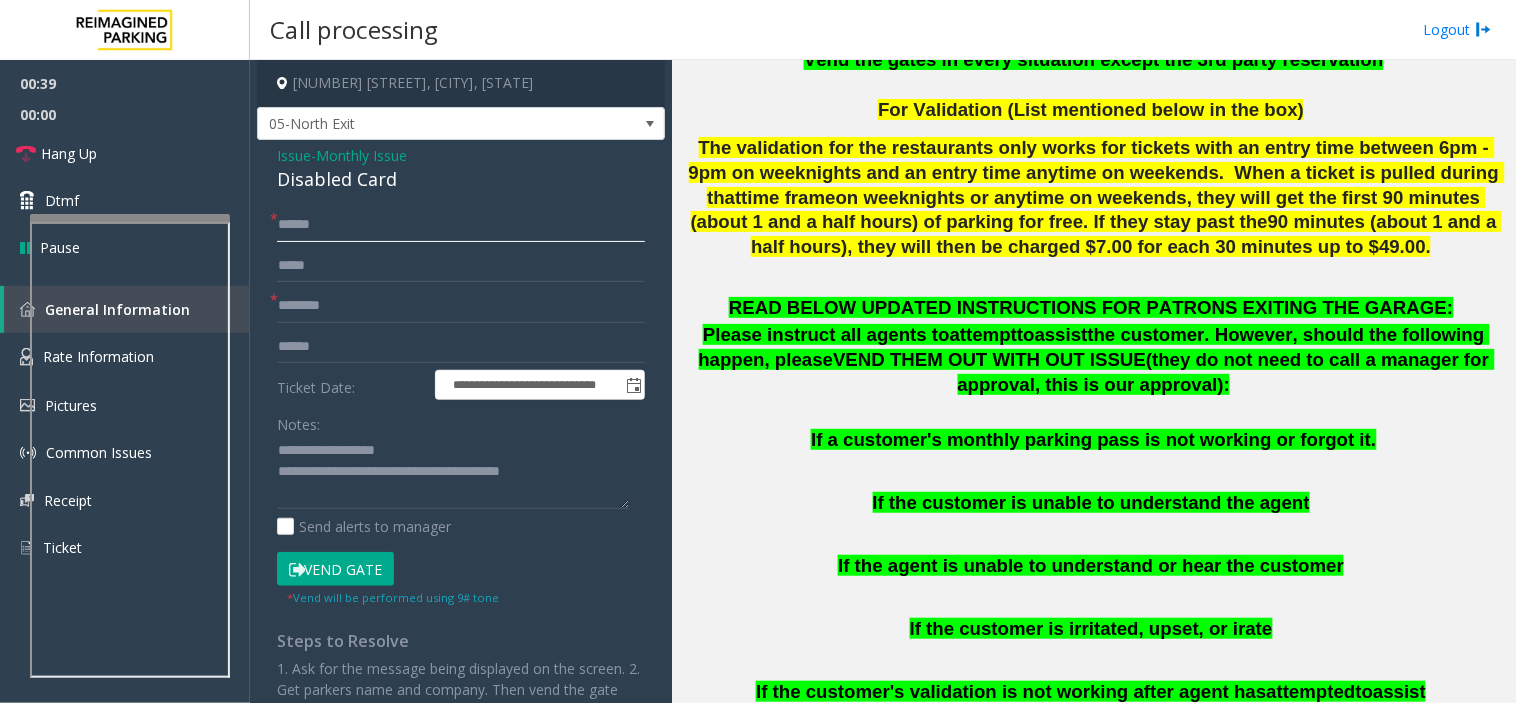 type on "*****" 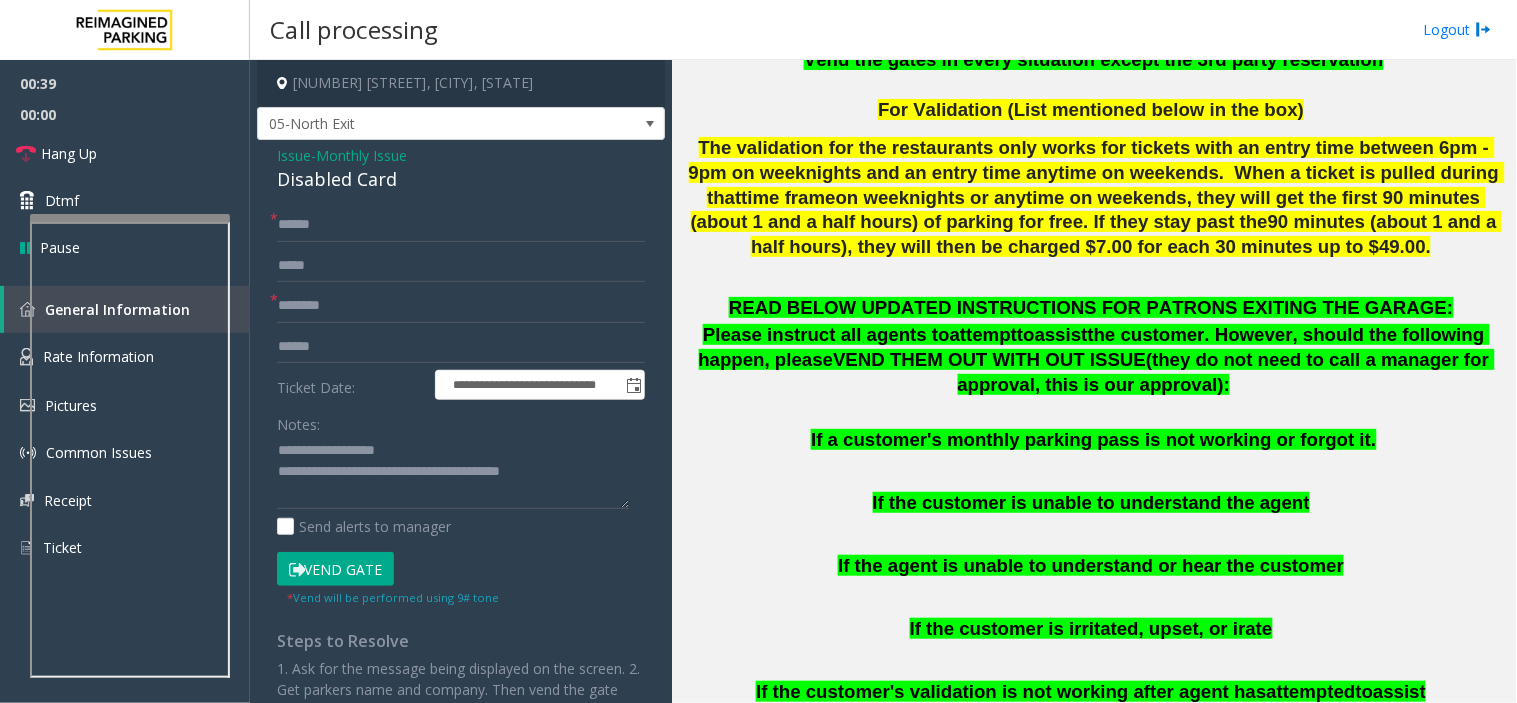 click on "Vend Gate" 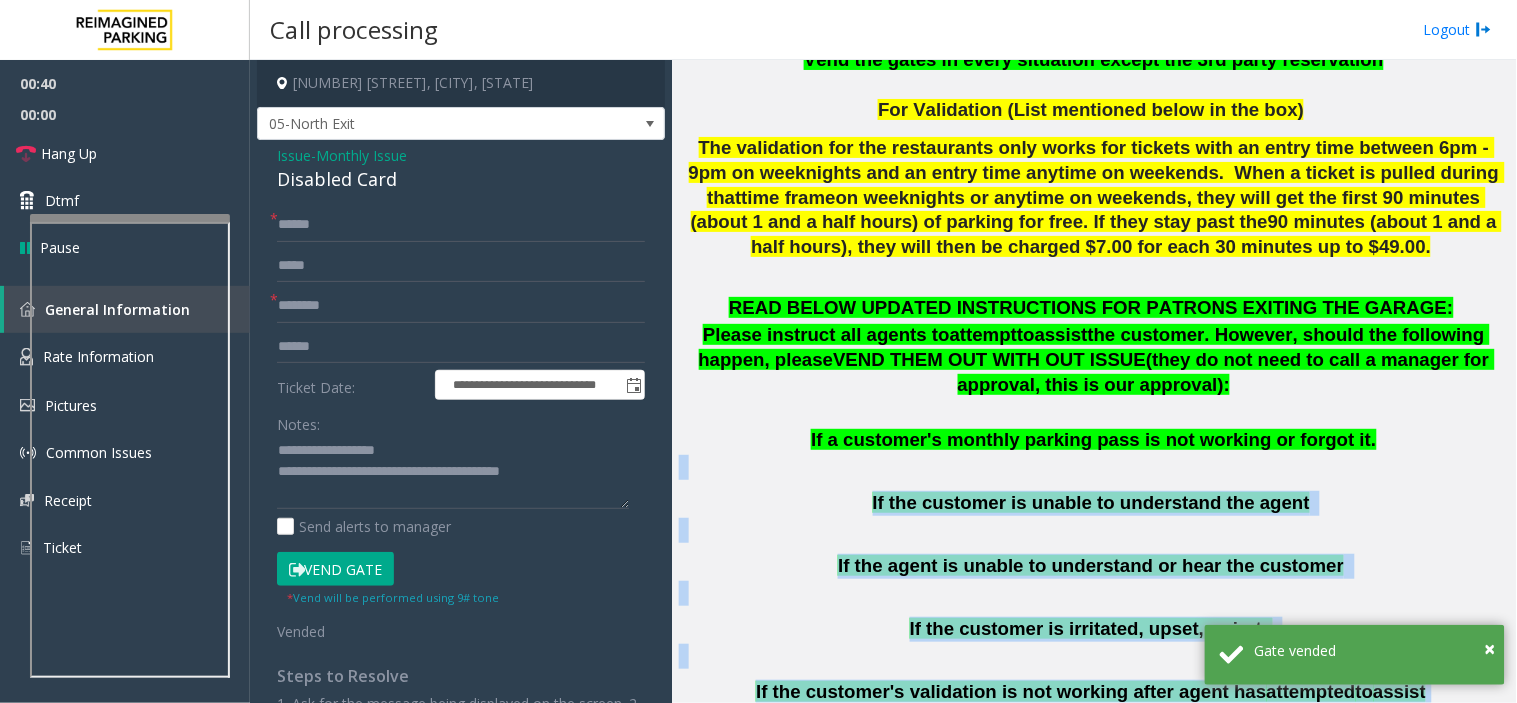 drag, startPoint x: 1195, startPoint y: 442, endPoint x: 1197, endPoint y: 648, distance: 206.0097 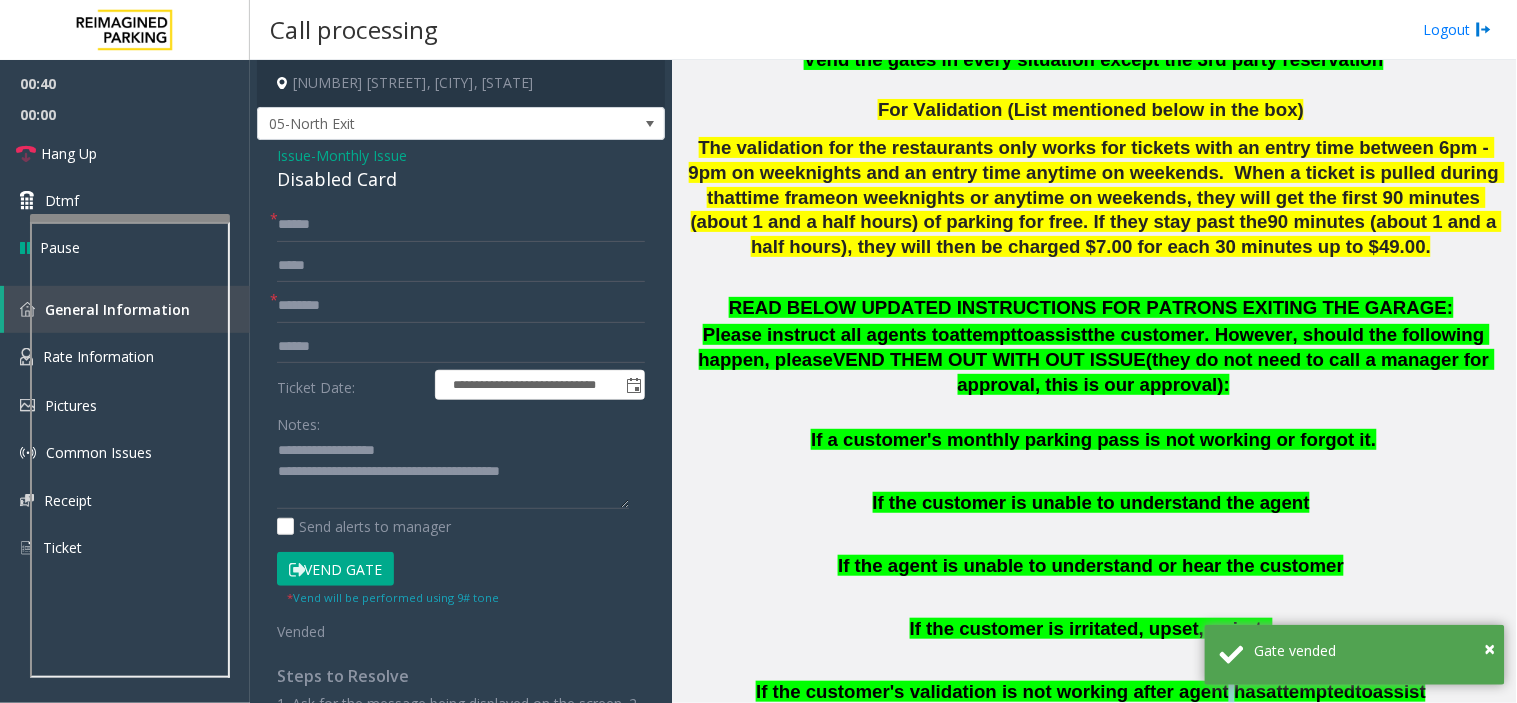 click on "READ BELOW UPDATED INSTRUCTIONS FOR PATRONS EXITING THE GARAGE:   Please instruct all agents to  attempt  to  assist  the customer. However, should the following happen, please  VEND THEM OUT WITH OUT ISSUE  (they do not need to call a manager for approval, this is our approval): If a customer's monthly parking pass is not working or forgot it.   If the customer is unable to understand the agent     If the agent is unable to understand or hear the customer     If the customer is irritated, upset, or irate     If the customer's validation is not working after agent has  attempted  to  assist     If a customer's ticket is not reading     If a customer's credit card will not work after agent has  attempted  to  assist     If a customer is in a rental or loaner car that does not have a parking pass" 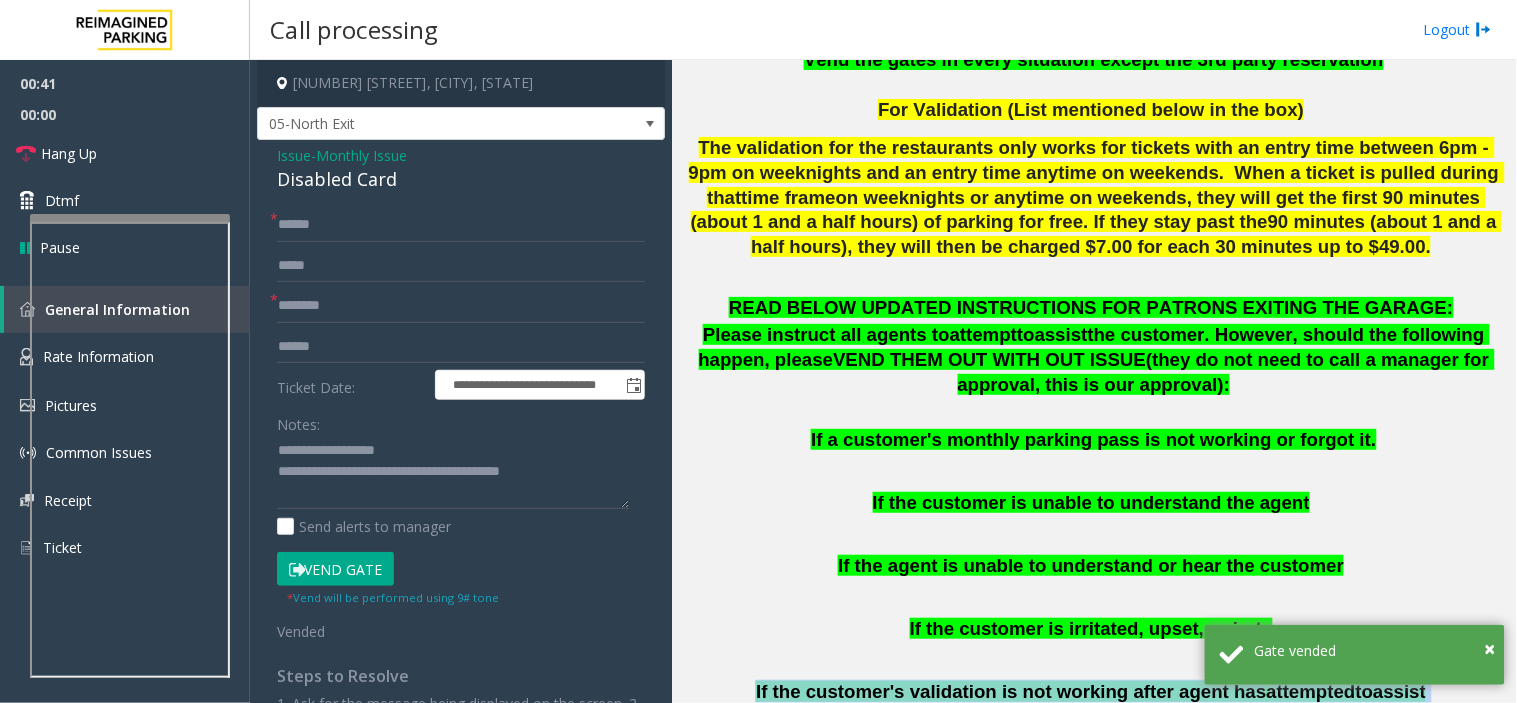 click on "READ BELOW UPDATED INSTRUCTIONS FOR PATRONS EXITING THE GARAGE:   Please instruct all agents to  attempt  to  assist  the customer. However, should the following happen, please  VEND THEM OUT WITH OUT ISSUE  (they do not need to call a manager for approval, this is our approval): If a customer's monthly parking pass is not working or forgot it.   If the customer is unable to understand the agent     If the agent is unable to understand or hear the customer     If the customer is irritated, upset, or irate     If the customer's validation is not working after agent has  attempted  to  assist     If a customer's ticket is not reading     If a customer's credit card will not work after agent has  attempted  to  assist     If a customer is in a rental or loaner car that does not have a parking pass" 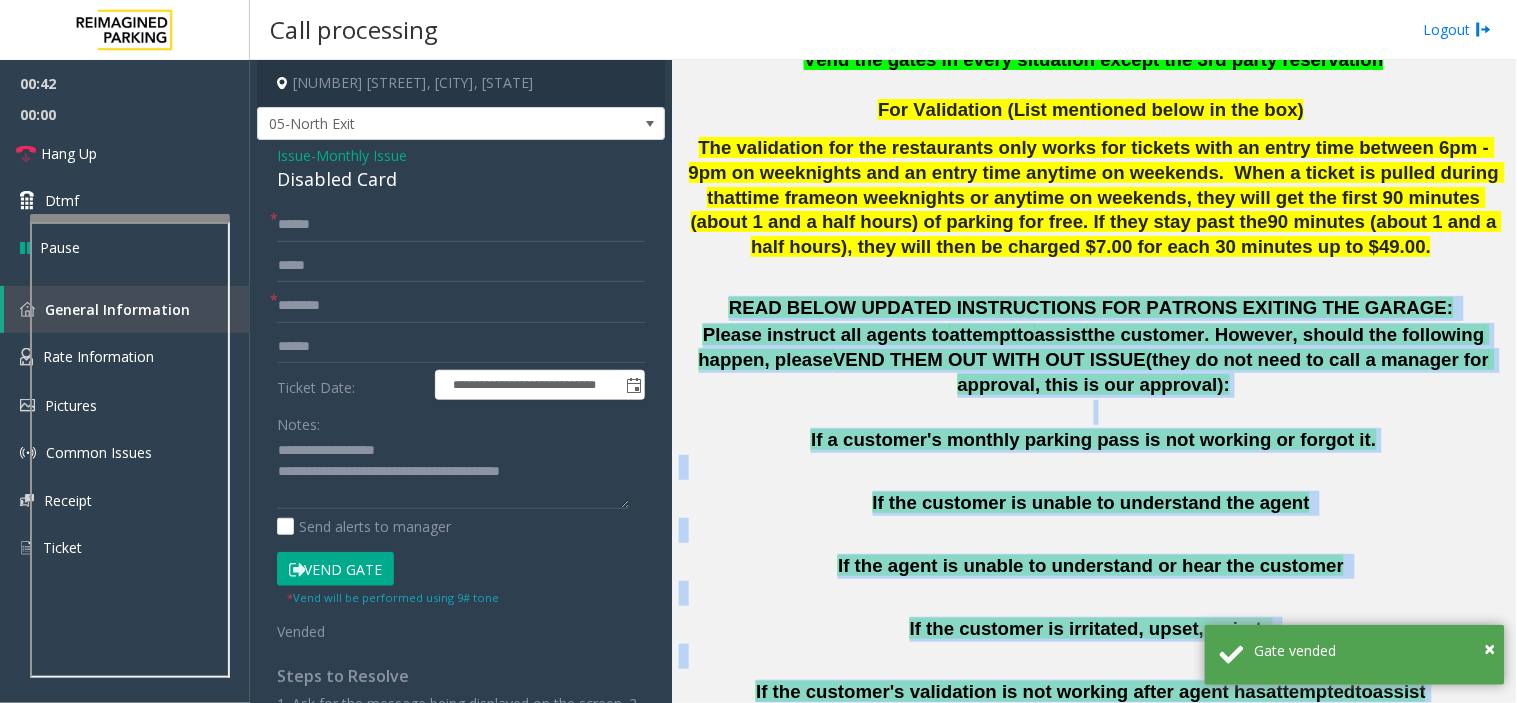 drag, startPoint x: 1197, startPoint y: 648, endPoint x: 806, endPoint y: 287, distance: 532.1673 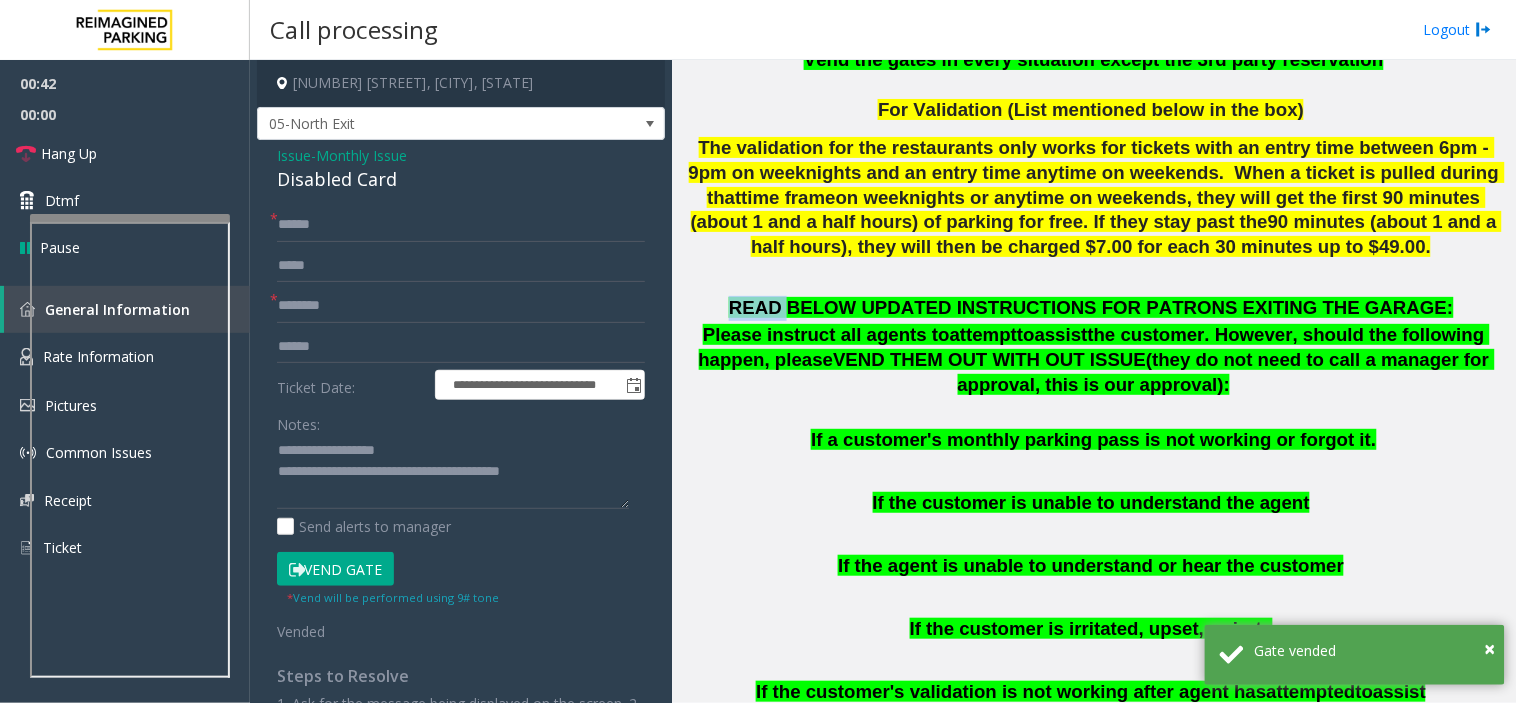 click on "READ BELOW UPDATED INSTRUCTIONS FOR PATRONS EXITING THE GARAGE:" 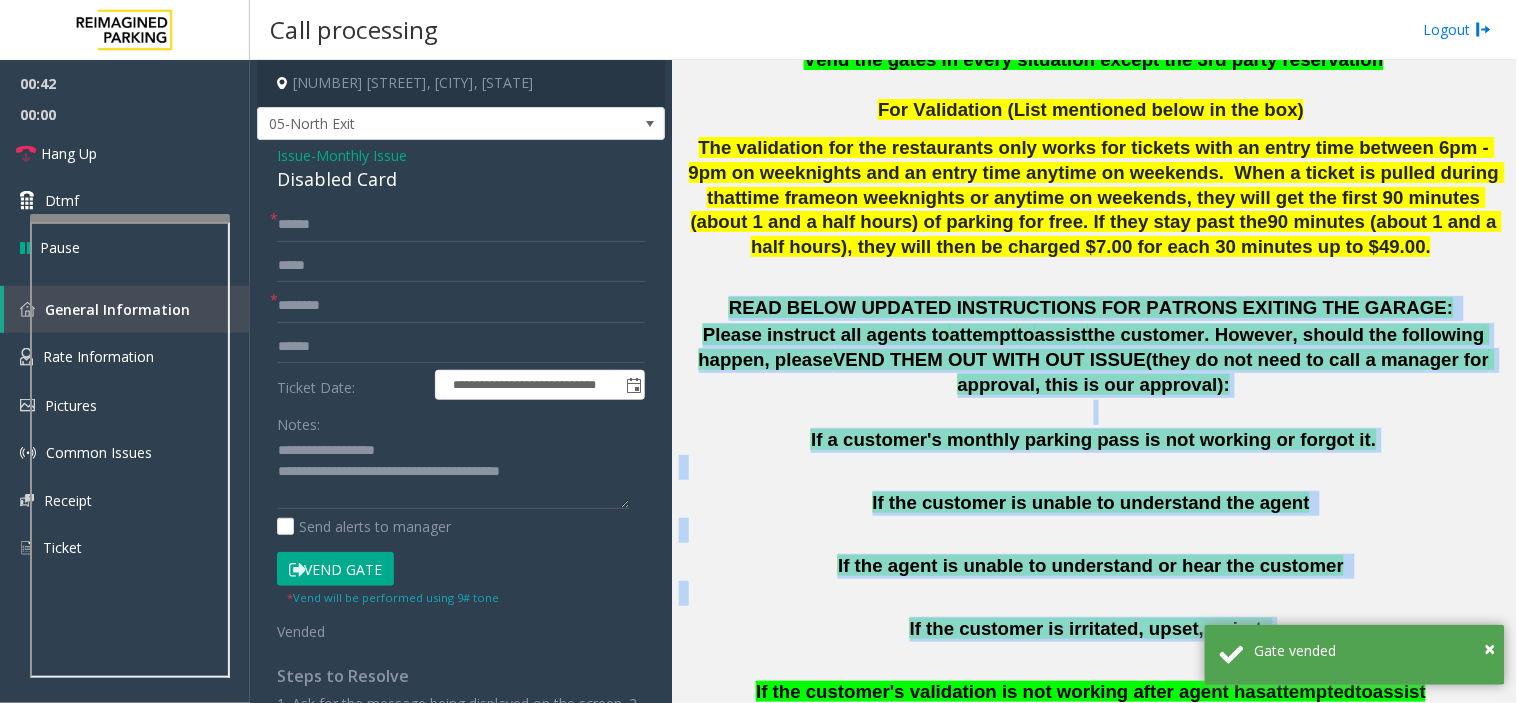 drag, startPoint x: 805, startPoint y: 287, endPoint x: 1162, endPoint y: 594, distance: 470.84818 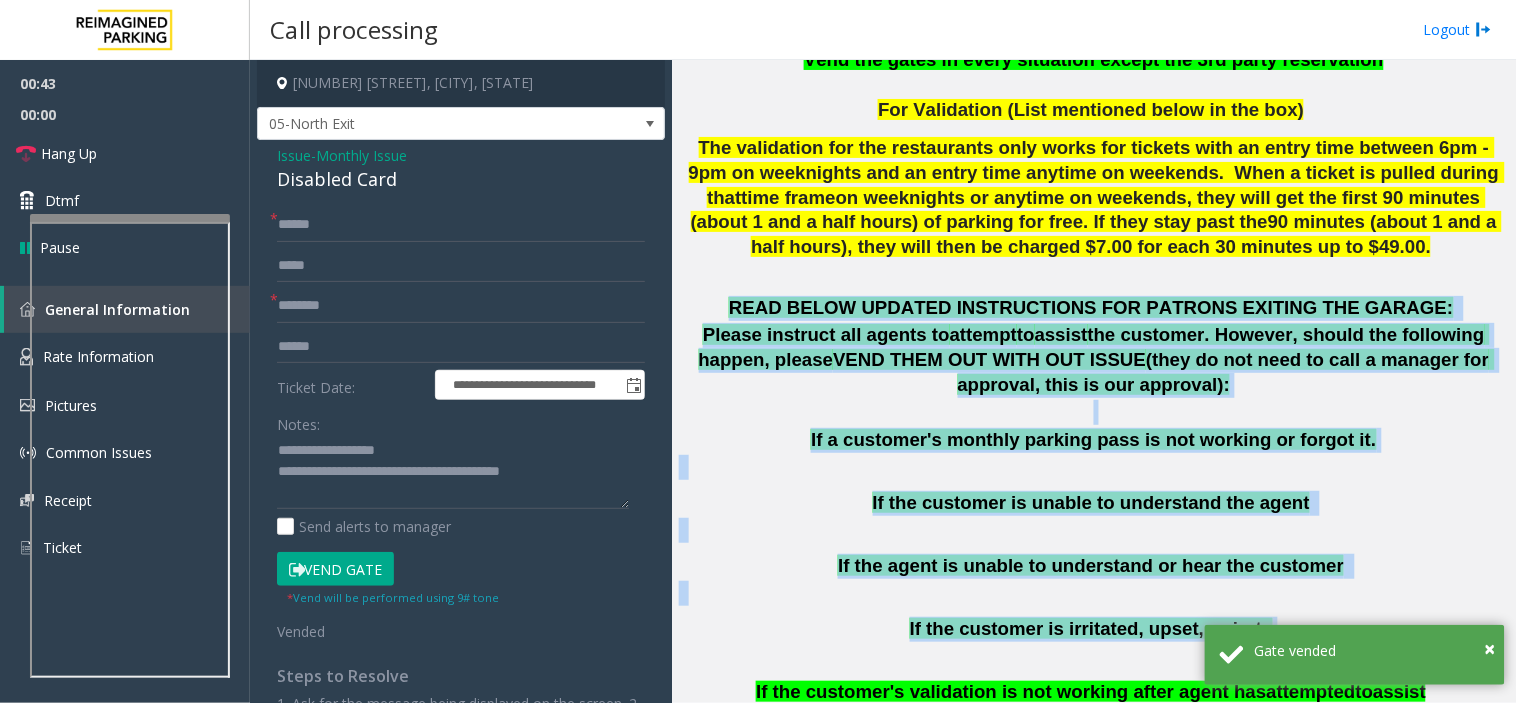 click on "Please instruct all agents to  attempt  to  assist  the customer. However, should the following happen, please  VEND THEM OUT WITH OUT ISSUE  (they do not need to call a manager for approval, this is our approval):" 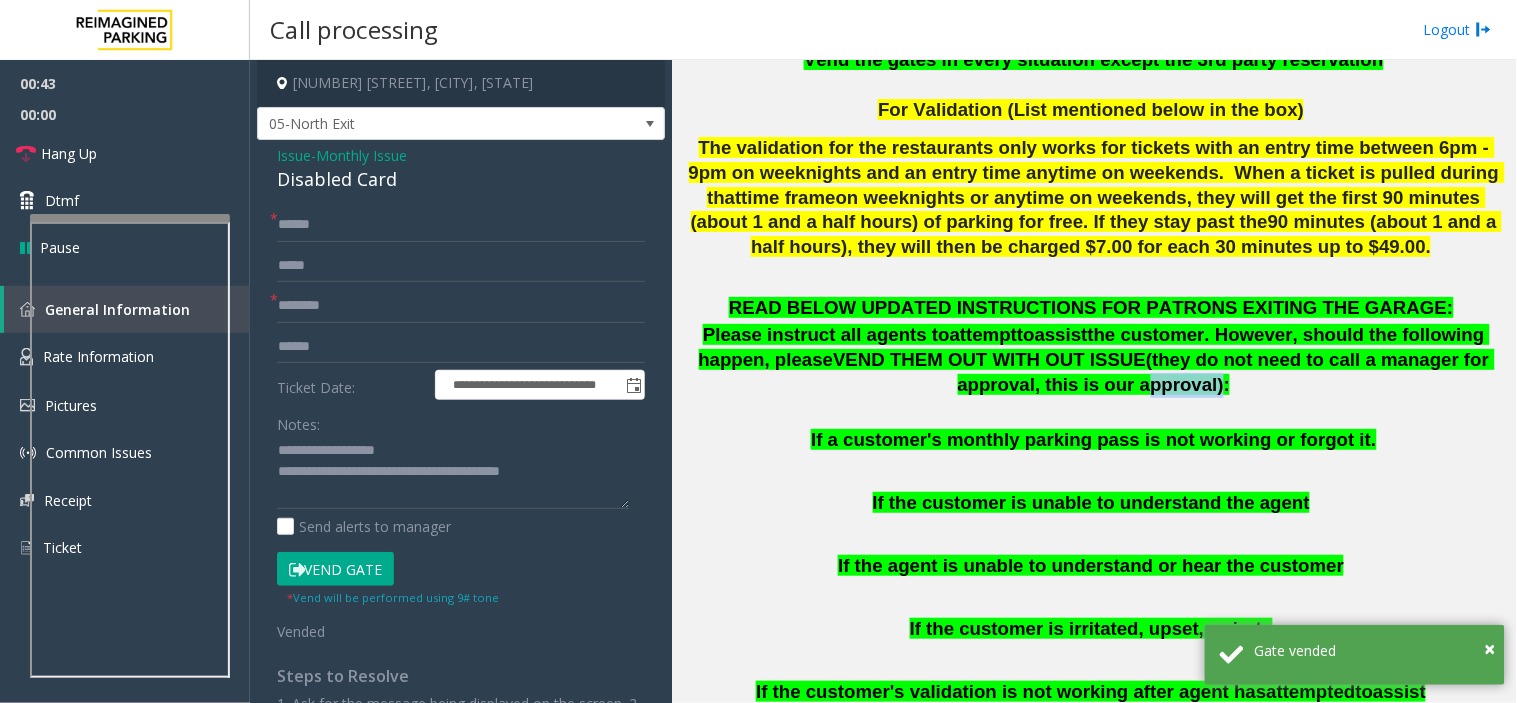 click on "Please instruct all agents to  attempt  to  assist  the customer. However, should the following happen, please  VEND THEM OUT WITH OUT ISSUE  (they do not need to call a manager for approval, this is our approval):" 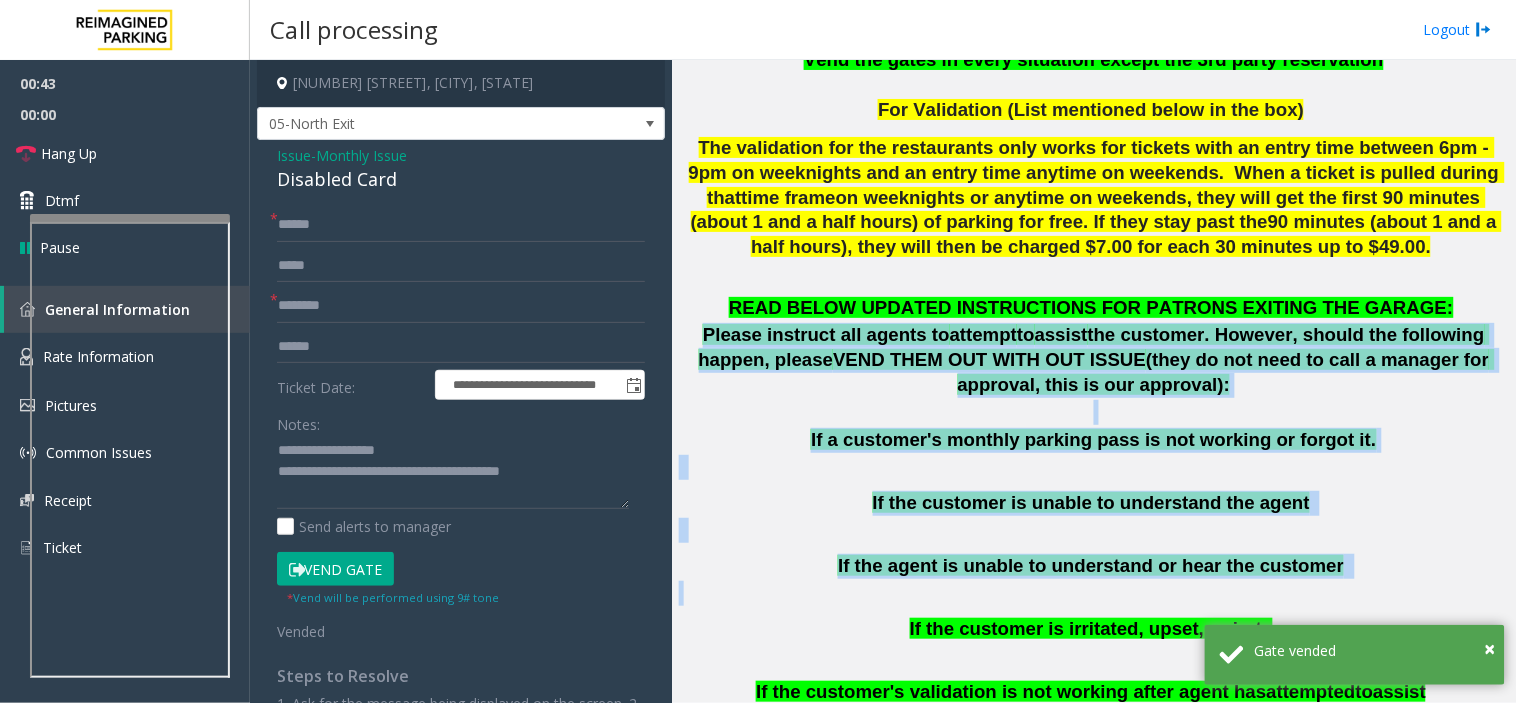 drag, startPoint x: 896, startPoint y: 360, endPoint x: 1206, endPoint y: 557, distance: 367.2996 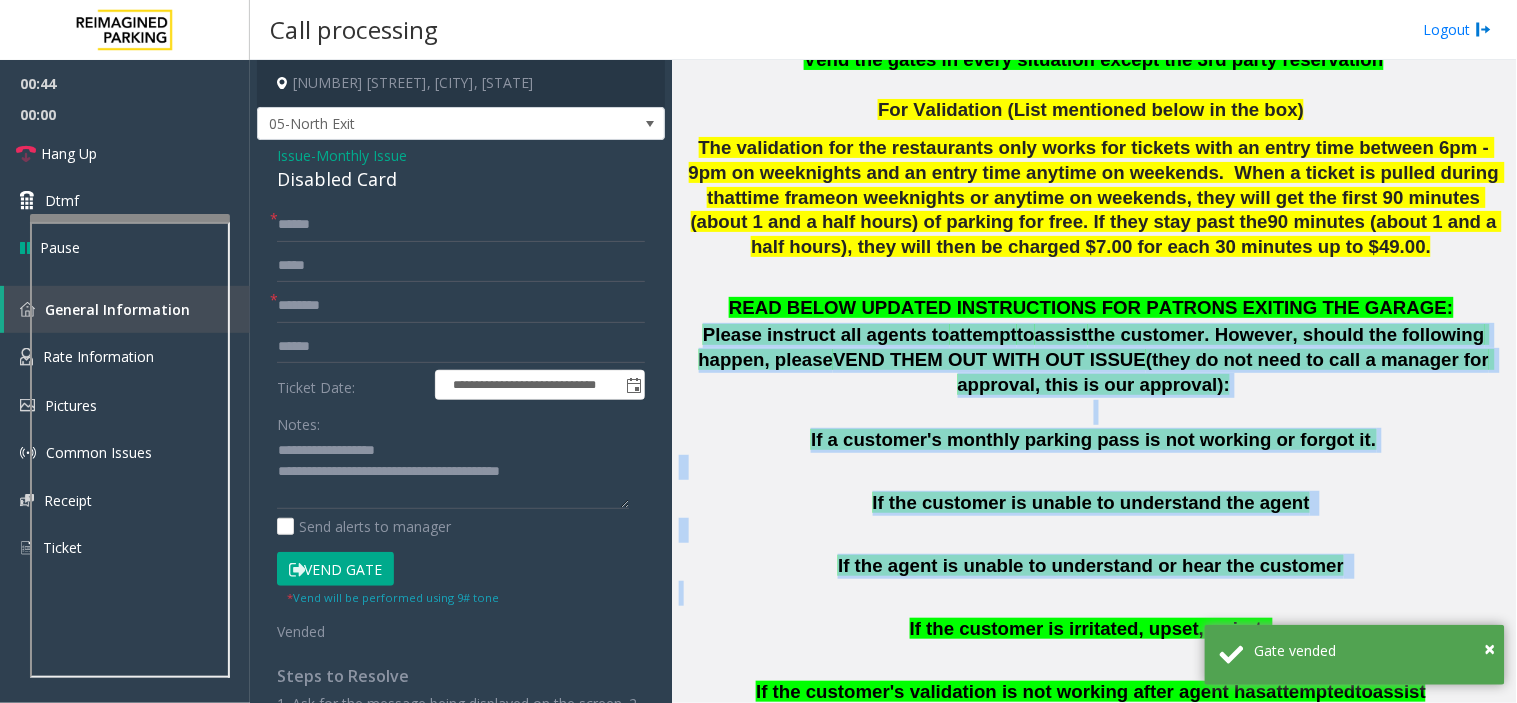 click 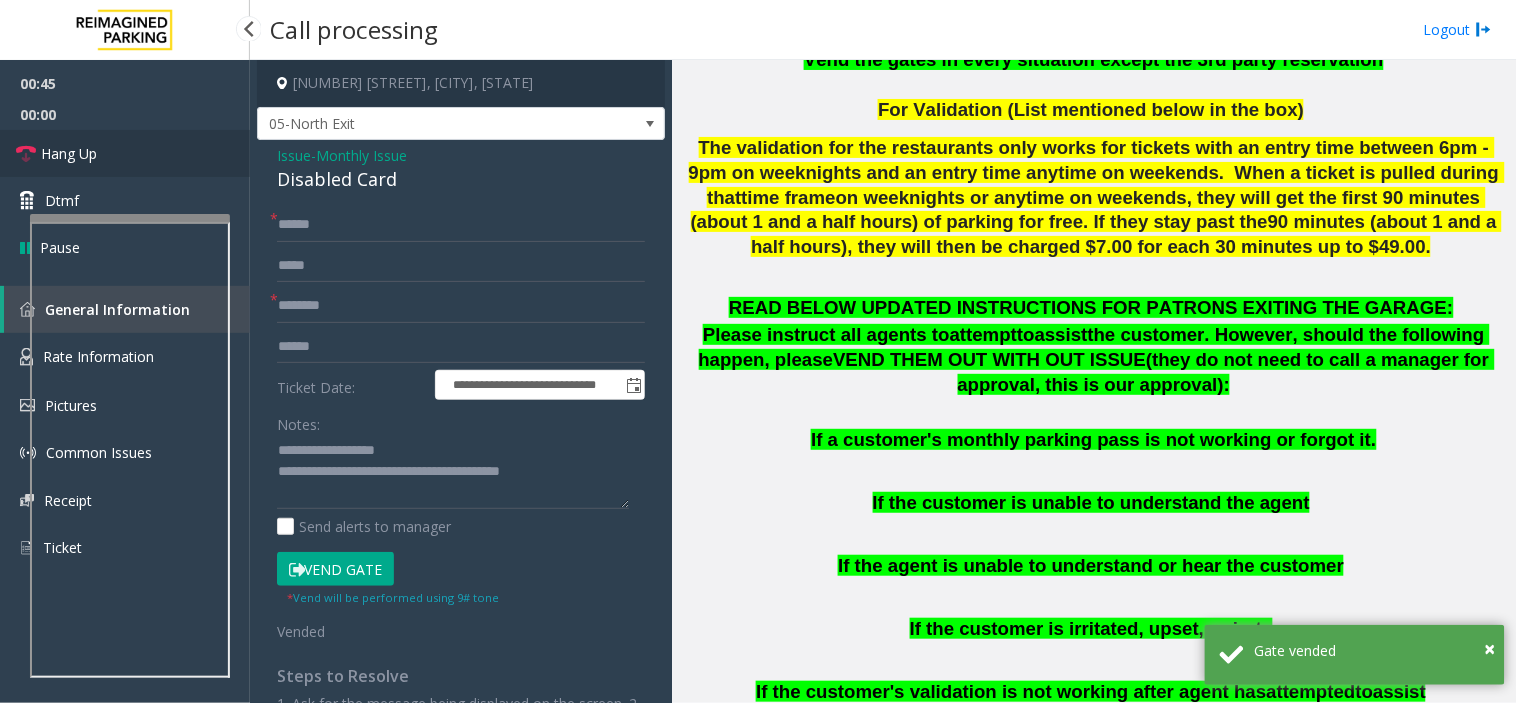 click on "Hang Up" at bounding box center (125, 153) 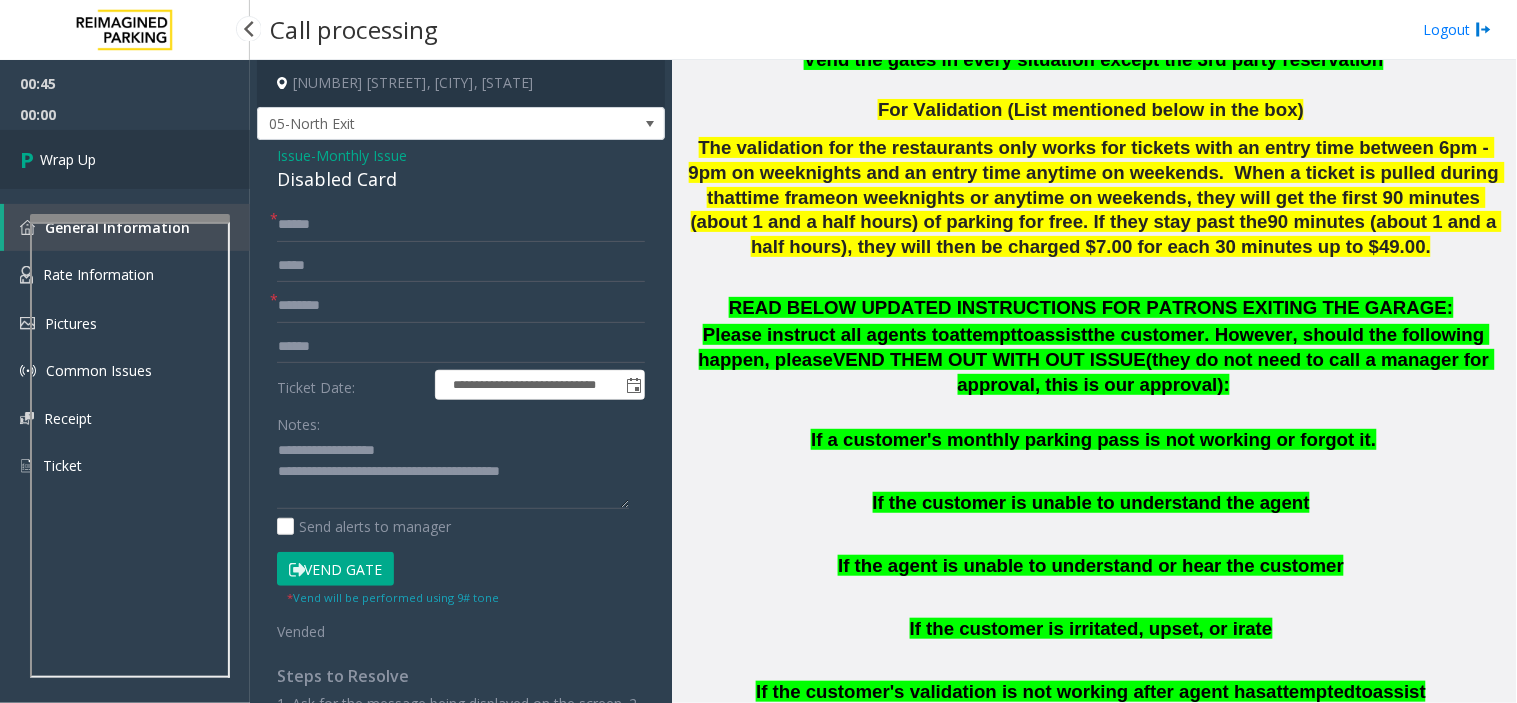 click on "Wrap Up" at bounding box center [125, 159] 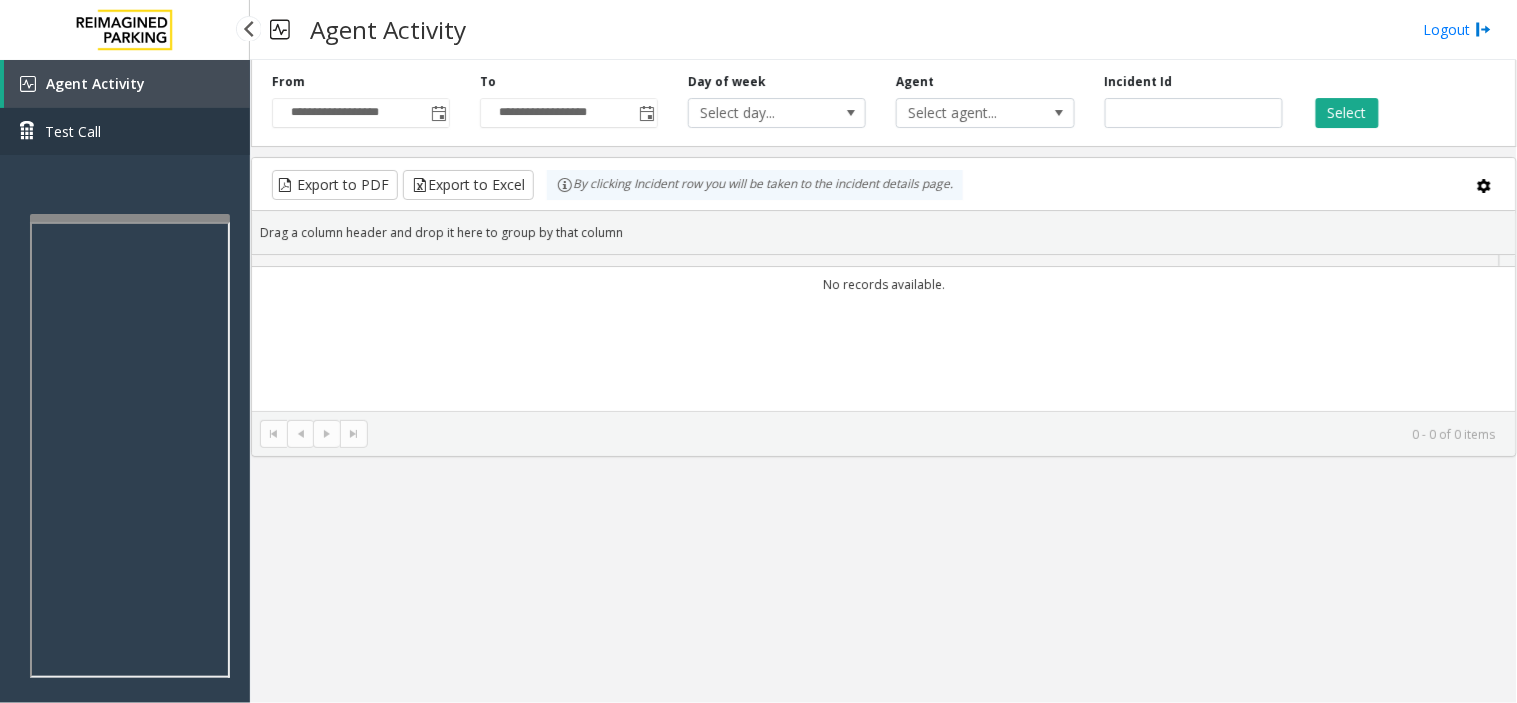 click on "Test Call" at bounding box center (73, 131) 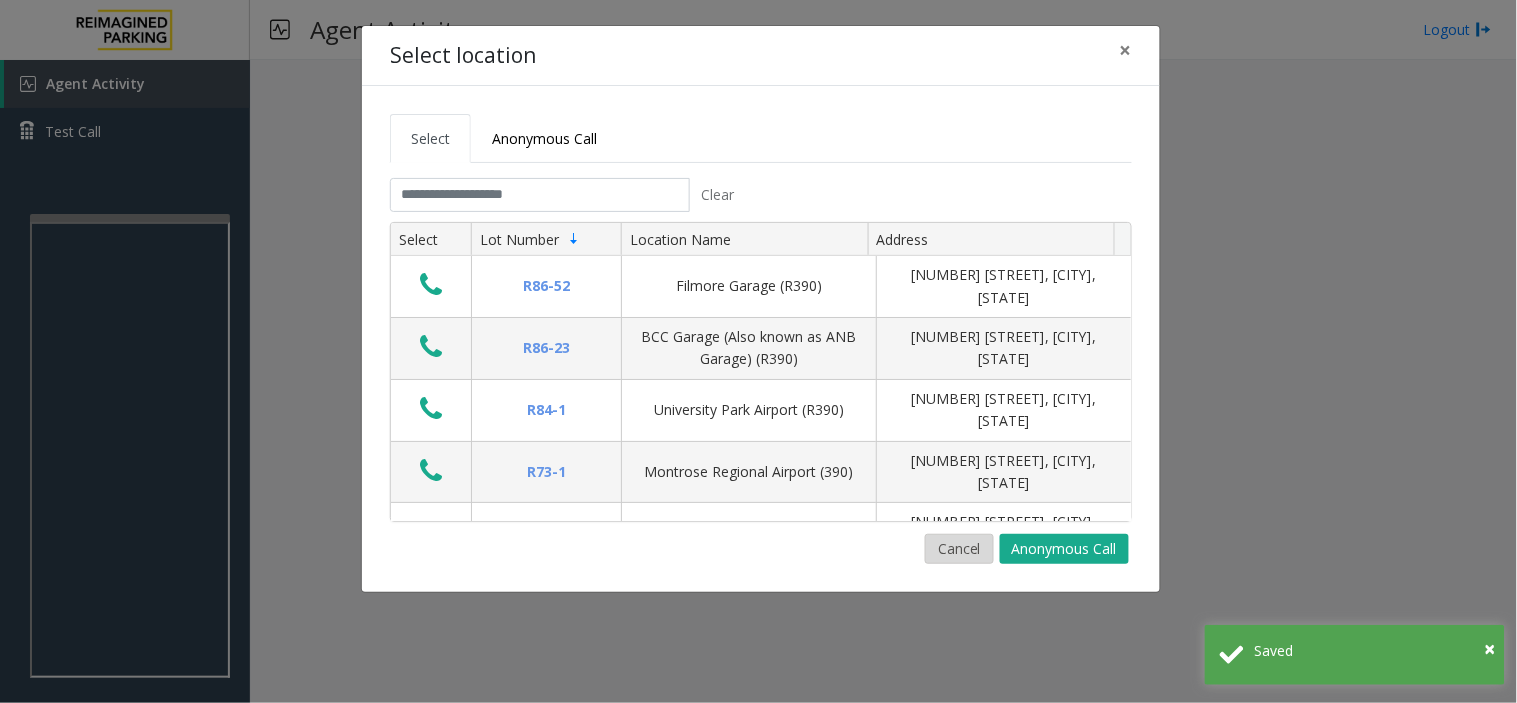 click on "Cancel" 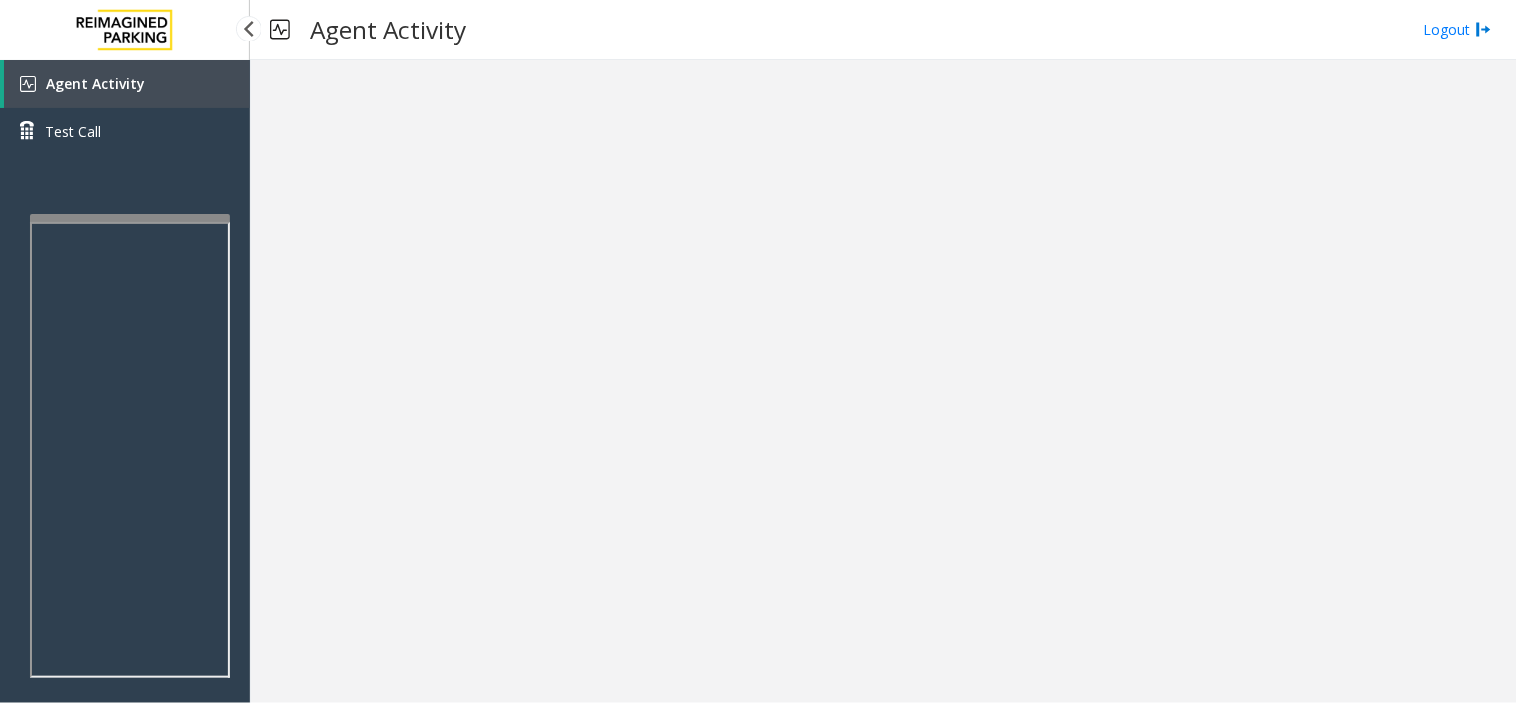 click on "Agent Activity" at bounding box center (127, 84) 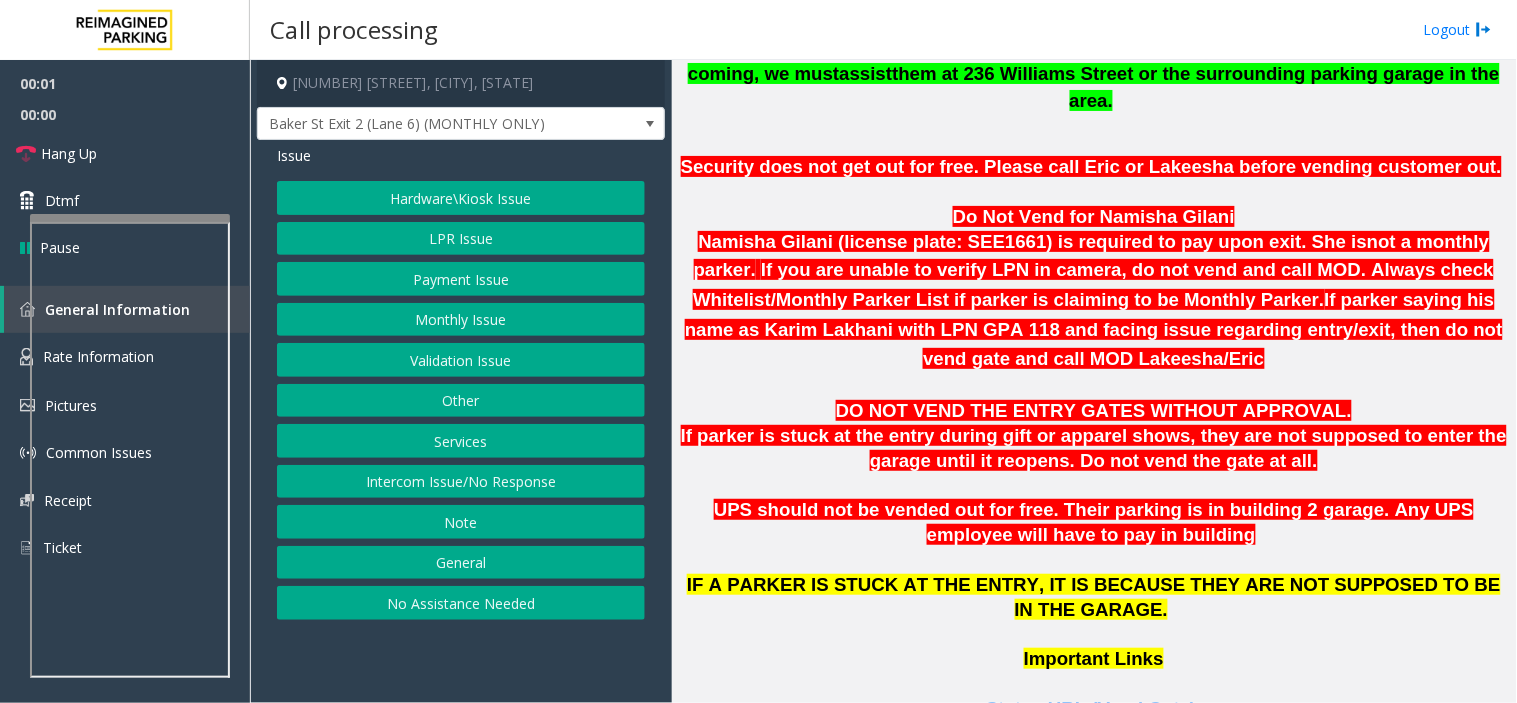 scroll, scrollTop: 1222, scrollLeft: 0, axis: vertical 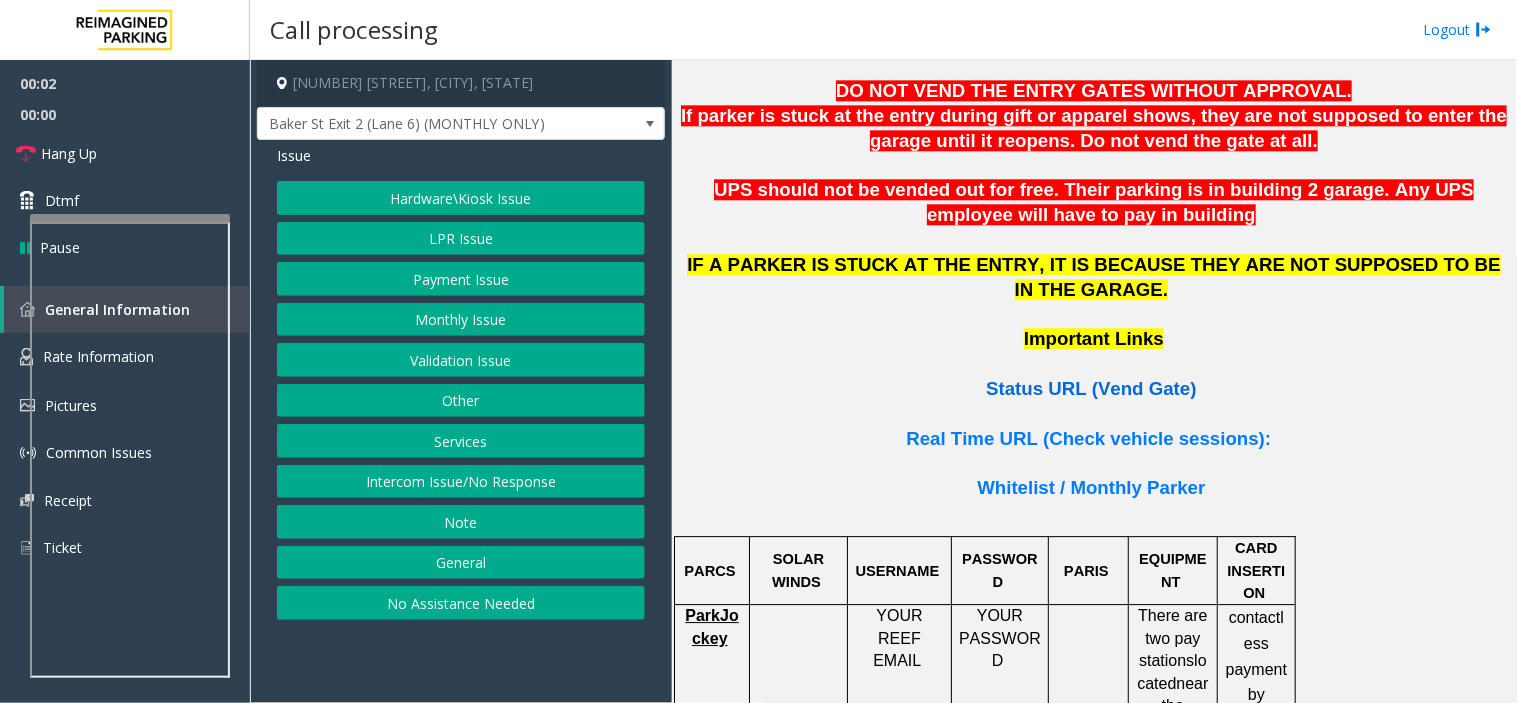 click on "Status URL (Vend Gate)" 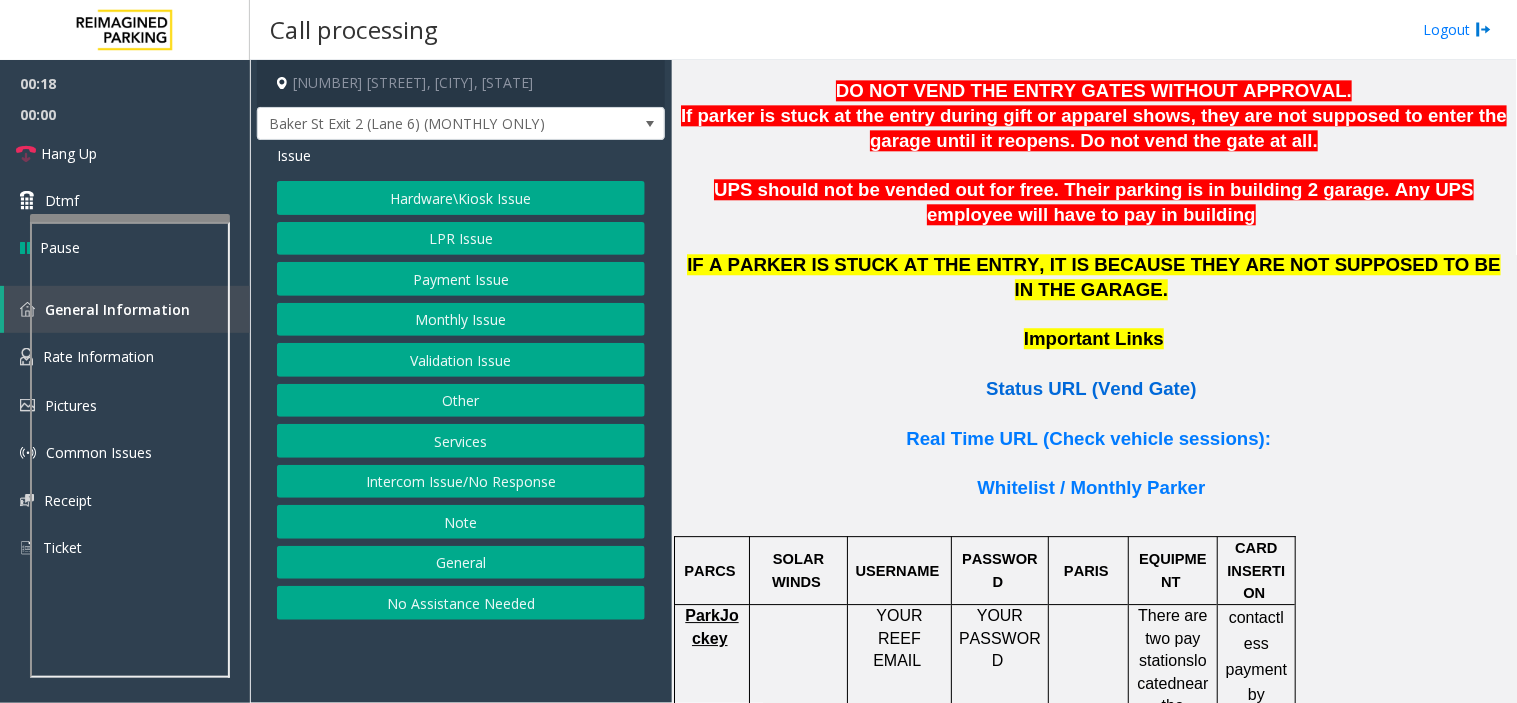 click on "Status URL (Vend Gate)" 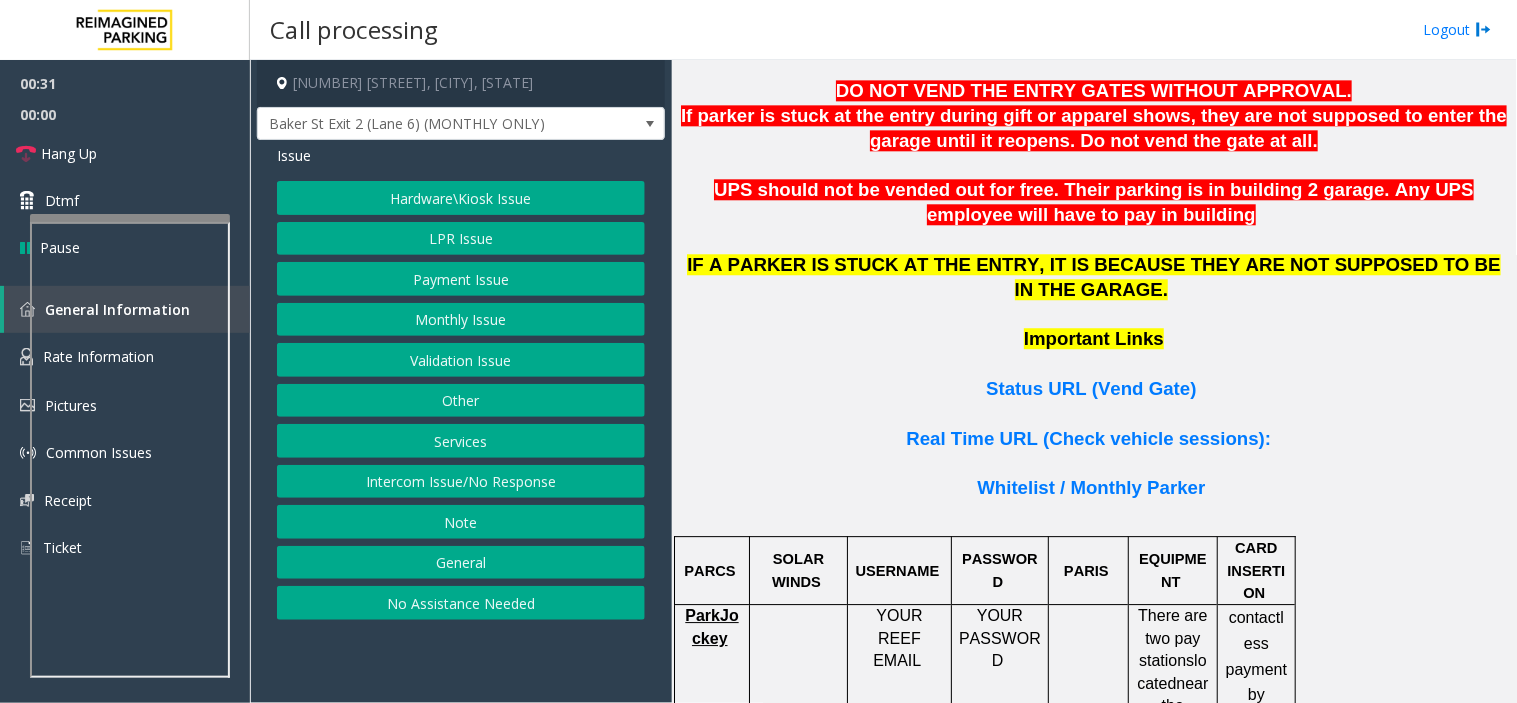 click on "Monthly Issue" 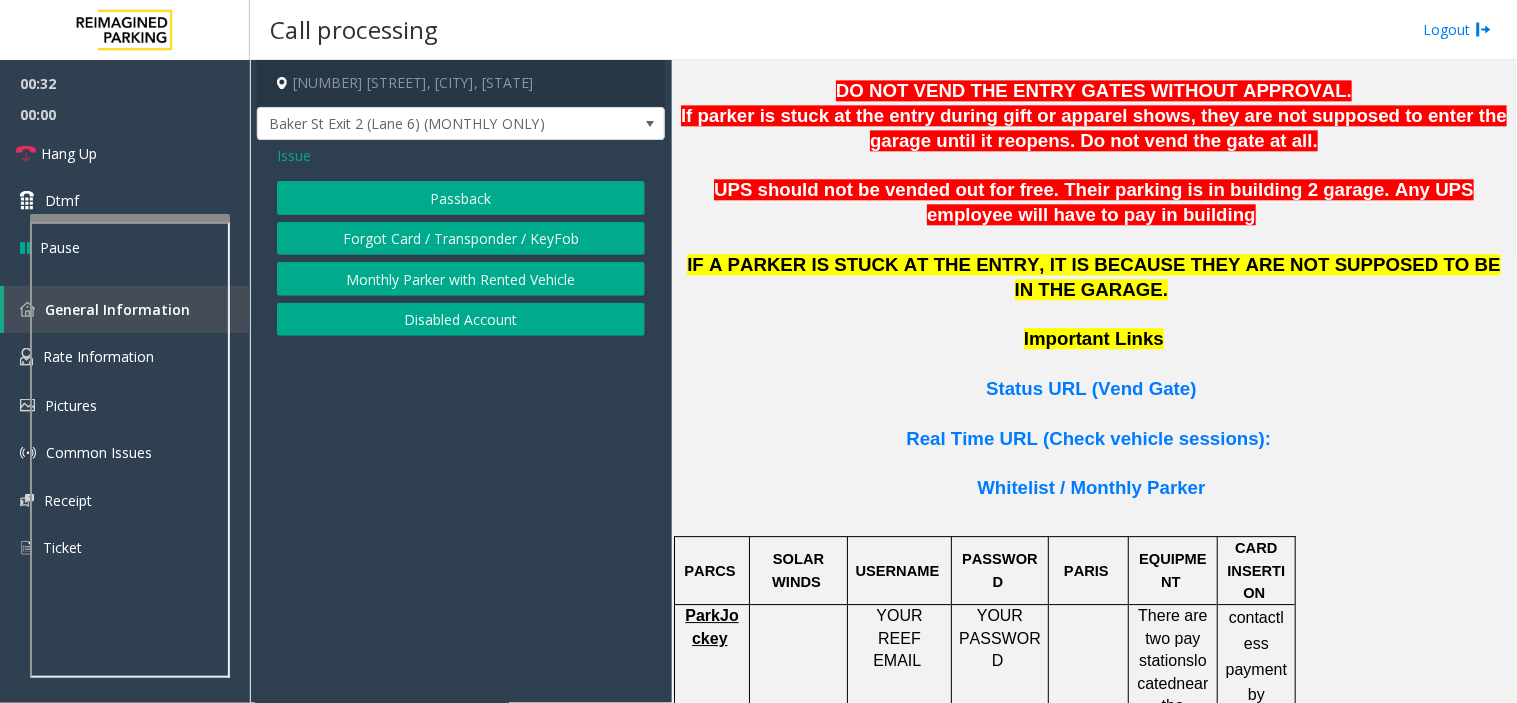 drag, startPoint x: 445, startPoint y: 193, endPoint x: 496, endPoint y: 324, distance: 140.57738 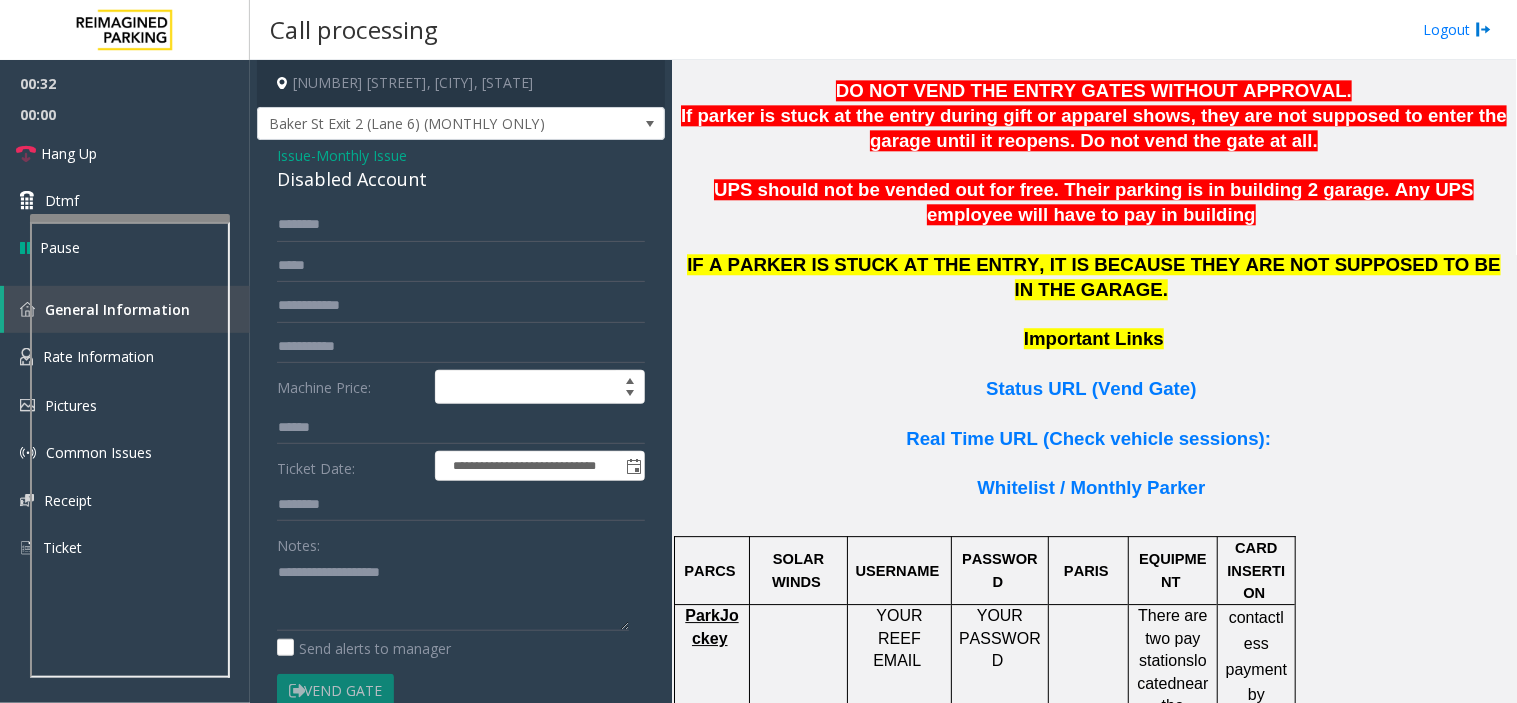 click on "Disabled Account" 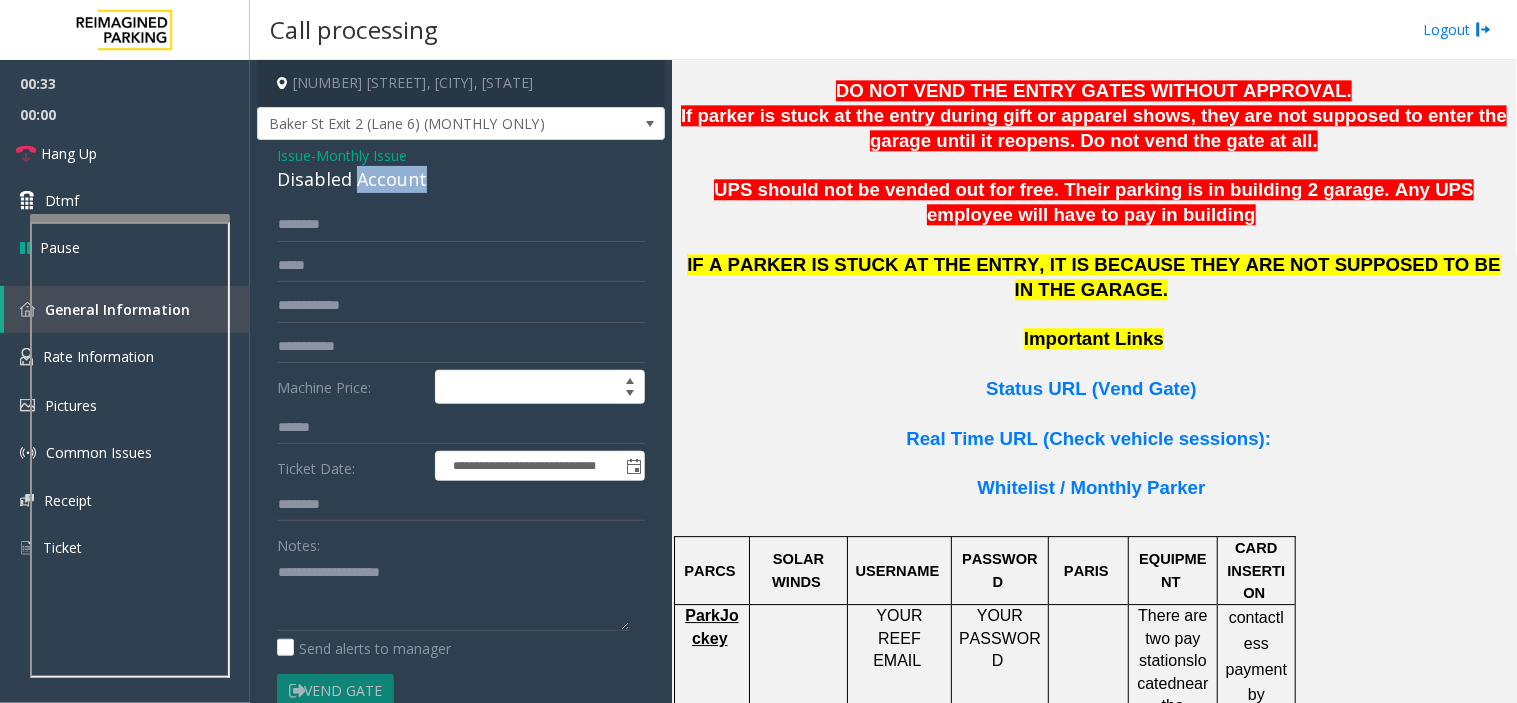click on "Disabled Account" 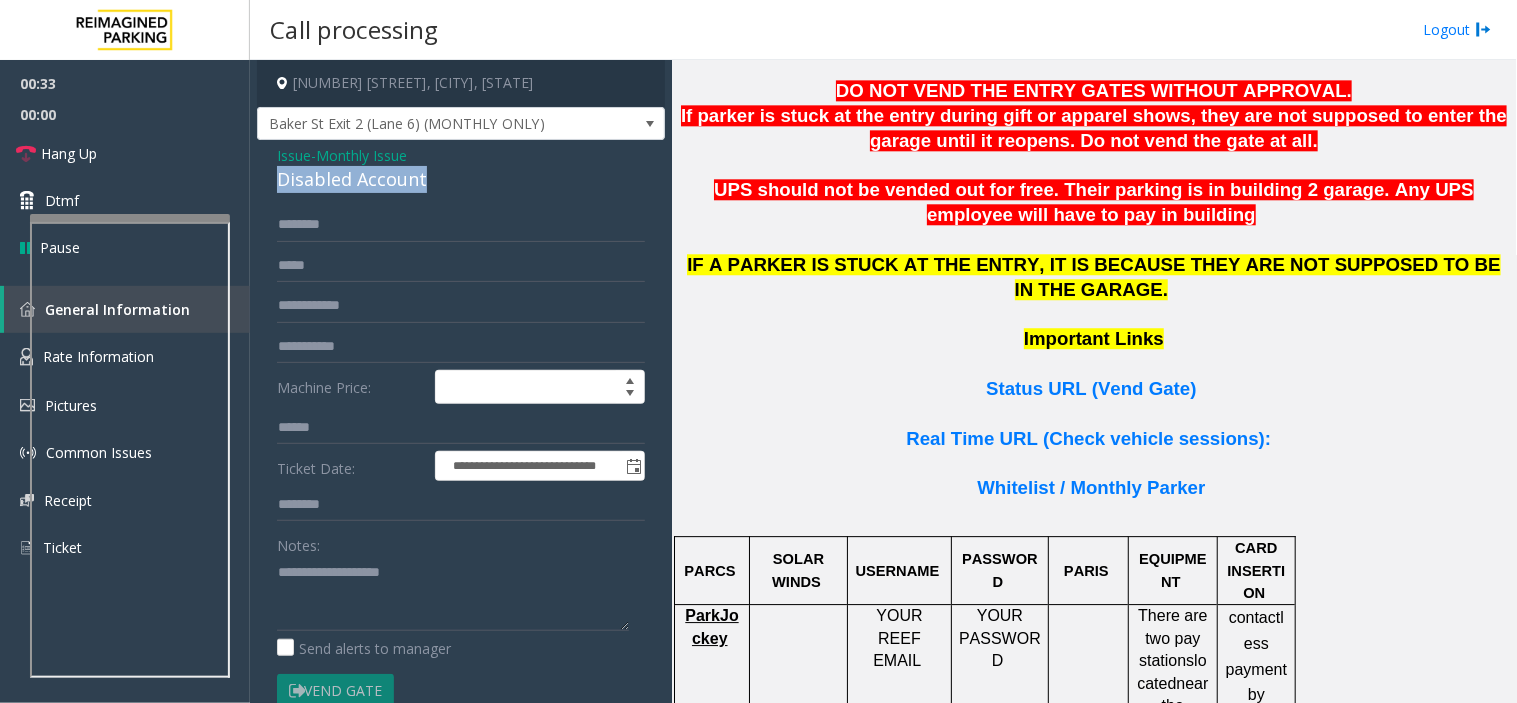 click on "Disabled Account" 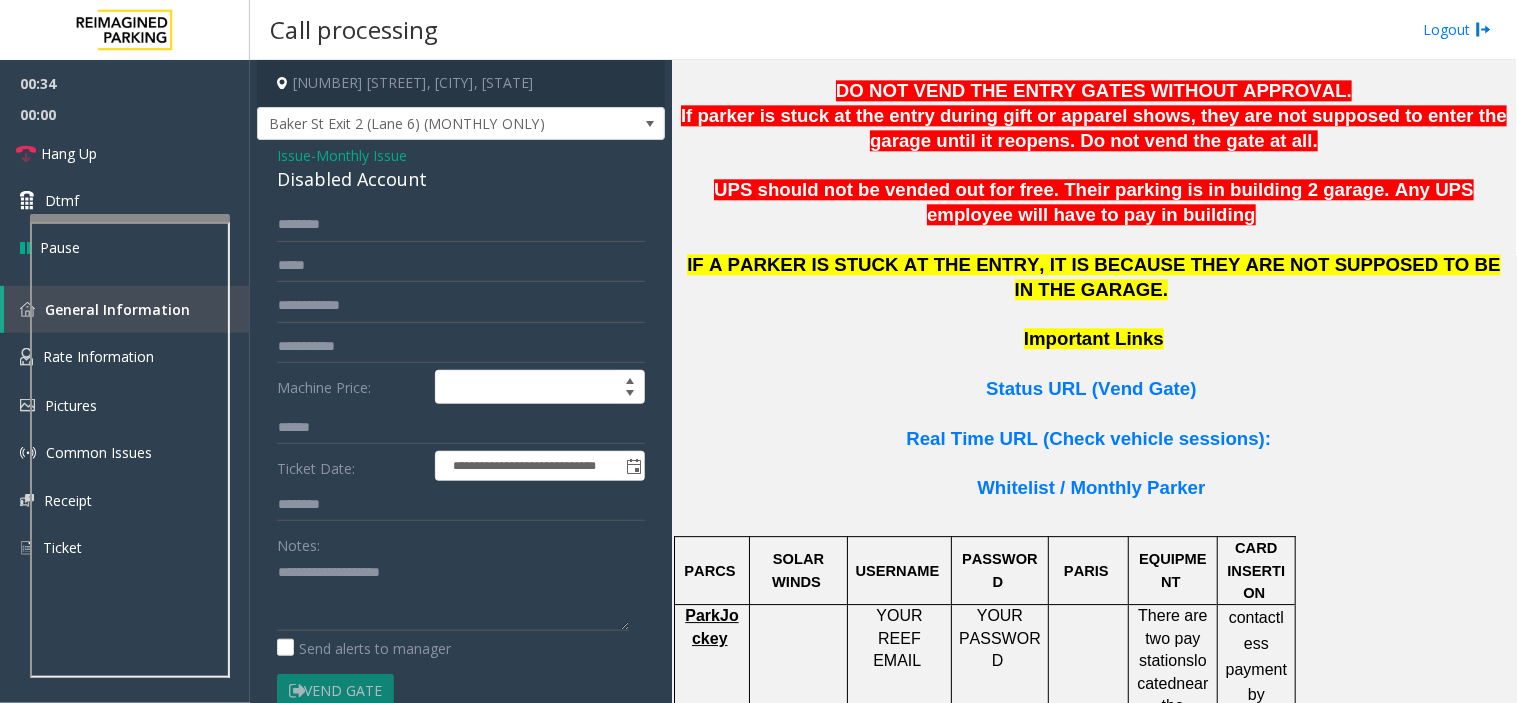 click on "Notes:" 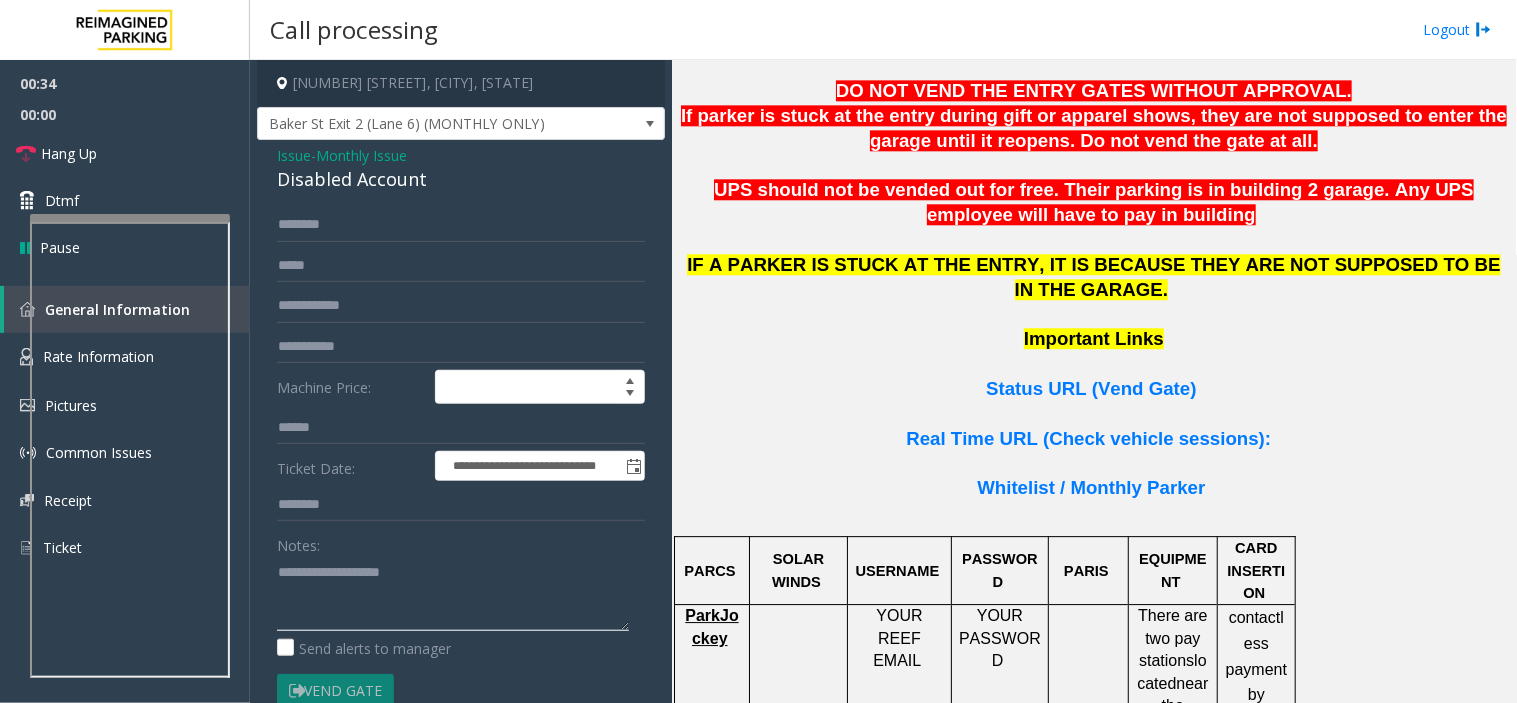 click 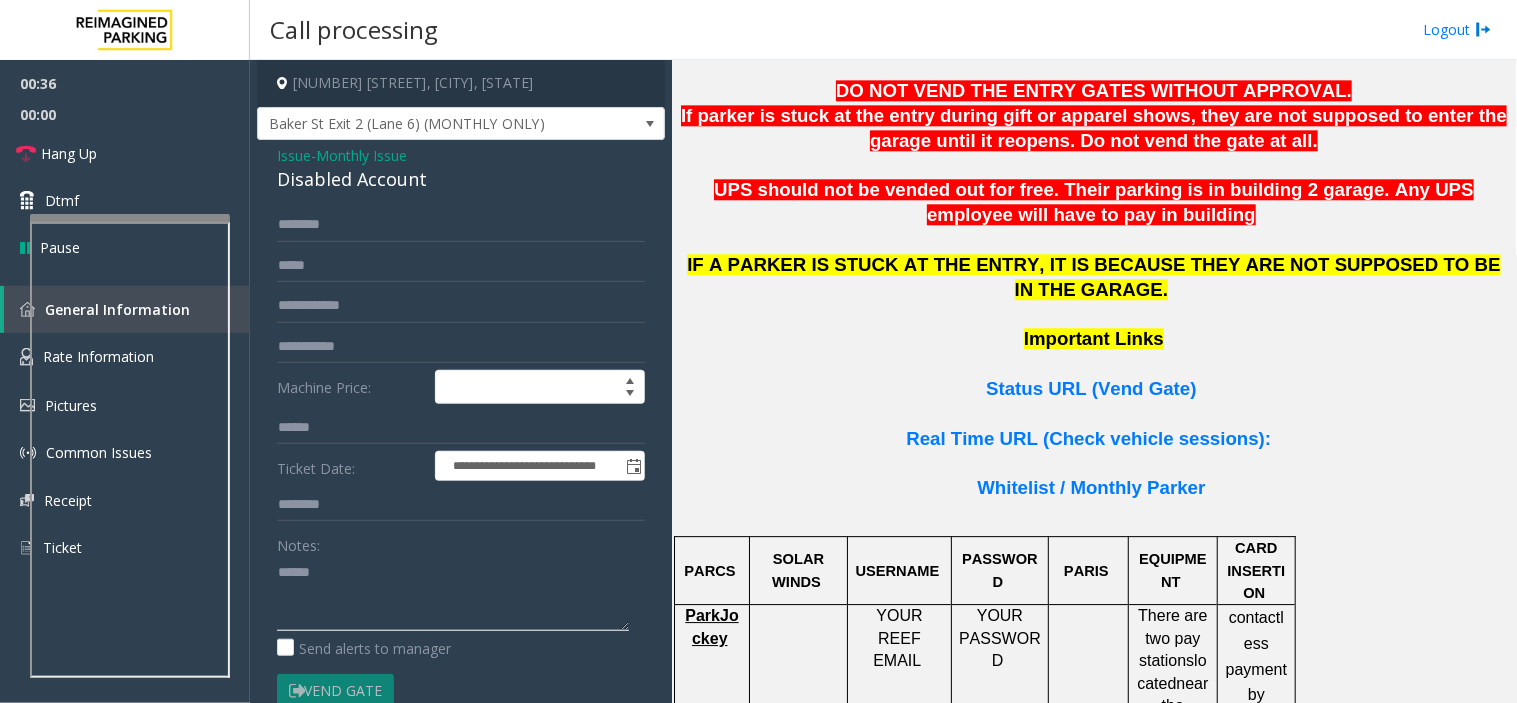 paste on "**********" 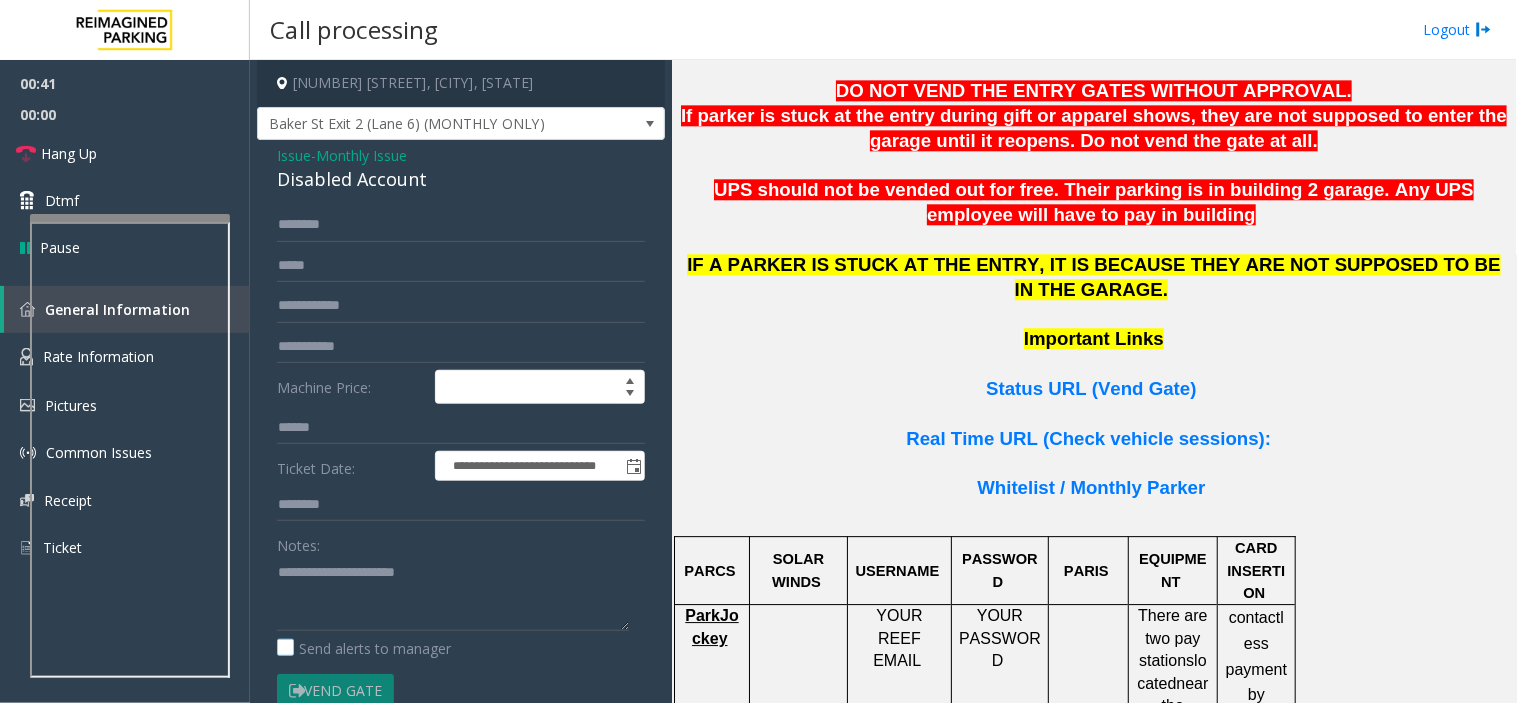 click on "Send alerts to manager" 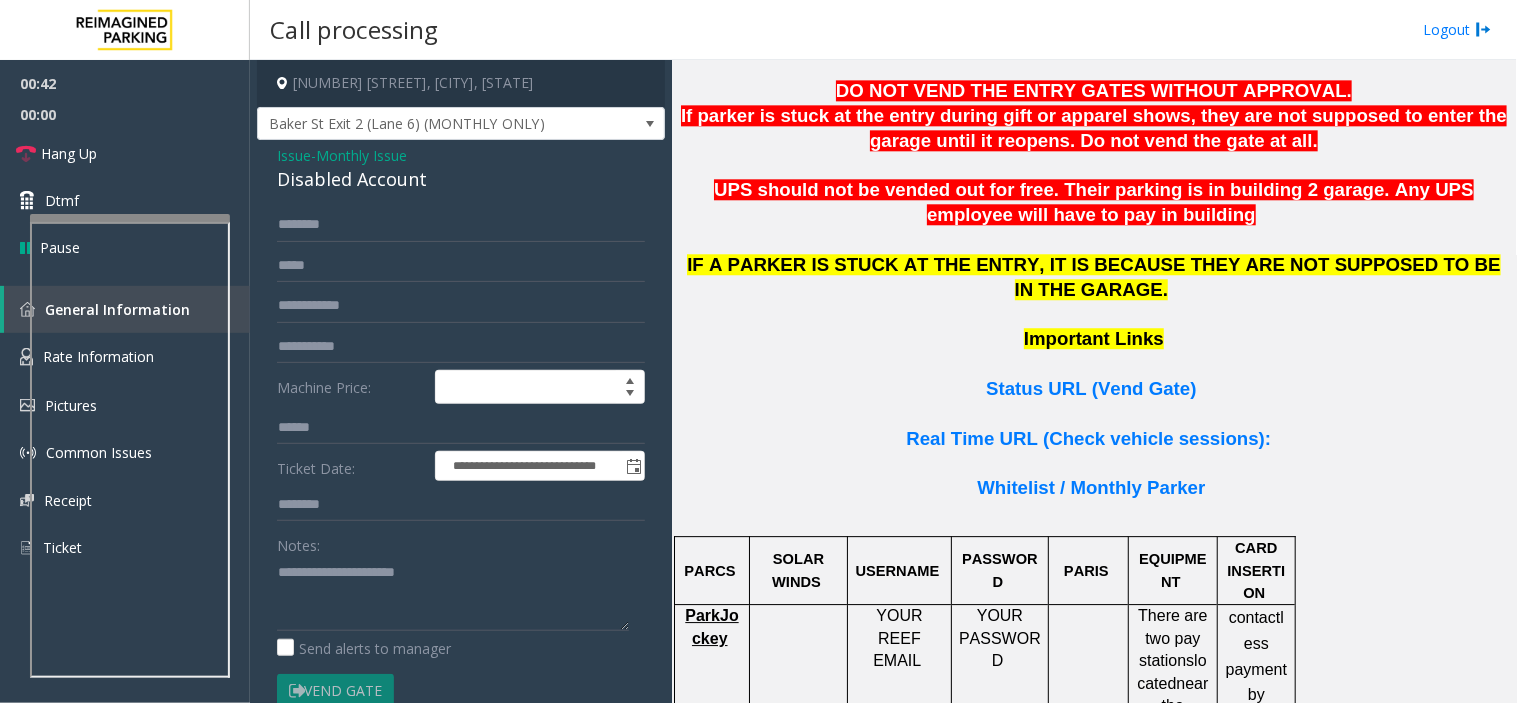 click on "Notes:                      Send alerts to manager" 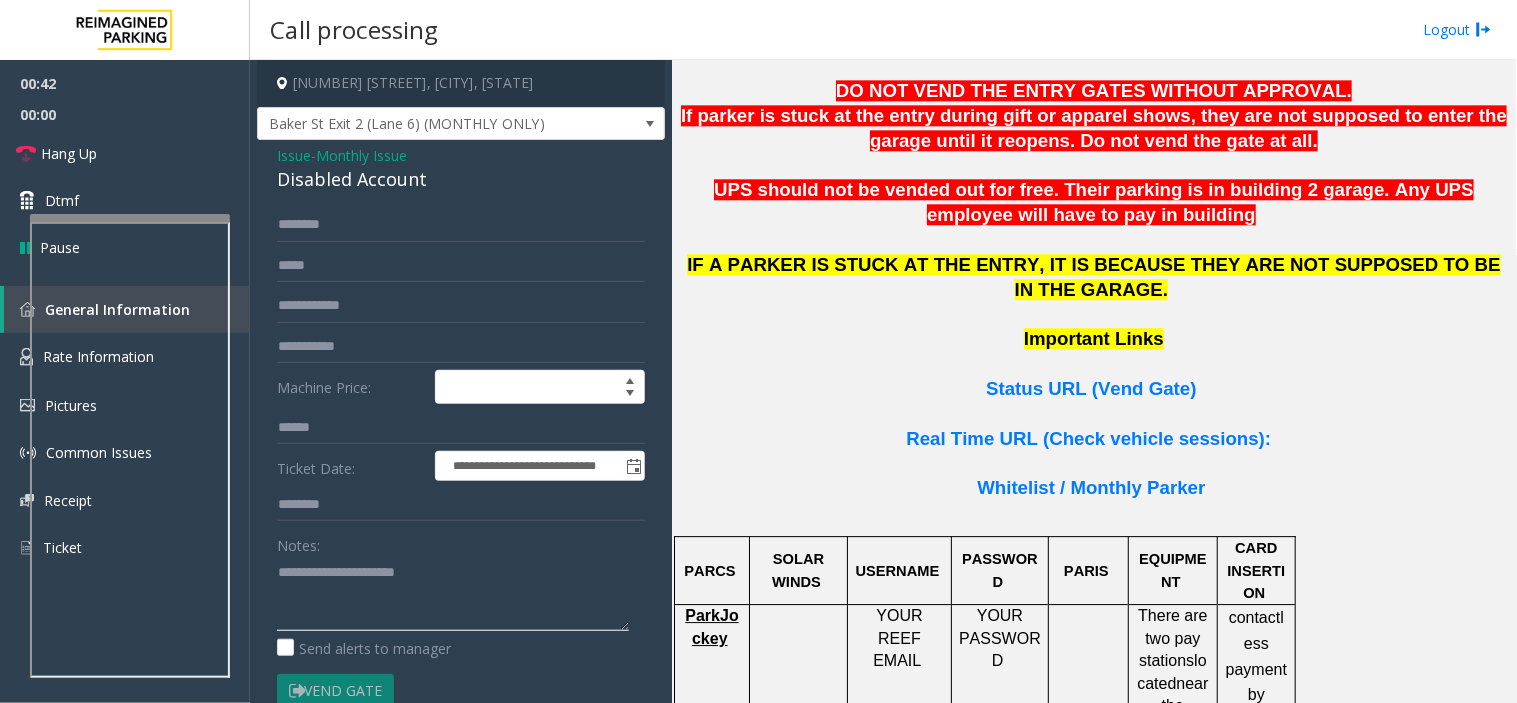 click 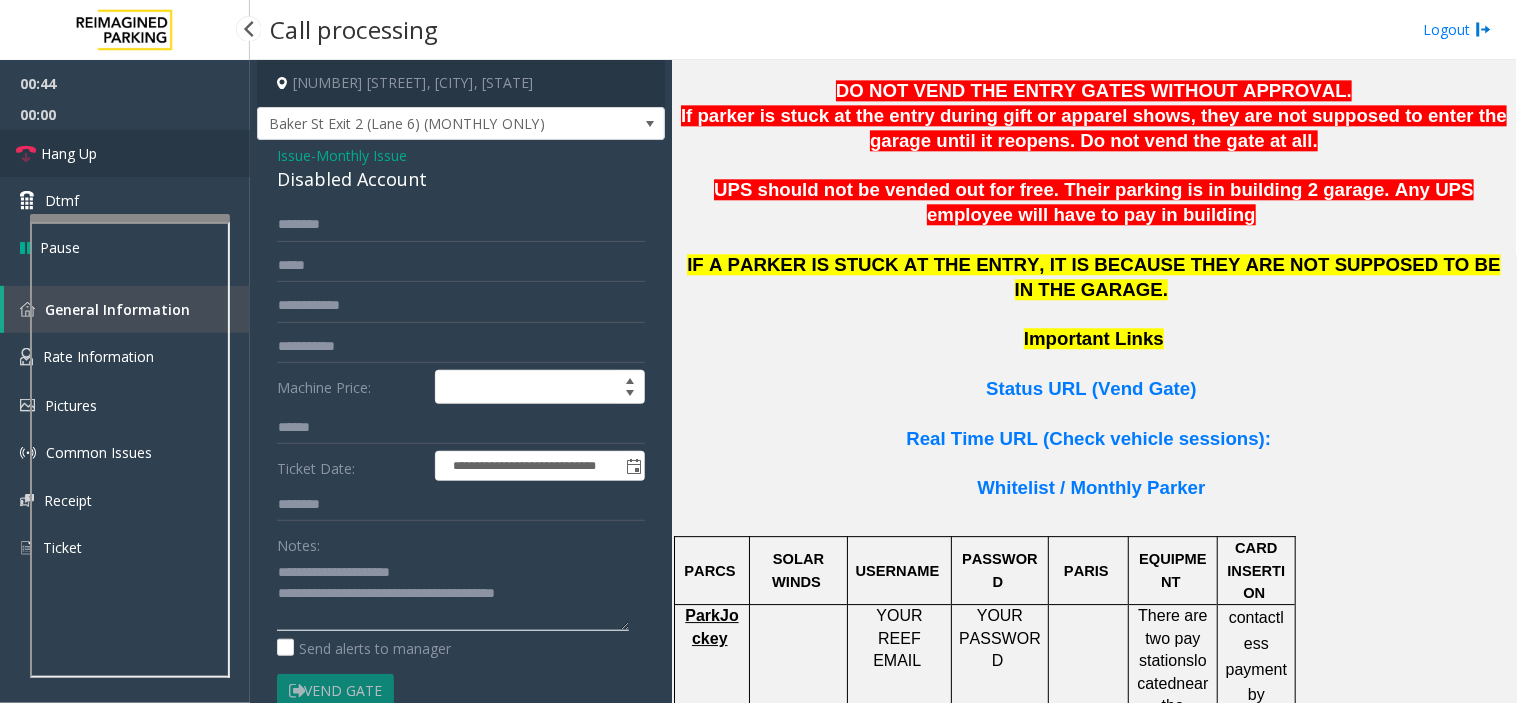 type on "**********" 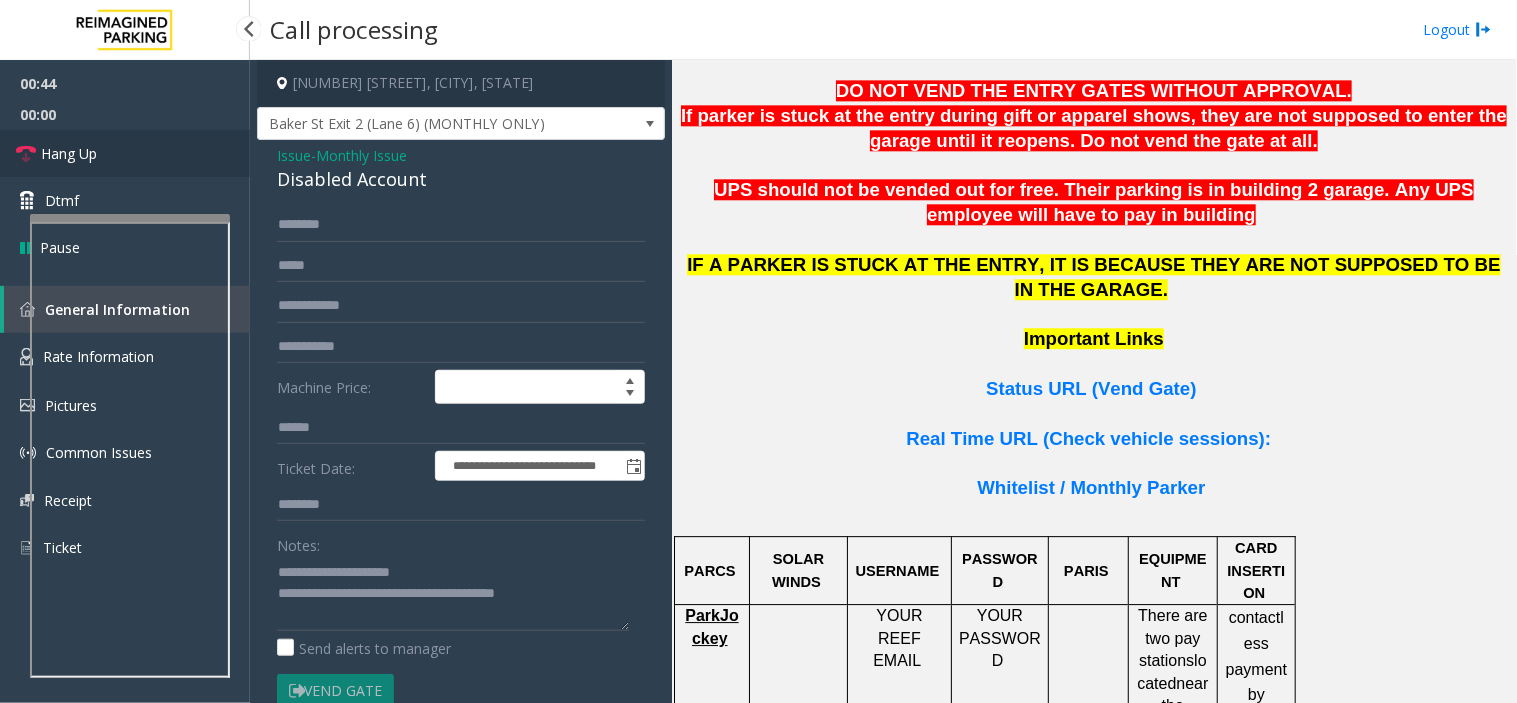 click on "Hang Up" at bounding box center (125, 153) 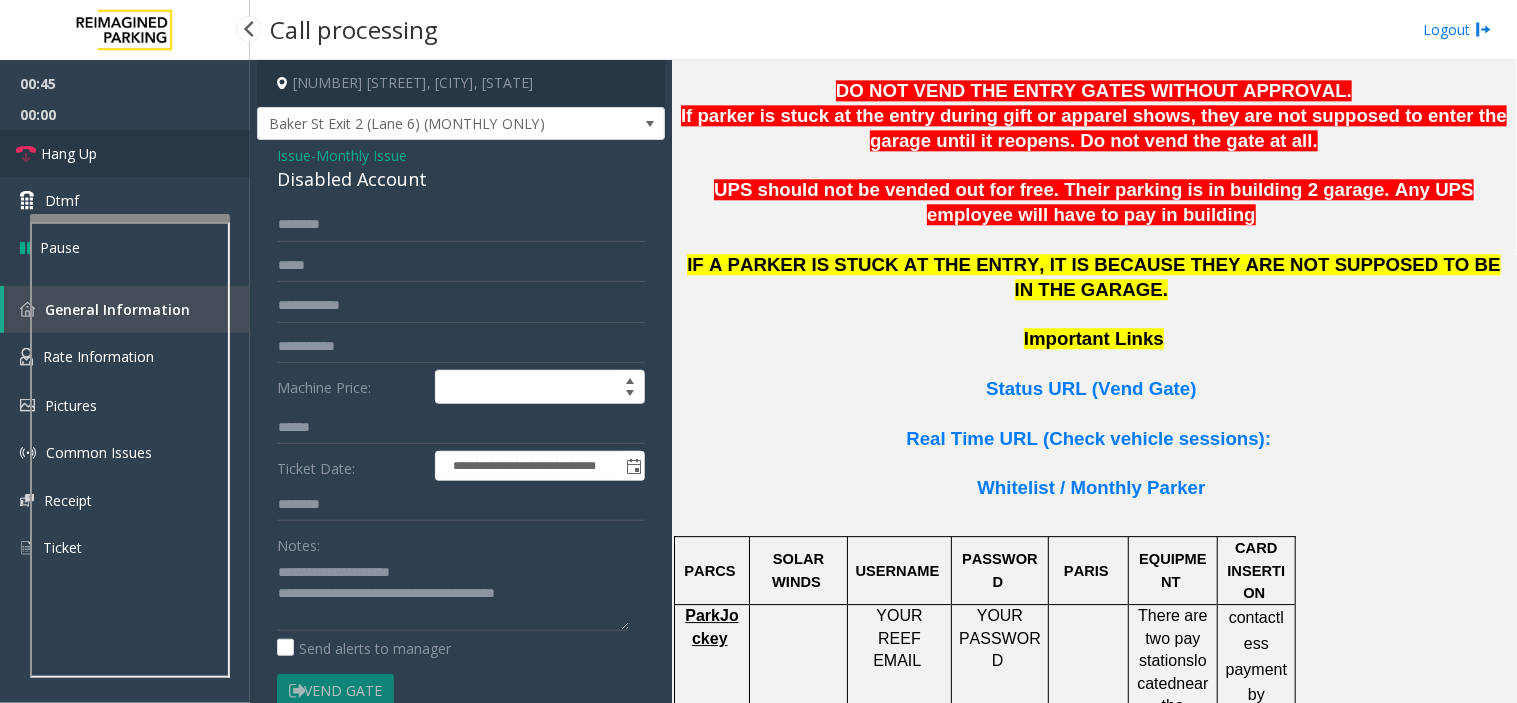 click on "Hang Up" at bounding box center (125, 153) 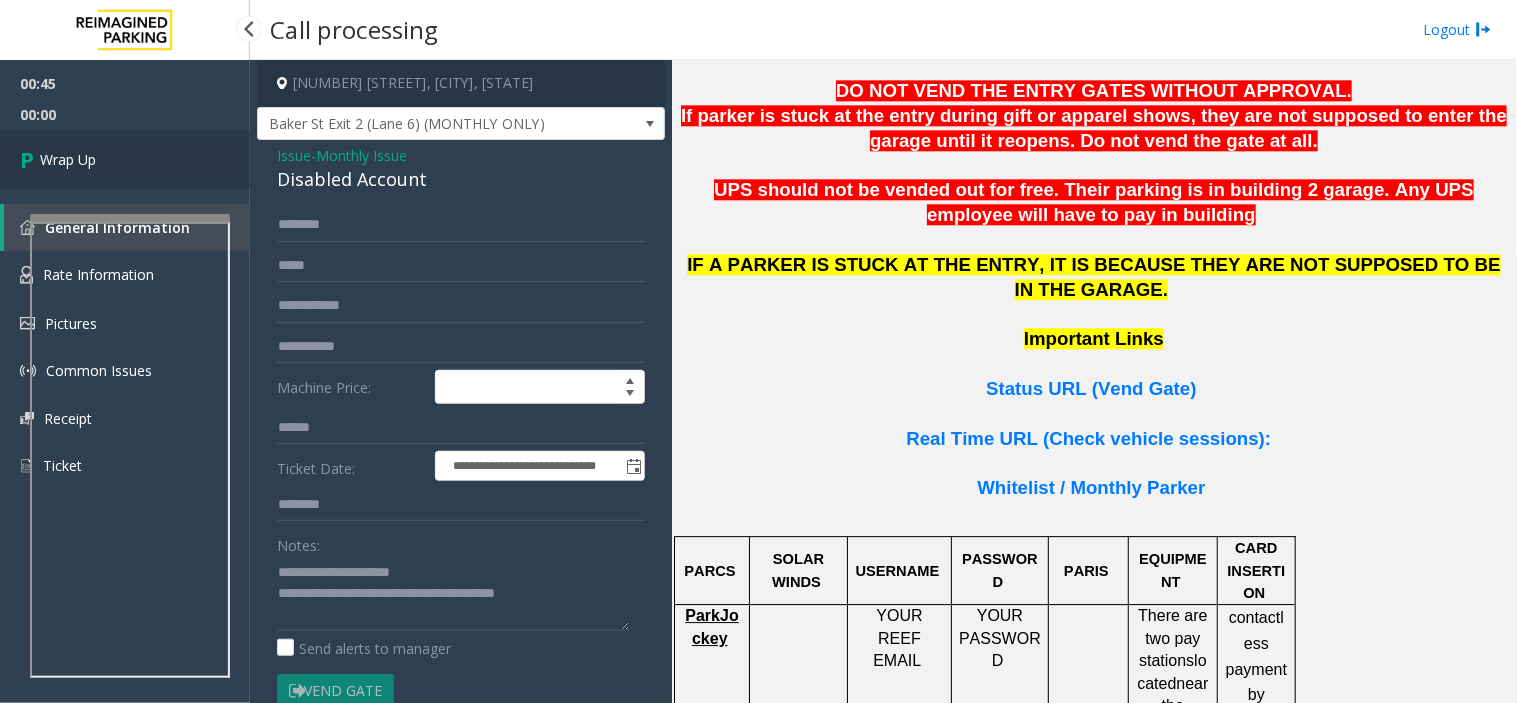 click on "Wrap Up" at bounding box center (125, 159) 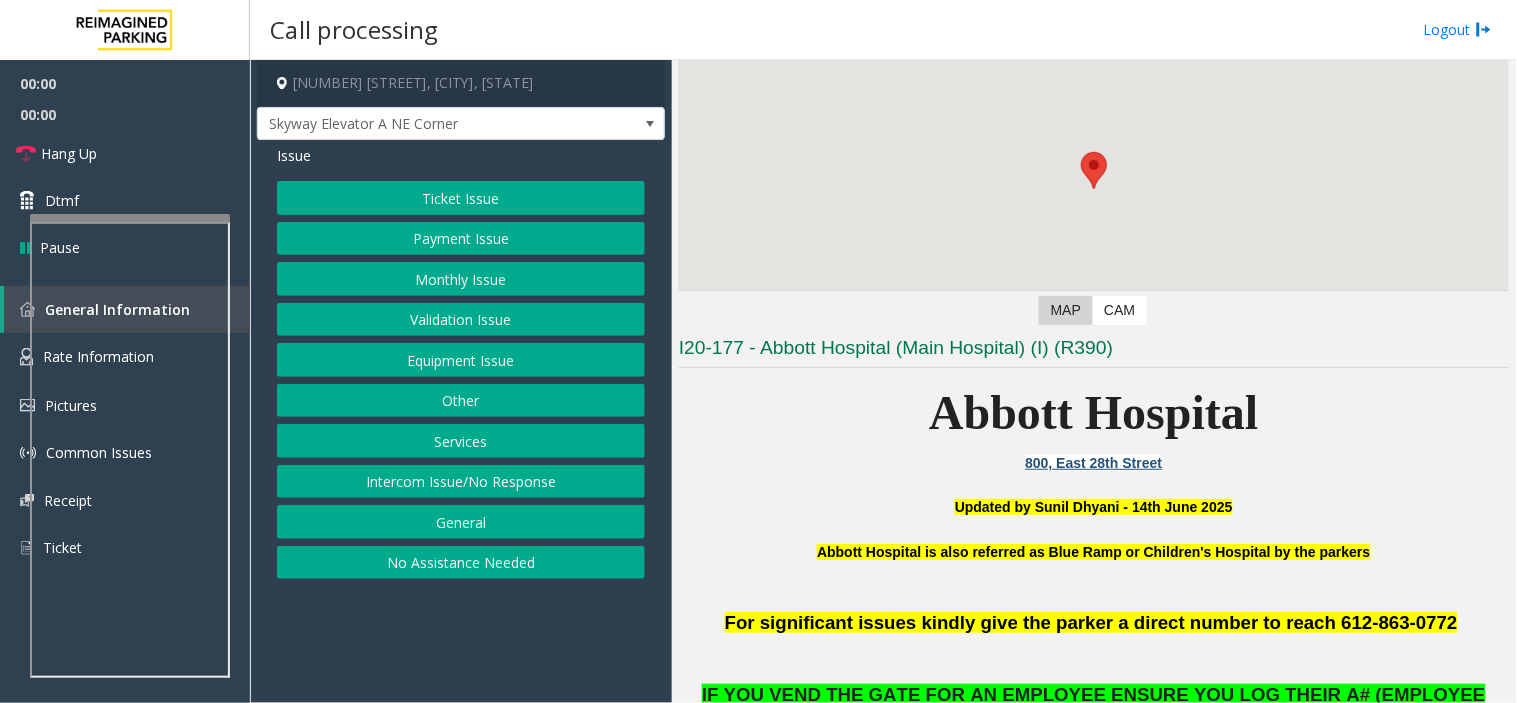 scroll, scrollTop: 333, scrollLeft: 0, axis: vertical 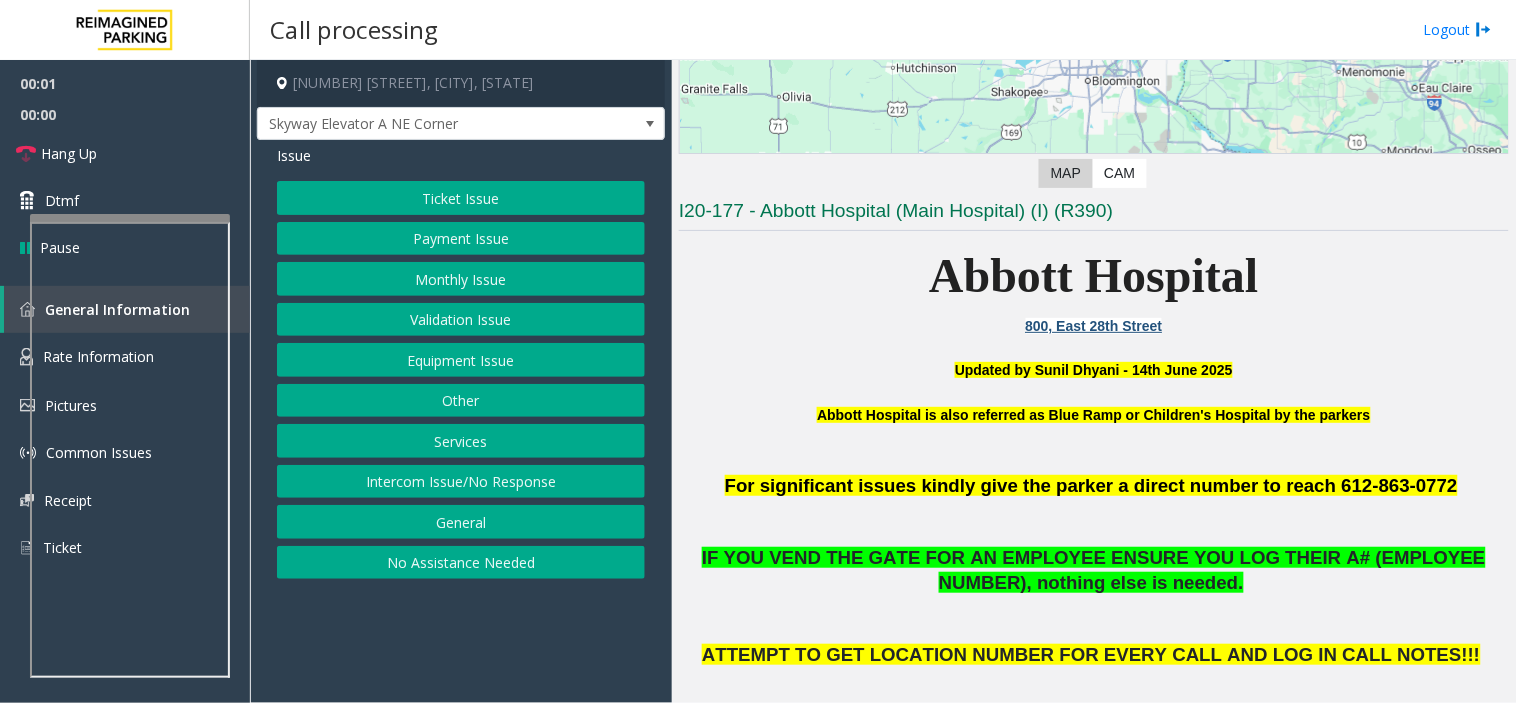 click on "Abbott Hospital" 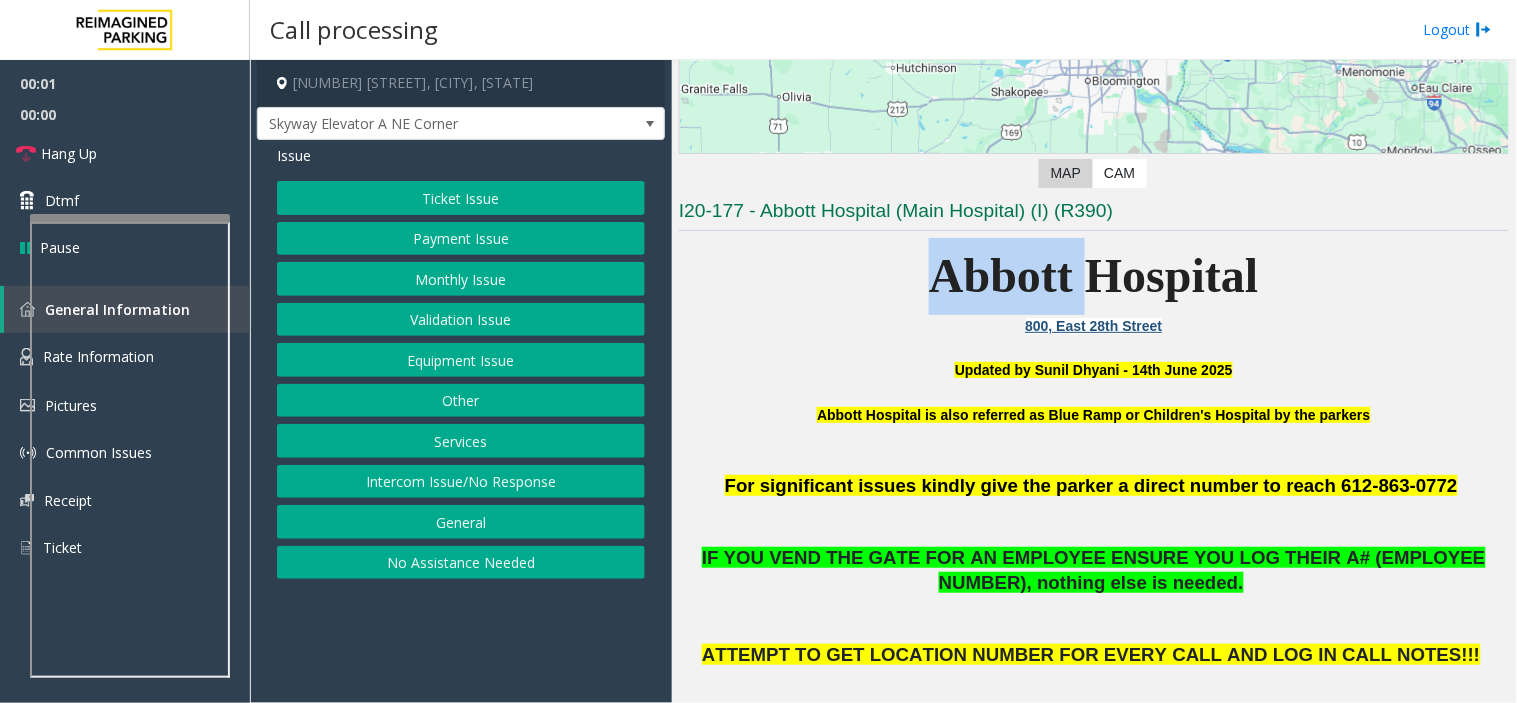 click on "Abbott Hospital" 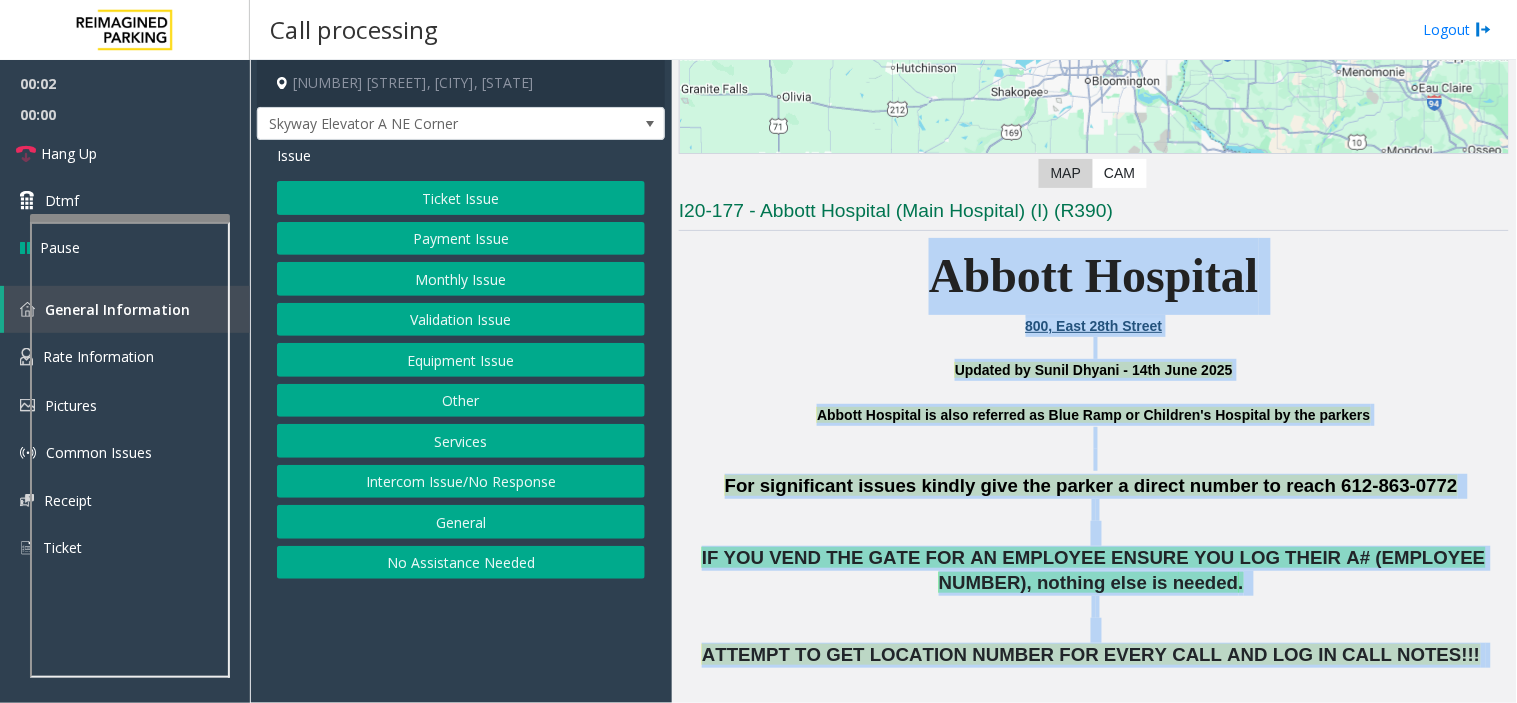 drag, startPoint x: 994, startPoint y: 272, endPoint x: 1187, endPoint y: 644, distance: 419.0859 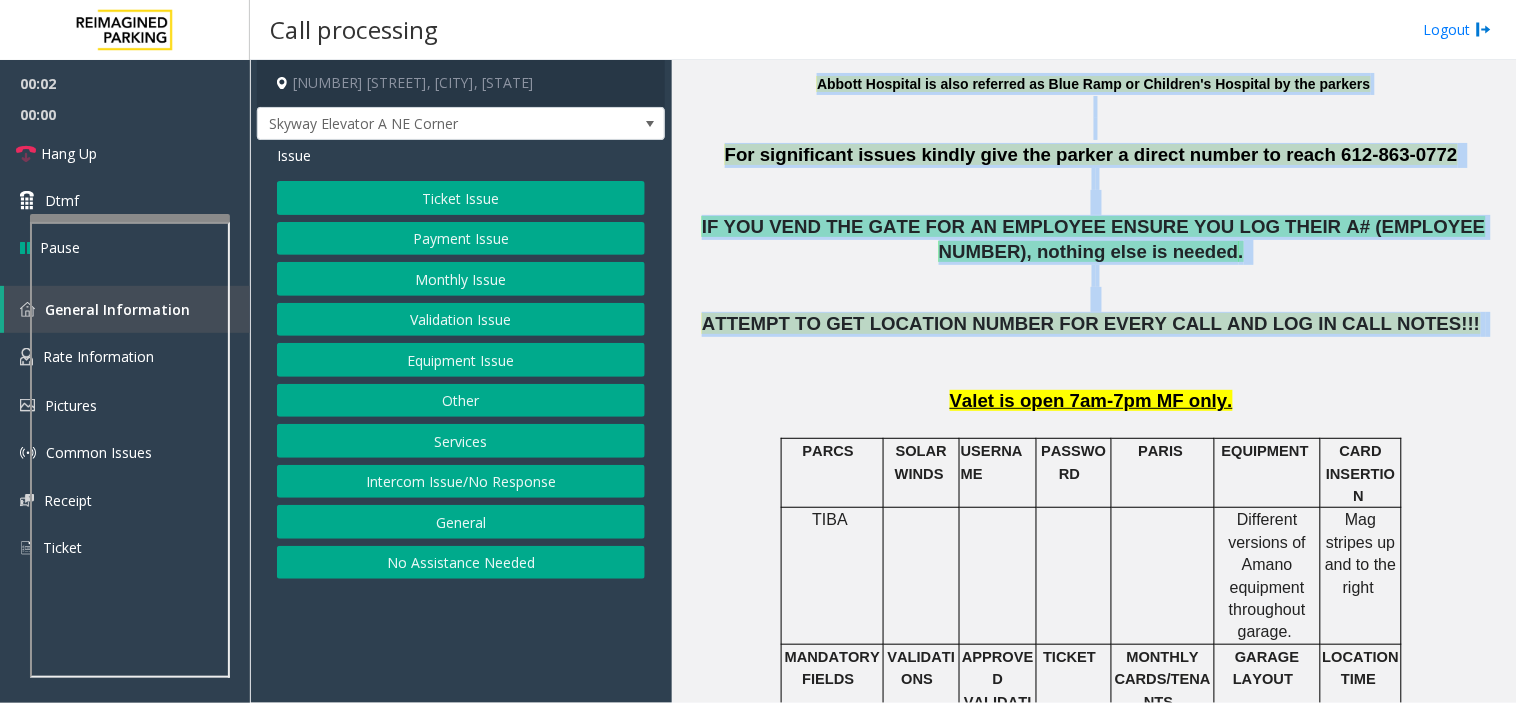scroll, scrollTop: 666, scrollLeft: 0, axis: vertical 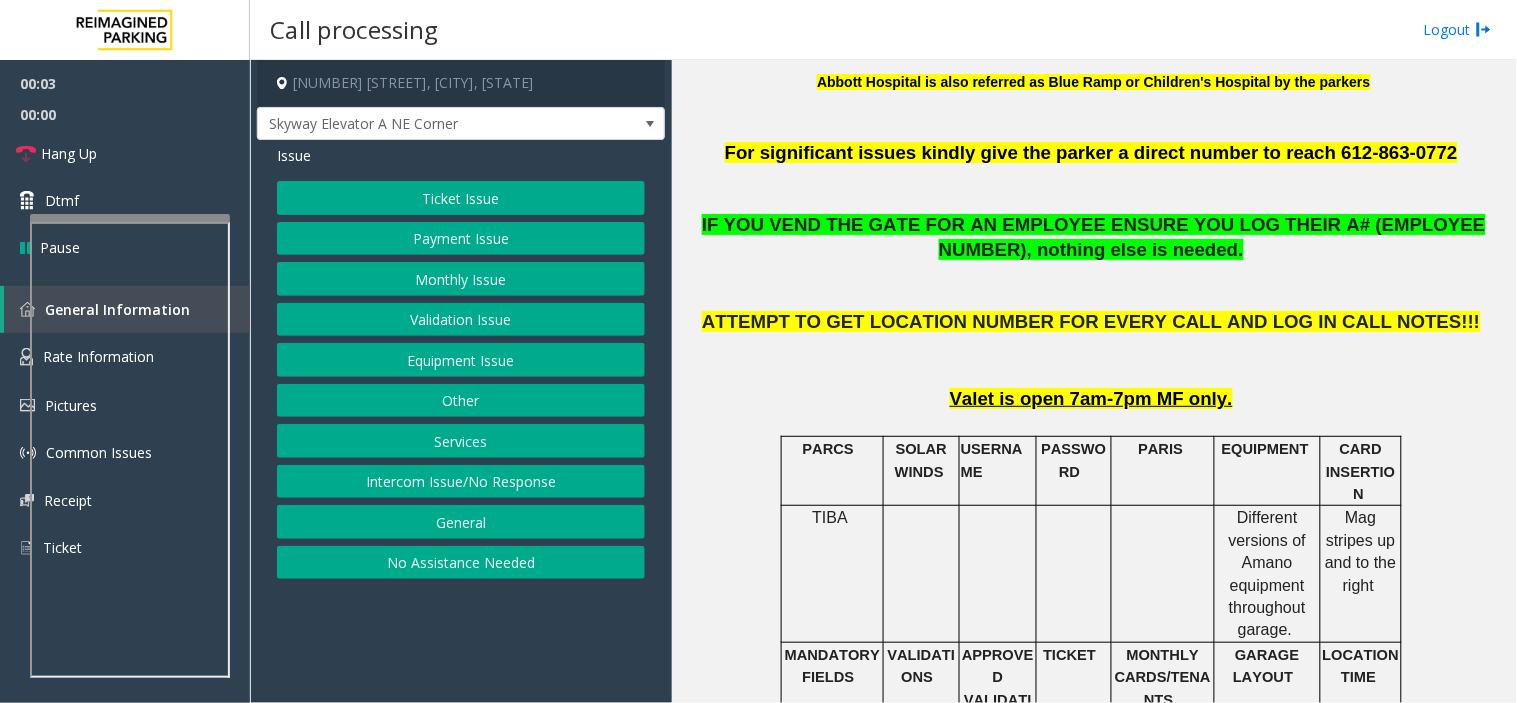 click on "Valet is open 7am-7pm MF only." 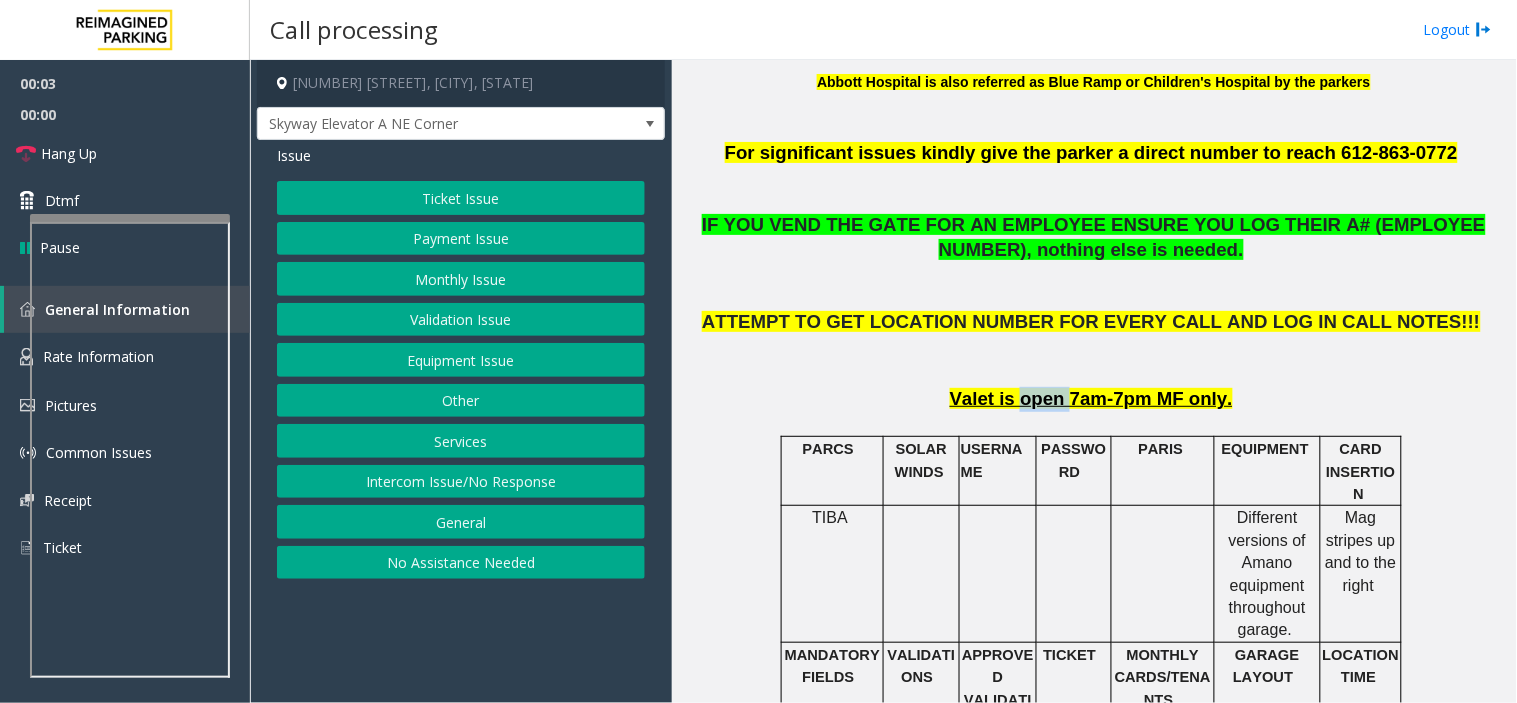 click on "Valet is open 7am-7pm MF only." 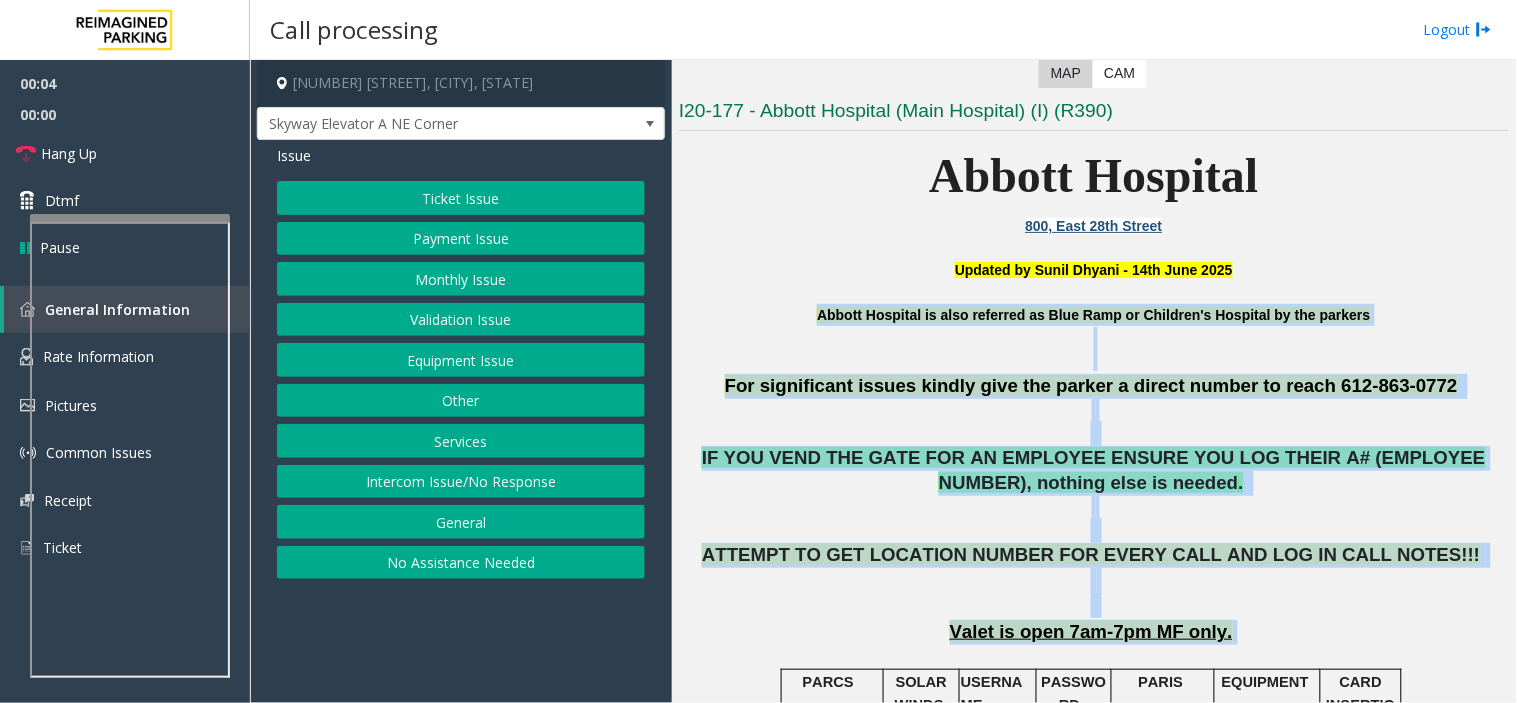 scroll, scrollTop: 333, scrollLeft: 0, axis: vertical 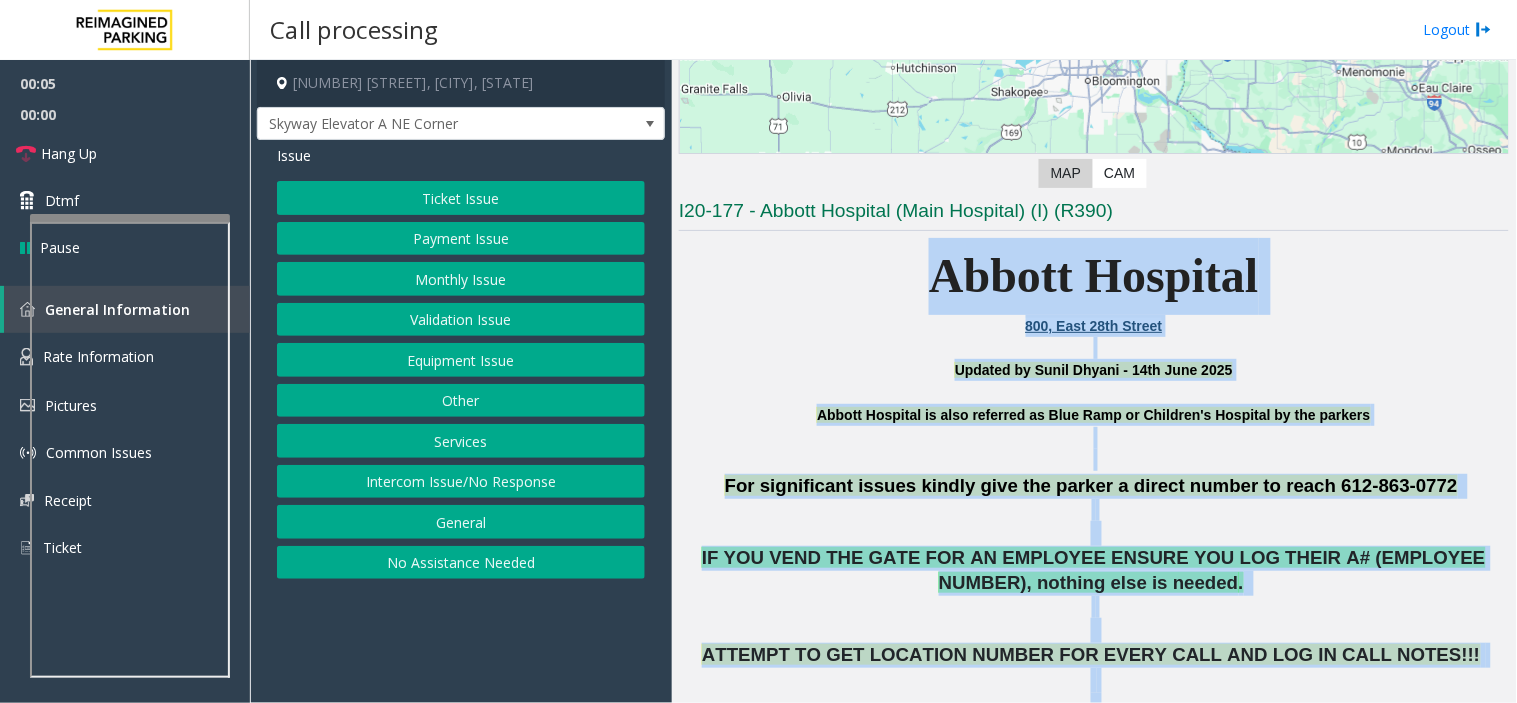 drag, startPoint x: 1027, startPoint y: 405, endPoint x: 945, endPoint y: 290, distance: 141.24094 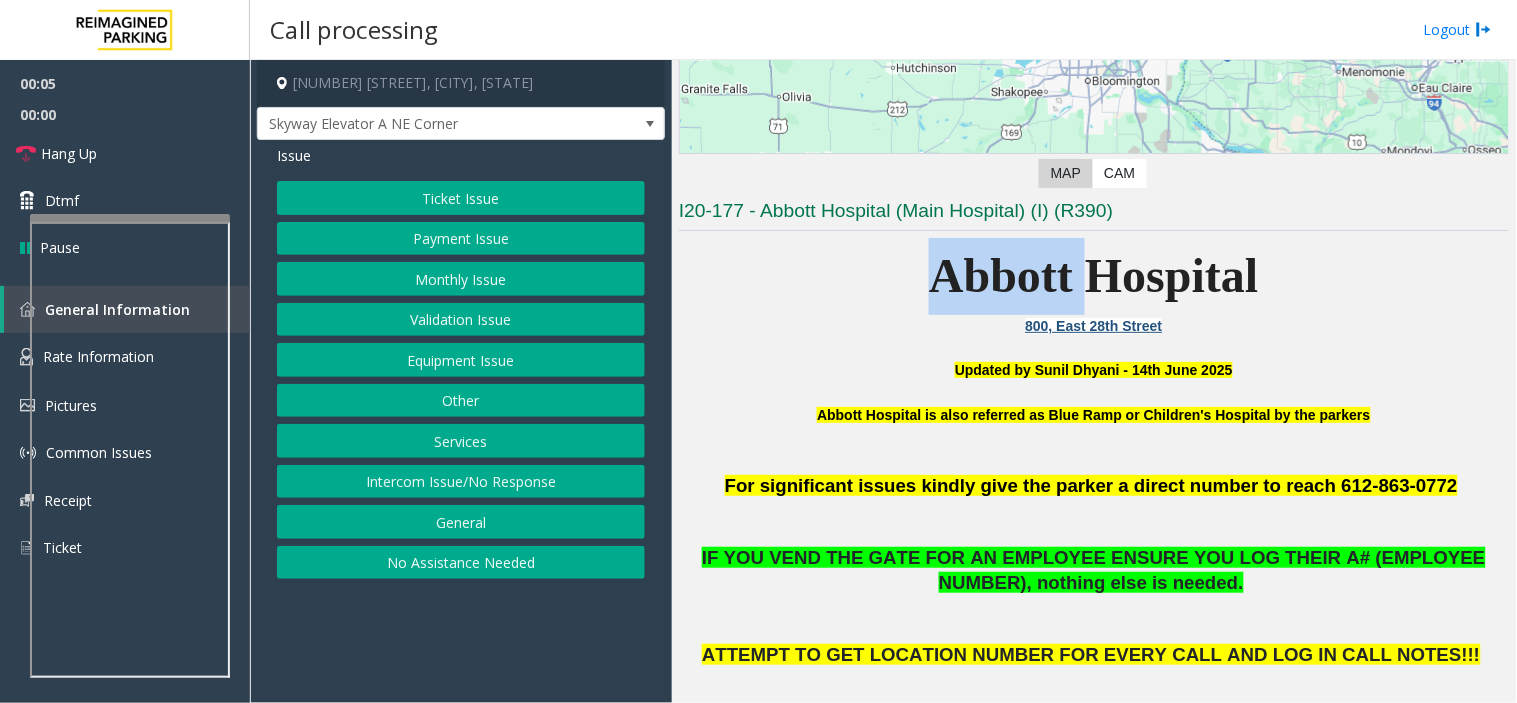 click on "Abbott Hospital" 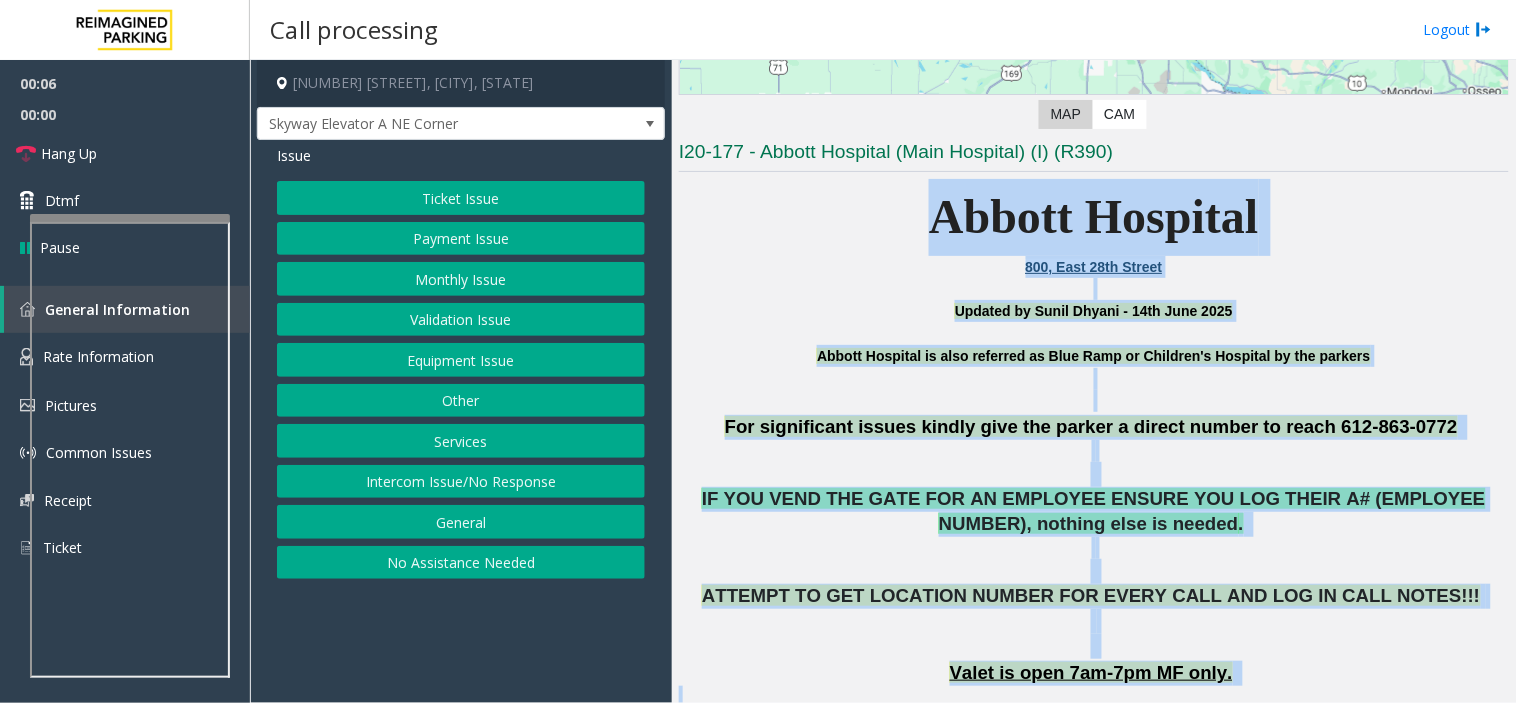 scroll, scrollTop: 444, scrollLeft: 0, axis: vertical 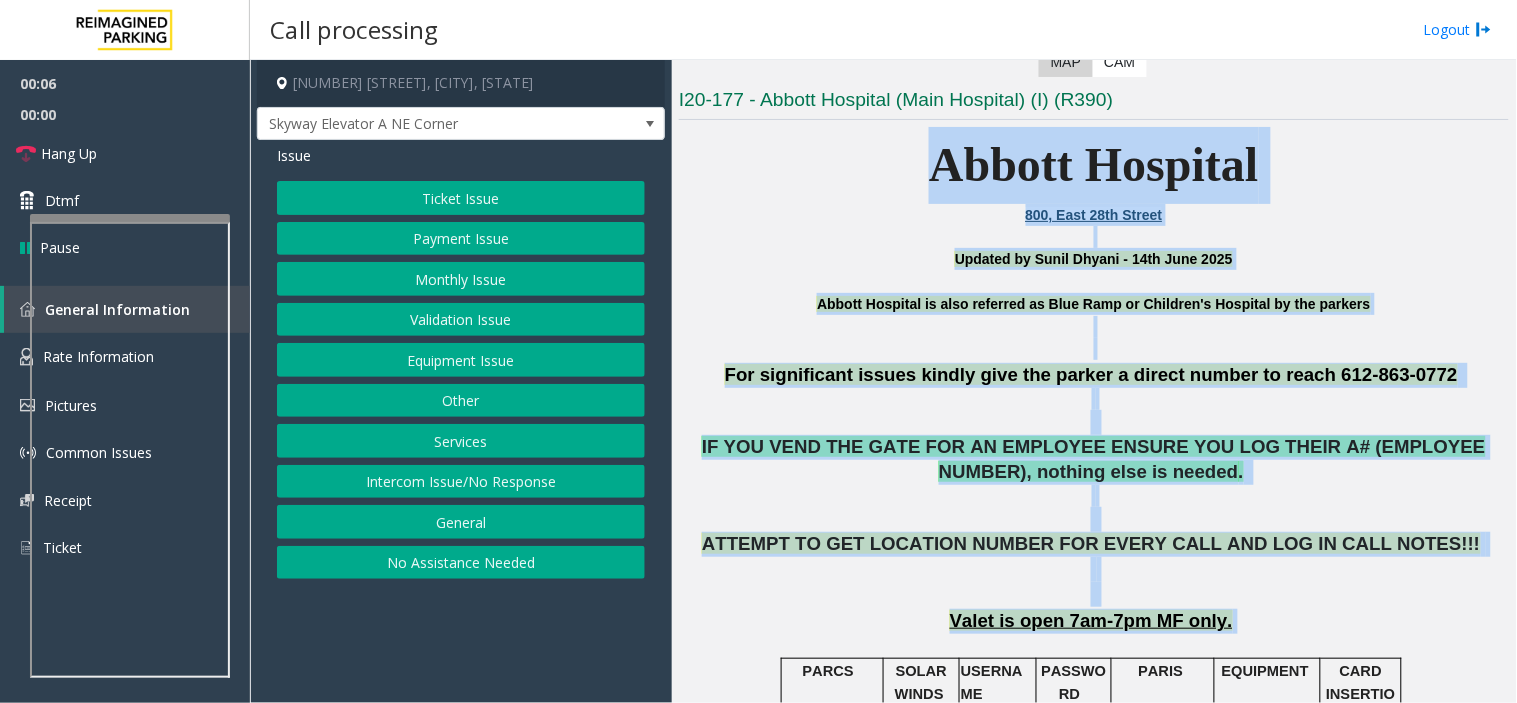 drag, startPoint x: 945, startPoint y: 290, endPoint x: 1190, endPoint y: 616, distance: 407.8002 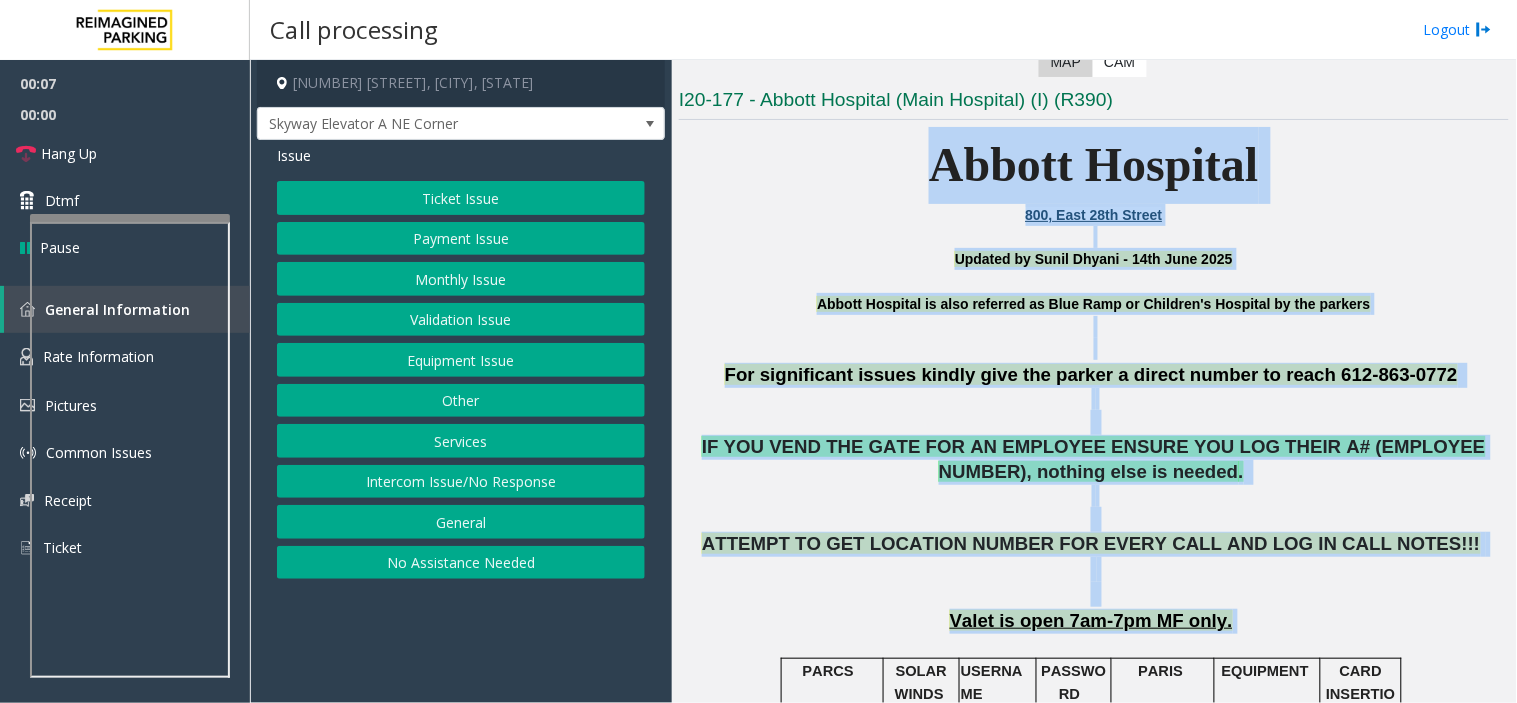 click on "Valet is open 7am-7pm MF only." 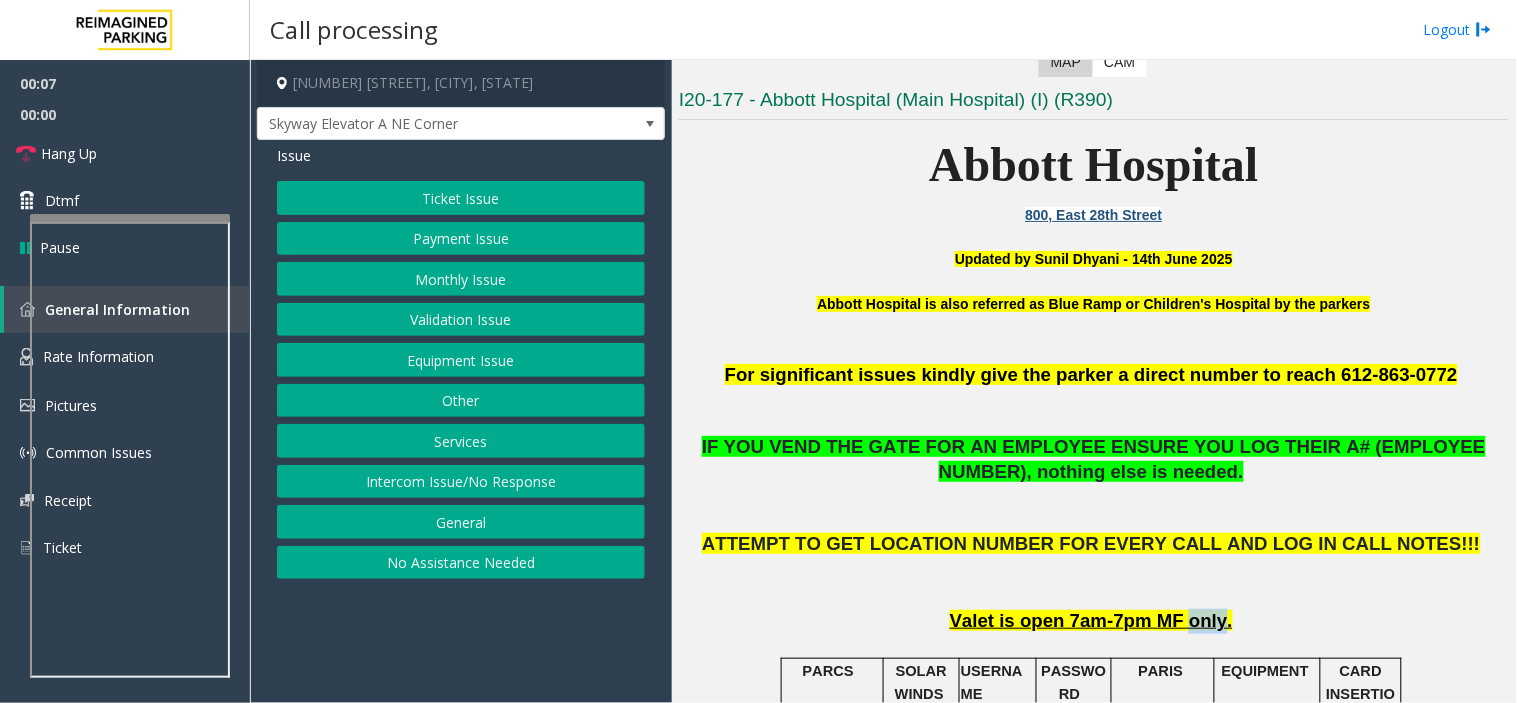 click on "Valet is open 7am-7pm MF only." 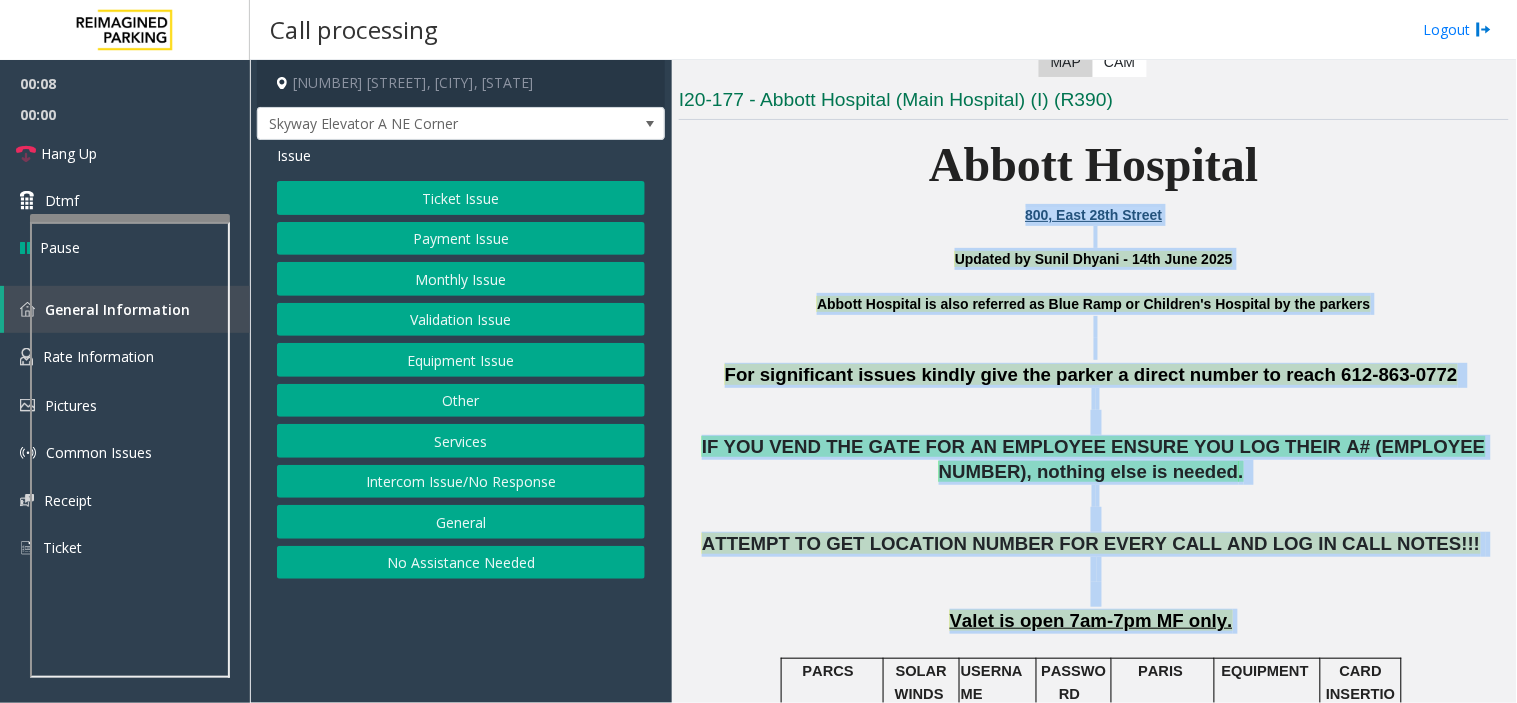 drag, startPoint x: 1190, startPoint y: 616, endPoint x: 884, endPoint y: 212, distance: 506.8057 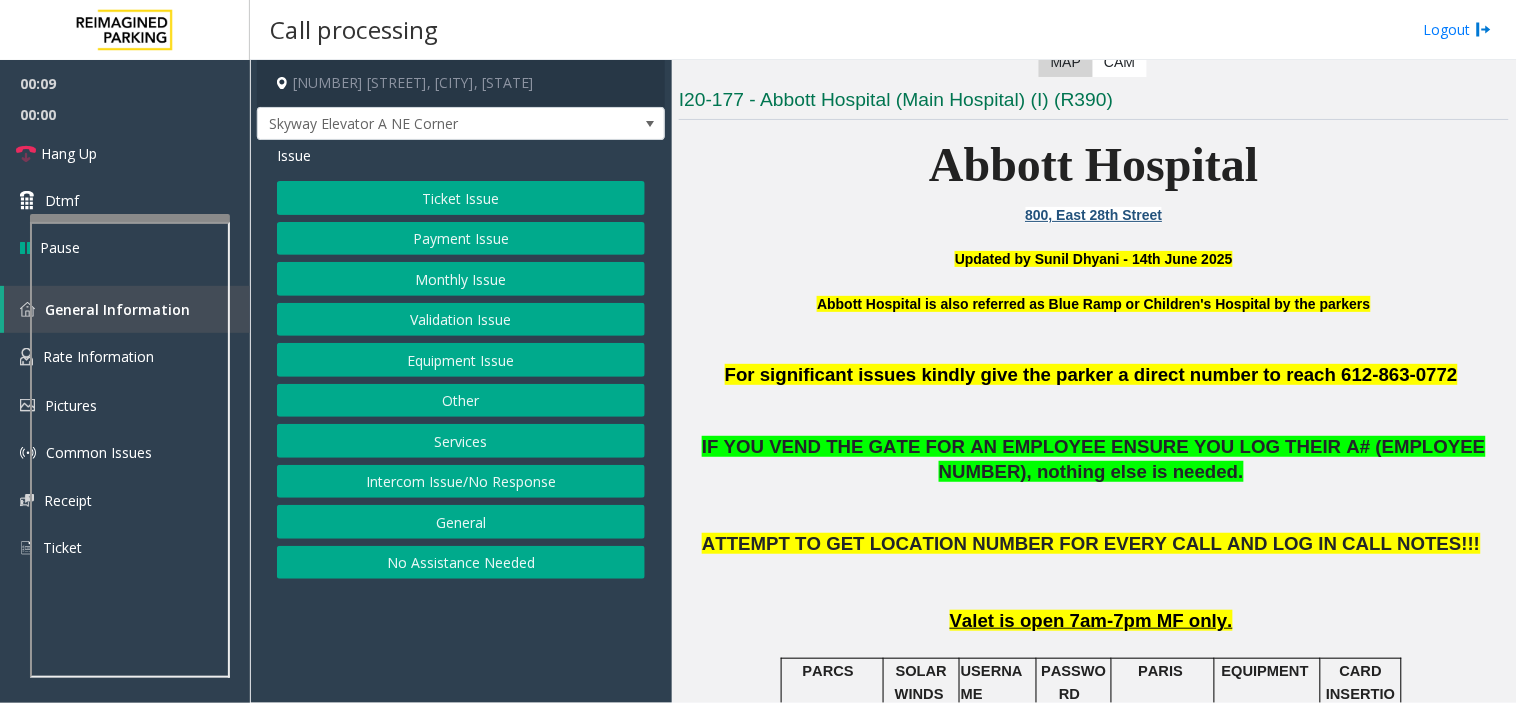 click on "Ticket Issue" 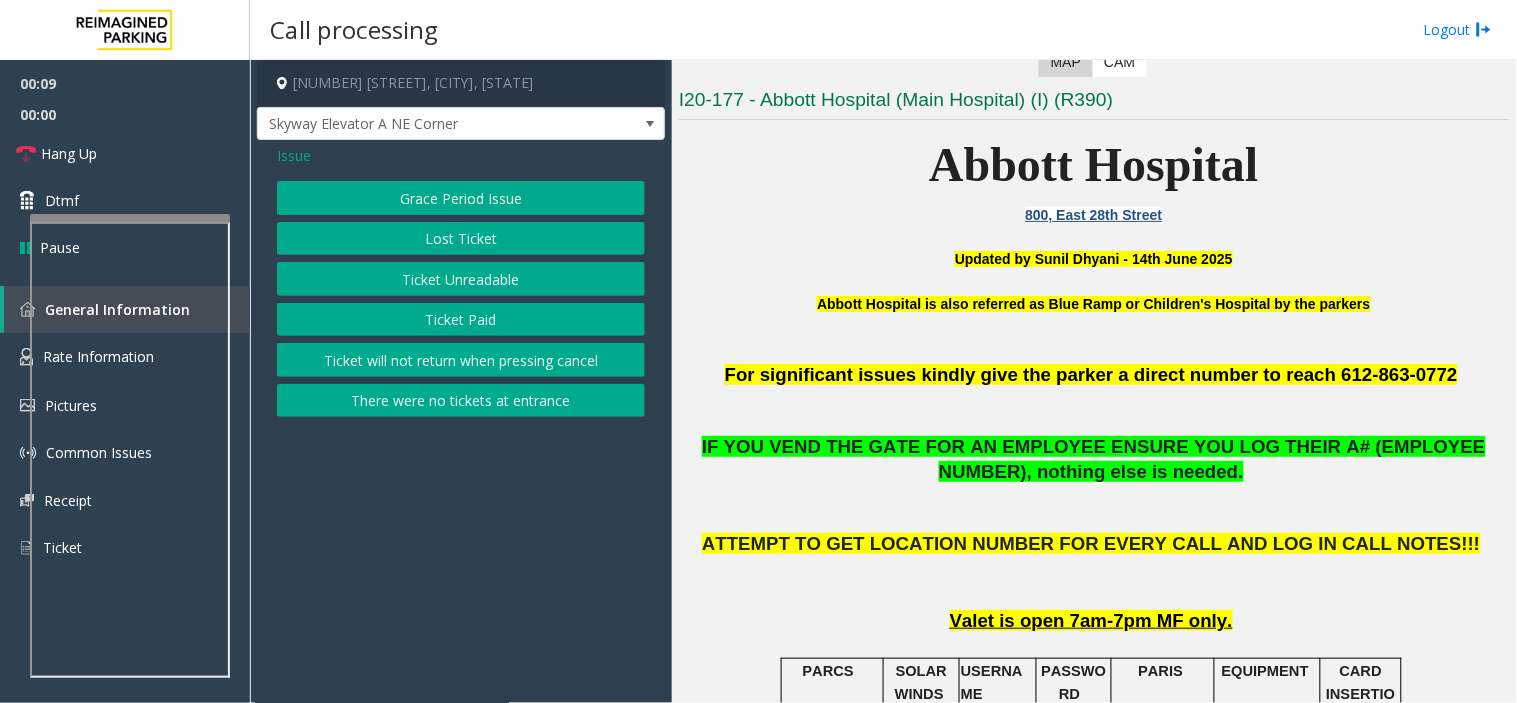 click on "Ticket Paid" 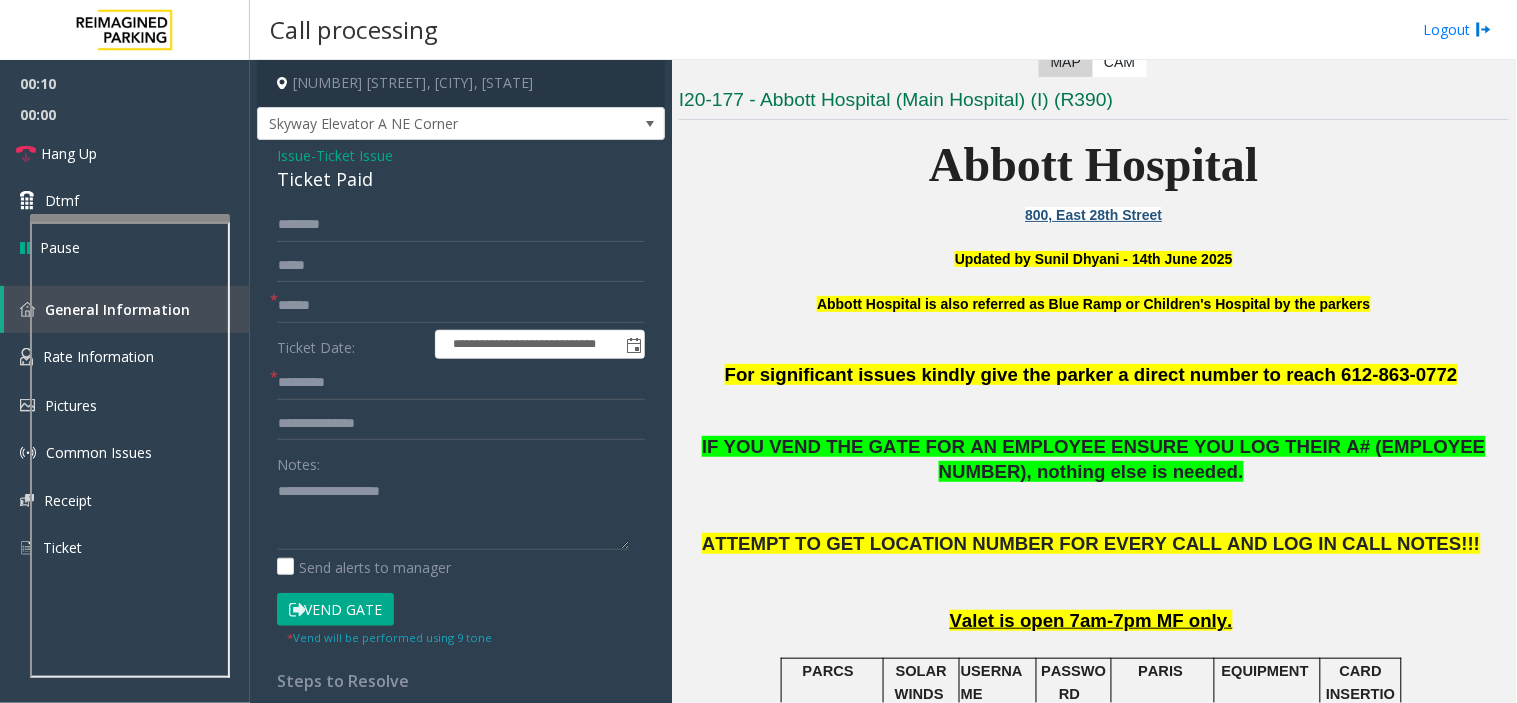 click on "Ticket Paid" 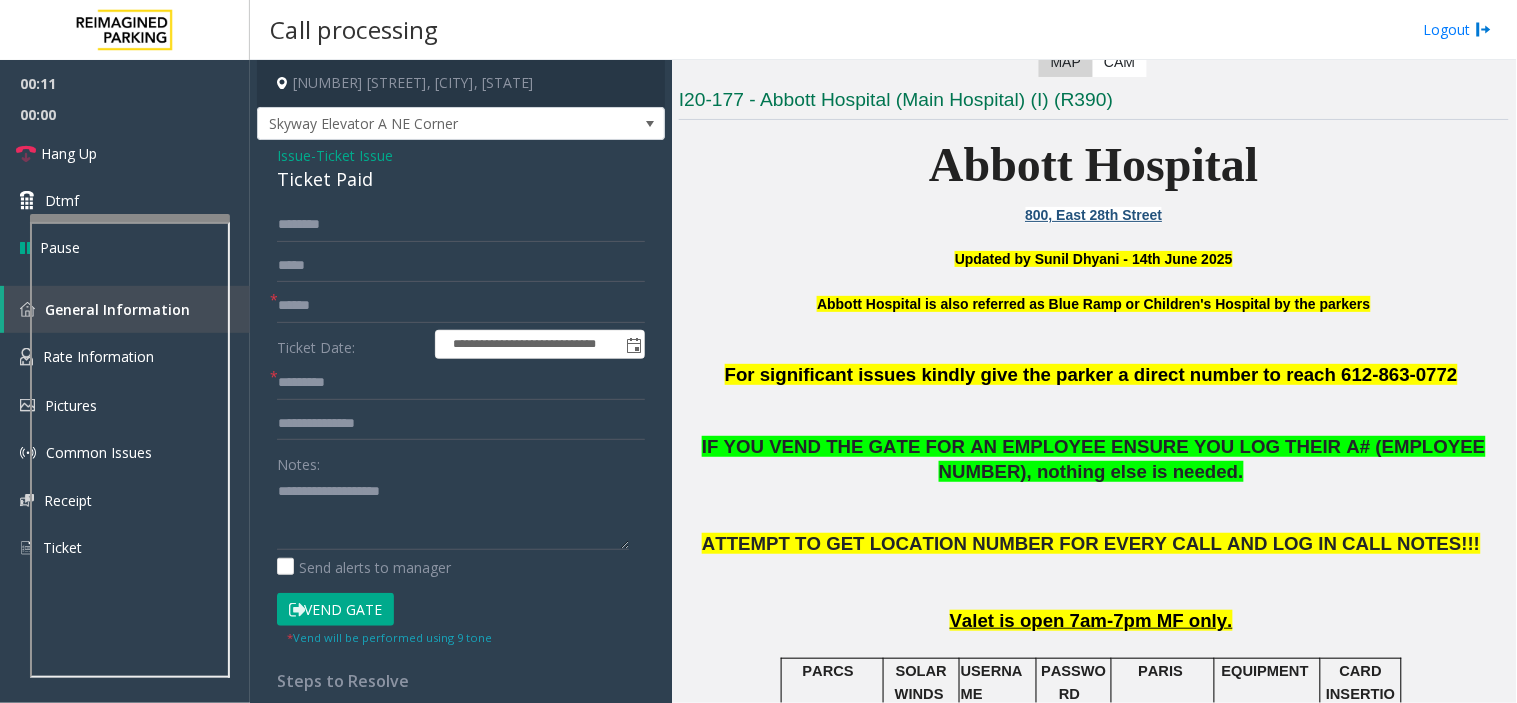 click on "Ticket Paid" 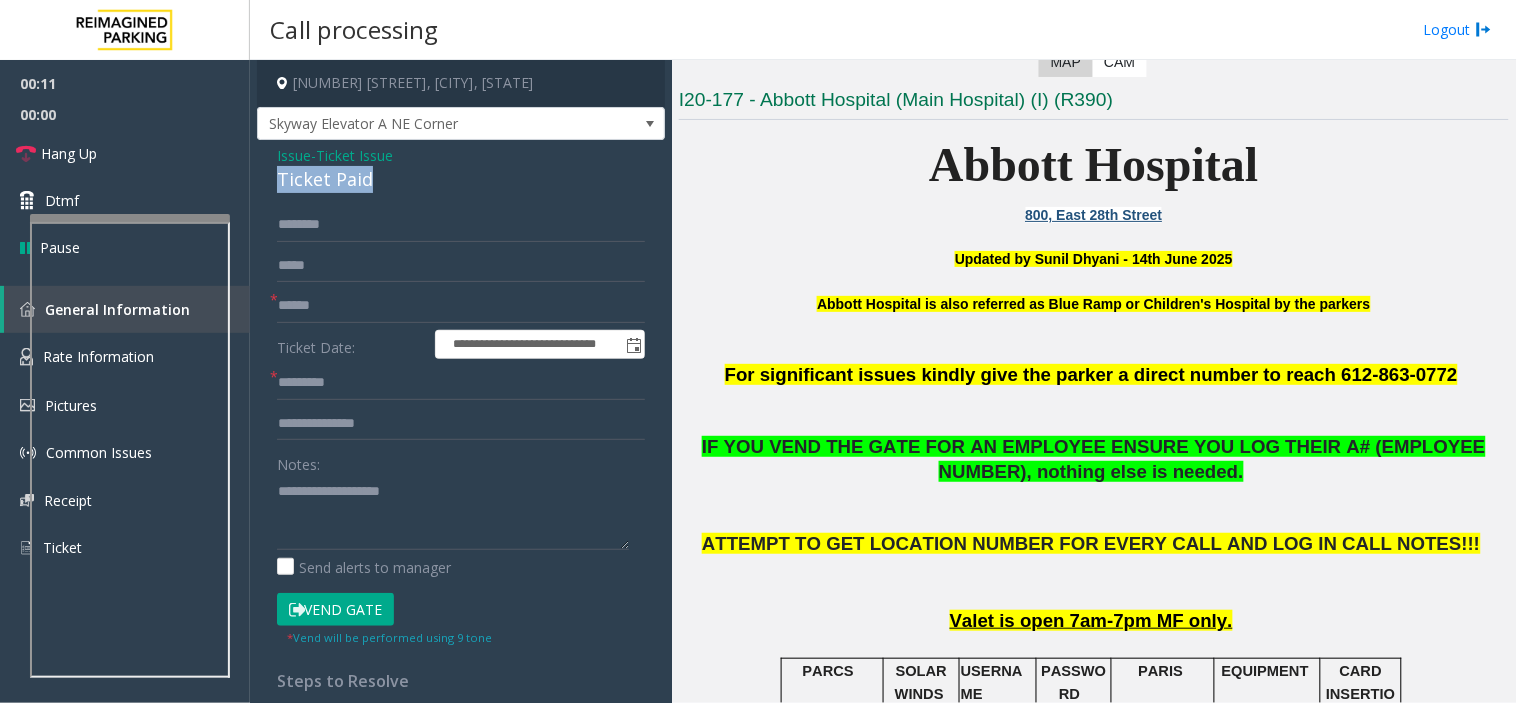 click on "Ticket Paid" 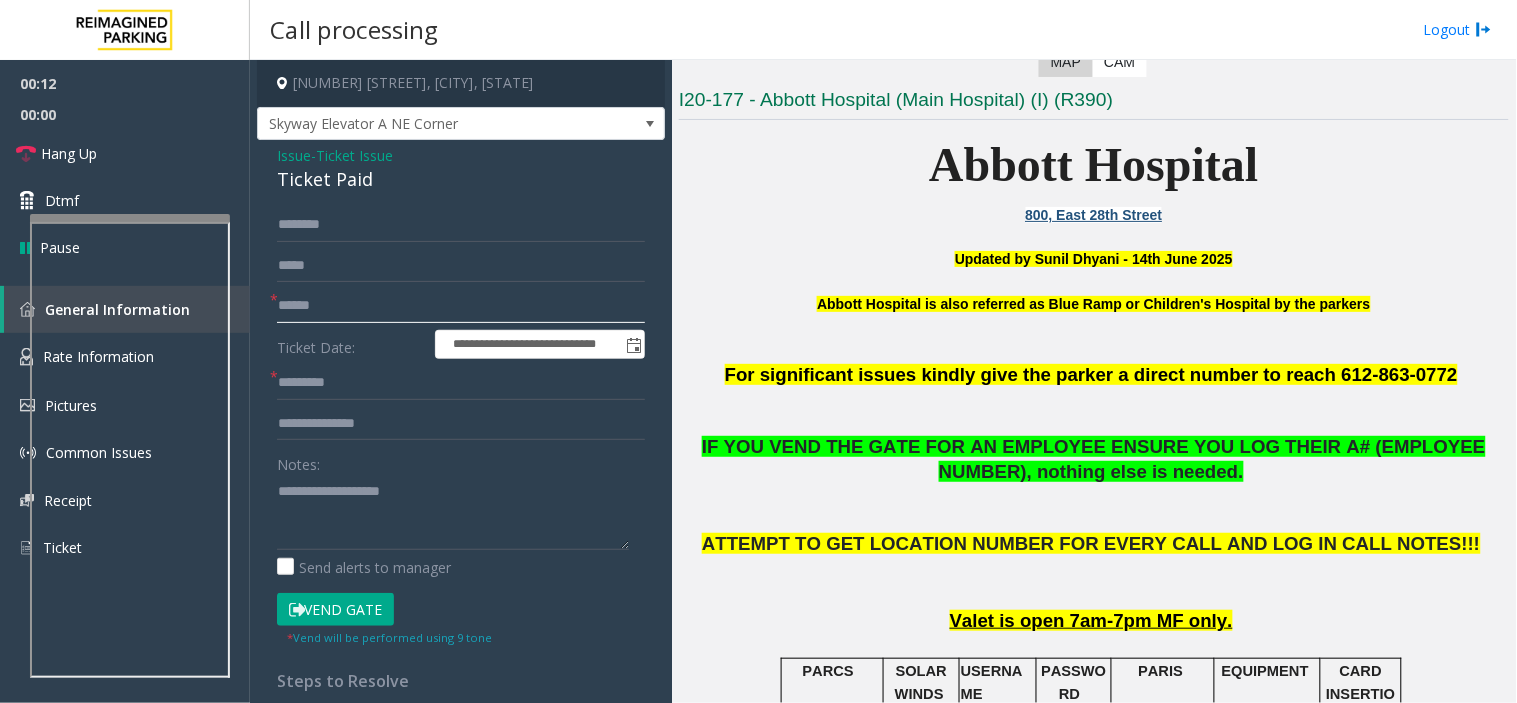 click 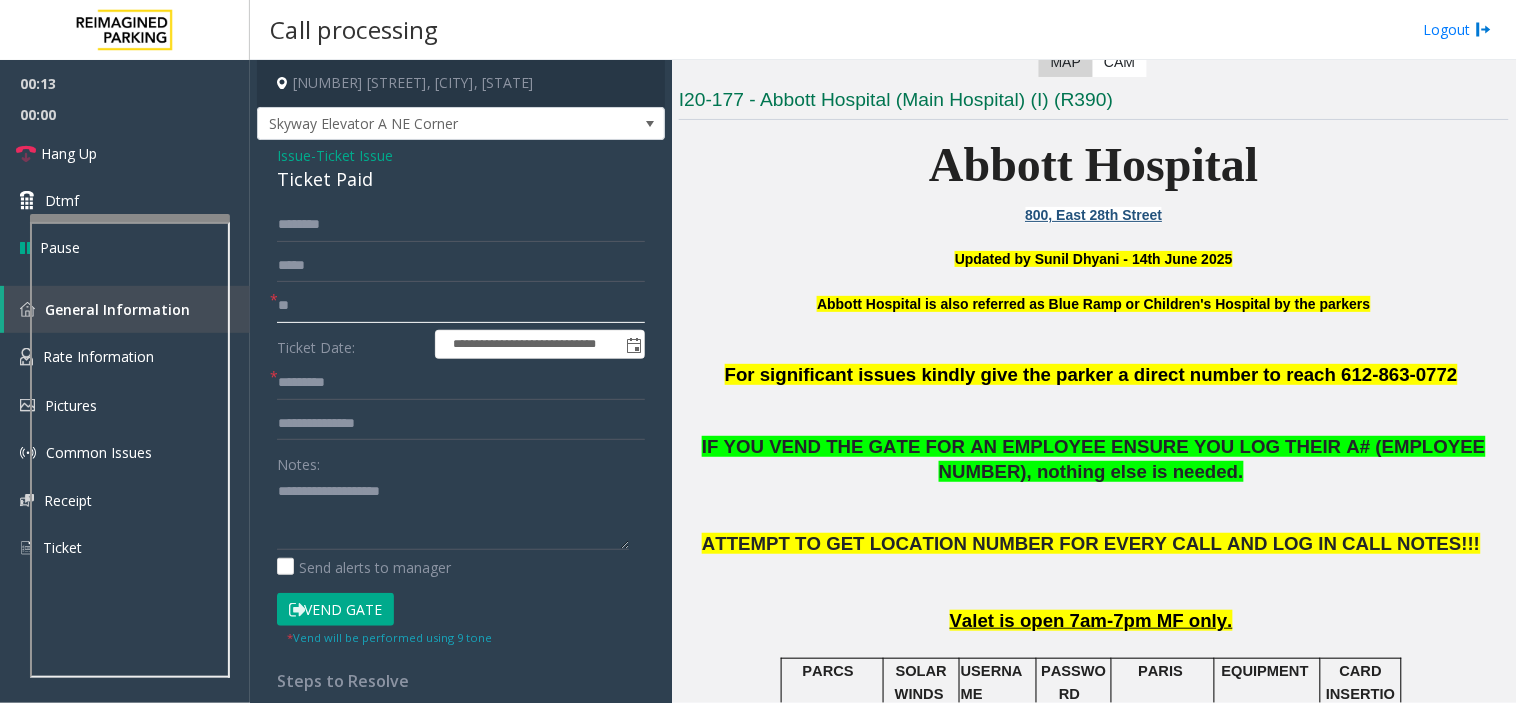 type on "**" 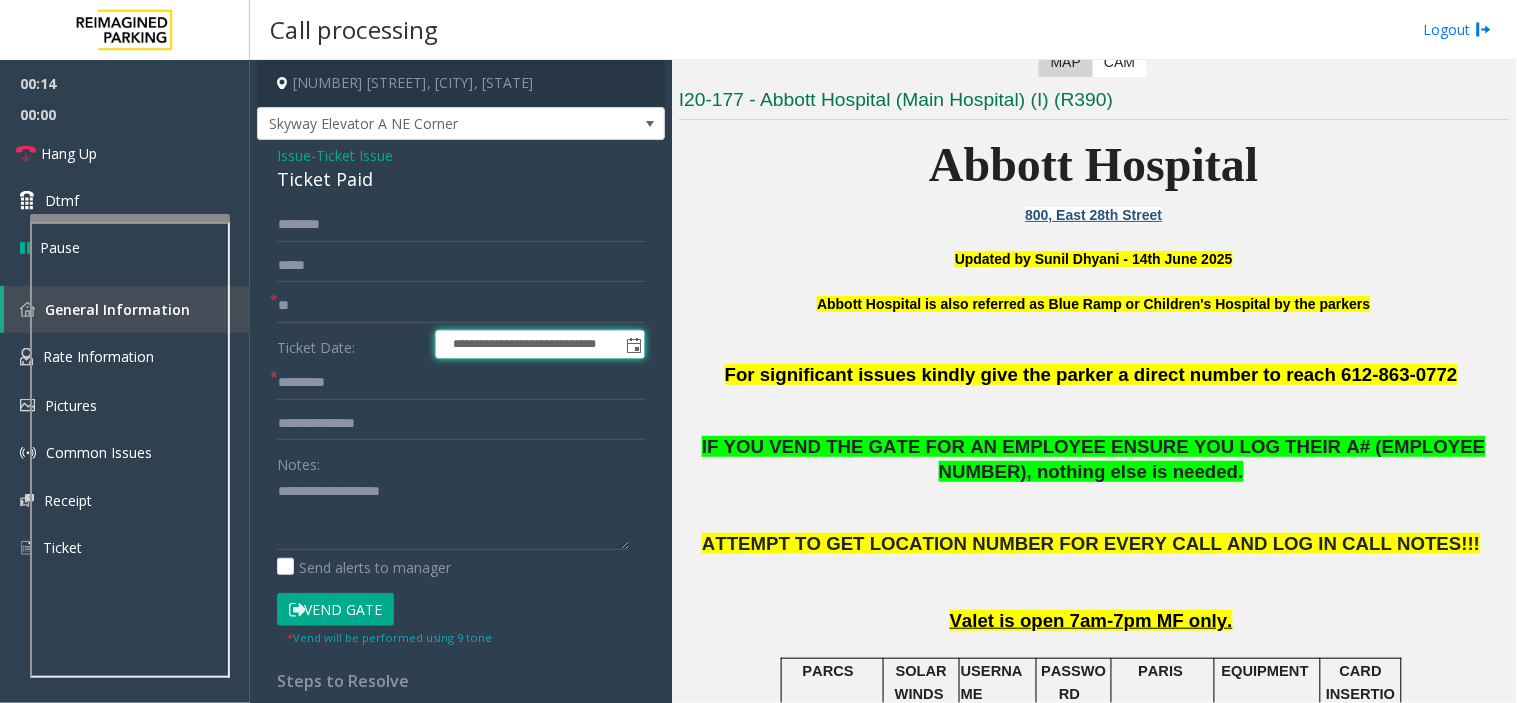 scroll, scrollTop: 0, scrollLeft: 1, axis: horizontal 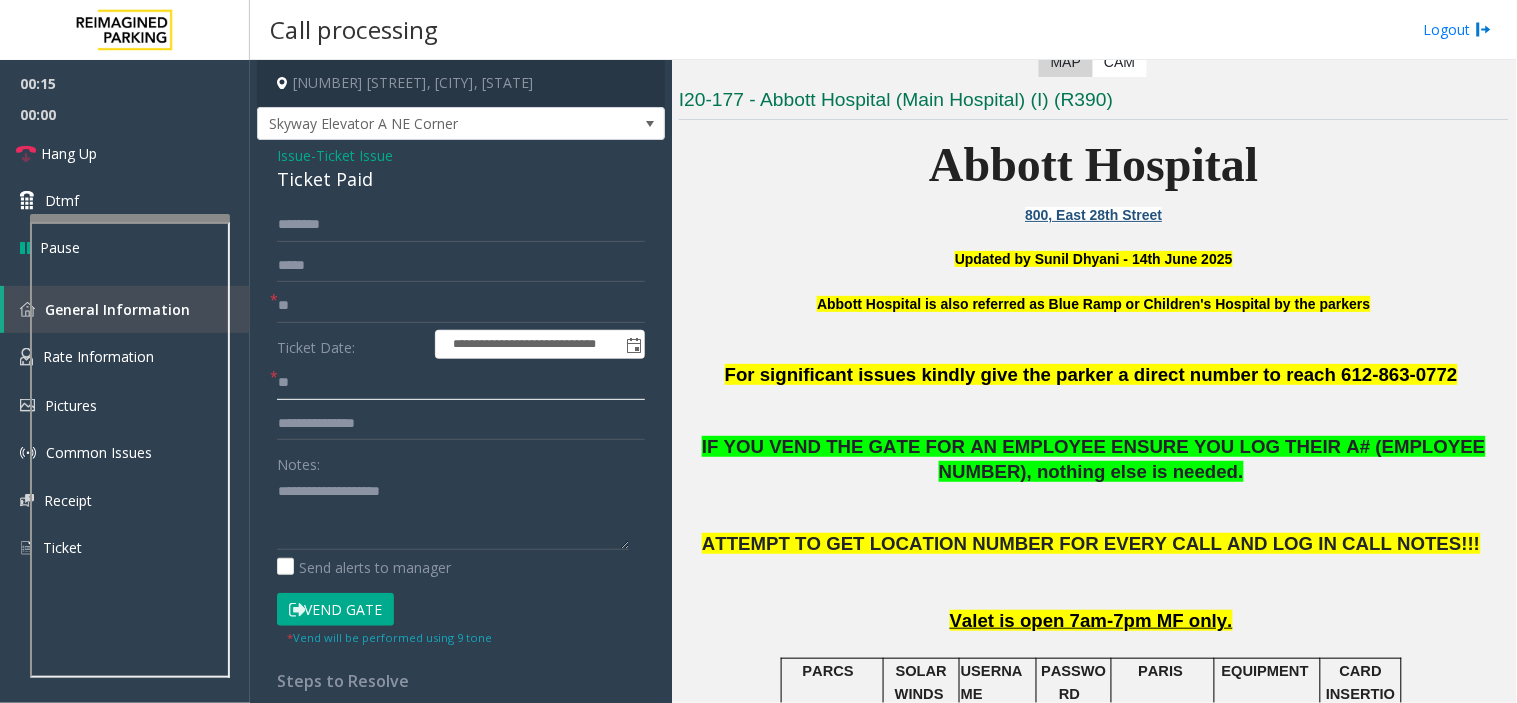type on "**" 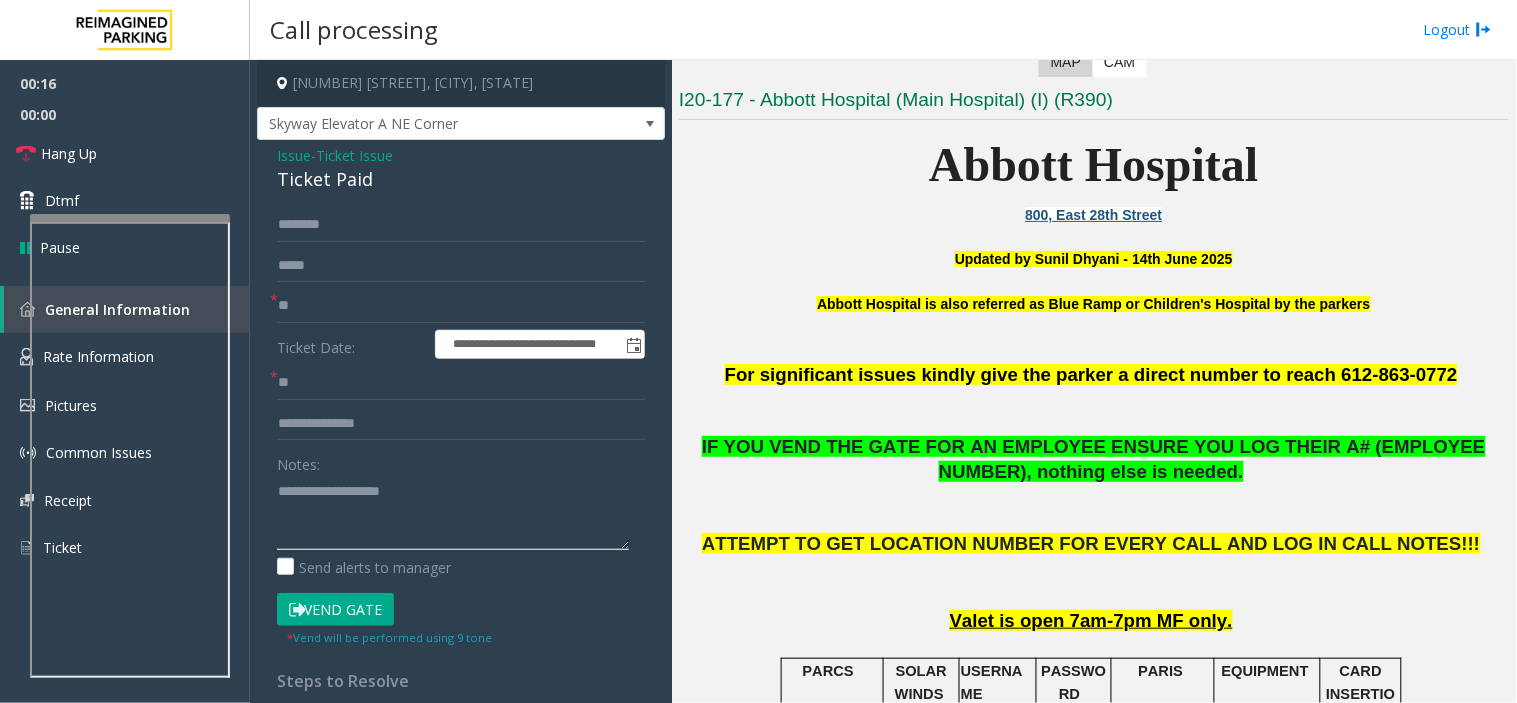 click 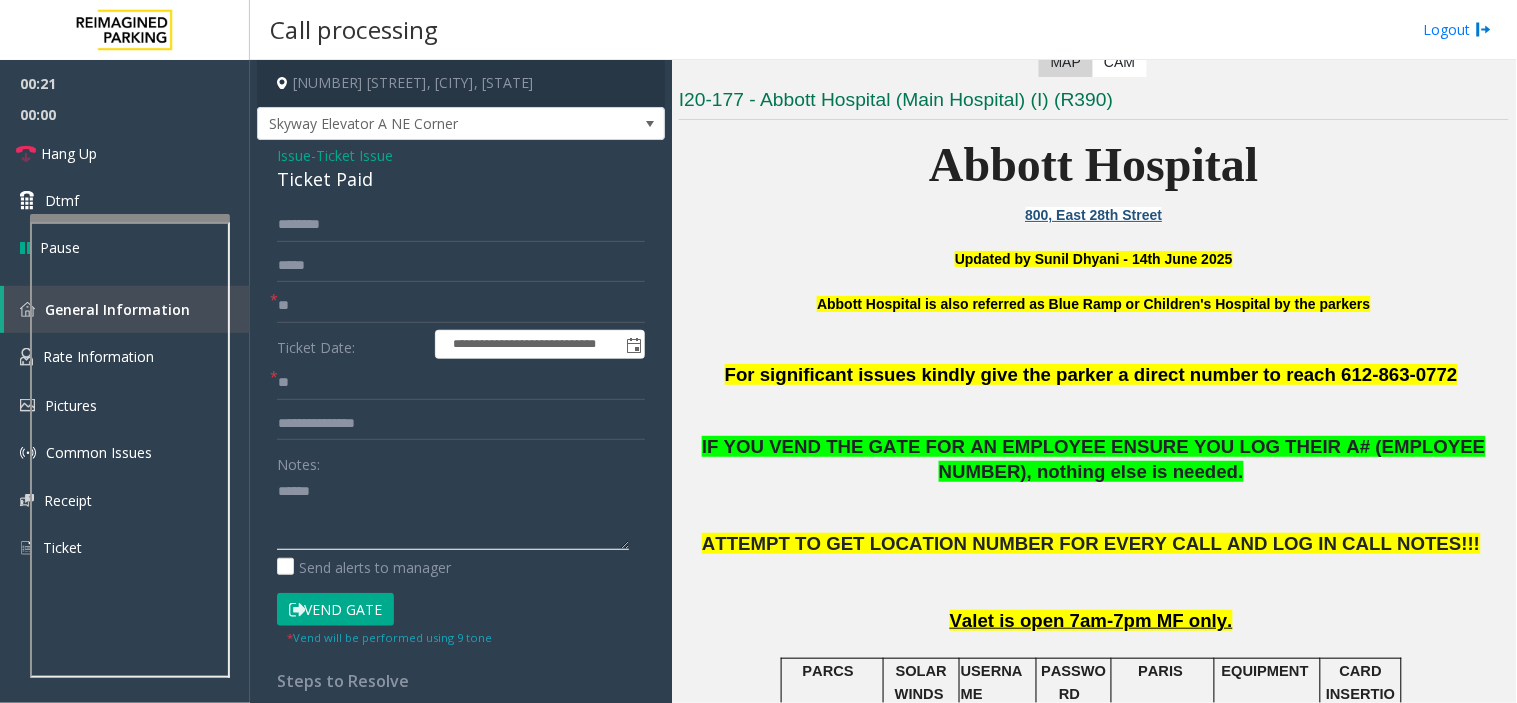 paste on "**********" 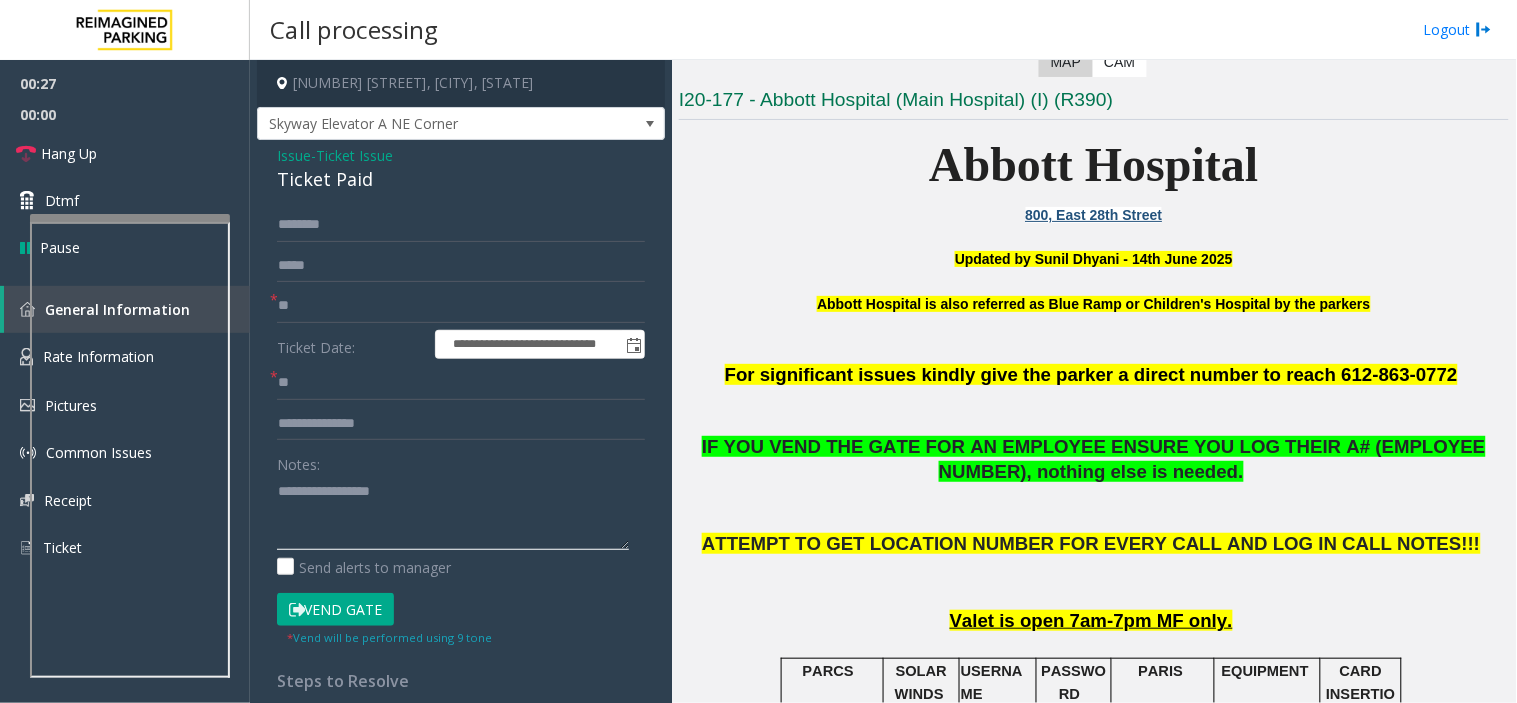 click 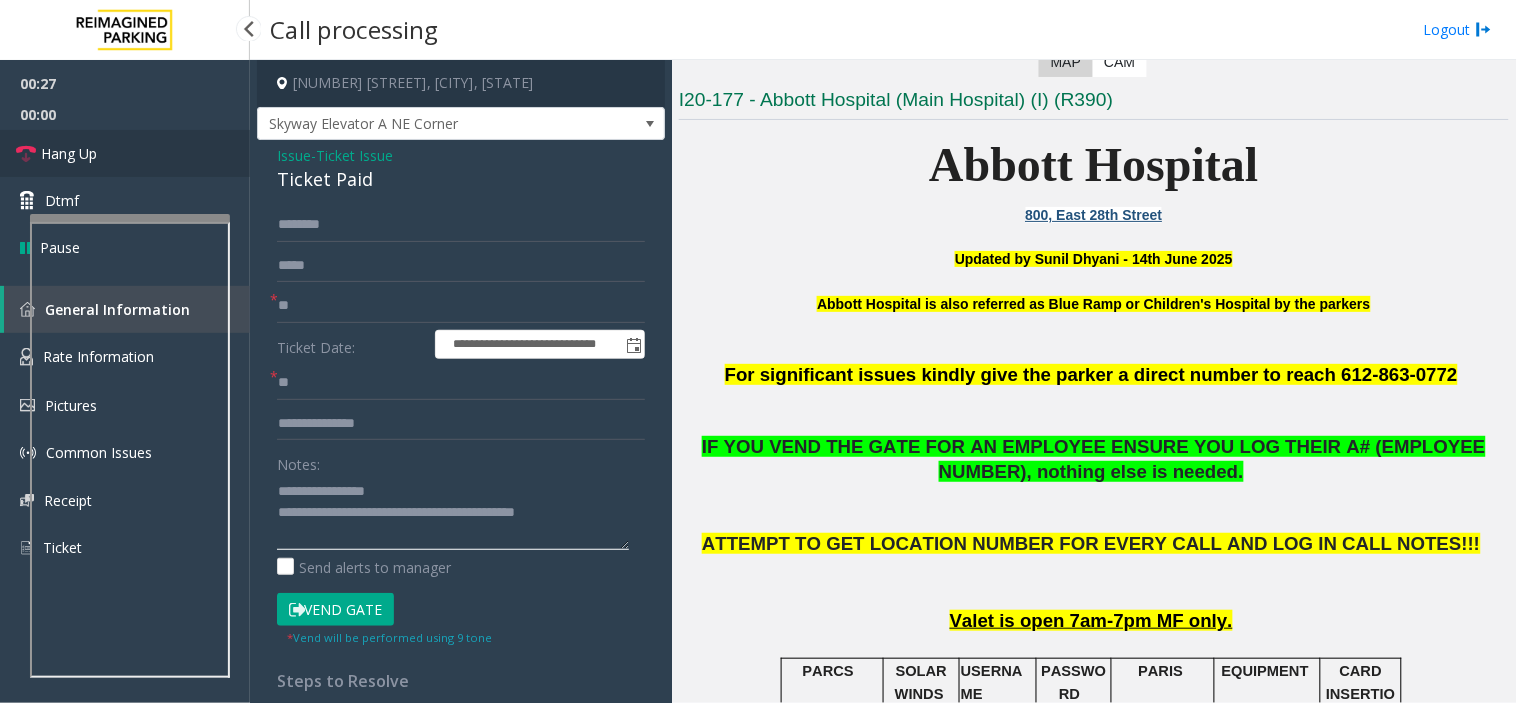 type on "**********" 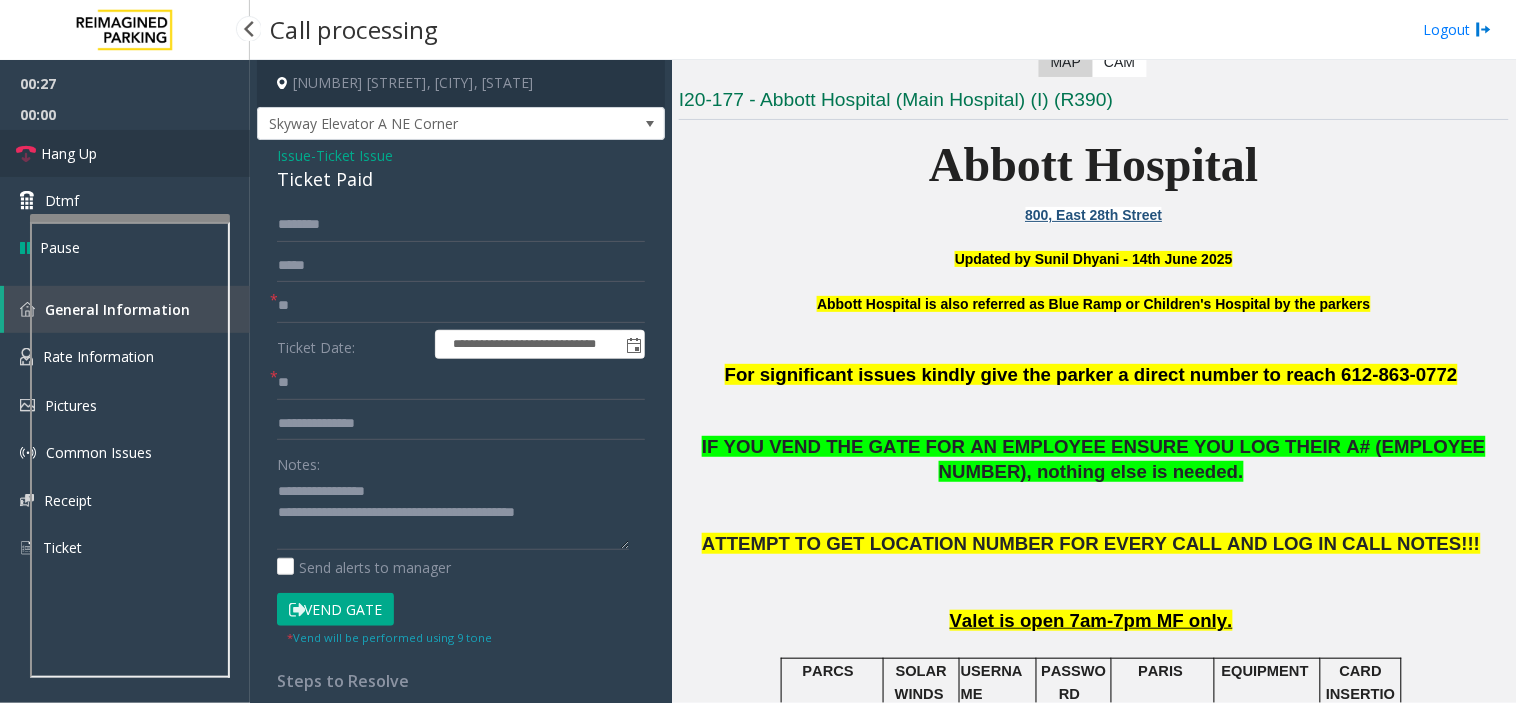 click on "Hang Up" at bounding box center (125, 153) 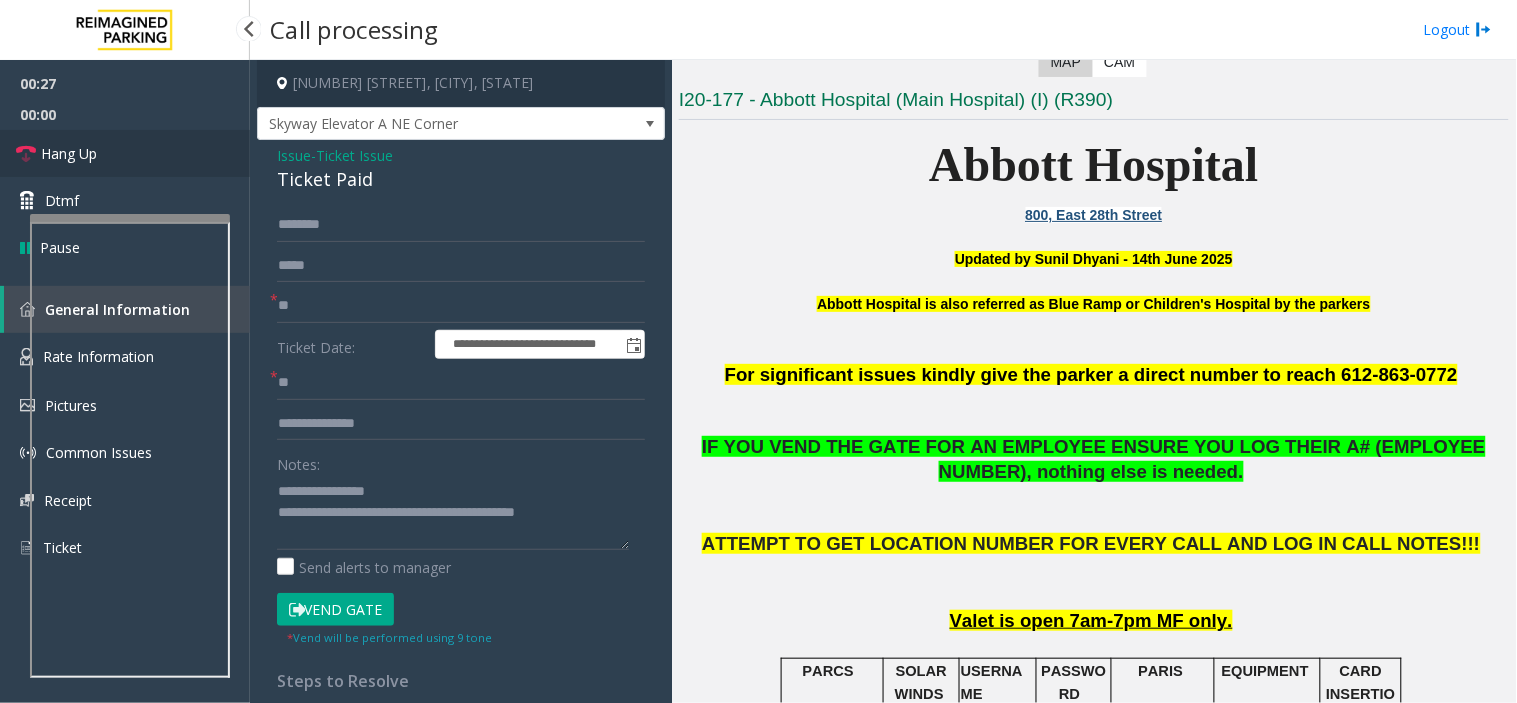click on "Hang Up" at bounding box center (125, 153) 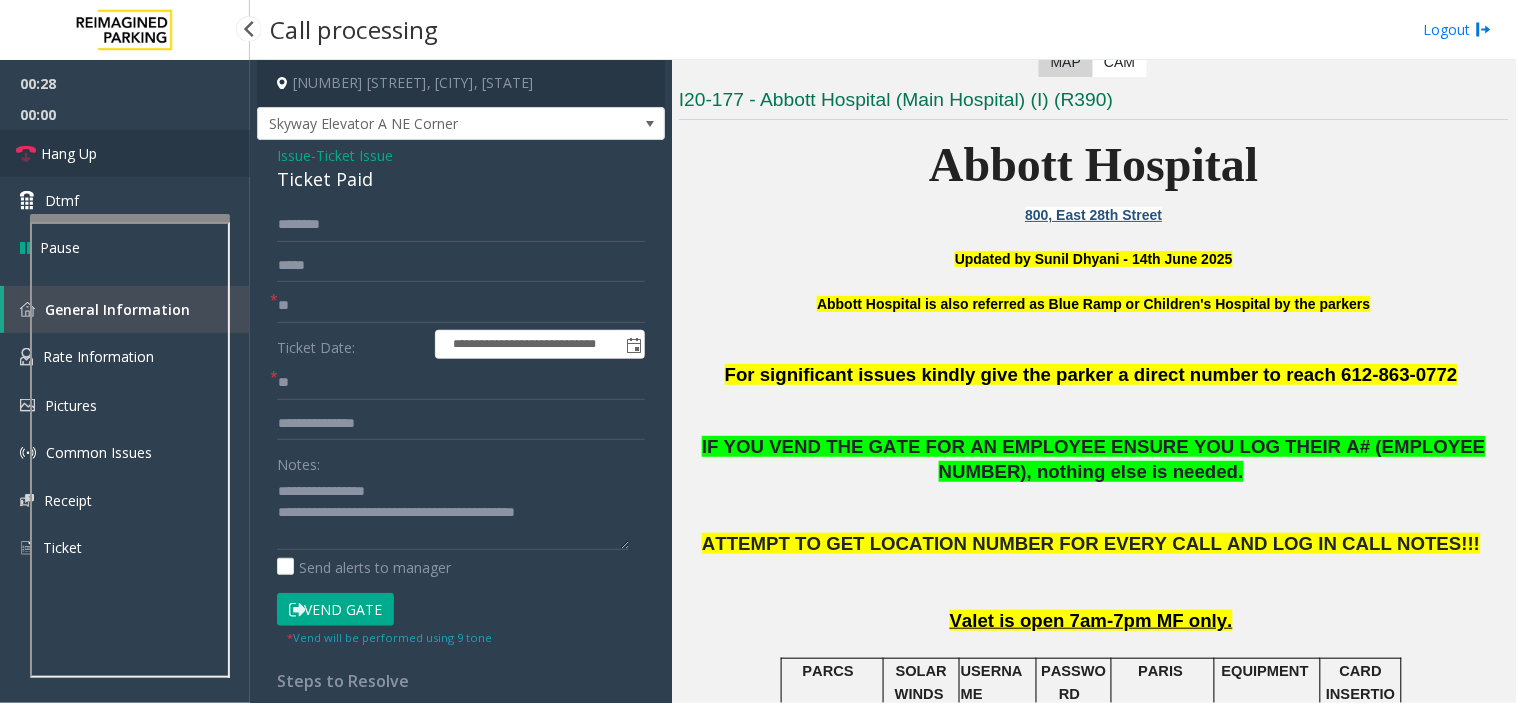 click on "Hang Up" at bounding box center [125, 153] 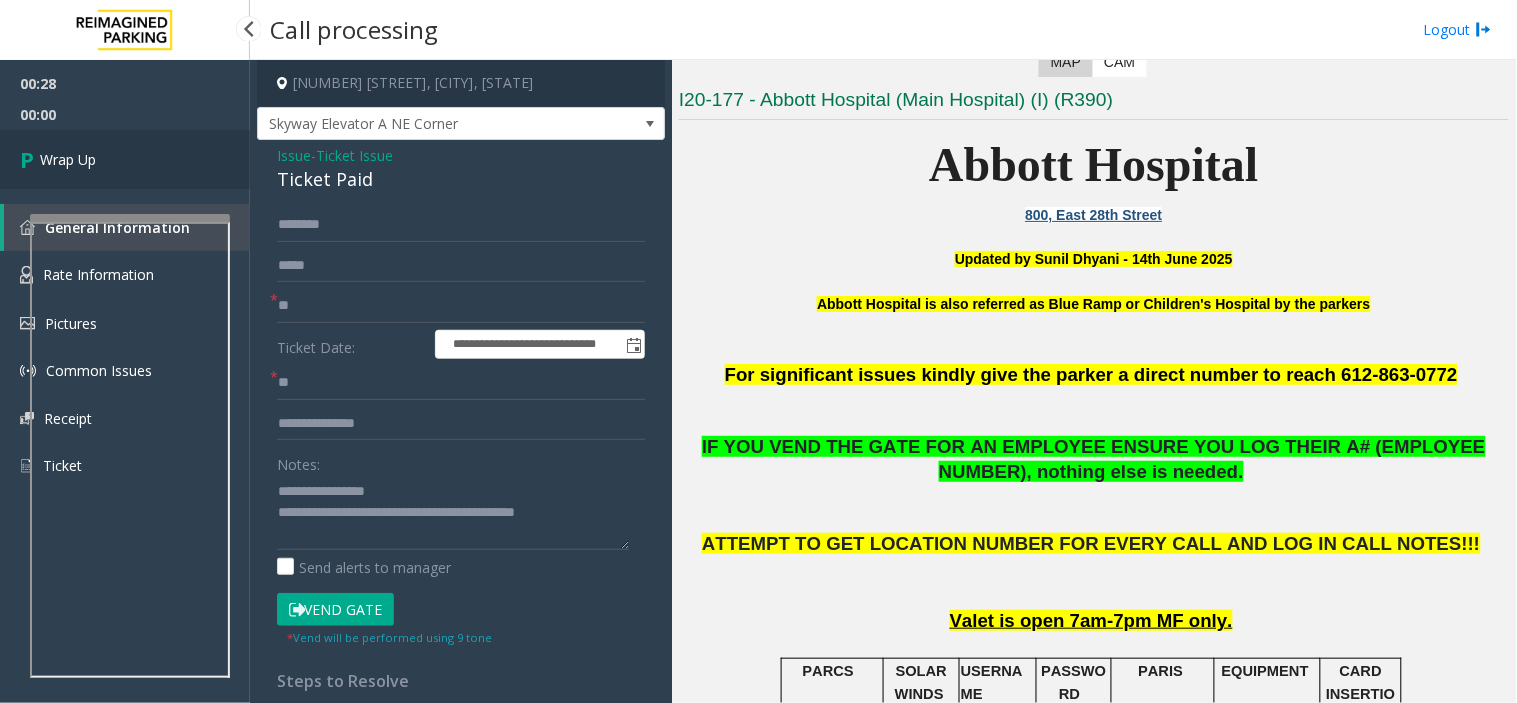 click on "Wrap Up" at bounding box center [125, 159] 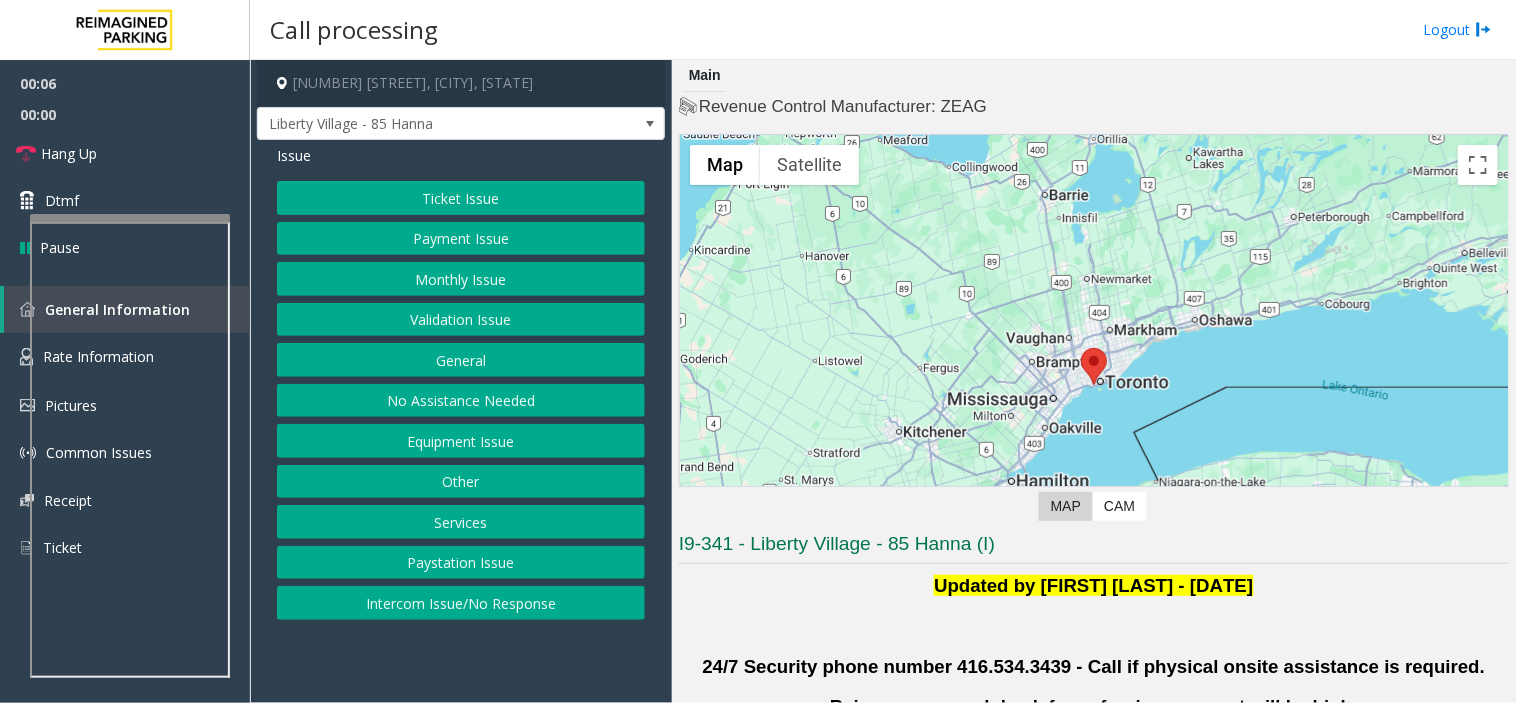 click on "Validation Issue" 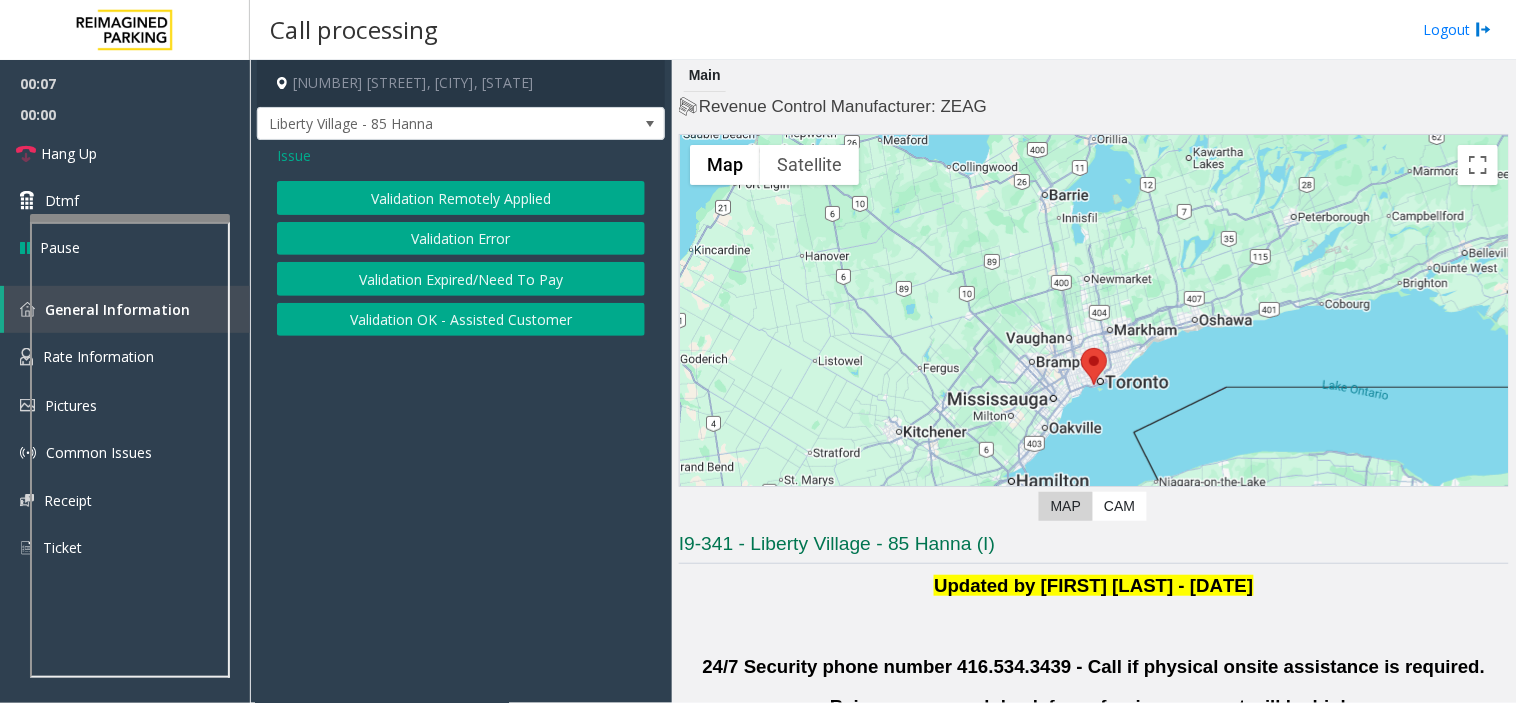 click on "Validation Error" 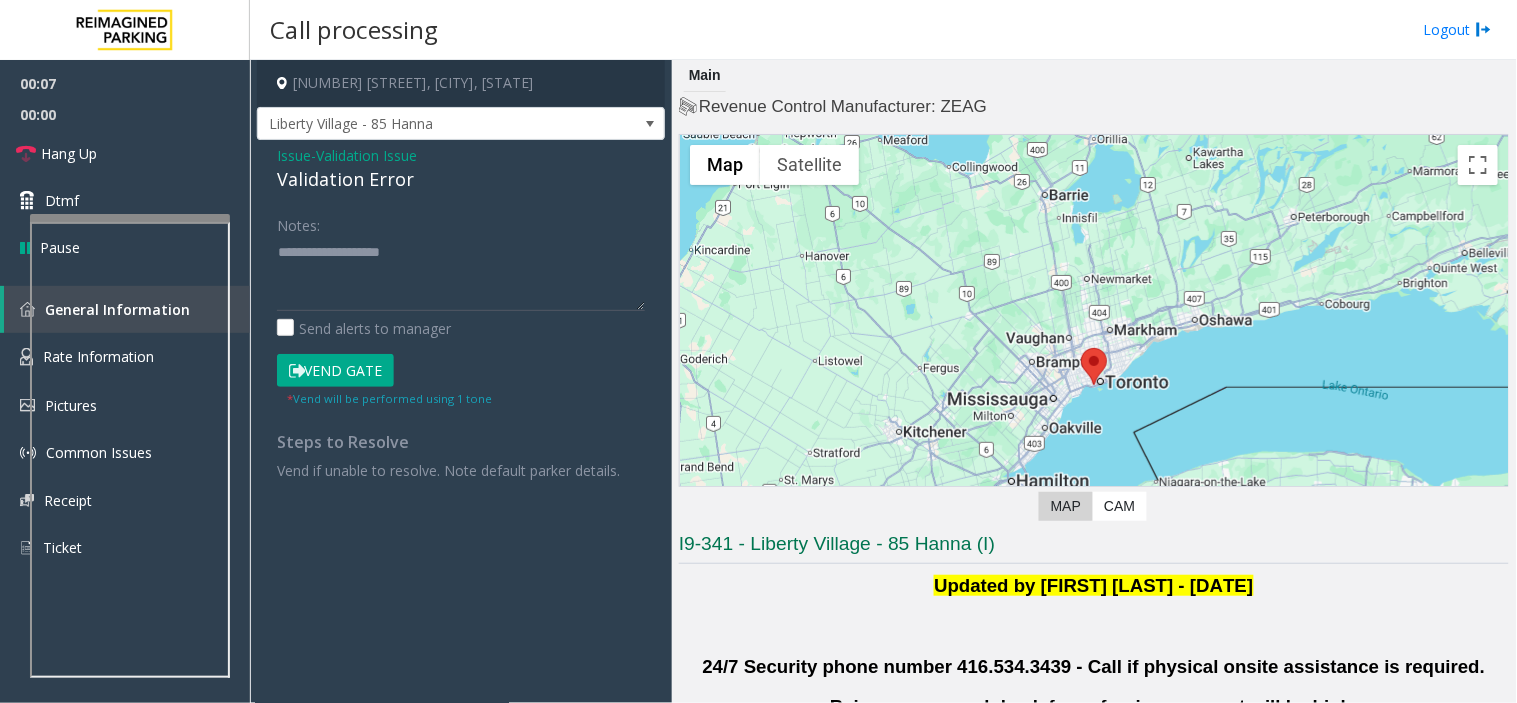 click 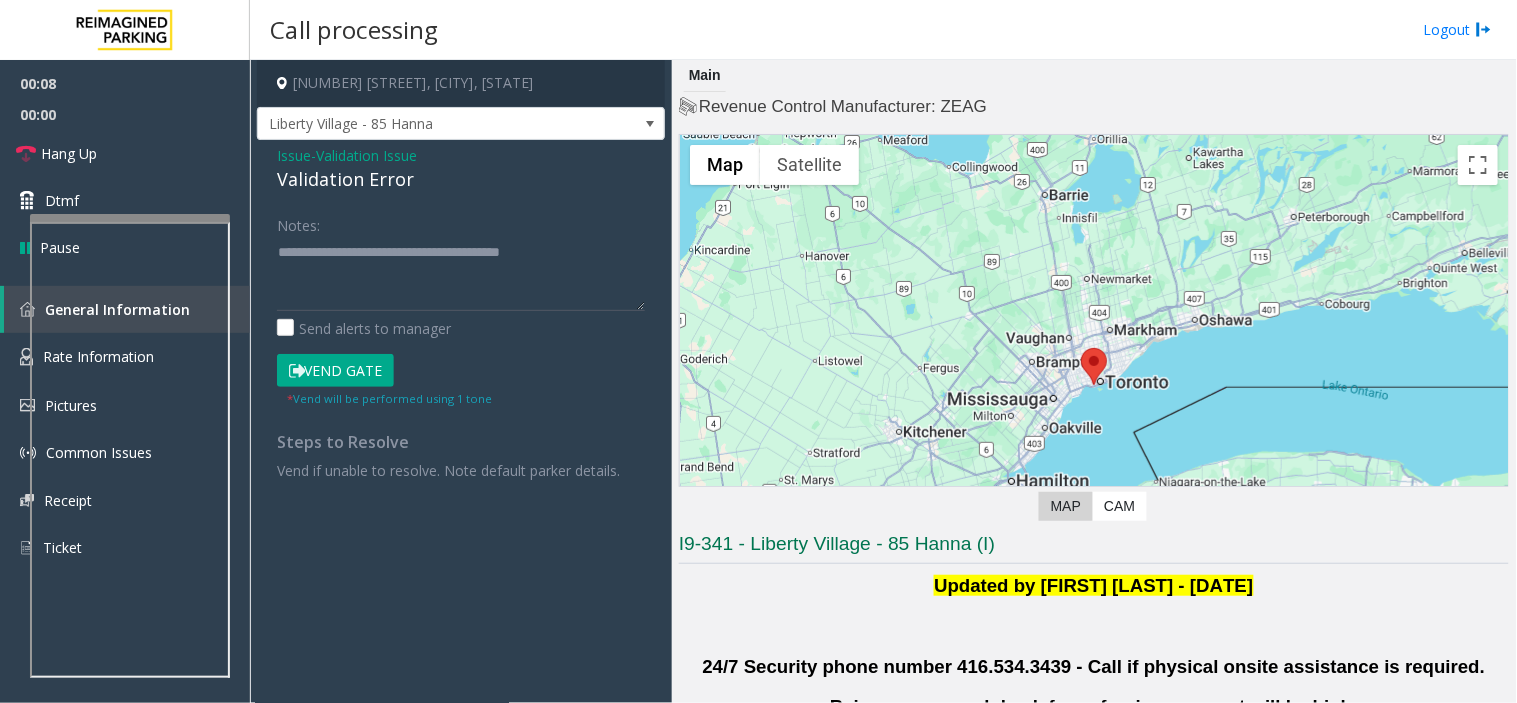 click 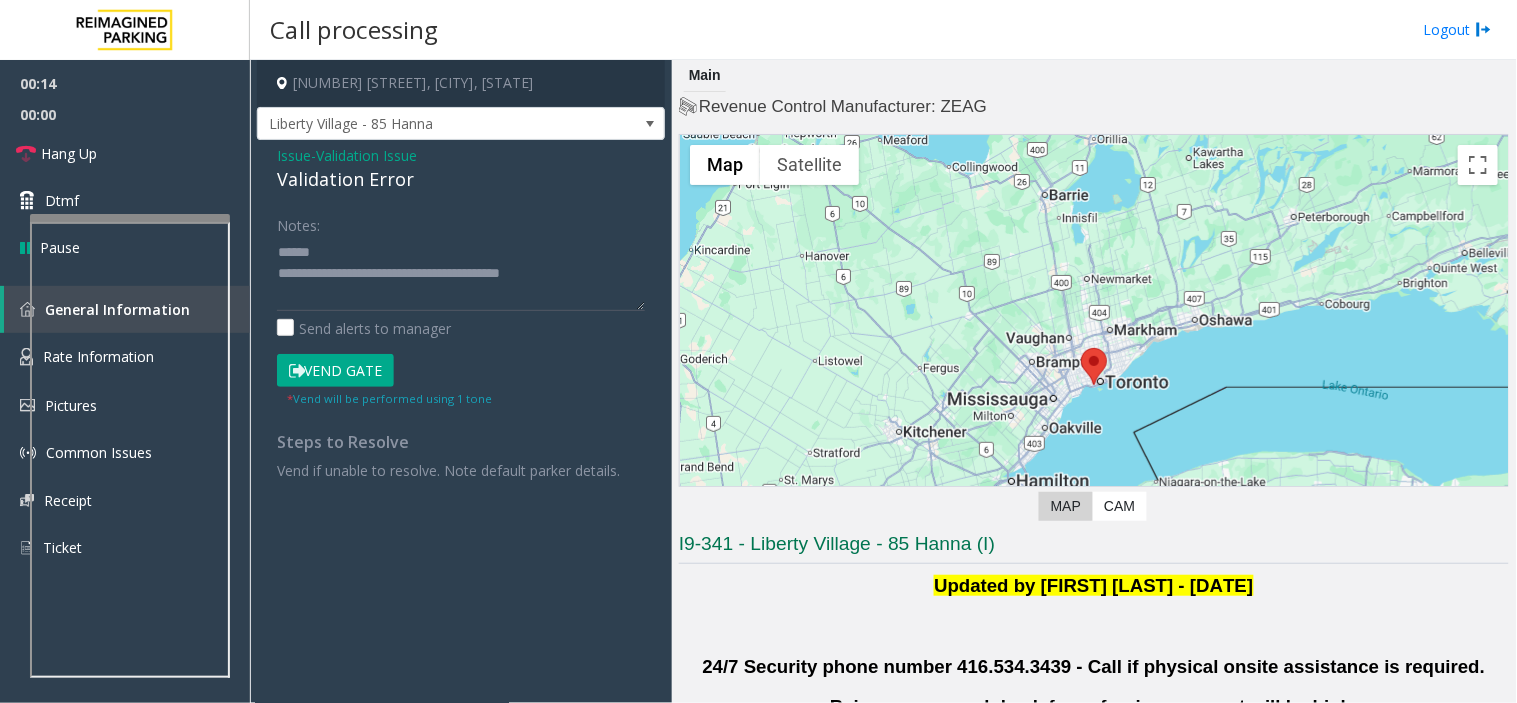 click on "Validation Error" 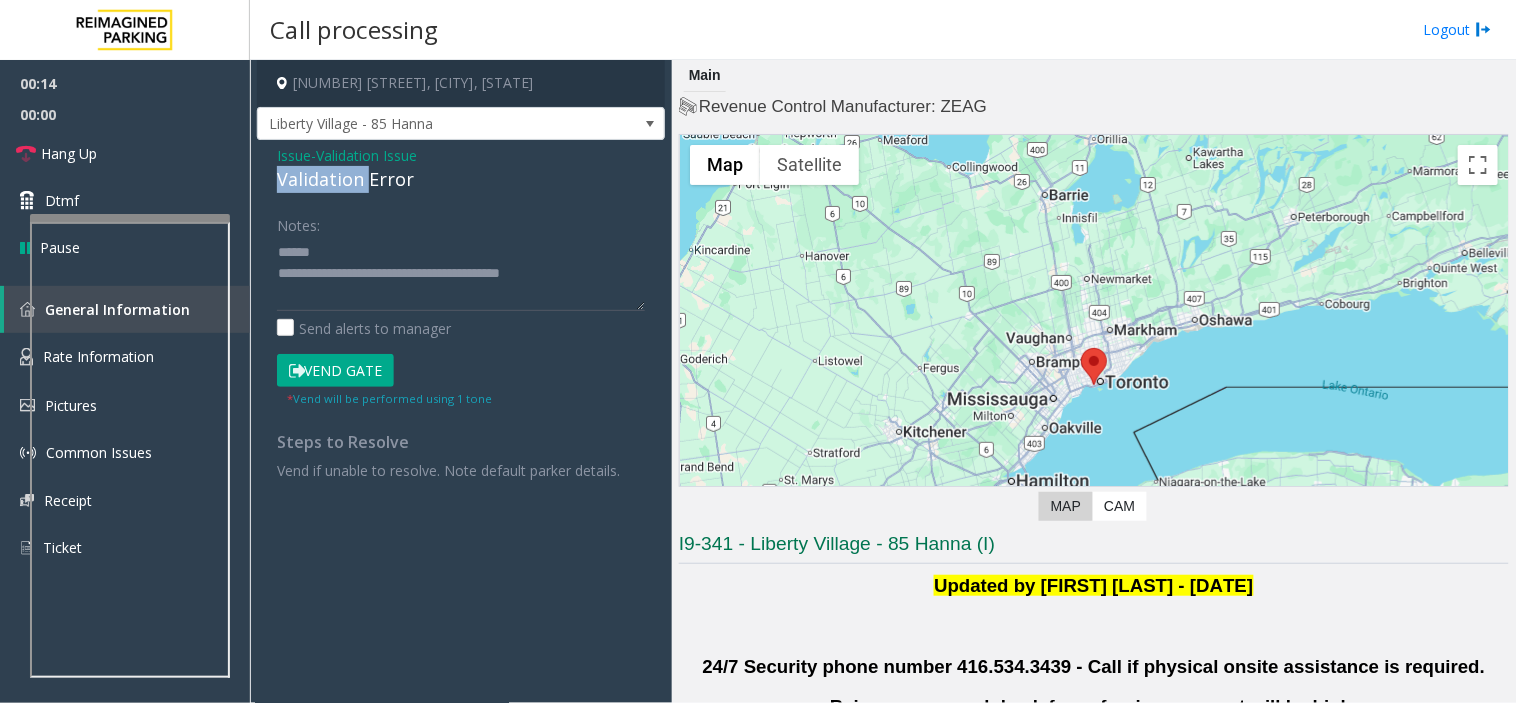 click on "Validation Error" 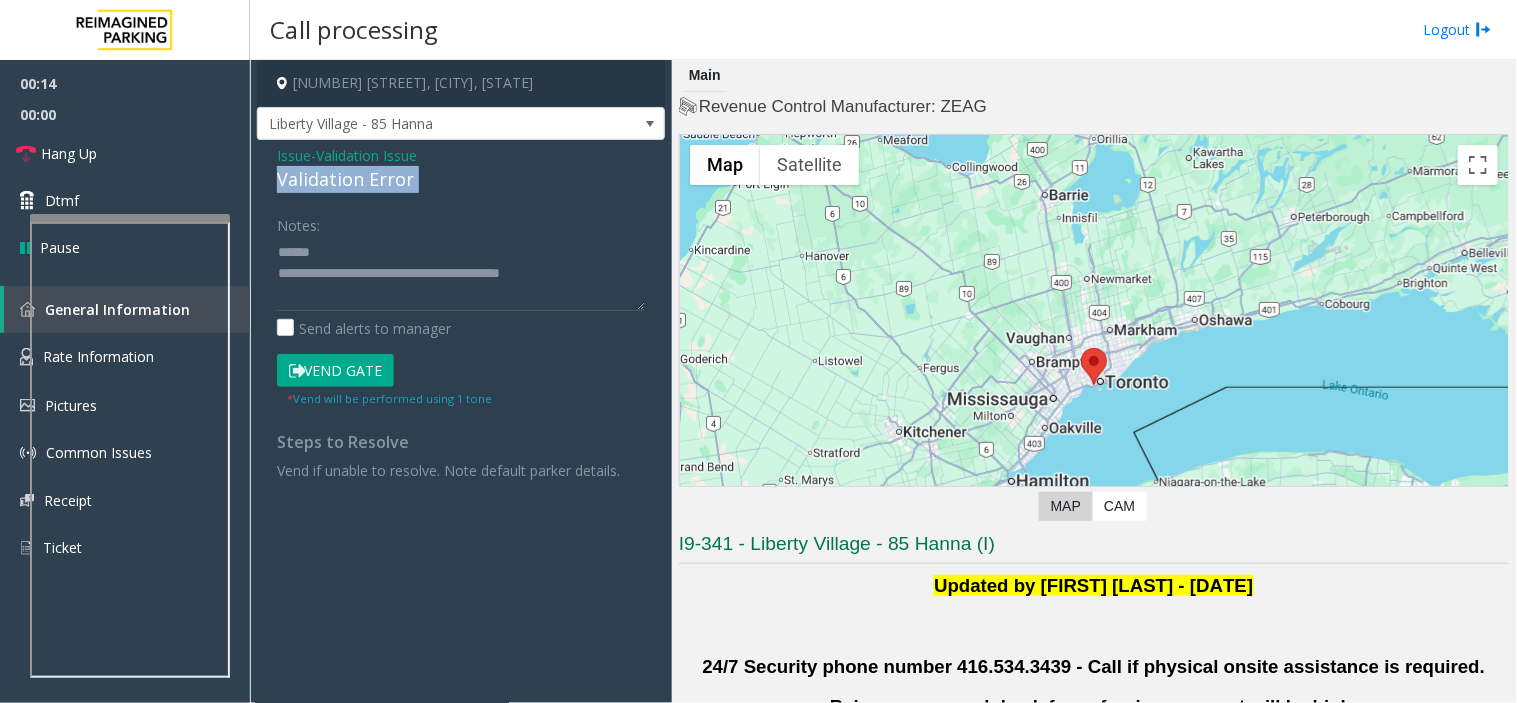 click on "Validation Error" 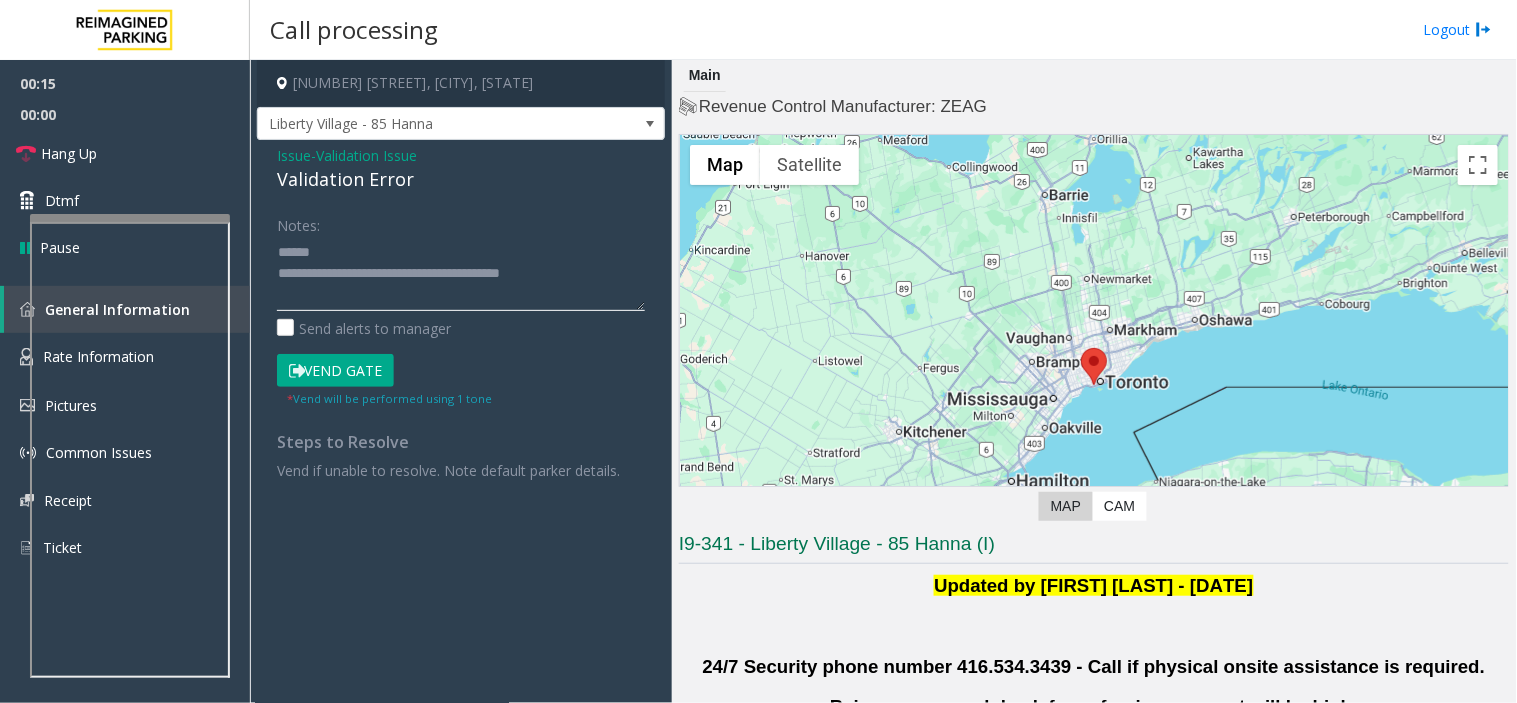 click 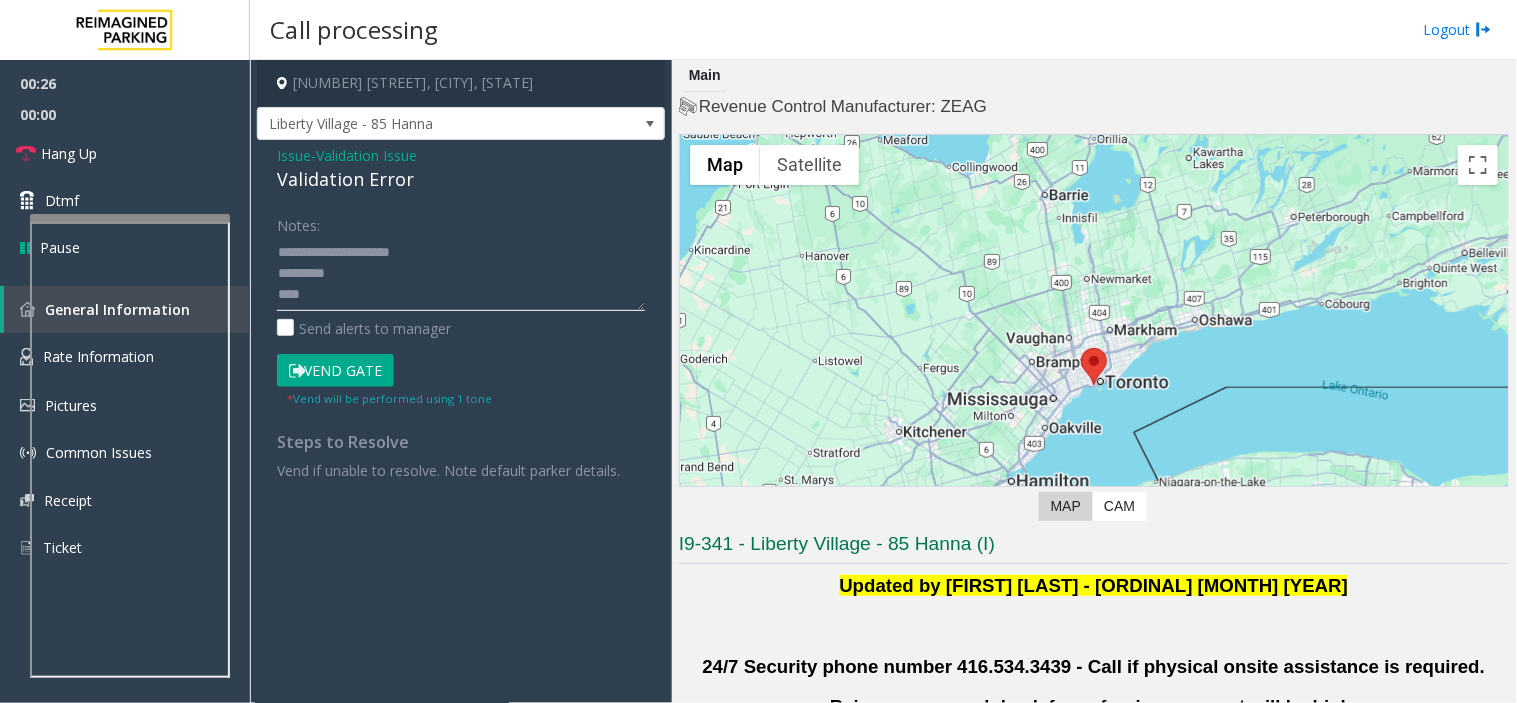 click 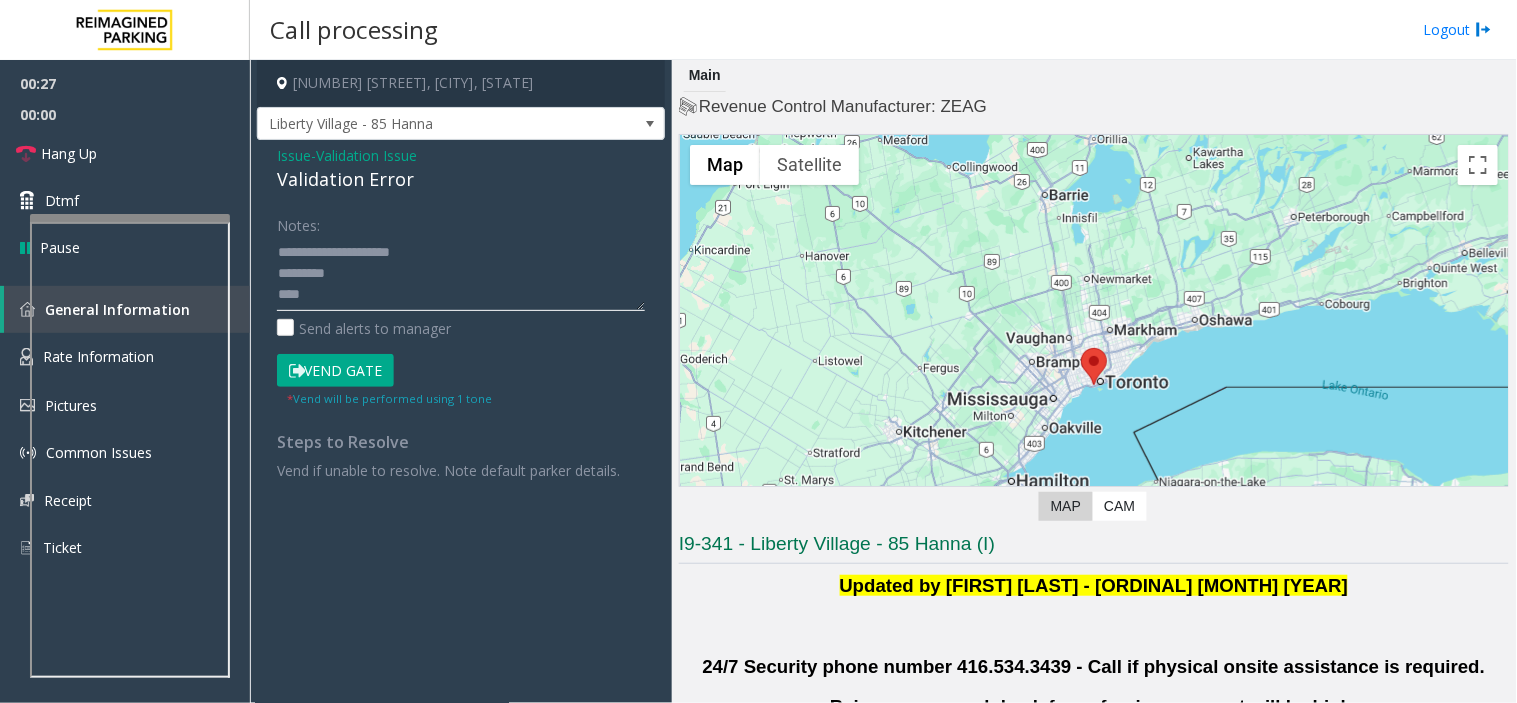 click 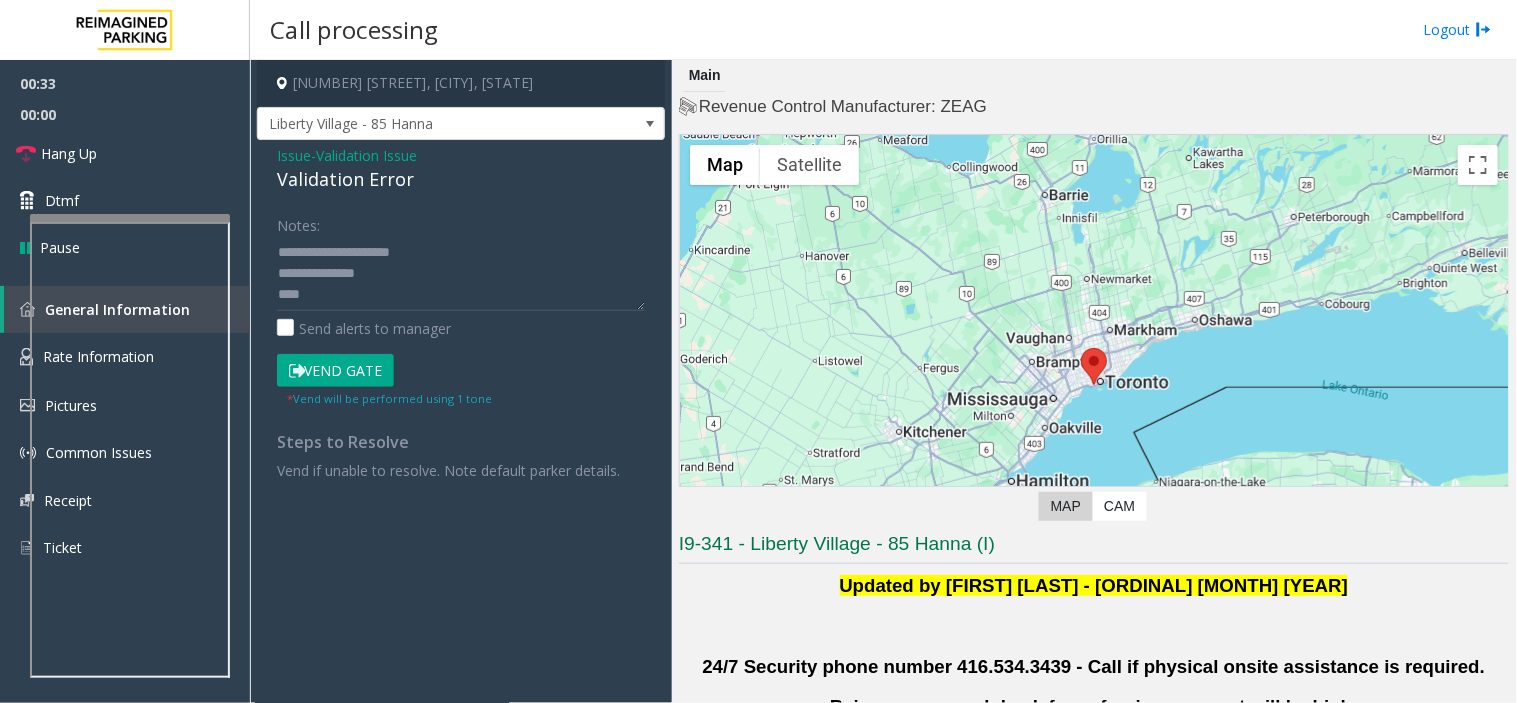 drag, startPoint x: 280, startPoint y: 287, endPoint x: 265, endPoint y: 312, distance: 29.15476 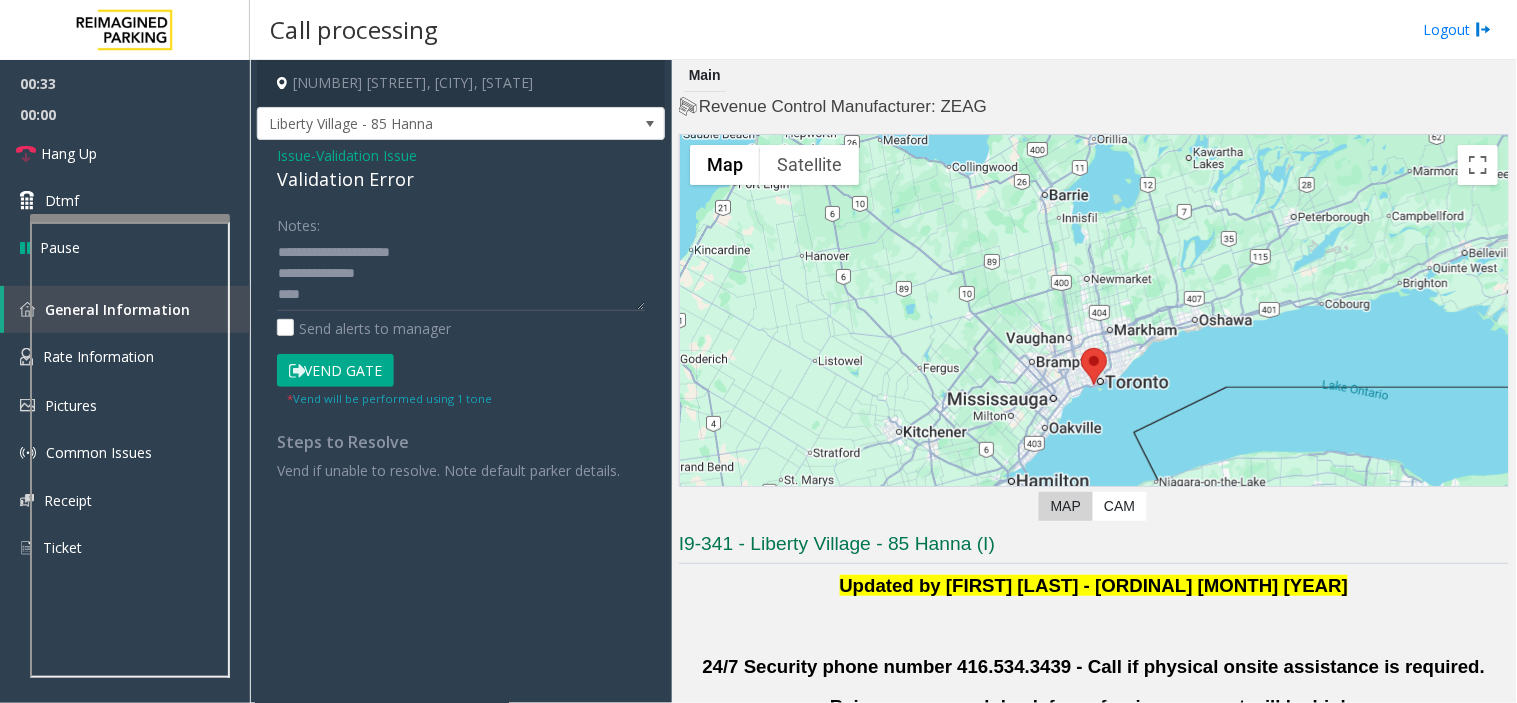 click on "Notes:                      Send alerts to manager  Vend Gate  * Vend will be performed using 1 tone  Steps to Resolve Vend if unable to resolve. Note default parker details." 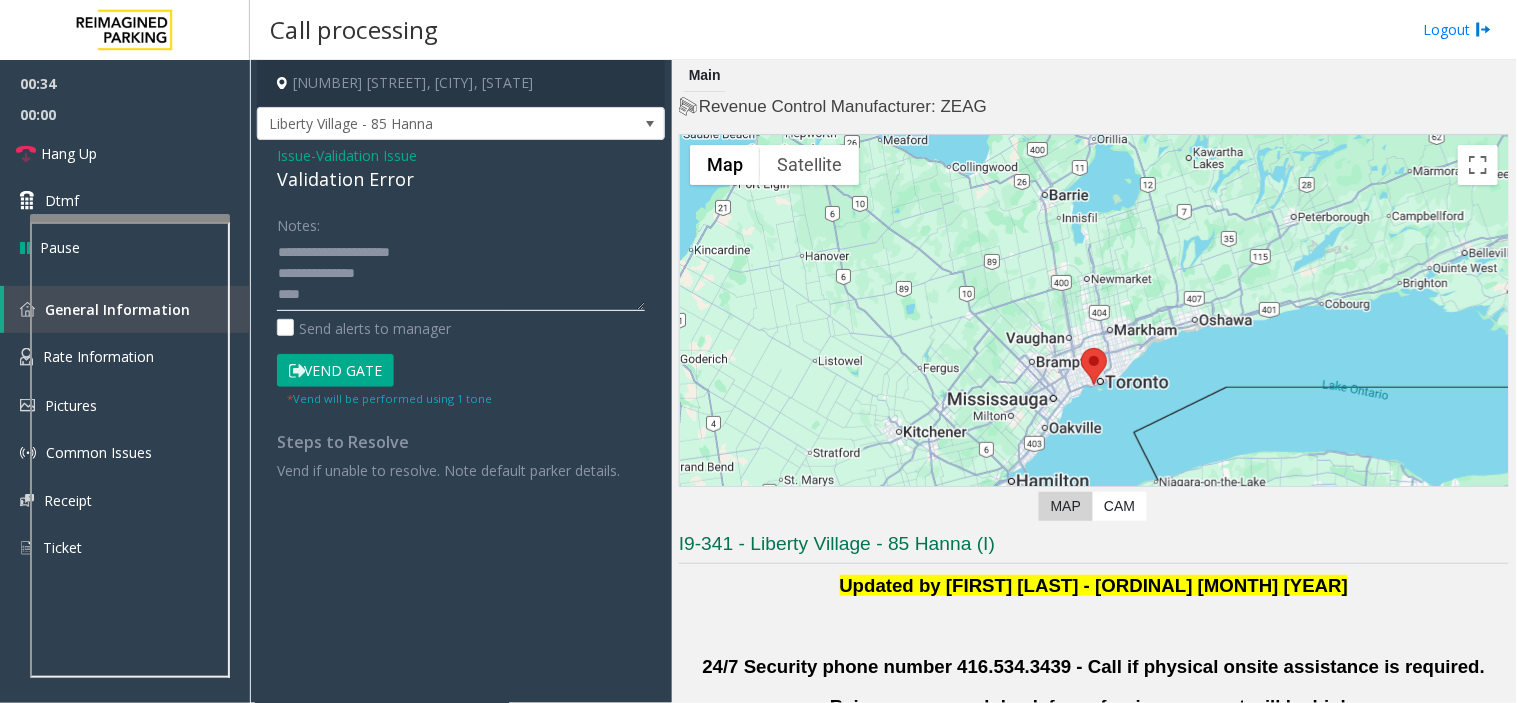 click 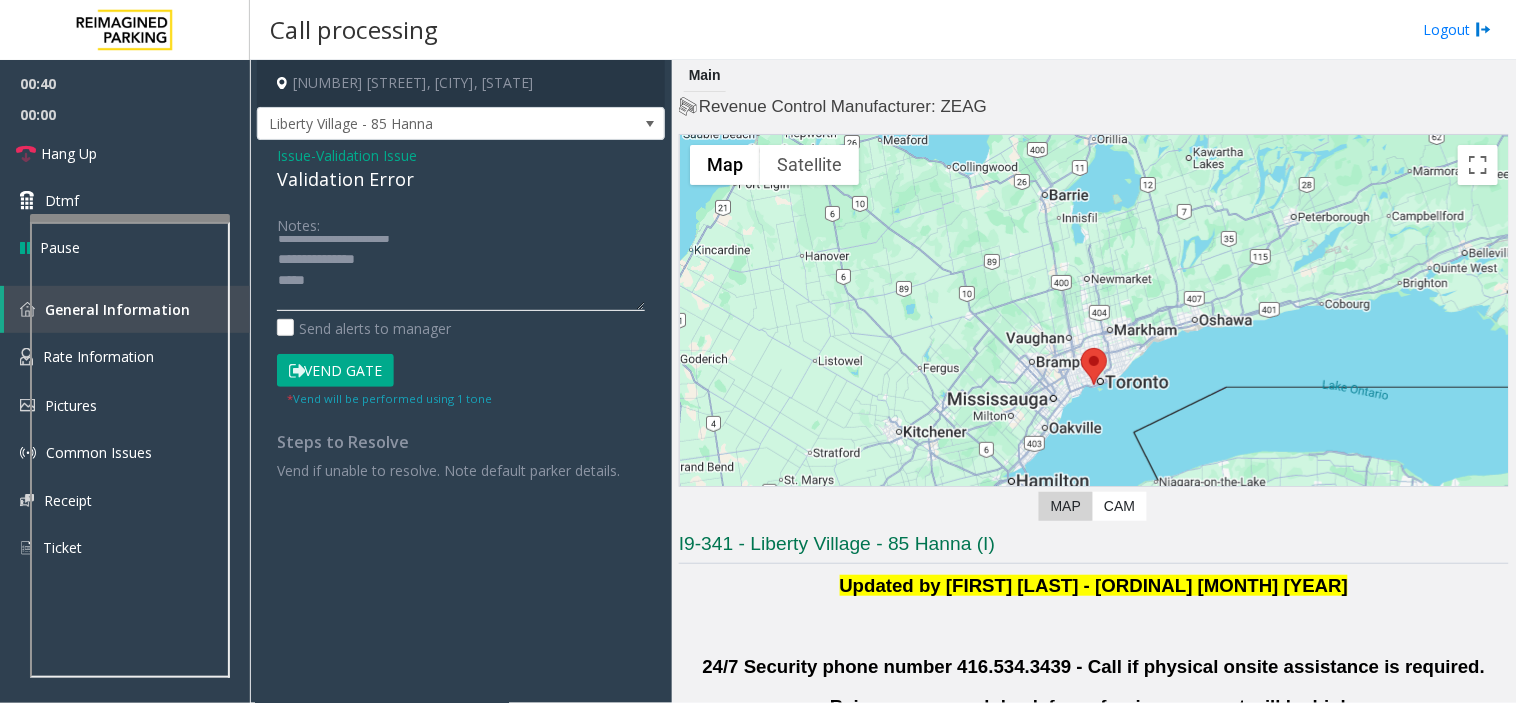 scroll, scrollTop: 35, scrollLeft: 0, axis: vertical 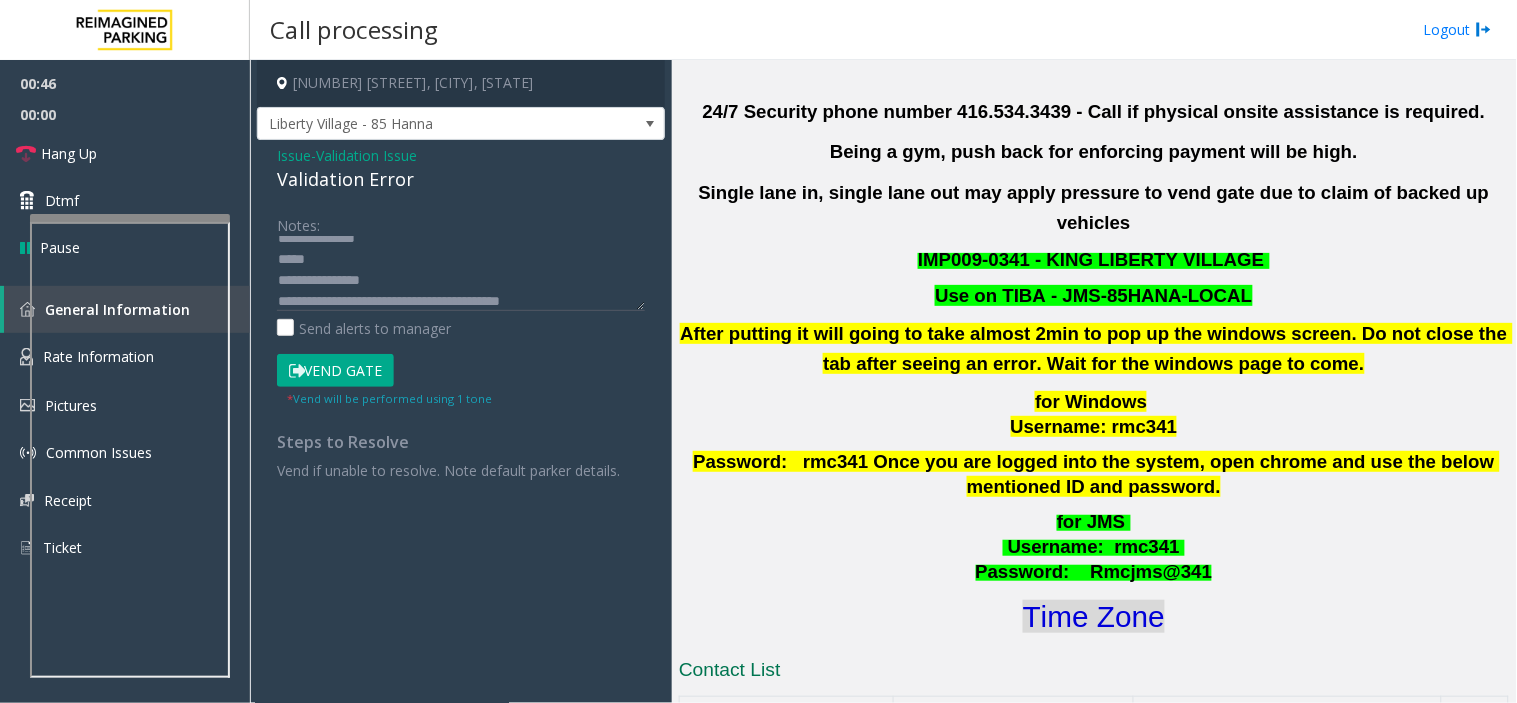 click on "Time Zone" 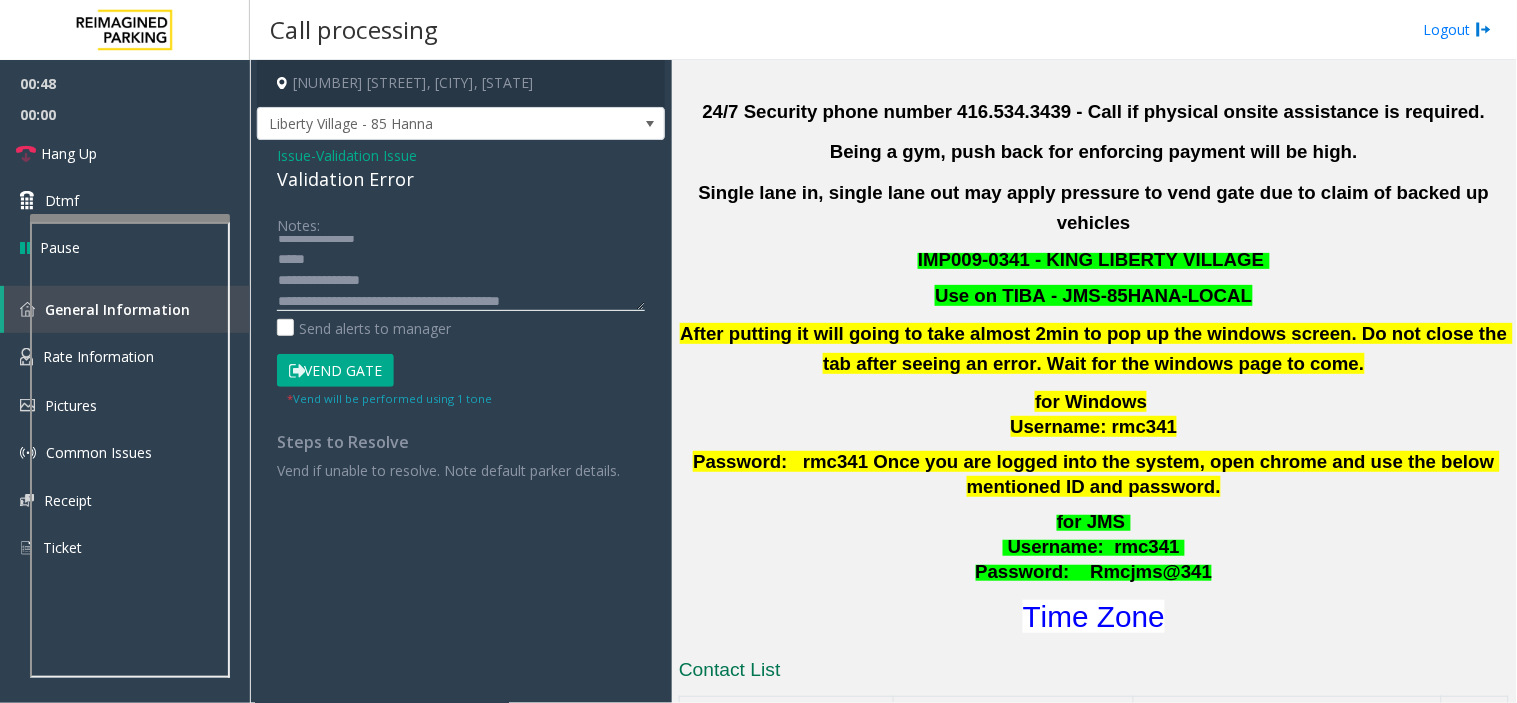 click 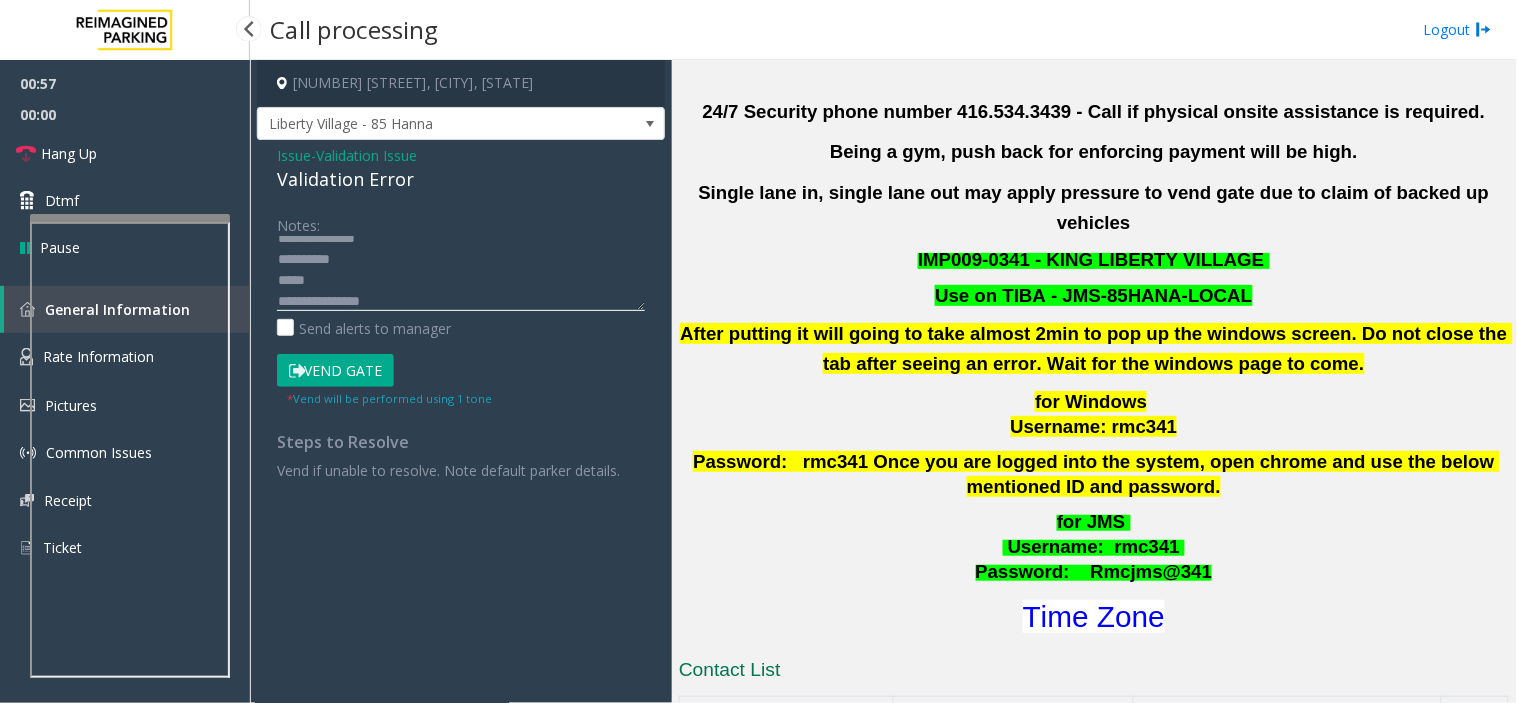 click 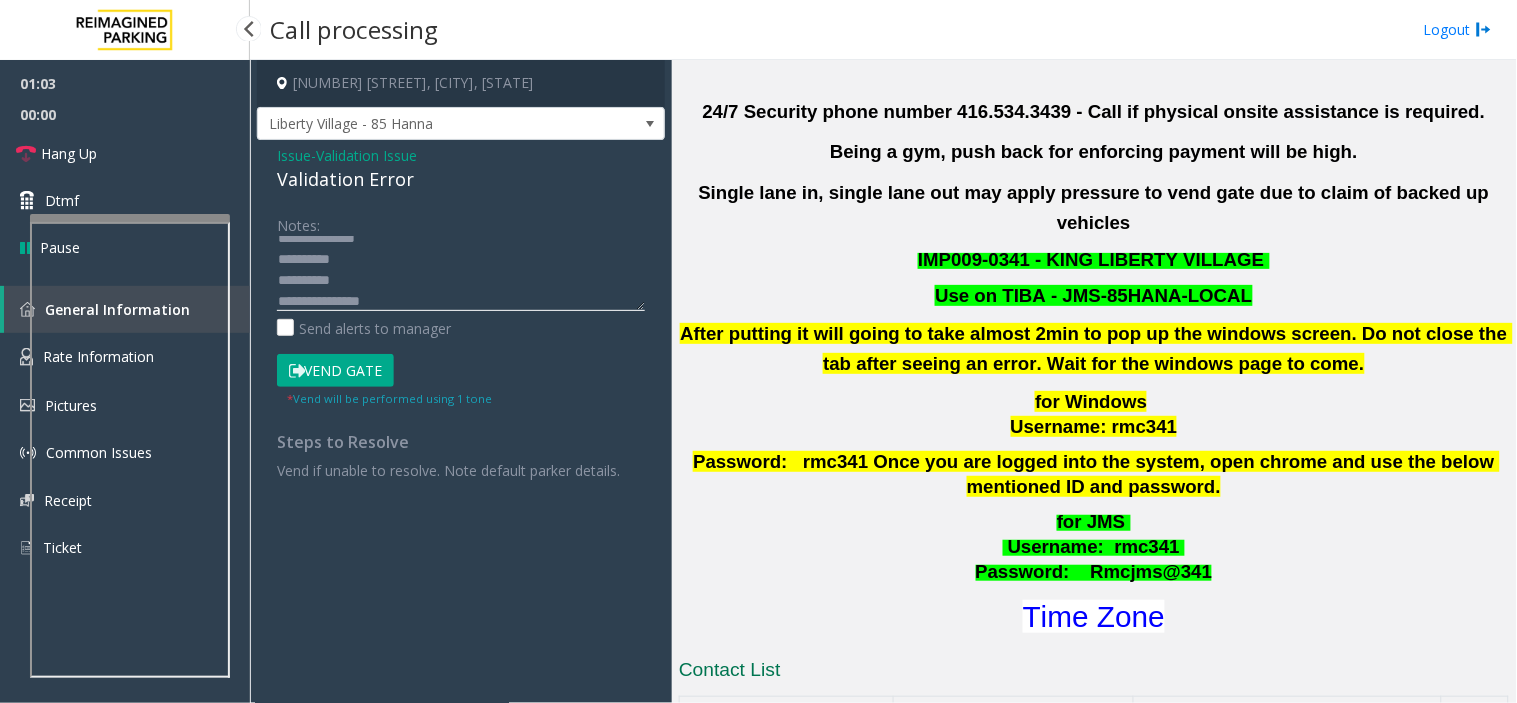 click 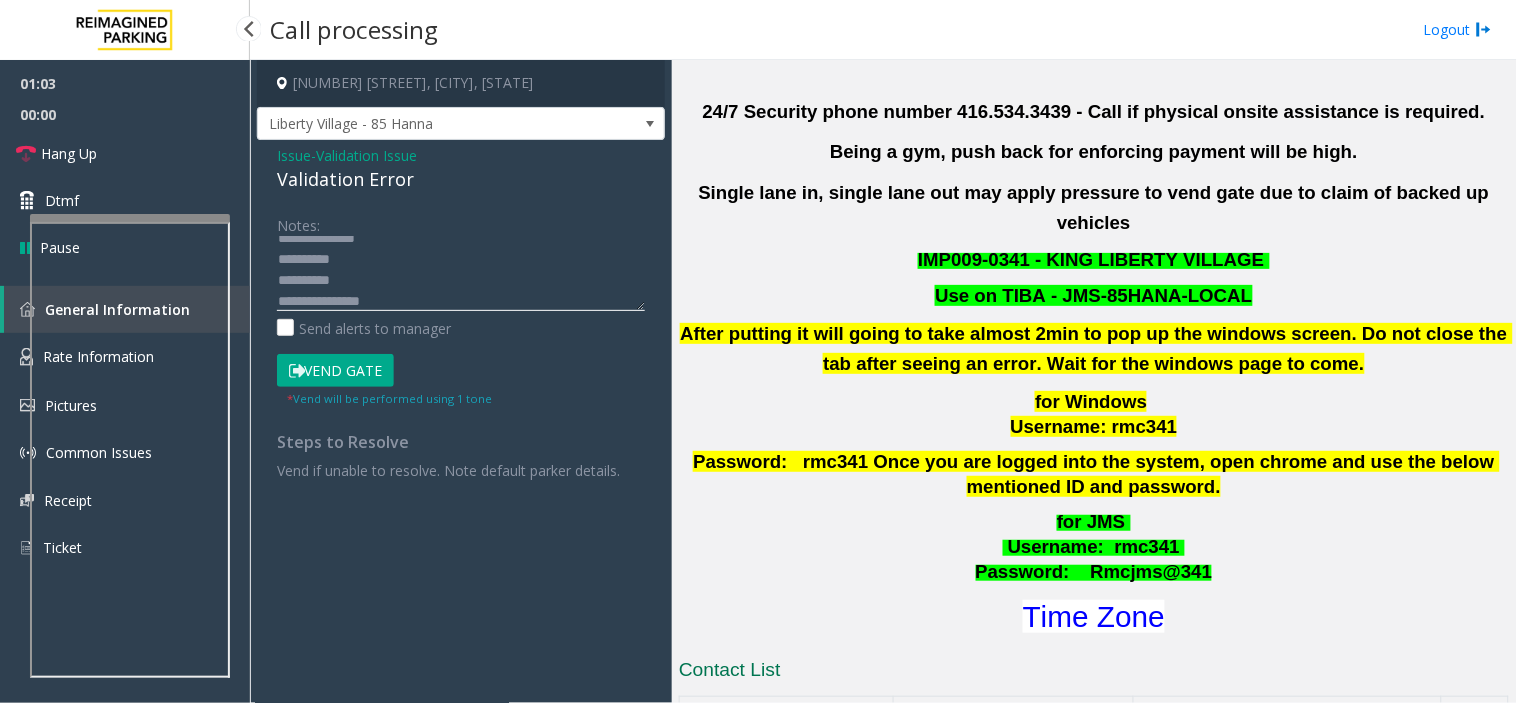 click 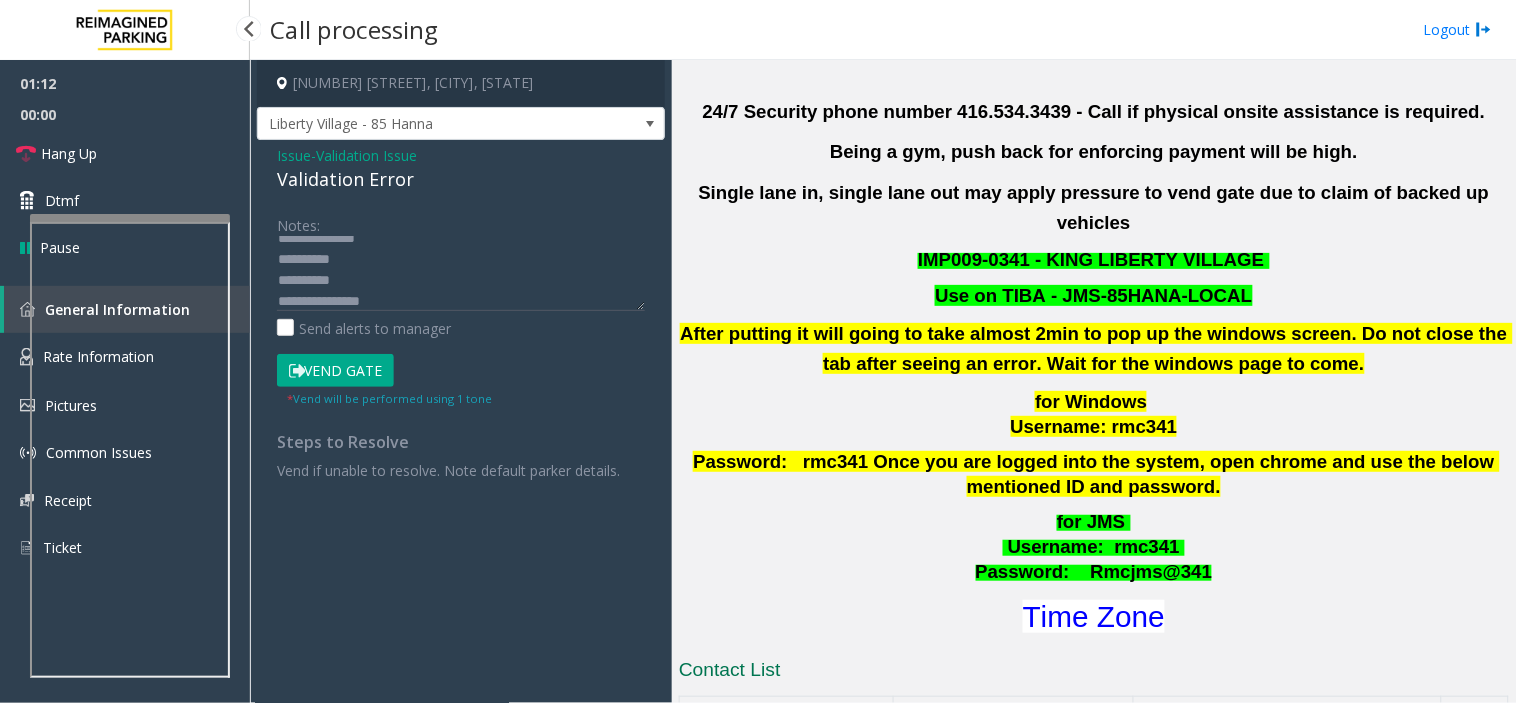 click on "* Vend will be performed using 1 tone" 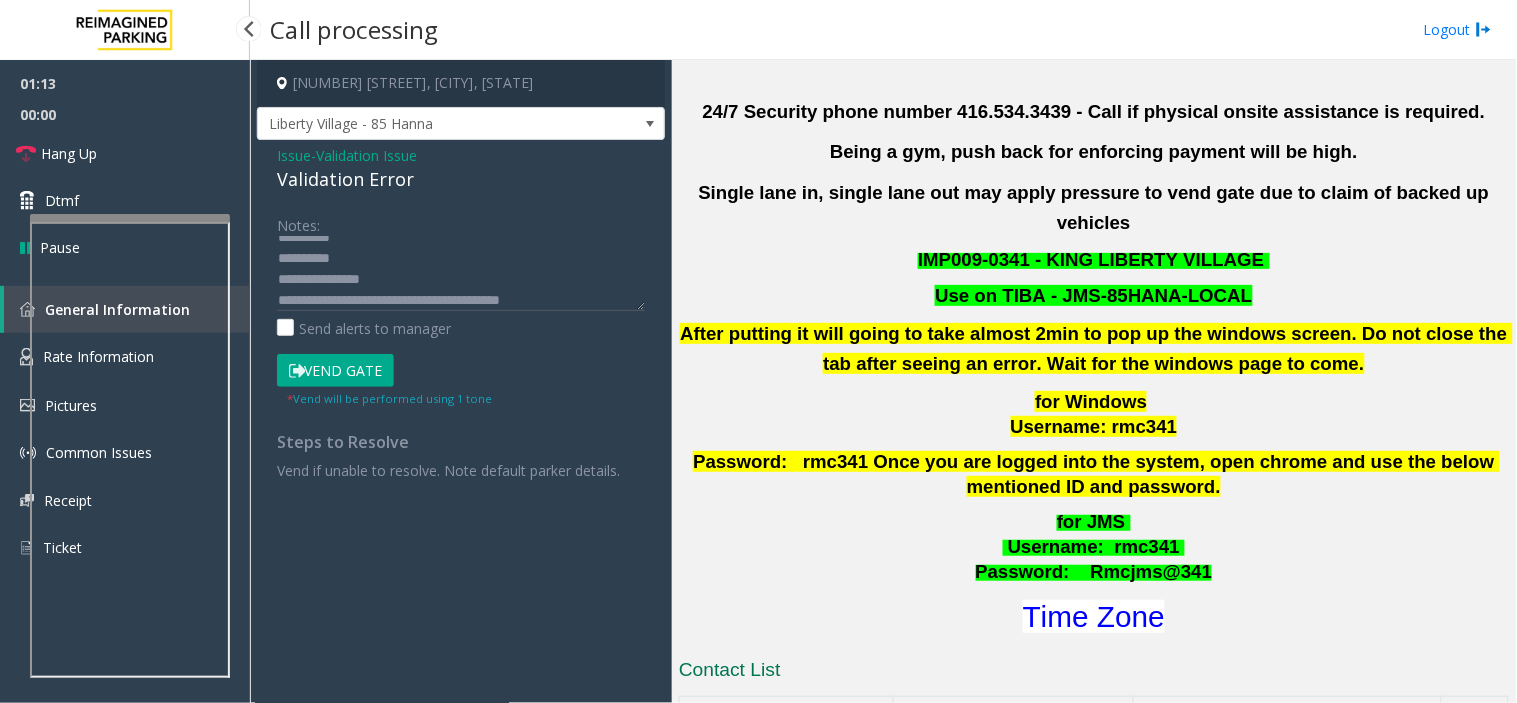 scroll, scrollTop: 63, scrollLeft: 0, axis: vertical 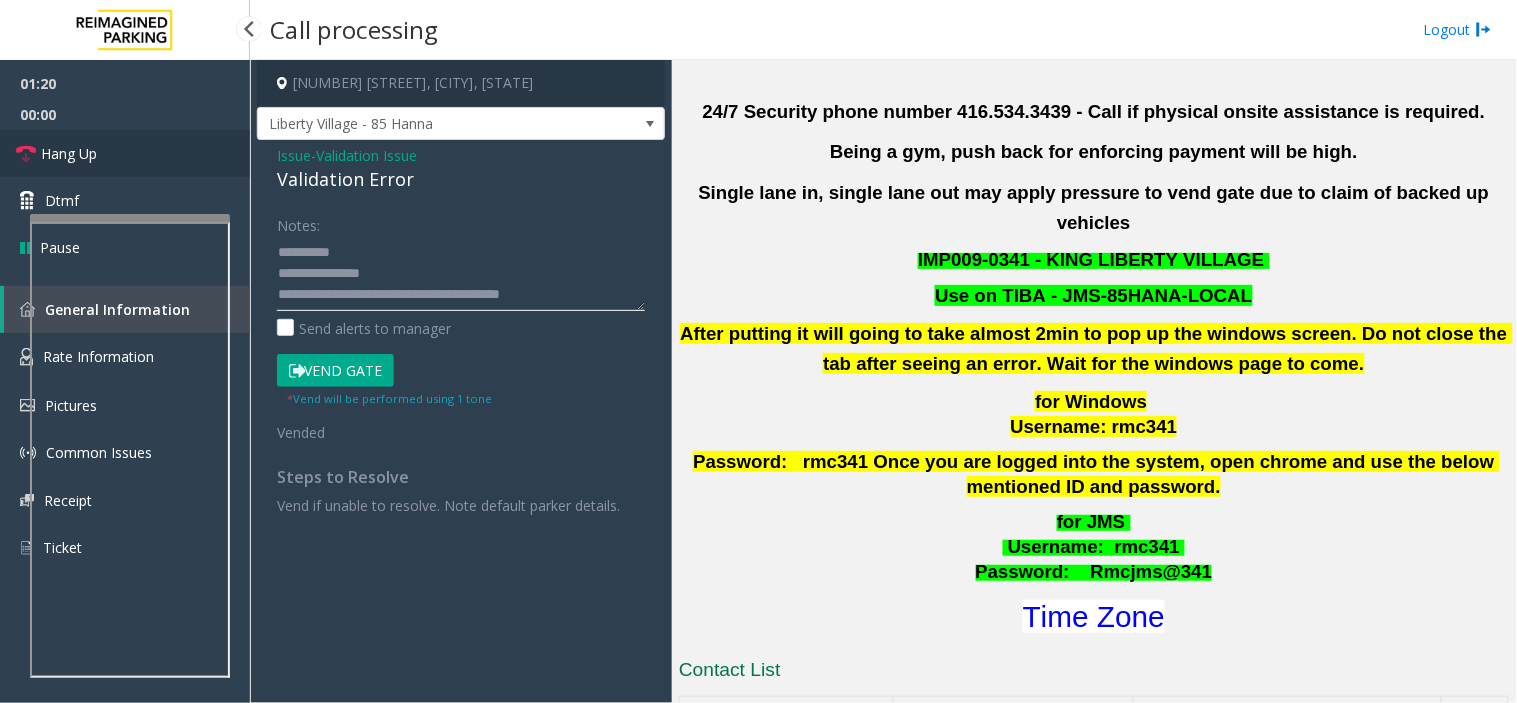 type on "**********" 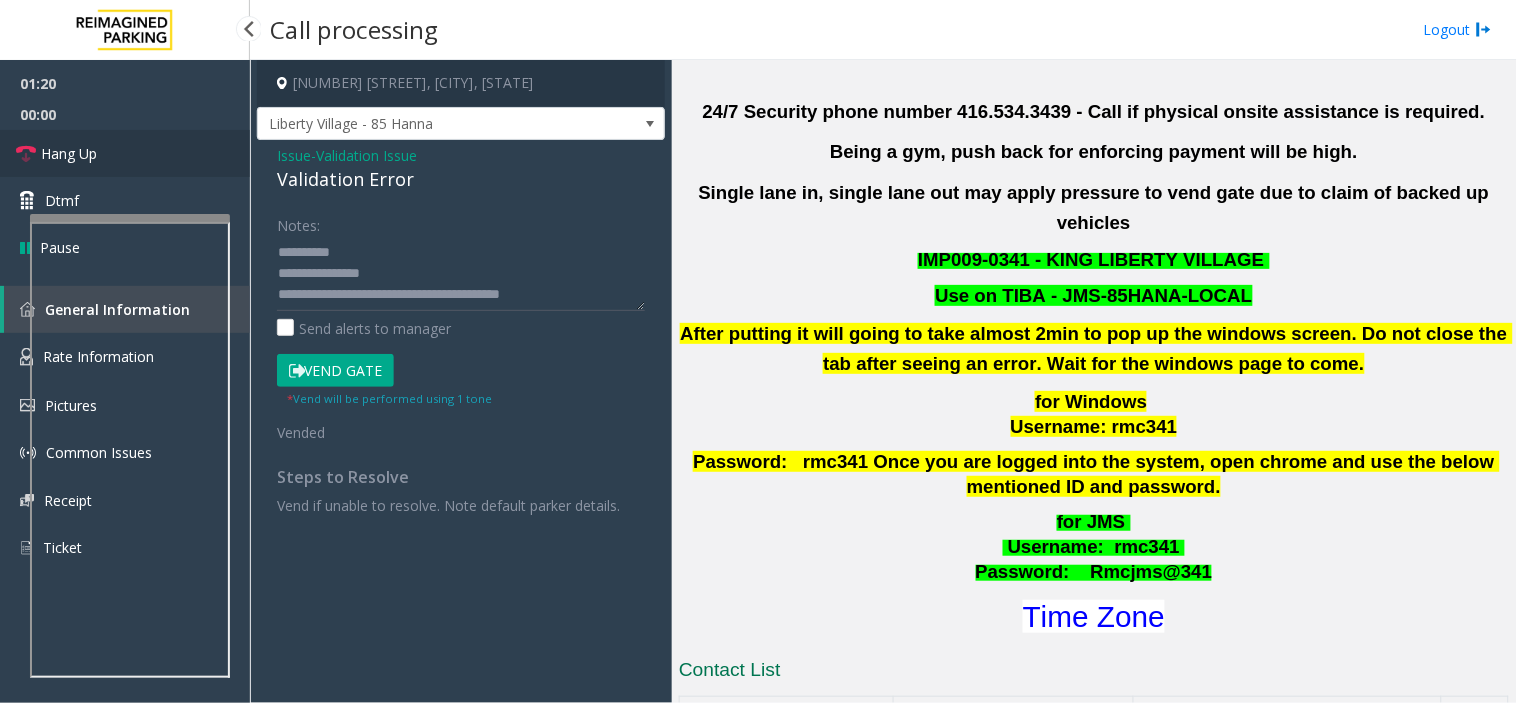 click on "Hang Up" at bounding box center (125, 153) 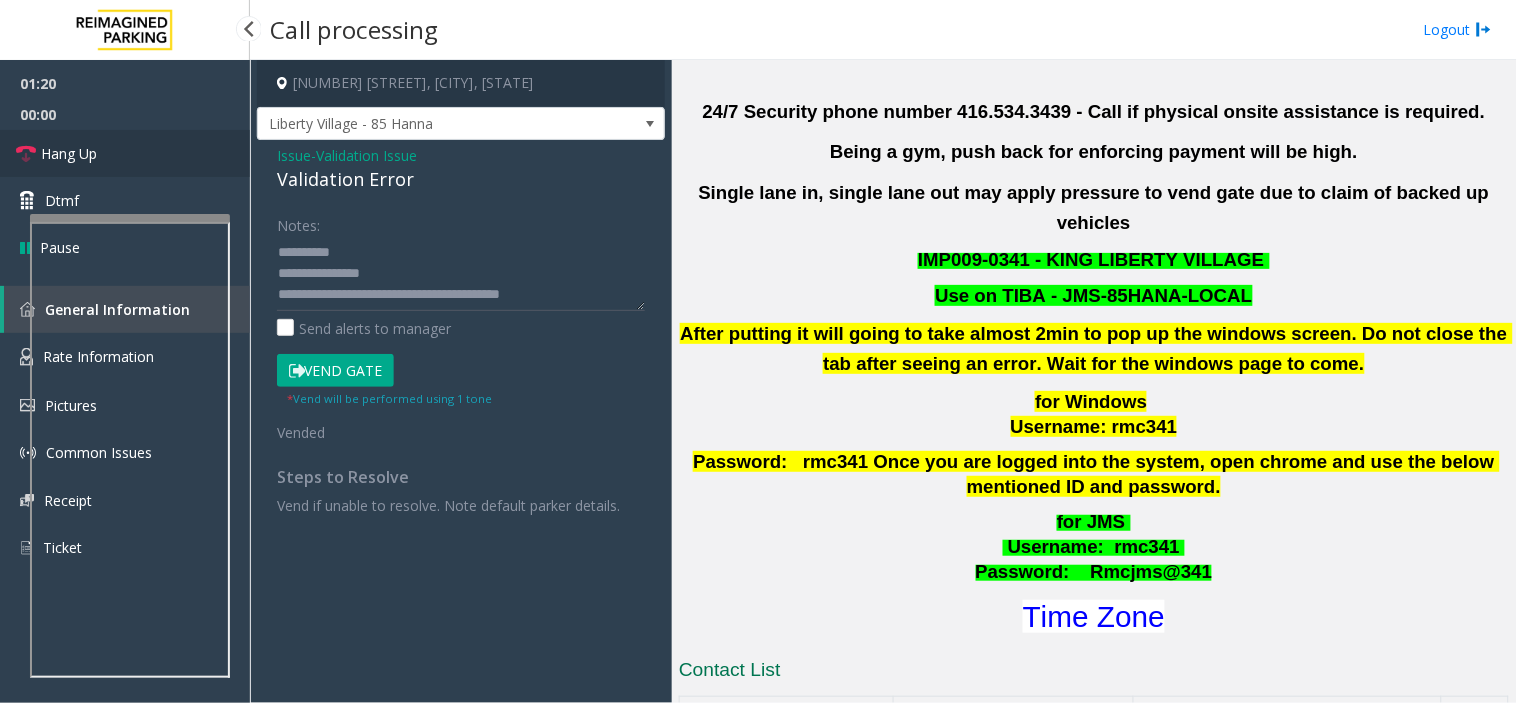 click on "Hang Up" at bounding box center (125, 153) 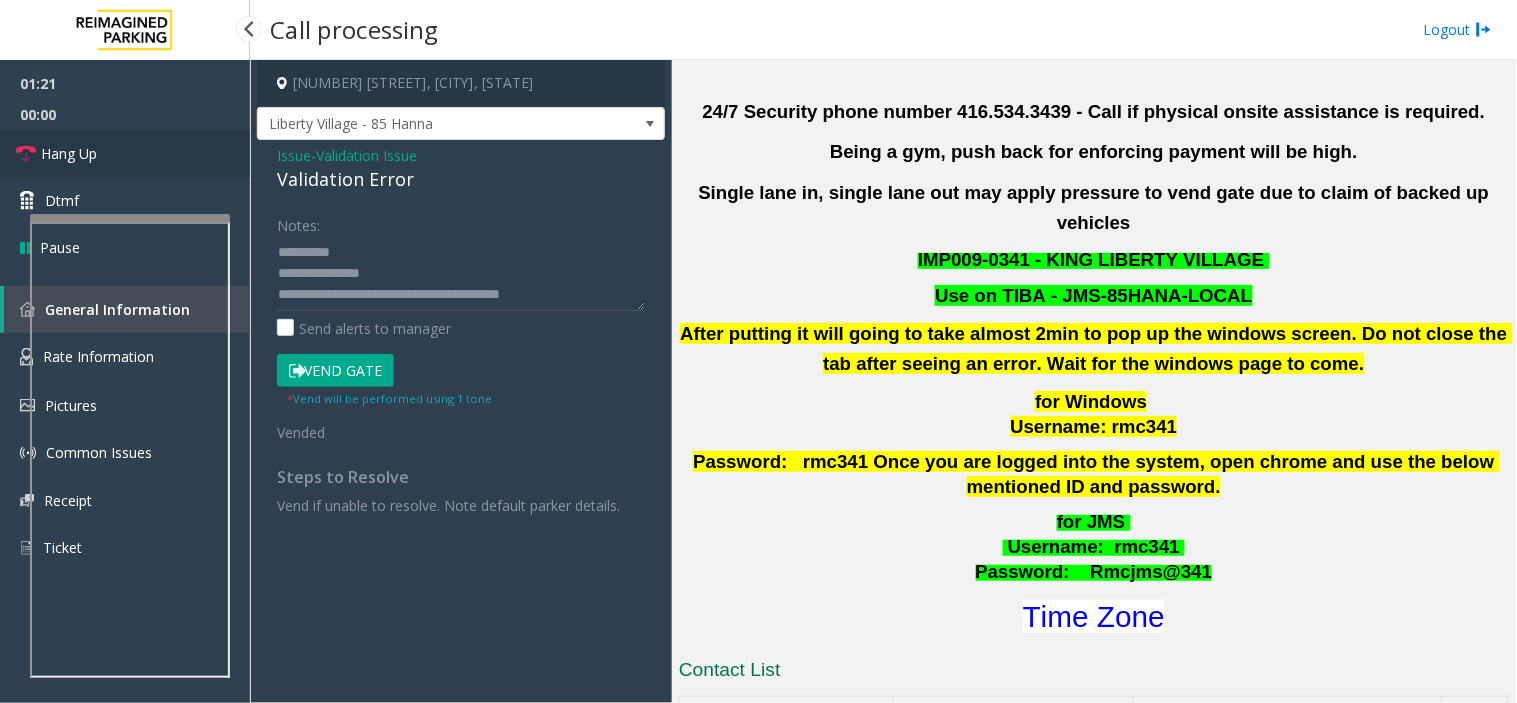 click on "Hang Up" at bounding box center (125, 153) 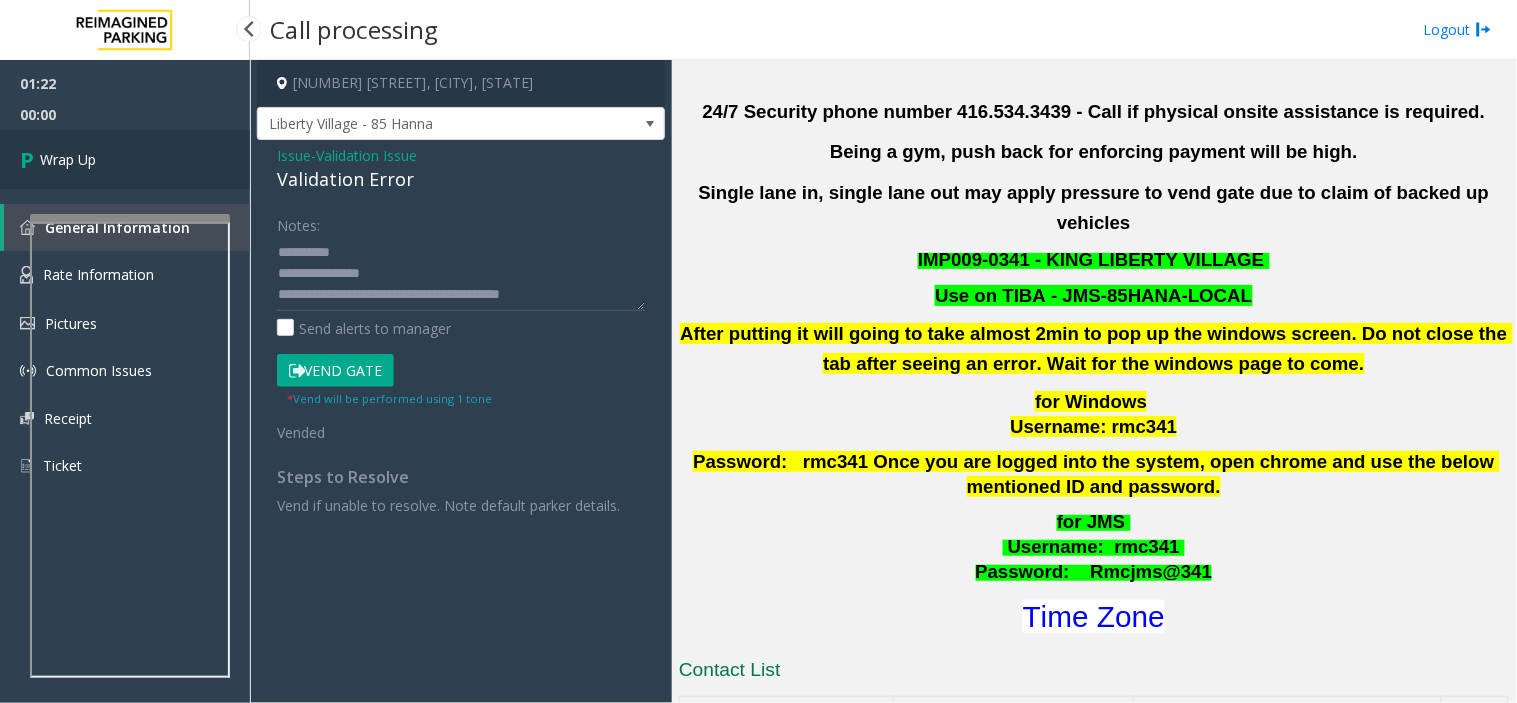 click on "Wrap Up" at bounding box center [125, 159] 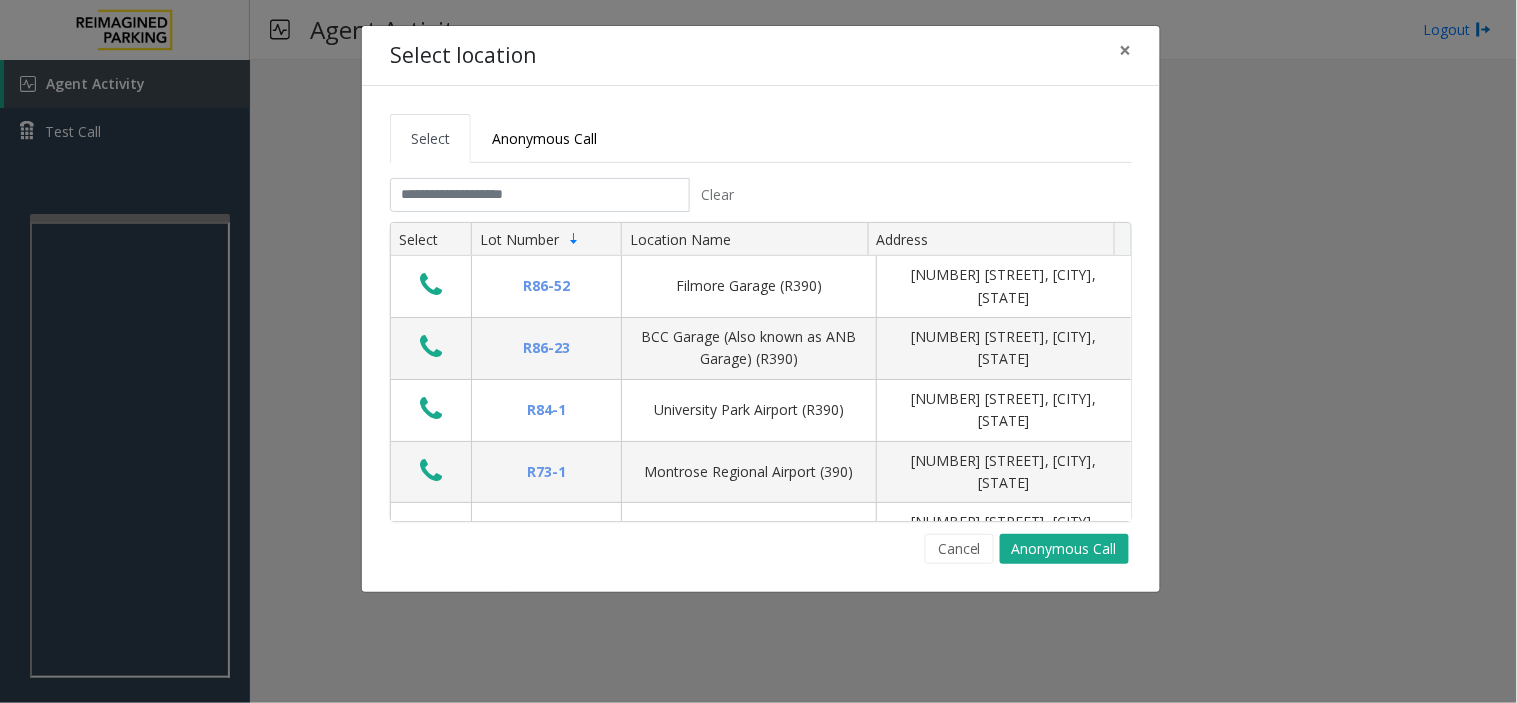 click on "Clear Select Lot Number Location Name Address R86-52 Filmore Garage (R390) [NUMBER] [STREET], [CITY], [STATE] R86-23 BCC Garage (Also known as ANB Garage) (R390)  [NUMBER] [STREET], [CITY], [STATE] R84-1 University Park Airport (R390) [NUMBER] [STREET], [CITY], [STATE] R73-1 Montrose Regional Airport (390) [NUMBER] [STREET], [CITY], [STATE] R4-1 Lafayette Regional Airport (R390) [NUMBER] [STREET], [CITY], [STATE] R31-35 Sunset Corporate Campus (R390) [NUMBER] [STREET], [CITY], [STATE] R31-3 Bell Street Garage (R390) [NUMBER] [STREET], [CITY], [STATE] R31-3 Bellevue Technology Center (R390) [NUMBER] [STREET], [CITY], [STATE] R31-1 Meydenbauer Center (MBC)(R390) [NUMBER] [STREET], [CITY], [STATE] R30-259 Cherry Hill (R390) [NUMBER] [STREET], [CITY], [STATE] R30-259 First (1st) Hill Medical Pavilion (R390) [NUMBER] [STREET], [CITY], [STATE] R30-216 G2 Garage (R390) [NUMBER] [STREET], [CITY], [STATE] R30-204 Pacific Tower West Garage (R390) [NUMBER] [STREET], [CITY], [STATE] R30-20 R26-529 R26-509 R210-52" 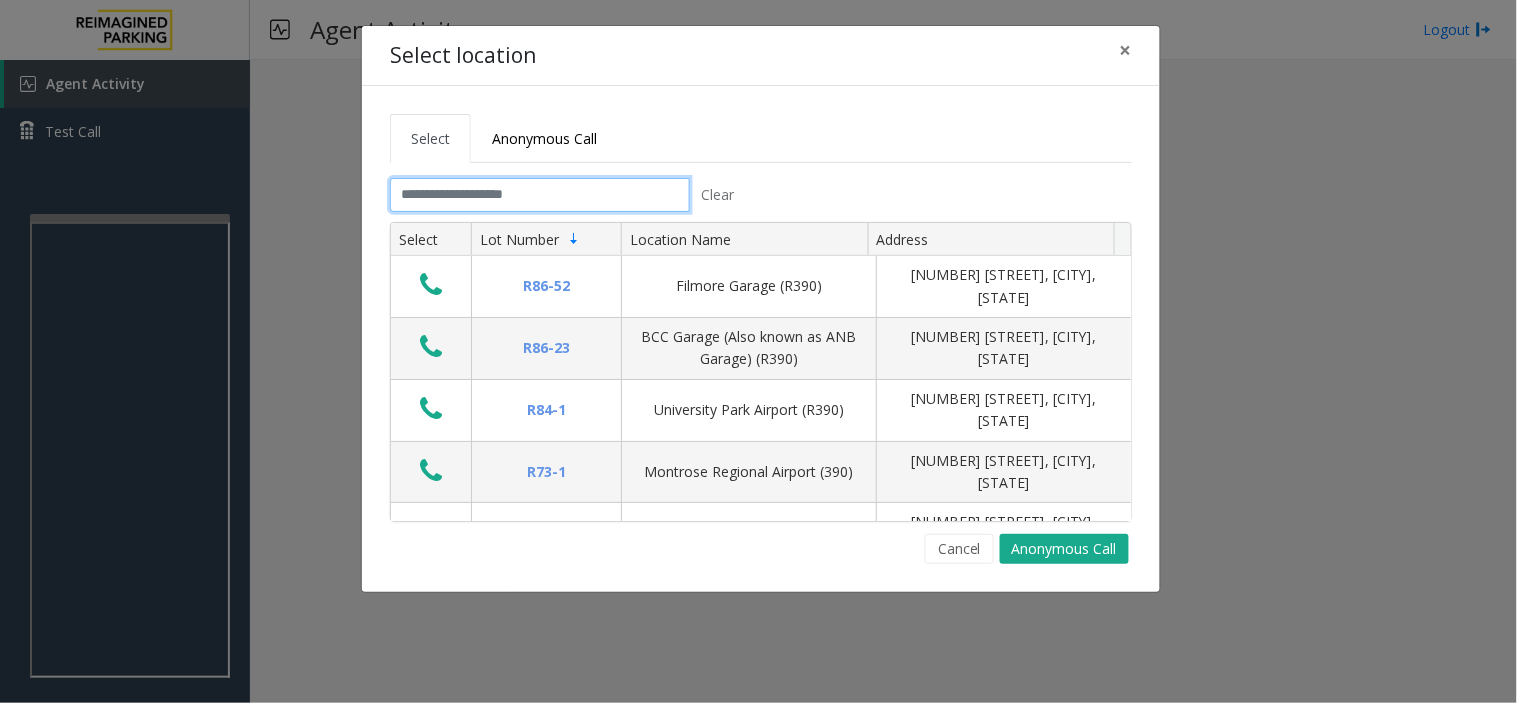 click 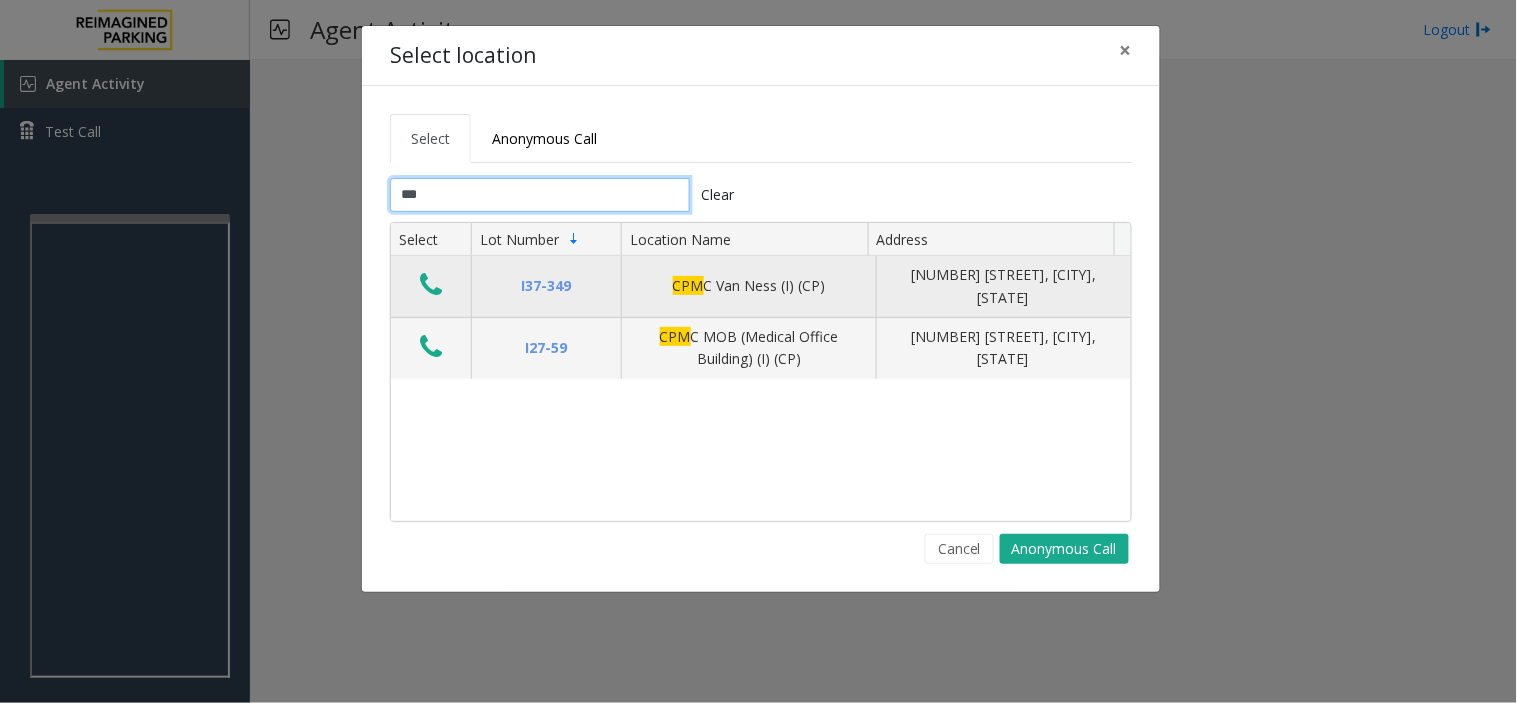 type on "***" 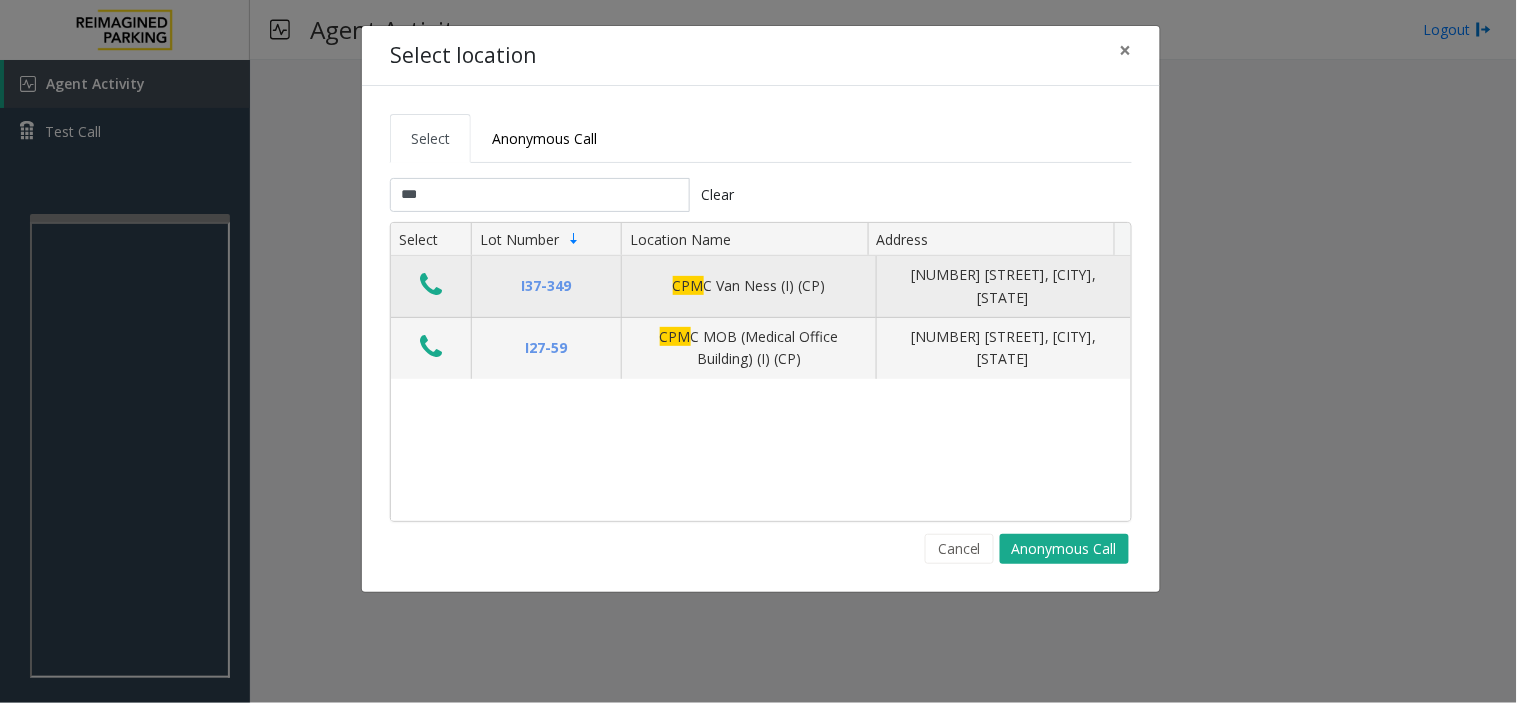 click 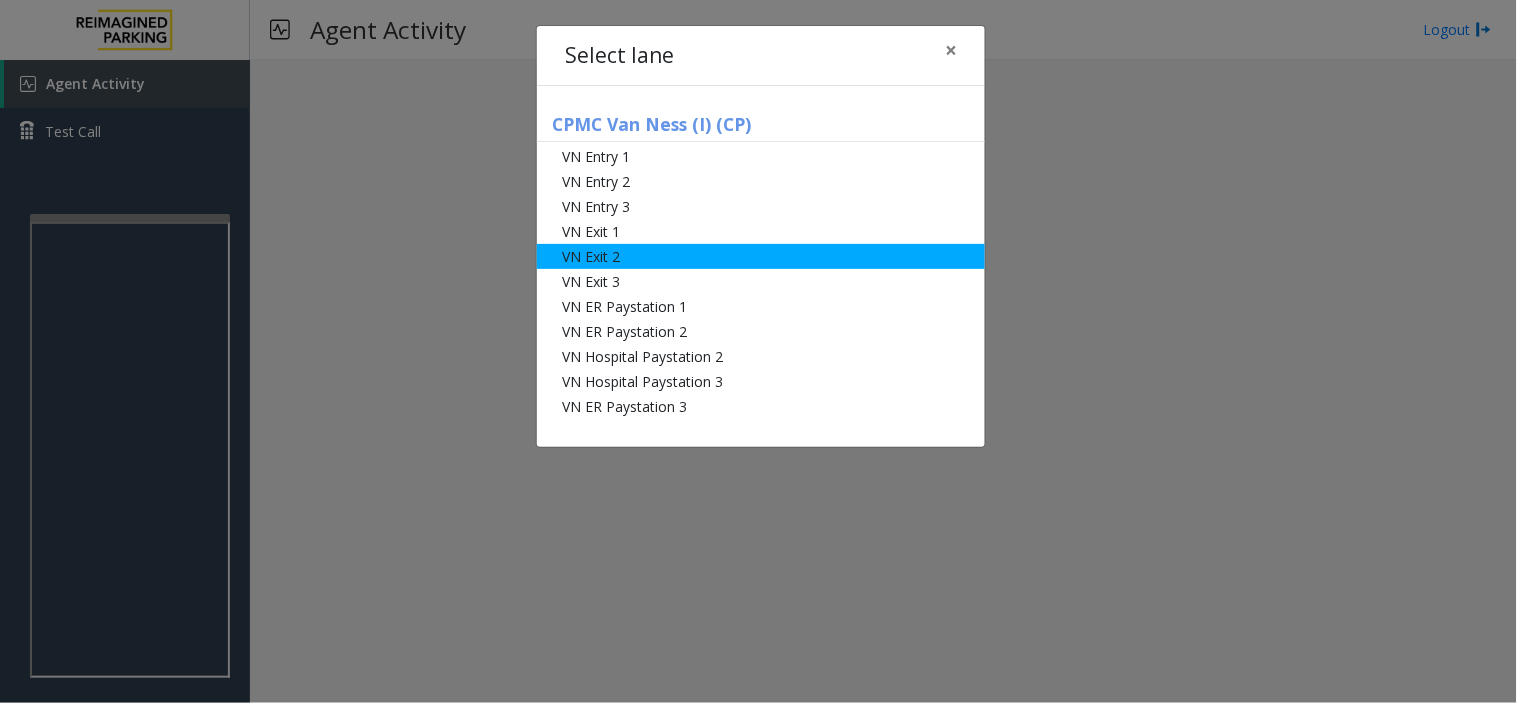 drag, startPoint x: 675, startPoint y: 235, endPoint x: 673, endPoint y: 252, distance: 17.117243 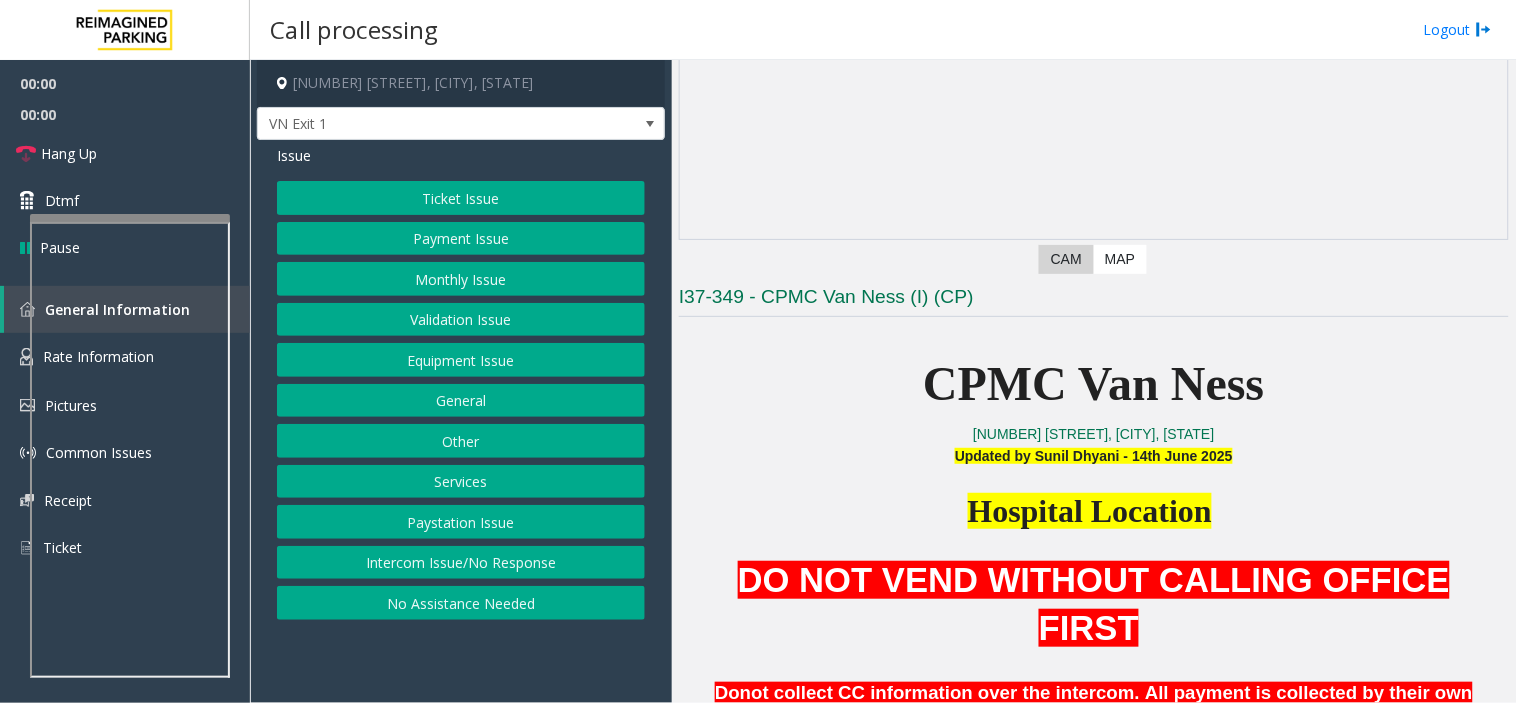 scroll, scrollTop: 555, scrollLeft: 0, axis: vertical 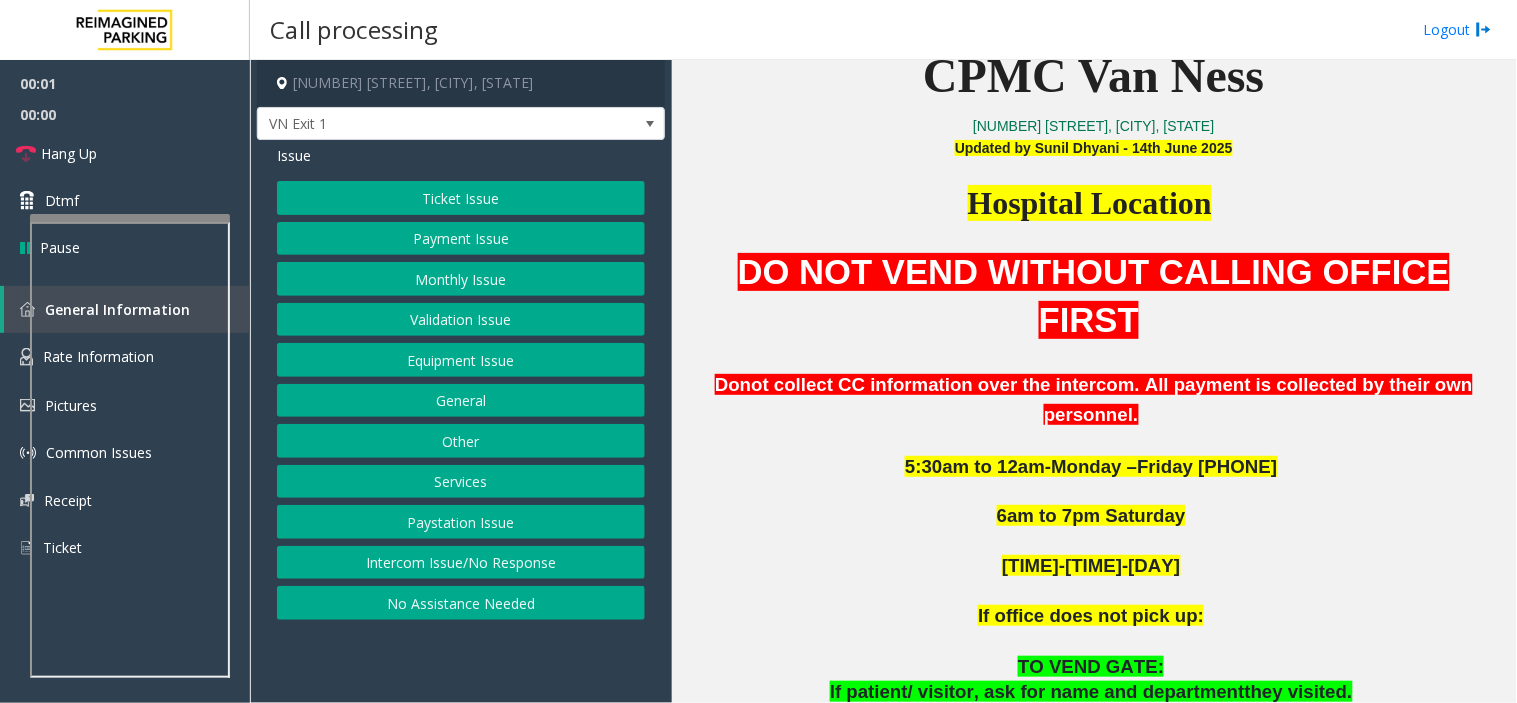 click on "Hospital Location" 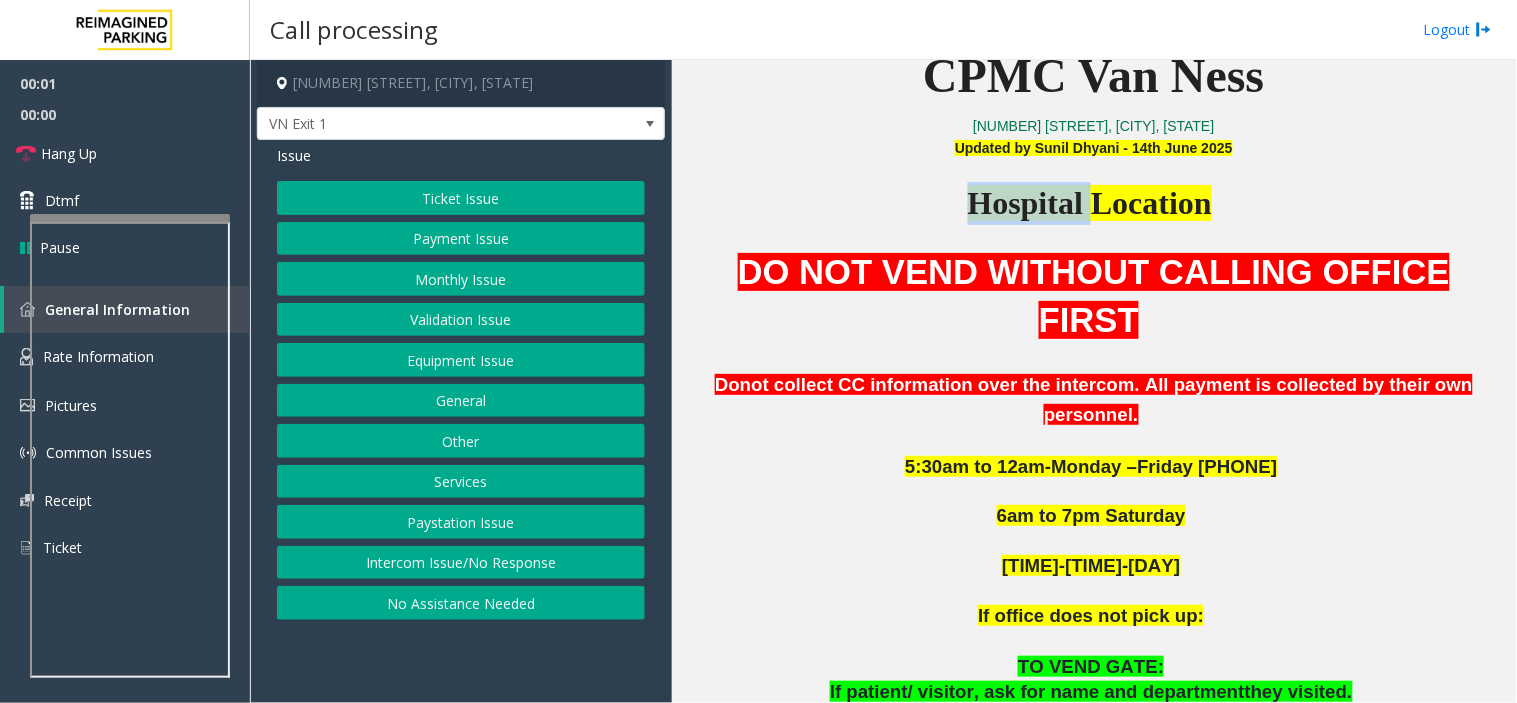 click on "Hospital Location" 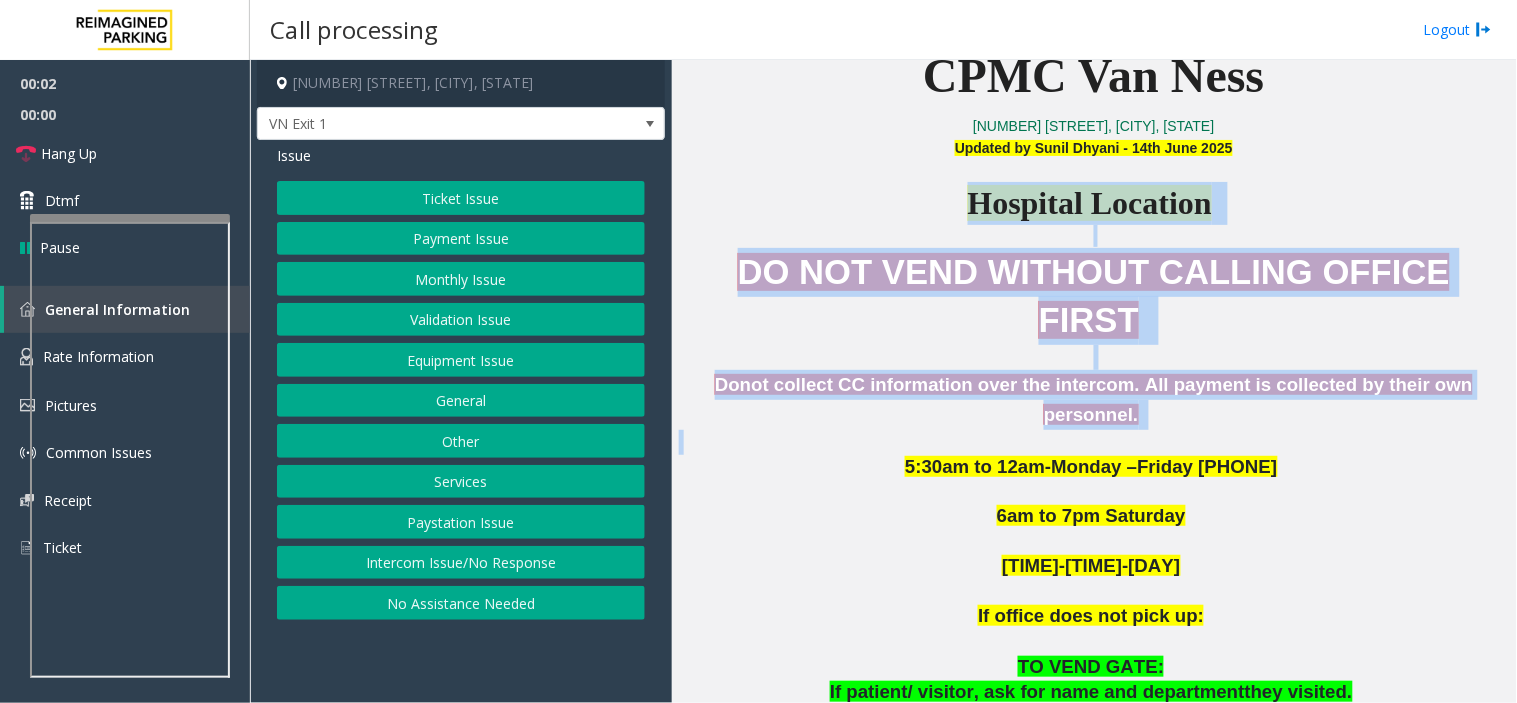 drag, startPoint x: 756, startPoint y: 198, endPoint x: 1447, endPoint y: 358, distance: 709.28204 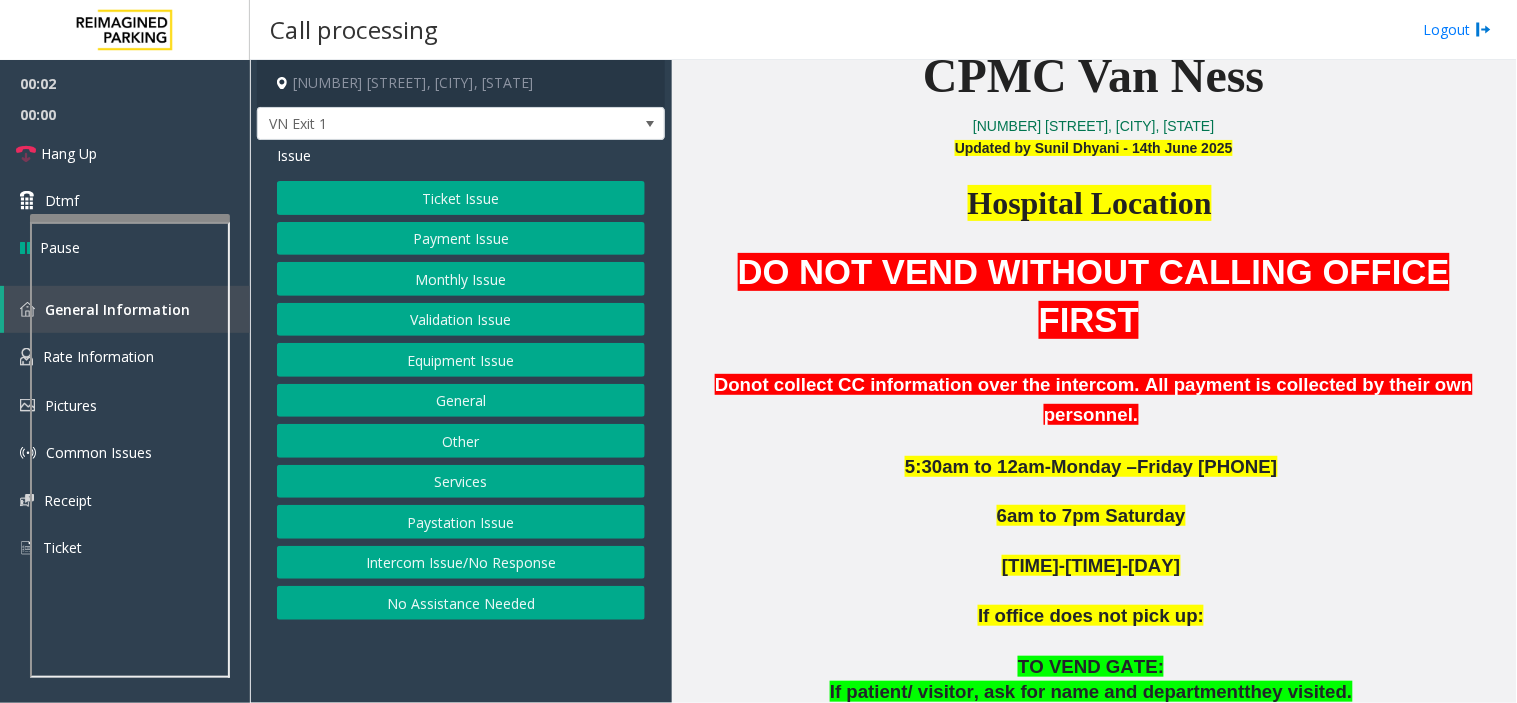 click 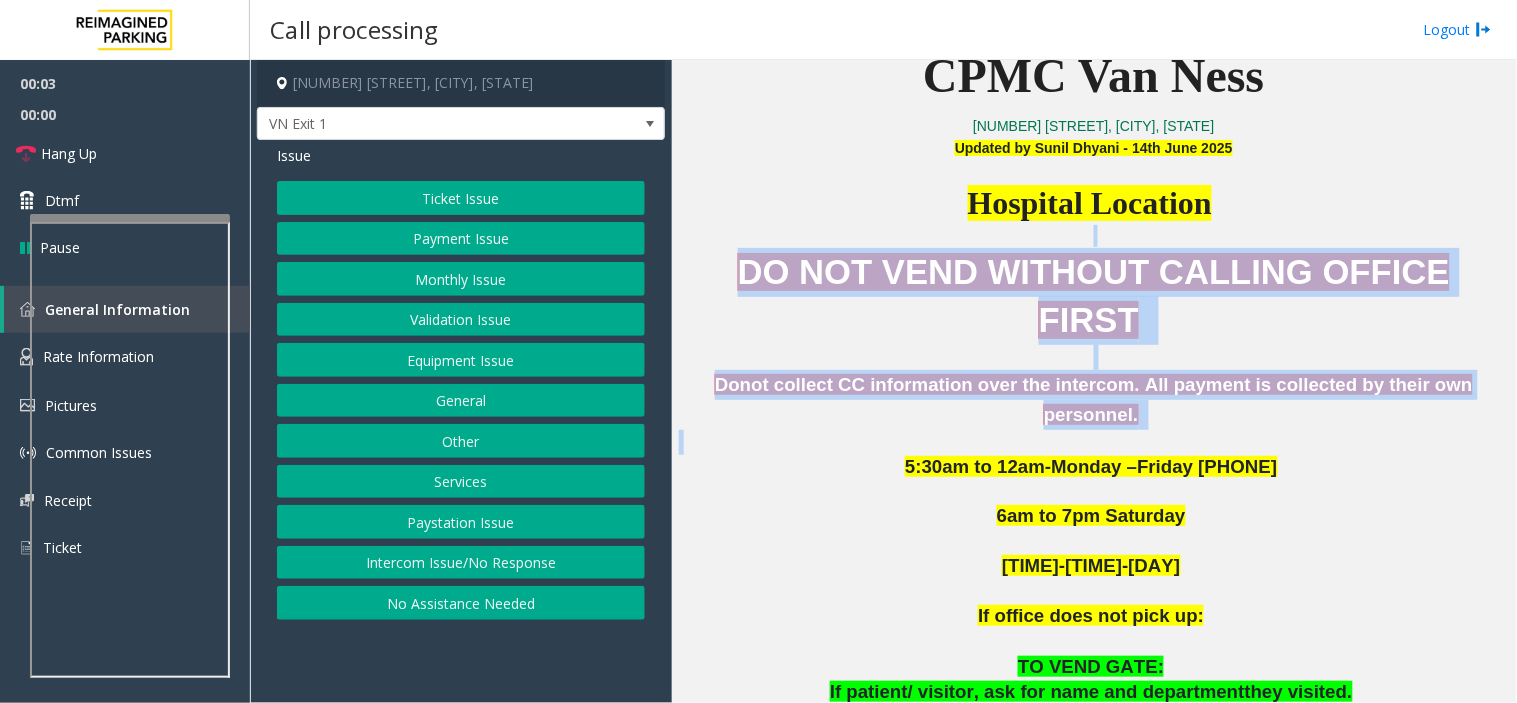 drag, startPoint x: 1447, startPoint y: 358, endPoint x: 900, endPoint y: 237, distance: 560.22314 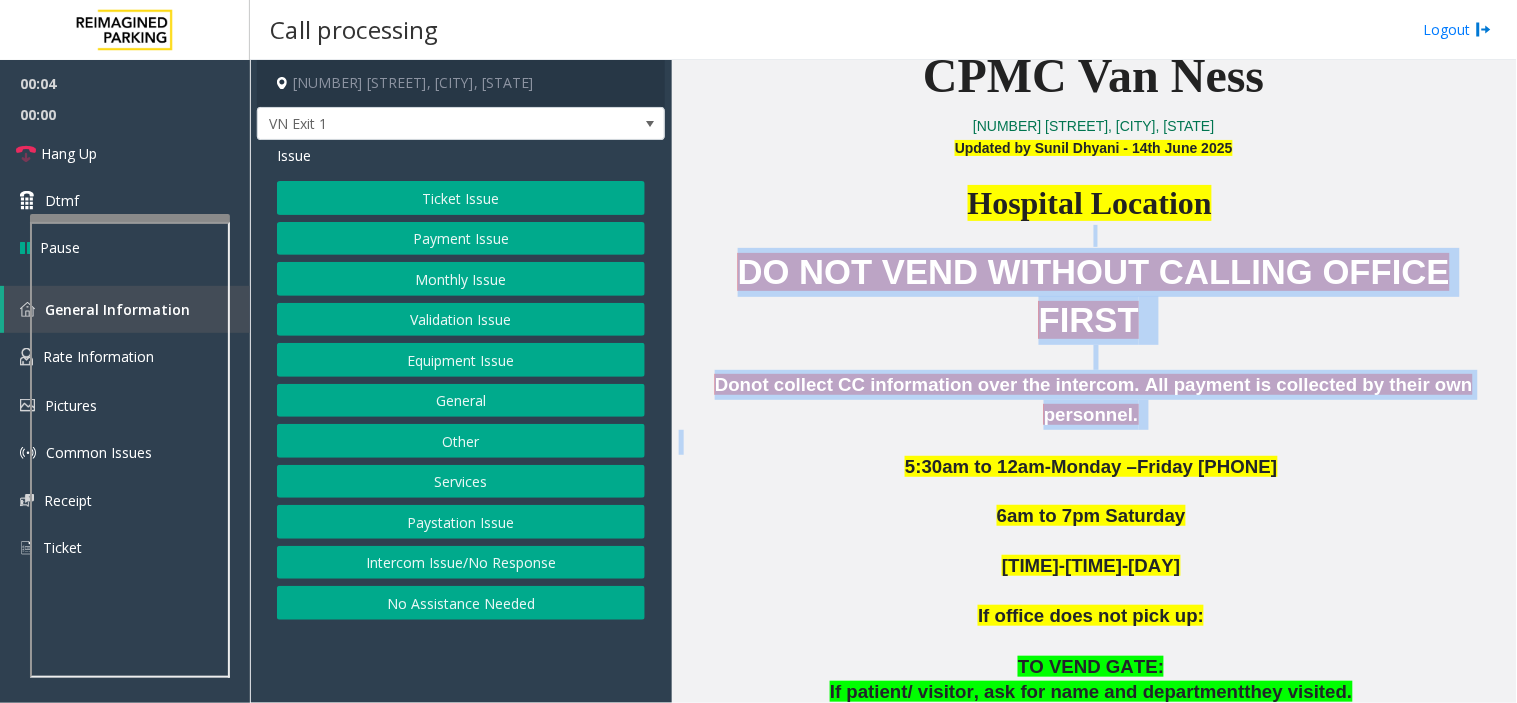 click 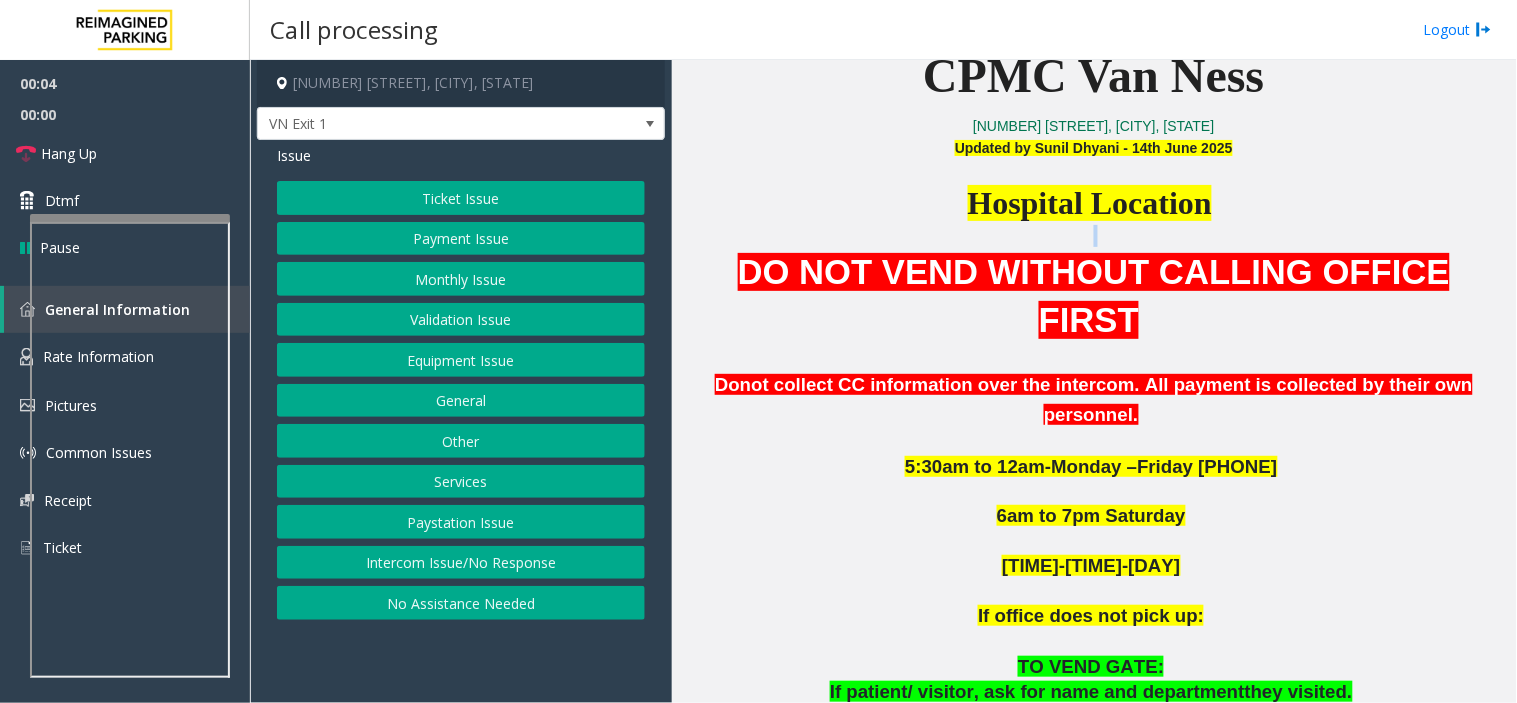click 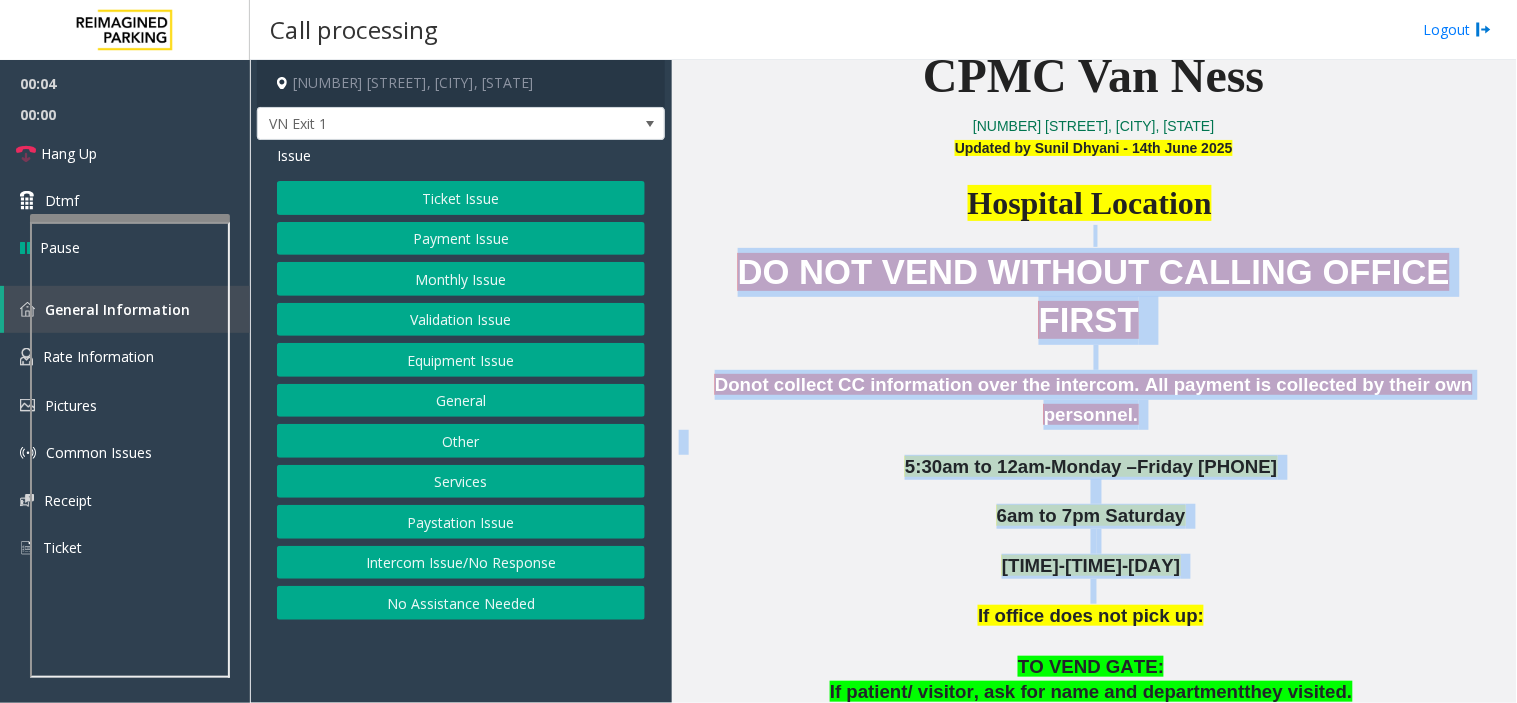 drag, startPoint x: 900, startPoint y: 237, endPoint x: 1157, endPoint y: 503, distance: 369.8716 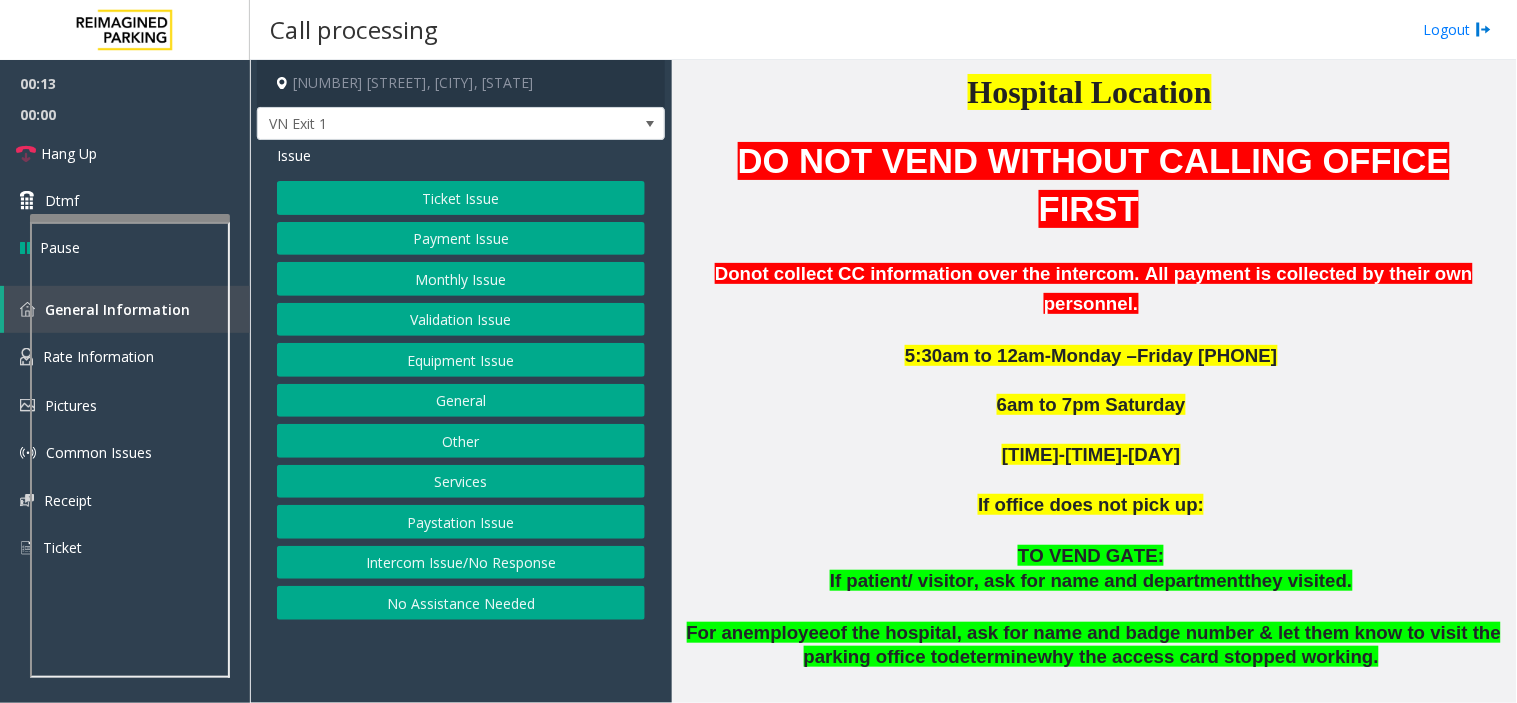 click 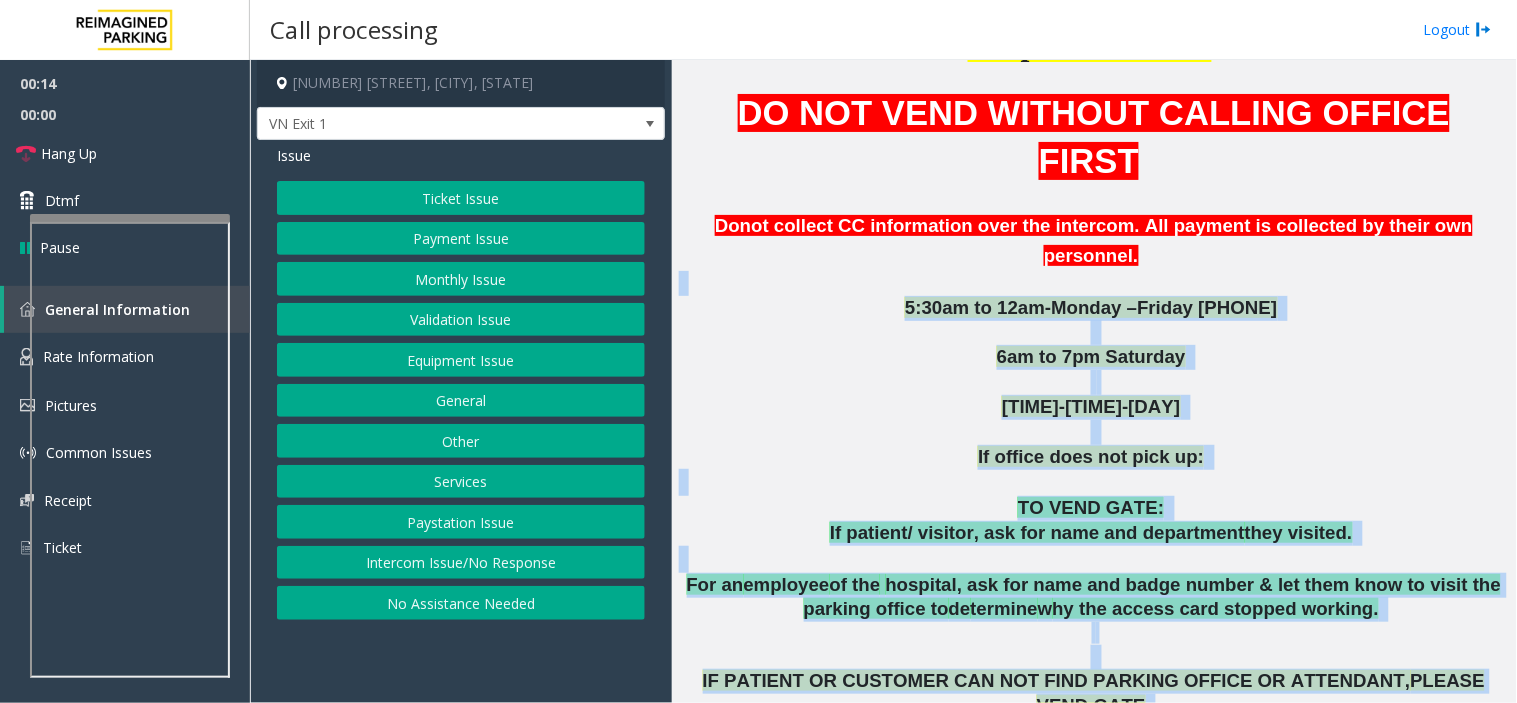 drag, startPoint x: 915, startPoint y: 242, endPoint x: 1258, endPoint y: 686, distance: 561.05707 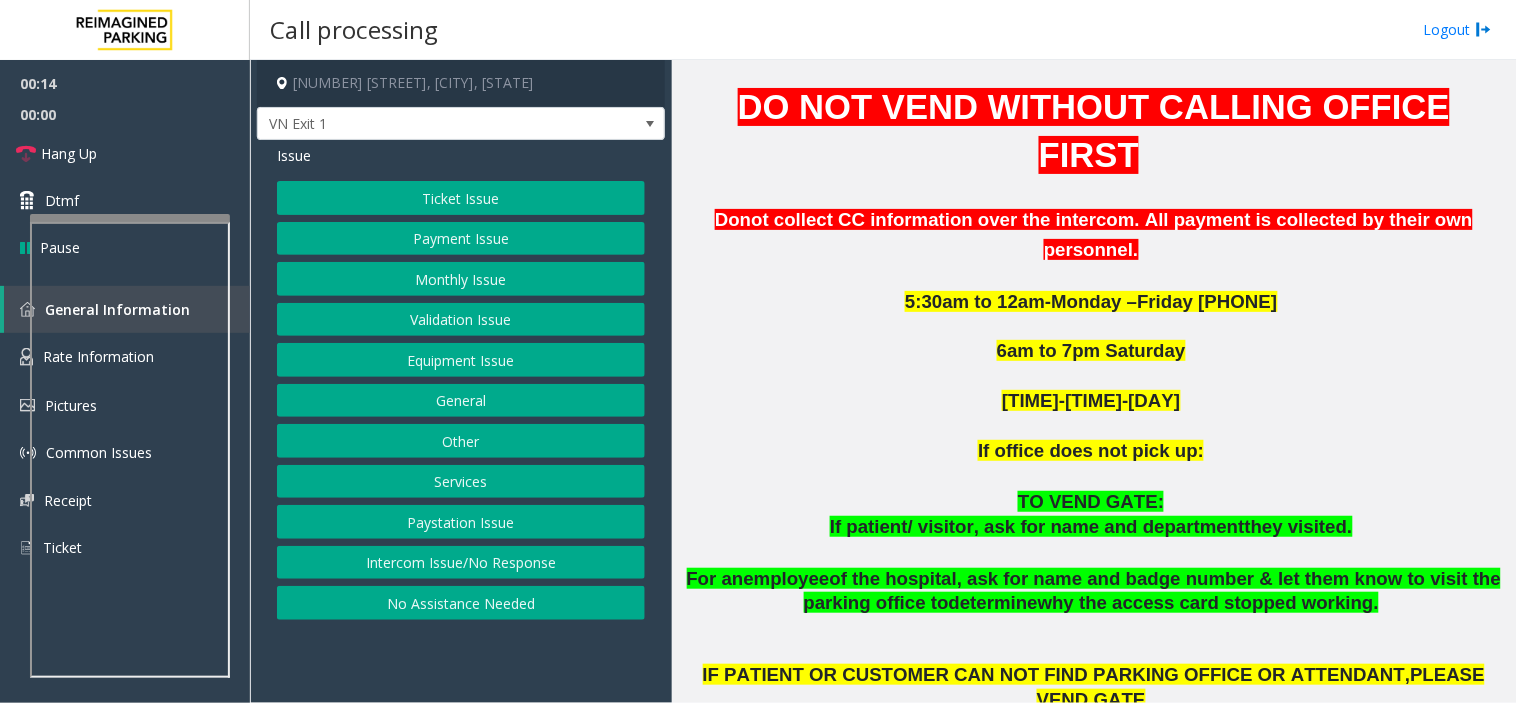 click on "VEND FROM THE AGENT PAGE" 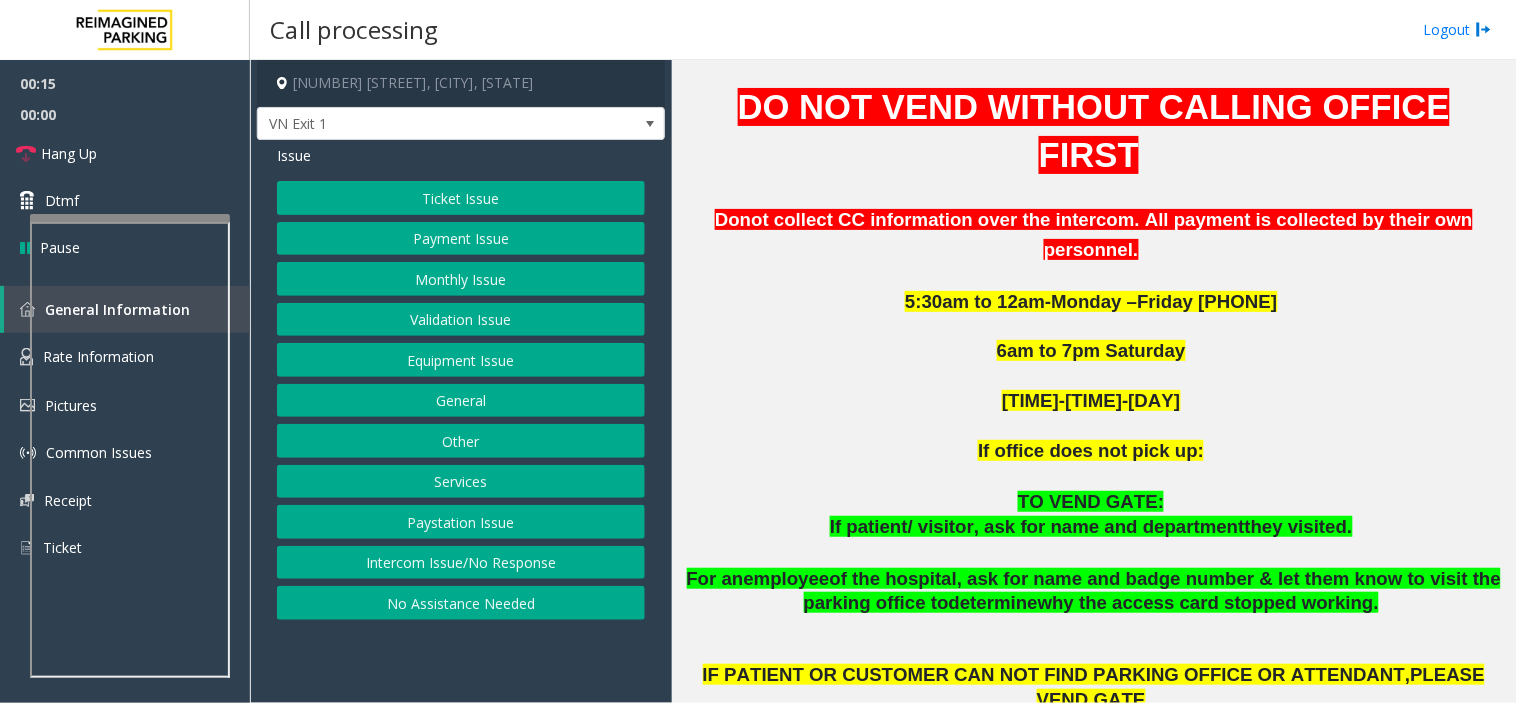 click on "VEND FROM THE AGENT PAGE" 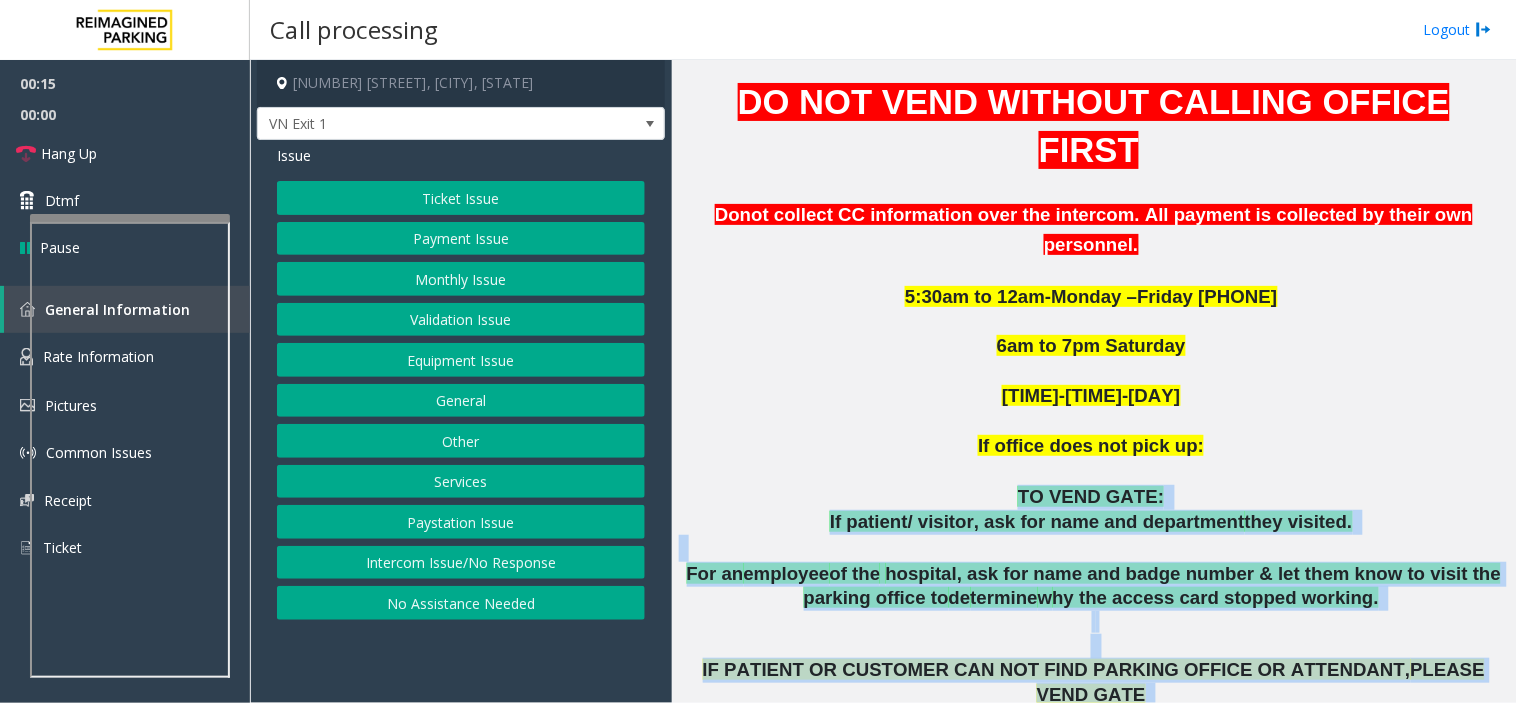 drag, startPoint x: 1258, startPoint y: 686, endPoint x: 1036, endPoint y: 417, distance: 348.77643 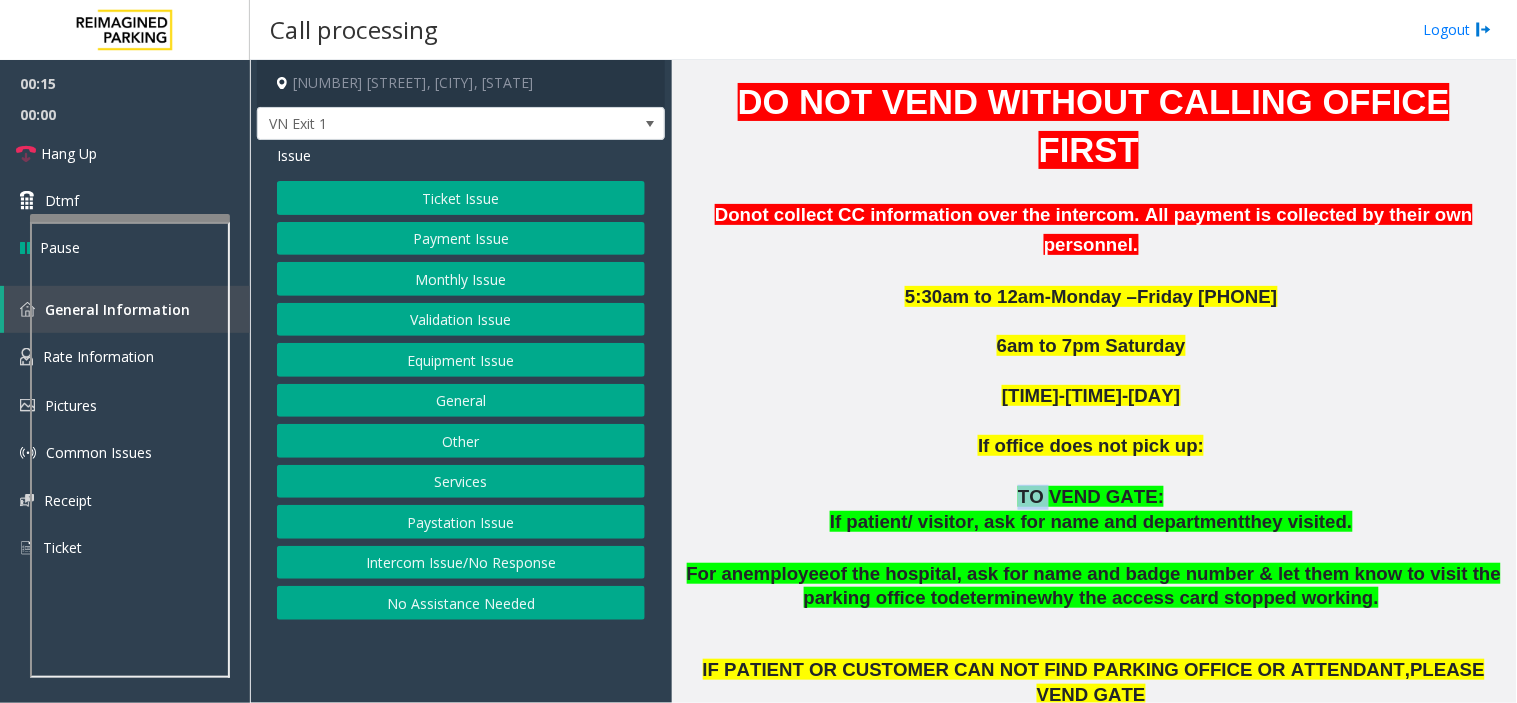 click on "TO VEND GATE:" 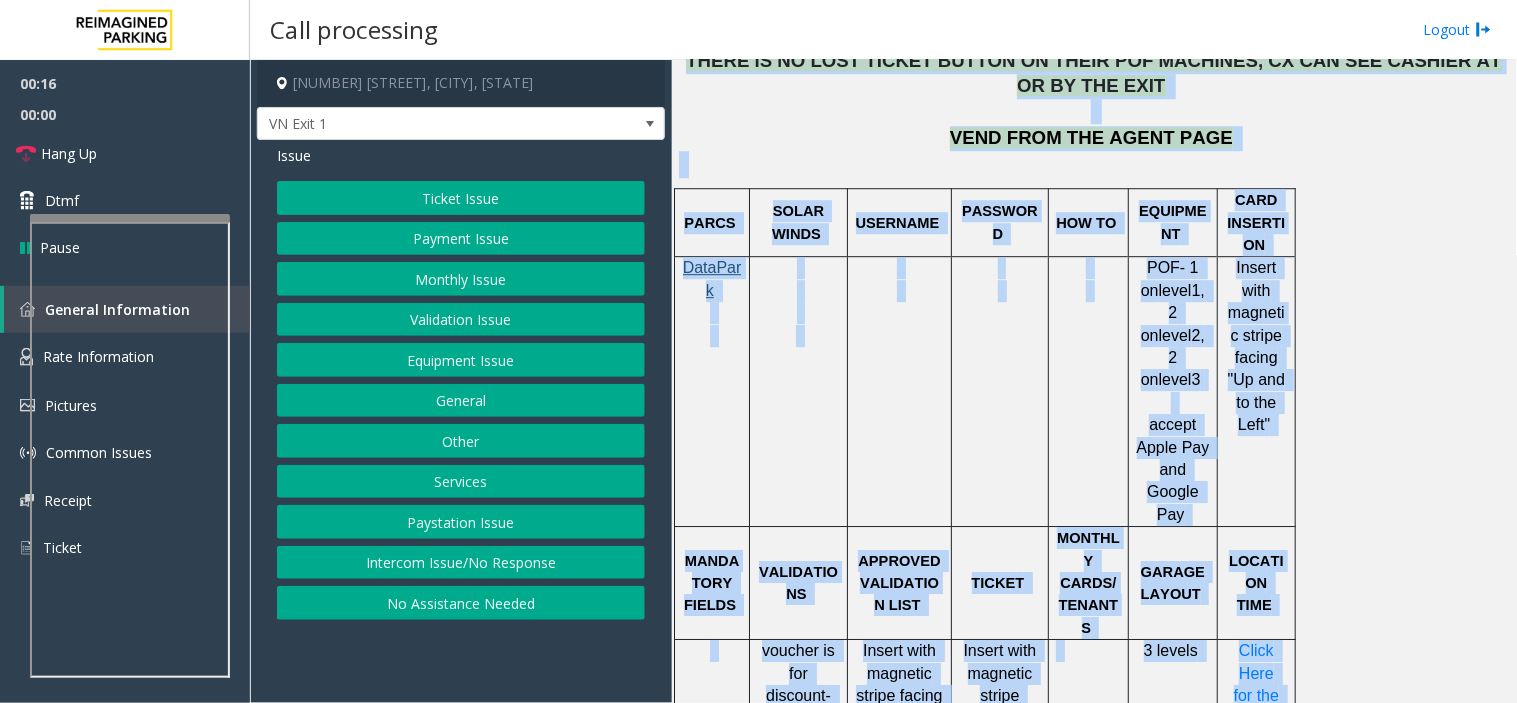 drag, startPoint x: 1036, startPoint y: 417, endPoint x: 1268, endPoint y: 755, distance: 409.96097 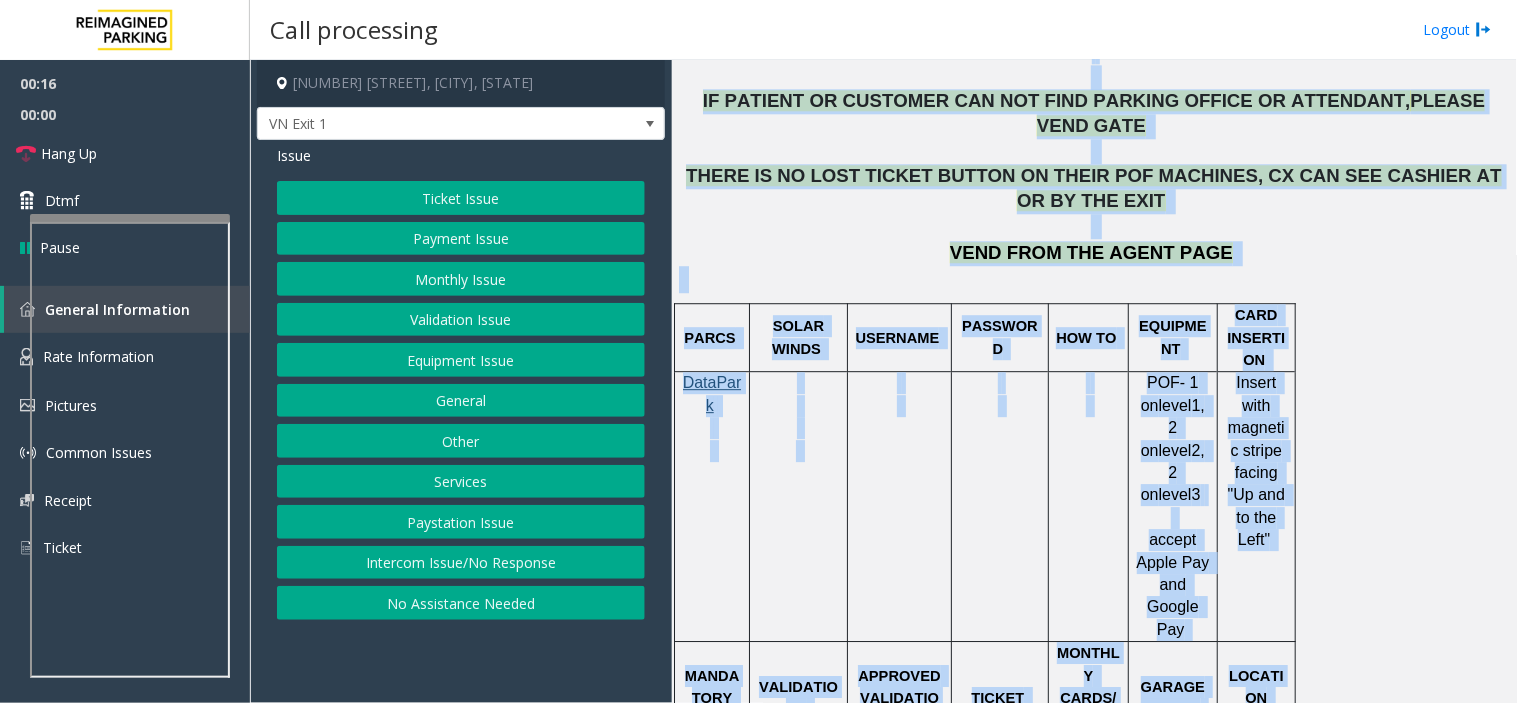 scroll, scrollTop: 1025, scrollLeft: 0, axis: vertical 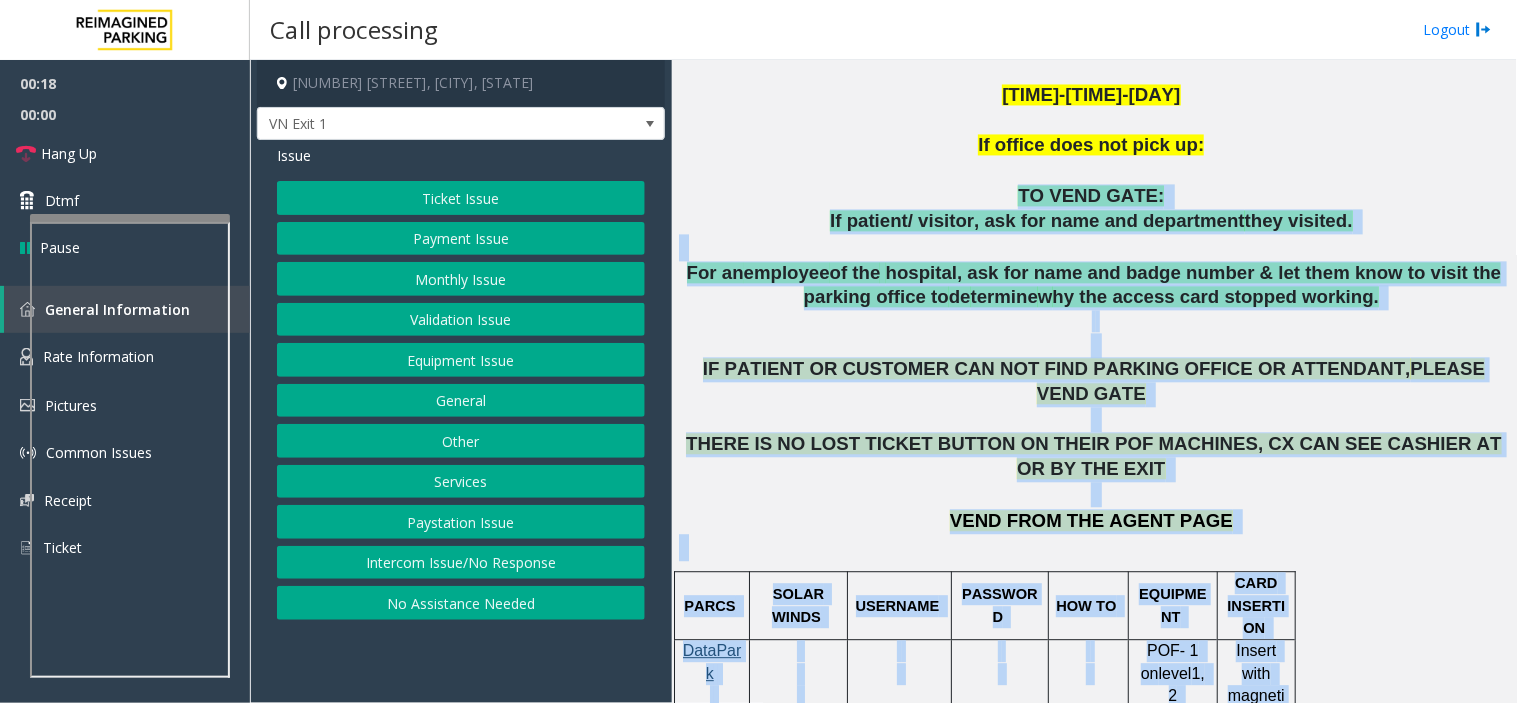 click 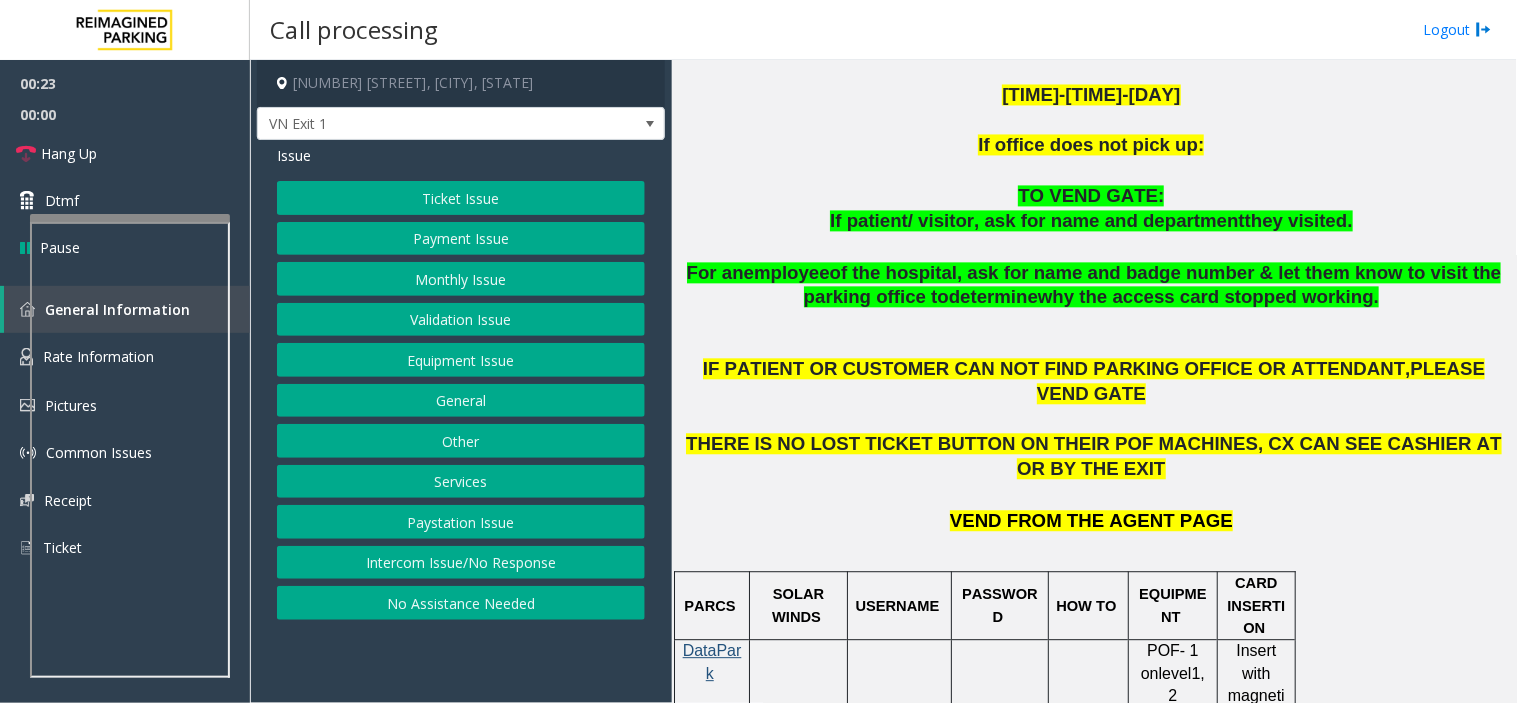 click on "hospital, ask for name and badge number & let them know to visit the parking office to" 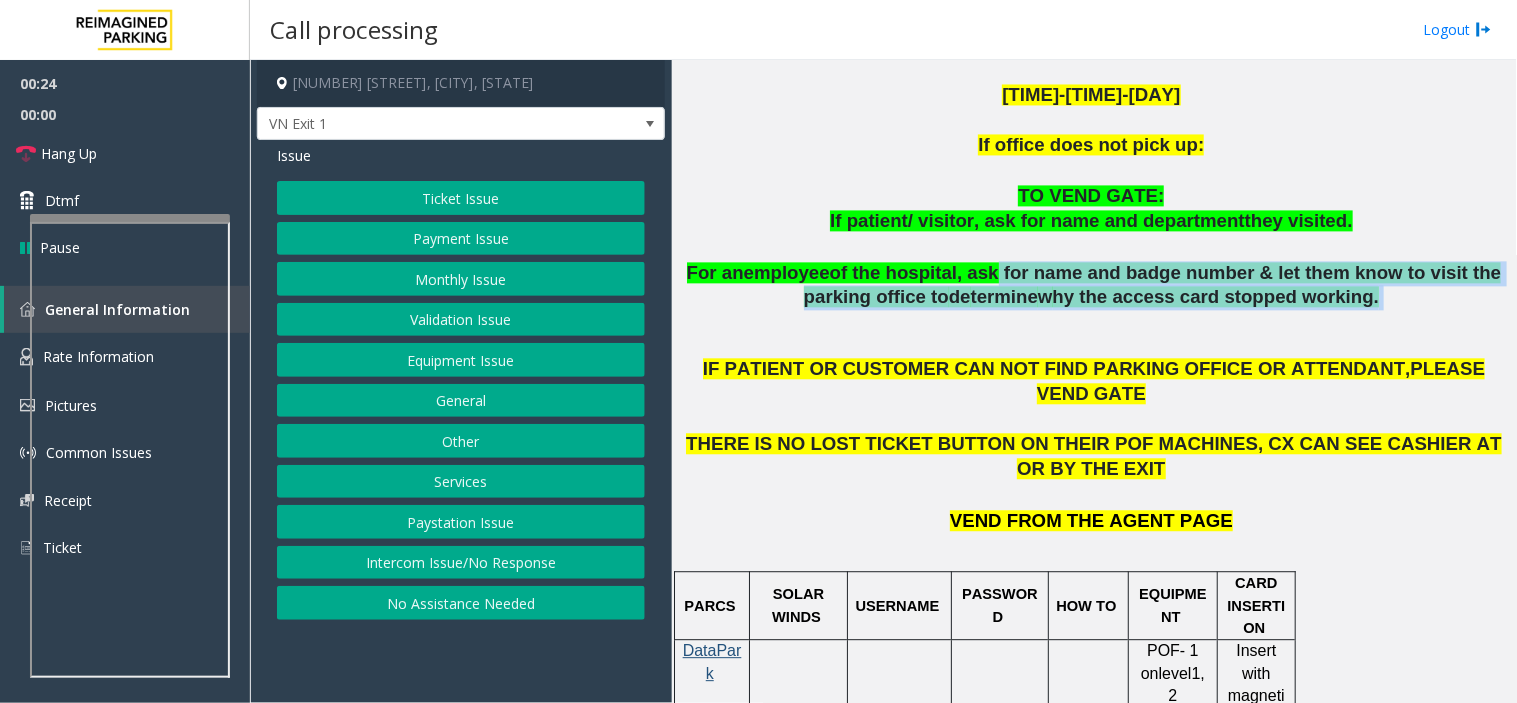drag, startPoint x: 967, startPoint y: 194, endPoint x: 1374, endPoint y: 212, distance: 407.39783 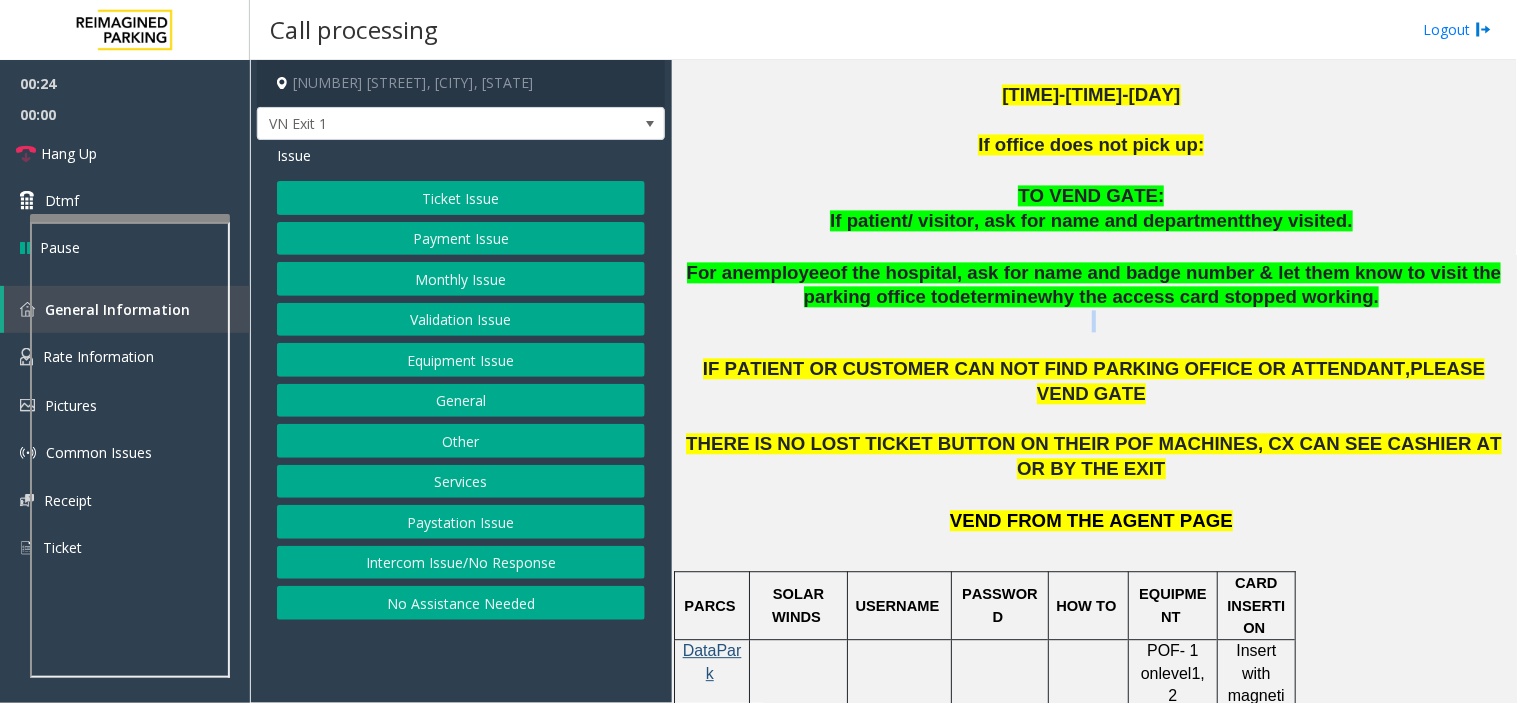 click on "For an  employee  of the   hospital, ask for name and badge number & let them know to visit the parking office to  determine  w hy the access card stopped working." 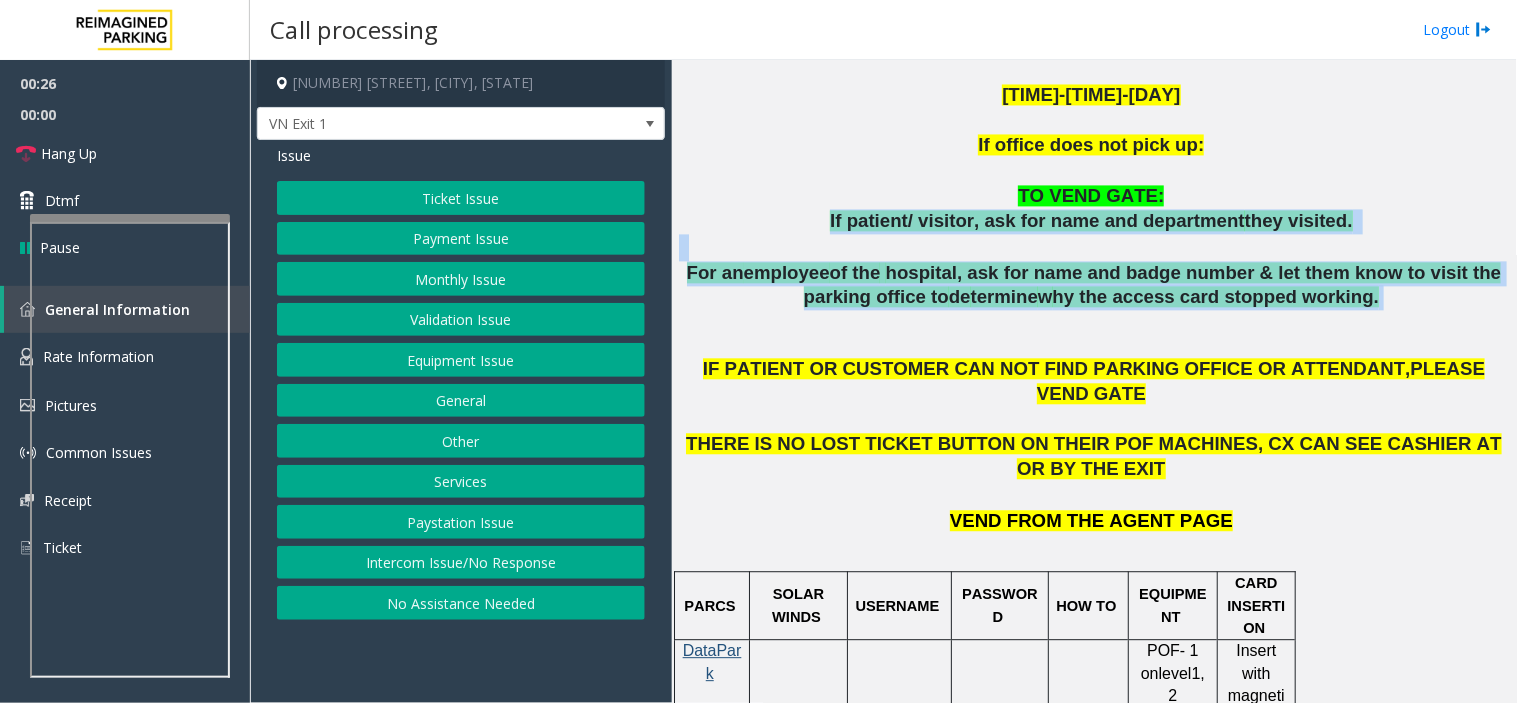 drag, startPoint x: 1374, startPoint y: 212, endPoint x: 1005, endPoint y: 141, distance: 375.76855 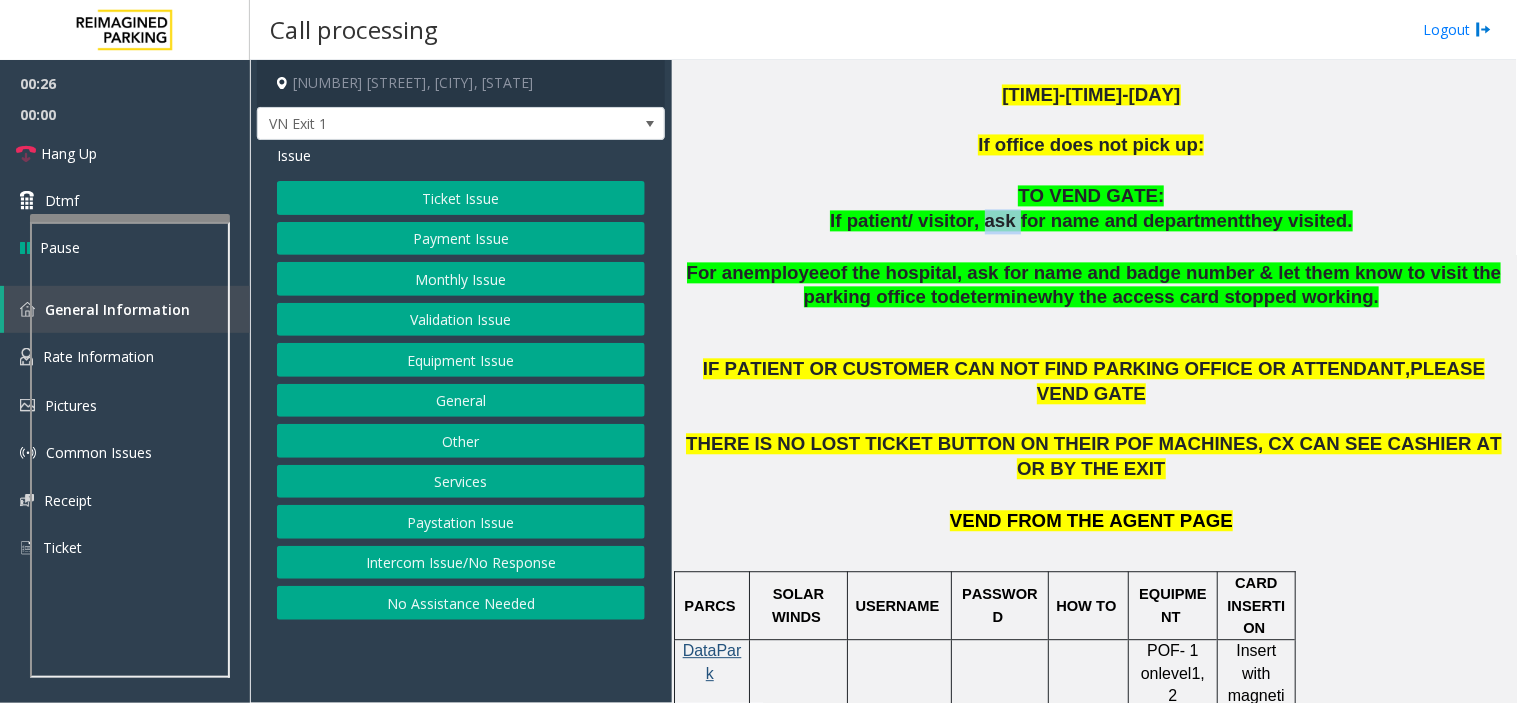 click on "If patient/ visitor, ask for name and department" 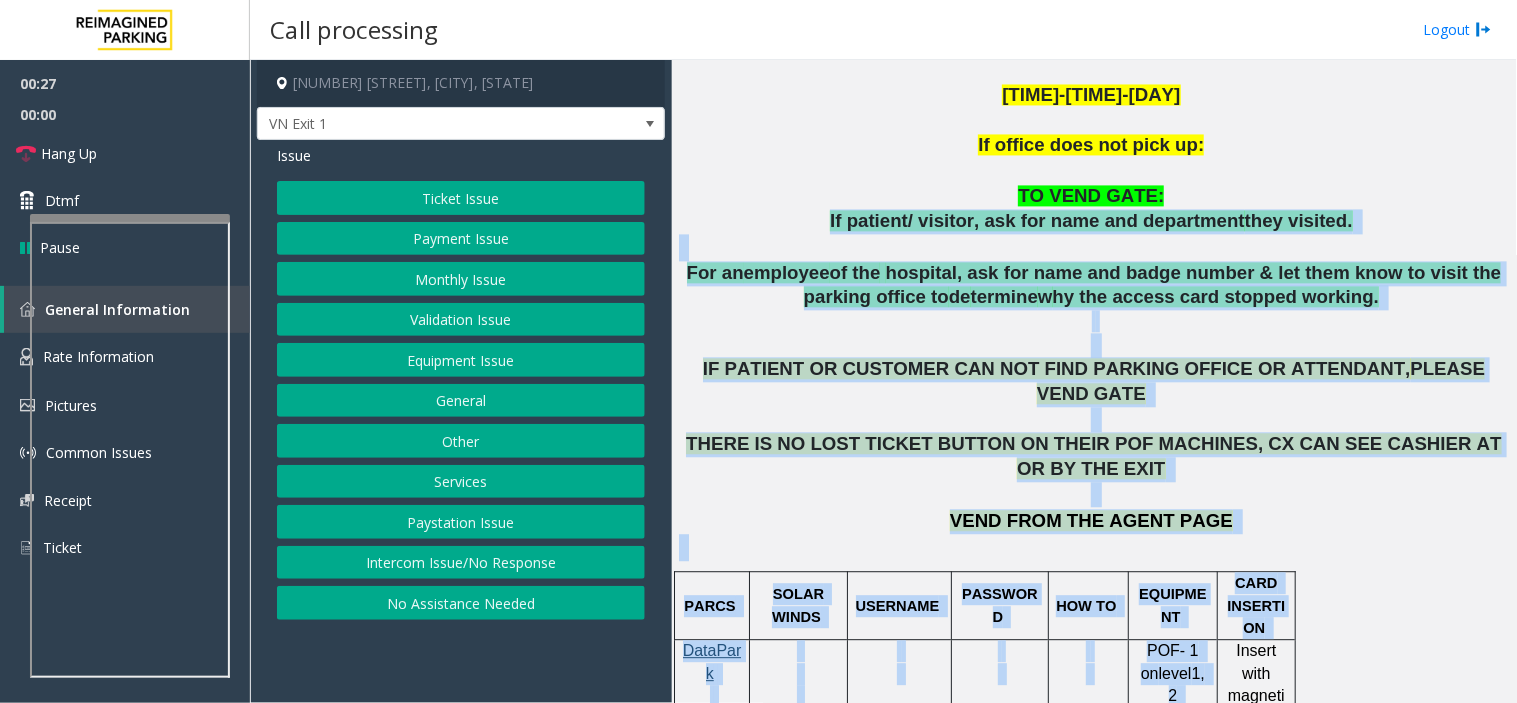 drag, startPoint x: 1005, startPoint y: 141, endPoint x: 1151, endPoint y: 597, distance: 478.80267 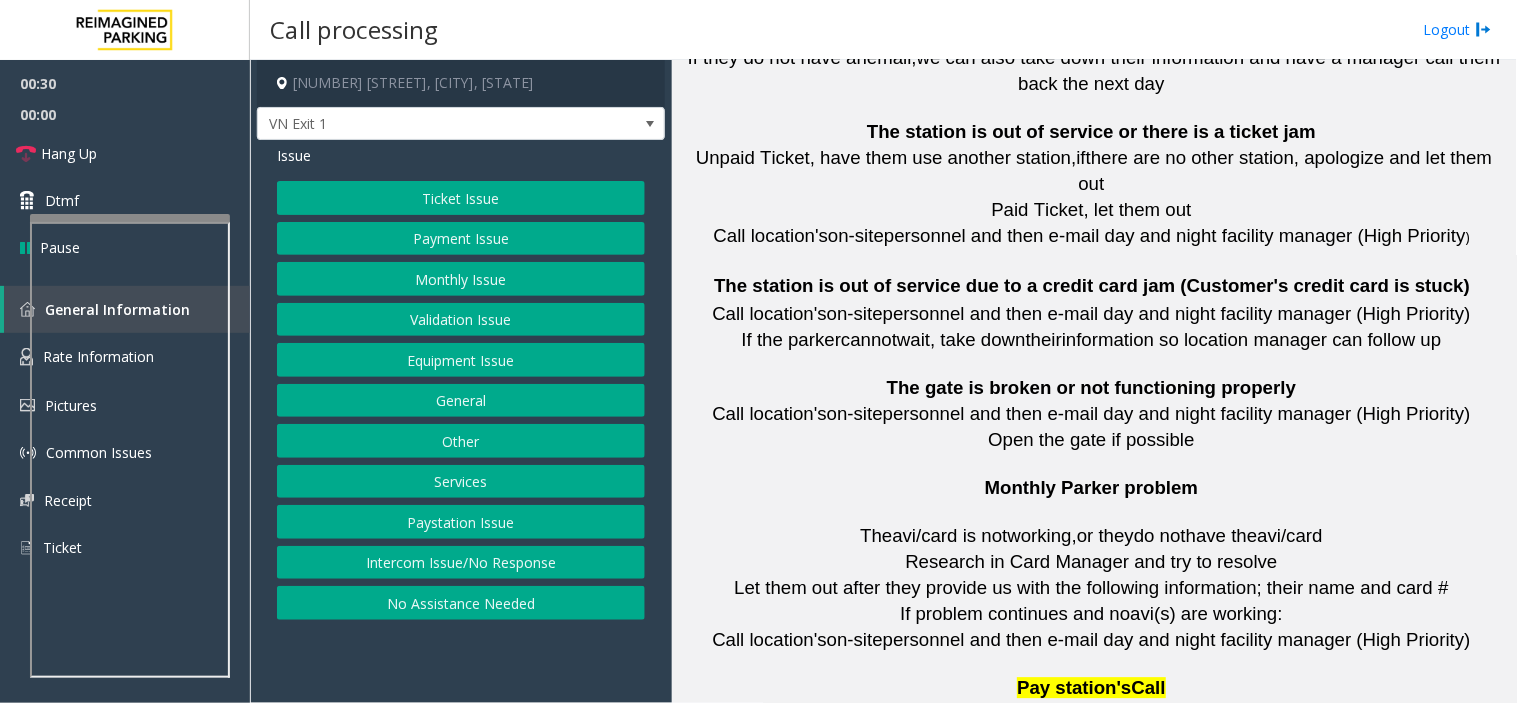 scroll, scrollTop: 3692, scrollLeft: 0, axis: vertical 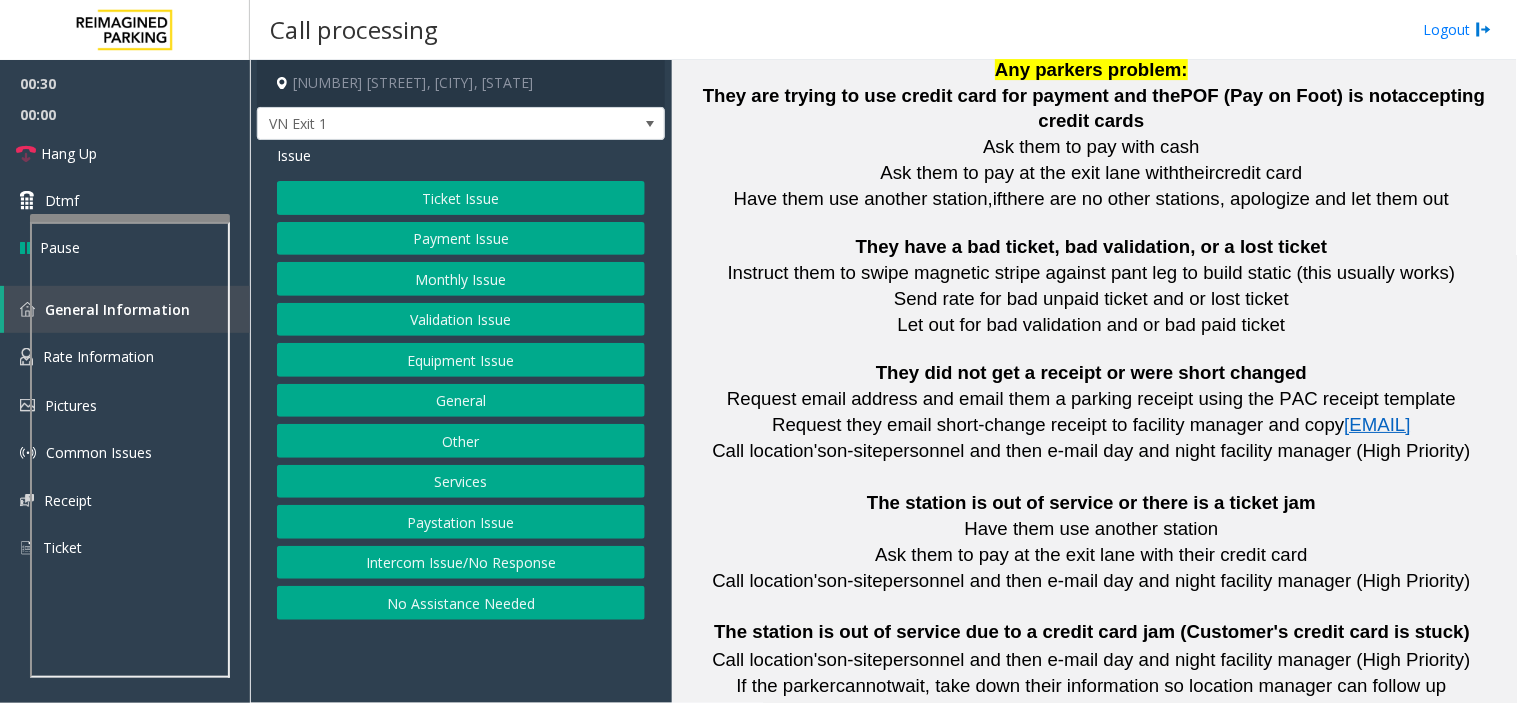 click 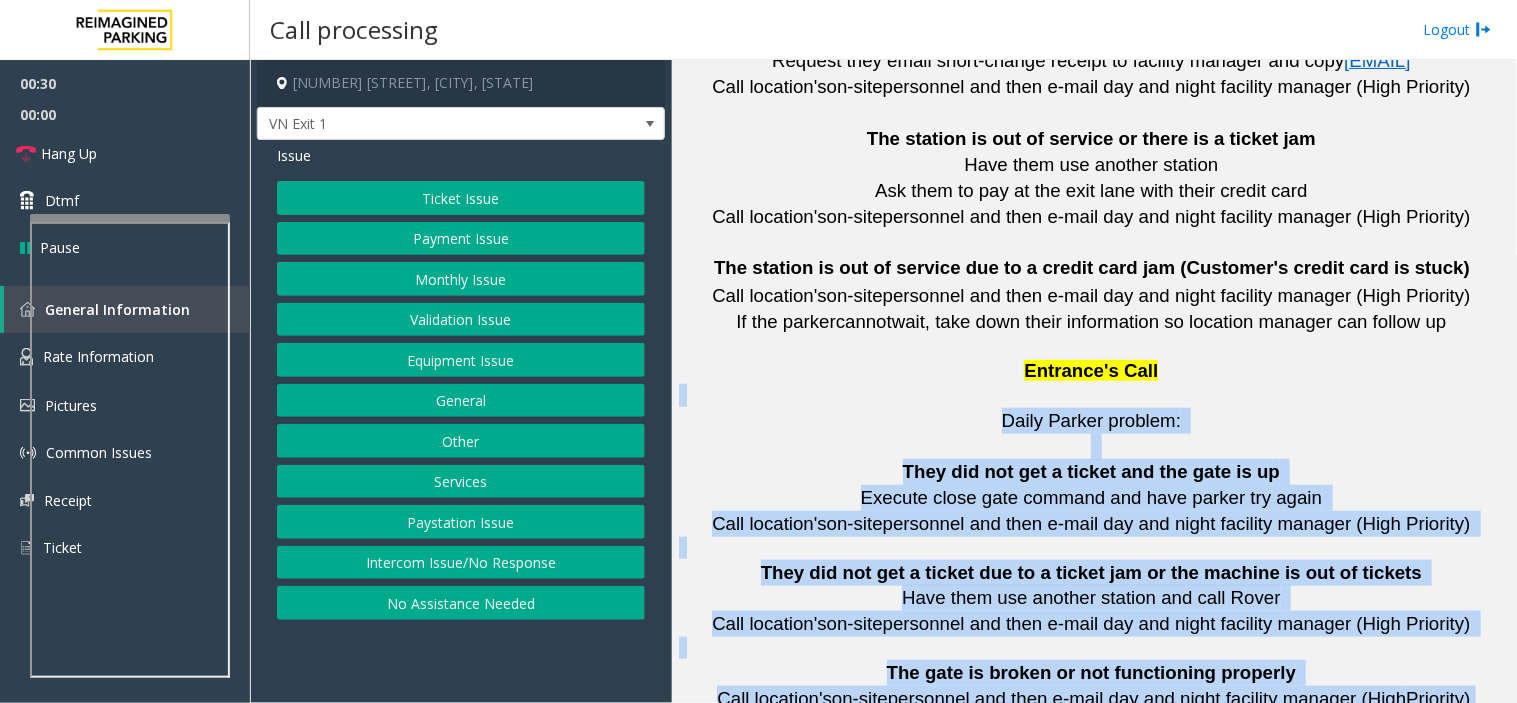 drag, startPoint x: 968, startPoint y: 516, endPoint x: 1442, endPoint y: 755, distance: 530.8456 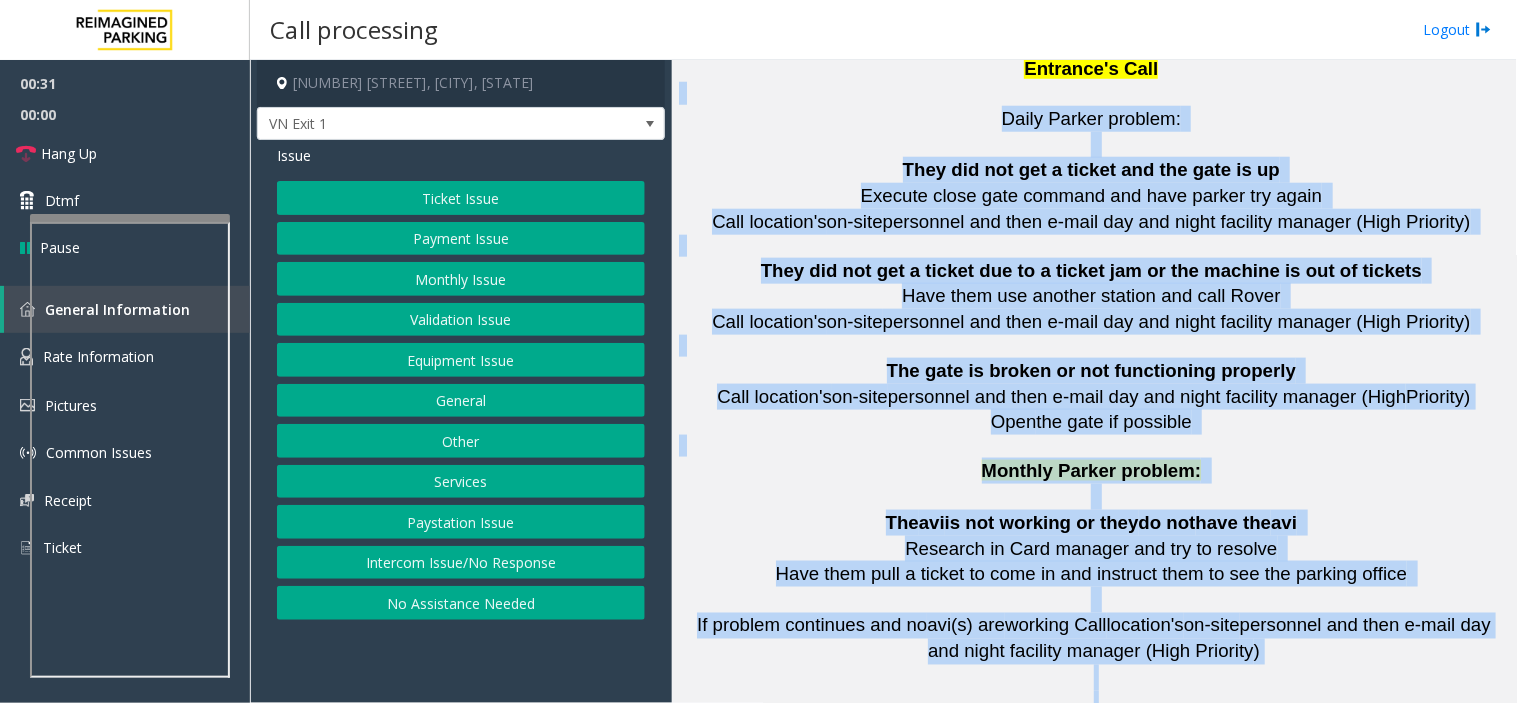 click on "The gate is broken or not functioning properly" 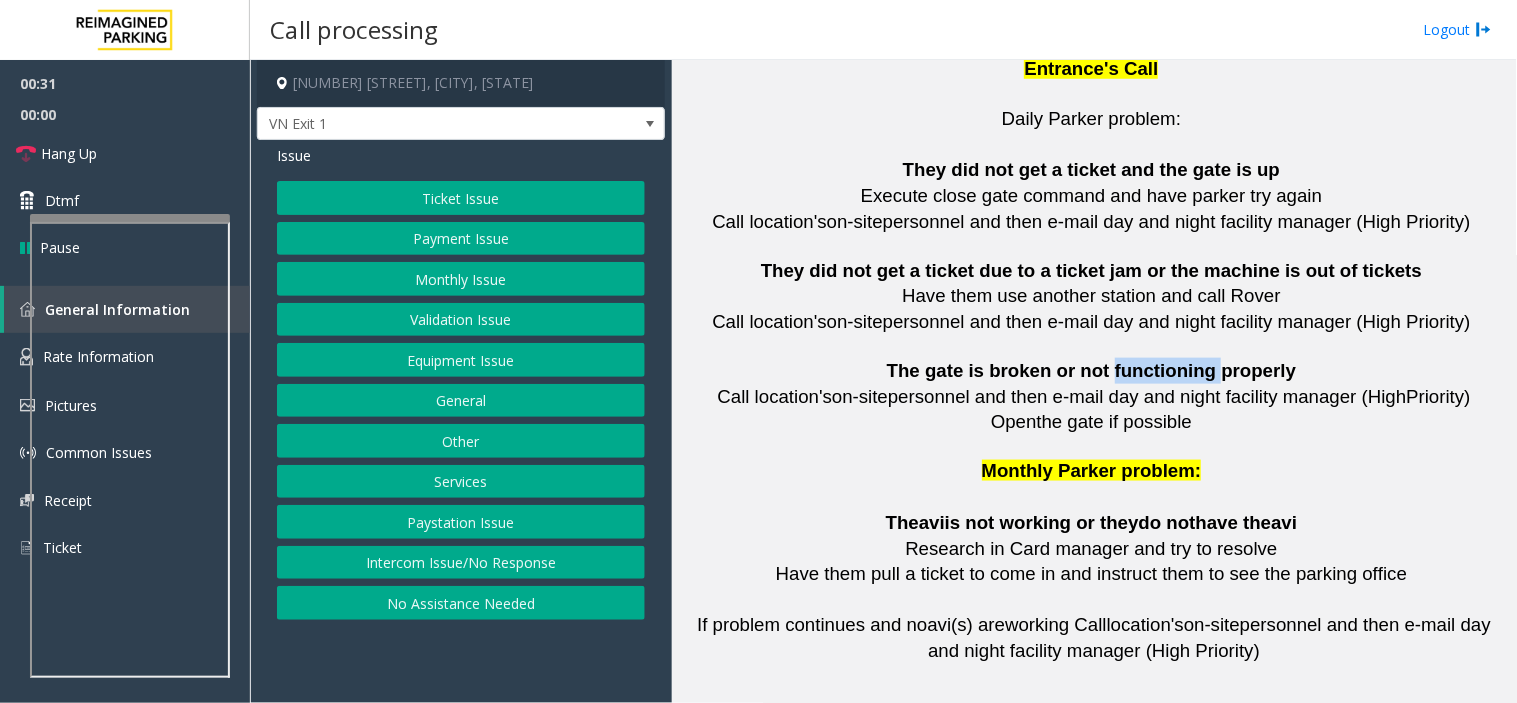 click on "The gate is broken or not functioning properly" 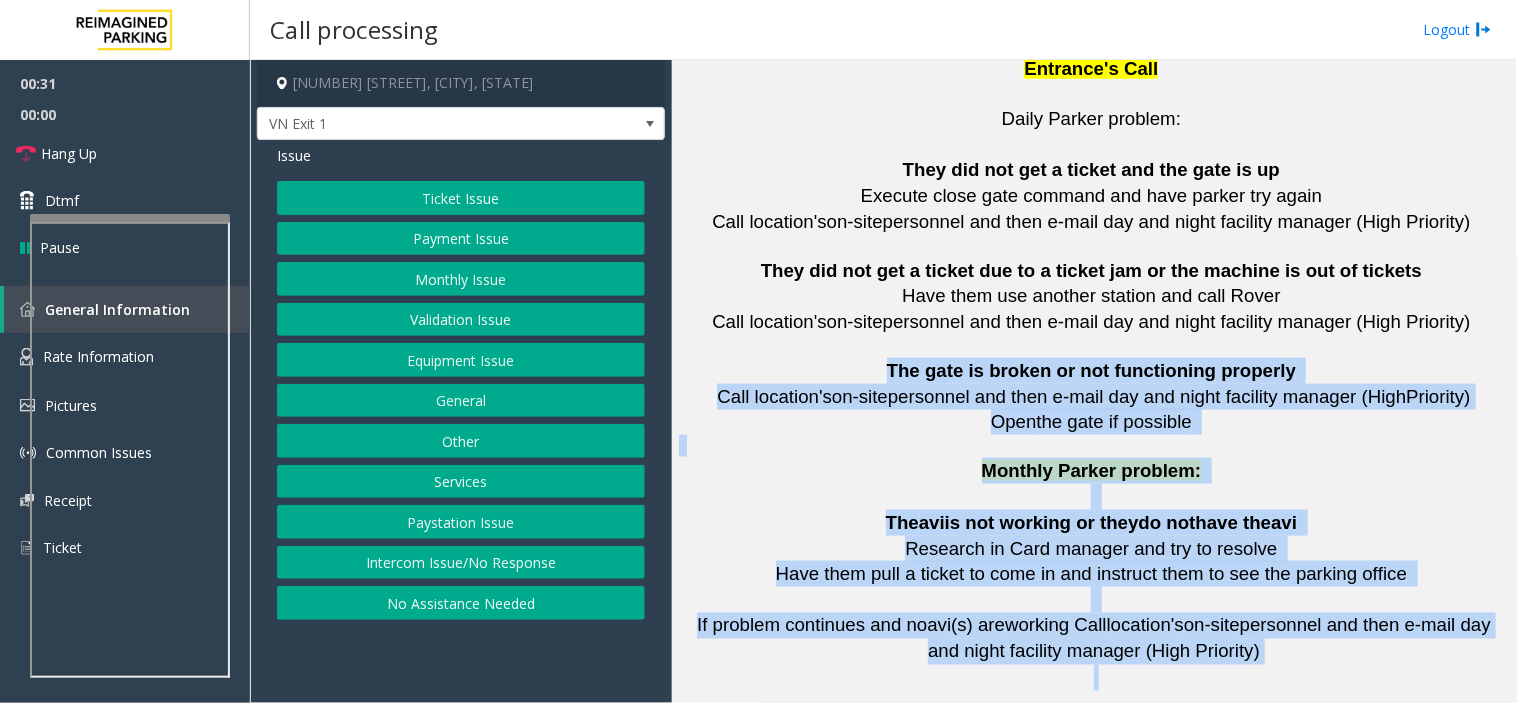 drag, startPoint x: 1185, startPoint y: 123, endPoint x: 1167, endPoint y: 451, distance: 328.49353 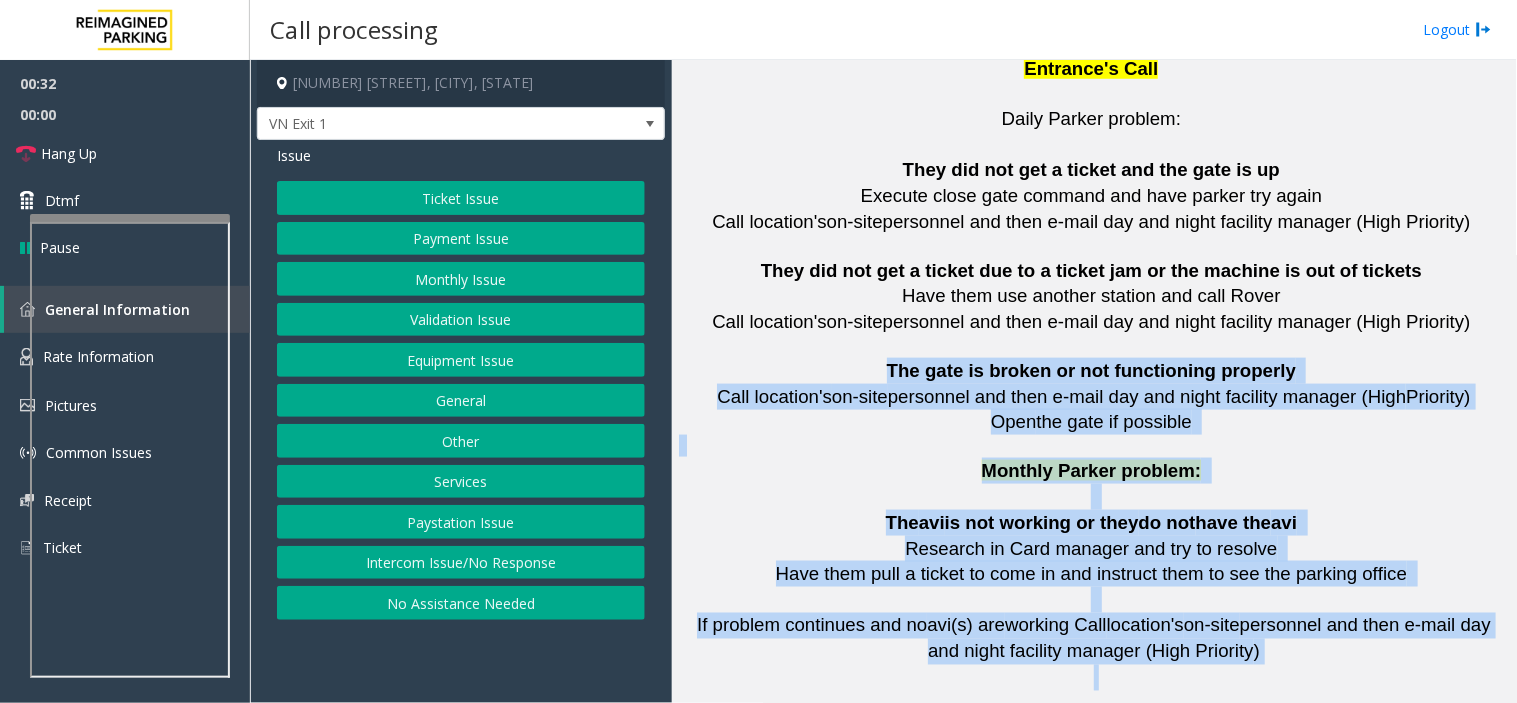 click 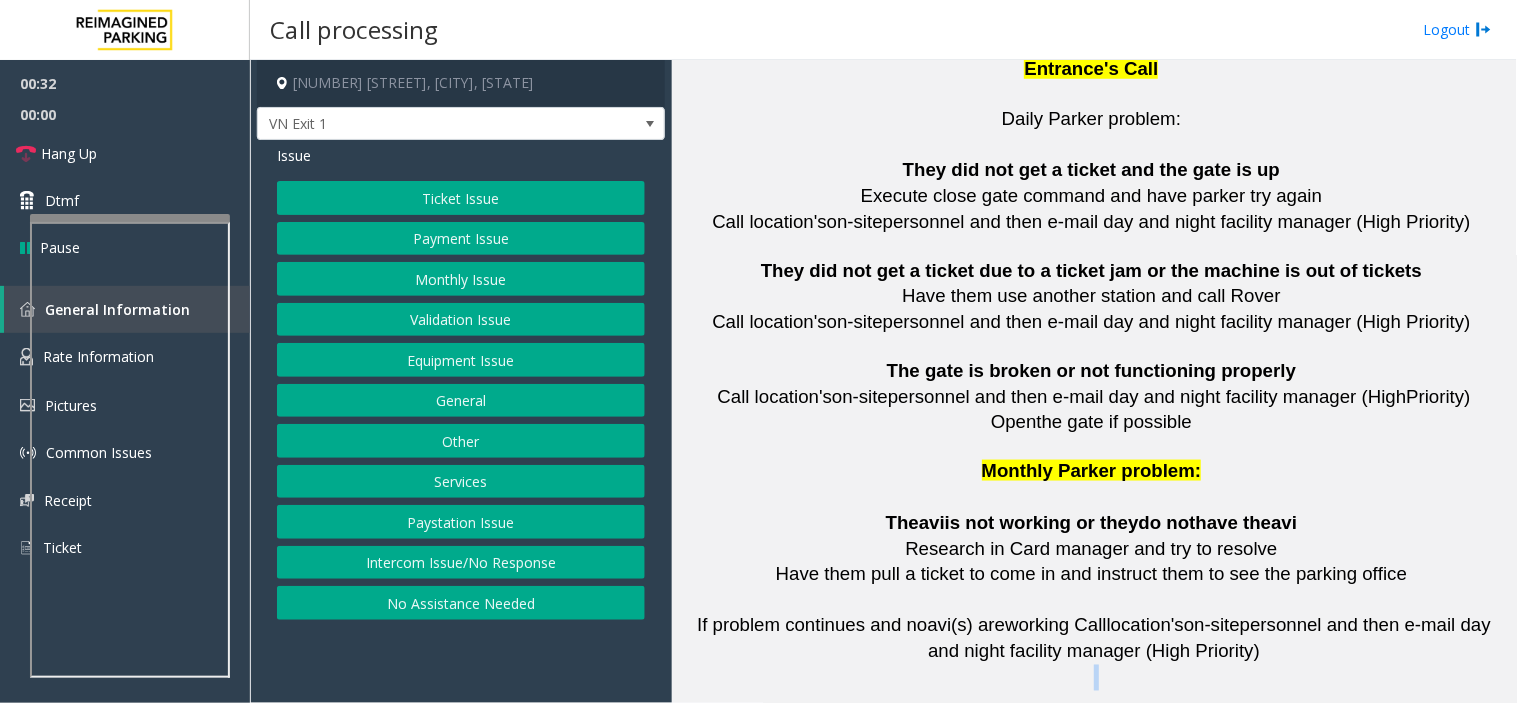 click 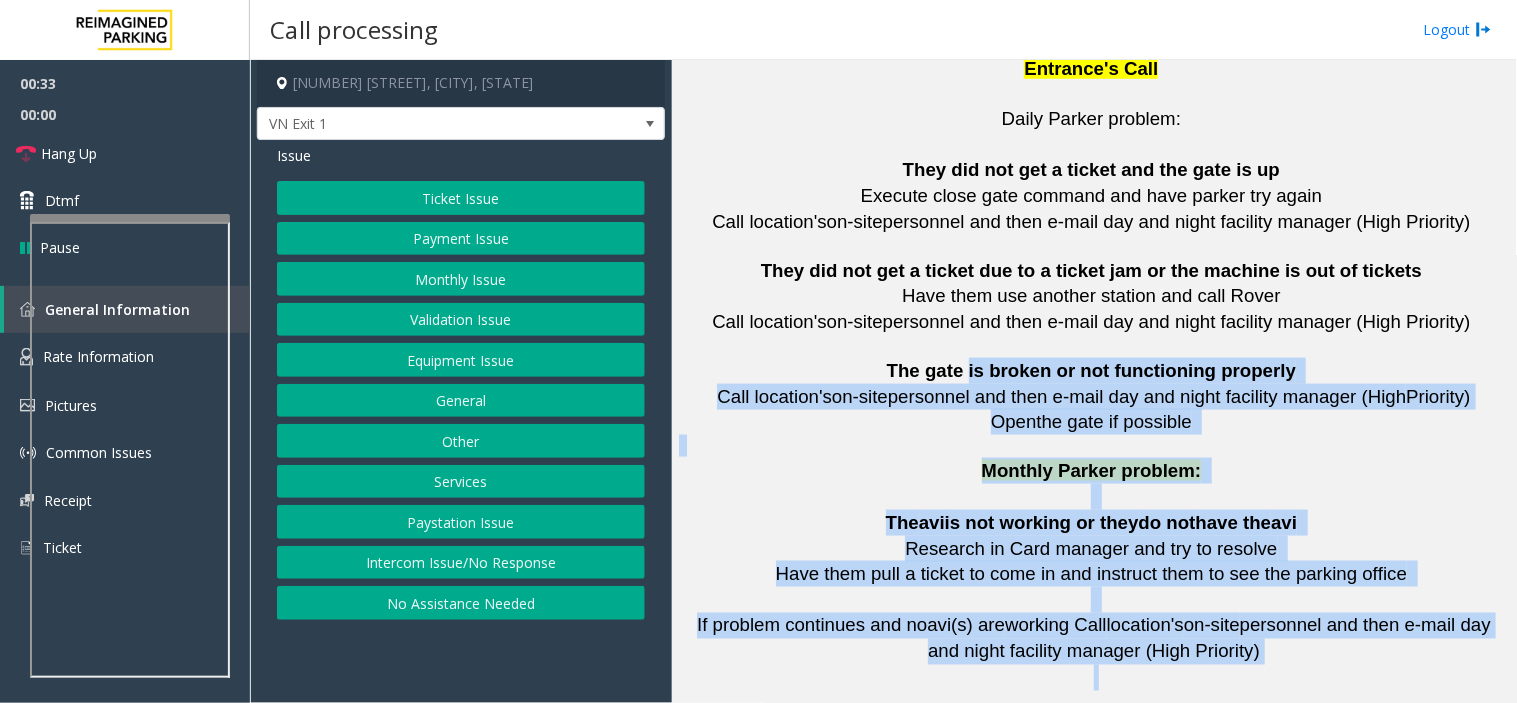 drag, startPoint x: 1151, startPoint y: 445, endPoint x: 982, endPoint y: 130, distance: 357.47168 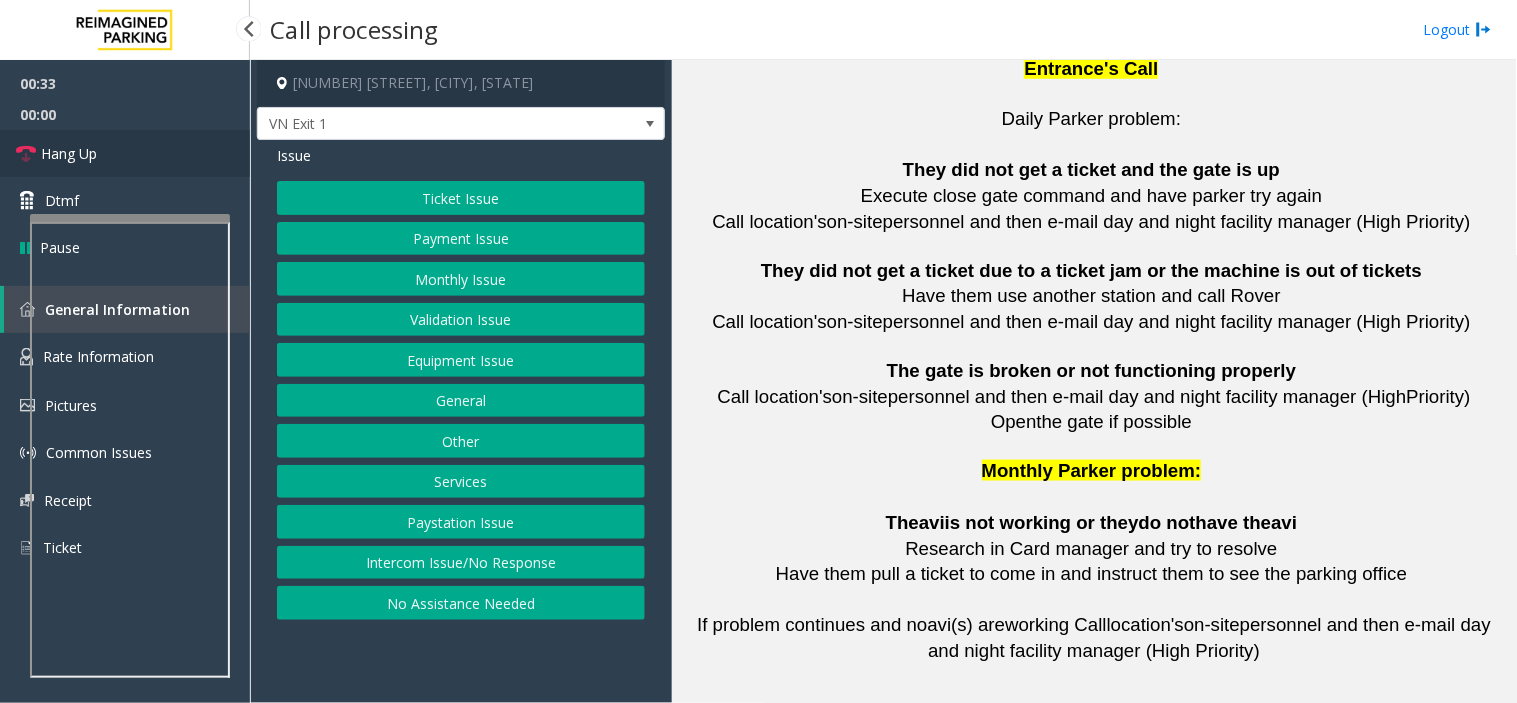 click on "Hang Up" at bounding box center [125, 153] 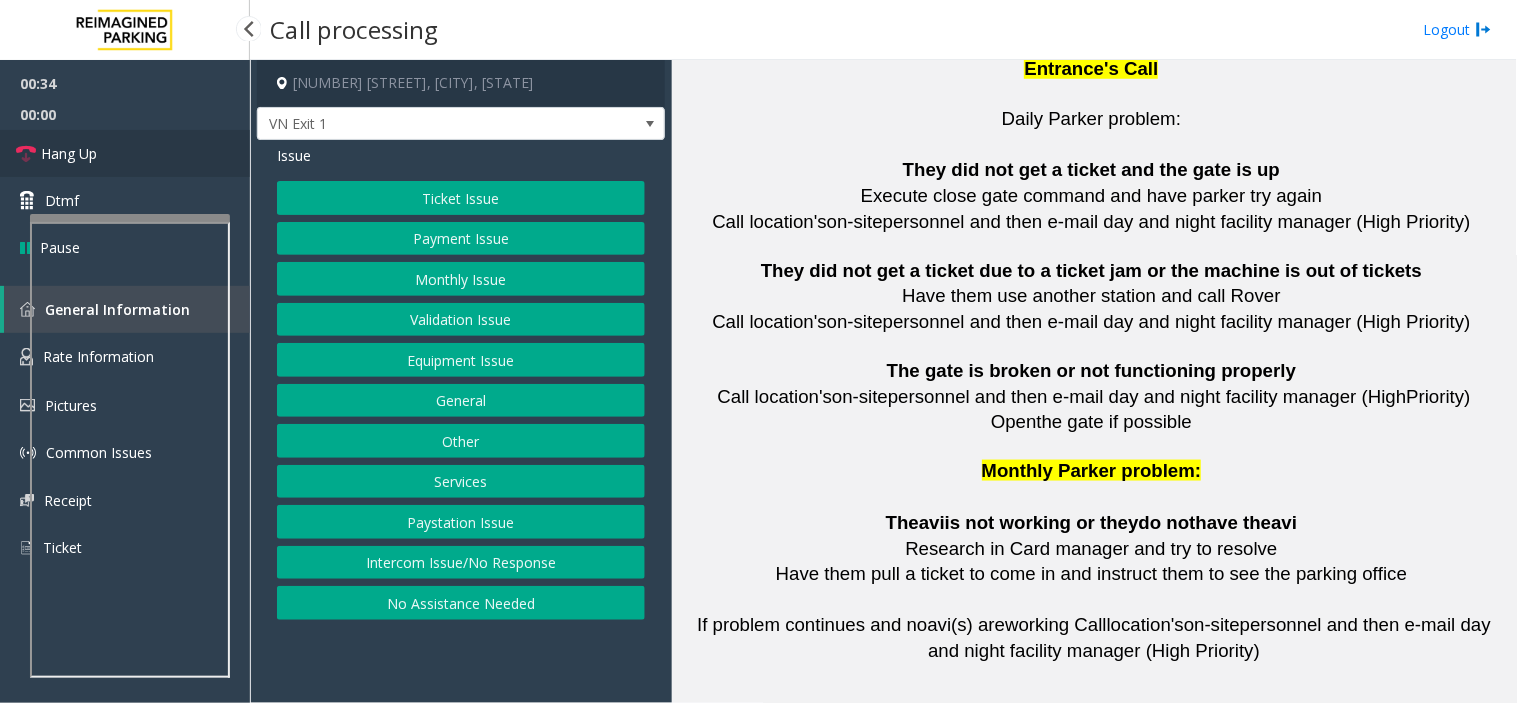 click on "Hang Up" at bounding box center [125, 153] 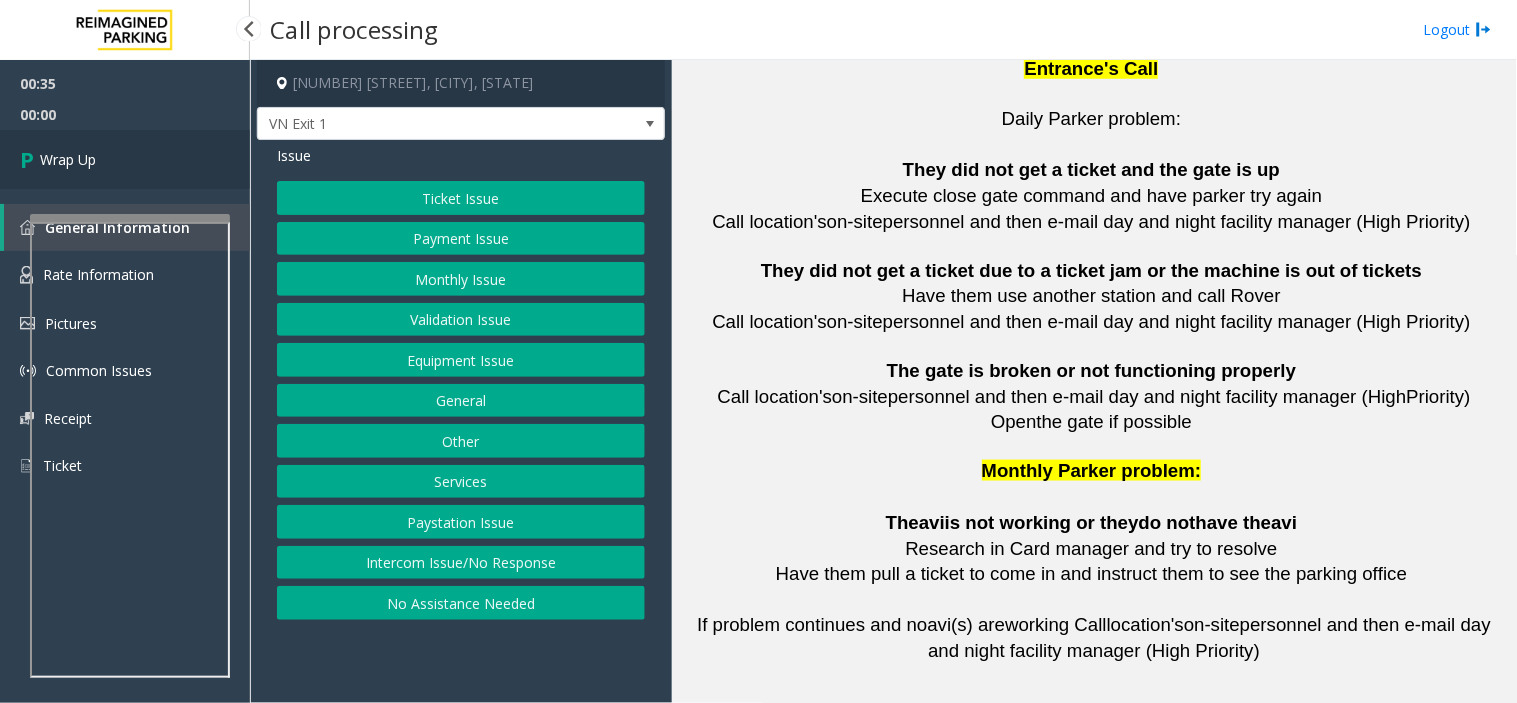 click on "Wrap Up" at bounding box center (125, 159) 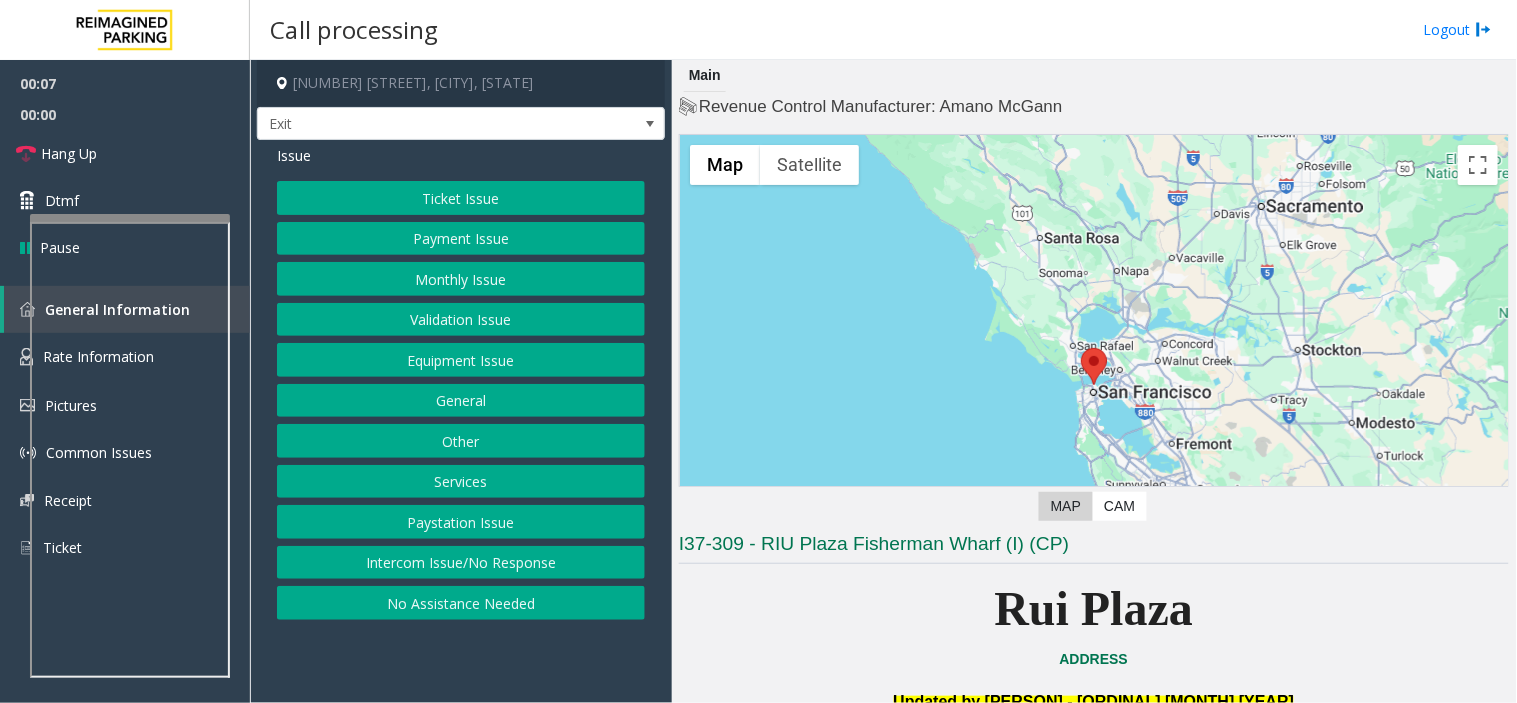 click on "Services" 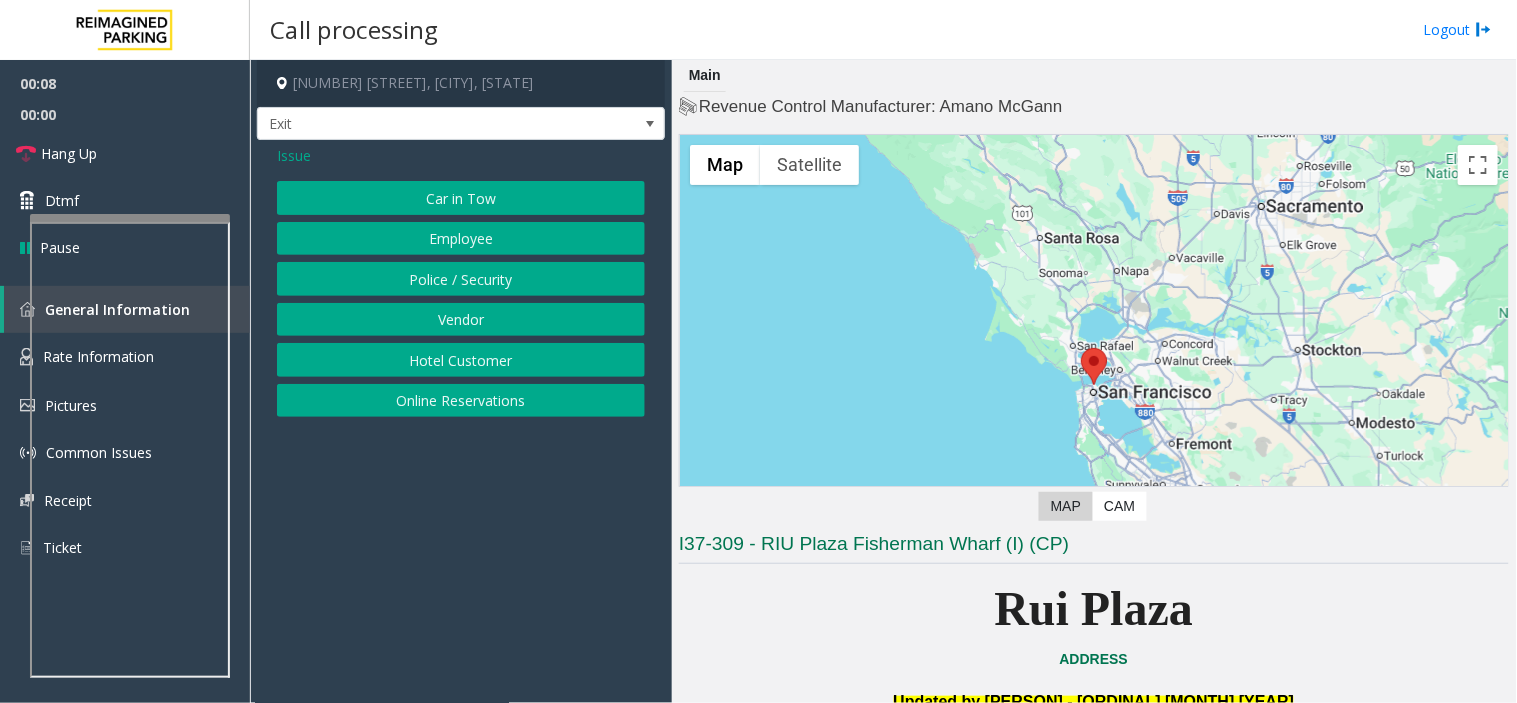 drag, startPoint x: 534, startPoint y: 313, endPoint x: 554, endPoint y: 343, distance: 36.05551 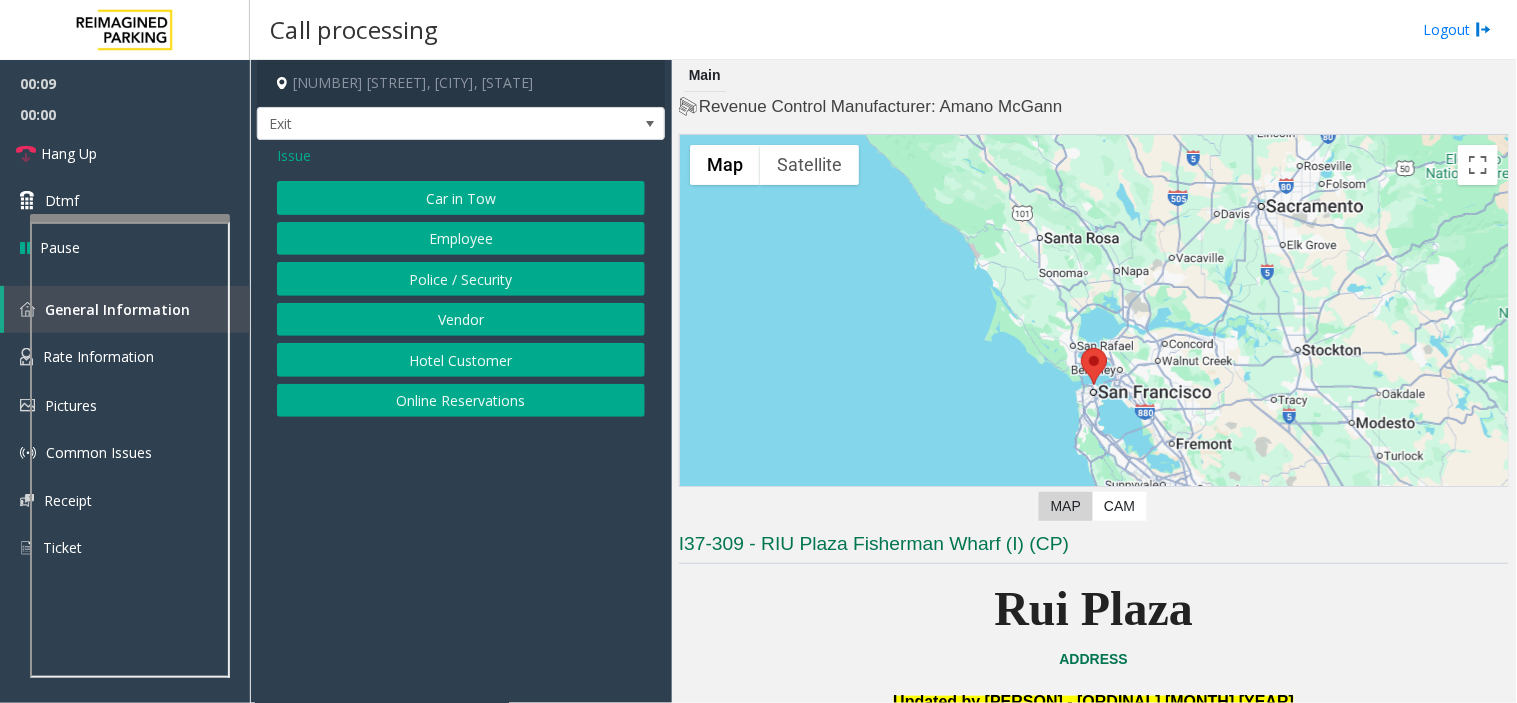click on "Hotel Customer" 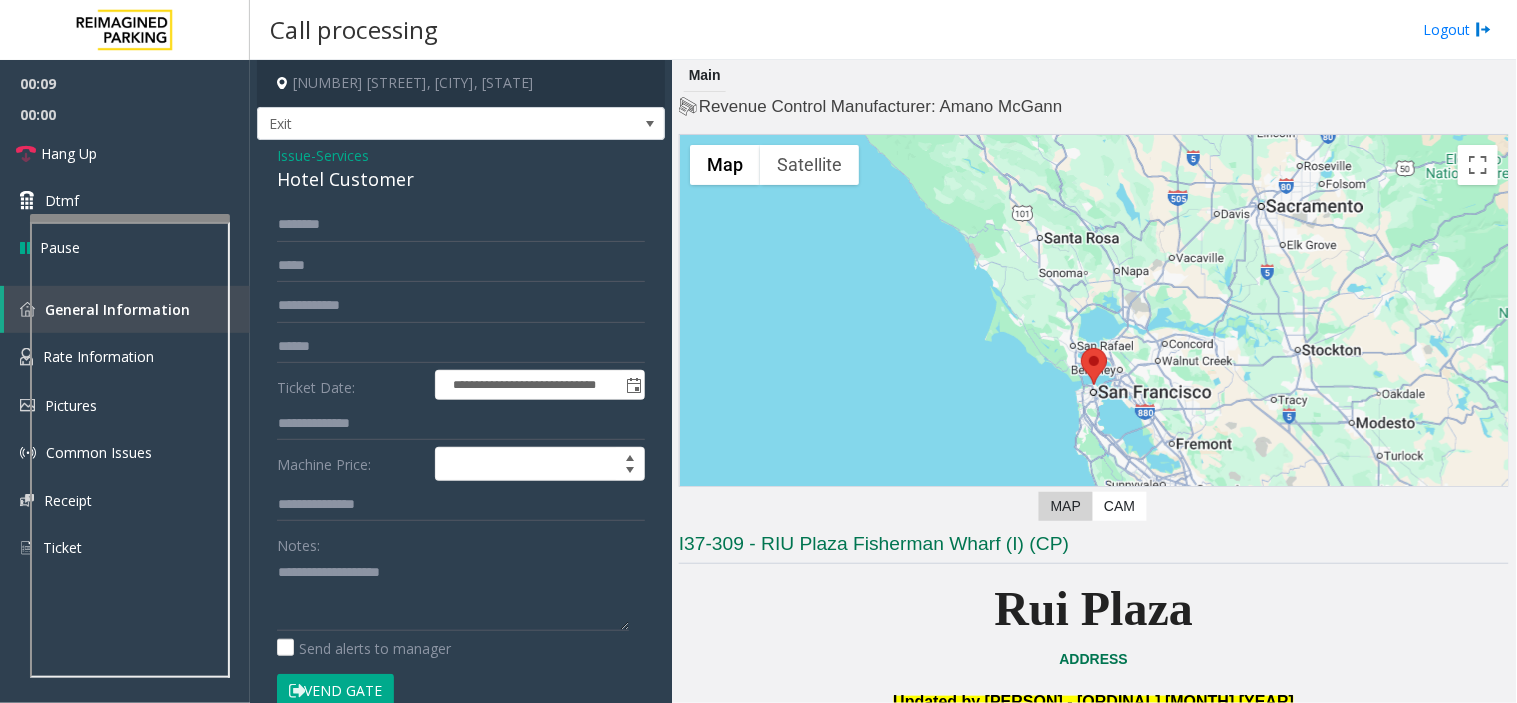 click on "**********" 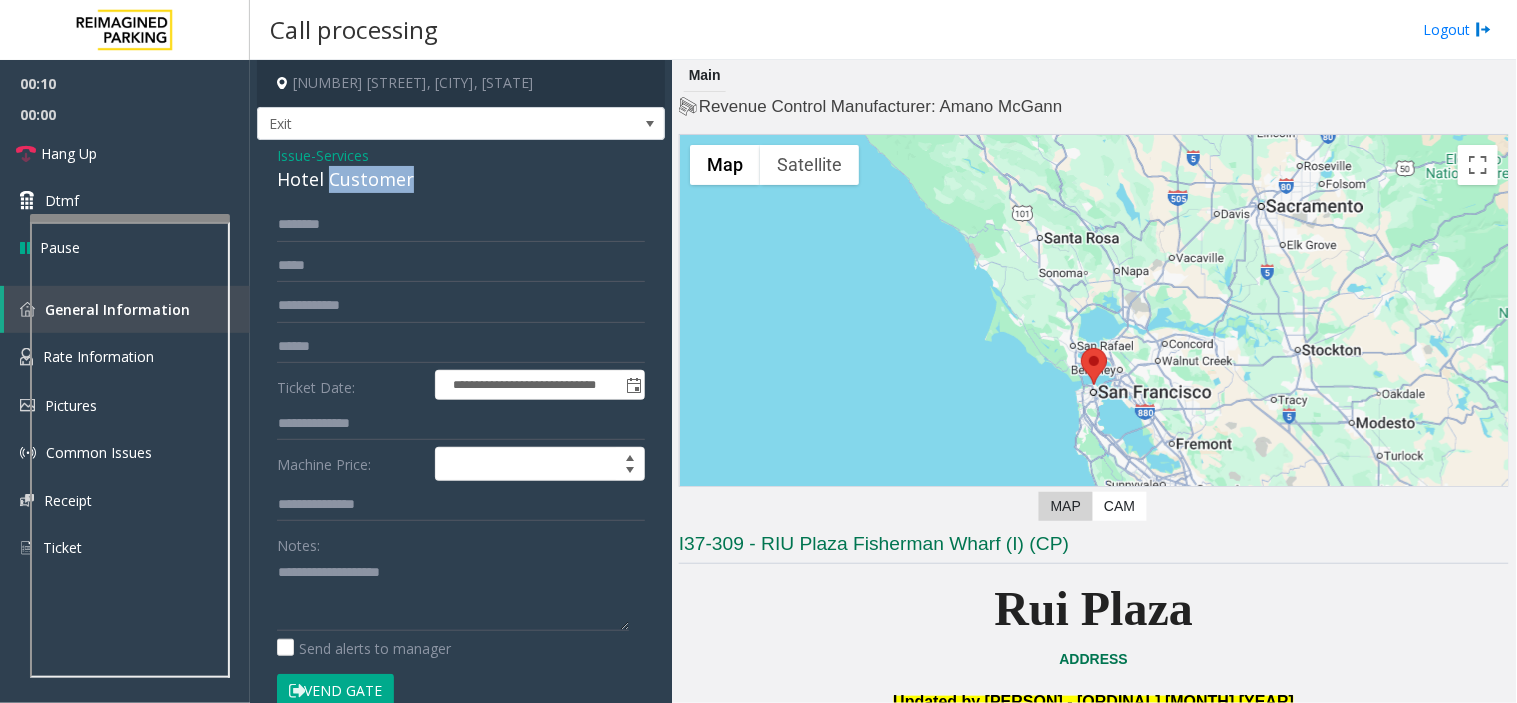click on "Hotel Customer" 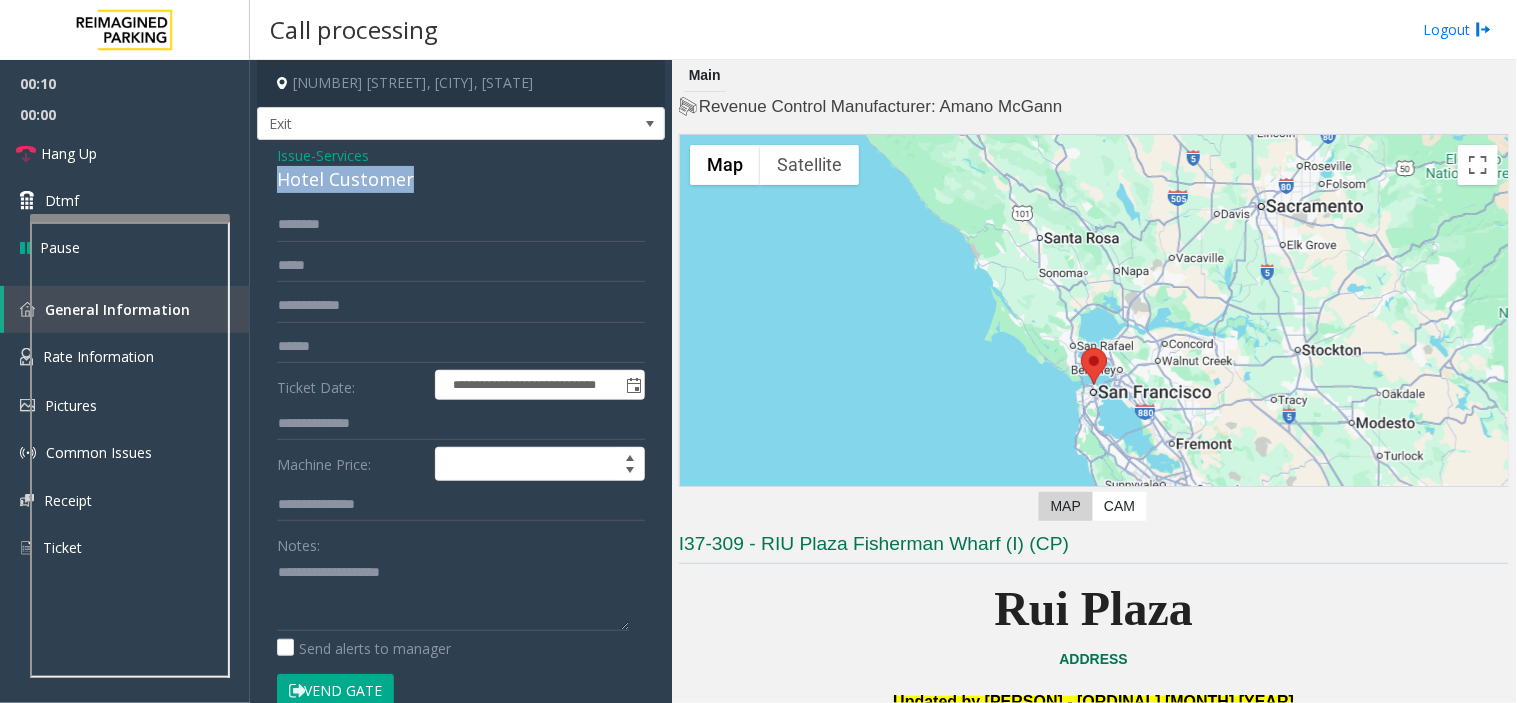 click on "Hotel Customer" 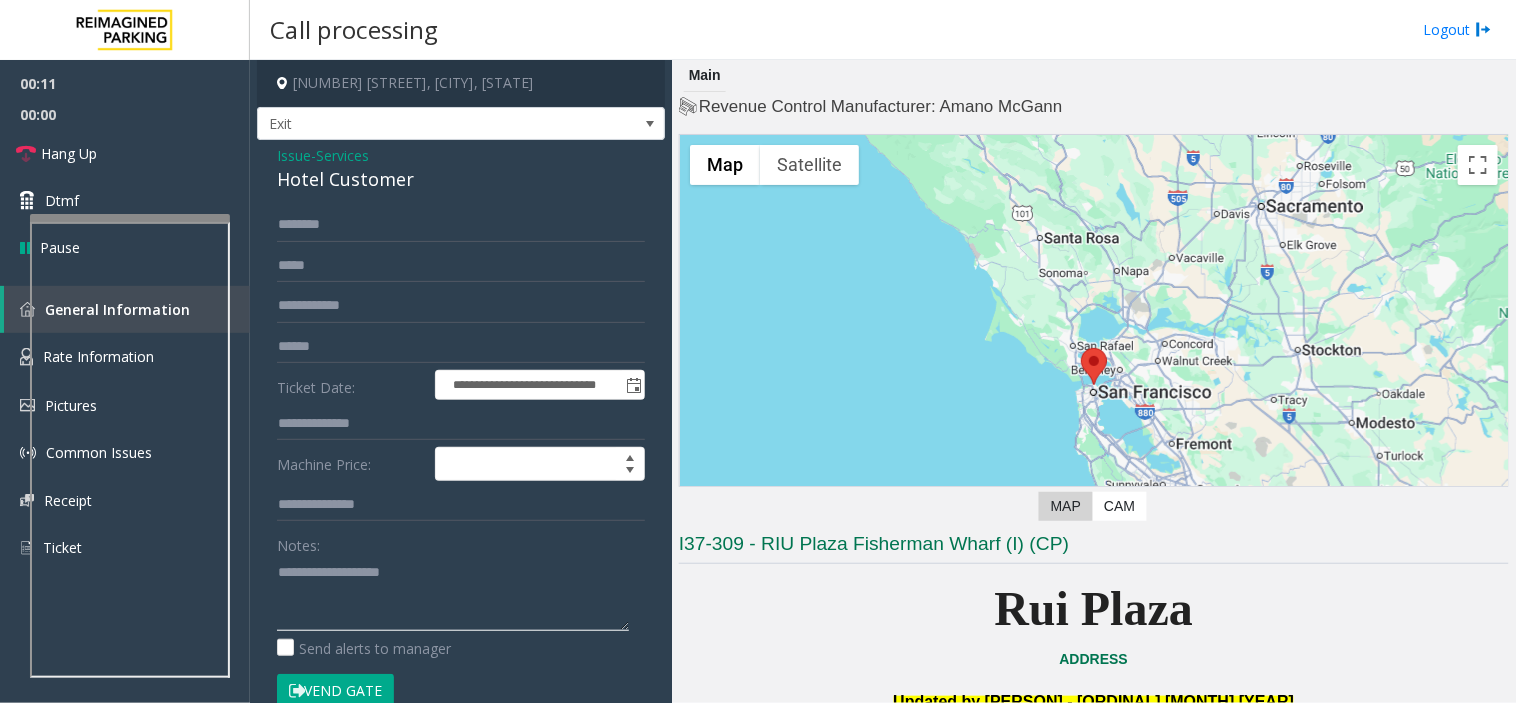 click 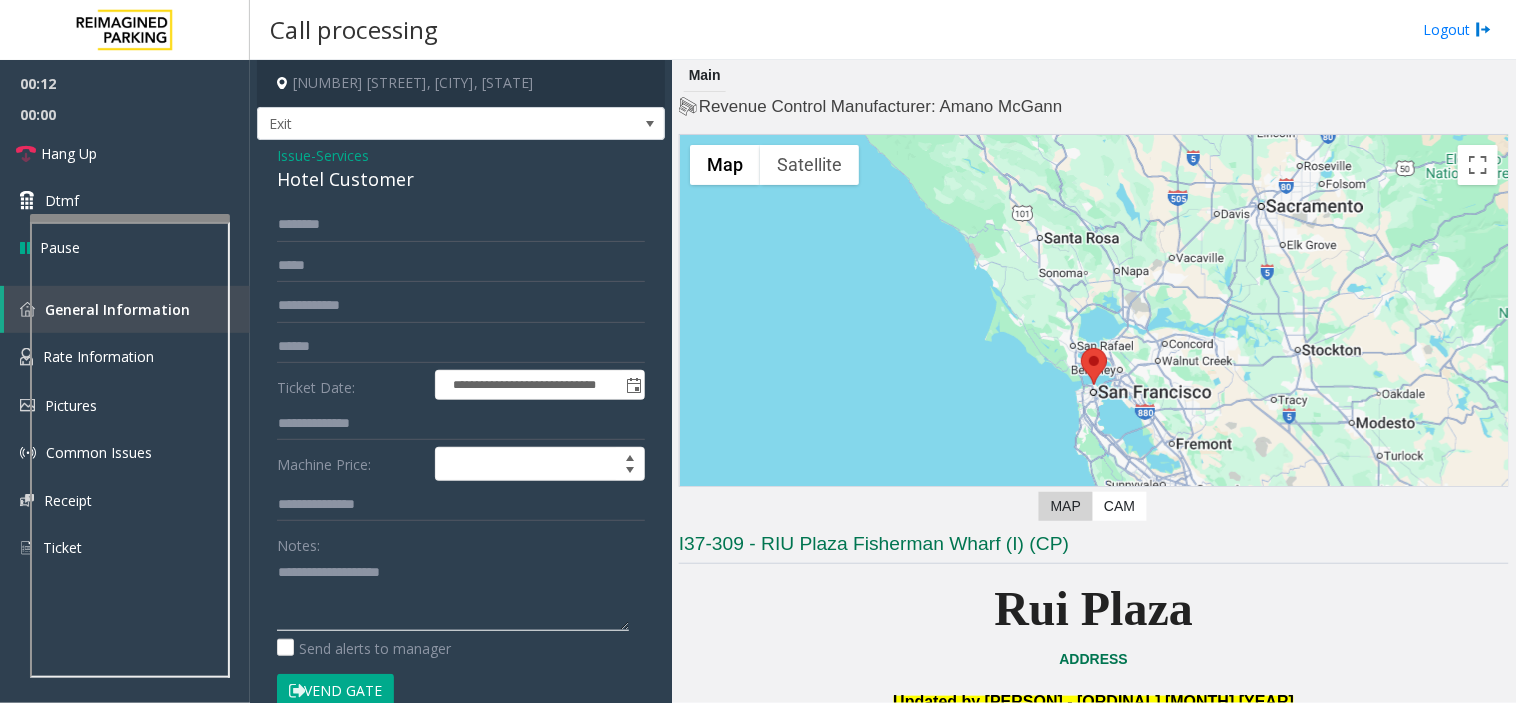 type on "*" 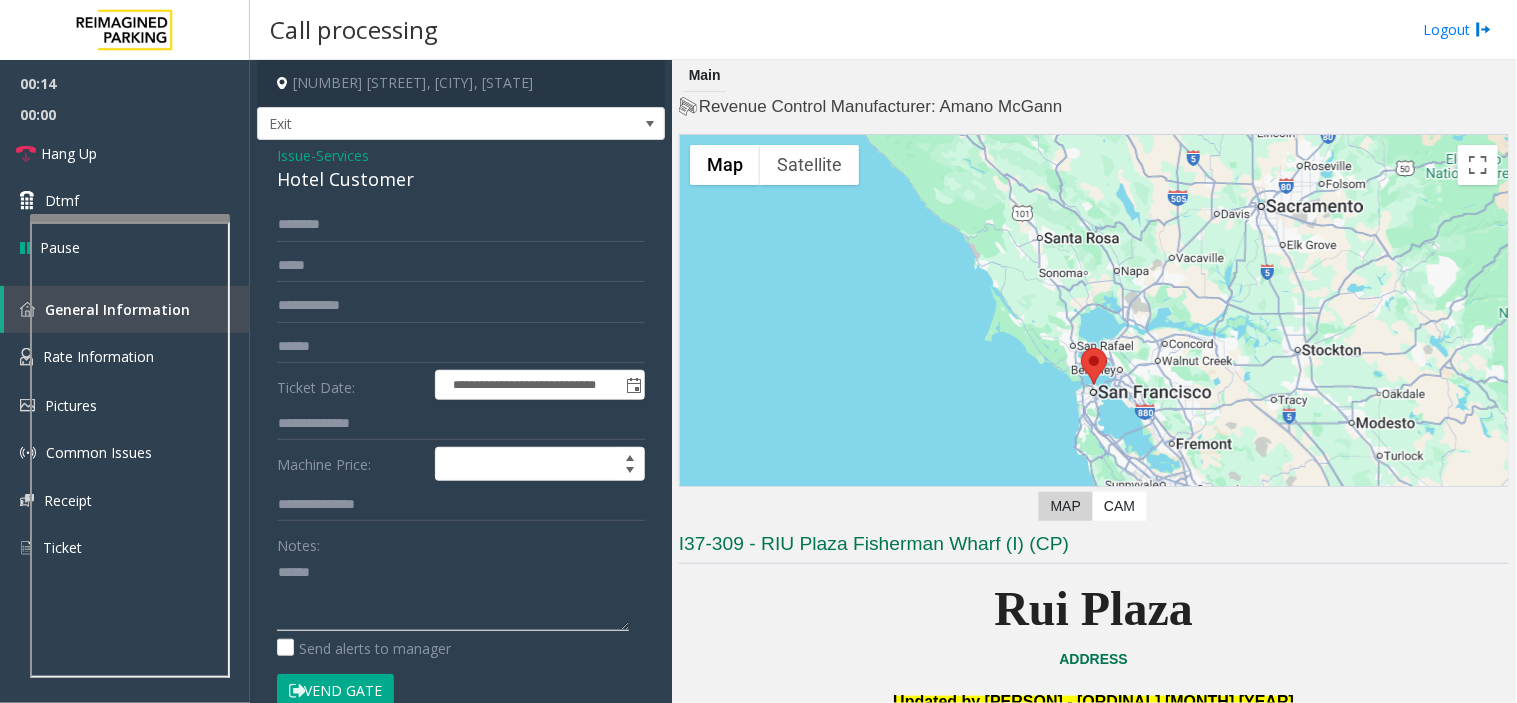 paste on "**********" 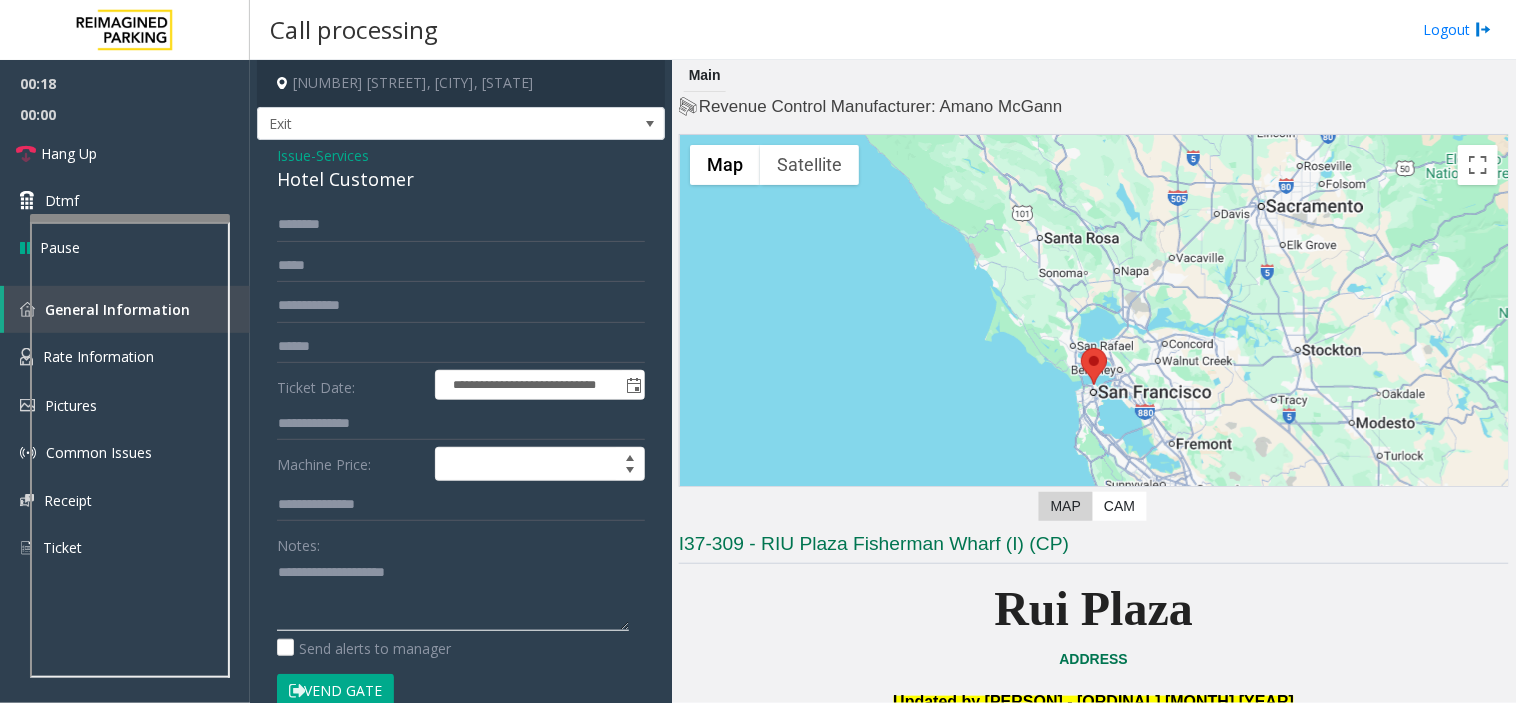 click 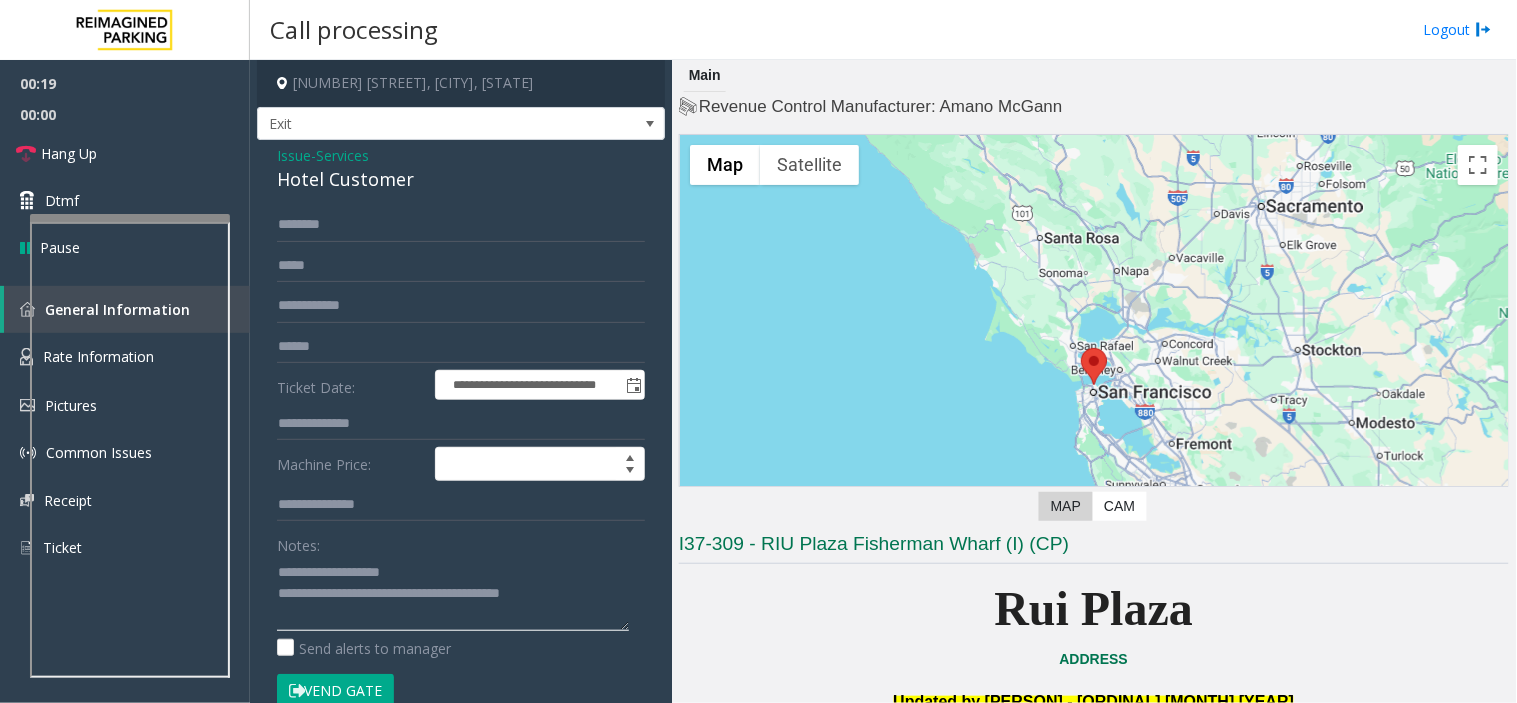 type on "**********" 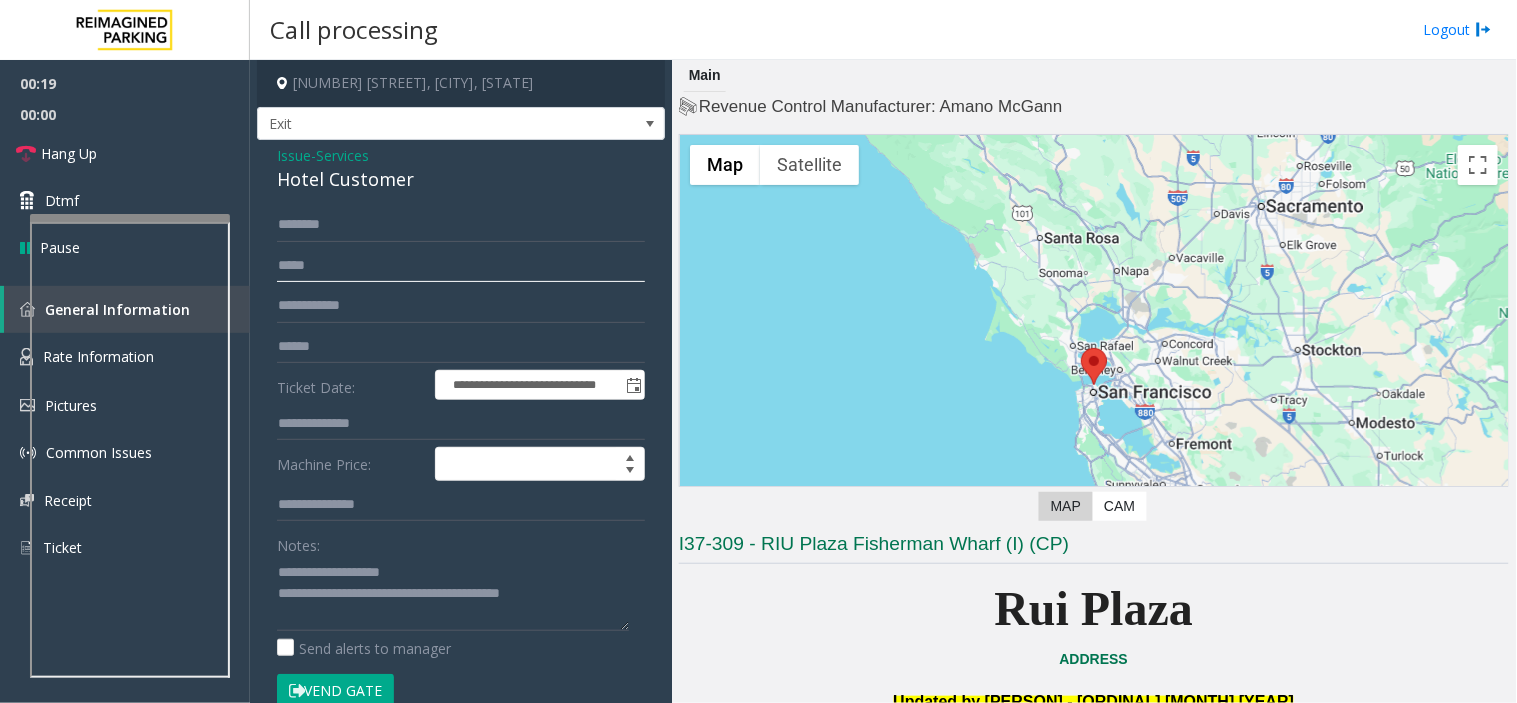 click 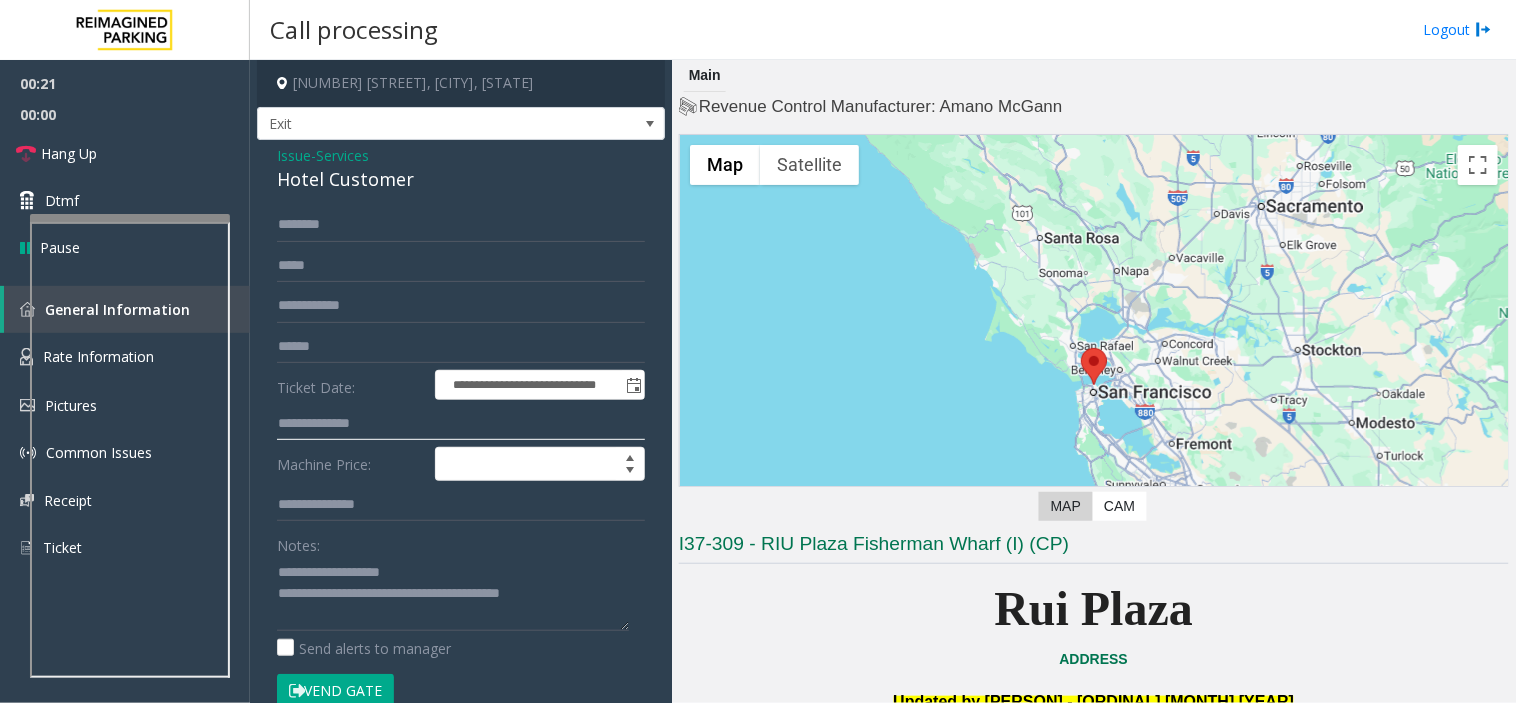 click 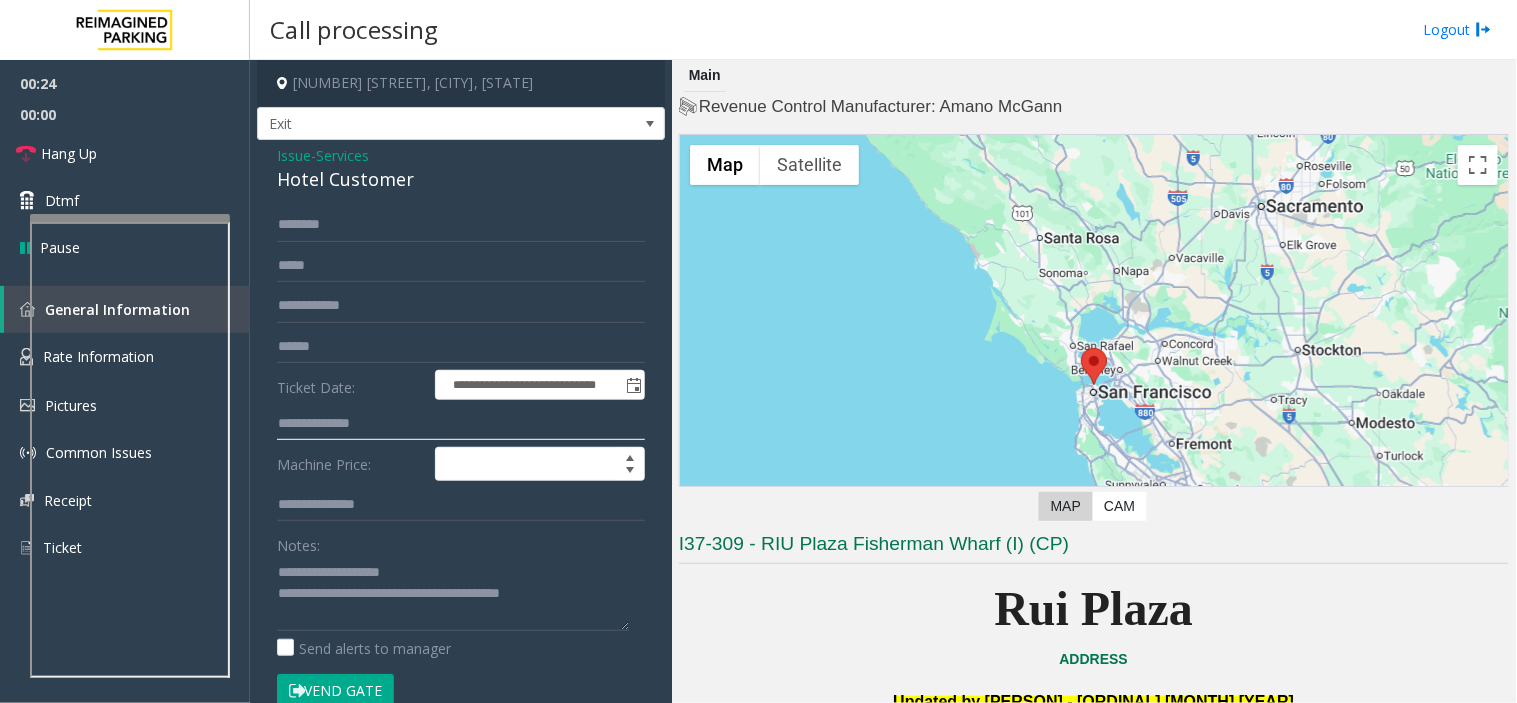 type on "*" 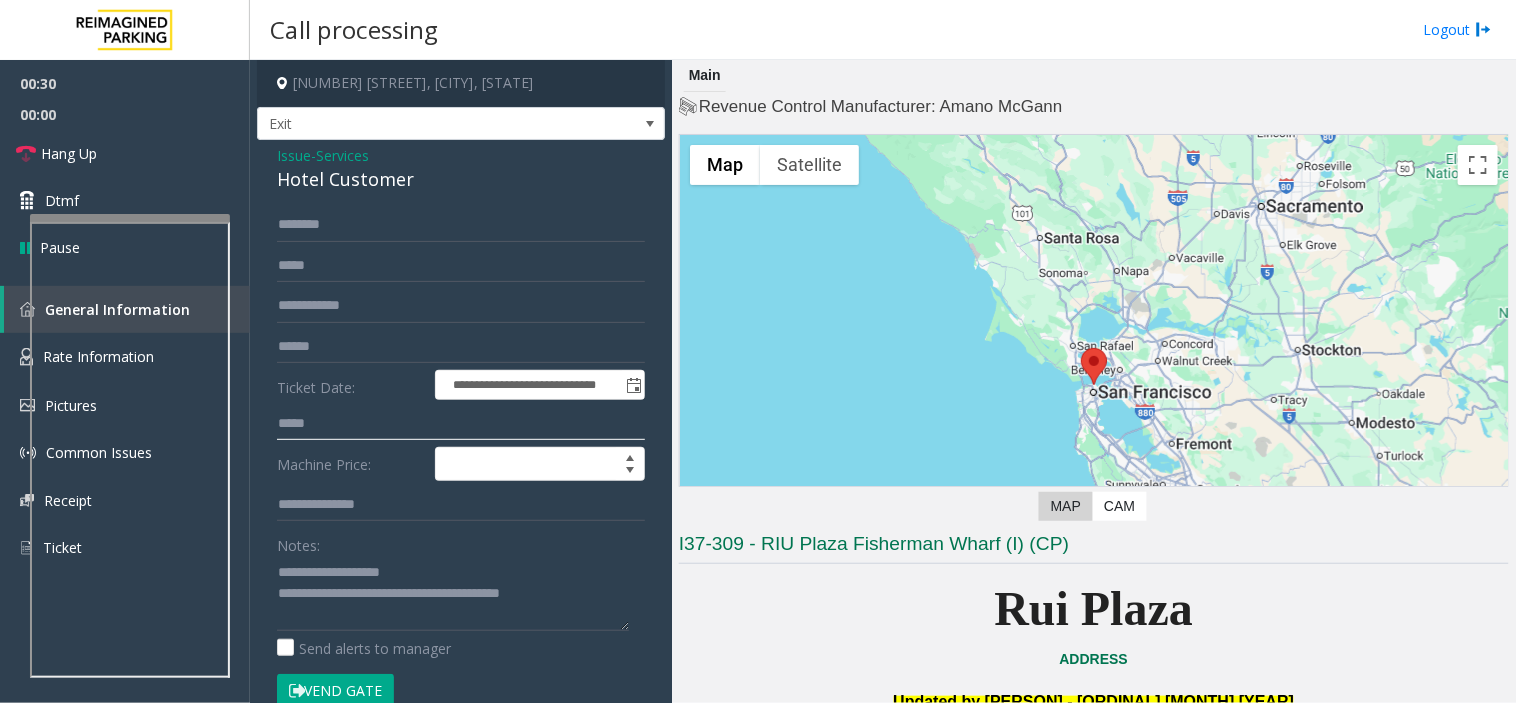 click on "*****" 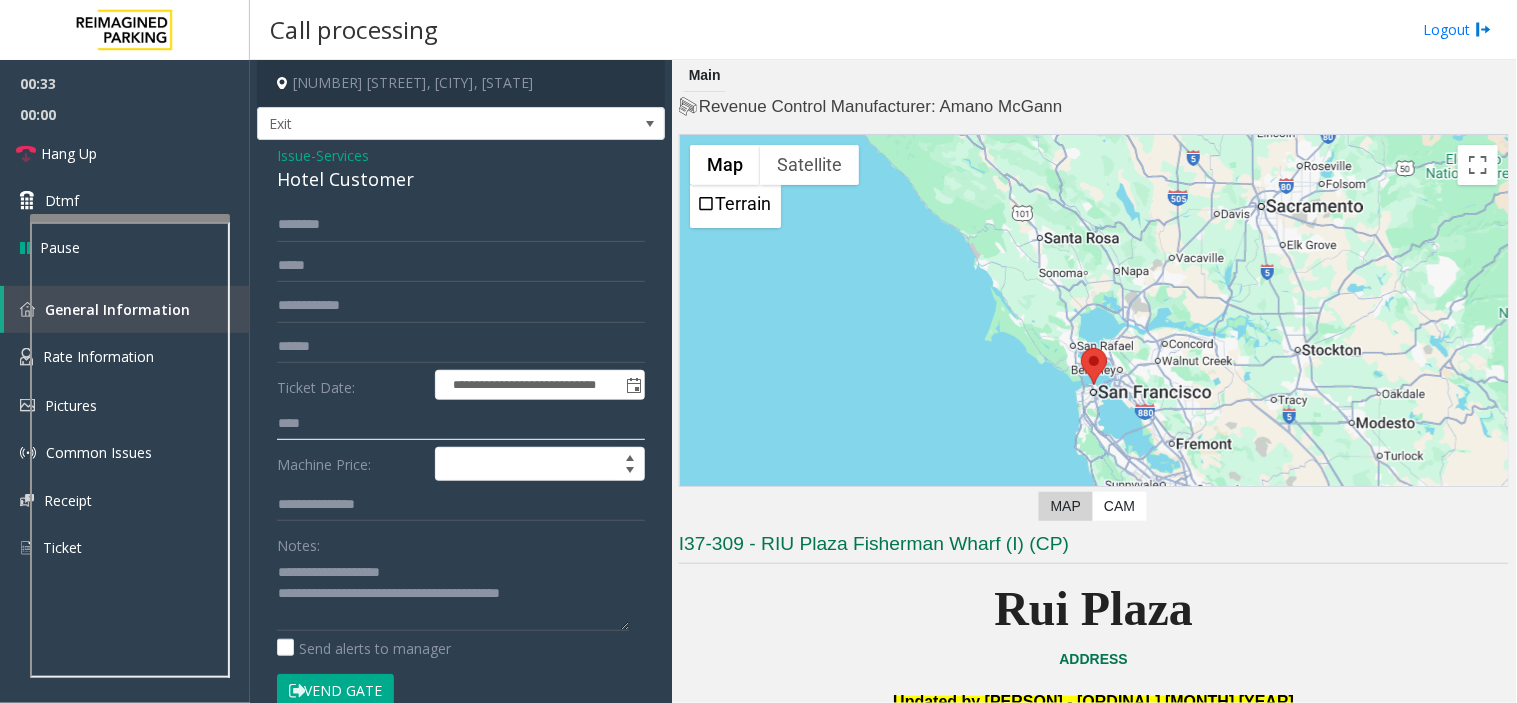 scroll, scrollTop: 444, scrollLeft: 0, axis: vertical 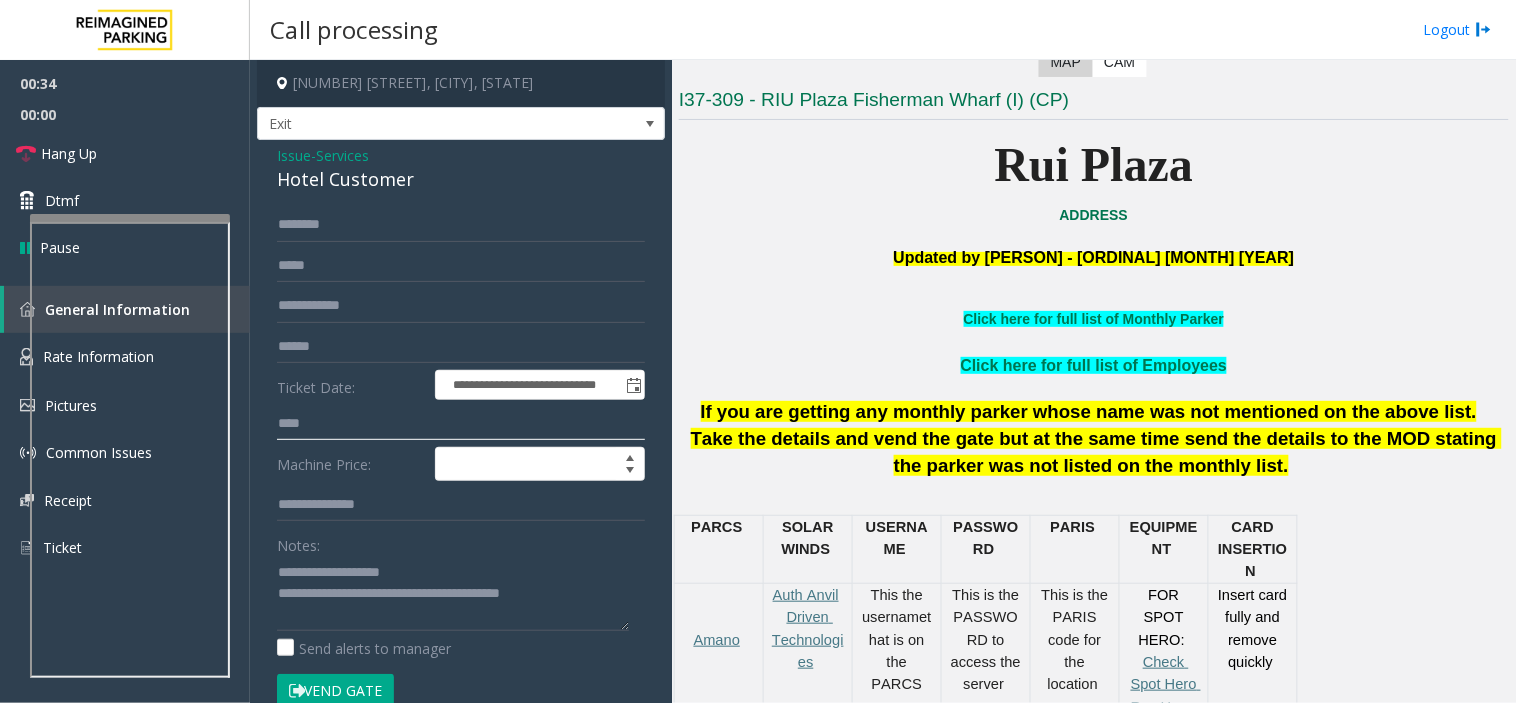 type on "****" 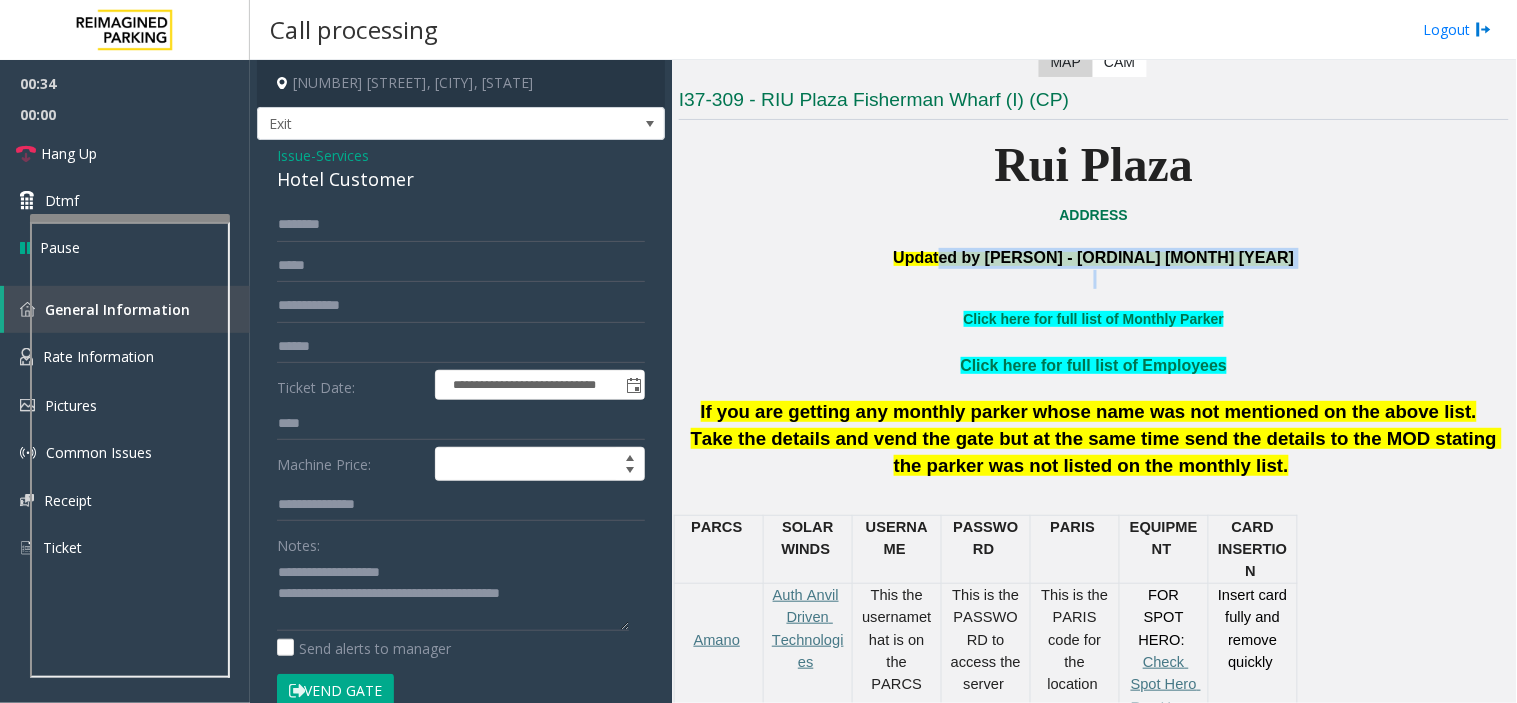 click on "Updated by [FIRST] [LAST] - [DATE] Click here for full list of Monthly Parker  Click here for full list of Employees If you are getting any monthly parker whose name was not mentioned on the above list.   Take the details and vend the gate but at the same time send the details to the MOD stating the parker was not listed on the monthly list .     PARCS   SOLAR WINDS   USERNAME   PASSWOR D   PARIS   EQUIPMENT   CARD INSERTION       Amano   Auth Anvil   Driven Technologies   This the username  that is on the PARCS server...       This is the PASSWORD to access the server   This is the PARIS code for the location   FOR SPOT HERO:   Check Spot Hero Res Here   [EMAIL]     Park123     CC Only   Insert card fully and remove quickly   ADDRESS   VALIDATION   TICKET   MONTHLY CARDS   GARAGE LAYOUT   LOCATION TIME   APPROVED VENDORS             Bar code facing up on the right side       Click here for the local time             located" 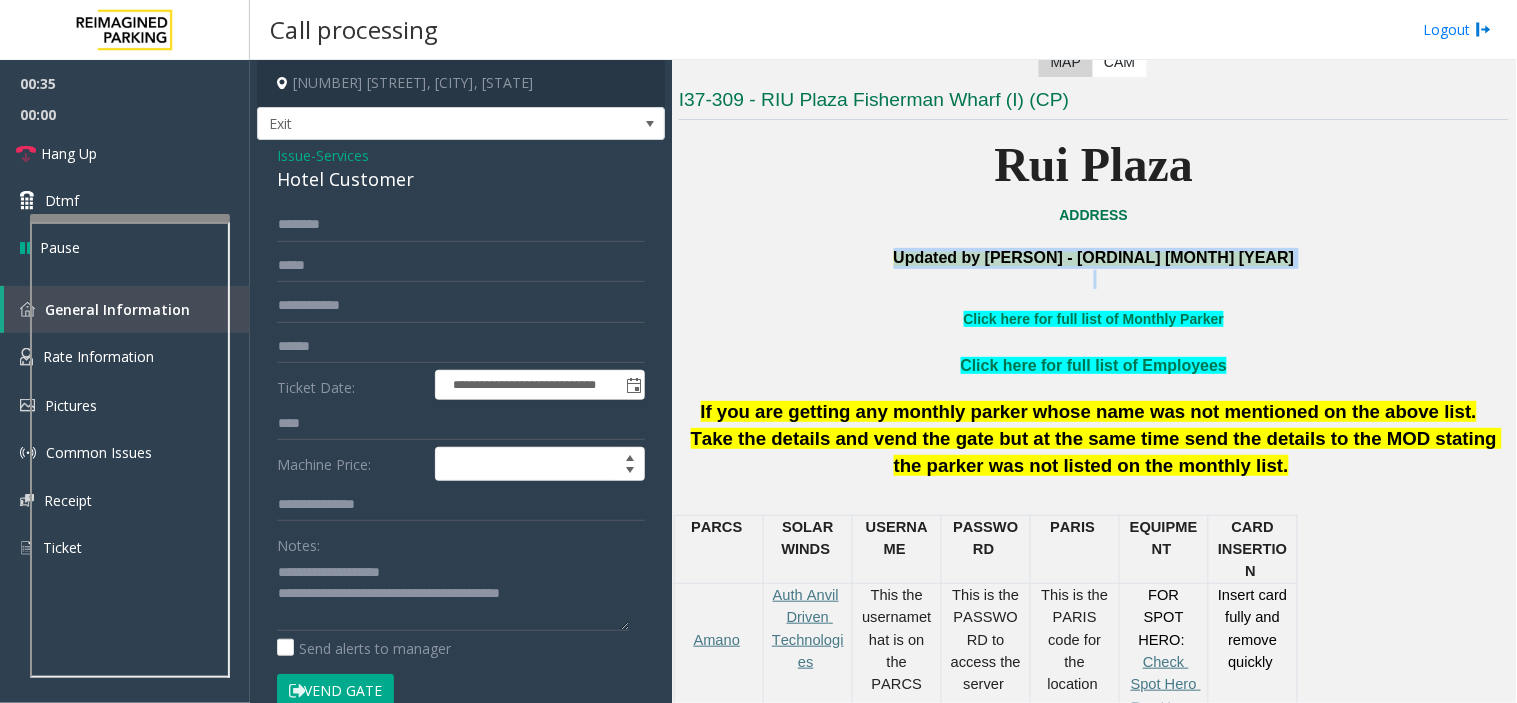 click on "Updated by [PERSON] - [ORDINAL] [MONTH] [YEAR]" 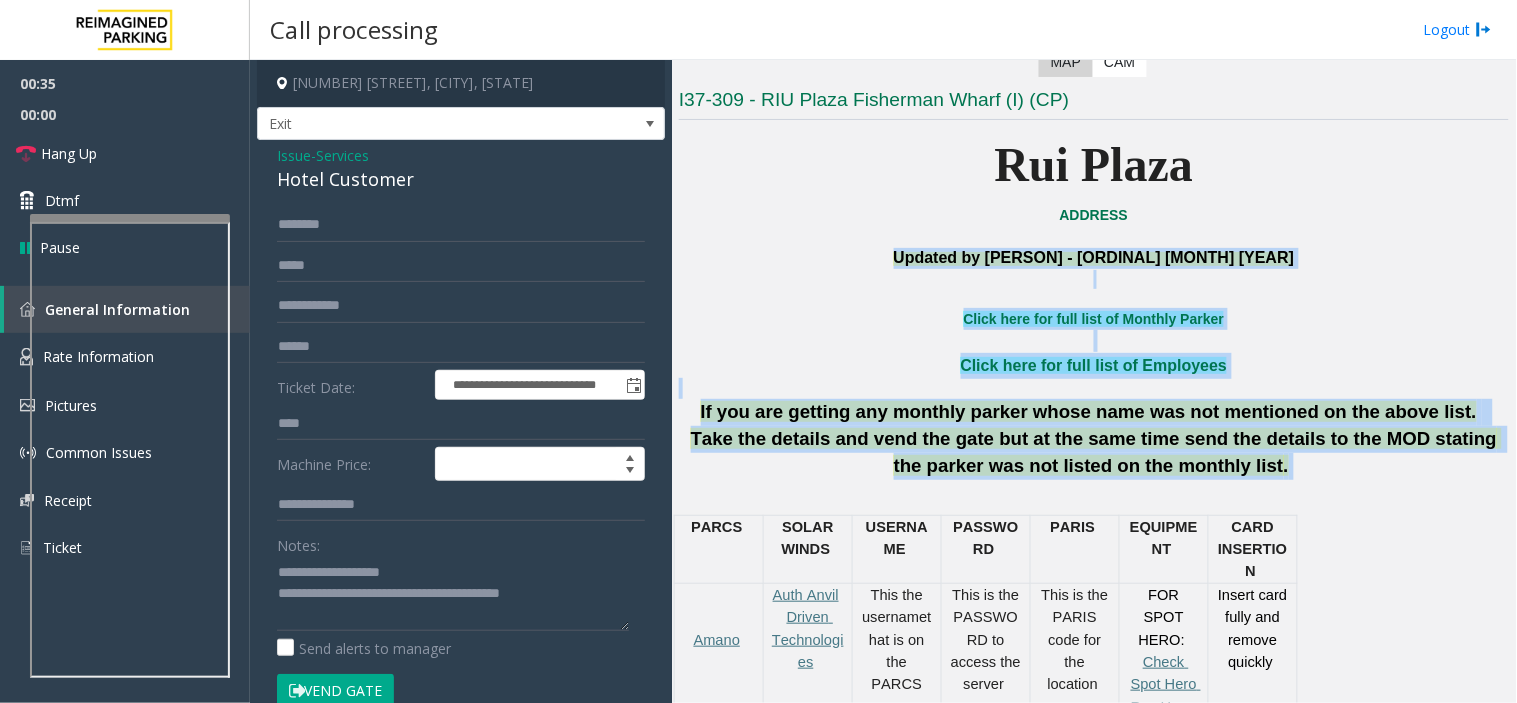 drag, startPoint x: 981, startPoint y: 268, endPoint x: 1358, endPoint y: 472, distance: 428.65488 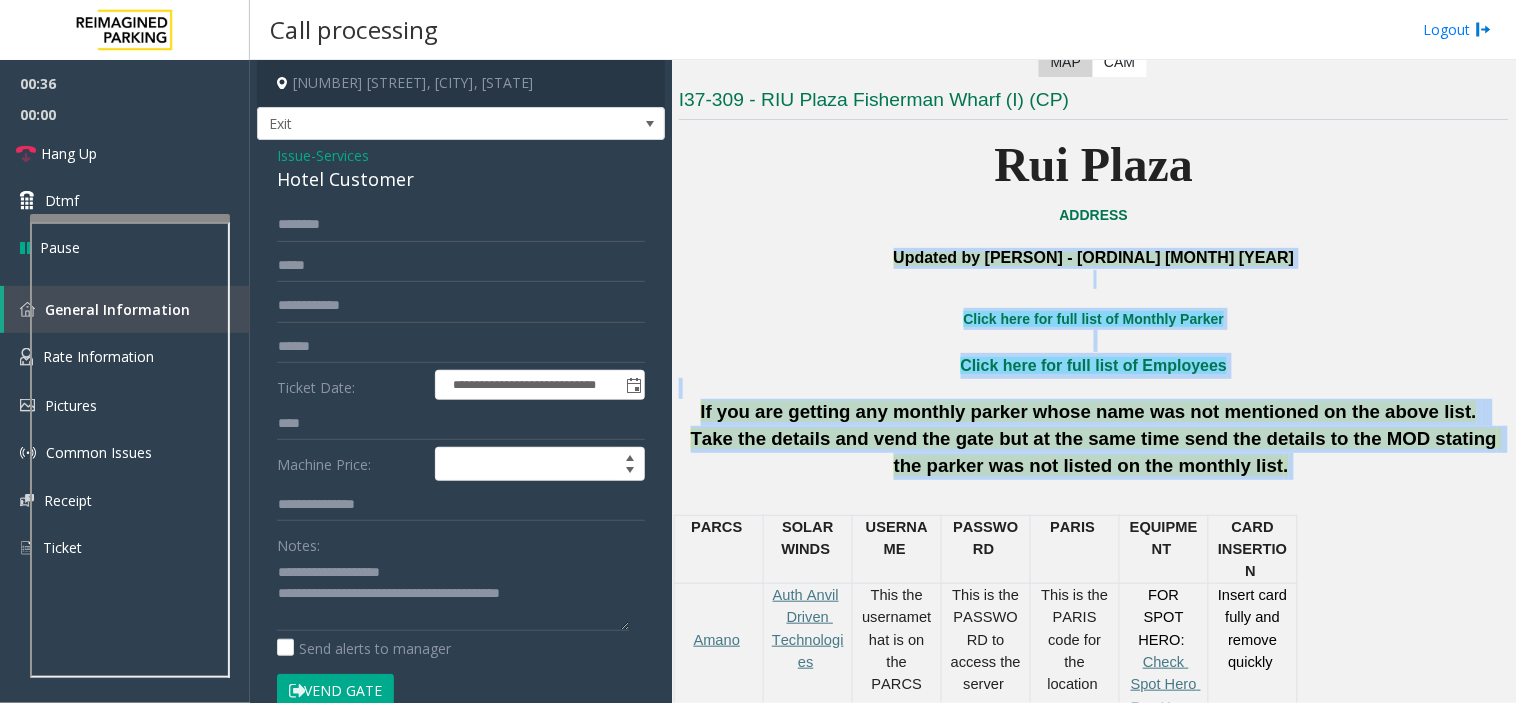 click on "Take the details and vend the gate but at the same time send the details to the MOD stating the parker was not listed on the monthly list ." 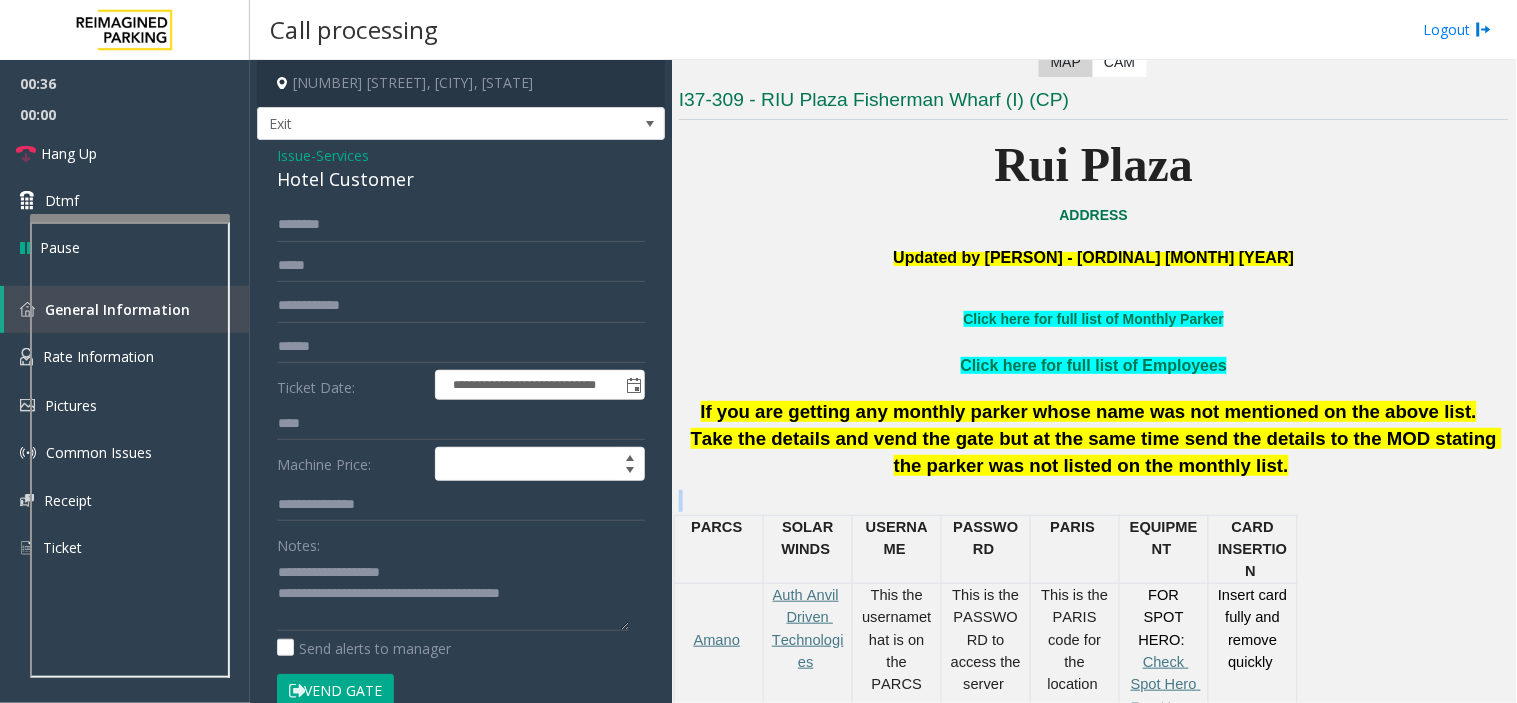 click on "Take the details and vend the gate but at the same time send the details to the MOD stating the parker was not listed on the monthly list ." 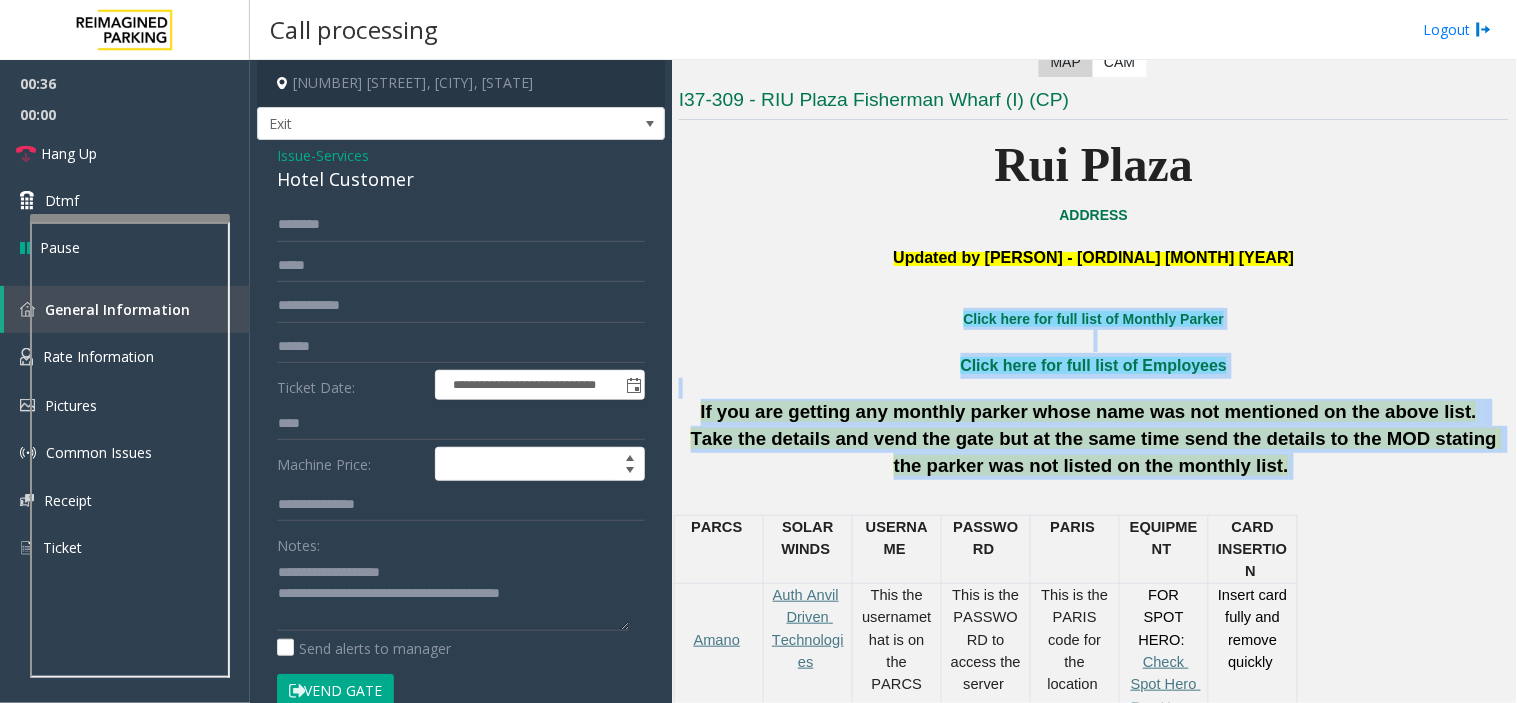 drag, startPoint x: 1358, startPoint y: 472, endPoint x: 866, endPoint y: 318, distance: 515.5386 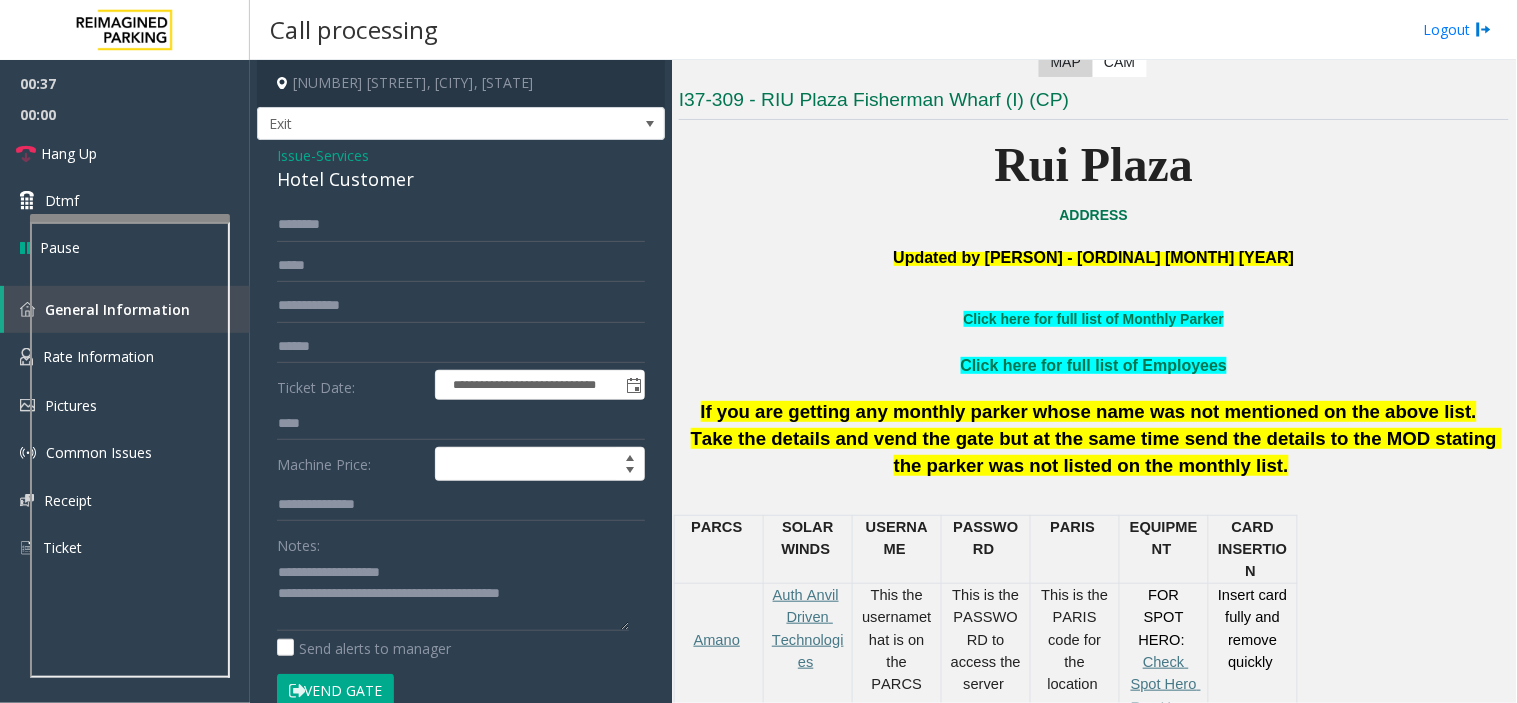 click on "**********" 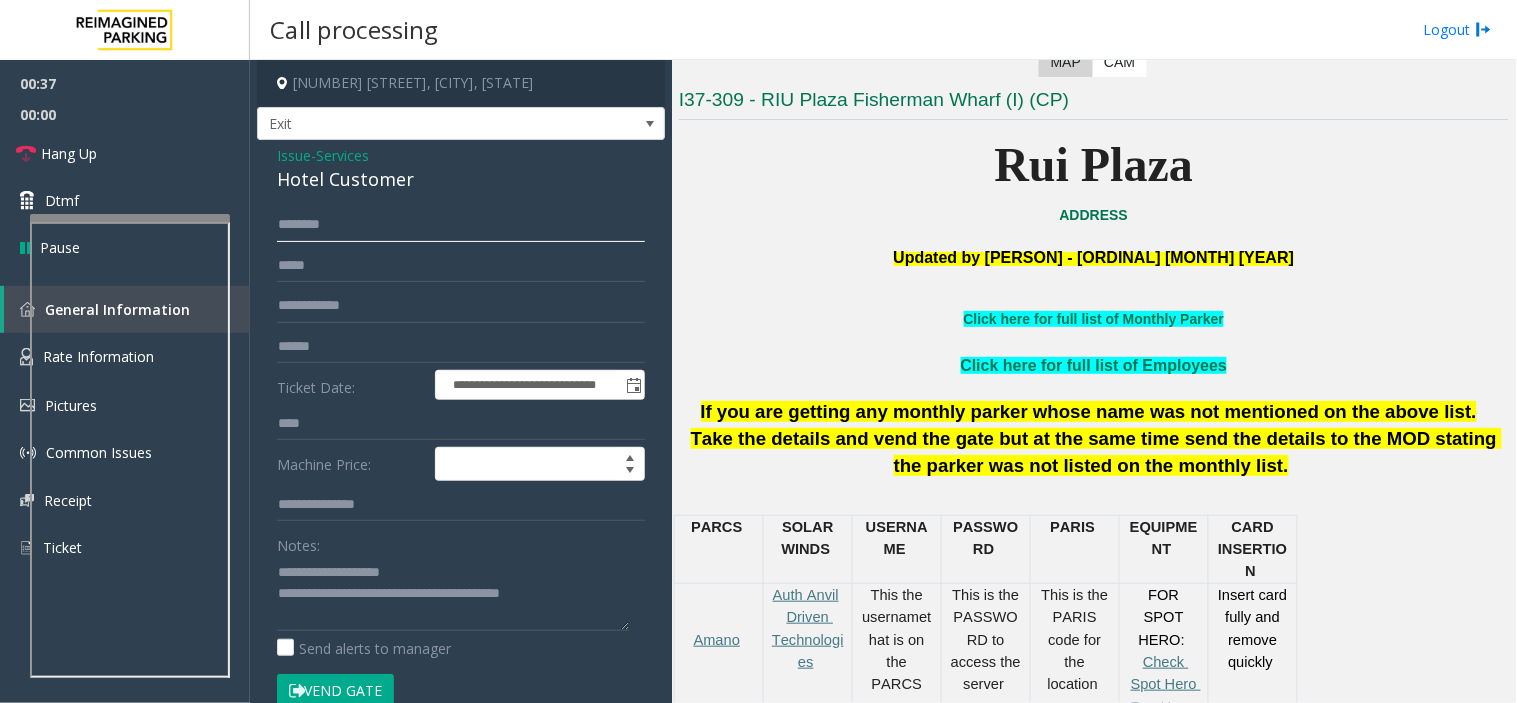 click 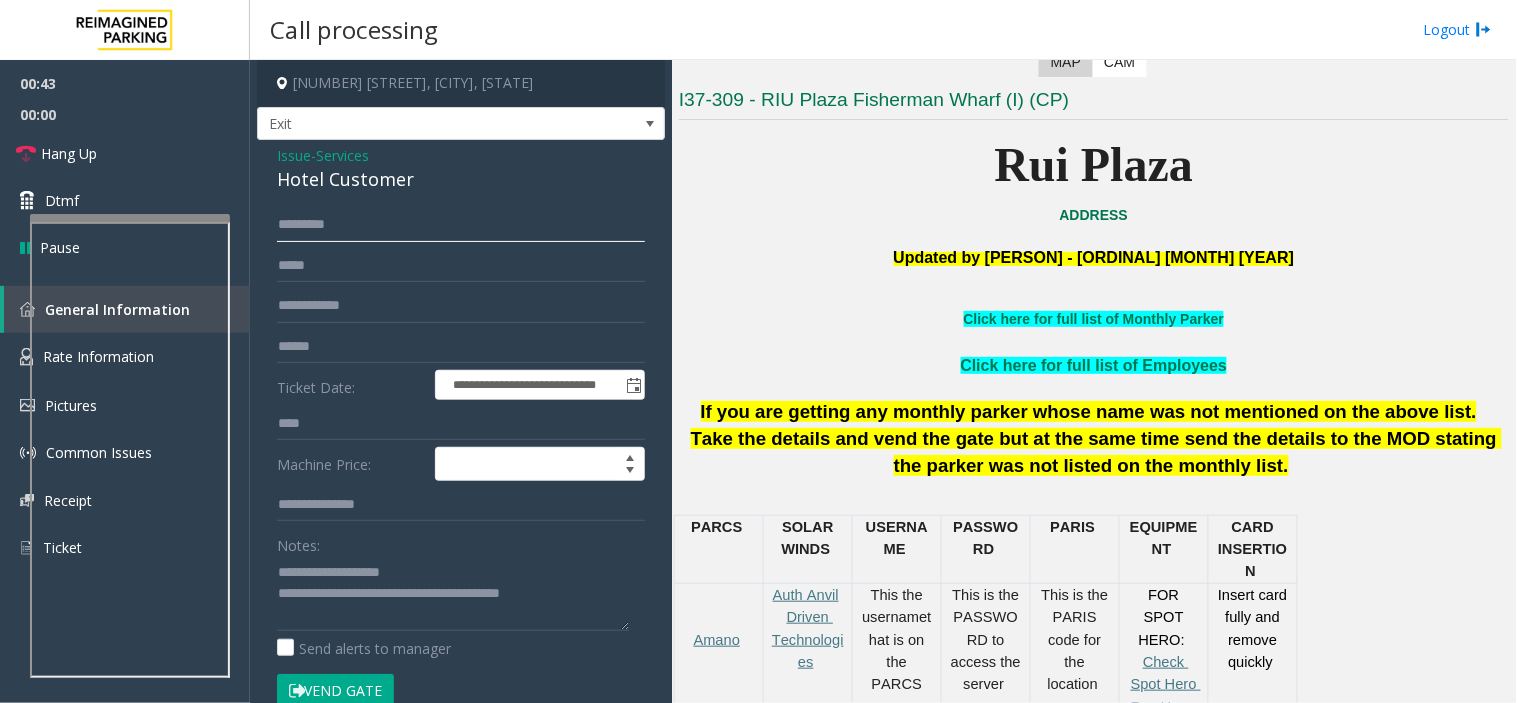 type on "********" 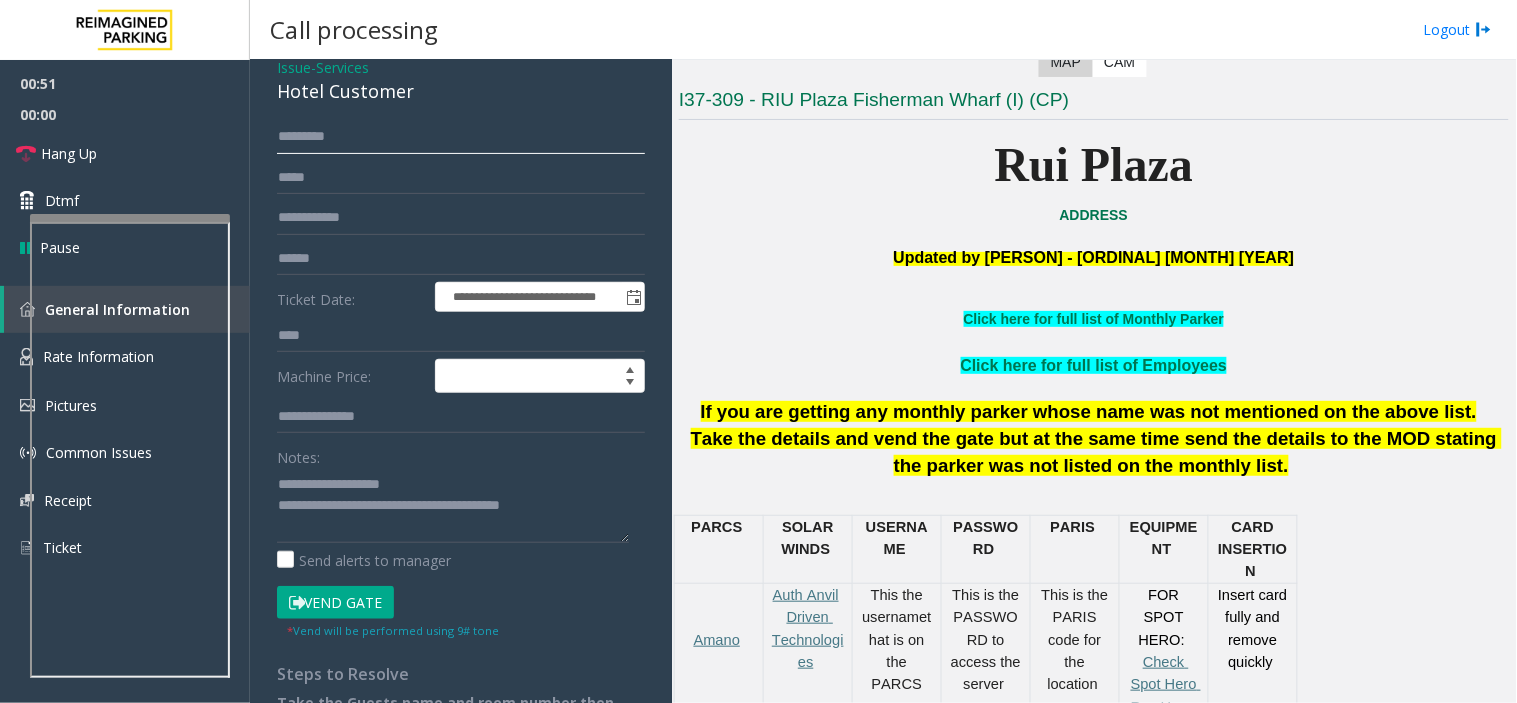 scroll, scrollTop: 181, scrollLeft: 0, axis: vertical 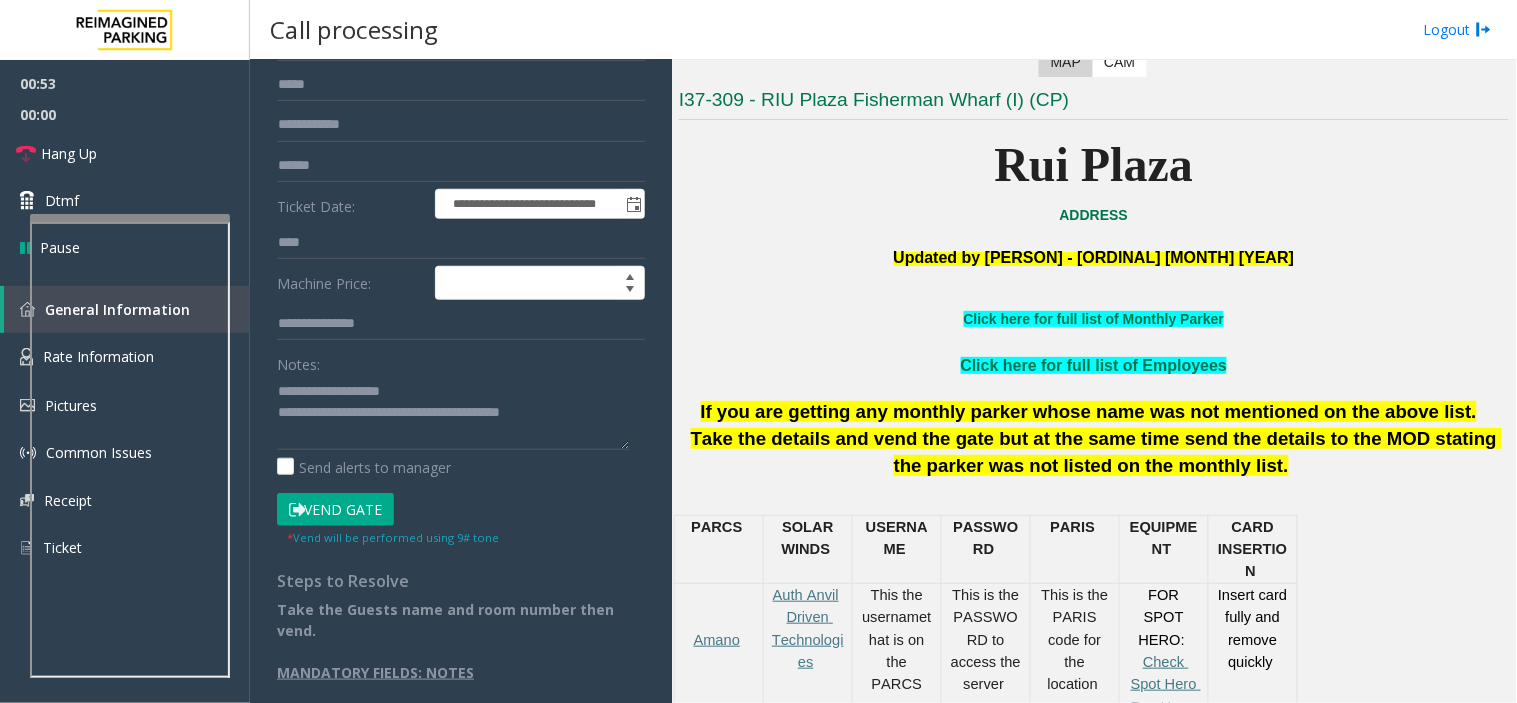 click on "Vend Gate" 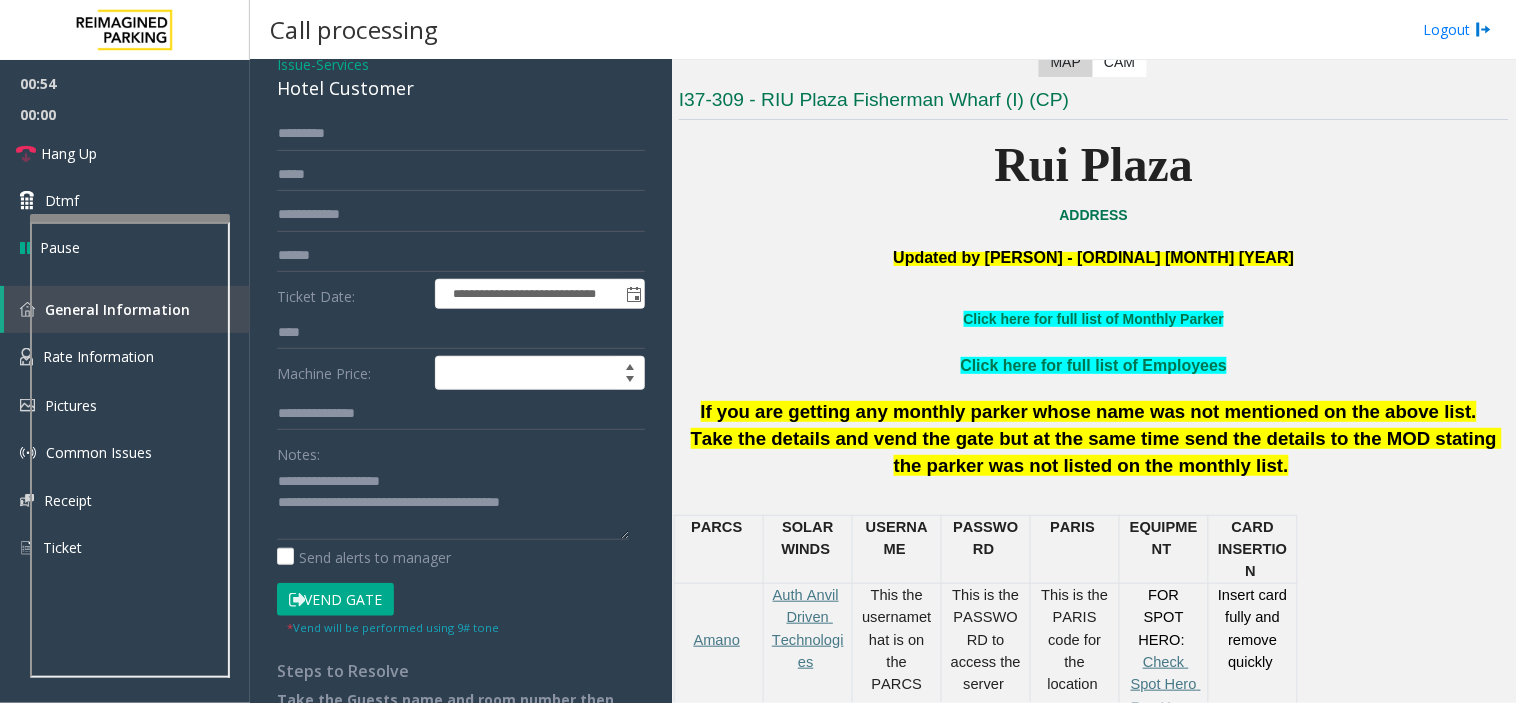 scroll, scrollTop: 0, scrollLeft: 0, axis: both 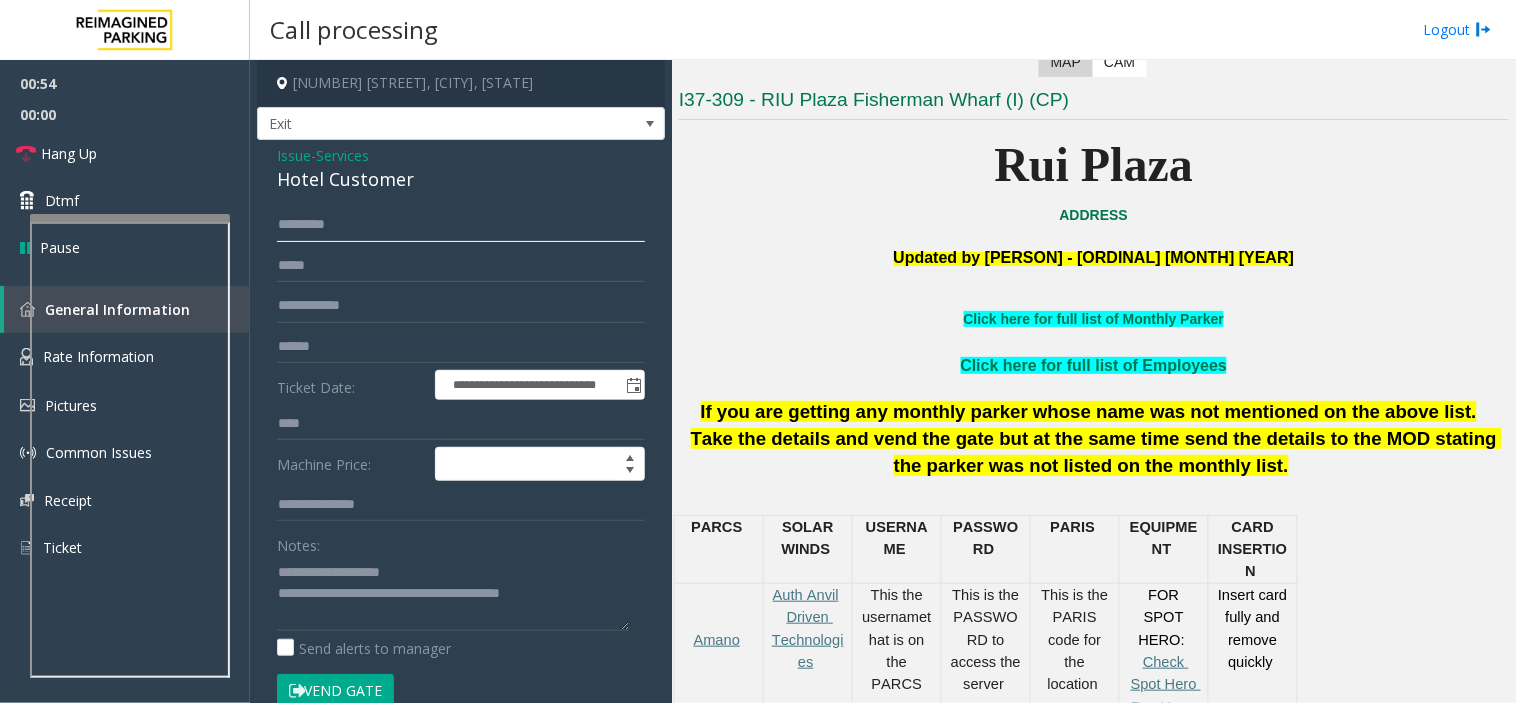click on "********" 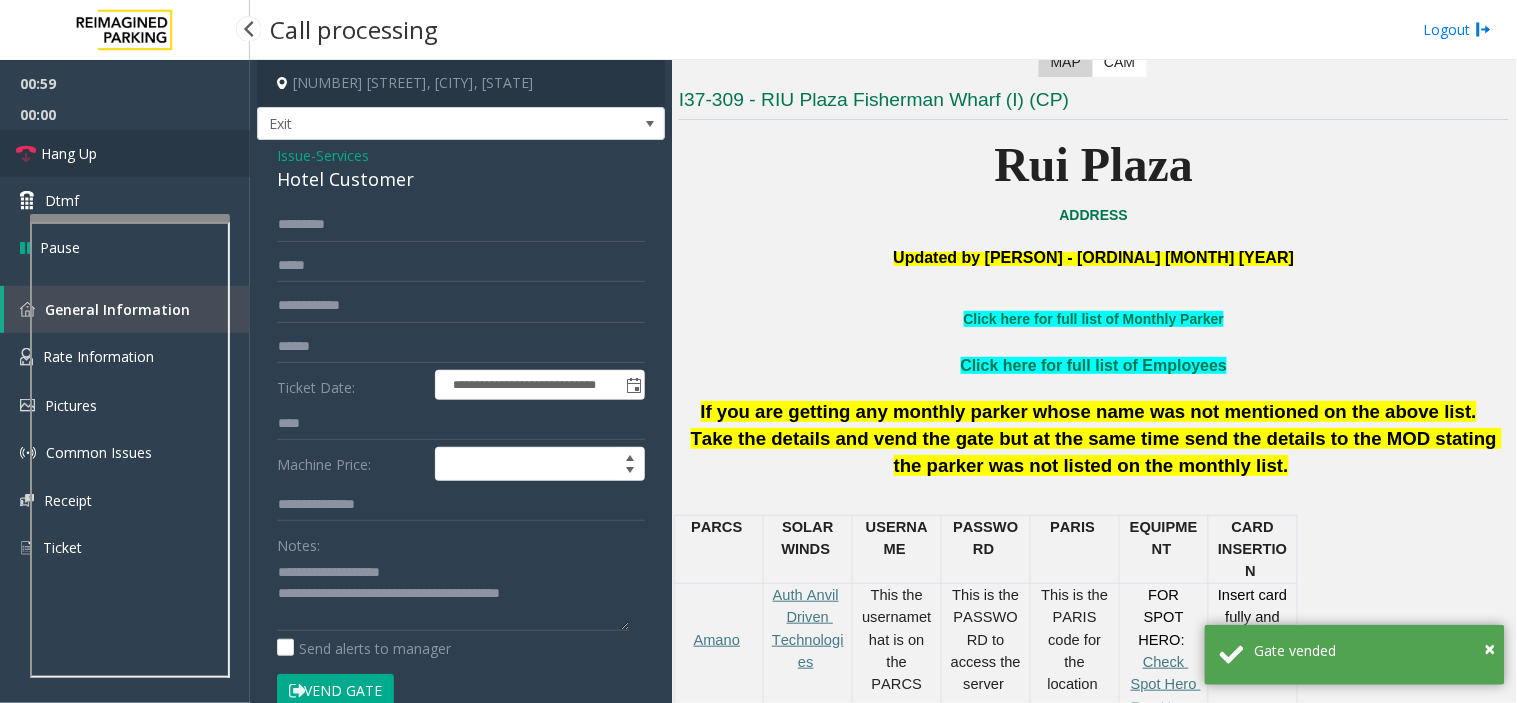 click on "Hang Up" at bounding box center [69, 153] 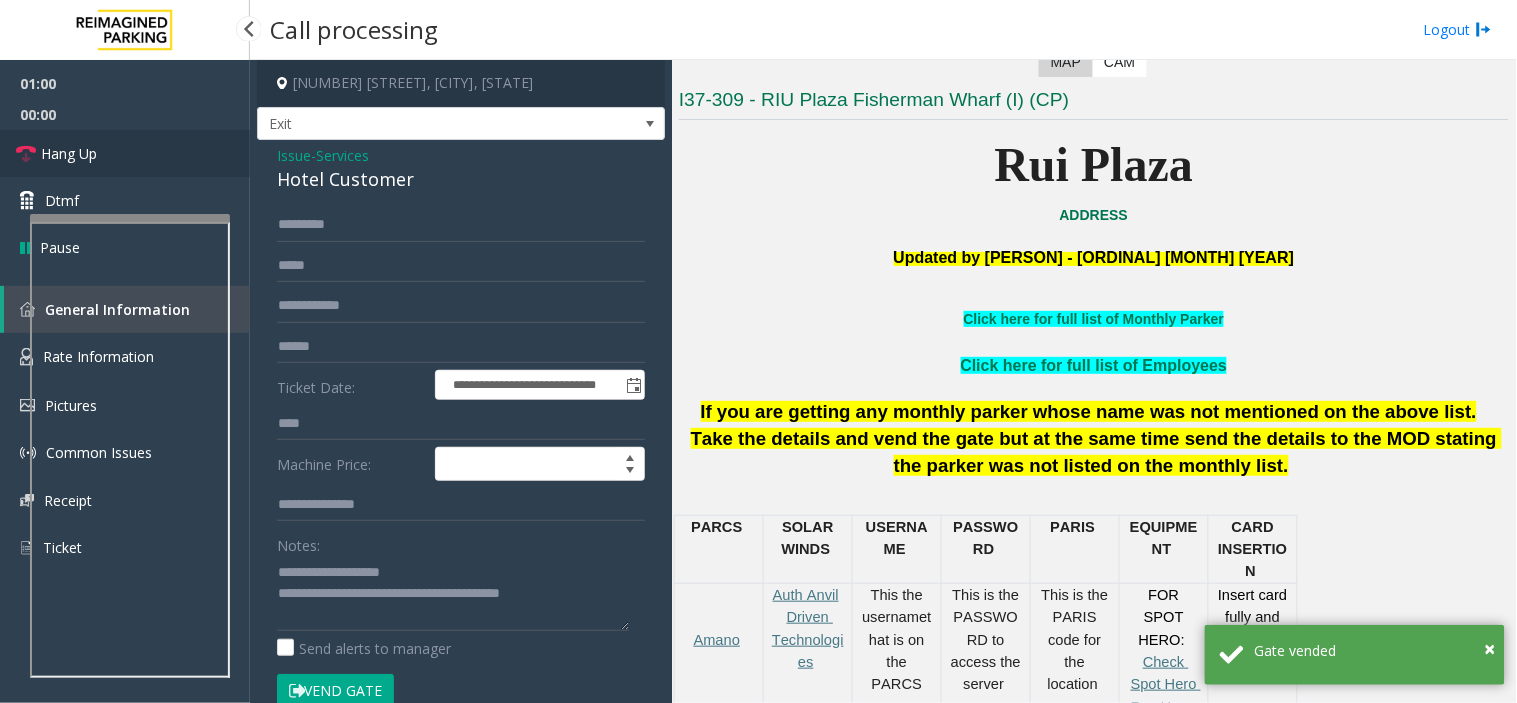 click on "Hang Up" at bounding box center [69, 153] 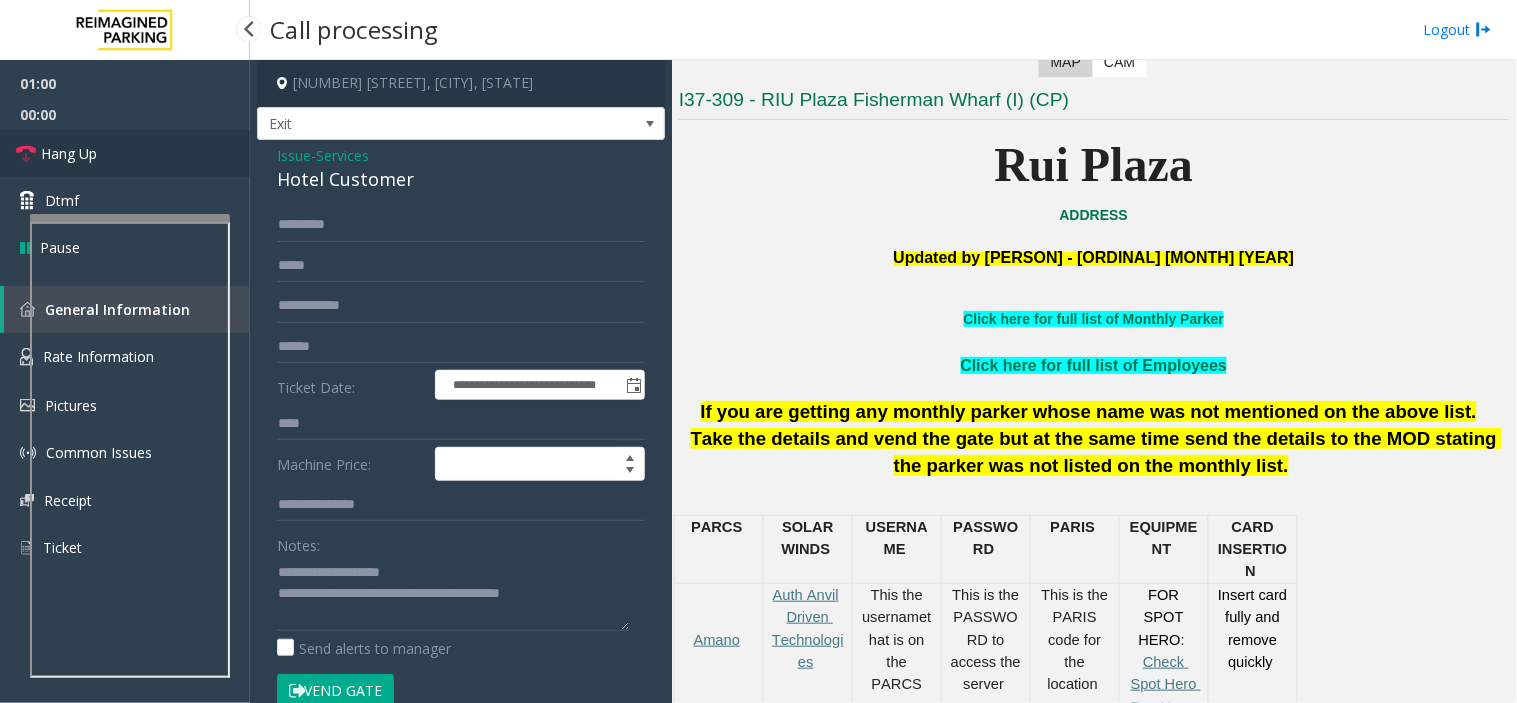 click on "Hang Up" at bounding box center [69, 153] 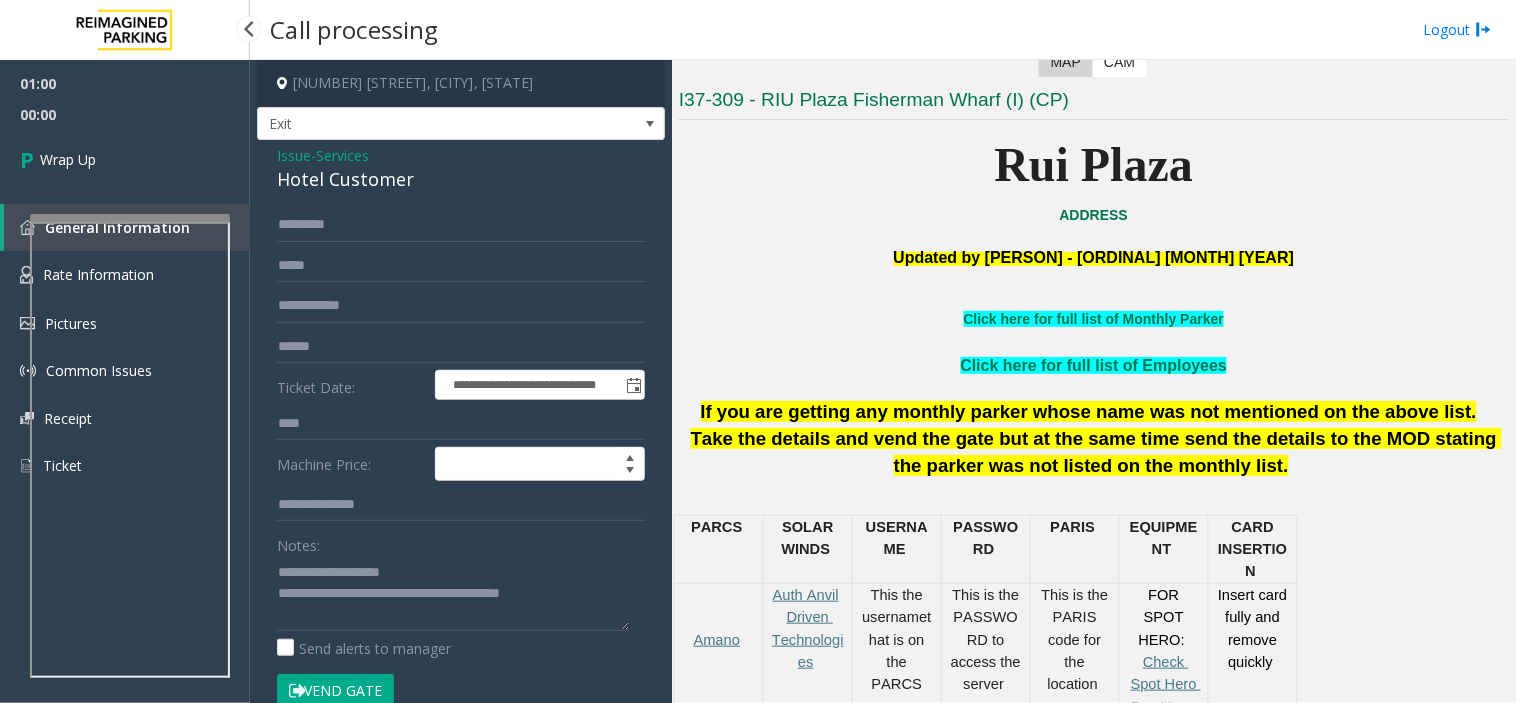 click on "Wrap Up" at bounding box center (68, 159) 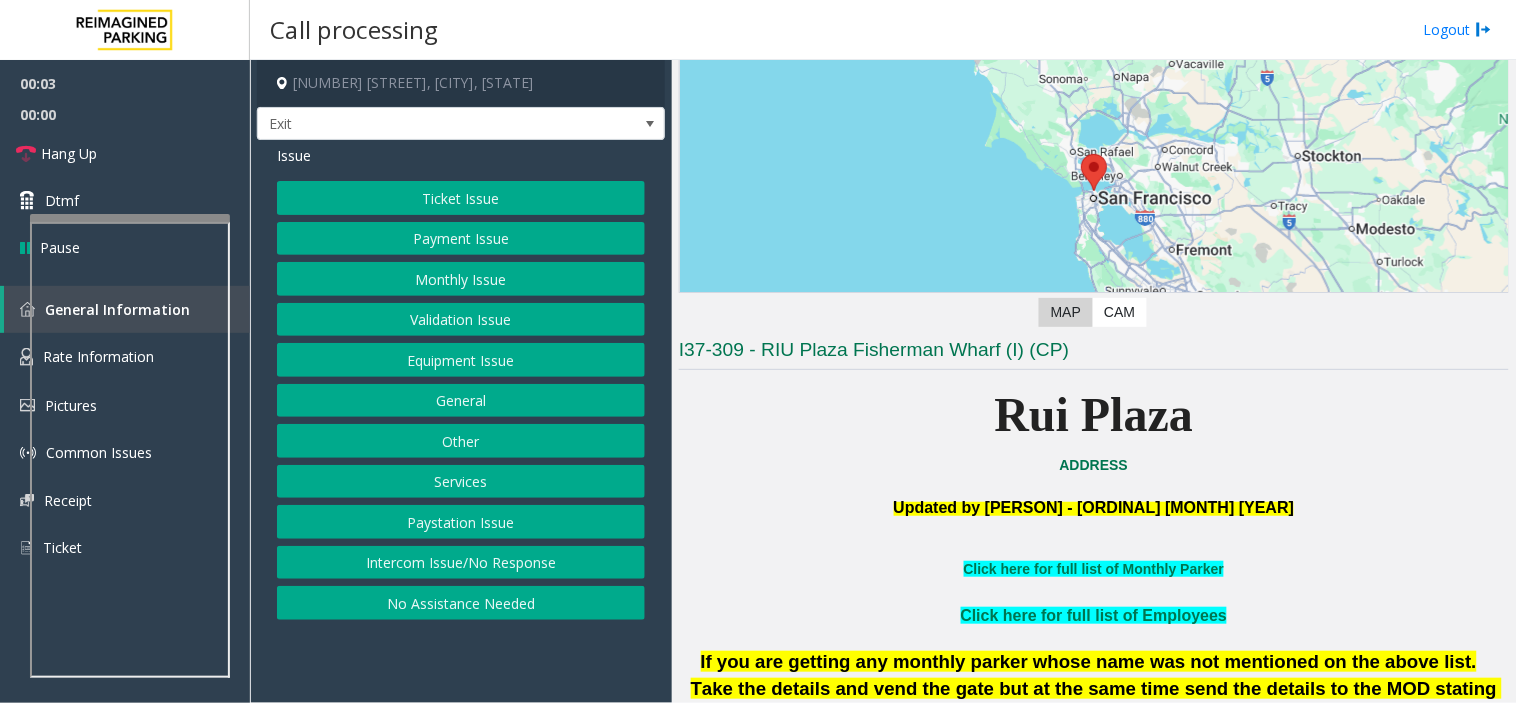 scroll, scrollTop: 444, scrollLeft: 0, axis: vertical 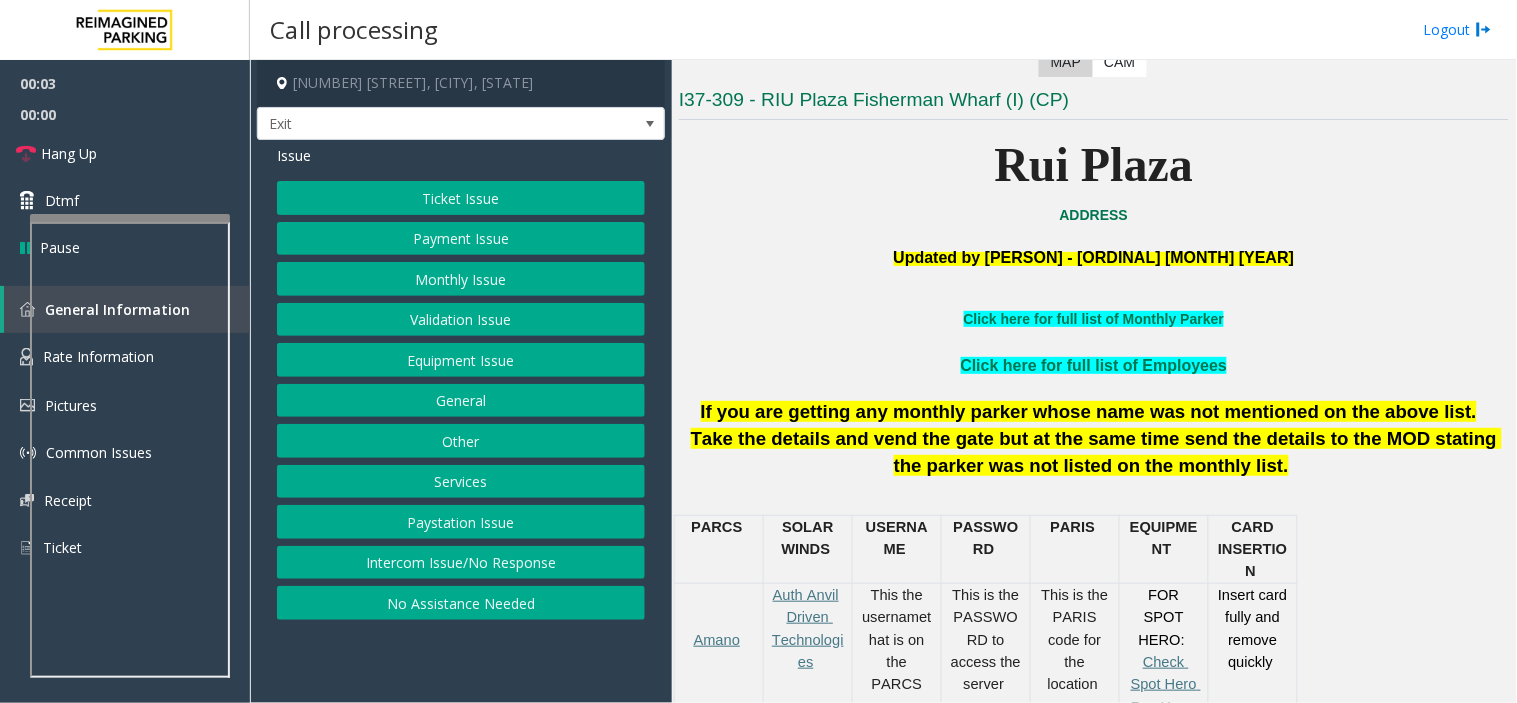 click on "If you are getting any monthly parker whose name was not mentioned on the above list." 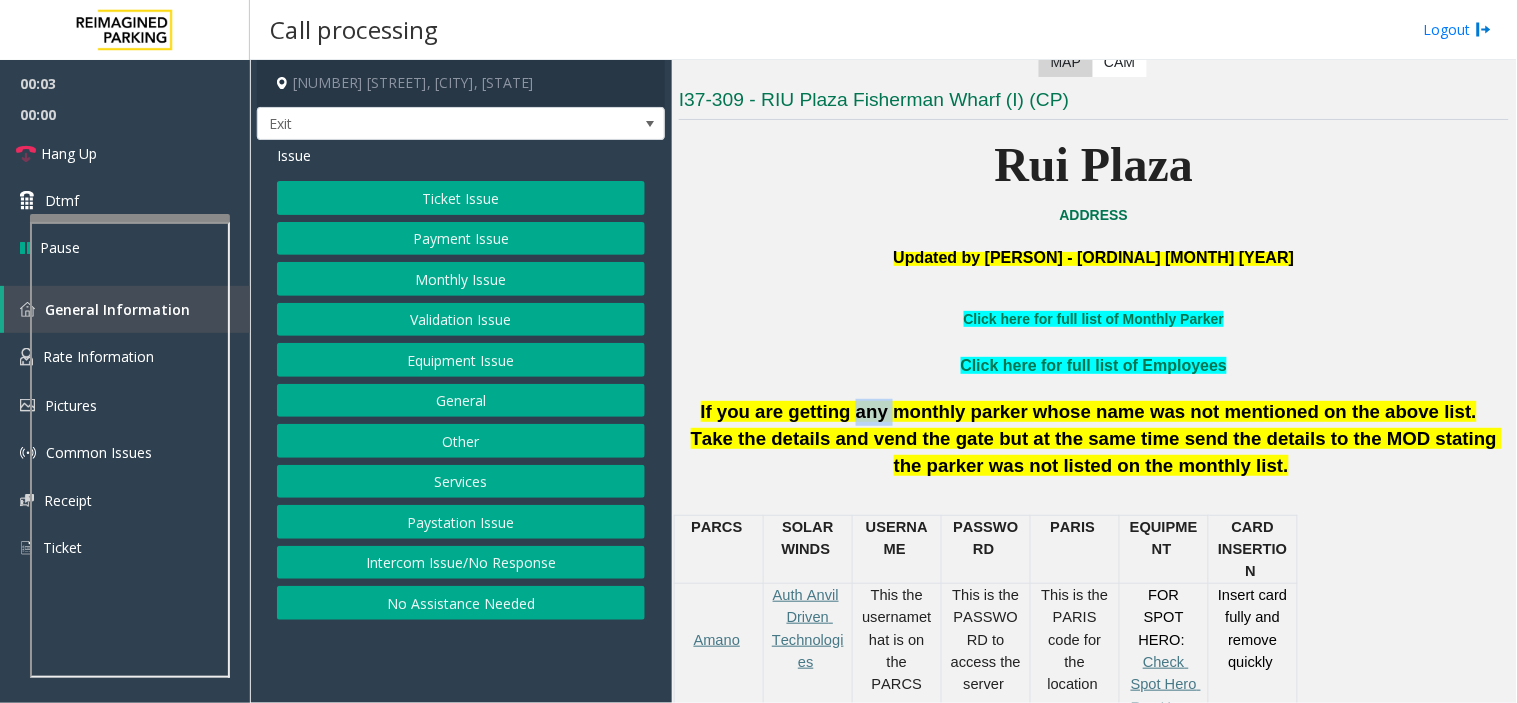 click on "If you are getting any monthly parker whose name was not mentioned on the above list." 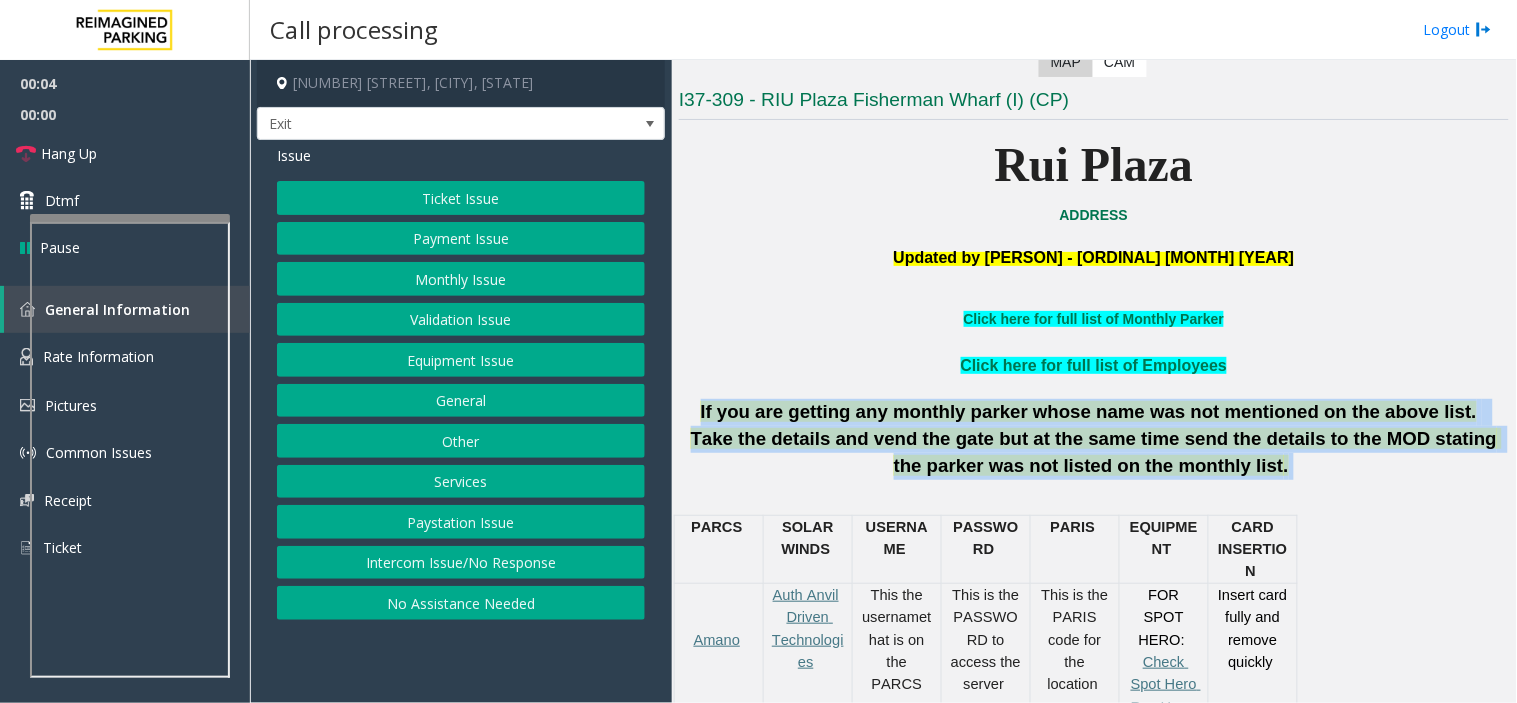 drag, startPoint x: 878, startPoint y: 403, endPoint x: 1153, endPoint y: 446, distance: 278.34152 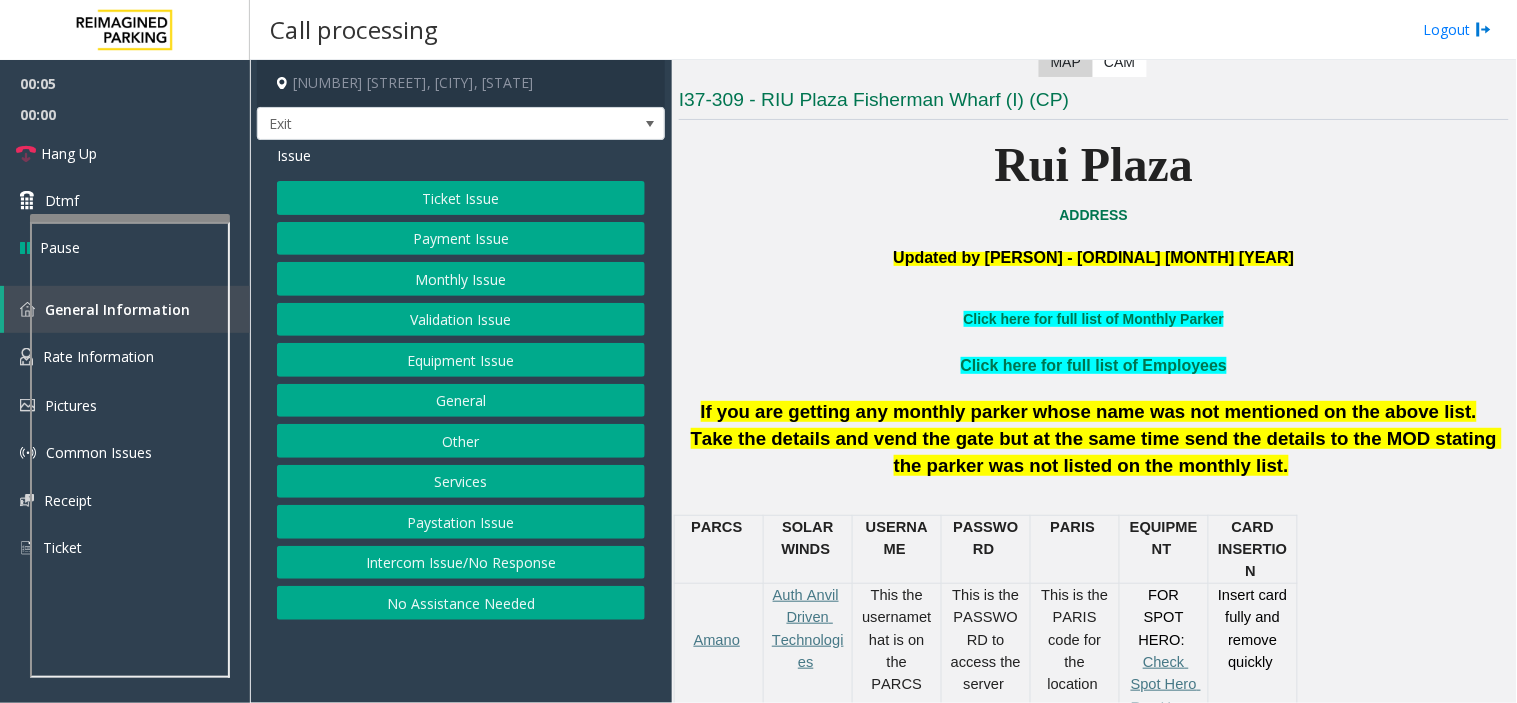 click on "Services" 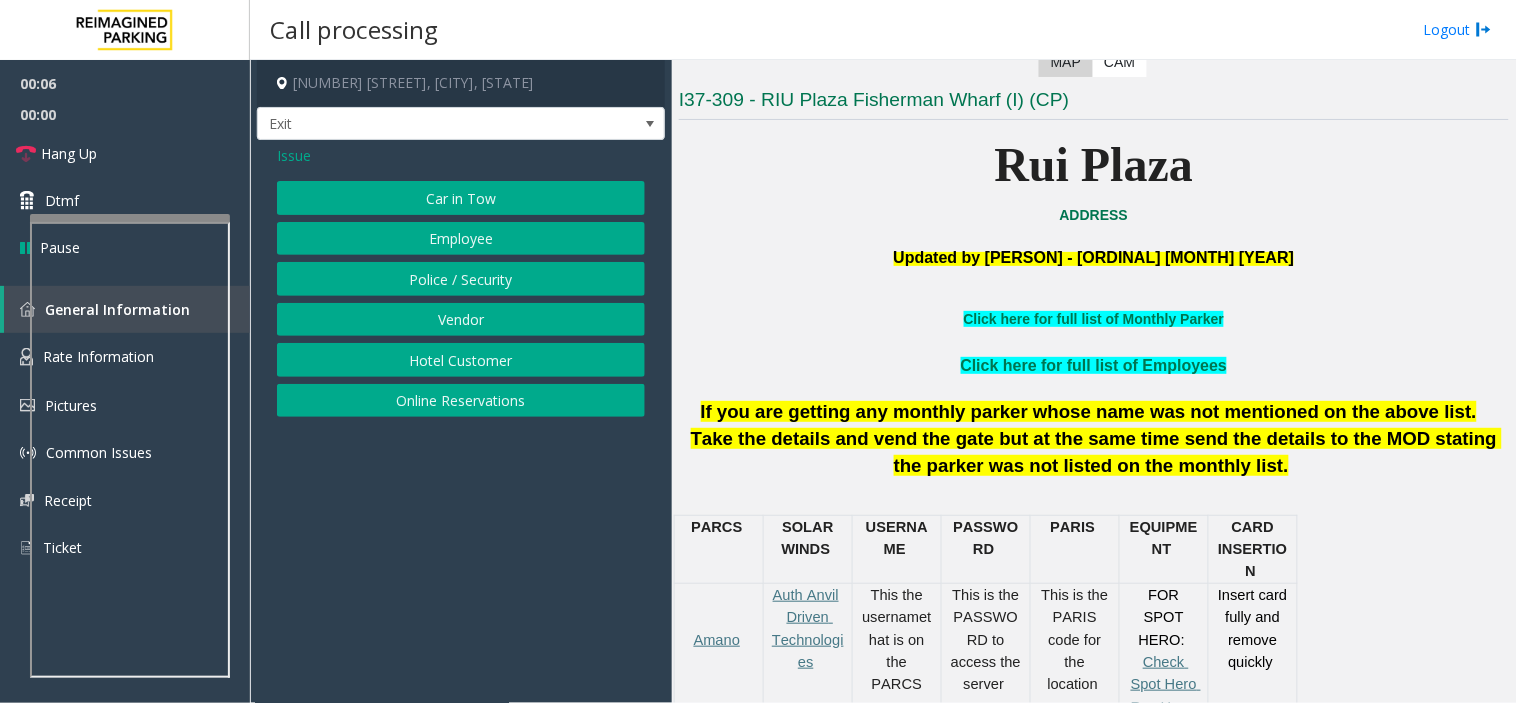 click on "Online Reservations" 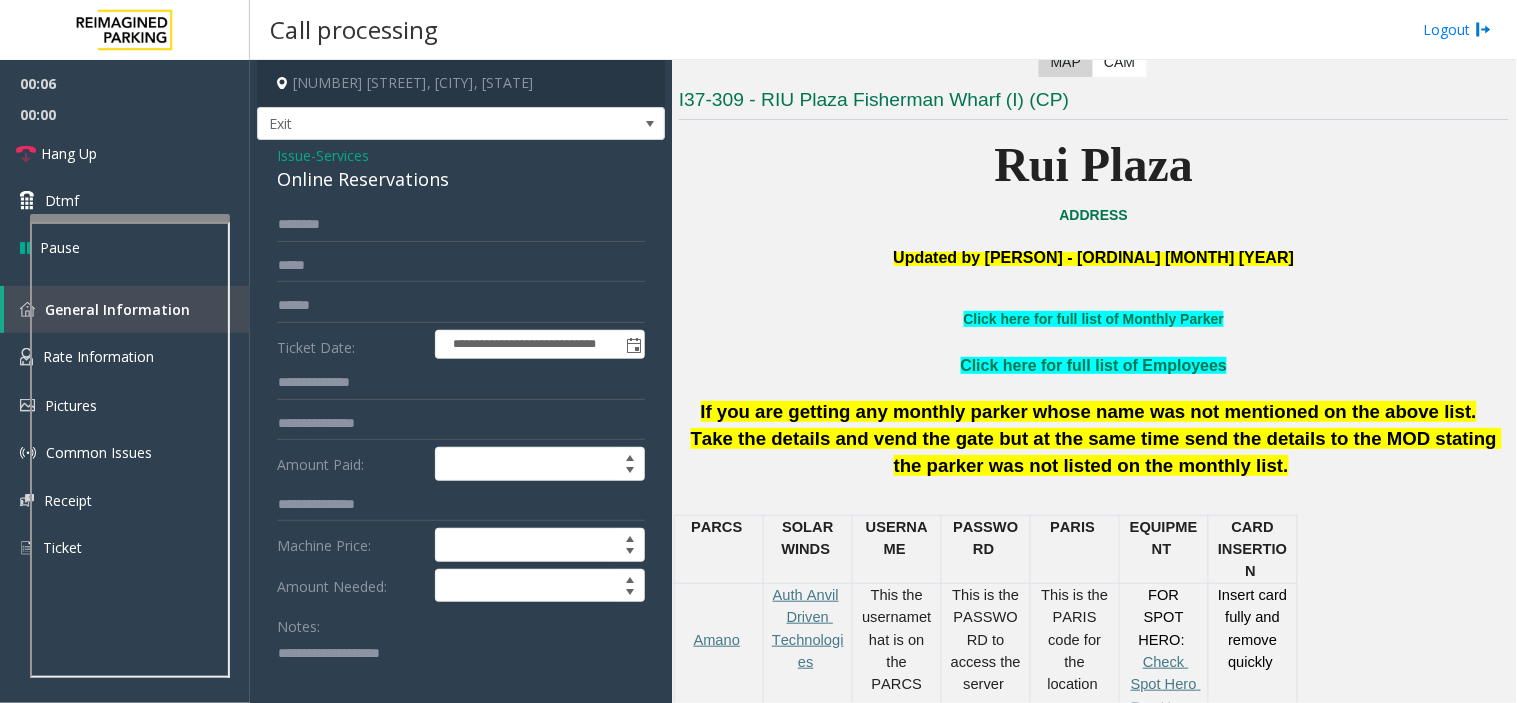 click on "Services" 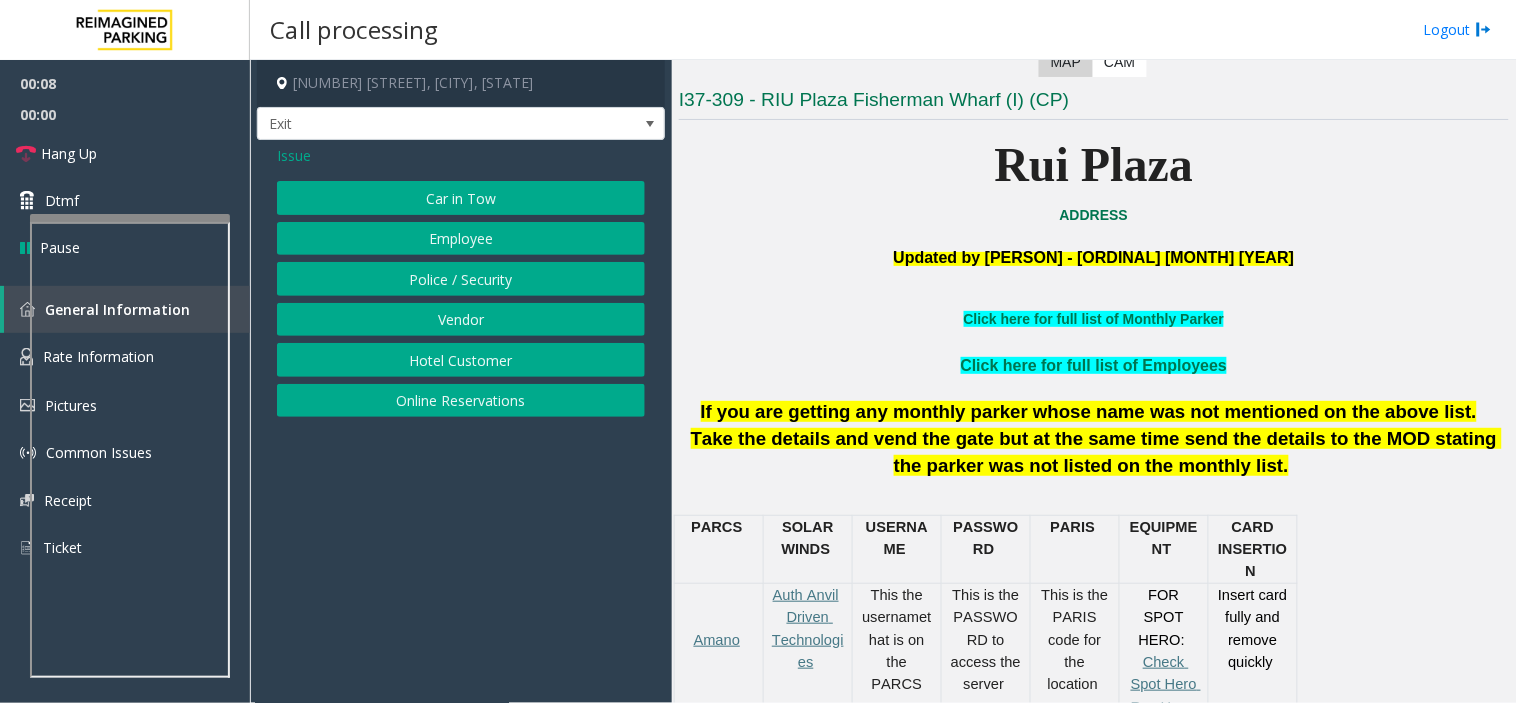 click on "Hotel Customer" 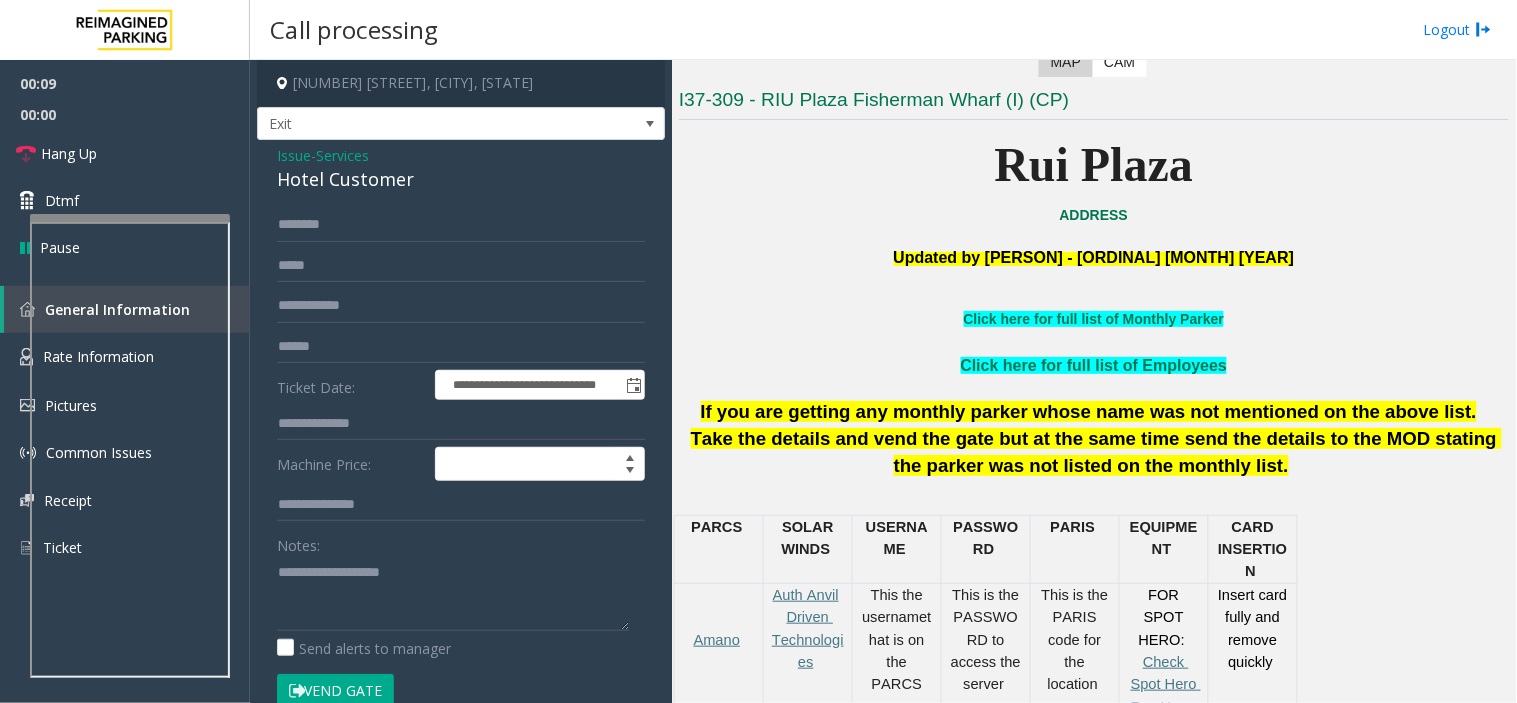 click on "Hotel Customer" 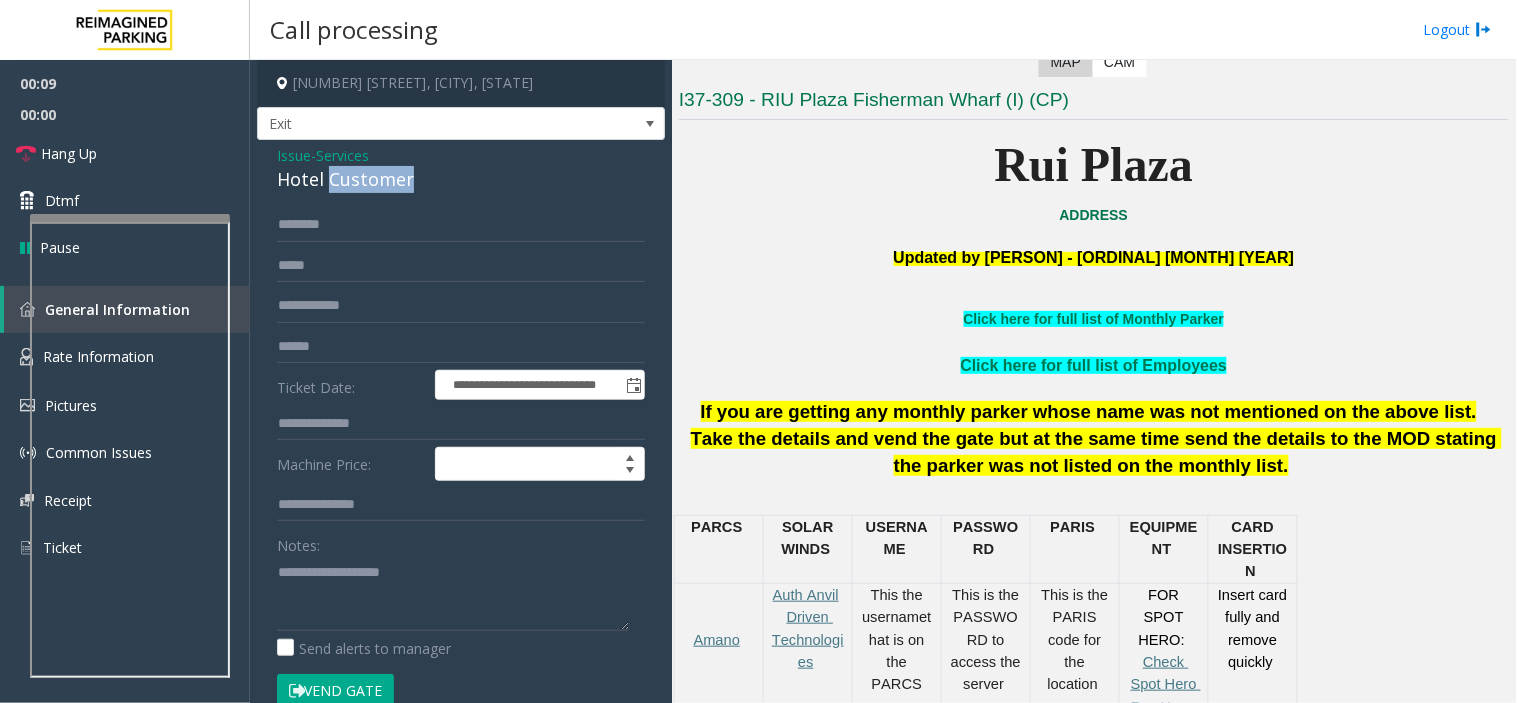click on "Hotel Customer" 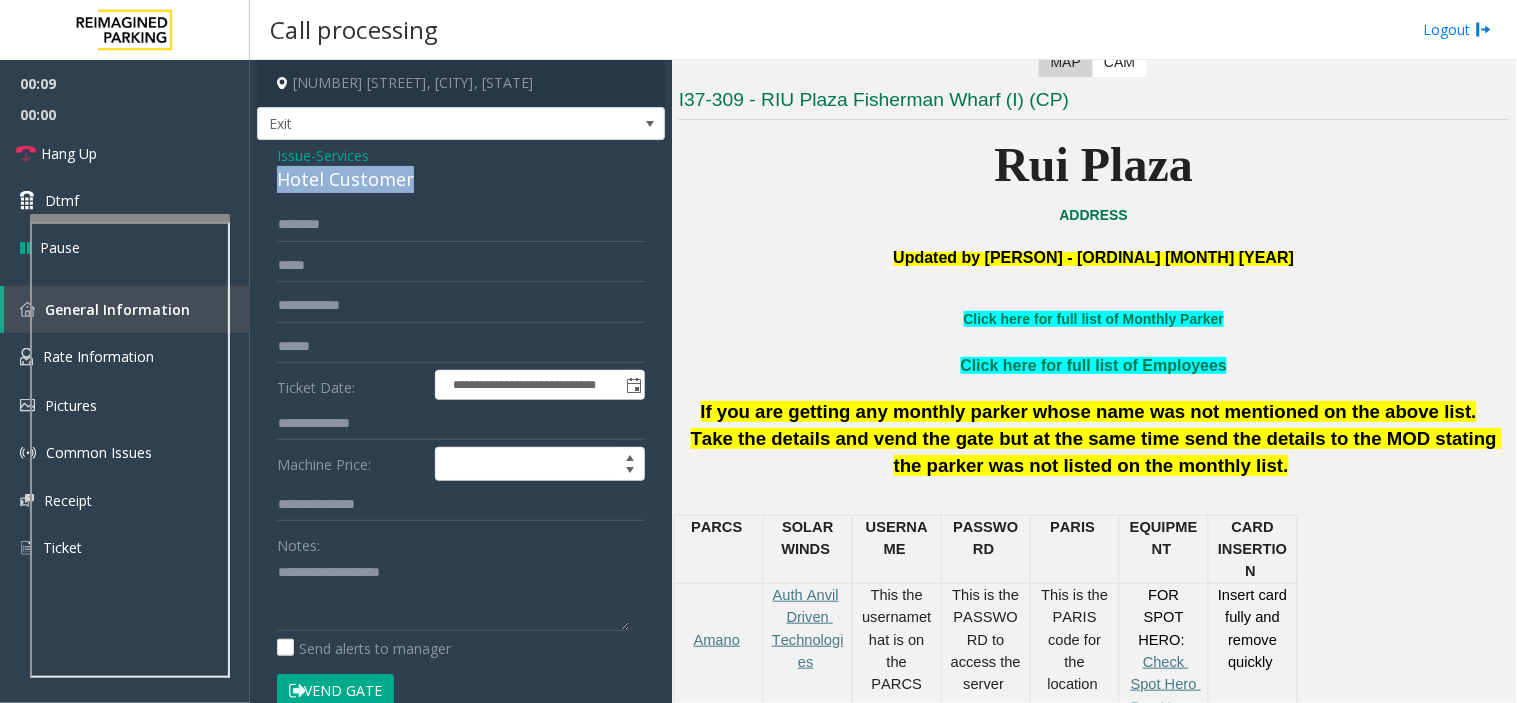 click on "Hotel Customer" 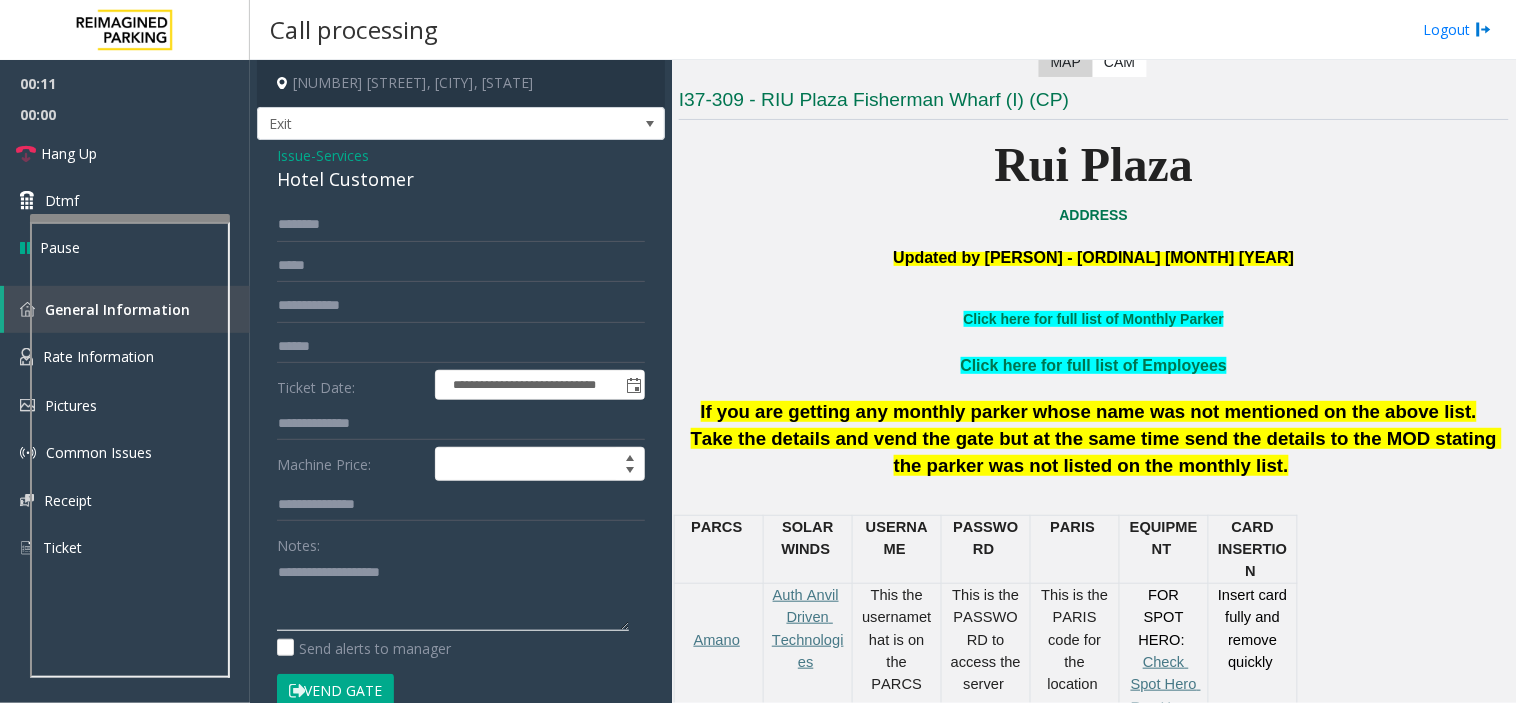 click 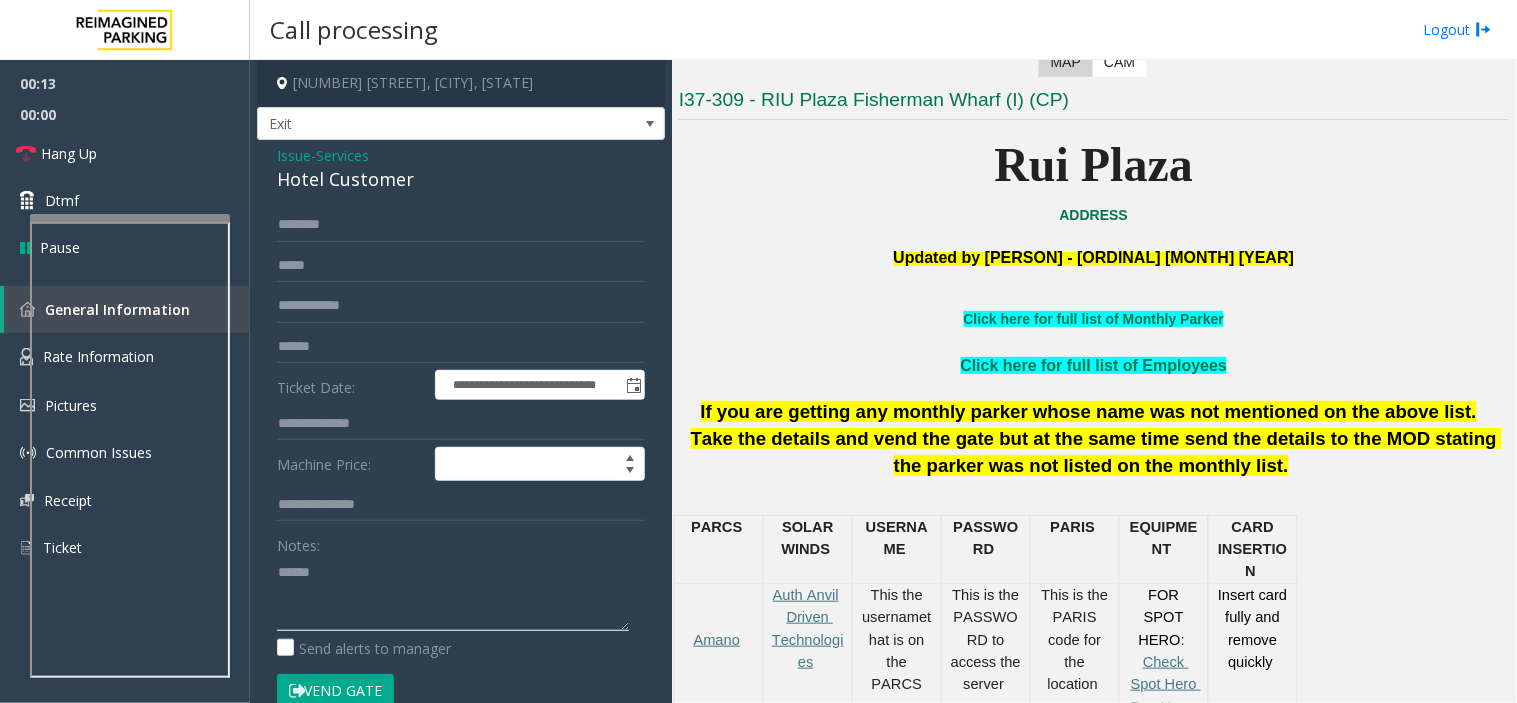 paste on "**********" 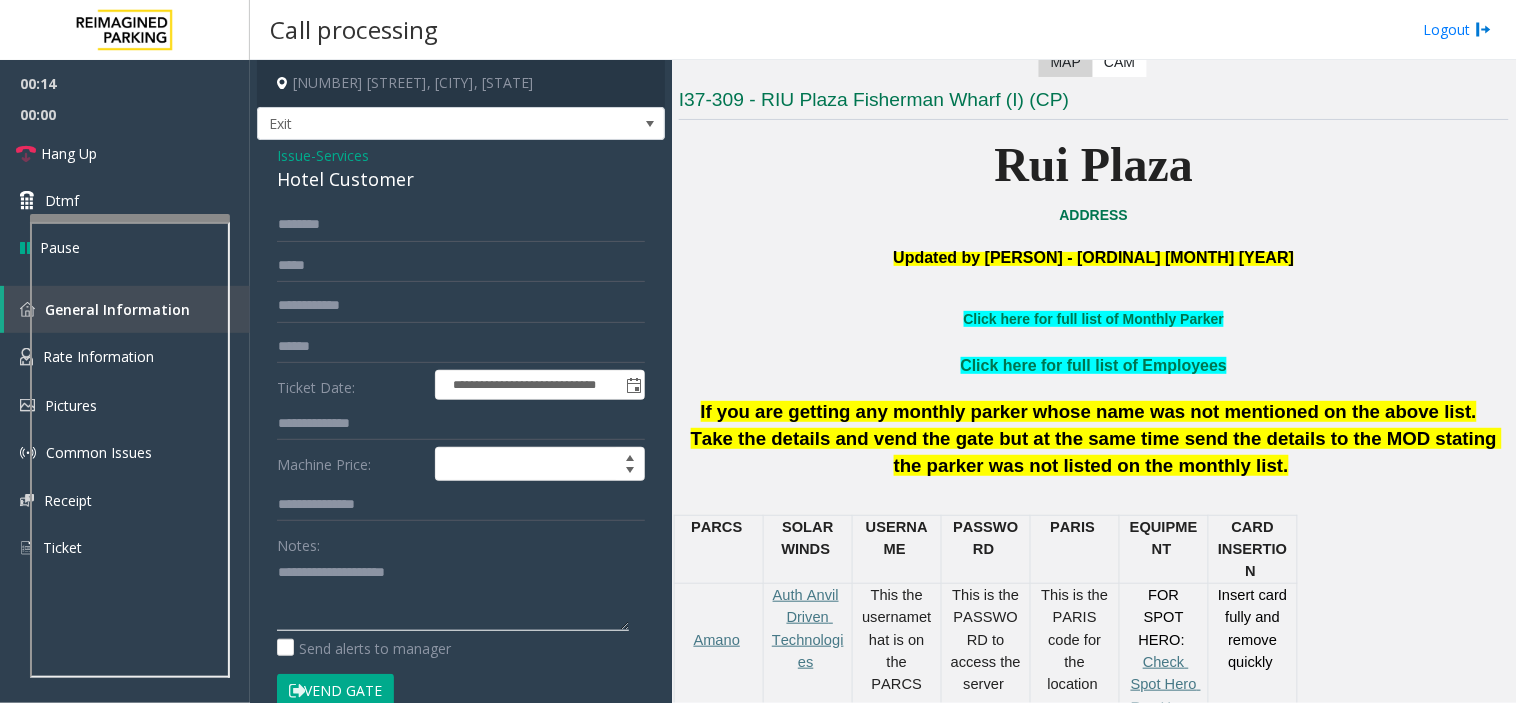 type on "**********" 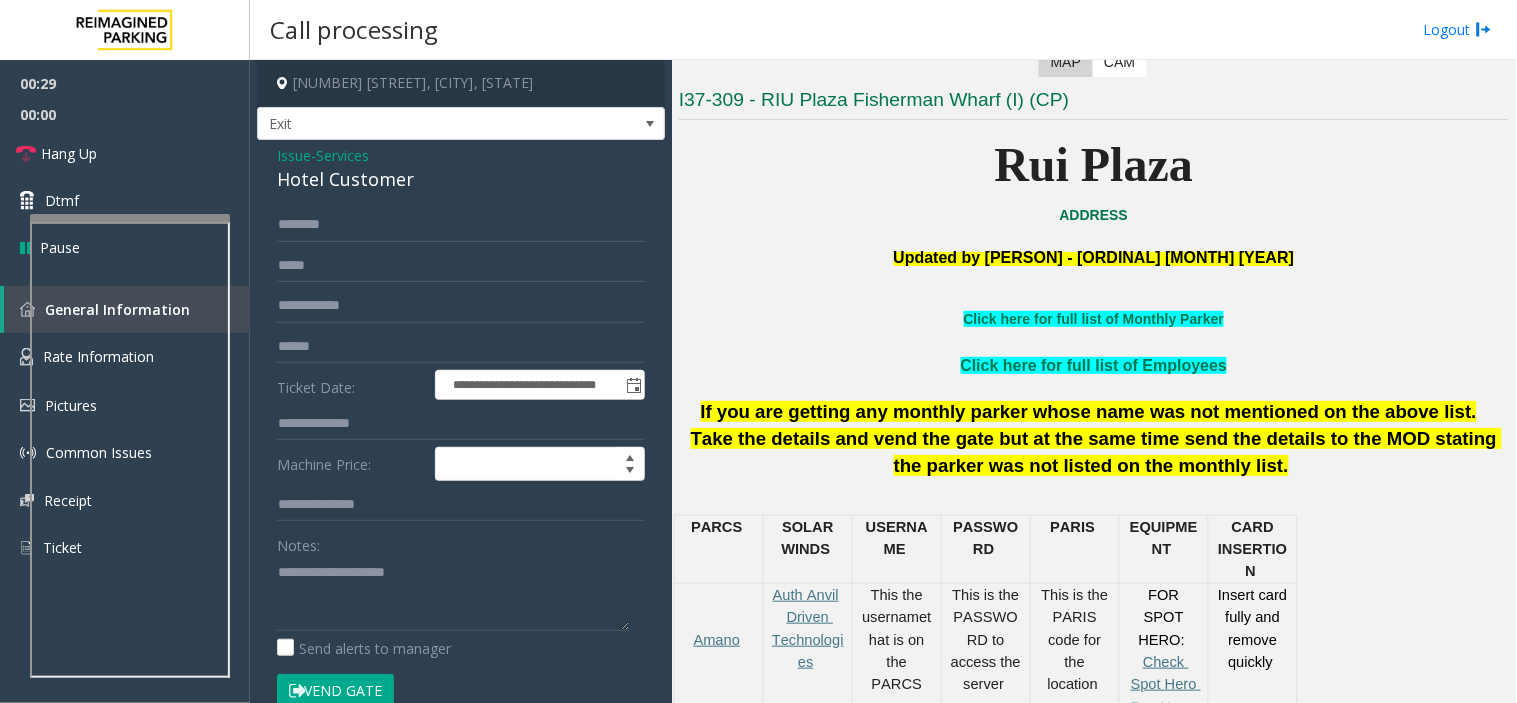 click on "Vend Gate" 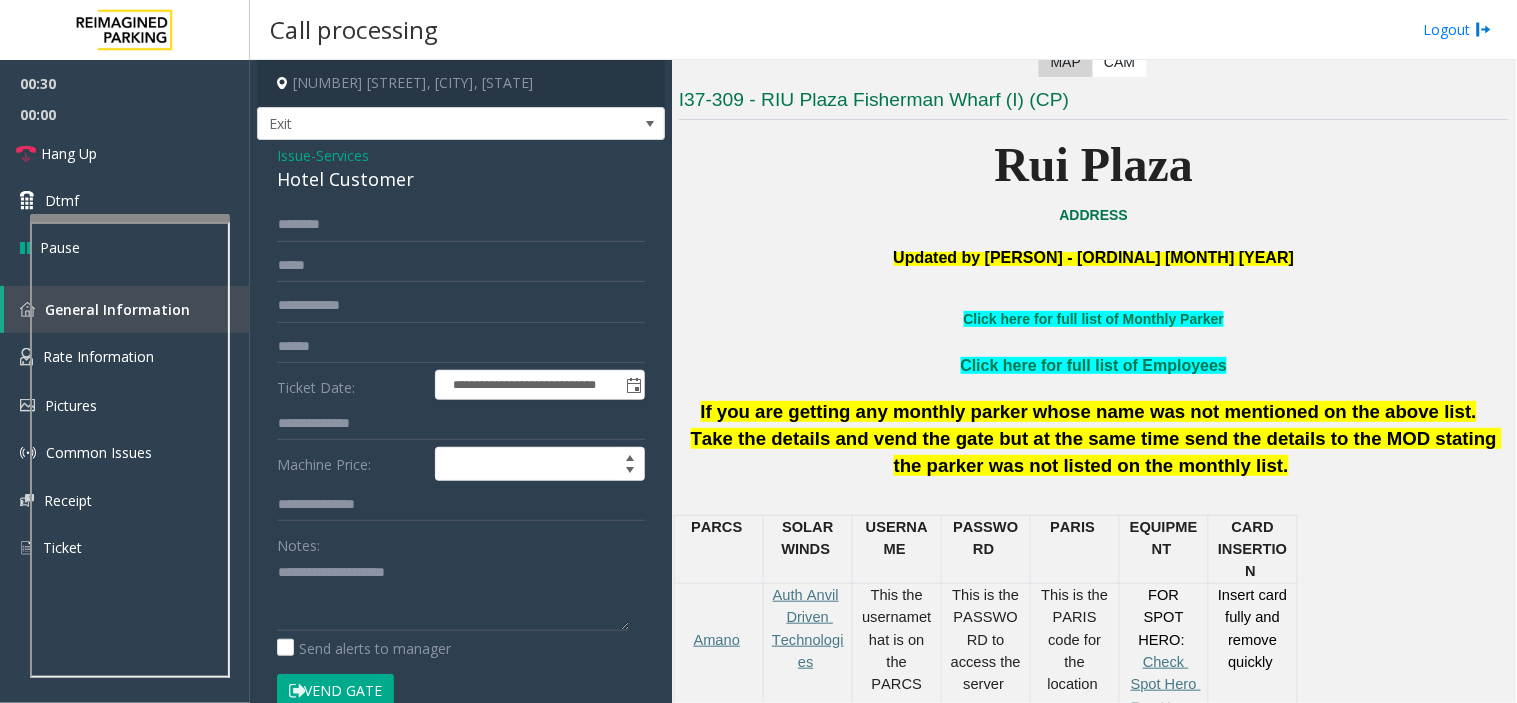 click on "Vend Gate" 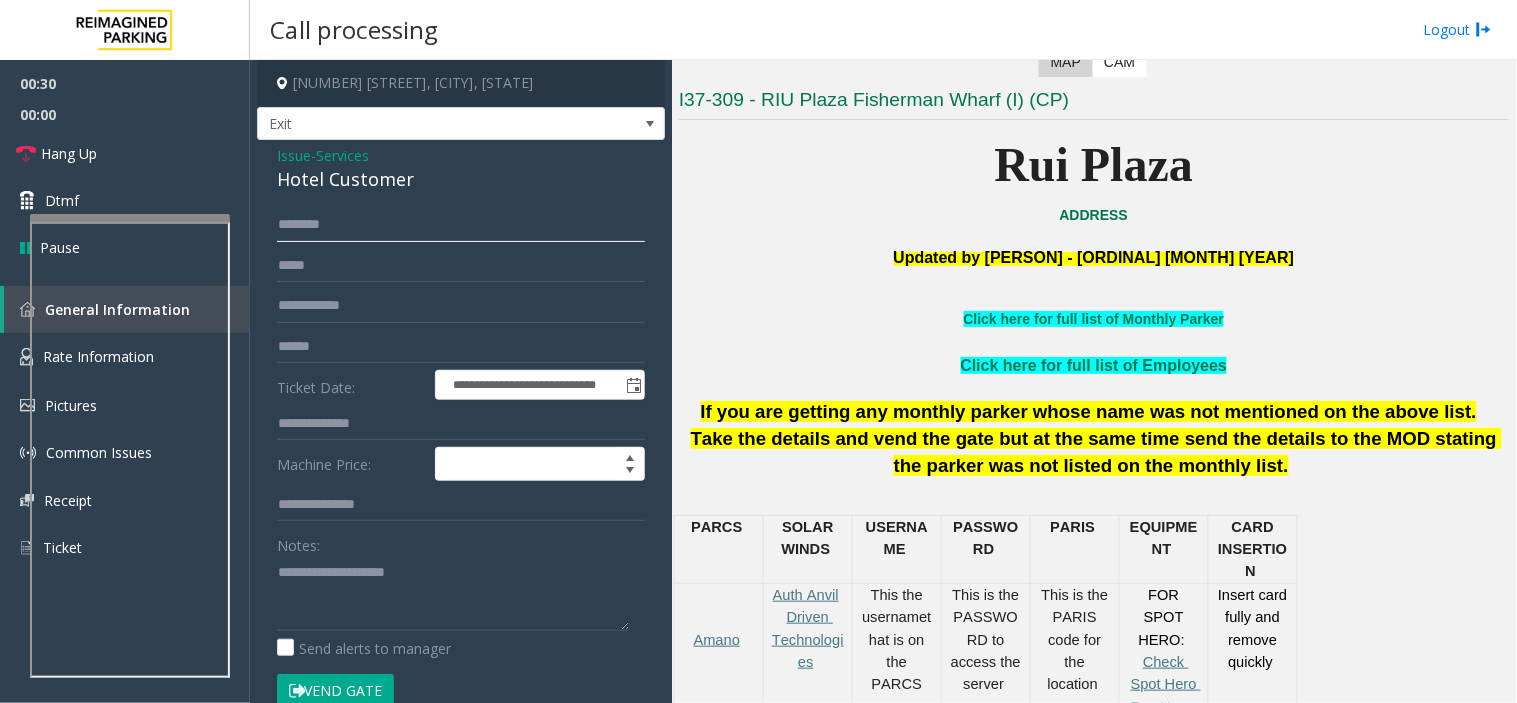 paste on "********" 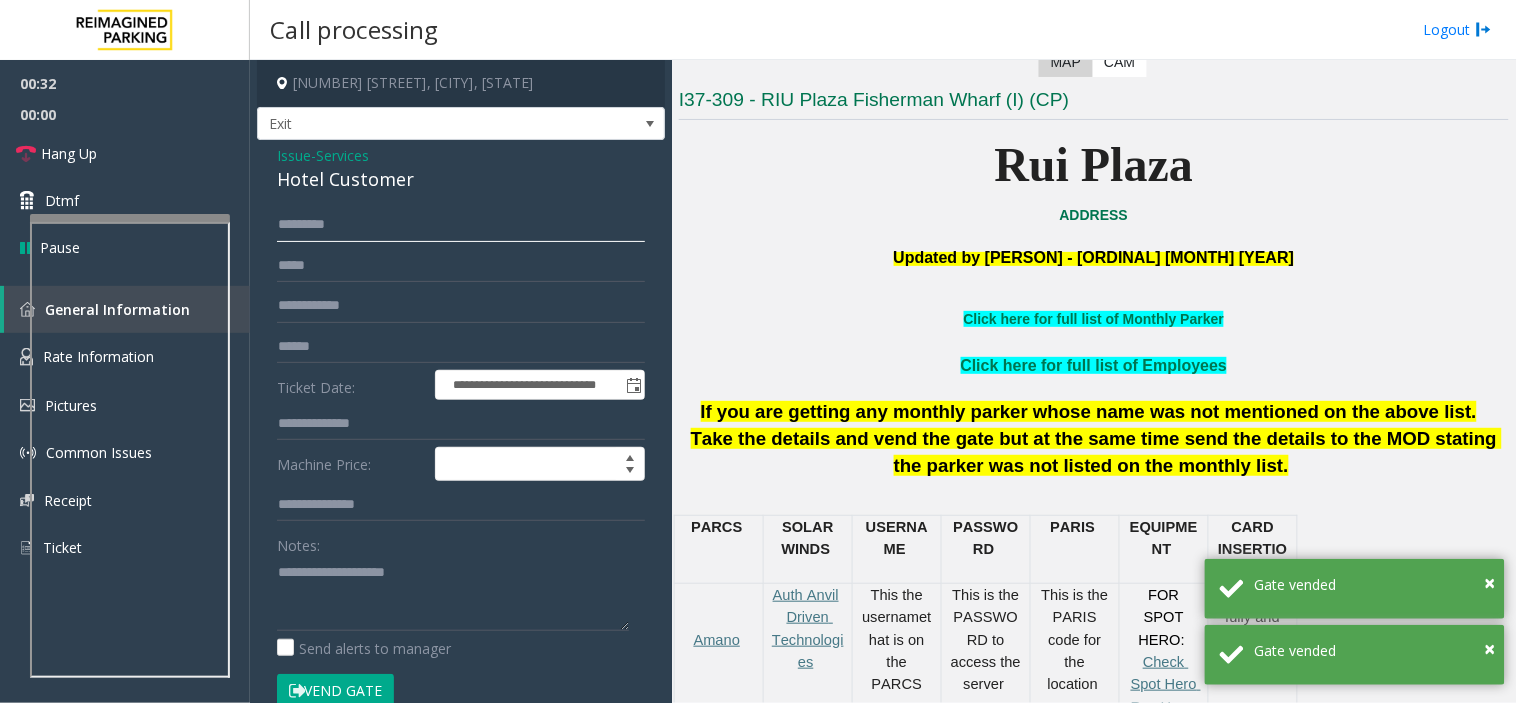 type on "********" 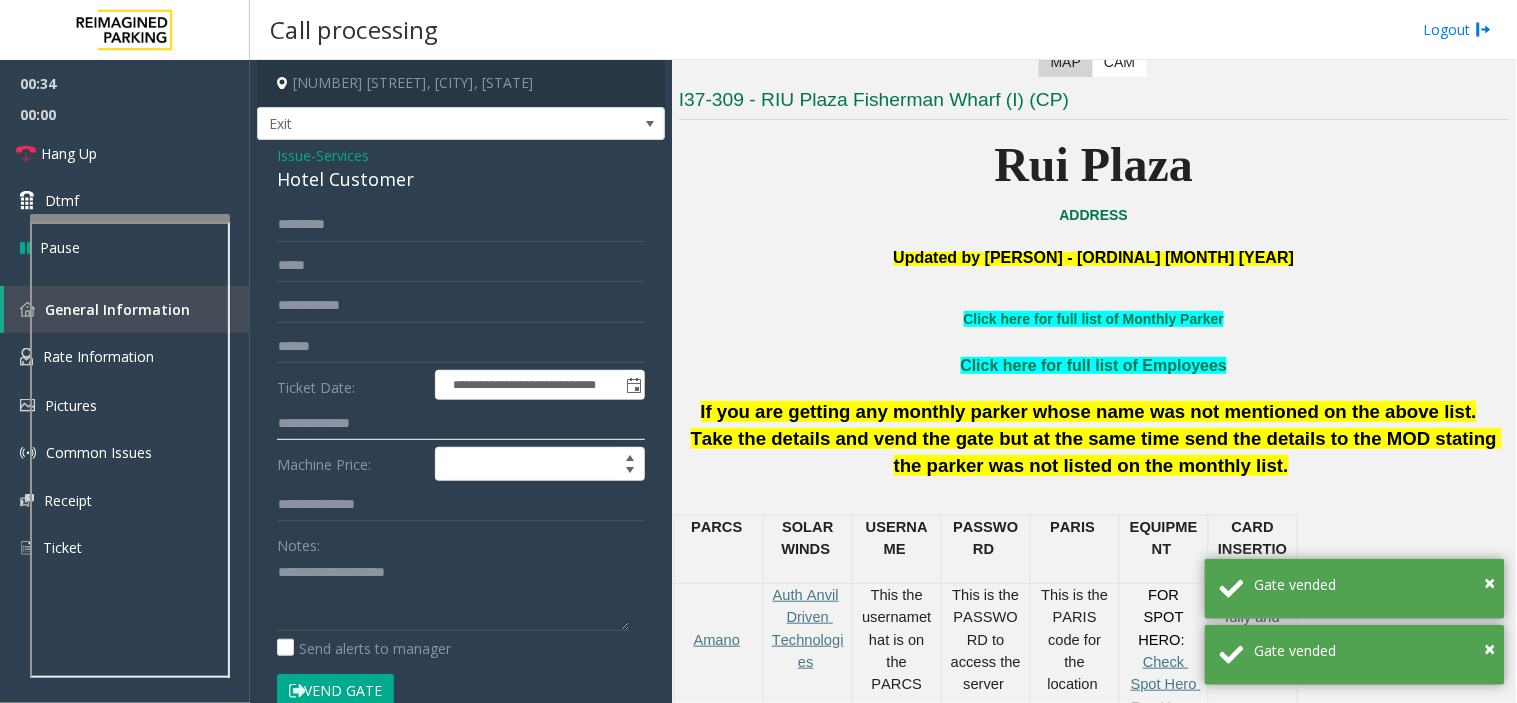 click 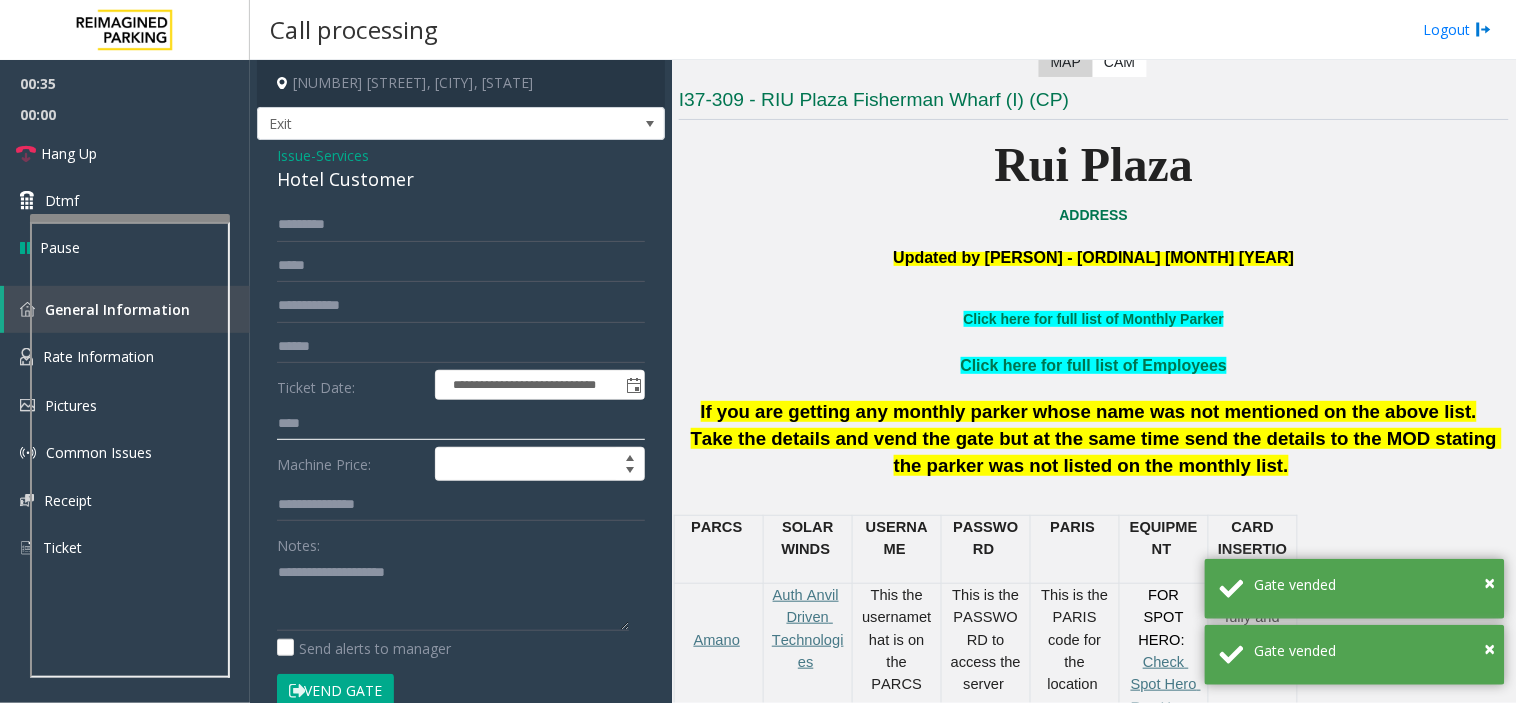 type on "****" 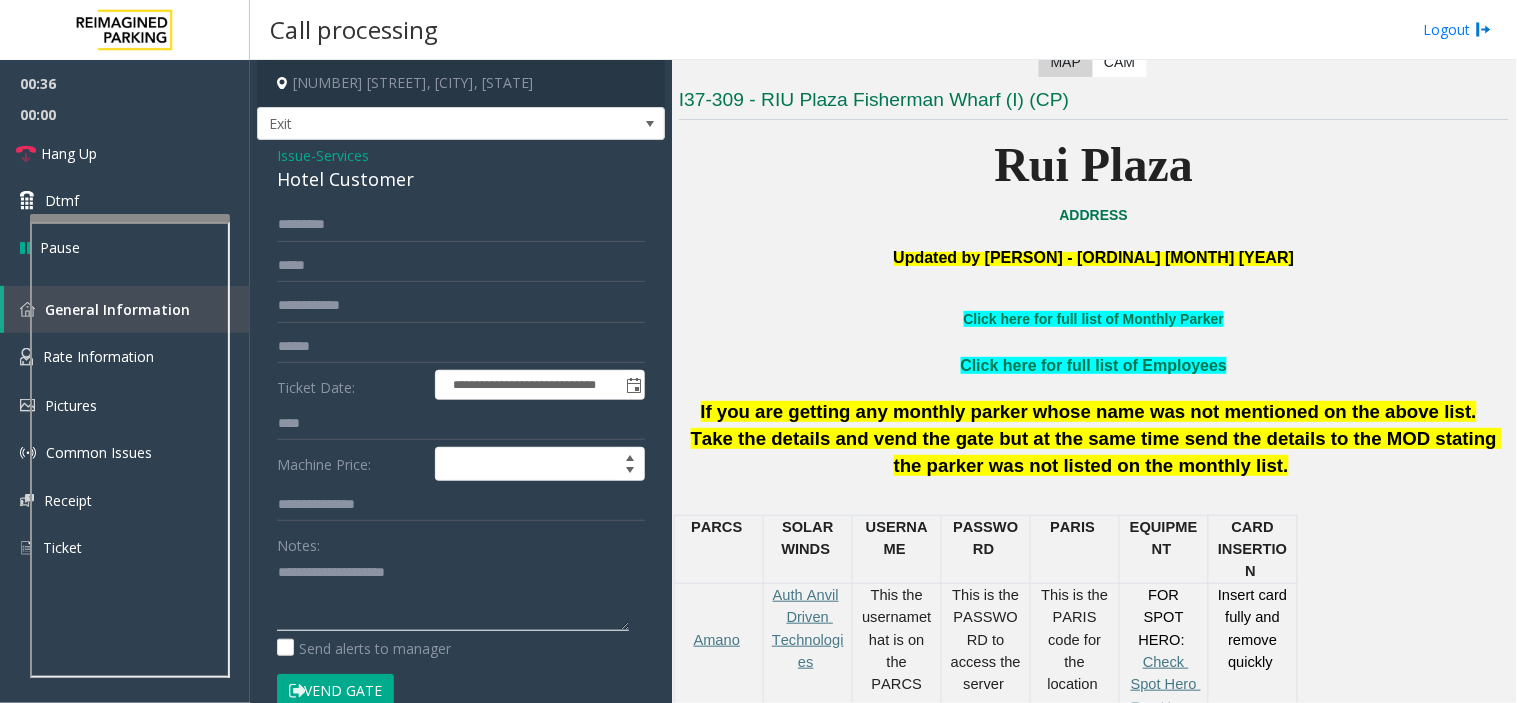 click 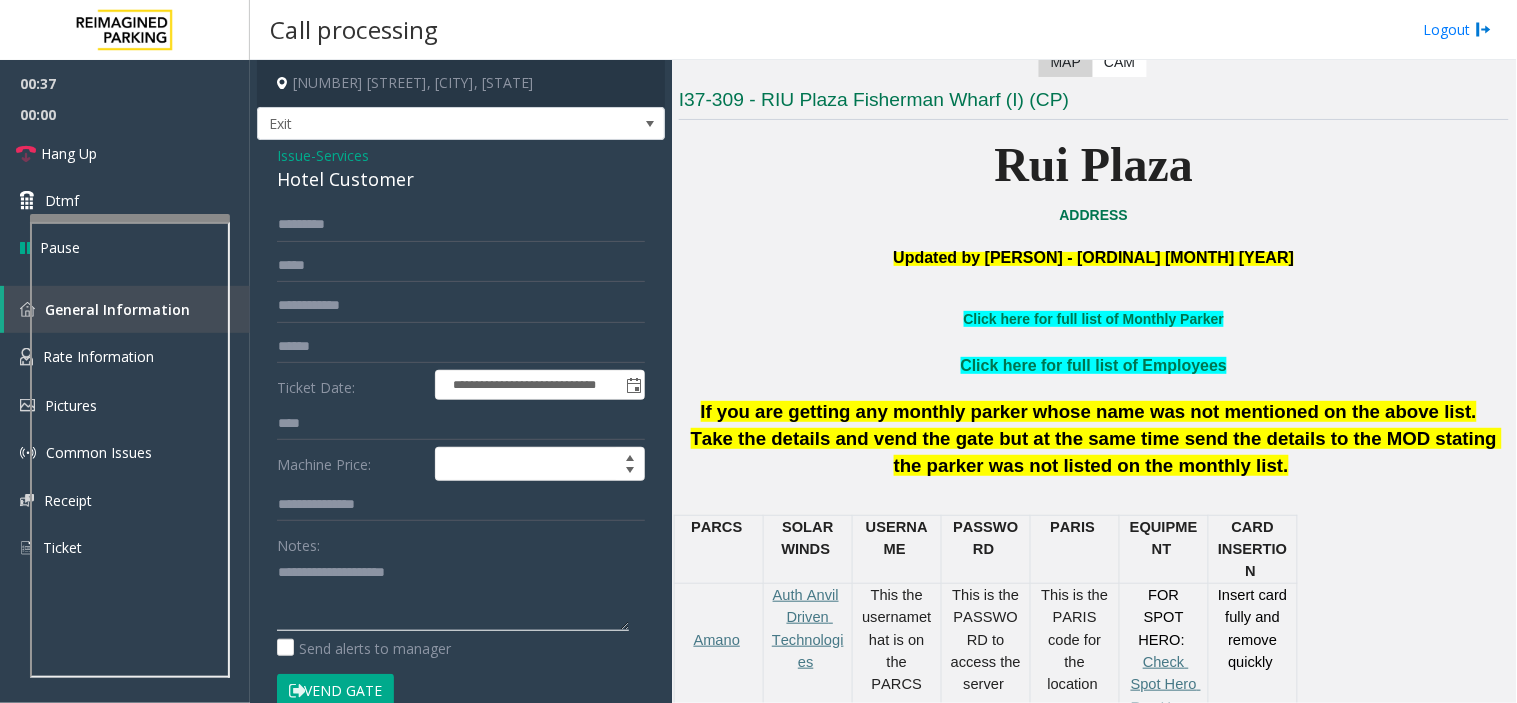 paste on "**********" 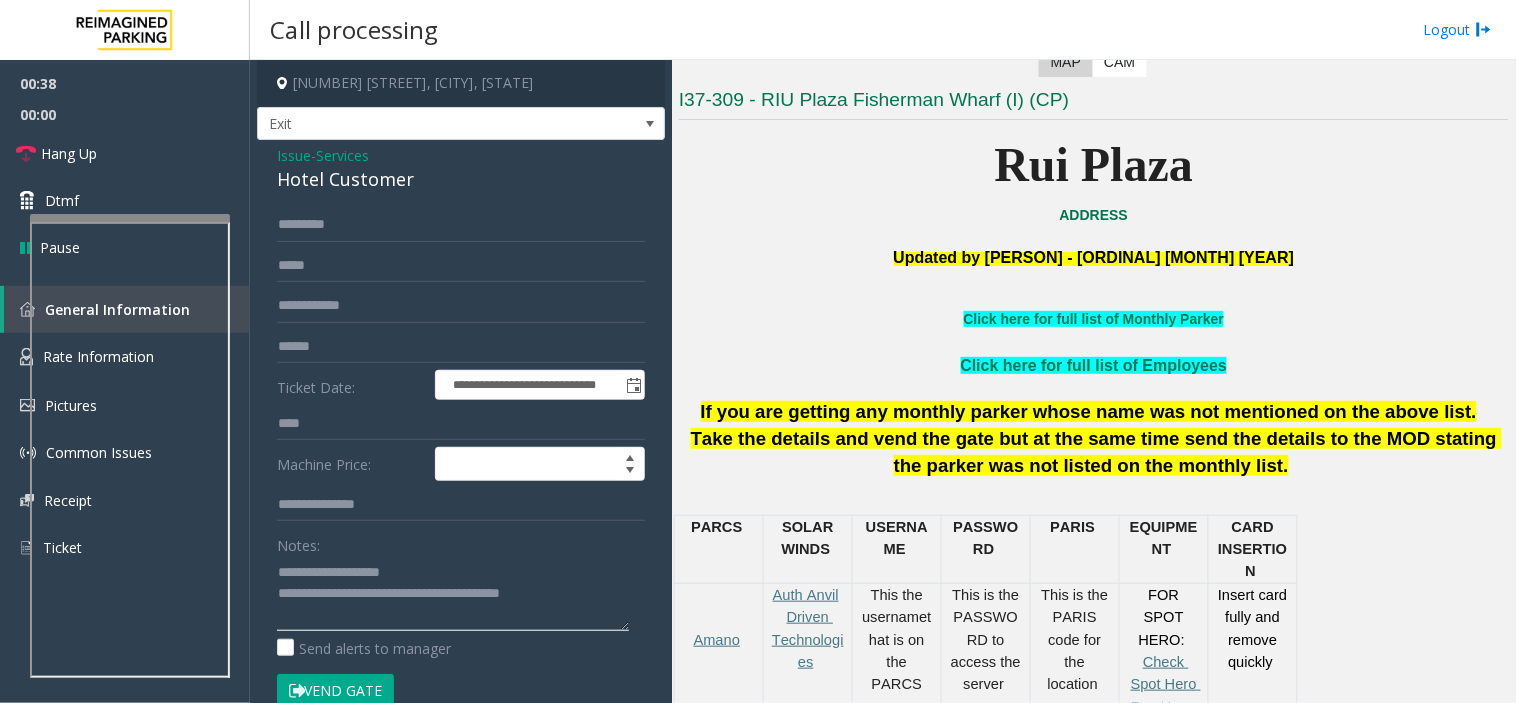 click 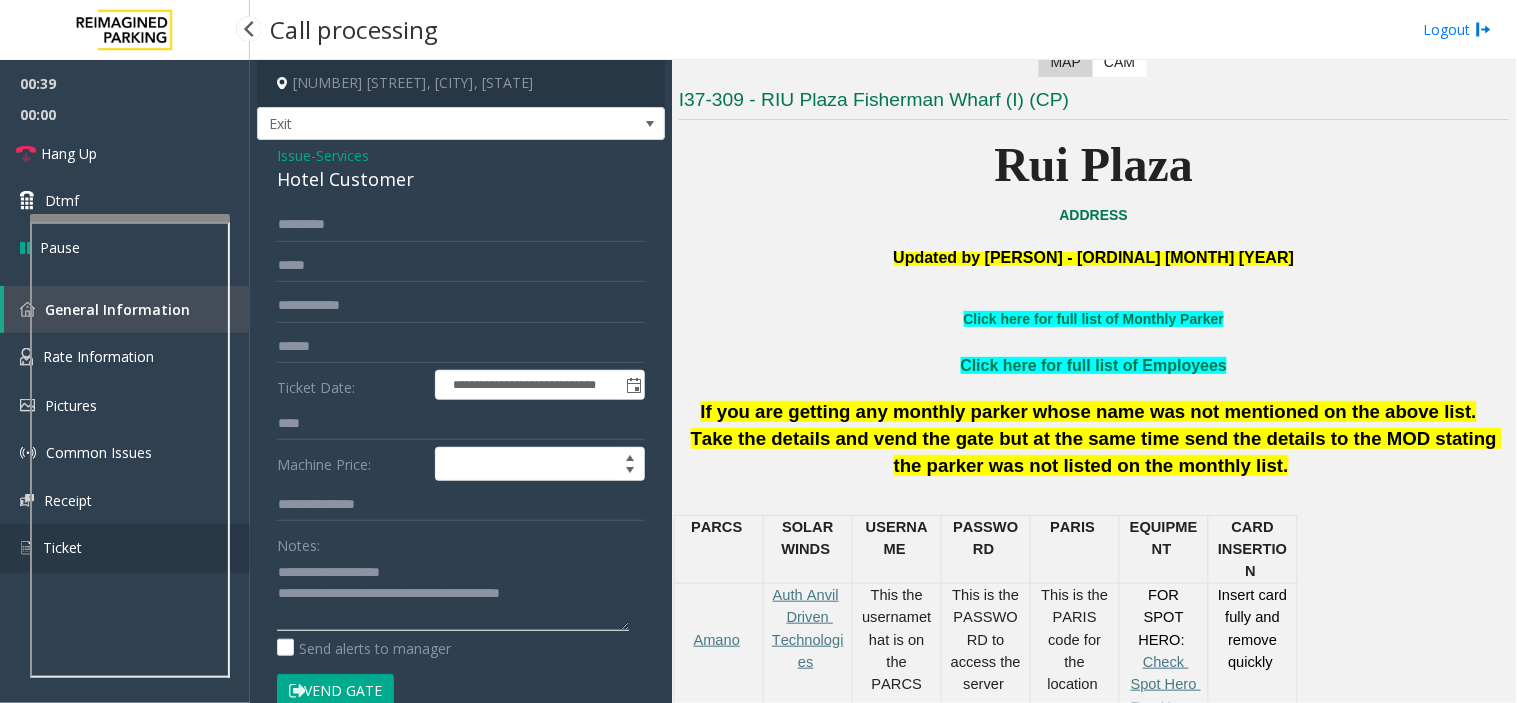 drag, startPoint x: 478, startPoint y: 596, endPoint x: 235, endPoint y: 555, distance: 246.43457 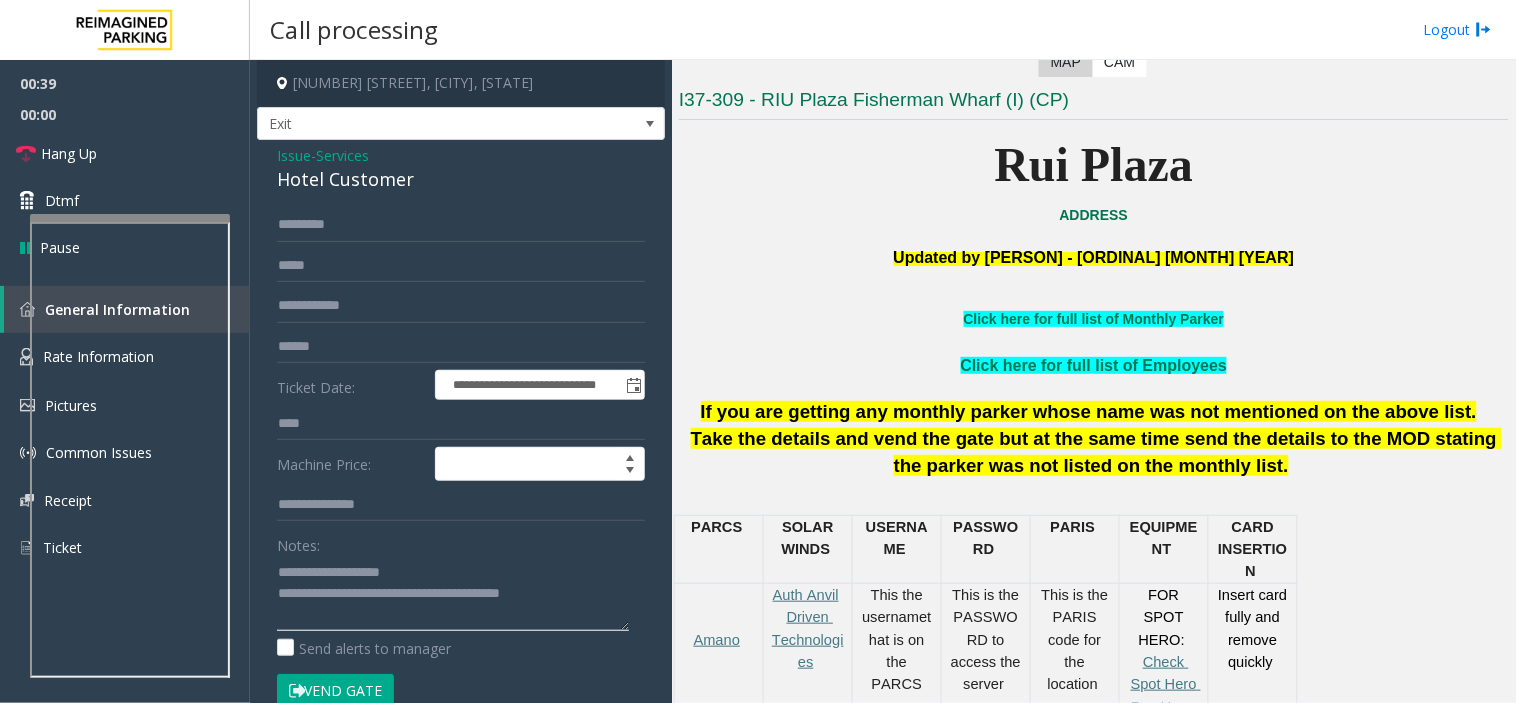 click 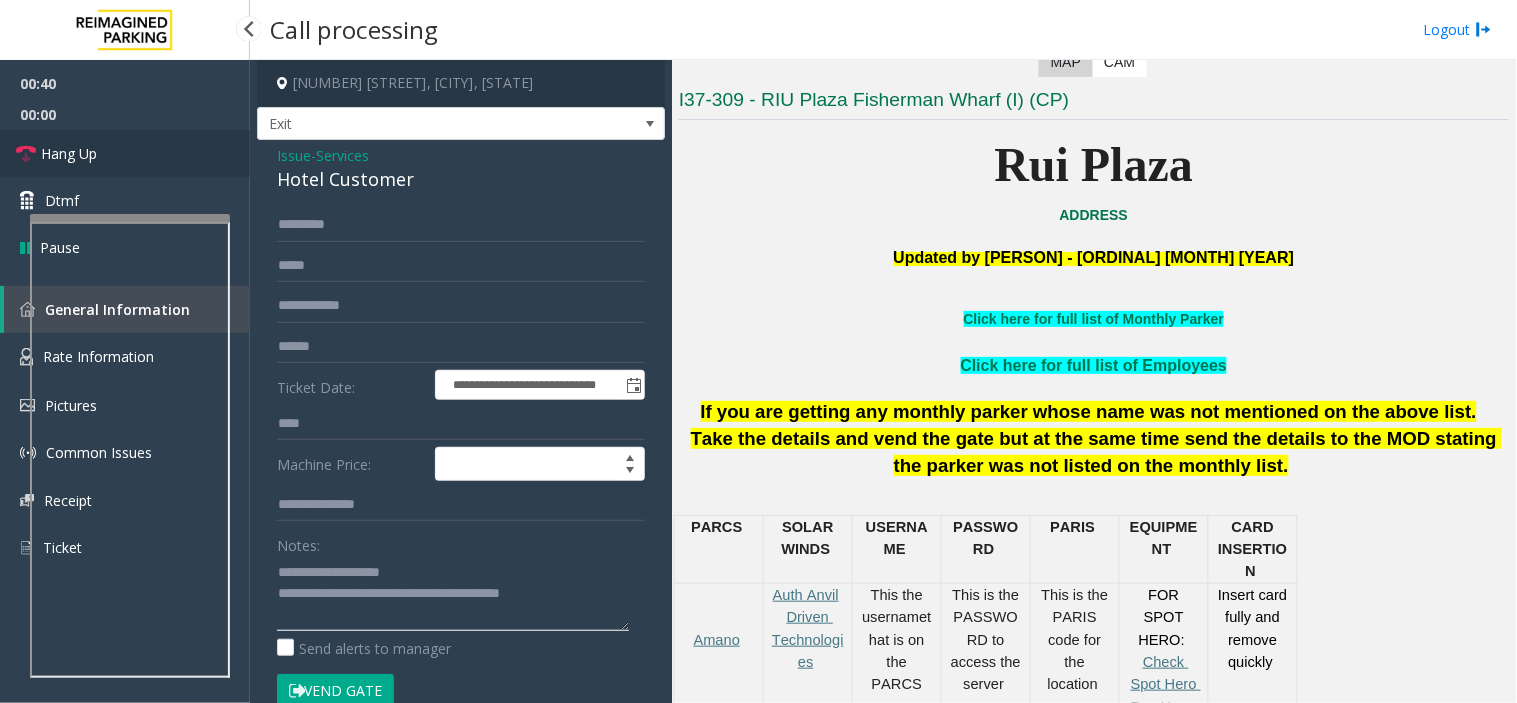 type on "**********" 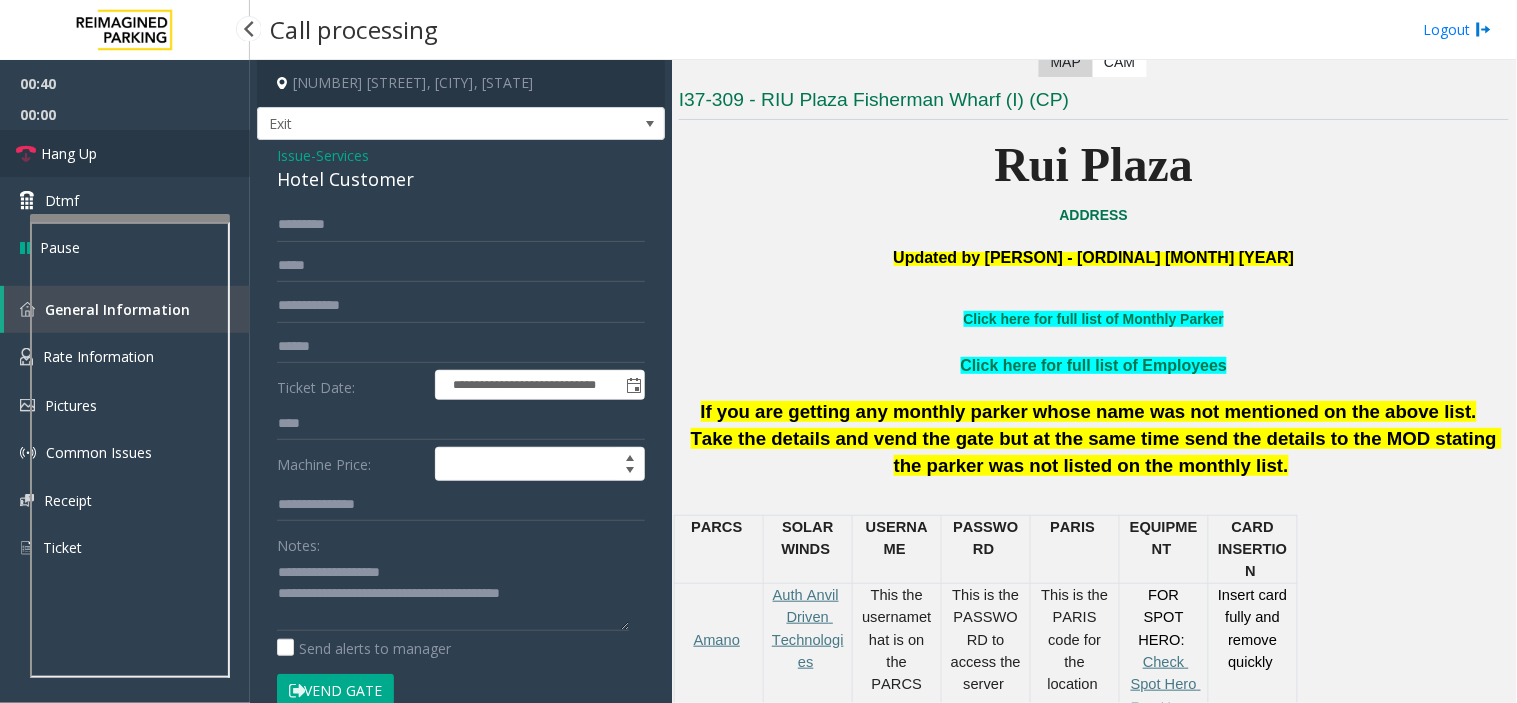 click on "Hang Up" at bounding box center [69, 153] 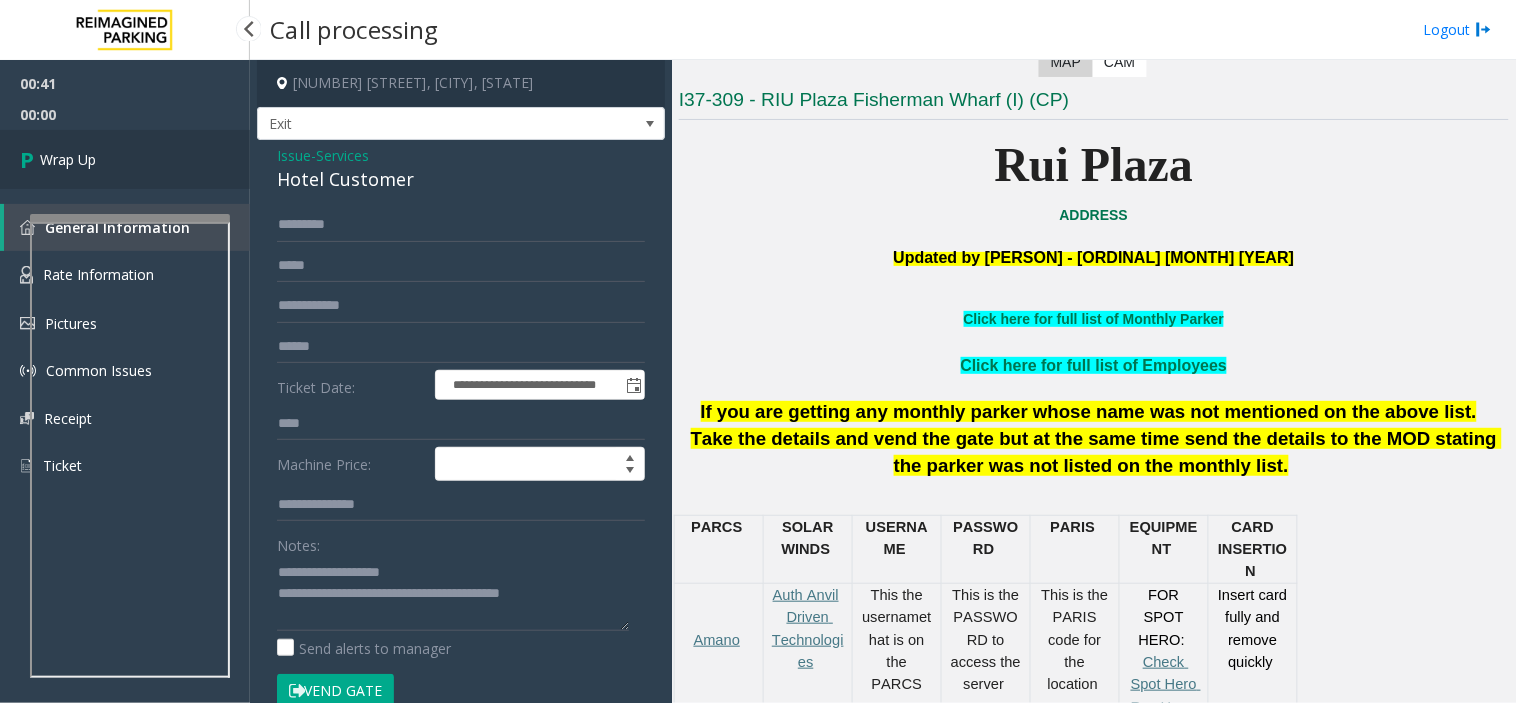 click on "Wrap Up" at bounding box center (125, 159) 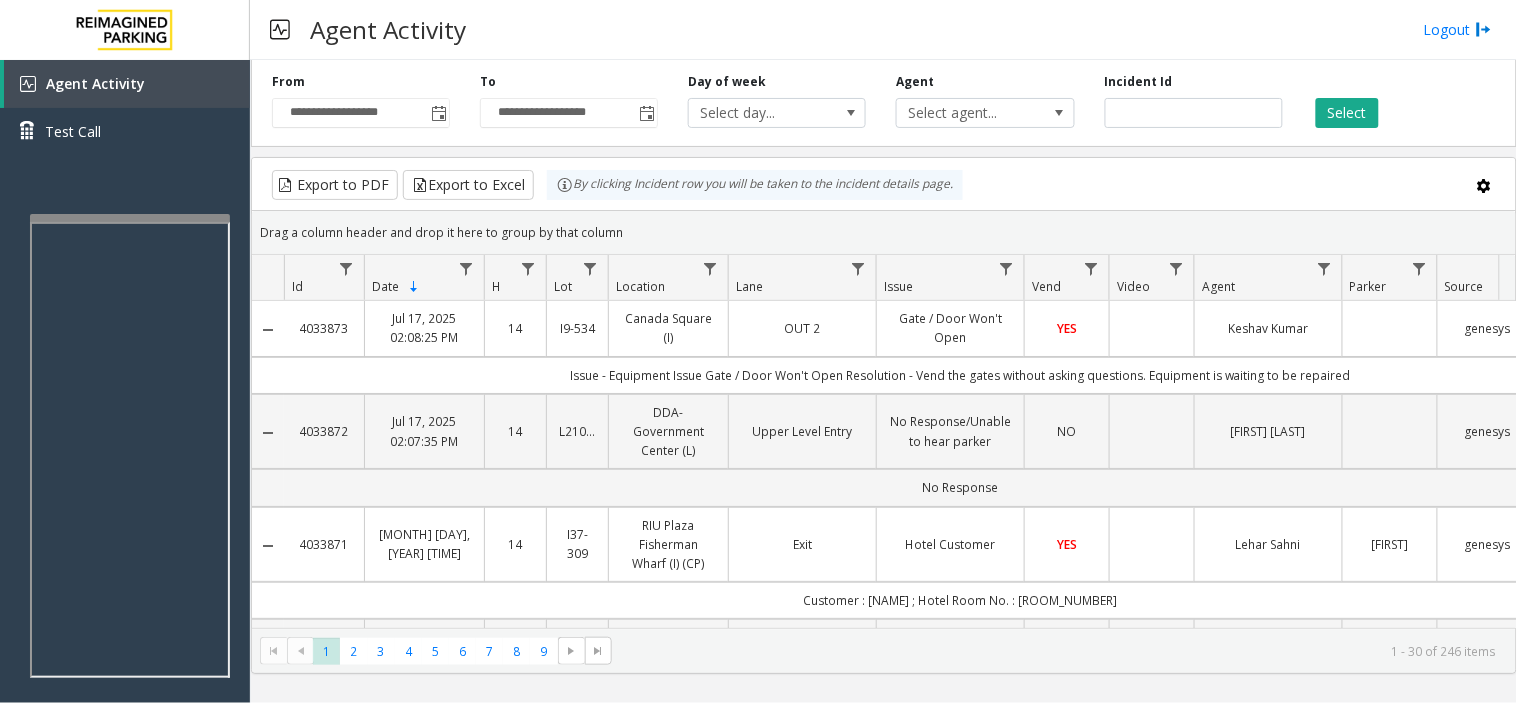 type 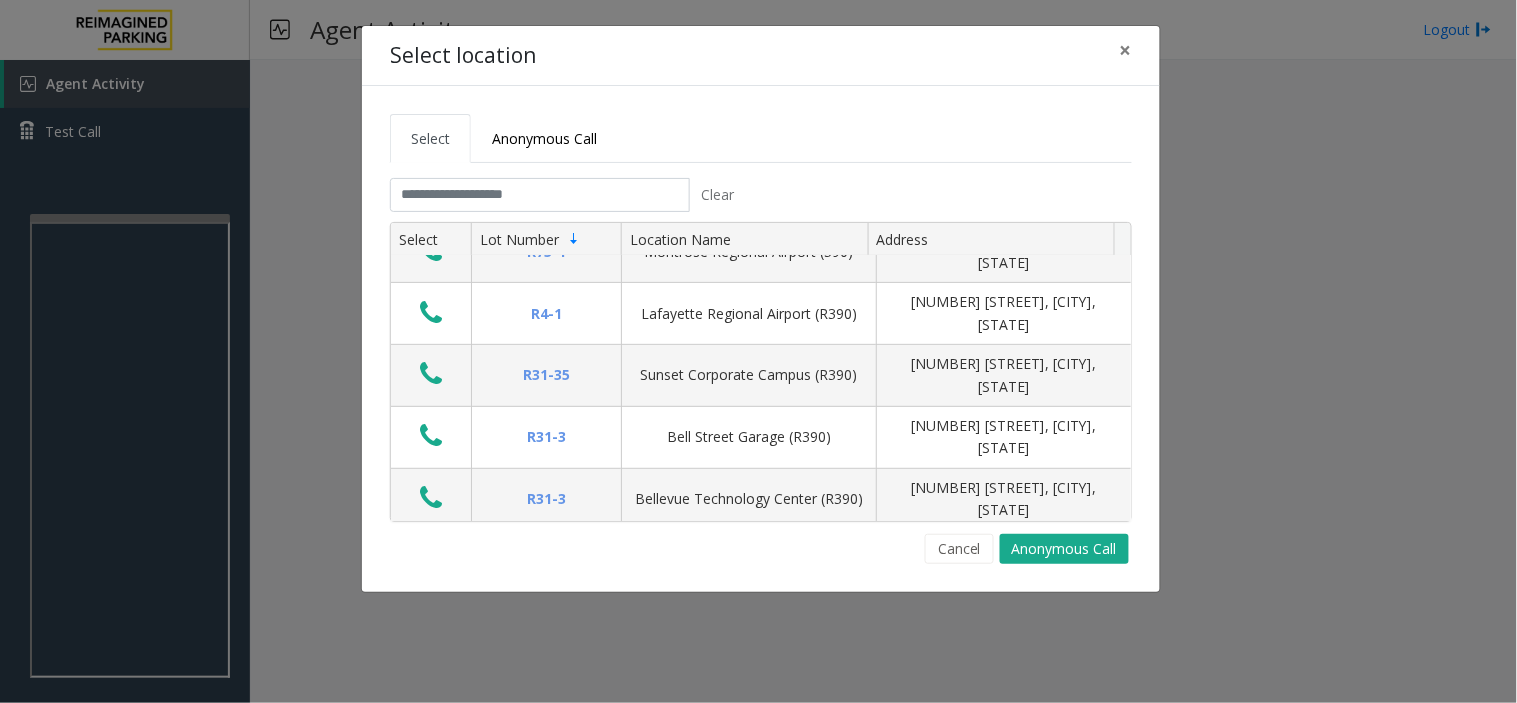 scroll, scrollTop: 222, scrollLeft: 0, axis: vertical 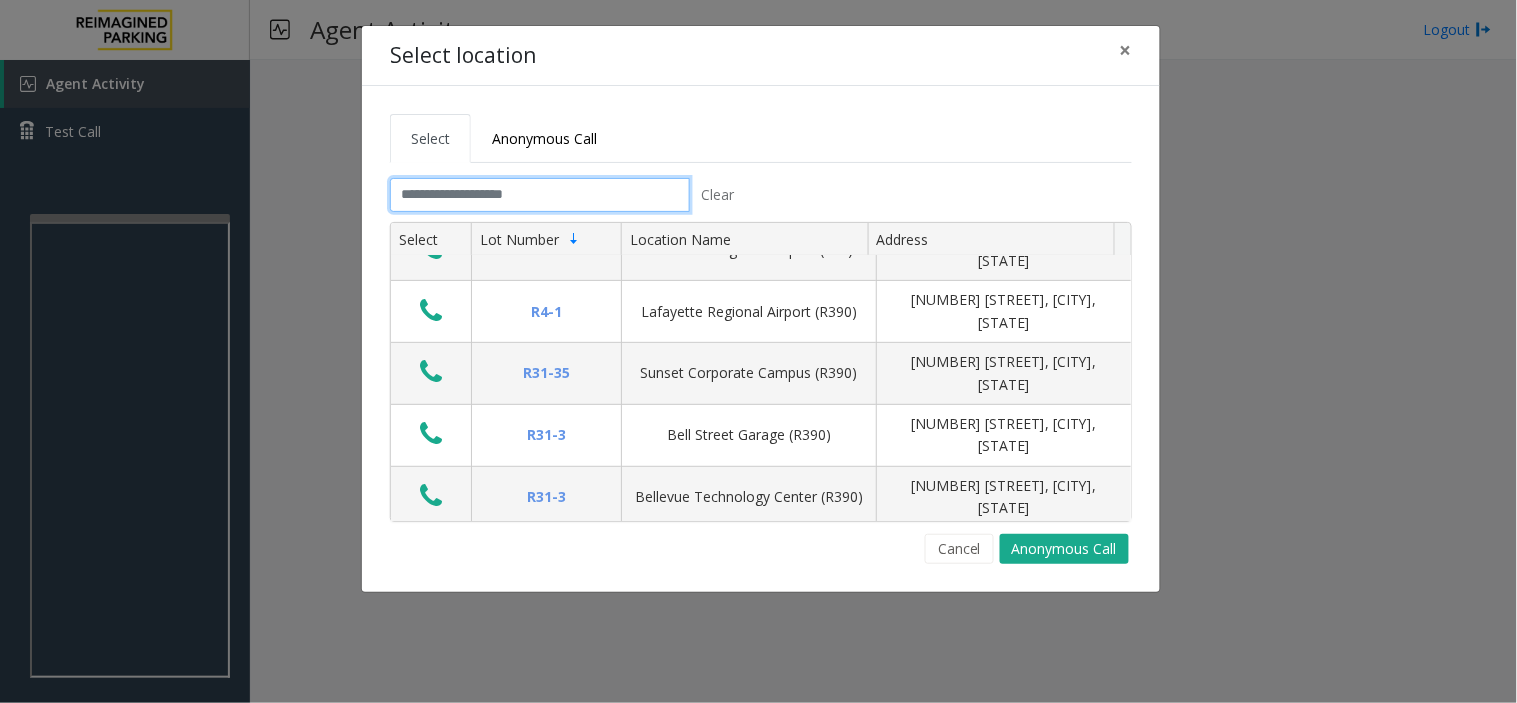 click 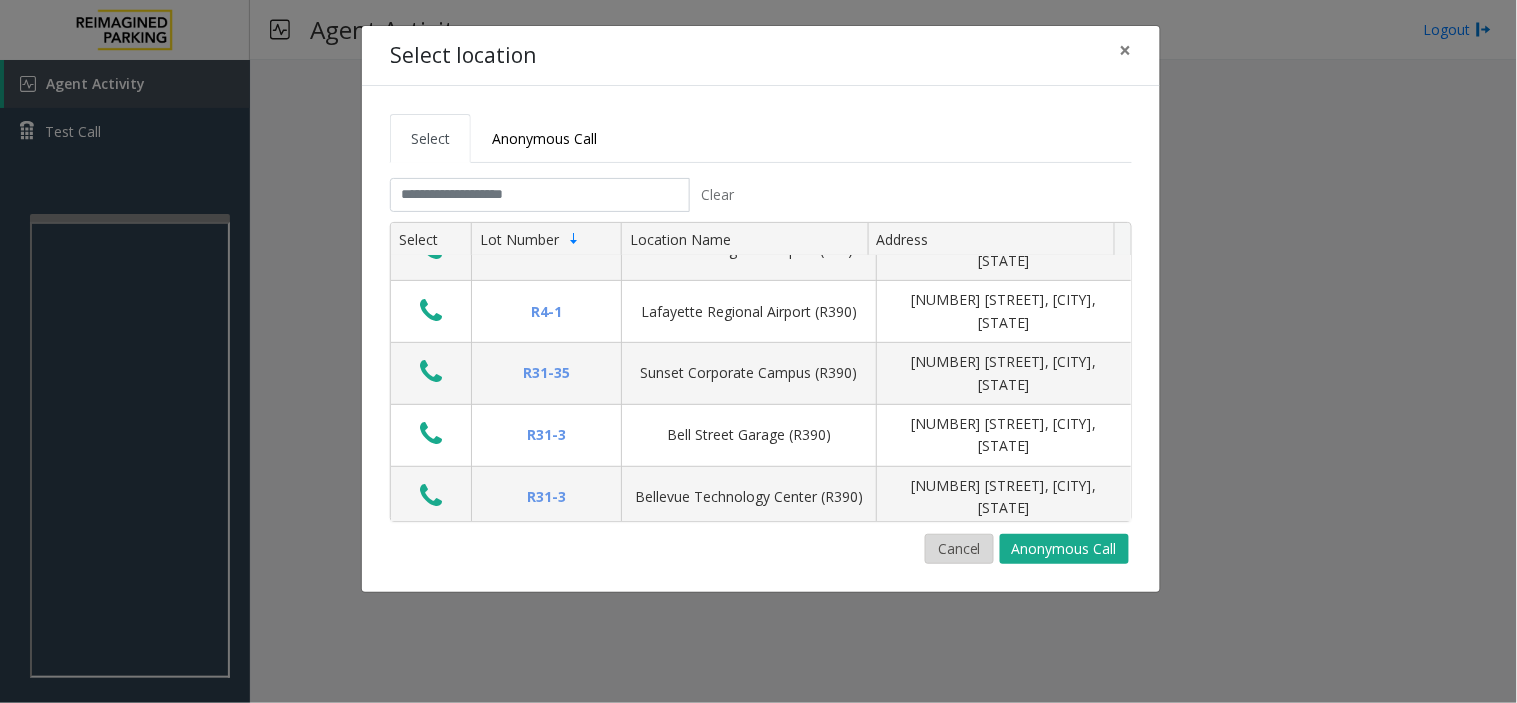 click on "Cancel" 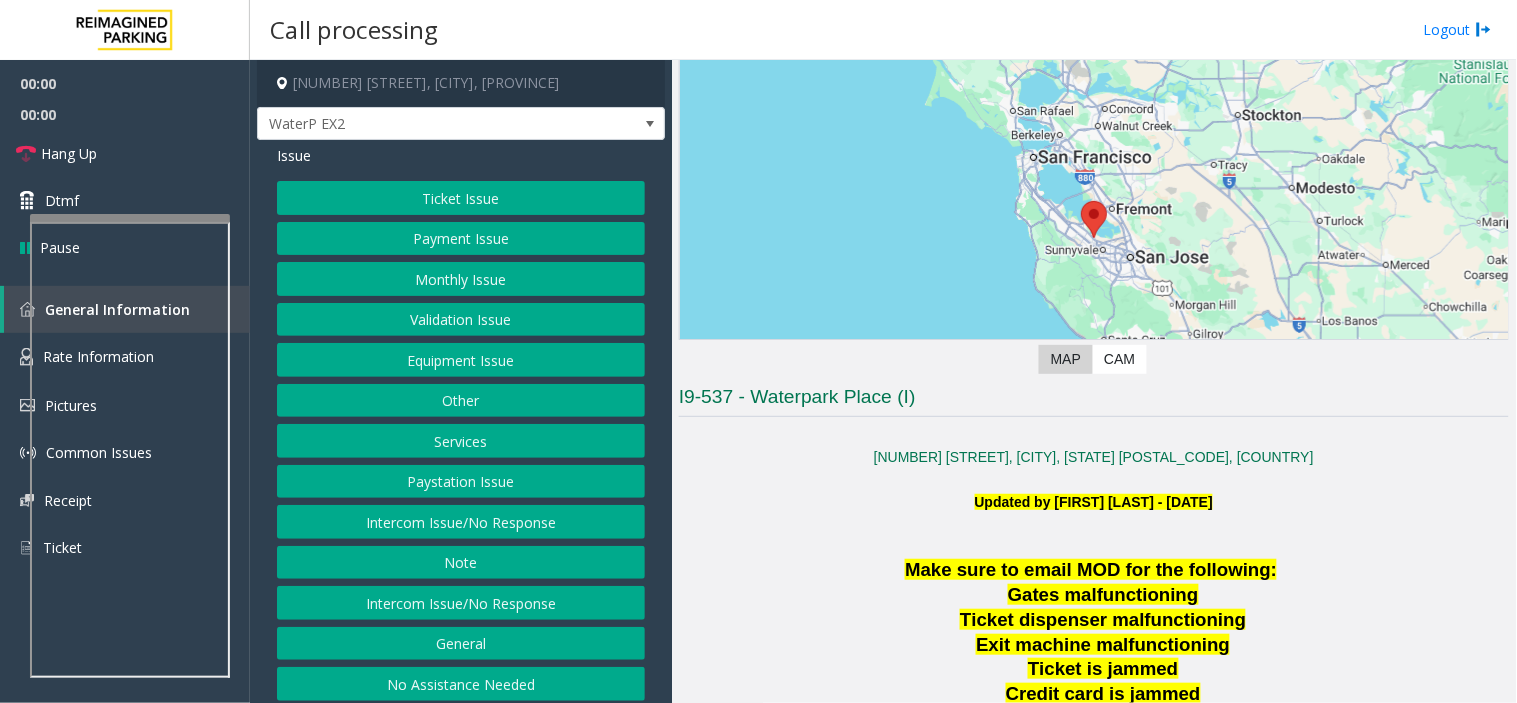 scroll, scrollTop: 222, scrollLeft: 0, axis: vertical 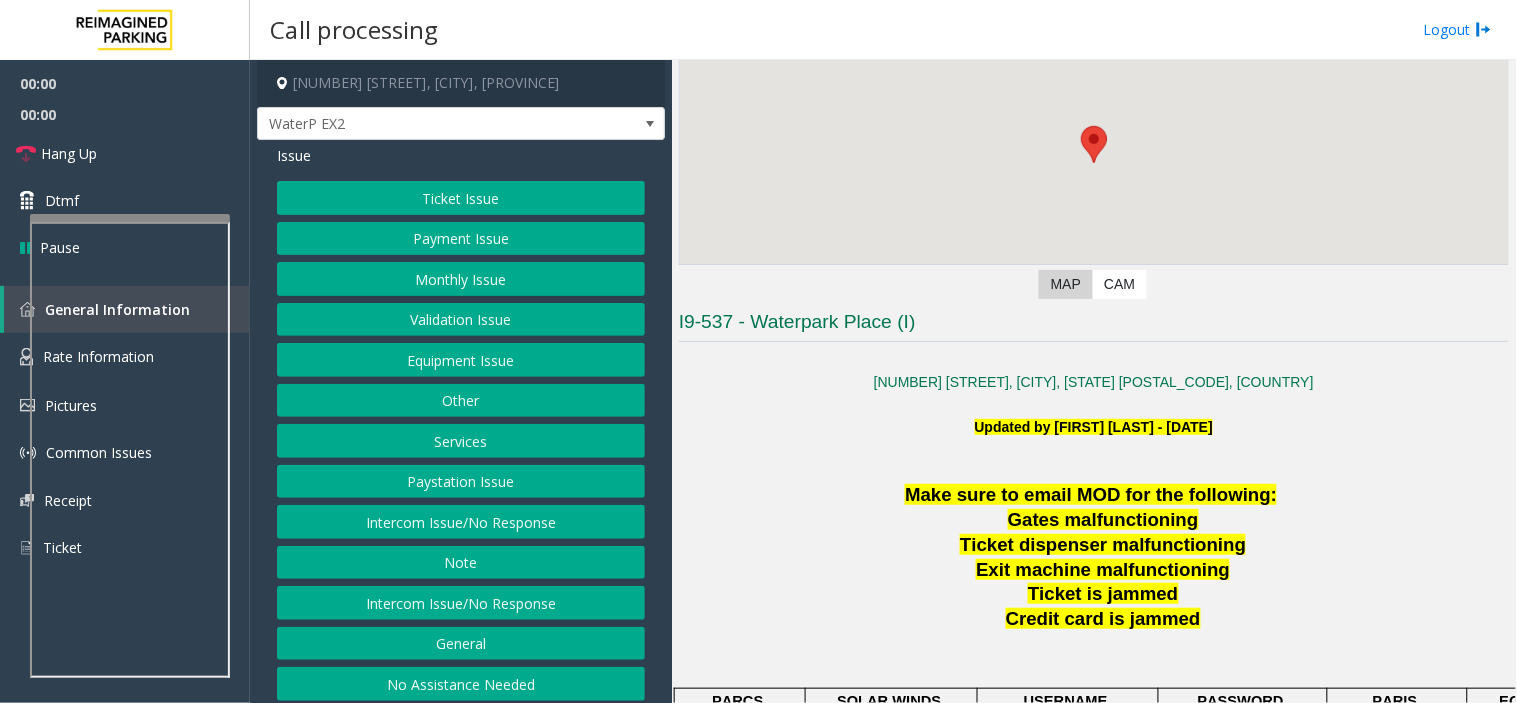 click on "[UUID] - [NUMBER] [STREET] ([NUMBER]) Updated by [NAME] - [MONTH] [DAY], [YEAR] Make sure to email MOD for the following:   Gates malfunctioning   Ticket dispenser malfunctioning   Exit machine malfunctioning   Ticket is jammed   Credit card is jammed       PARCS   SOLAR WINDS   USERNAME   PASSWORD   PARIS   EQUIPMENT   CARD INSERTION                      Accepts cash and credit     Tapless debit payment only works on the Lobby POF machine.    Black stripe down to your right   MANDATORY FIELDS   VALIDATIONS   APPROVED VALIDATION LIST   TICKET   MONTHLY CARDS   GARAGE LAYOUT   LOCATION TIME                 Insert the entry ticket in the yellow slot followed by the CC. There are no unreadable tickets at this location.             APPROVED VENDORS   DO NOT VEND FOR   ENTRANCE/EXIT LANE INFO   LOST TICKET RATE   COMMON ISSUES   SPECIAL INSTRUCTIONS   HOURS OF OPERATION           [NUMBER] Entrance at [STREET]" 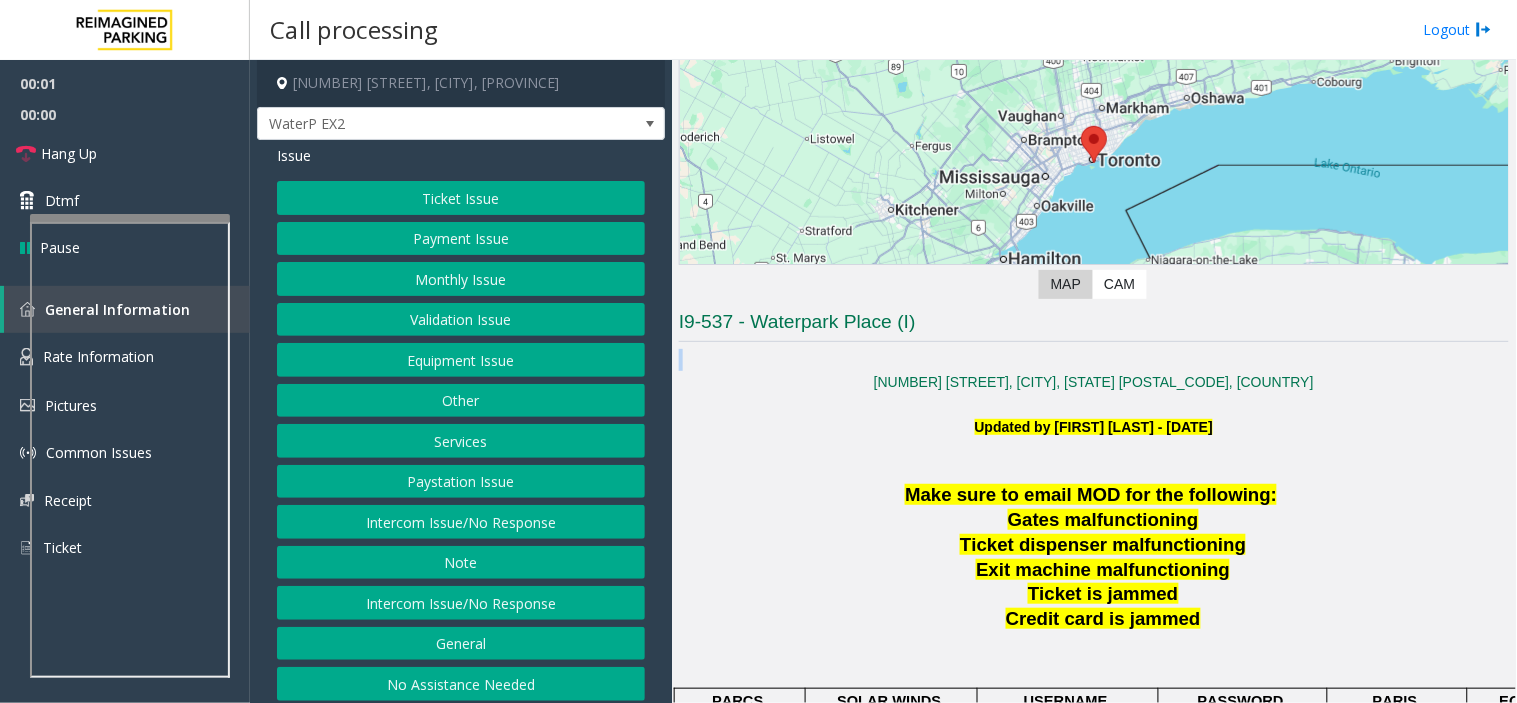 click on "[UUID] - [NUMBER] [STREET] ([NUMBER]) Updated by [NAME] - [MONTH] [DAY], [YEAR] Make sure to email MOD for the following:   Gates malfunctioning   Ticket dispenser malfunctioning   Exit machine malfunctioning   Ticket is jammed   Credit card is jammed       PARCS   SOLAR WINDS   USERNAME   PASSWORD   PARIS   EQUIPMENT   CARD INSERTION                      Accepts cash and credit     Tapless debit payment only works on the Lobby POF machine.    Black stripe down to your right   MANDATORY FIELDS   VALIDATIONS   APPROVED VALIDATION LIST   TICKET   MONTHLY CARDS   GARAGE LAYOUT   LOCATION TIME                 Insert the entry ticket in the yellow slot followed by the CC. There are no unreadable tickets at this location.             APPROVED VENDORS   DO NOT VEND FOR   ENTRANCE/EXIT LANE INFO   LOST TICKET RATE   COMMON ISSUES   SPECIAL INSTRUCTIONS   HOURS OF OPERATION           [NUMBER] Entrance at [STREET]" 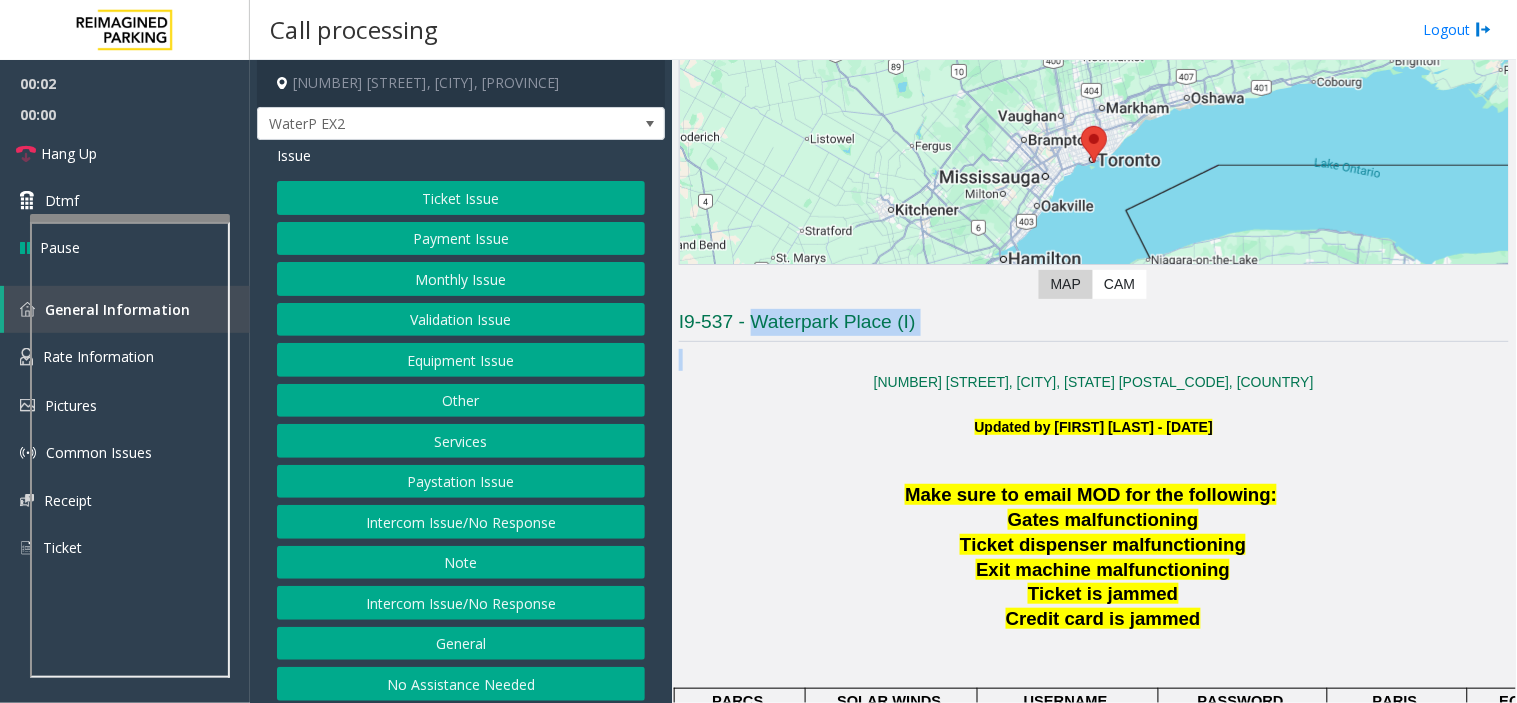 drag, startPoint x: 820, startPoint y: 346, endPoint x: 777, endPoint y: 310, distance: 56.0803 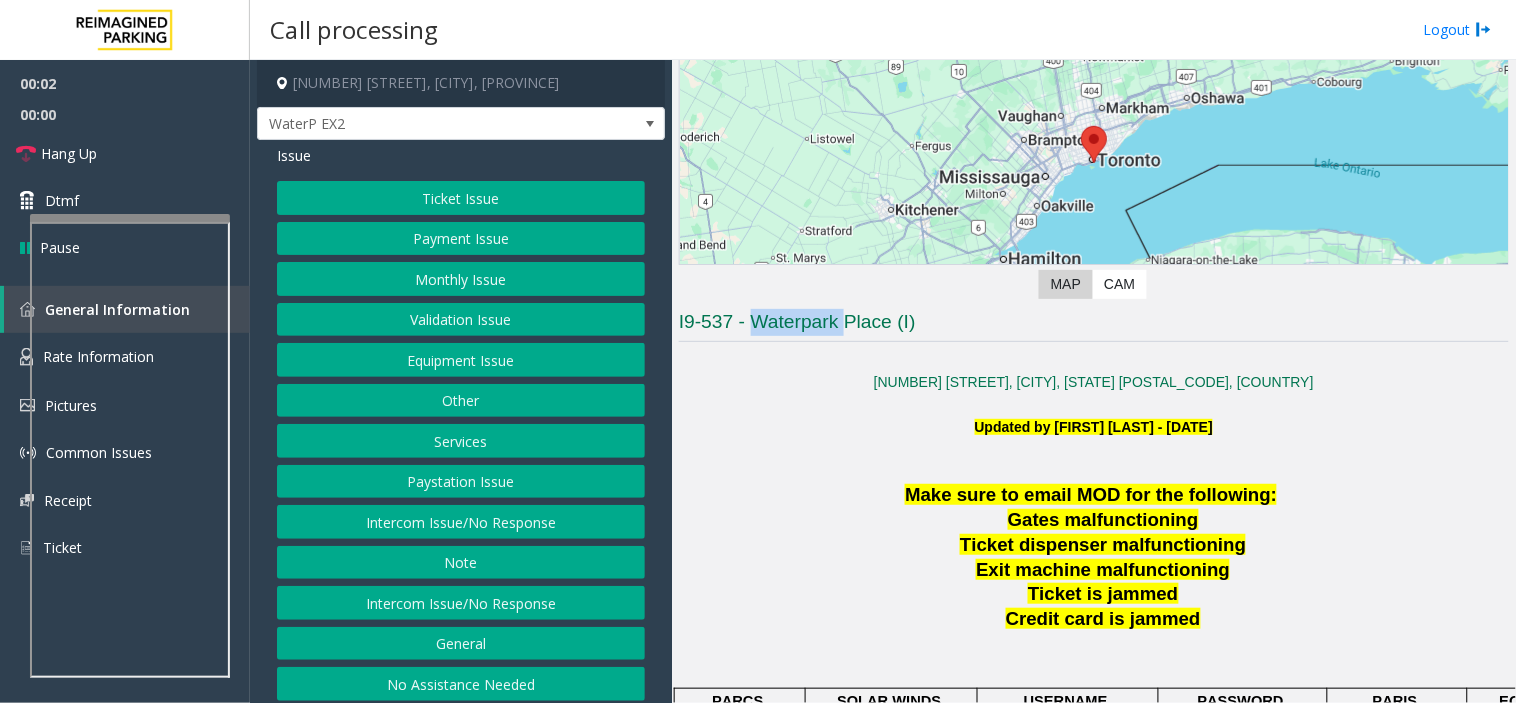 click on "I9-537 - Waterpark Place (I)" 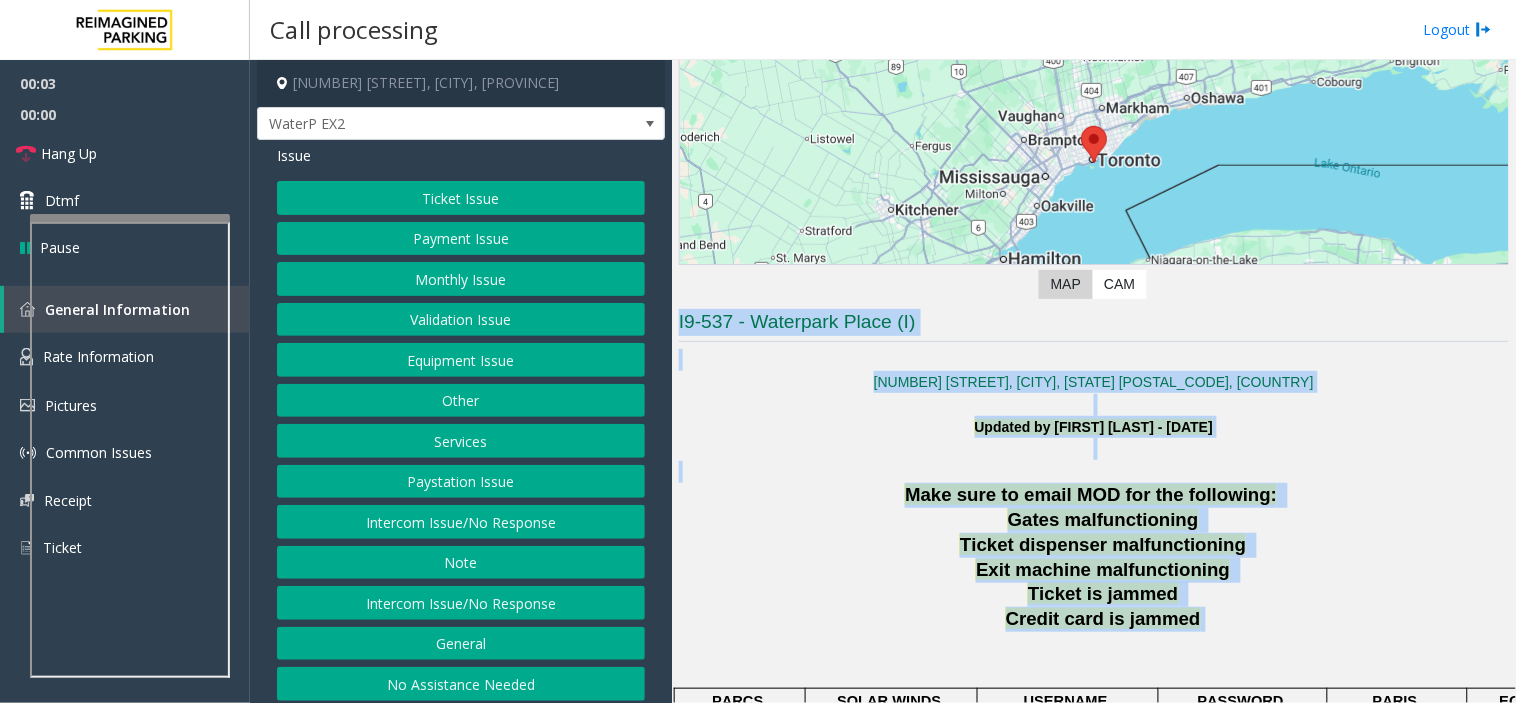 drag, startPoint x: 777, startPoint y: 310, endPoint x: 1281, endPoint y: 628, distance: 595.9362 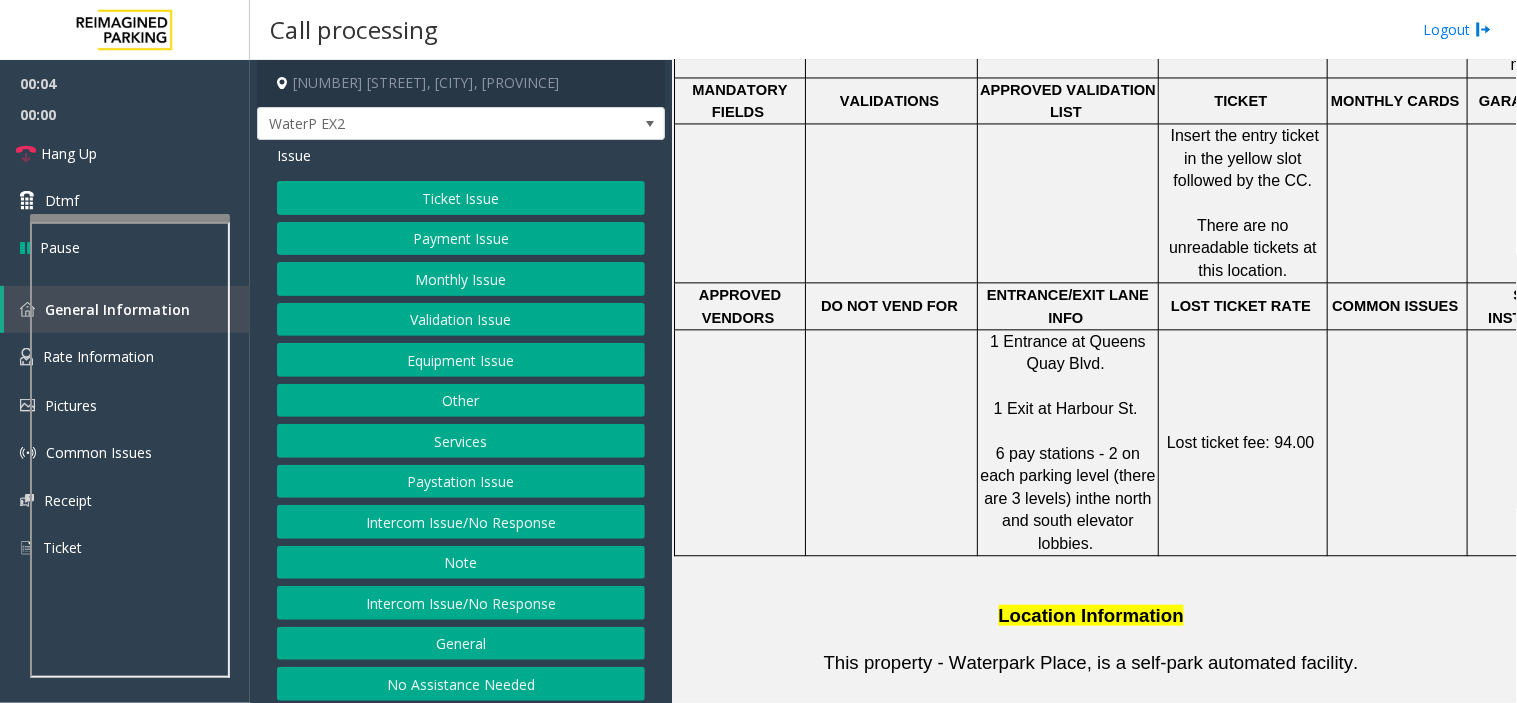 scroll, scrollTop: 1008, scrollLeft: 0, axis: vertical 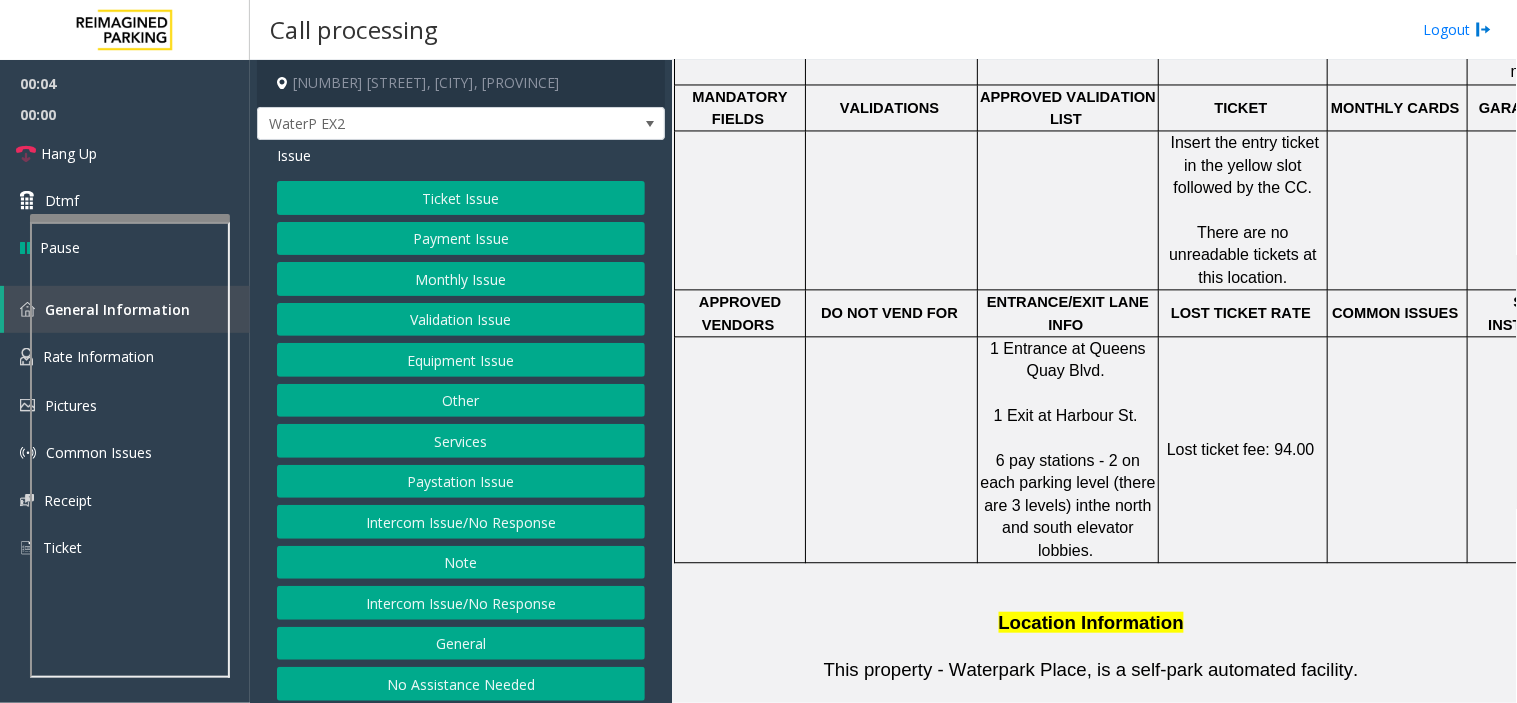 click on "Lost ticket fee: 94.00" 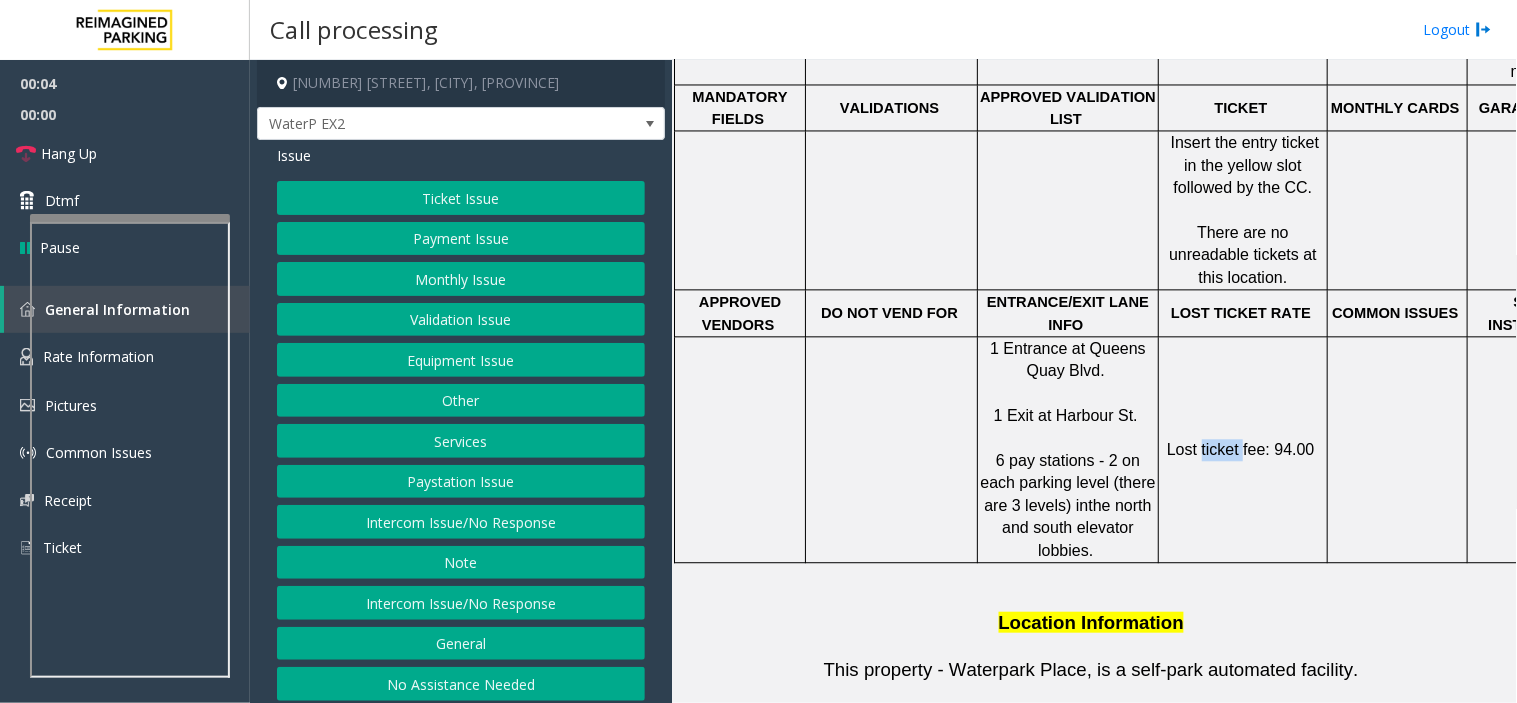 click on "Lost ticket fee: 94.00" 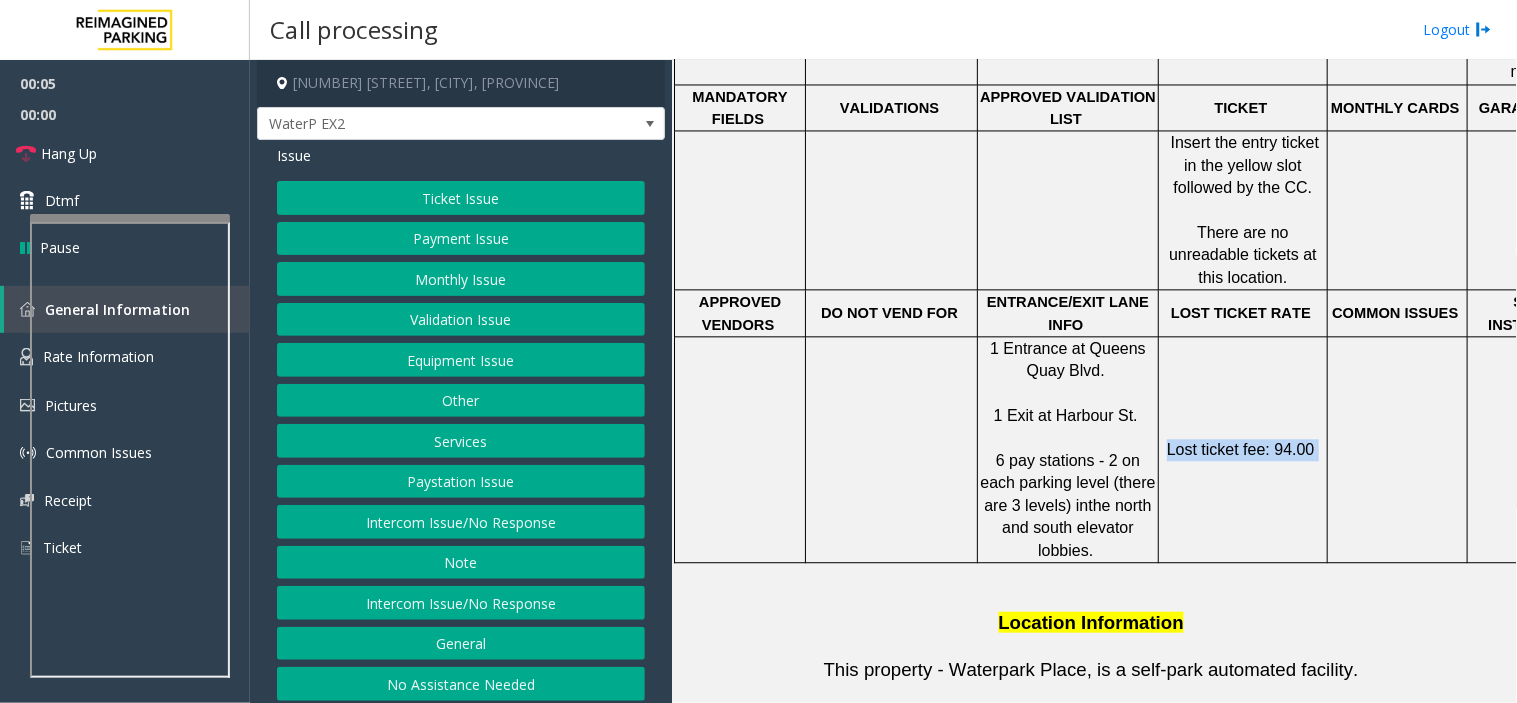 drag, startPoint x: 1212, startPoint y: 401, endPoint x: 1222, endPoint y: 402, distance: 10.049875 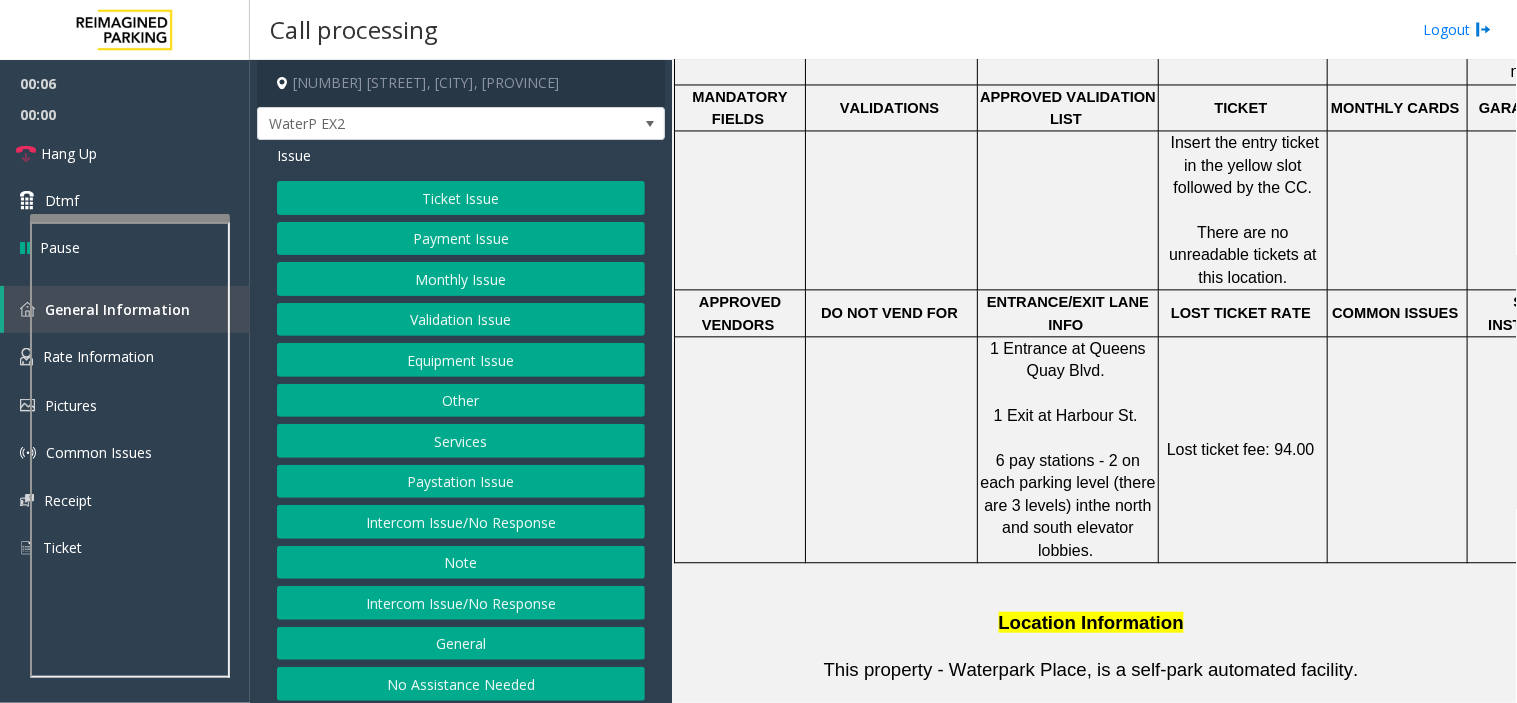 click on "Issue" 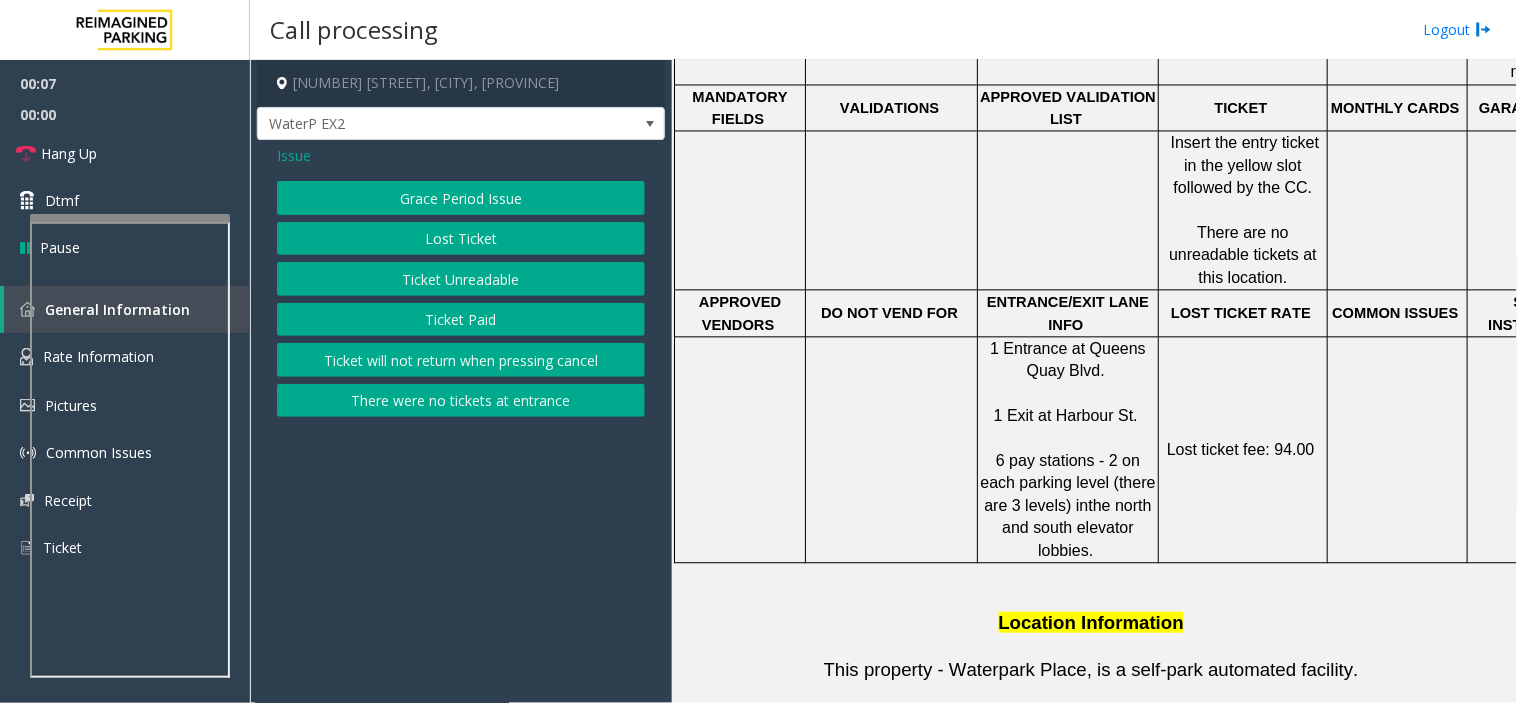 click on "Lost Ticket" 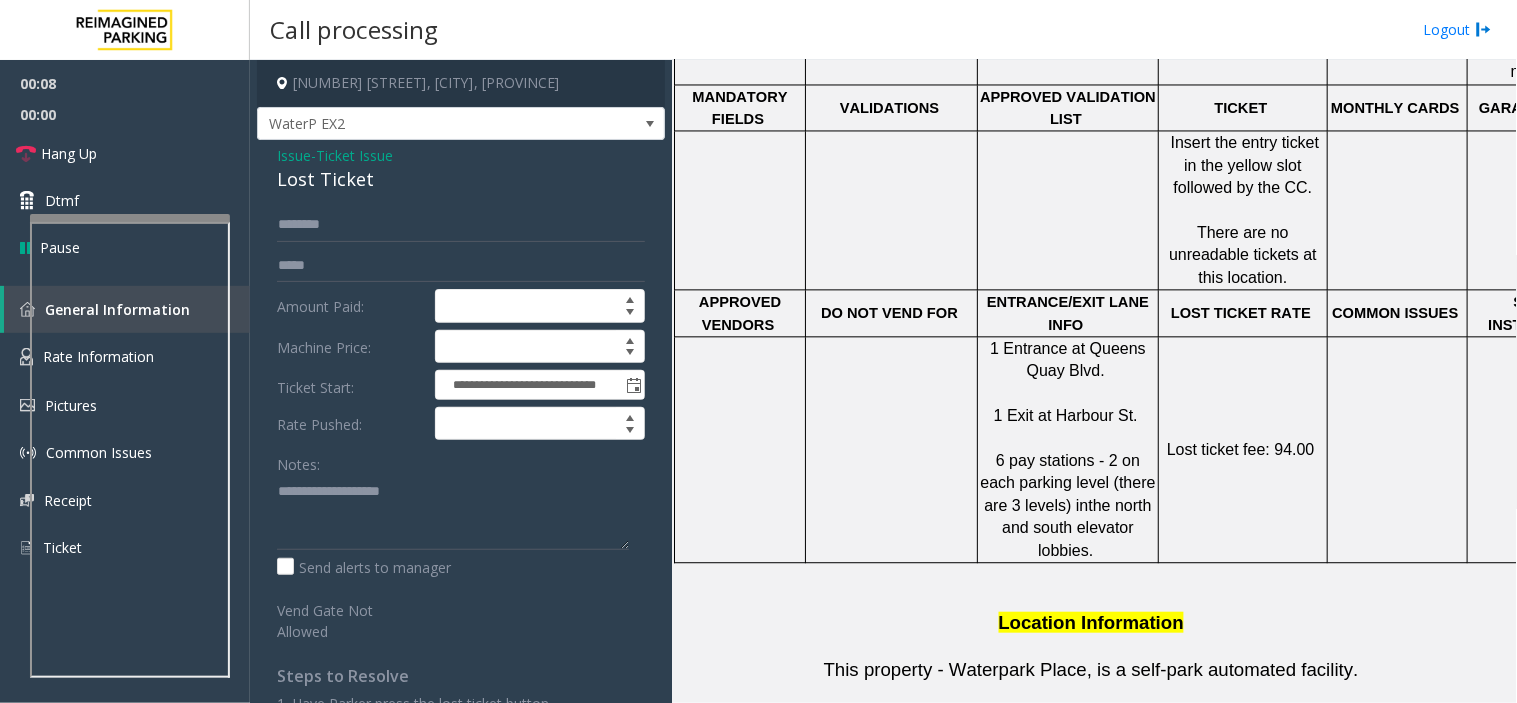 click on "Steps to Resolve 1. Have Parker press the lost ticket button.
2. The fee is the maximum daily rate. MANDATORY FIELDS: NOTES , RATE PUSHED ($)" 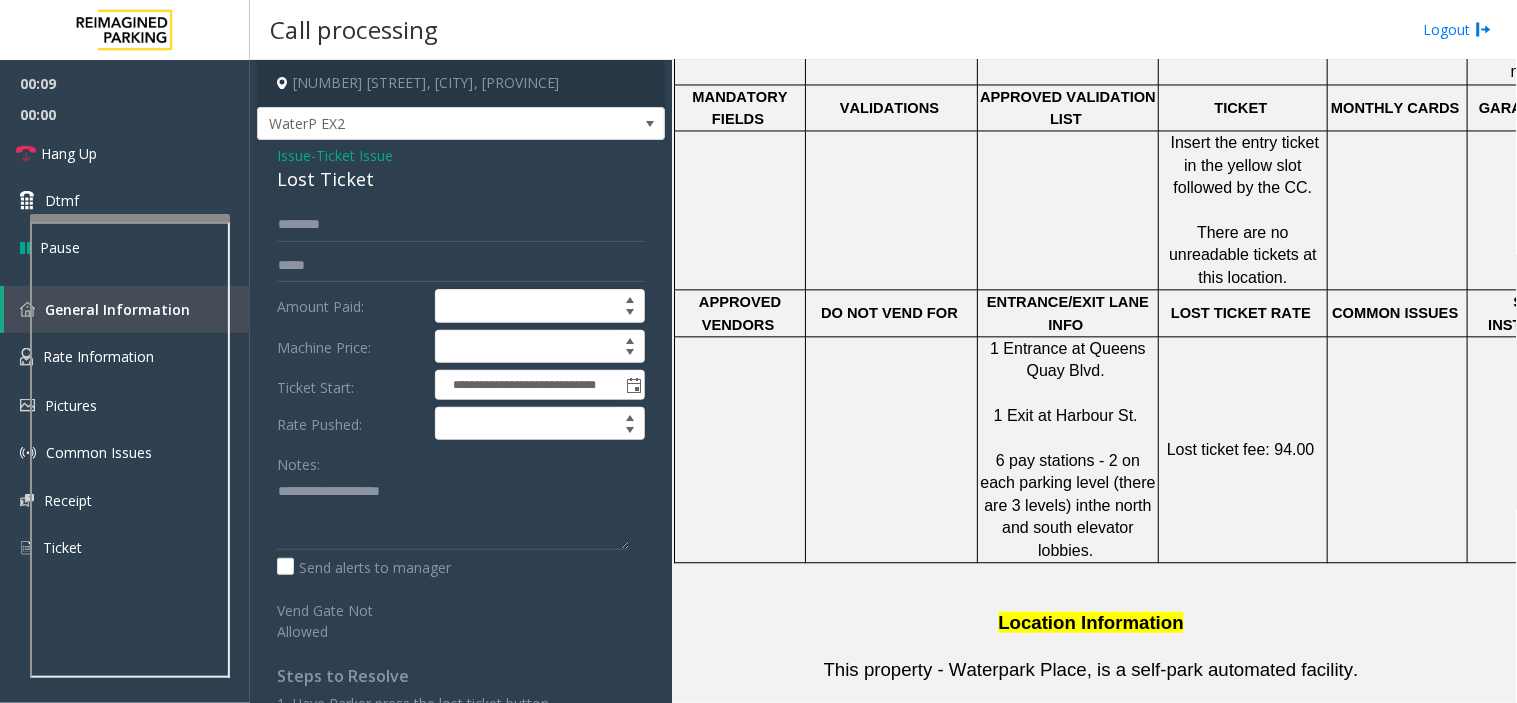 click on "Lost Ticket" 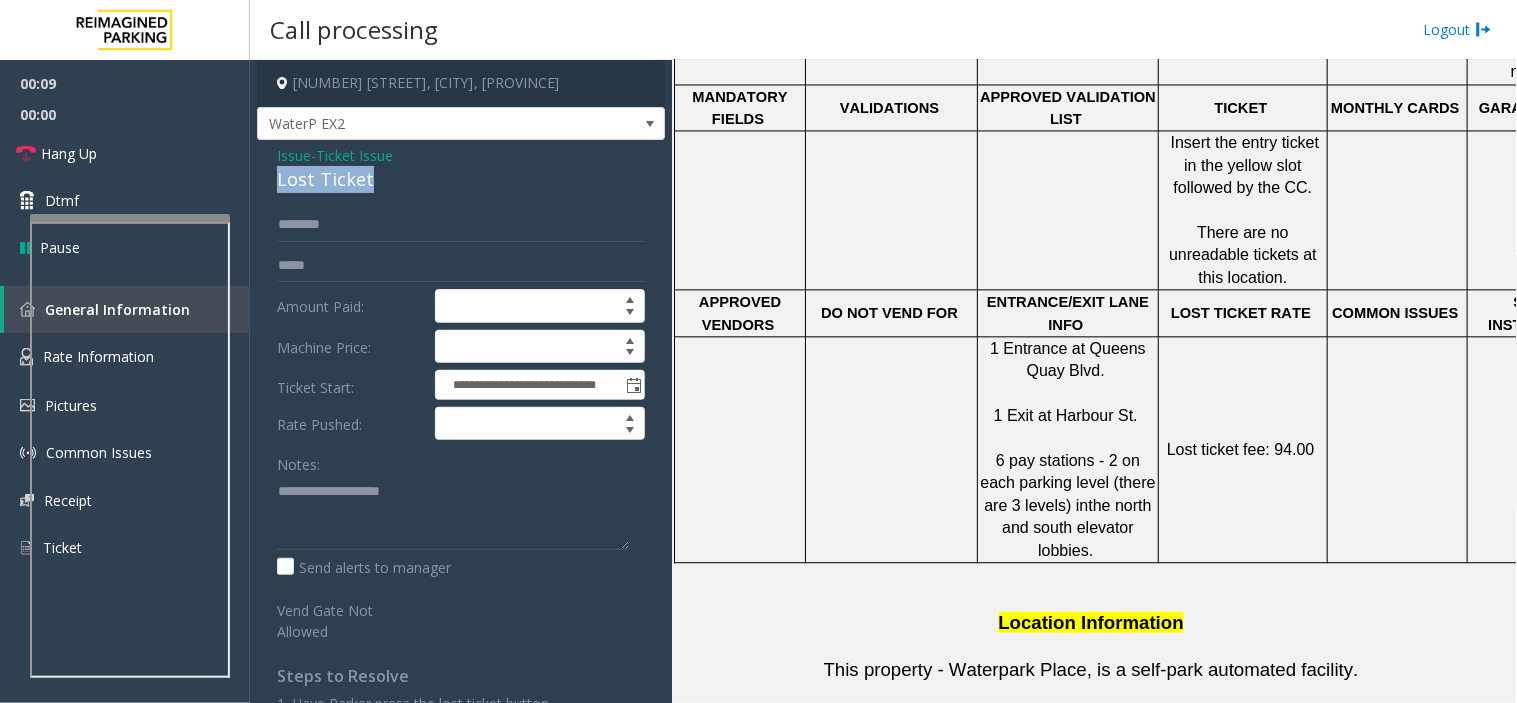 click on "Lost Ticket" 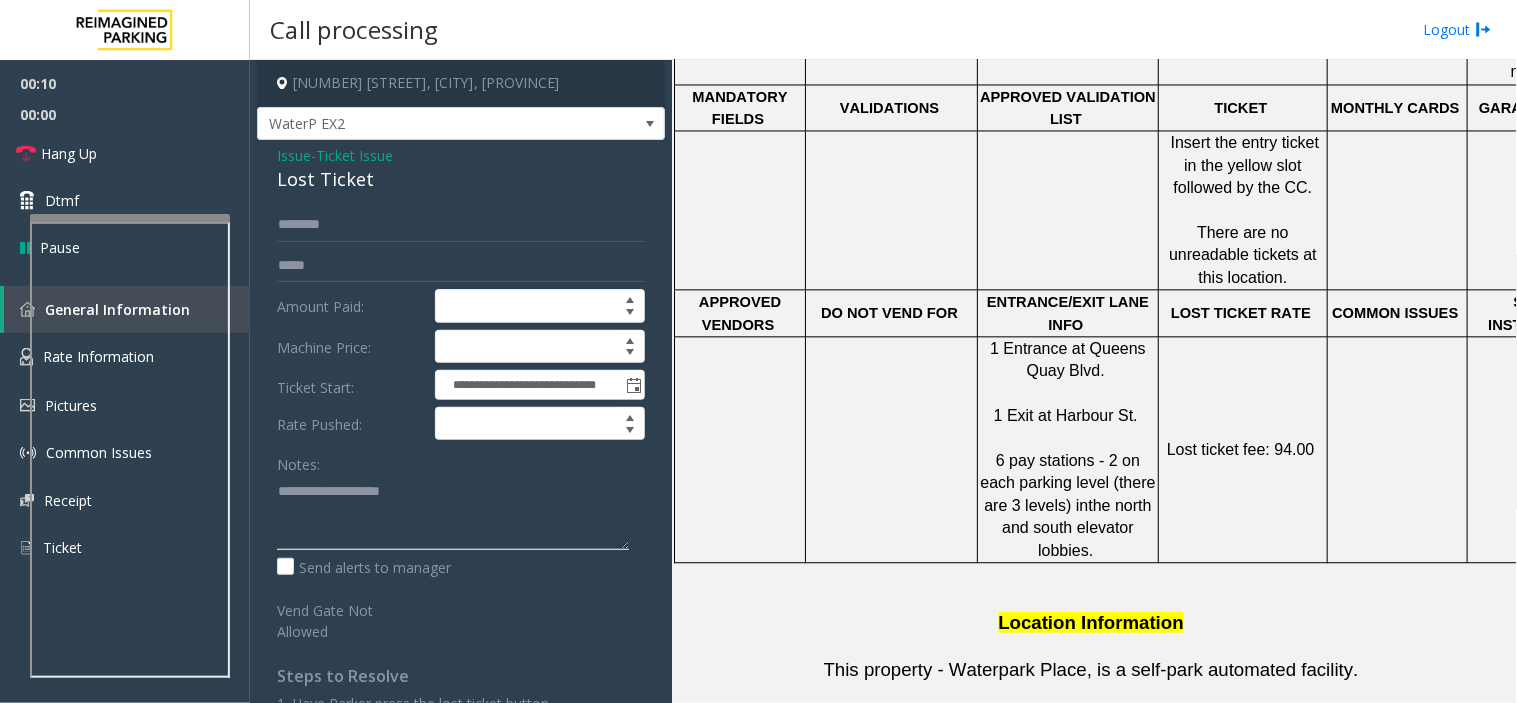 click 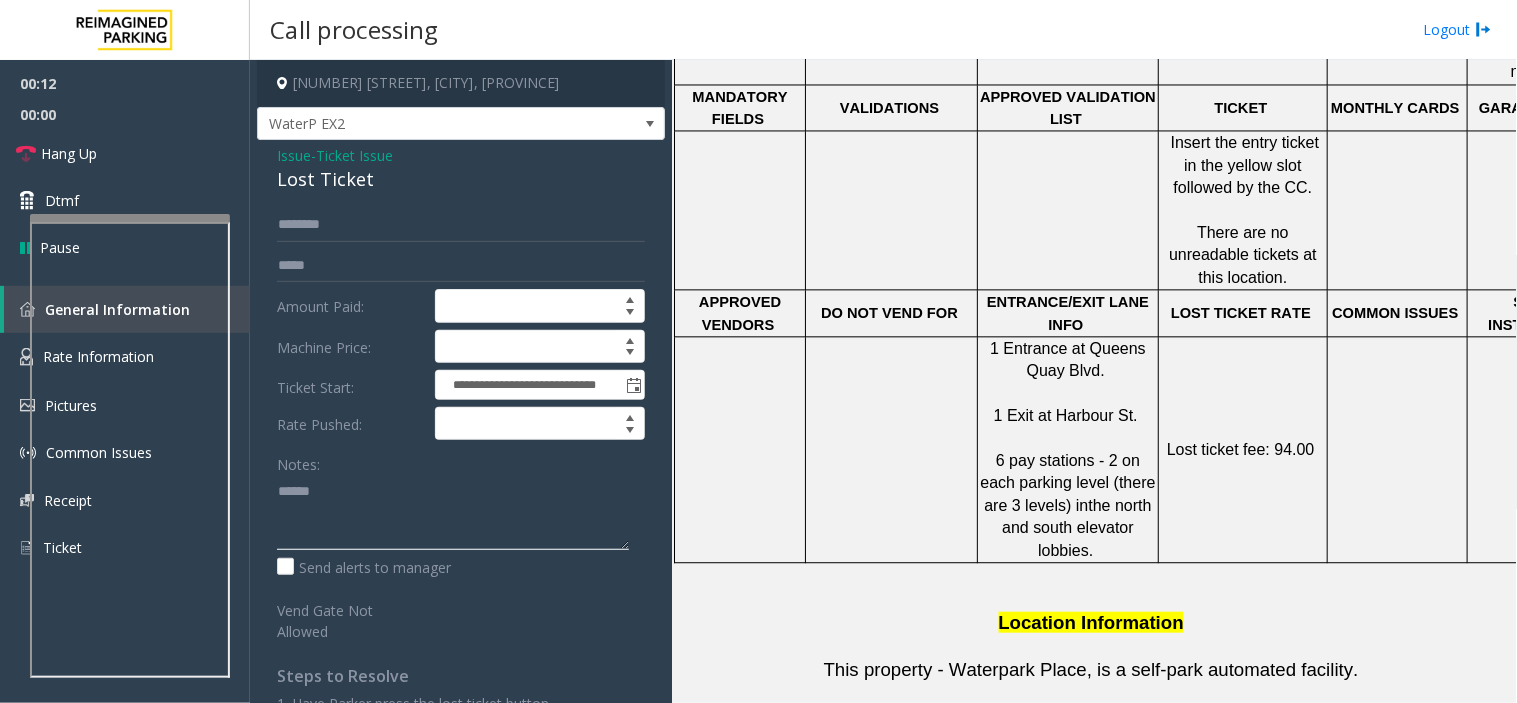 paste on "**********" 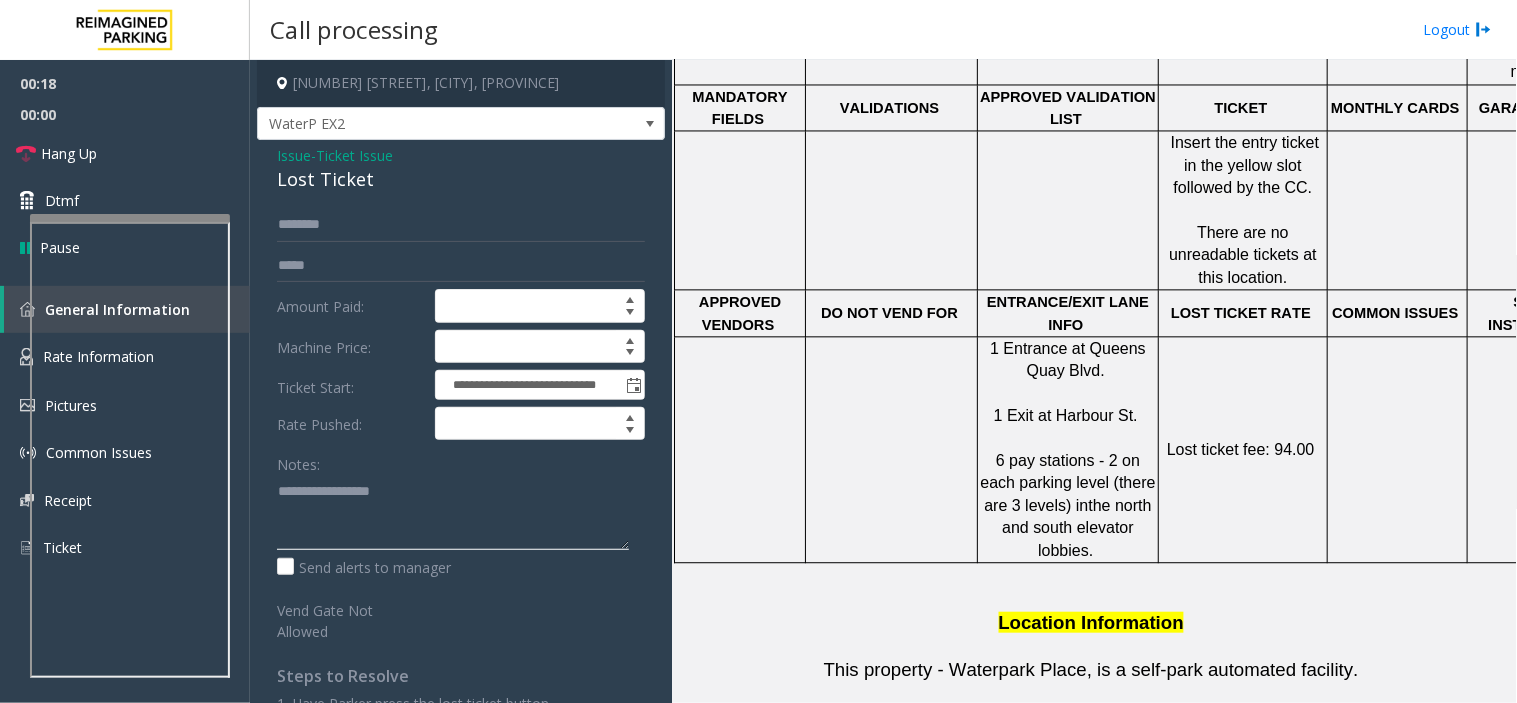 click 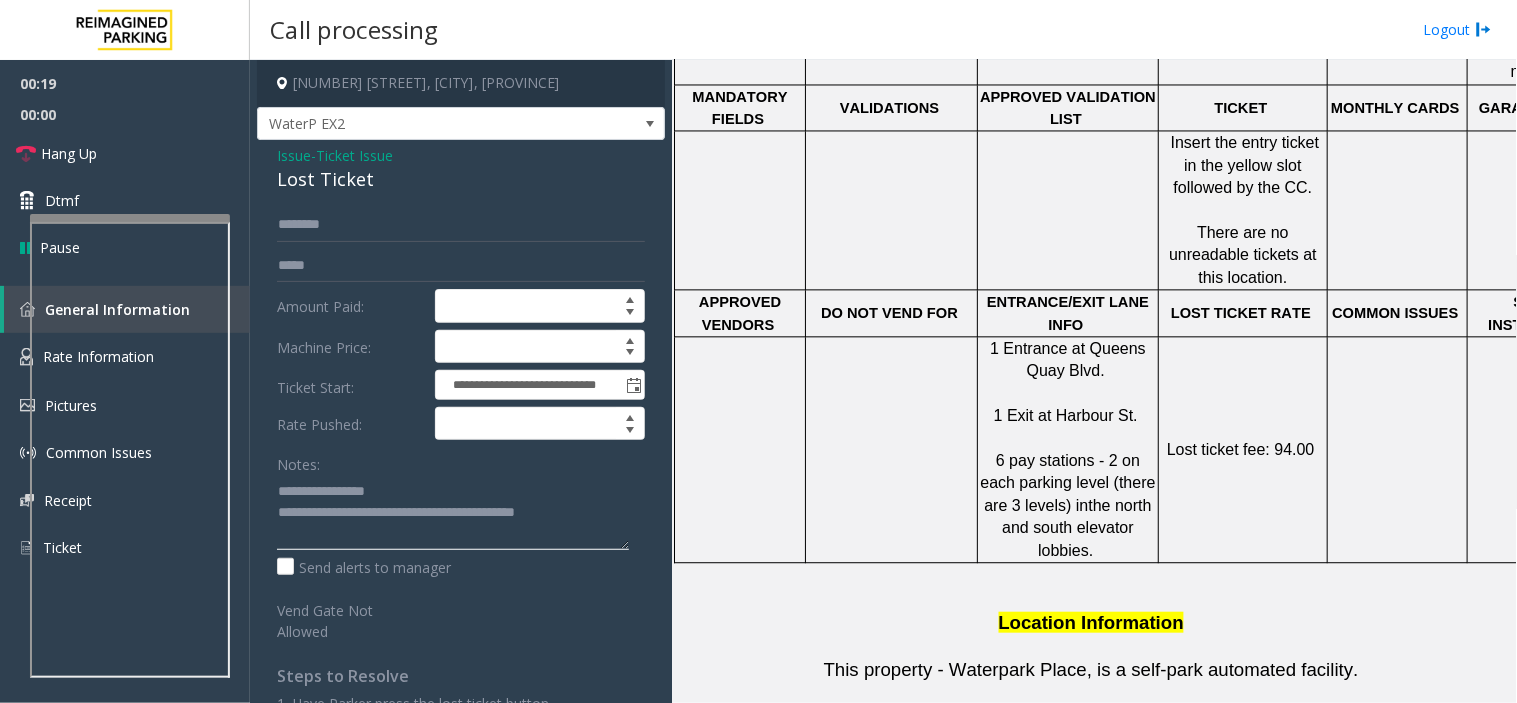 type on "**********" 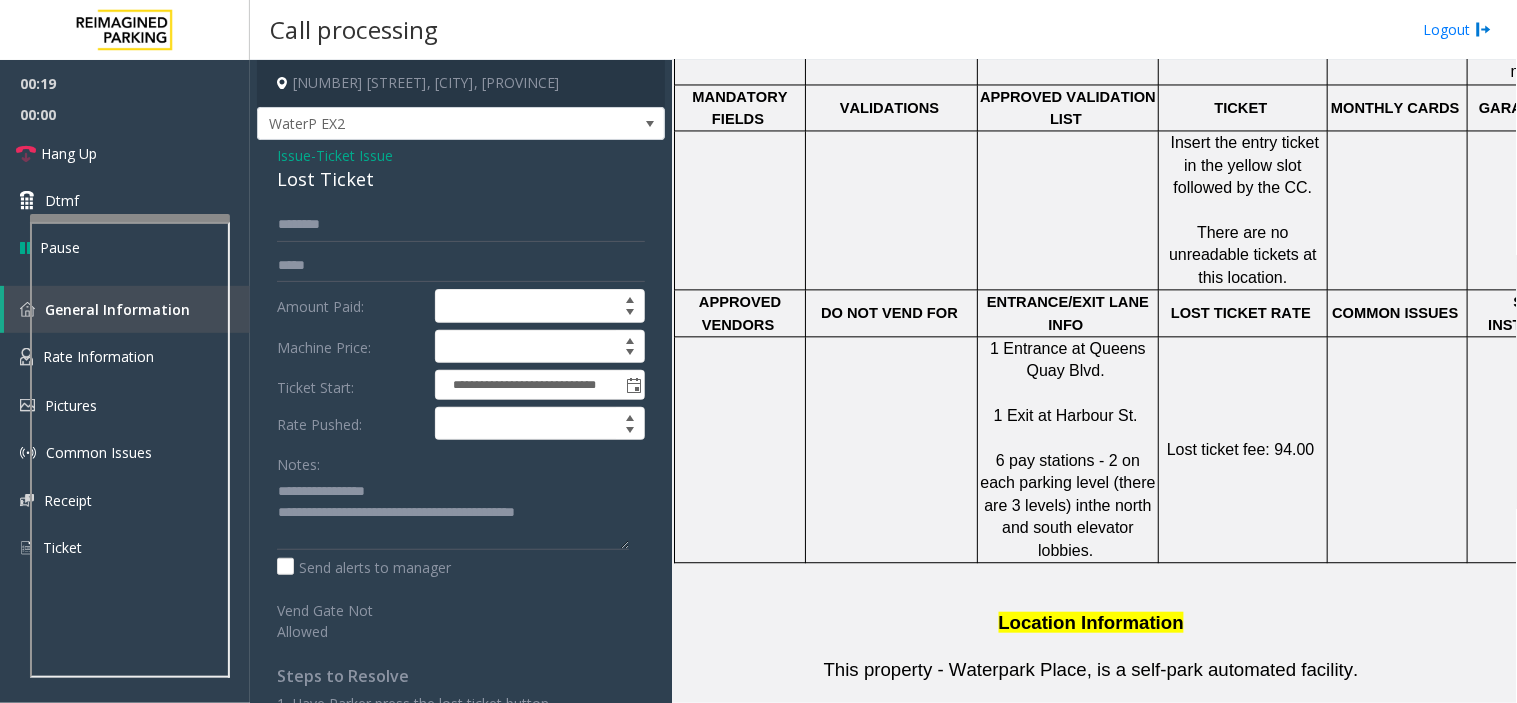 click on "Lost ticket fee: 94.00" 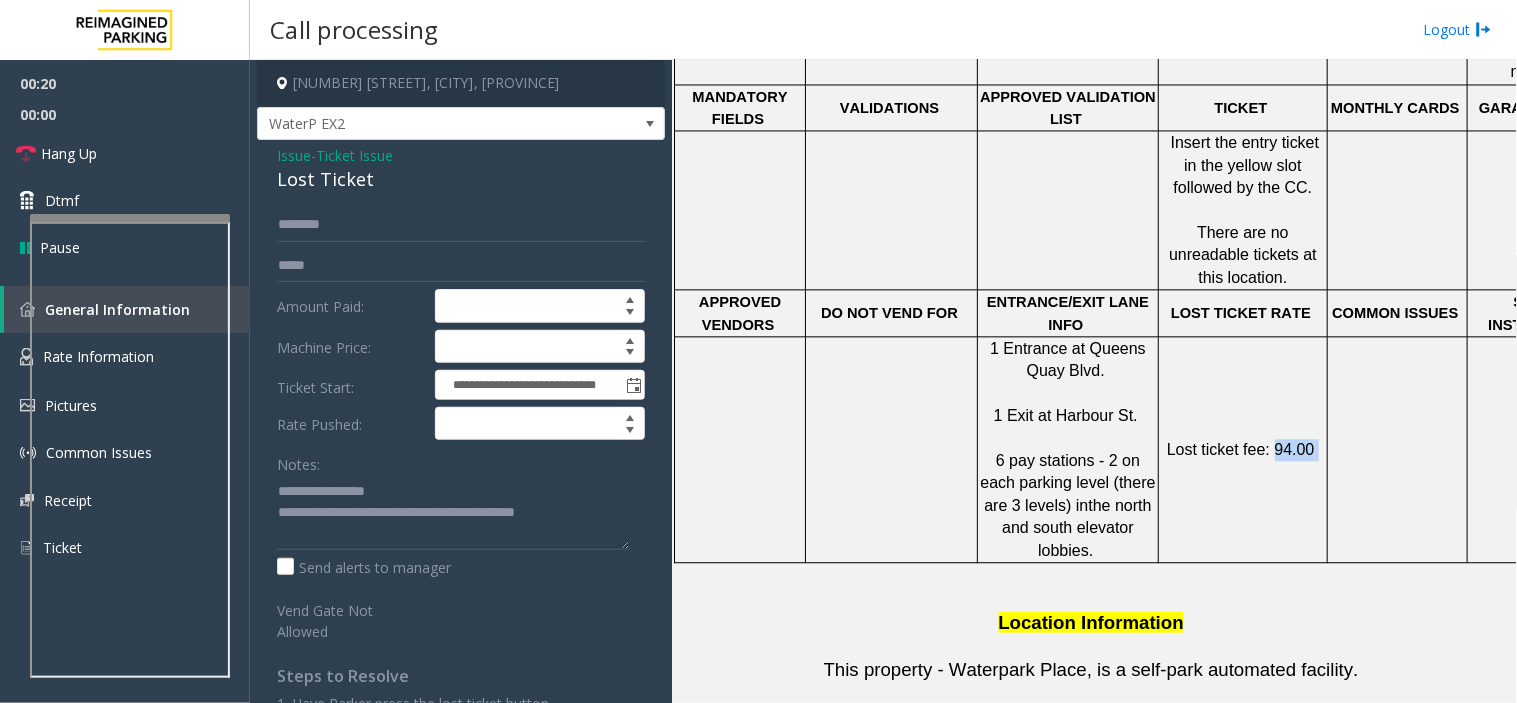 click on "Lost ticket fee: 94.00" 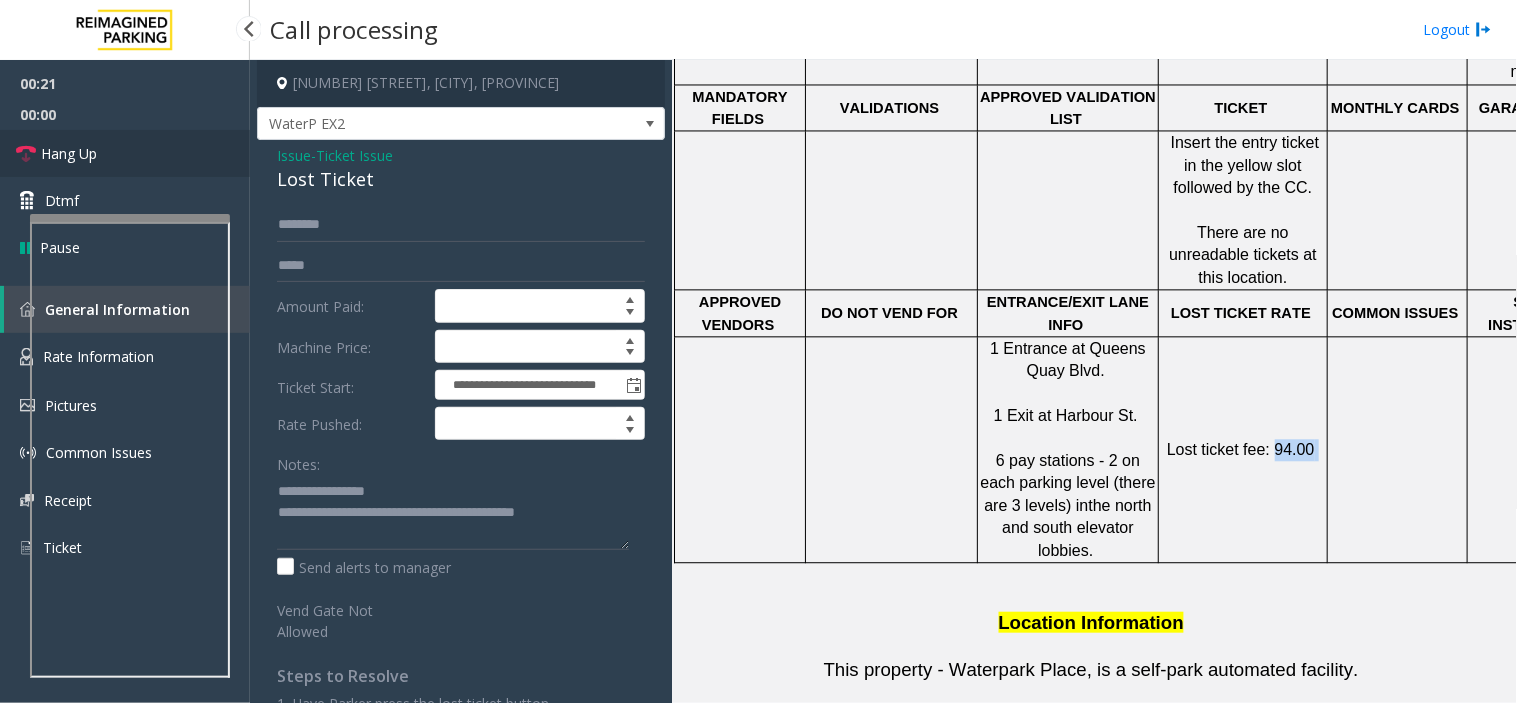 click on "Hang Up" at bounding box center [125, 153] 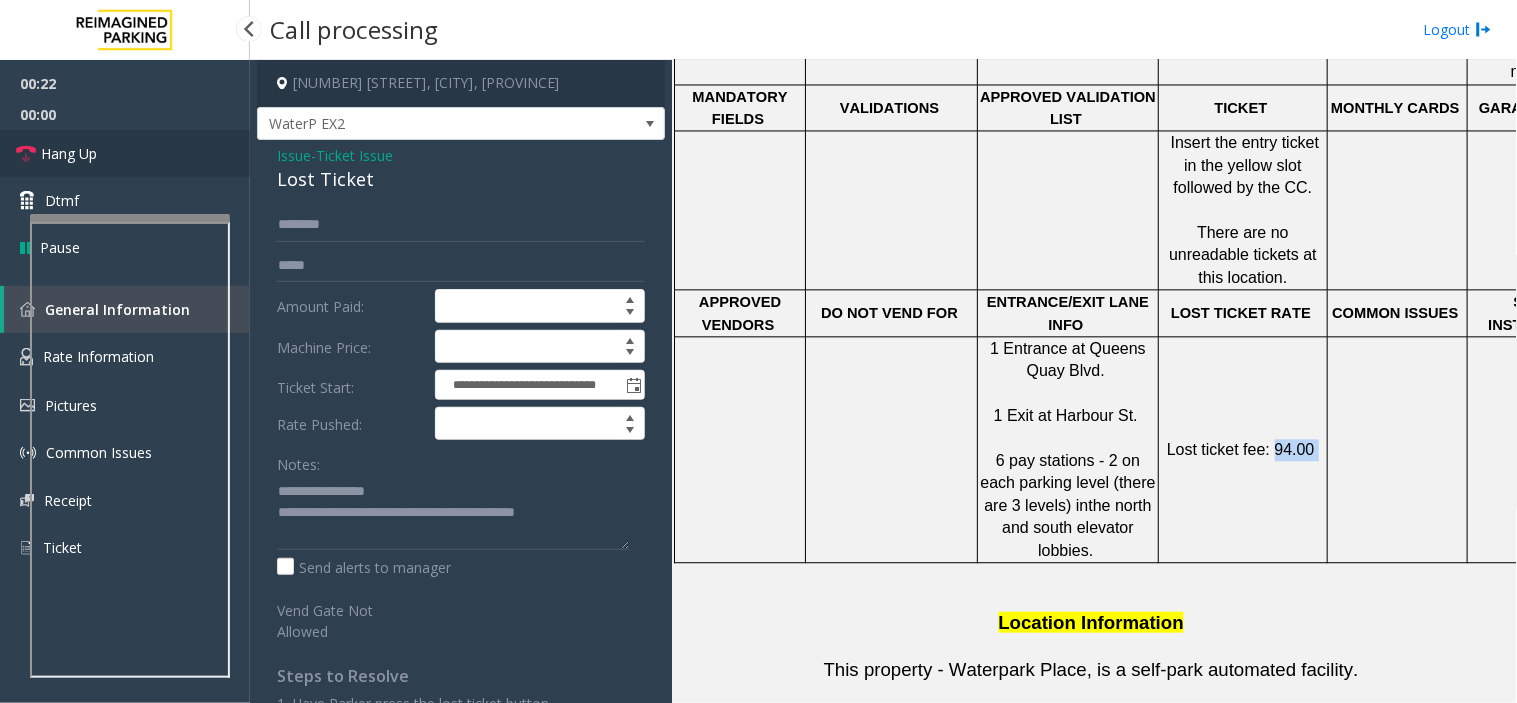 click on "Hang Up" at bounding box center [125, 153] 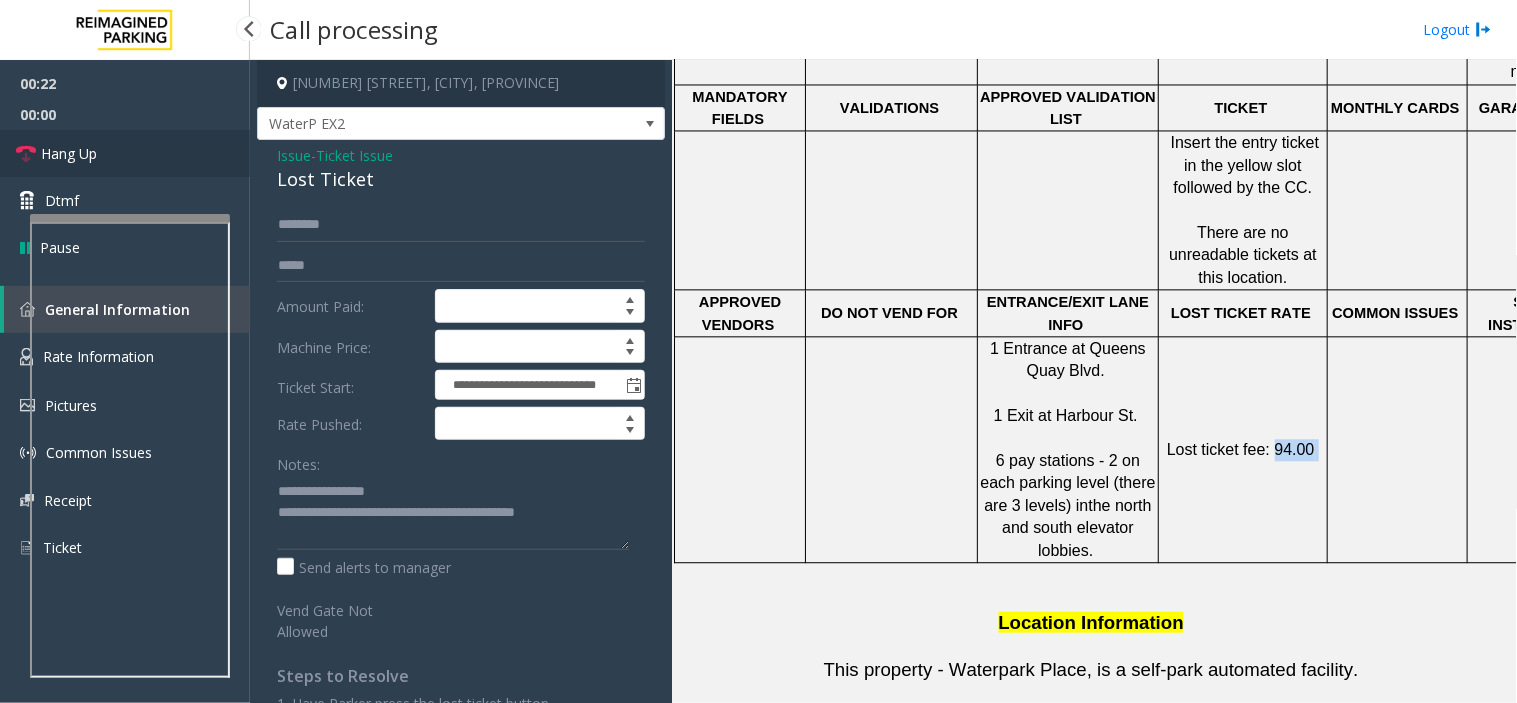 click on "Hang Up" at bounding box center (125, 153) 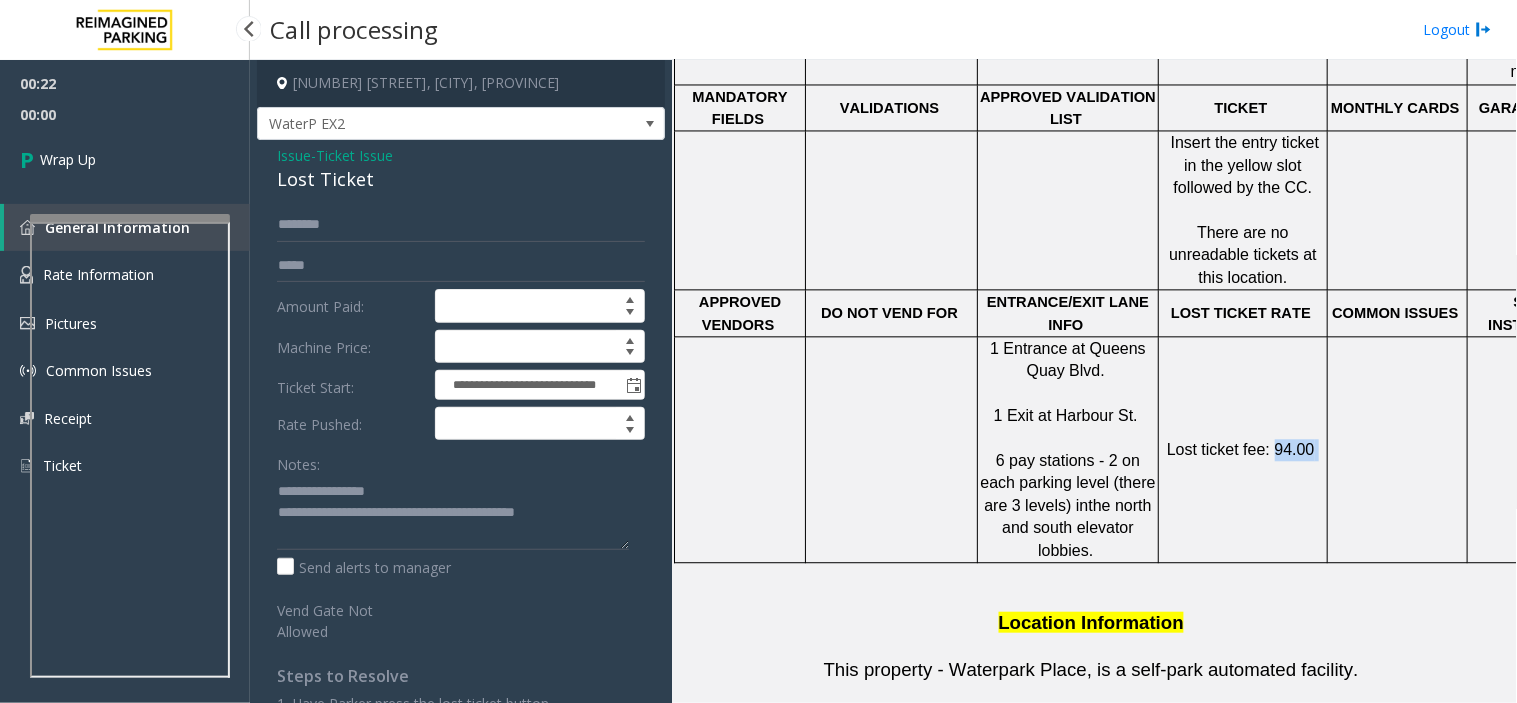 click on "Wrap Up" at bounding box center (125, 159) 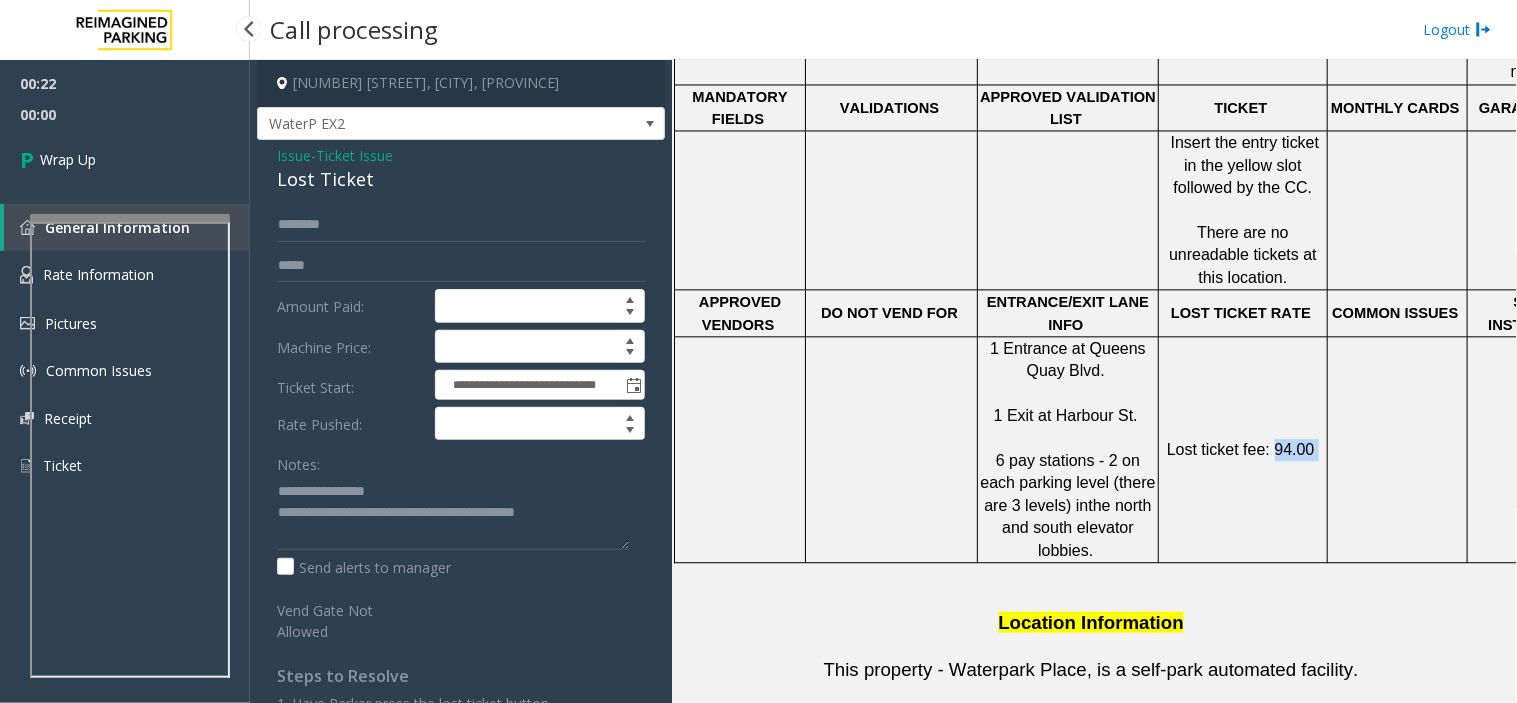 click on "Wrap Up" at bounding box center [125, 159] 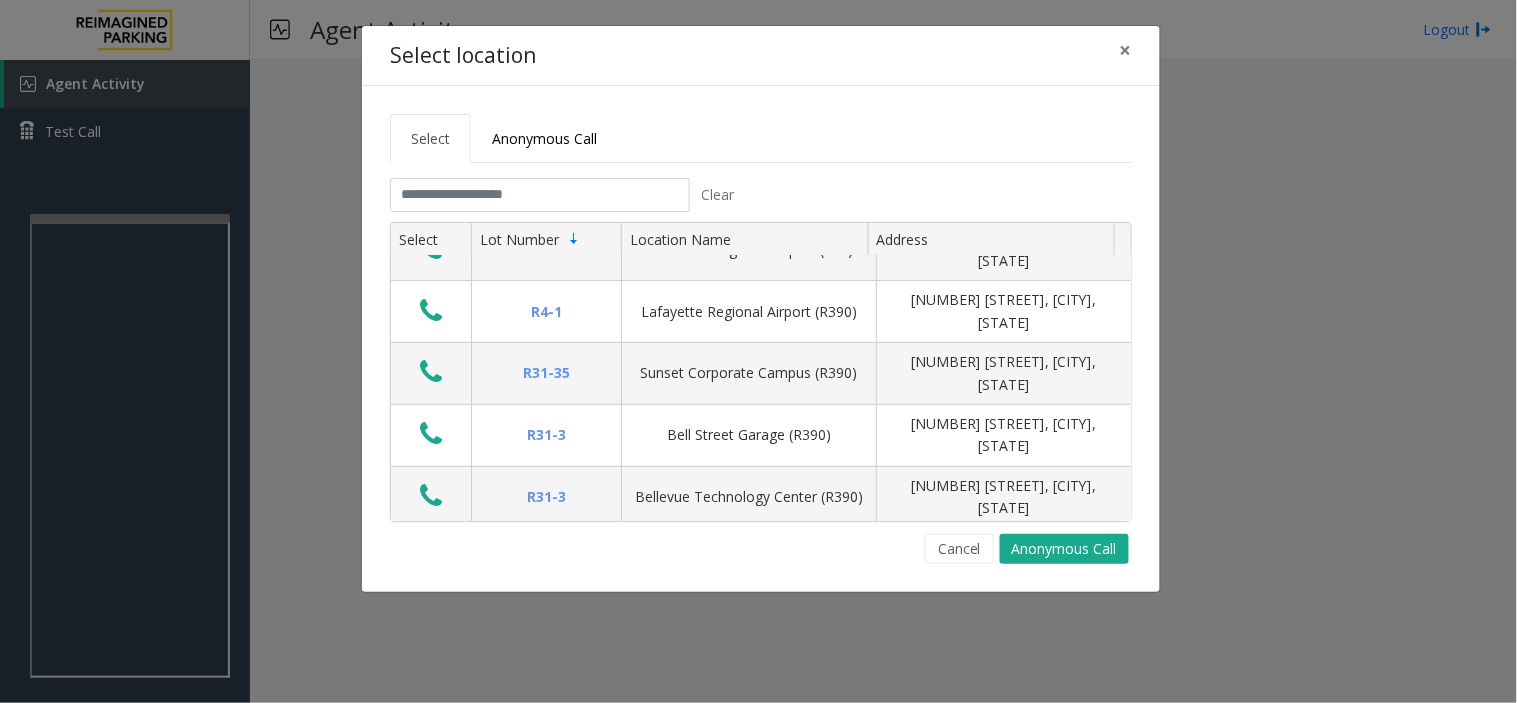 click on "Select Anonymous Call Clear Select Lot Number Location Name Address R86-52 Filmore Garage (R390) [NUMBER] [STREET], [CITY], [STATE] R86-23 BCC Garage (Also known as ANB Garage) (R390)  [NUMBER] [STREET], [CITY], [STATE] R84-1 University Park Airport (R390) [NUMBER] [STREET], [CITY], [STATE] R73-1 Montrose Regional Airport (390) [NUMBER] [STREET], [CITY], [STATE] R4-1 Lafayette Regional Airport (R390) [NUMBER] [STREET], [CITY], [STATE] R31-35 Sunset Corporate Campus (R390) [NUMBER] [STREET], [CITY], [STATE] R31-3 Bell Street Garage (R390) [NUMBER] [STREET], [CITY], [STATE] R31-3 Bellevue Technology Center (R390) [NUMBER] [STREET], [CITY], [STATE] R31-1 Meydenbauer Center (MBC)(R390) [NUMBER] [STREET], [CITY], [STATE] R30-259 Cherry Hill (R390) [NUMBER] [STREET], [CITY], [STATE] R30-259 First (1st) Hill Medical Pavilion (R390) [NUMBER] [STREET], [CITY], [STATE] R30-216 G2 Garage (R390) [NUMBER] [STREET], [CITY], [STATE] R30-204 Pacific Tower West Garage (R390) [NUMBER] [STREET], [CITY], [STATE] R30-20" 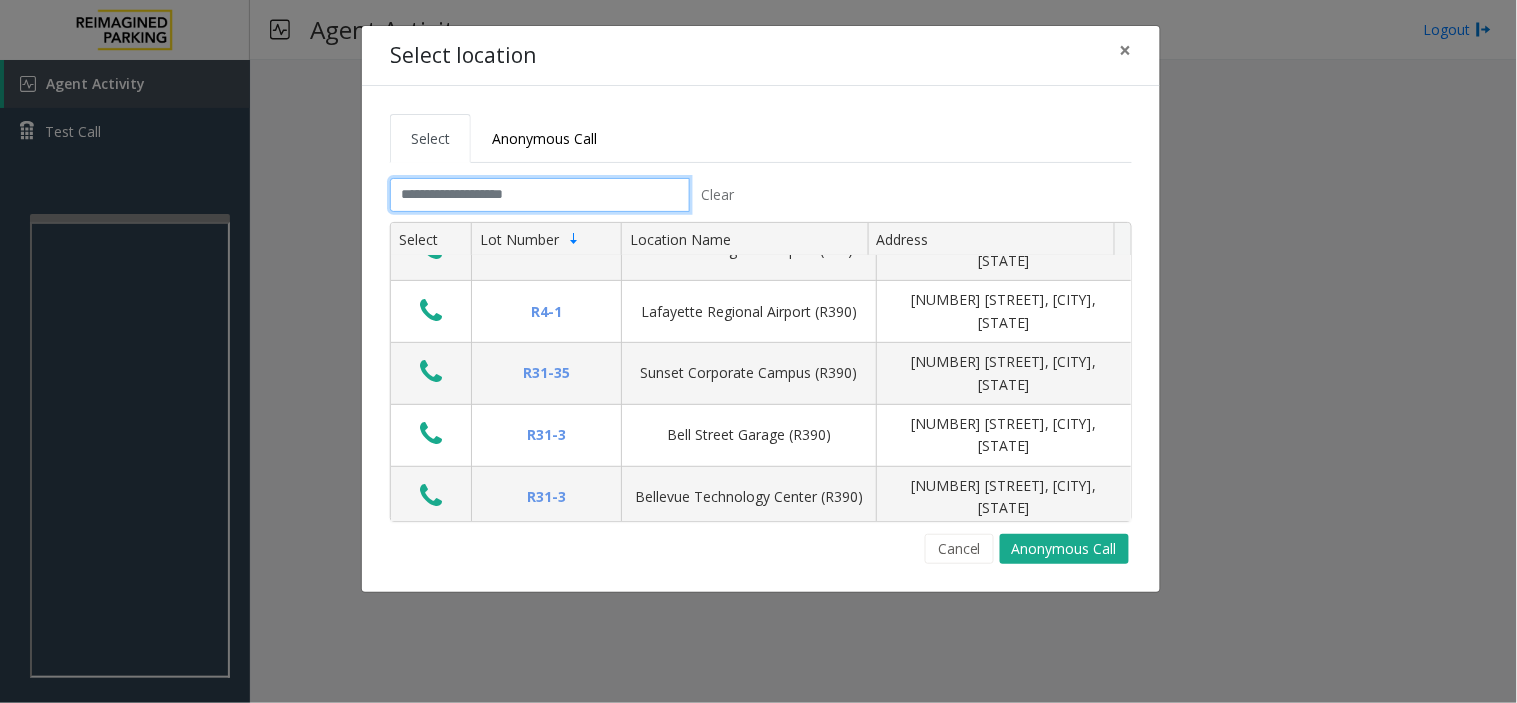click 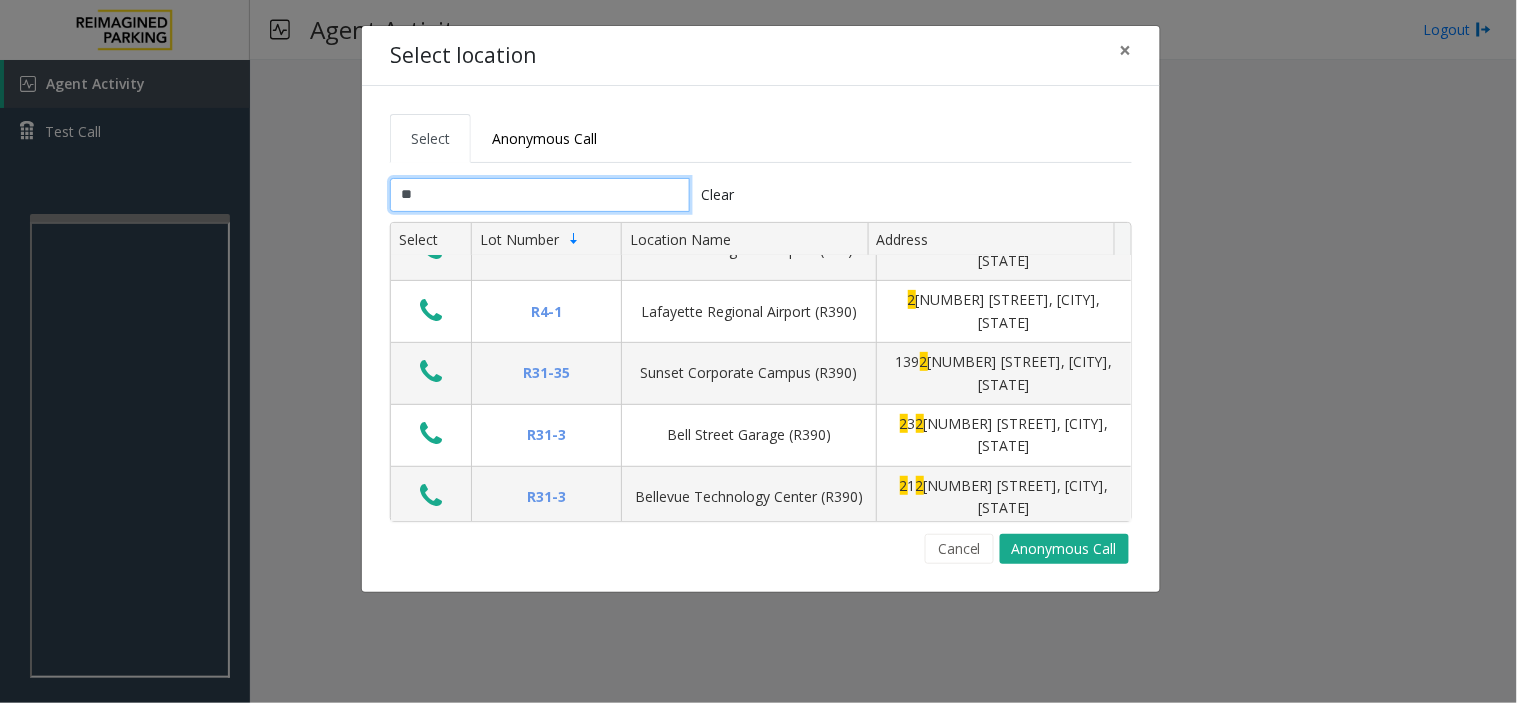 scroll, scrollTop: 0, scrollLeft: 0, axis: both 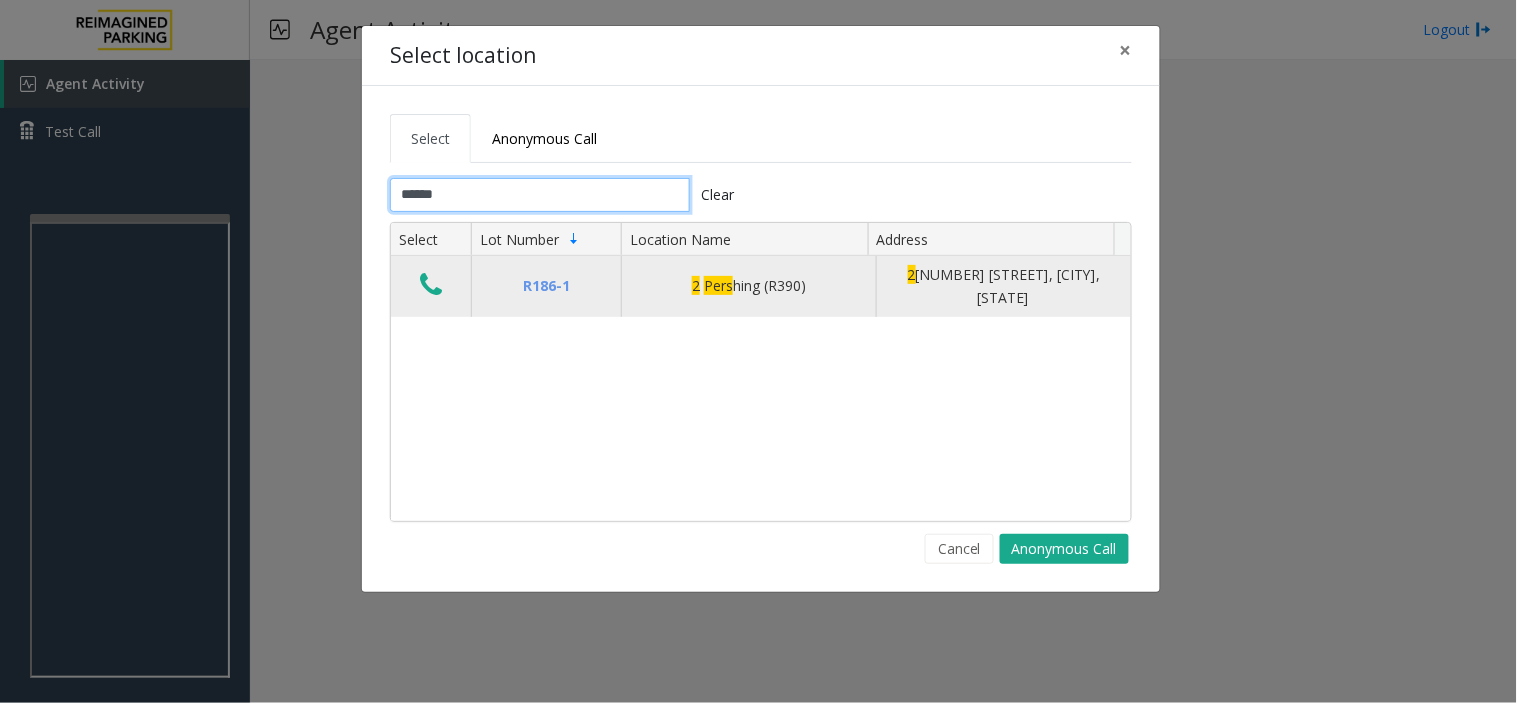 type on "******" 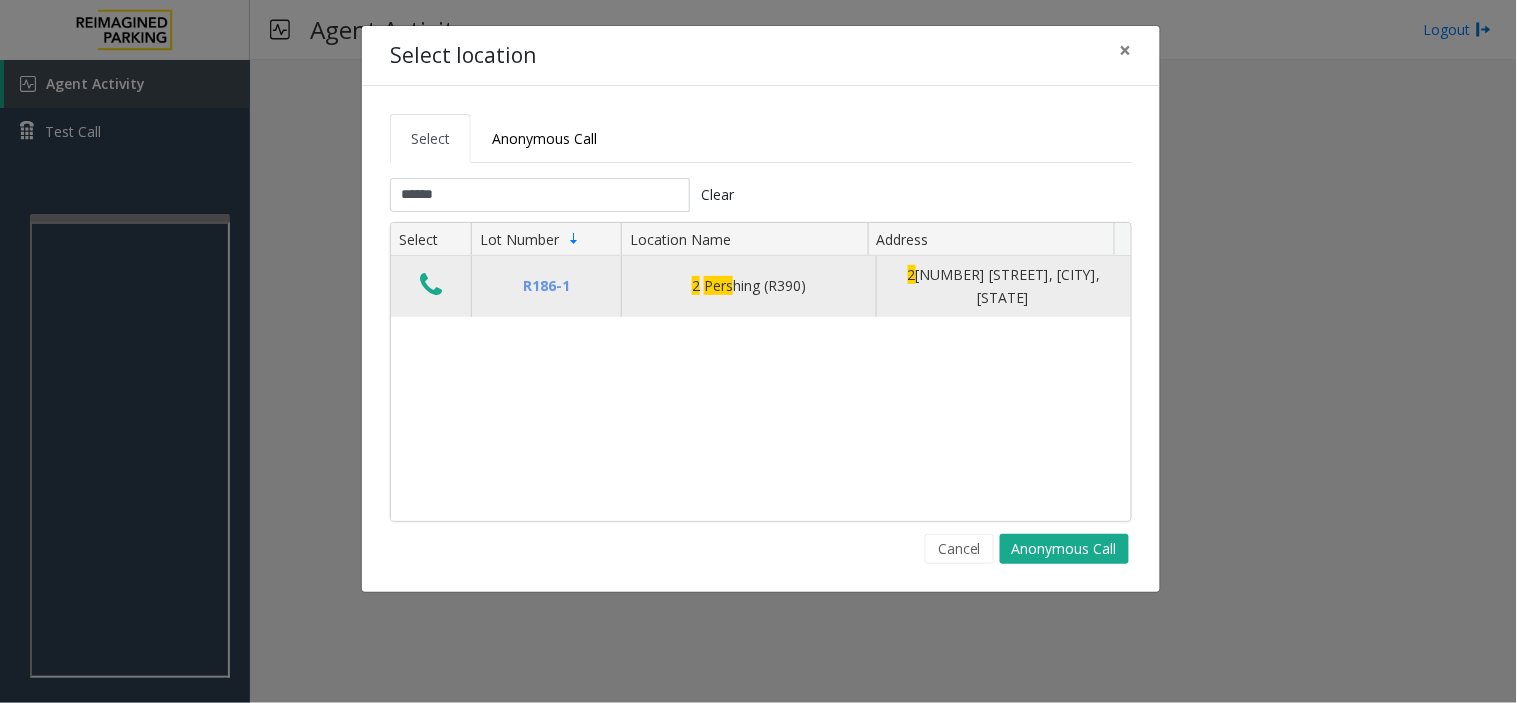 click 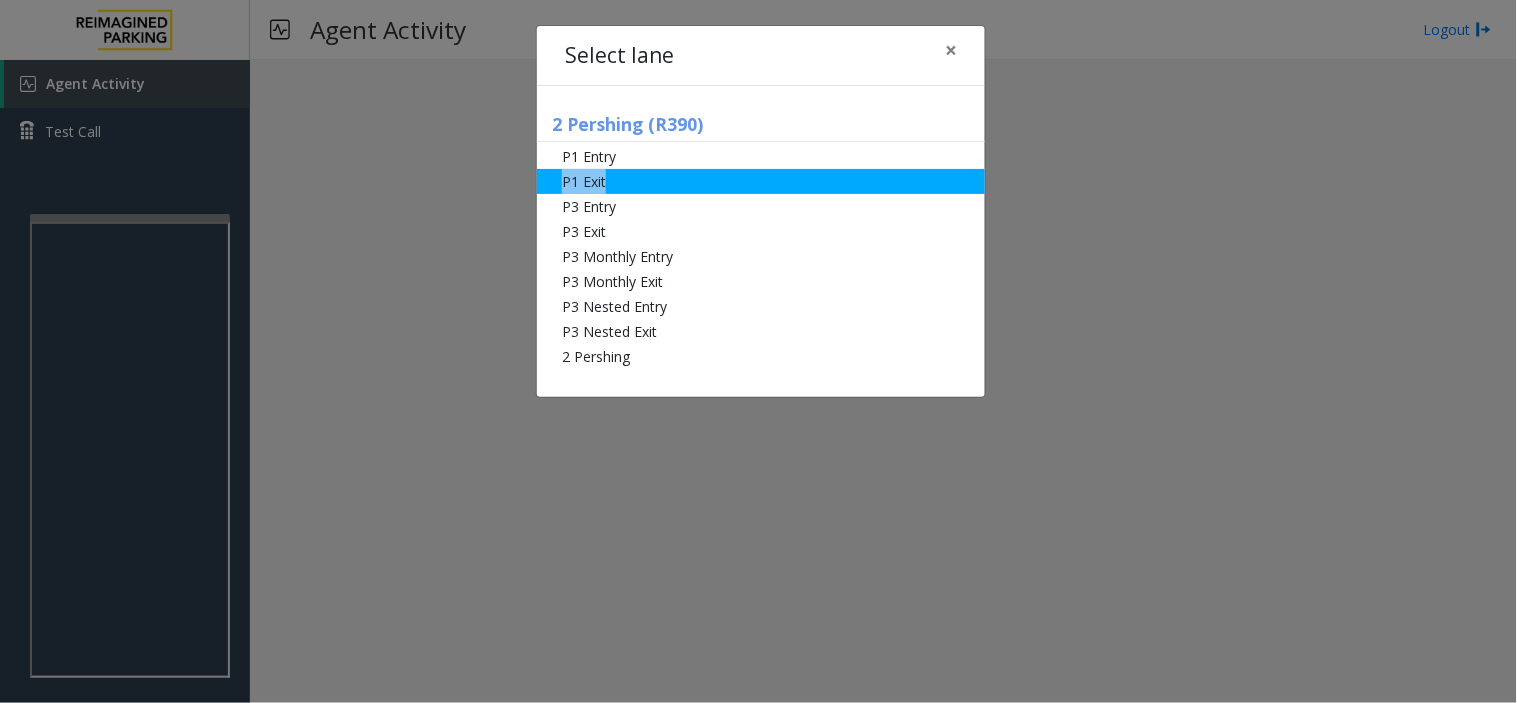 drag, startPoint x: 642, startPoint y: 164, endPoint x: 656, endPoint y: 190, distance: 29.529646 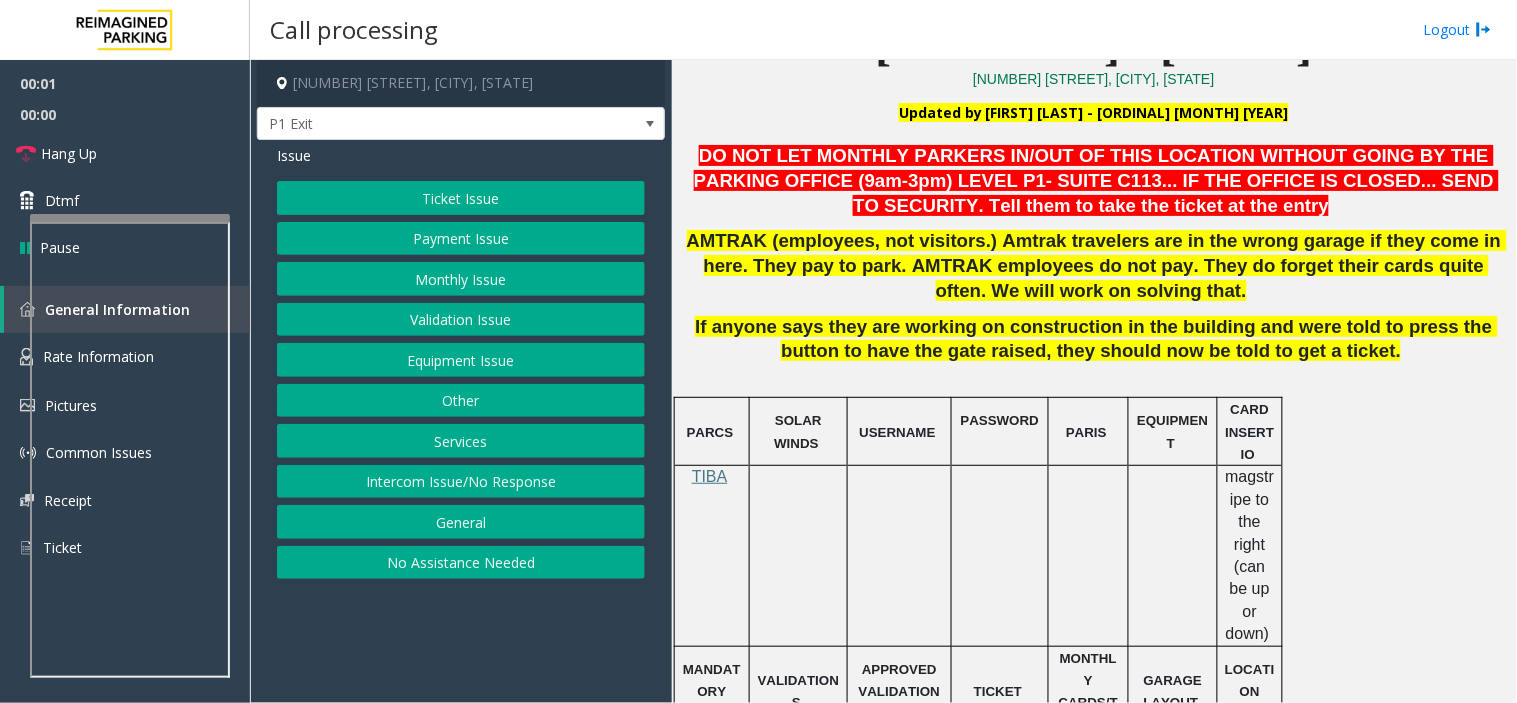 scroll, scrollTop: 666, scrollLeft: 0, axis: vertical 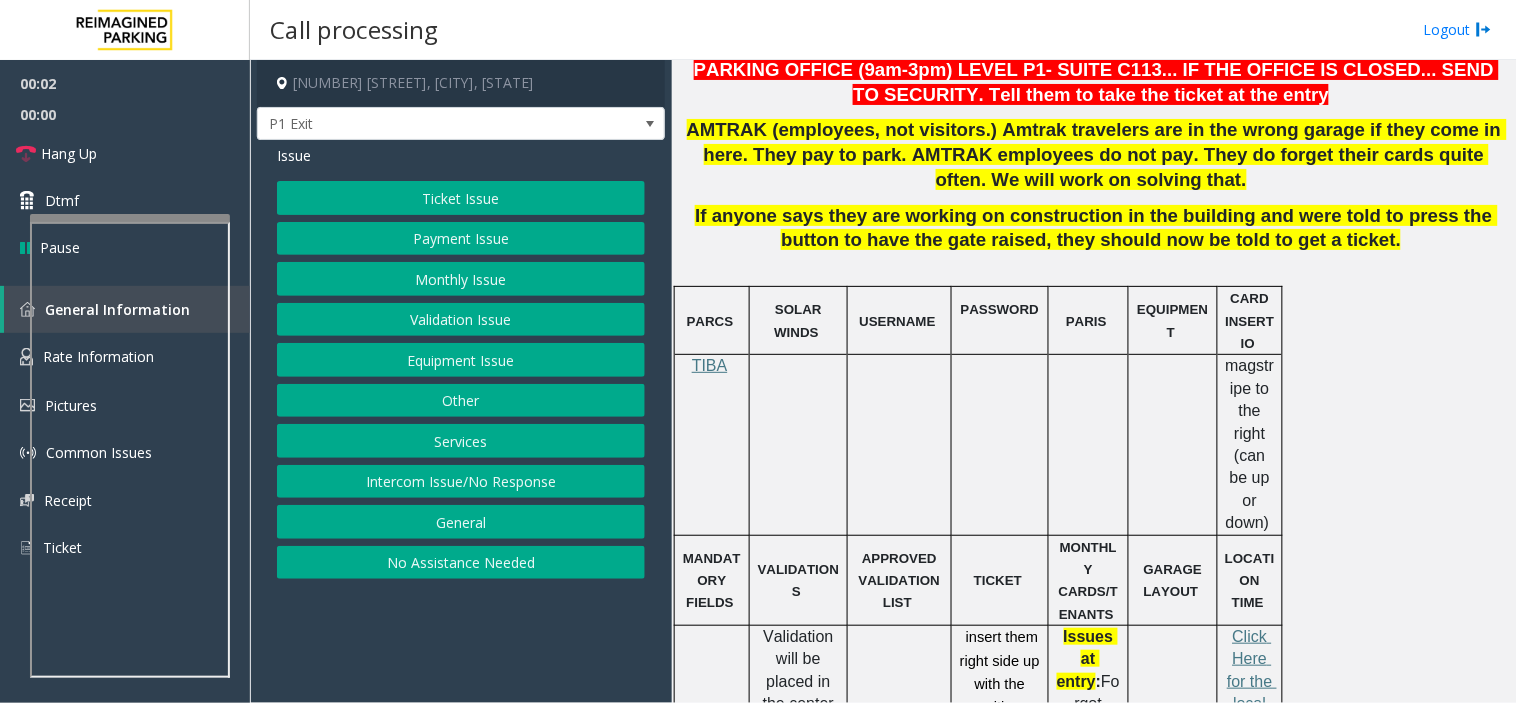 click on "AMTRAK (employees, not visitors.) Amtrak travelers are in the wrong garage if they come in here. They pay to park. AMTRAK employees do not pay. They do forget their cards quite often. We will work on solving that." 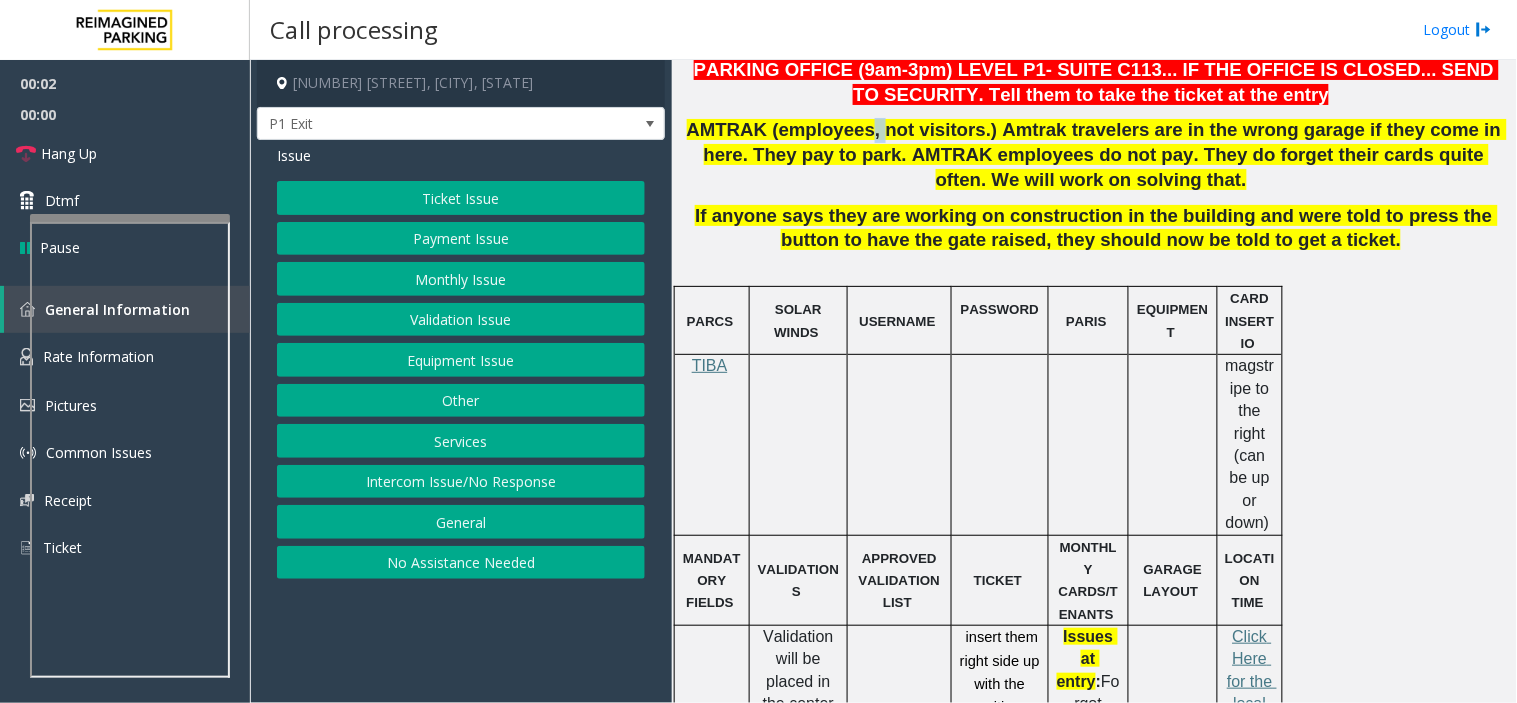 click on "AMTRAK (employees, not visitors.) Amtrak travelers are in the wrong garage if they come in here. They pay to park. AMTRAK employees do not pay. They do forget their cards quite often. We will work on solving that." 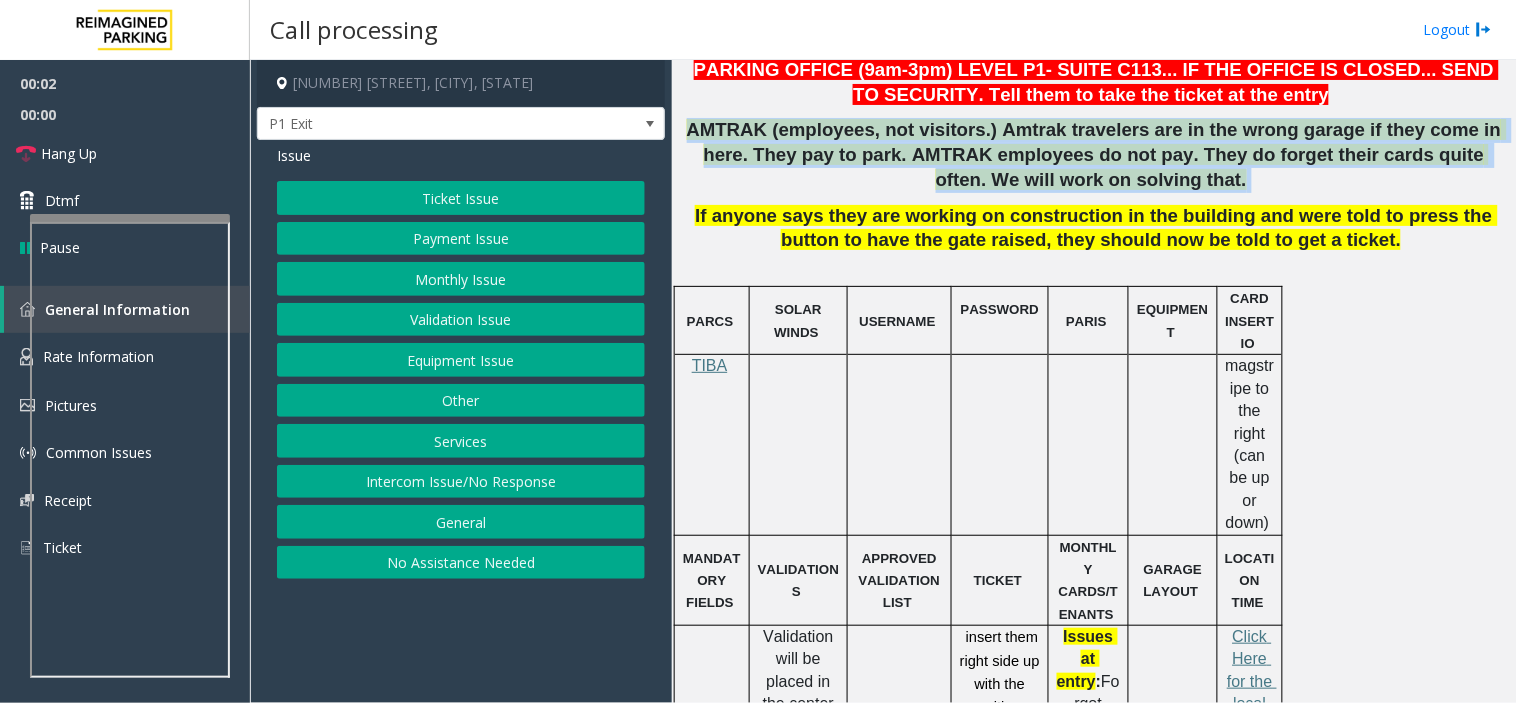 click on "AMTRAK (employees, not visitors.) Amtrak travelers are in the wrong garage if they come in here. They pay to park. AMTRAK employees do not pay. They do forget their cards quite often. We will work on solving that." 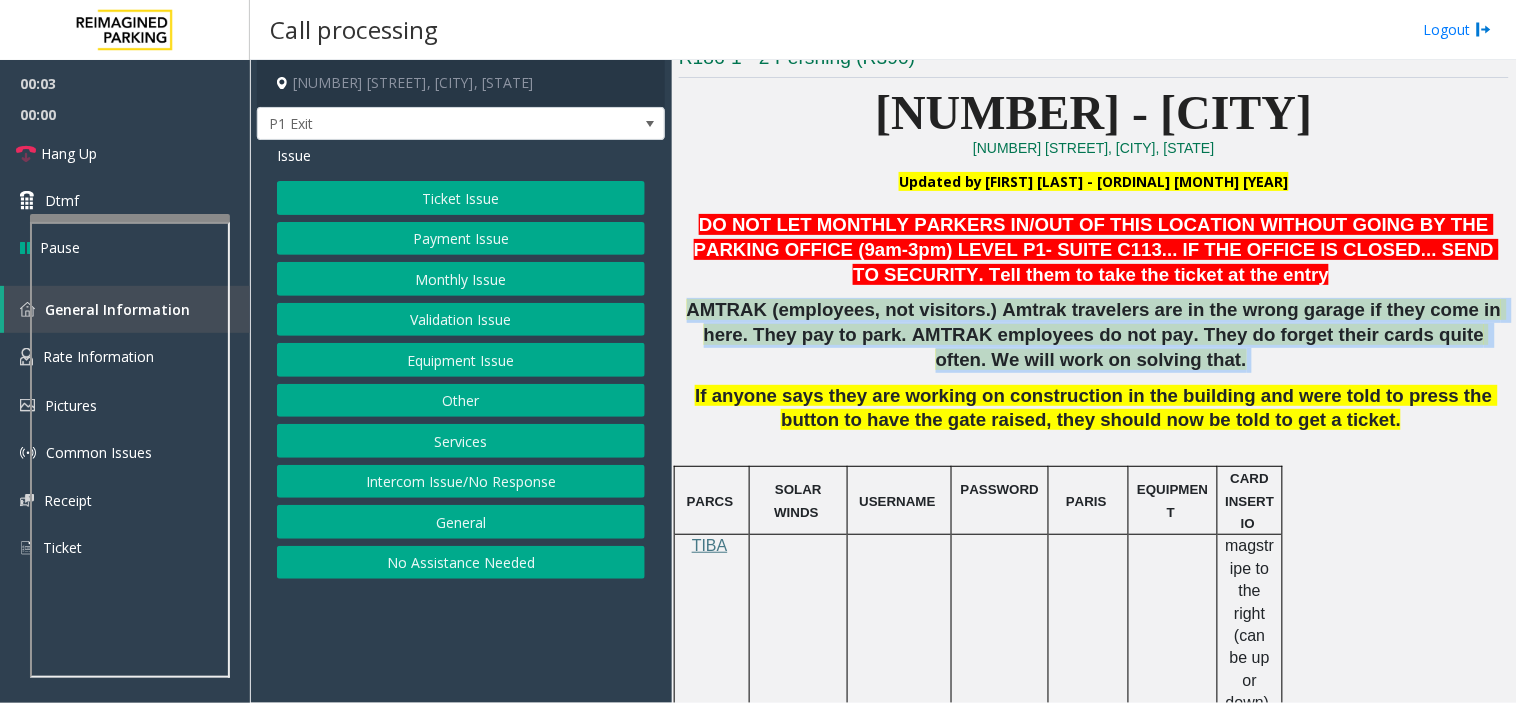 scroll, scrollTop: 444, scrollLeft: 0, axis: vertical 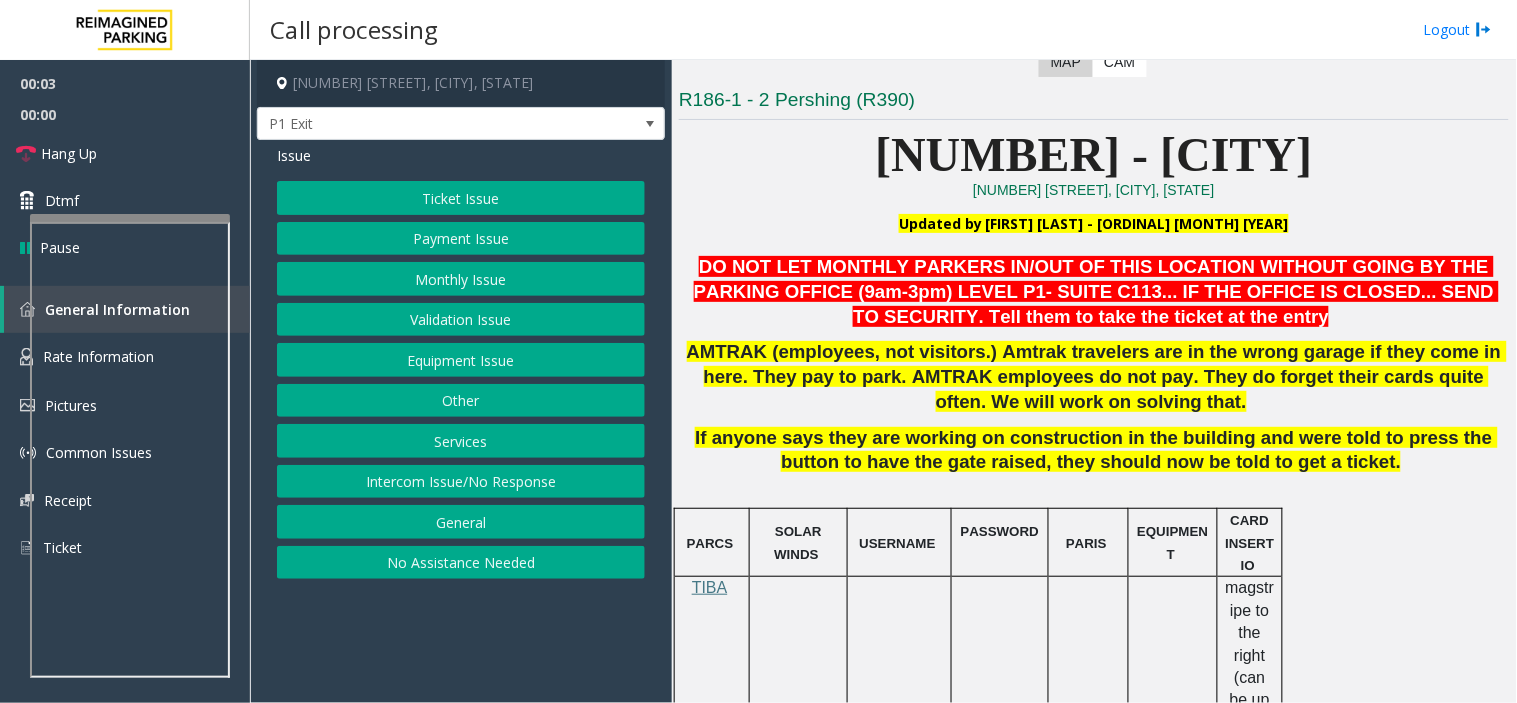 click on "DO NOT LET MONTHLY PARKERS IN/OUT OF THIS LOCATION WITHOUT GOING BY THE PARKING OFFICE (9am-3pm) LEVEL P1- SUITE C113... IF THE OFFICE IS CLOSED... SEND TO SECURITY. Tell them to take the ticket at the entry" 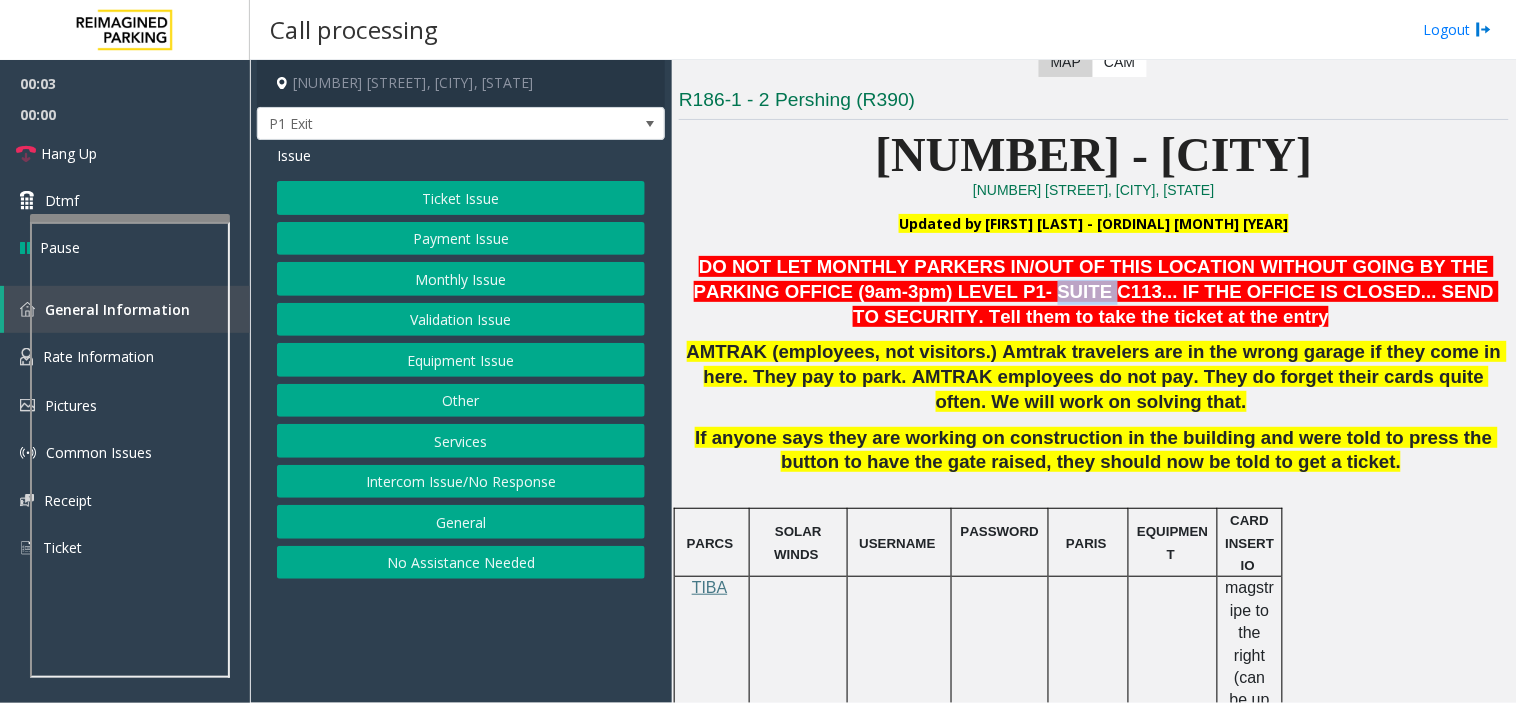 click on "DO NOT LET MONTHLY PARKERS IN/OUT OF THIS LOCATION WITHOUT GOING BY THE PARKING OFFICE (9am-3pm) LEVEL P1- SUITE C113... IF THE OFFICE IS CLOSED... SEND TO SECURITY. Tell them to take the ticket at the entry" 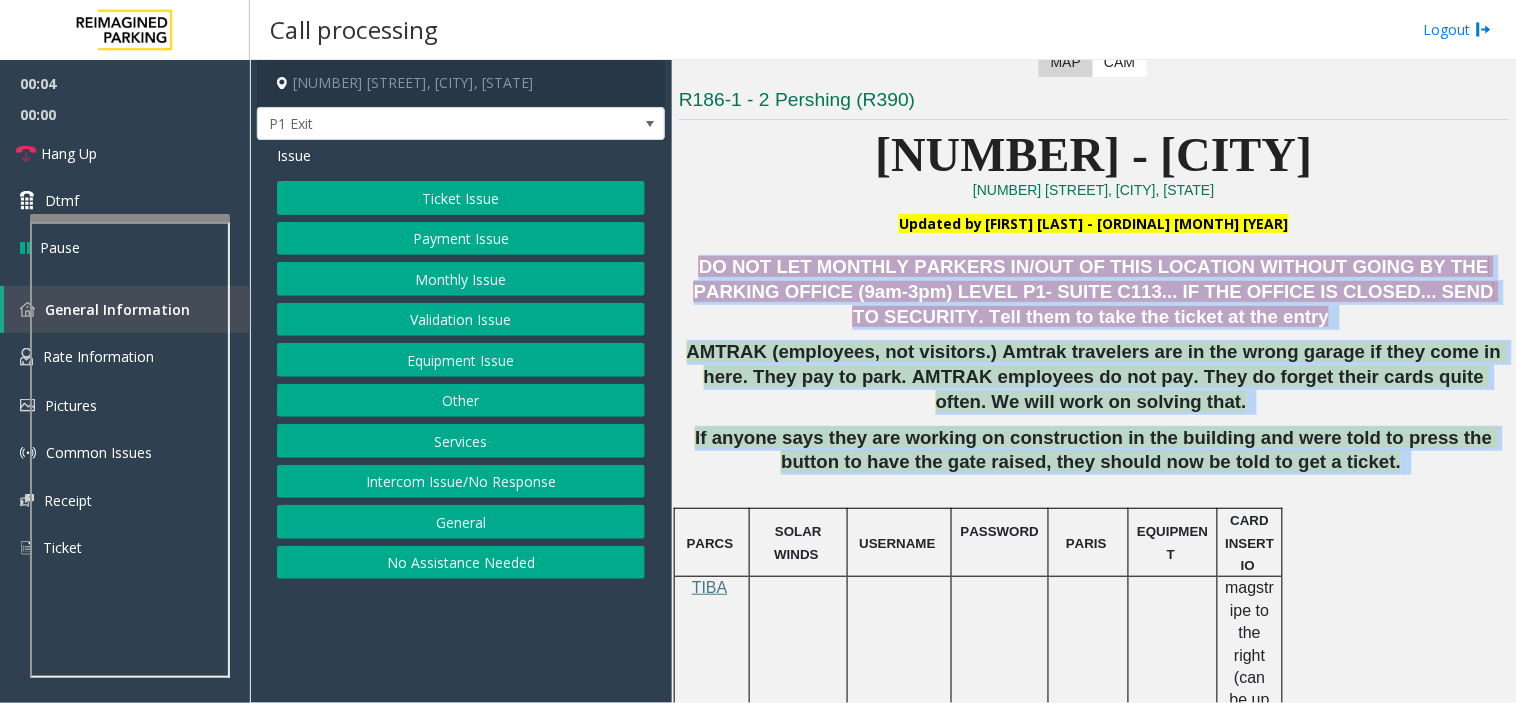 drag, startPoint x: 890, startPoint y: 301, endPoint x: 964, endPoint y: 433, distance: 151.32745 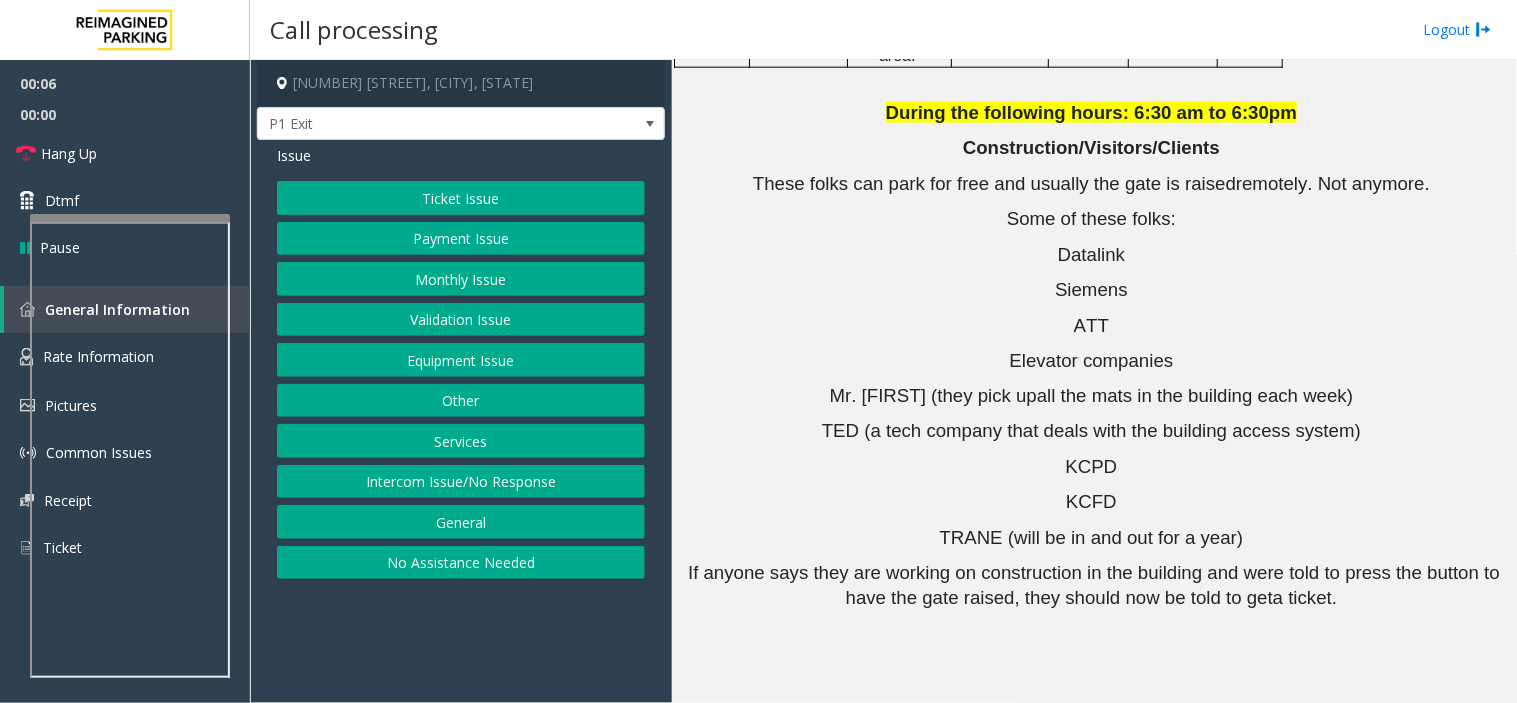 scroll, scrollTop: 2393, scrollLeft: 0, axis: vertical 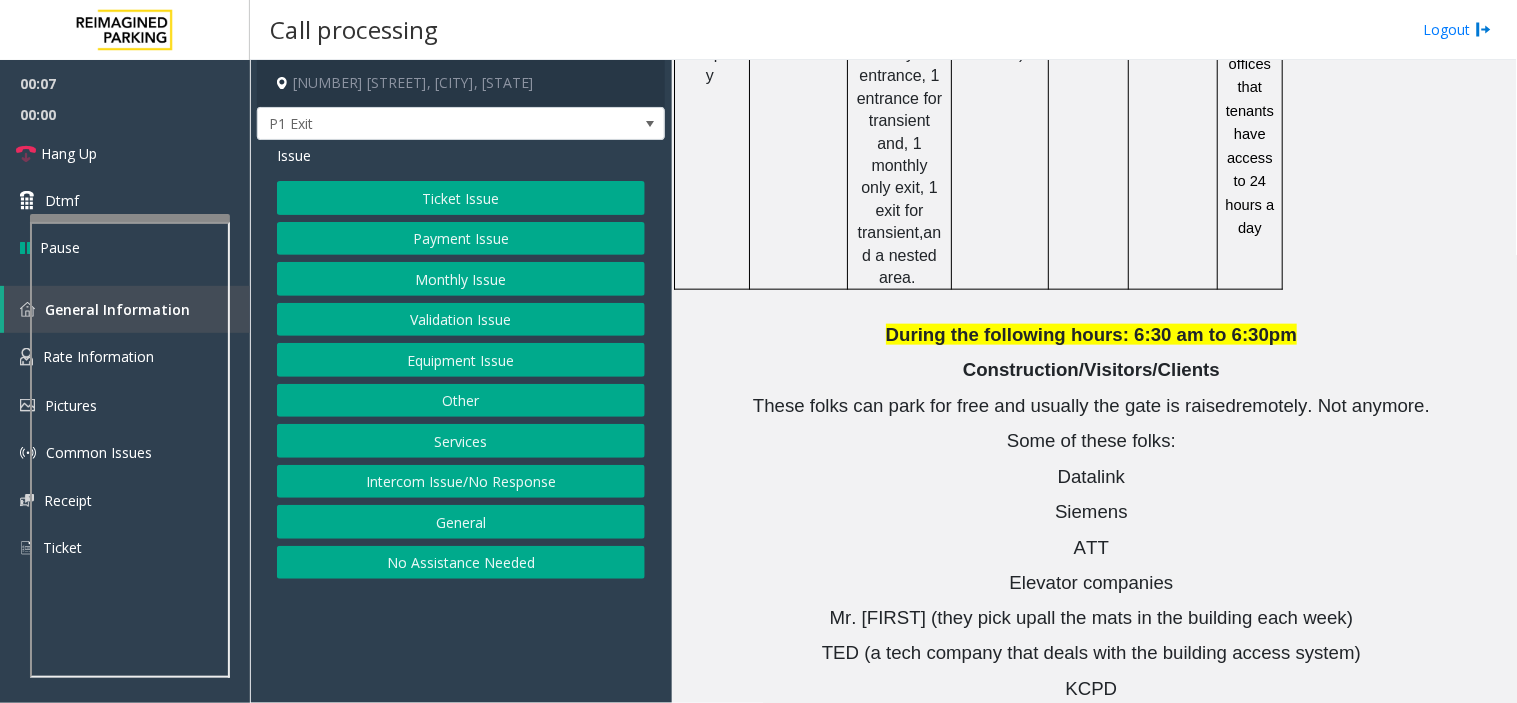 click on "DO NOT LET MONTHLY PARKERS IN/OUT OF THIS LOCATION WITHOUT GOING BY THE PARKING OFFICE (9am-3pm) LEVEL P1- SUITE C113... IF THE OFFICE IS CLOSED... SEND TO SECURITY. Tell them to take the ticket at the entry   AMTRAK (employees, not visitors.) Amtrak travelers are in the wrong garage if they come in here. They pay to park. AMTRAK employees do not pay. They do forget their cards quite often. We will work on solving that.   If anyone says they are working on construction in the building and were told to press the button to have the gate raised, they should now be told to get a ticket.     PARCS   SOLAR WINDS   USERNAME   PASSWORD   PARIS   EQUIPMENT   CARD INSERTIO   TIBA             magstripe to the right (can be up or down)   MANDATORY FIELDS   VALIDATIONS   APPROVED VALIDATION LIST   TICKET   MONTHLY CARDS/TENANTS   GARAGE LAYOUT   LOCATION TIME     Validation will be placed in the center of the parking ticket. (Sticker)       Issues at entry :  office.        lobby.     :" 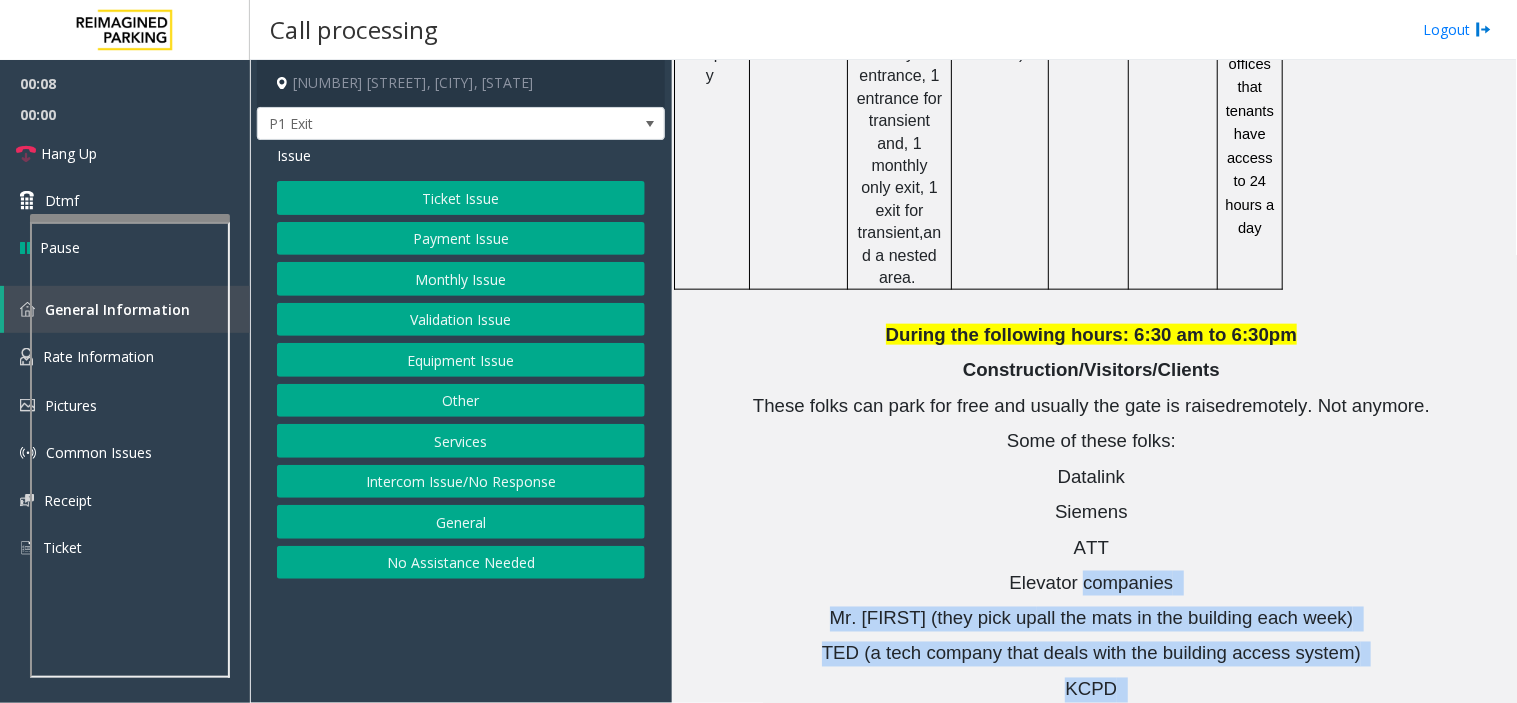 drag, startPoint x: 1203, startPoint y: 467, endPoint x: 1296, endPoint y: 551, distance: 125.31959 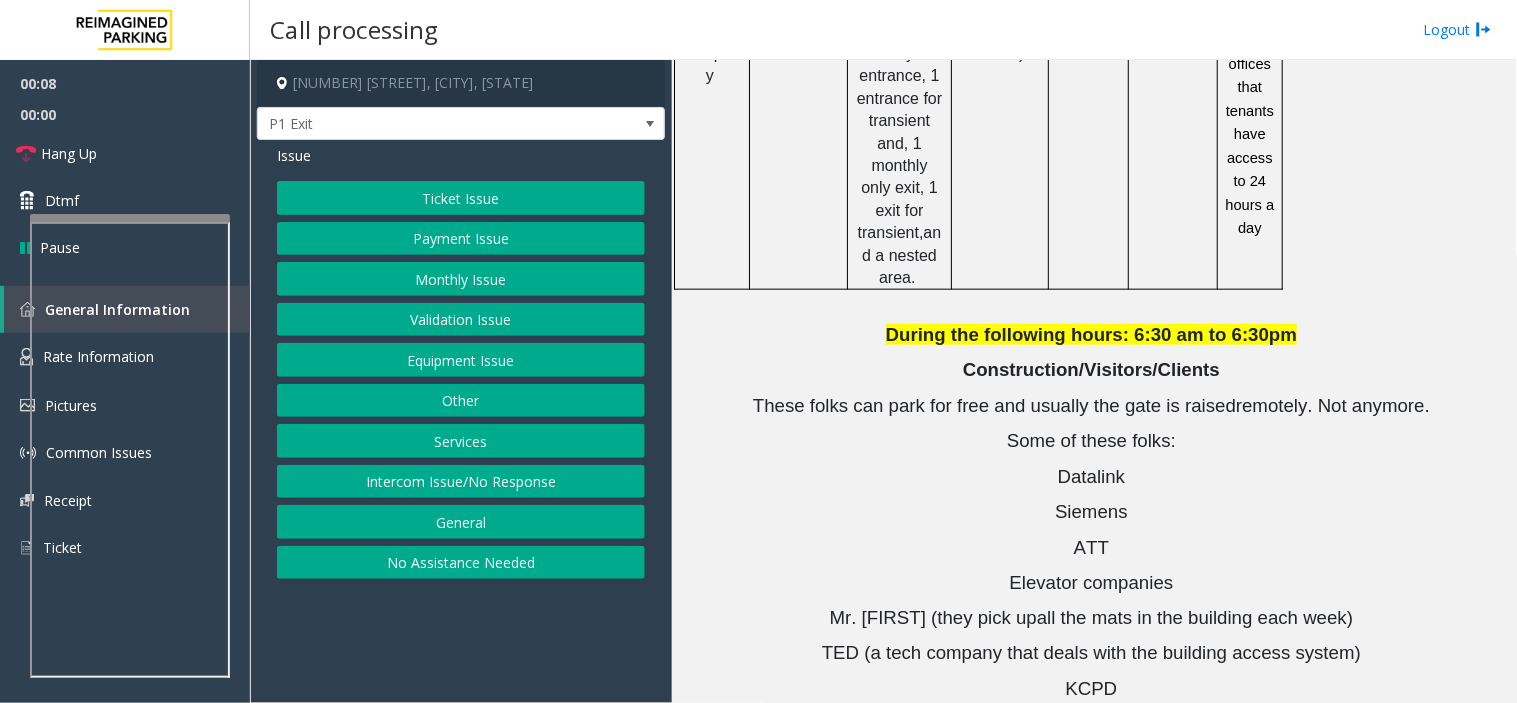 click on "If anyone says they are working on construction in the building and were told to press the button to have the gate raised, they should now be told to get" 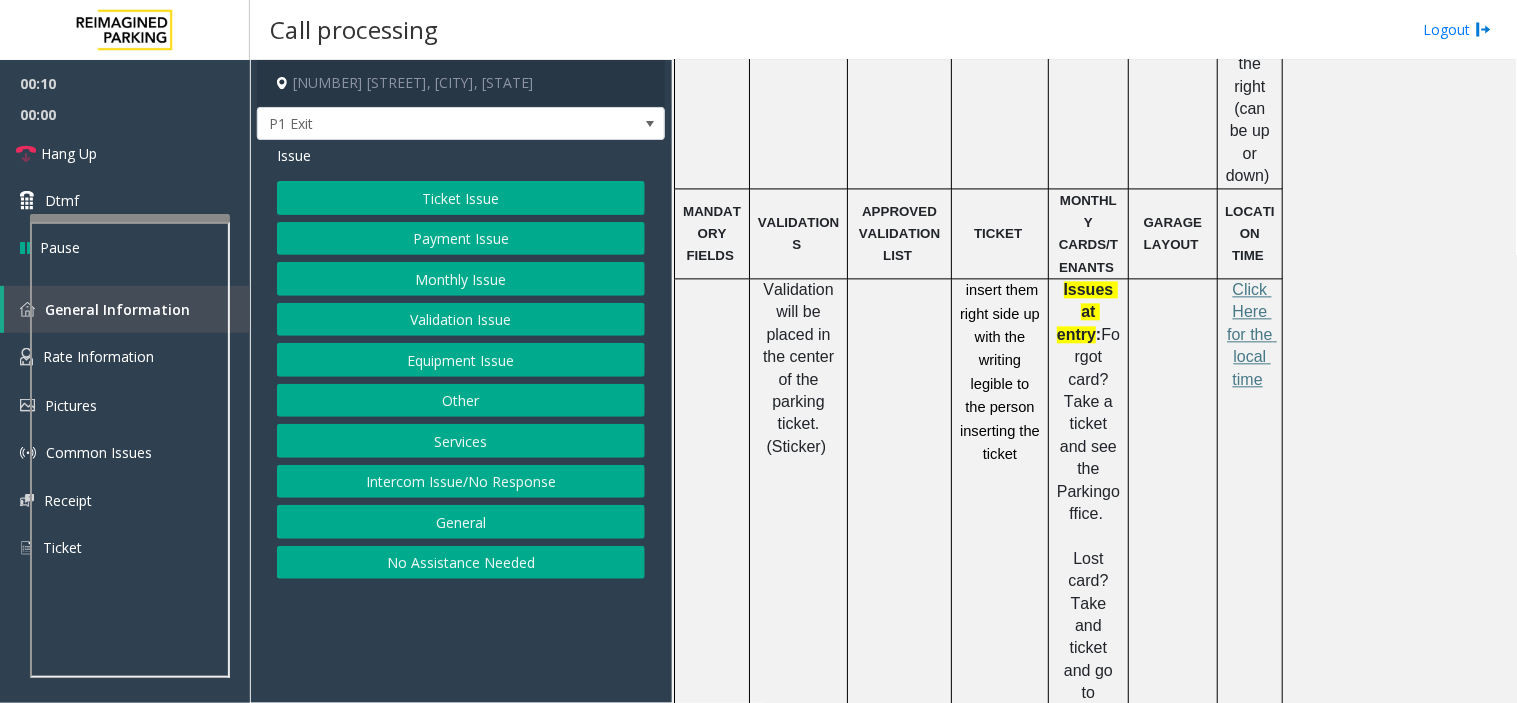 scroll, scrollTop: 726, scrollLeft: 0, axis: vertical 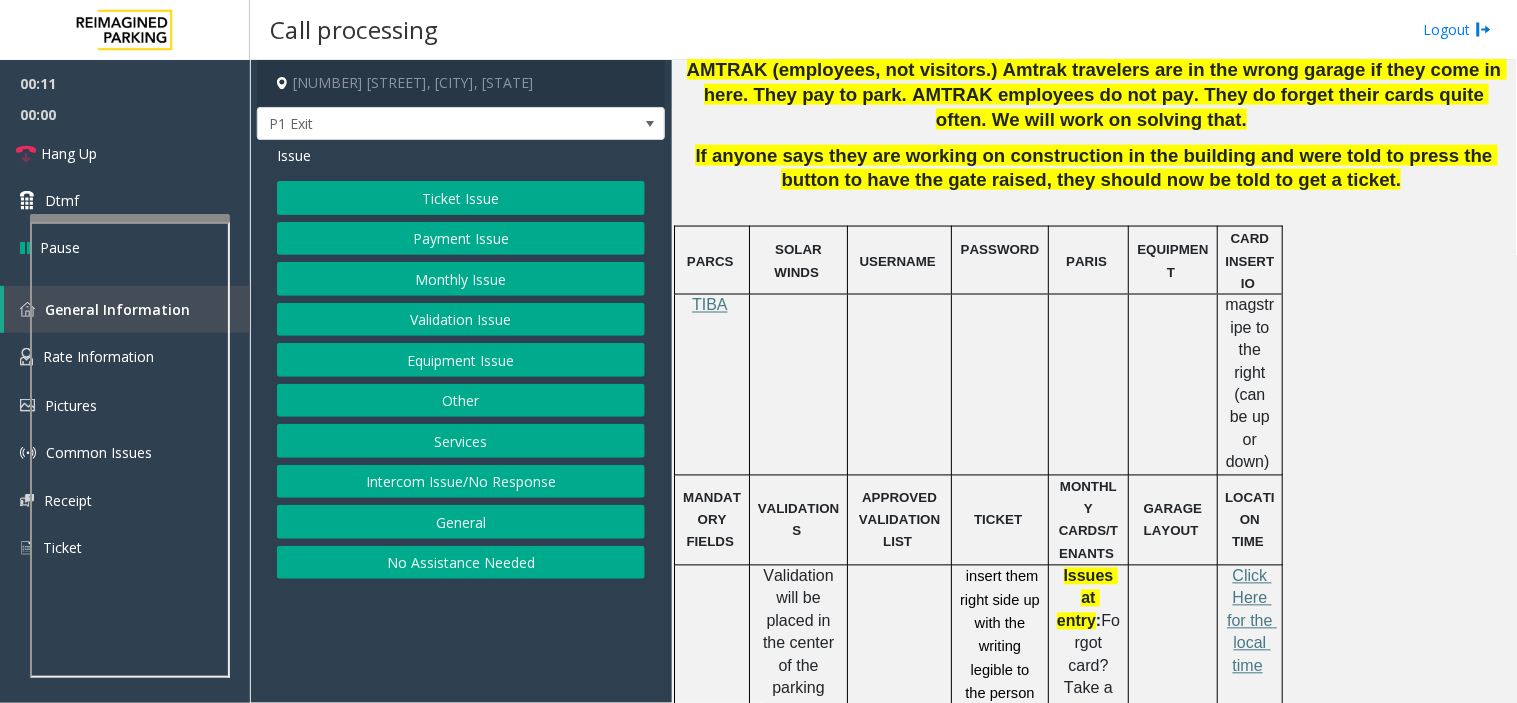 click on "magstripe to the right (can be up or down)" 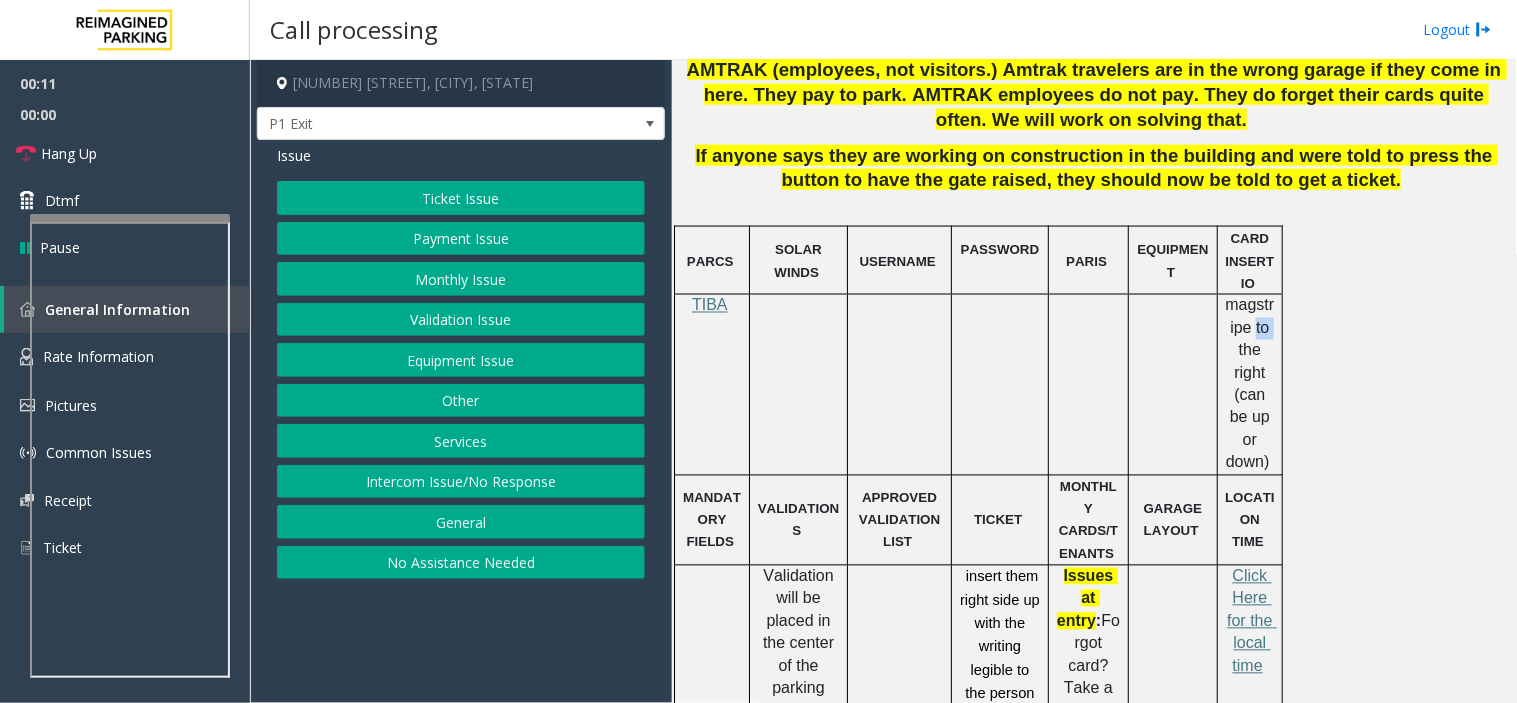click on "magstripe to the right (can be up or down)" 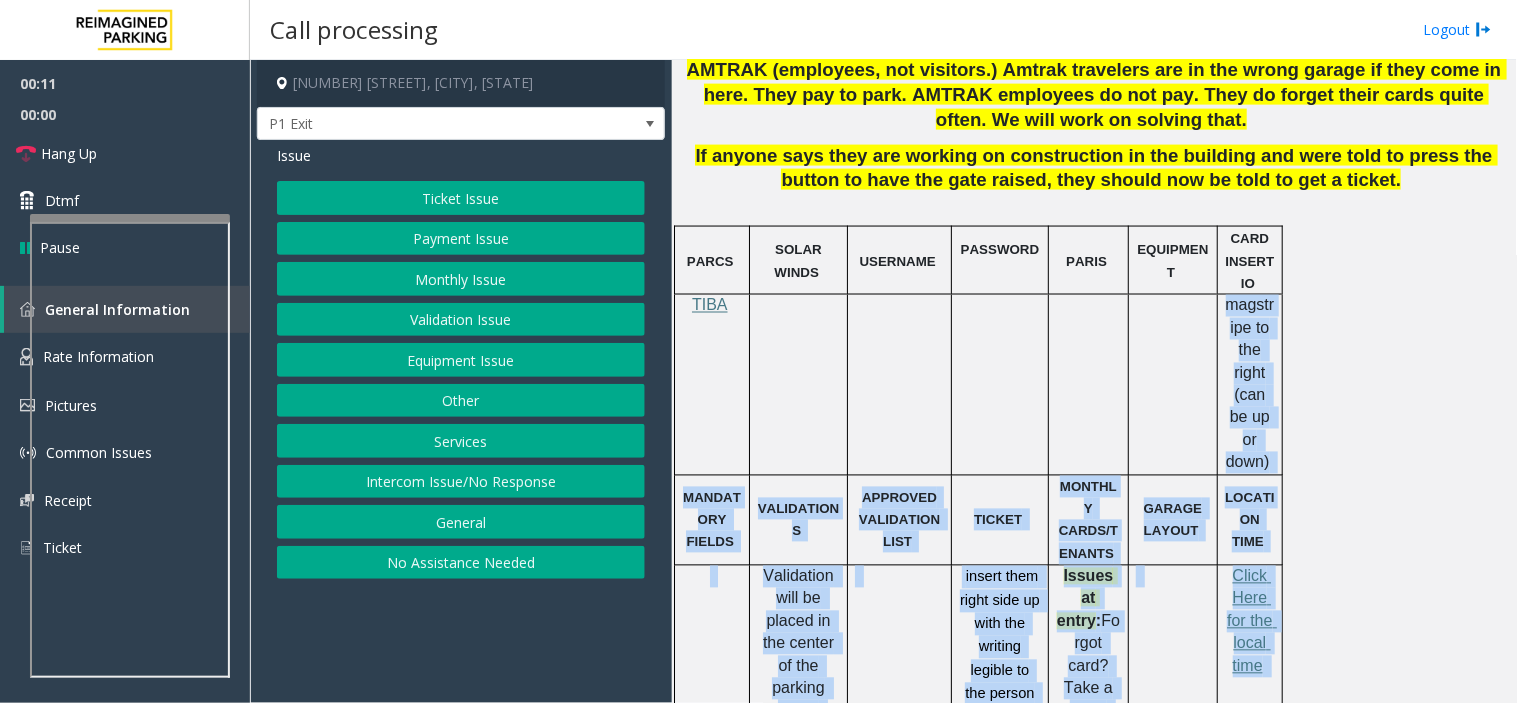 drag, startPoint x: 1260, startPoint y: 324, endPoint x: 1313, endPoint y: 426, distance: 114.947815 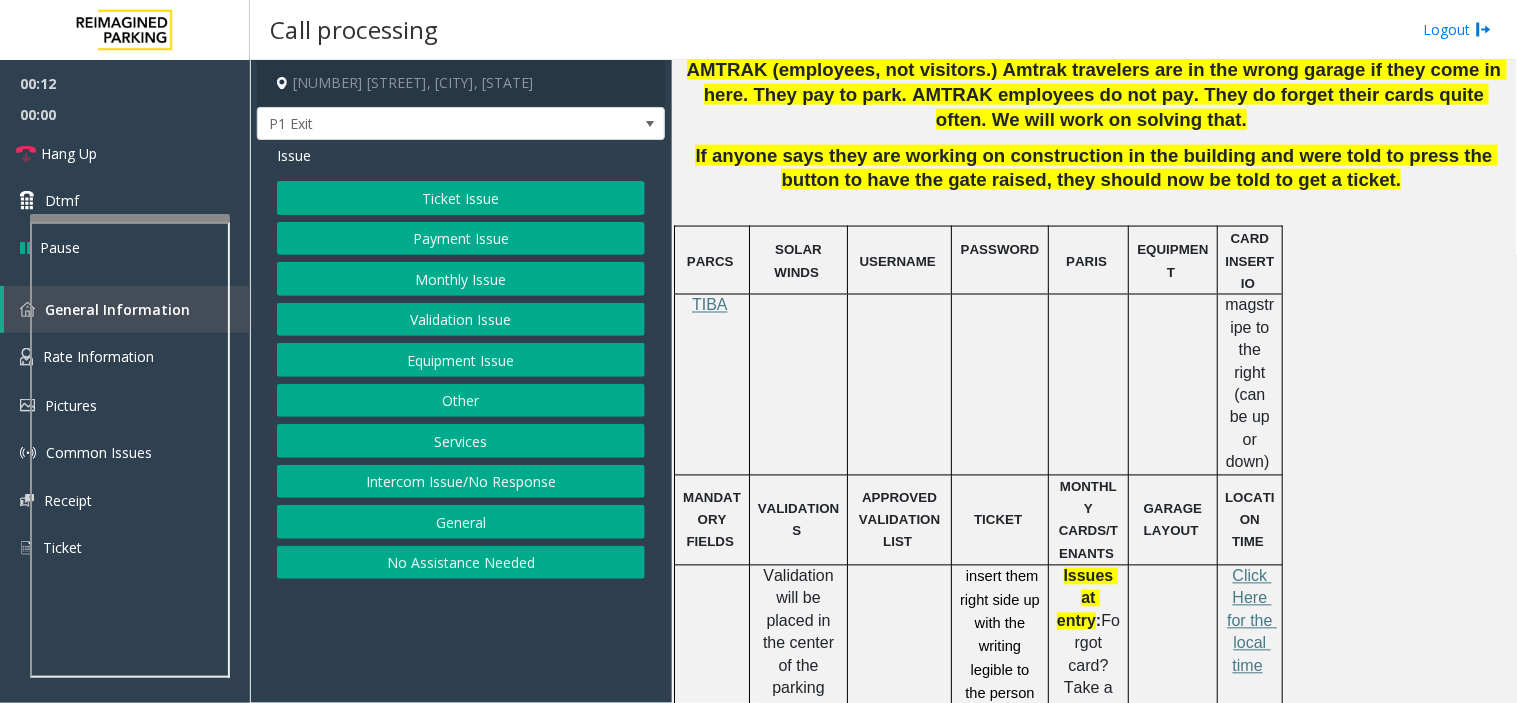 click 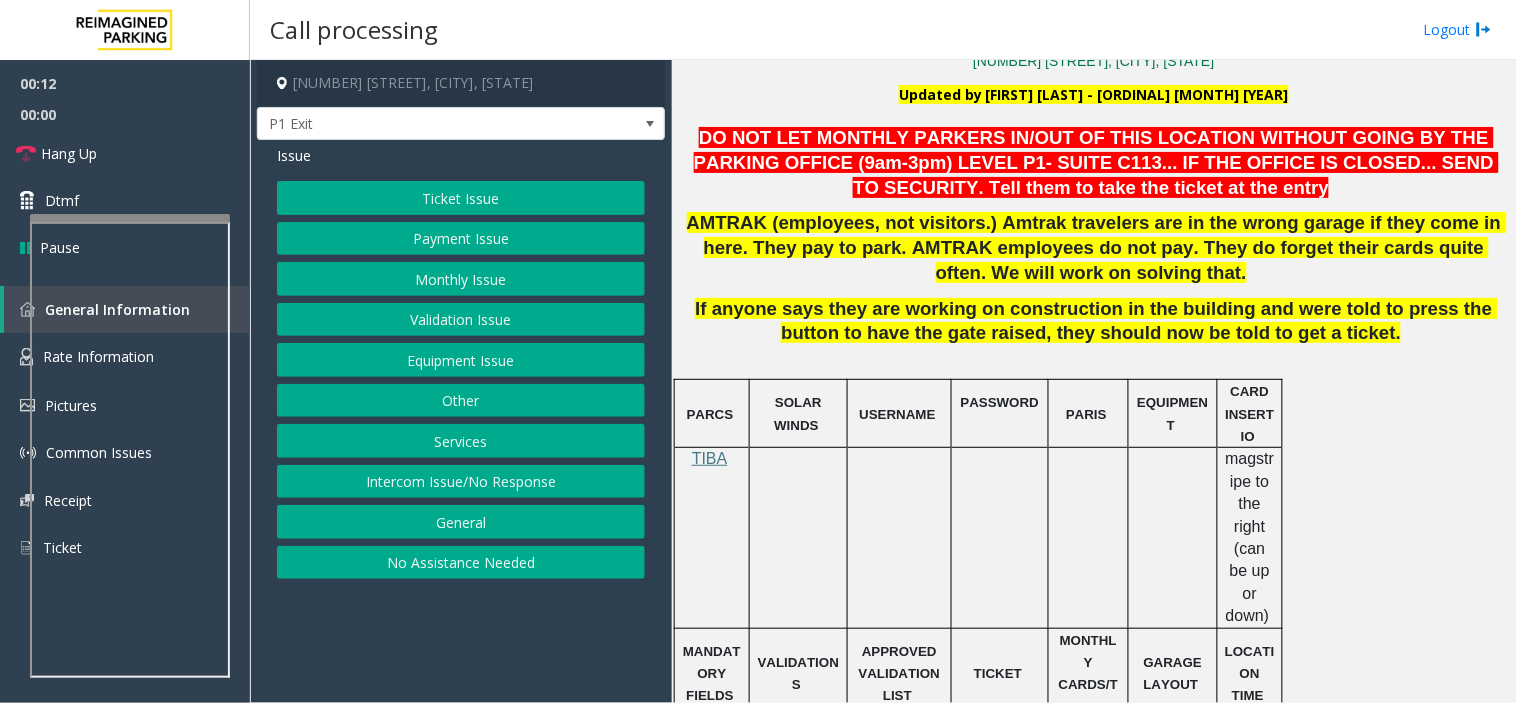 scroll, scrollTop: 504, scrollLeft: 0, axis: vertical 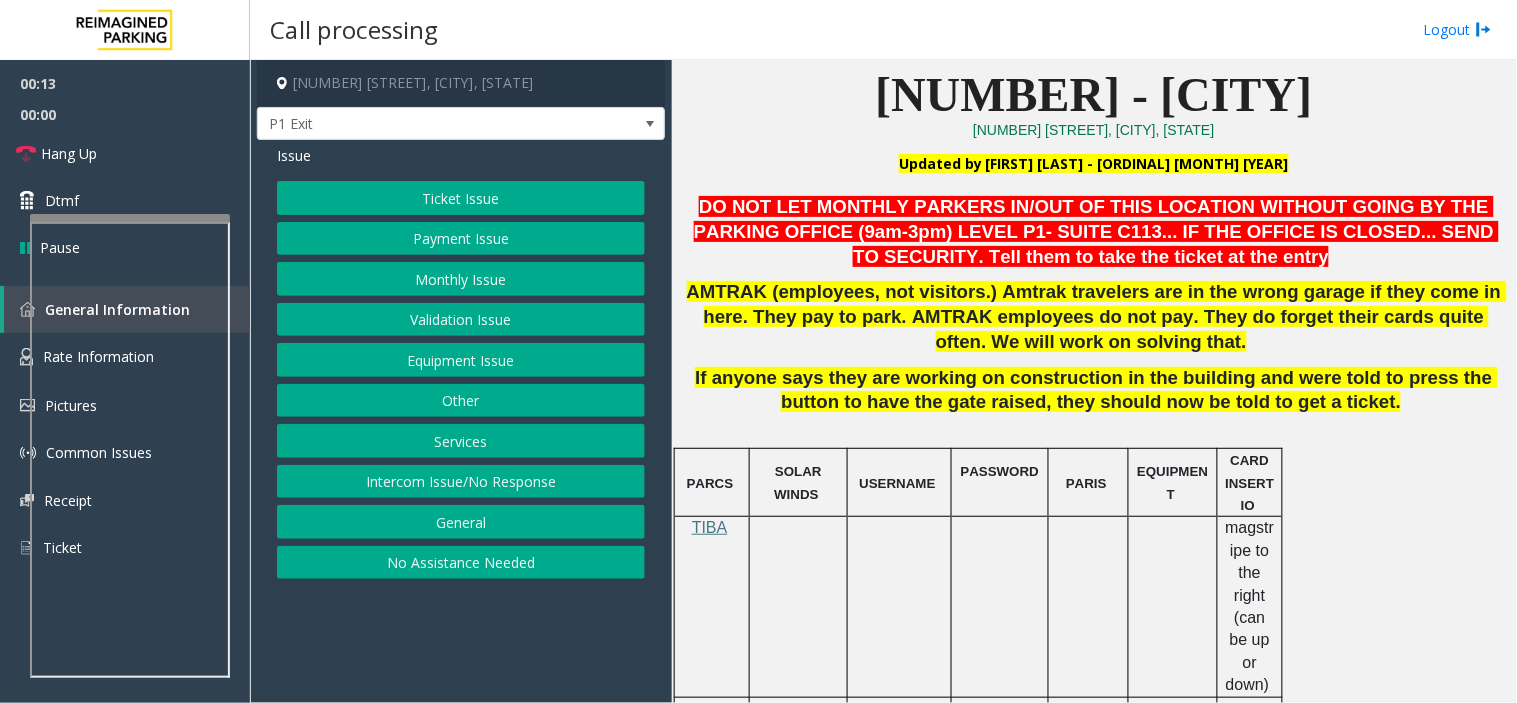 click on "AMTRAK (employees, not visitors.) Amtrak travelers are in the wrong garage if they come in here. They pay to park. AMTRAK employees do not pay. They do forget their cards quite often. We will work on solving that." 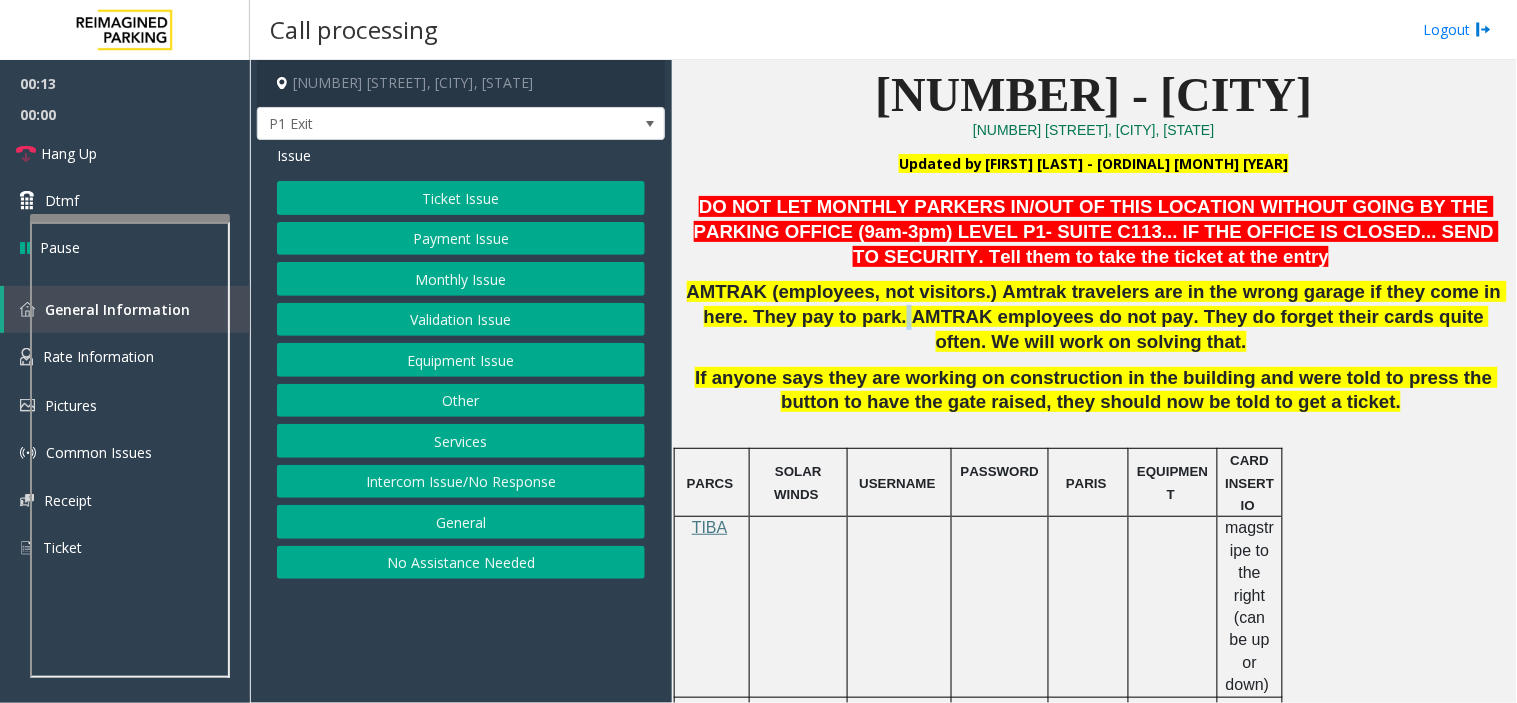 click on "AMTRAK (employees, not visitors.) Amtrak travelers are in the wrong garage if they come in here. They pay to park. AMTRAK employees do not pay. They do forget their cards quite often. We will work on solving that." 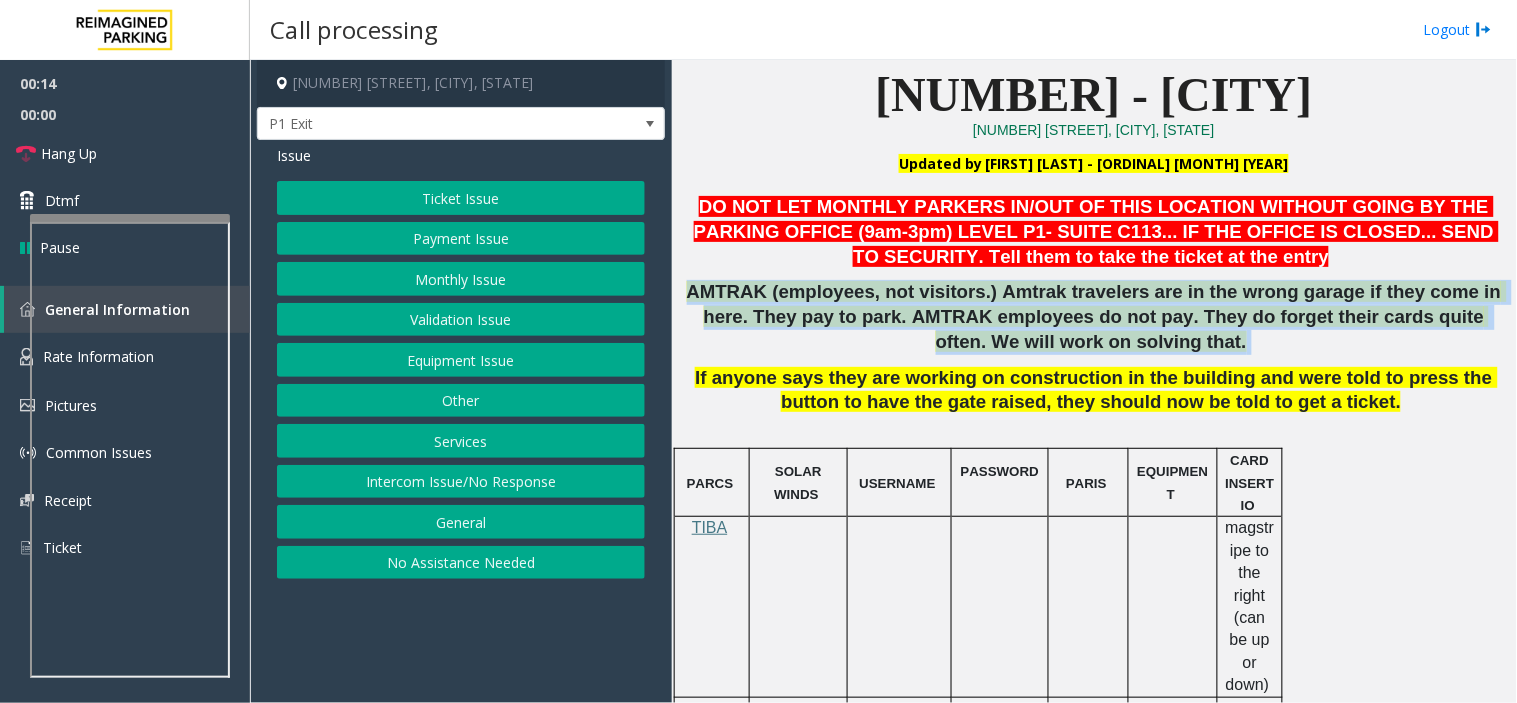 drag, startPoint x: 792, startPoint y: 307, endPoint x: 960, endPoint y: 315, distance: 168.19037 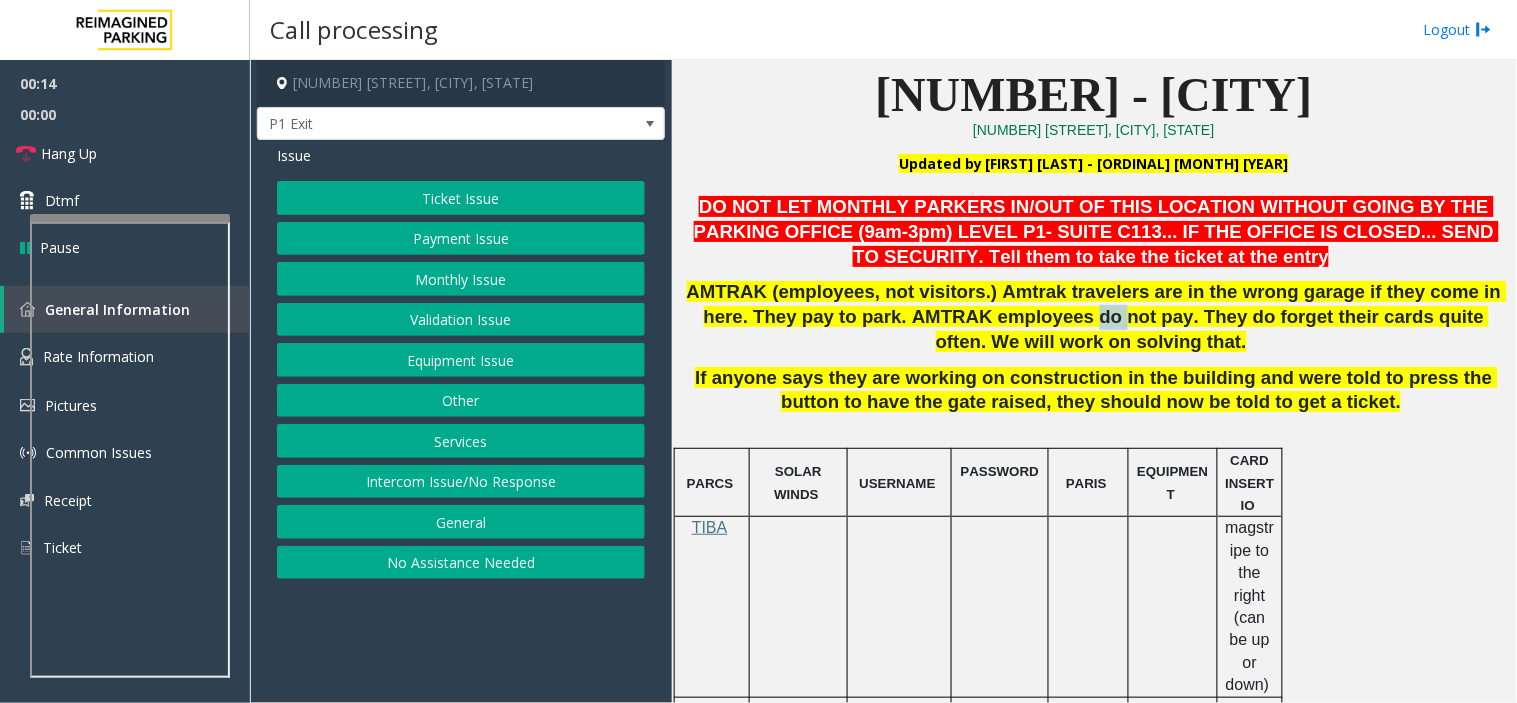 click on "AMTRAK (employees, not visitors.) Amtrak travelers are in the wrong garage if they come in here. They pay to park. AMTRAK employees do not pay. They do forget their cards quite often. We will work on solving that." 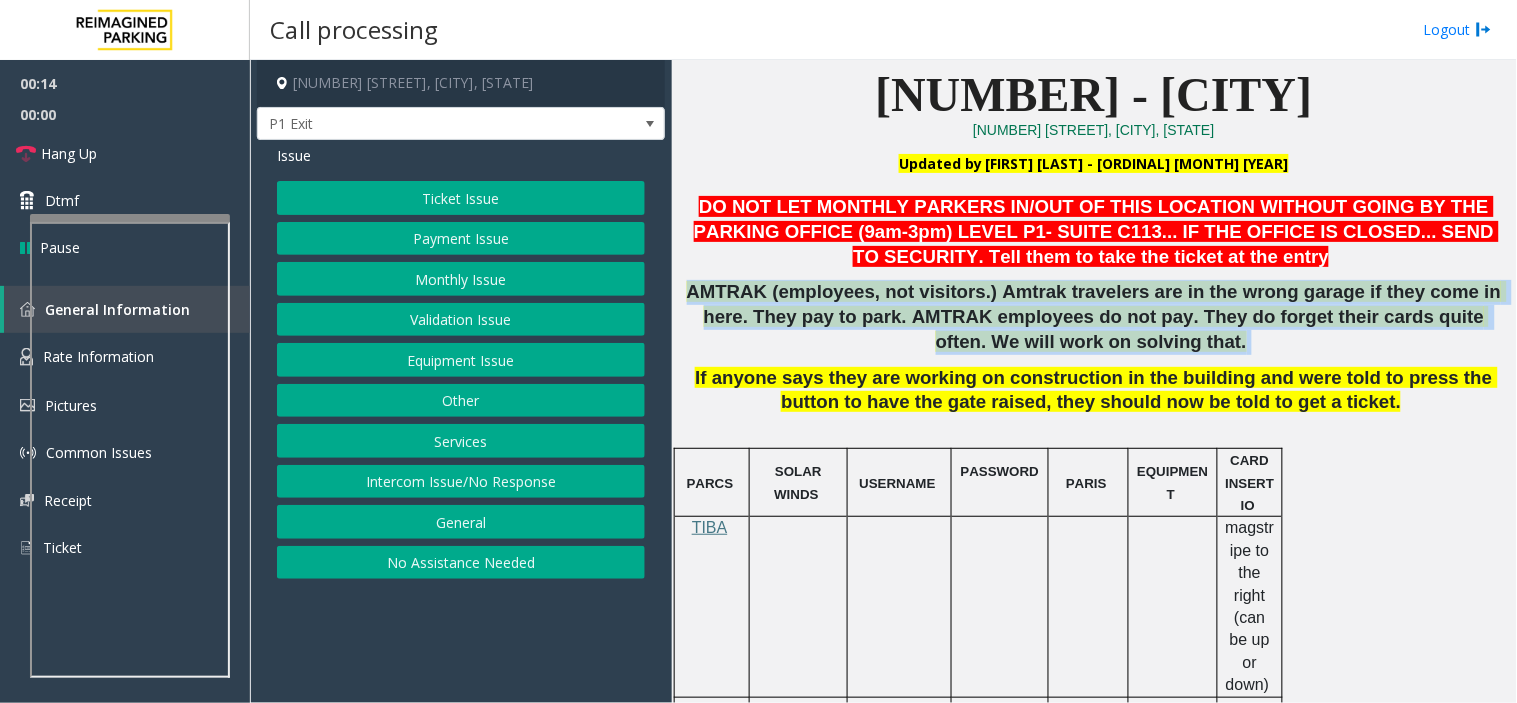 click on "AMTRAK (employees, not visitors.) Amtrak travelers are in the wrong garage if they come in here. They pay to park. AMTRAK employees do not pay. They do forget their cards quite often. We will work on solving that." 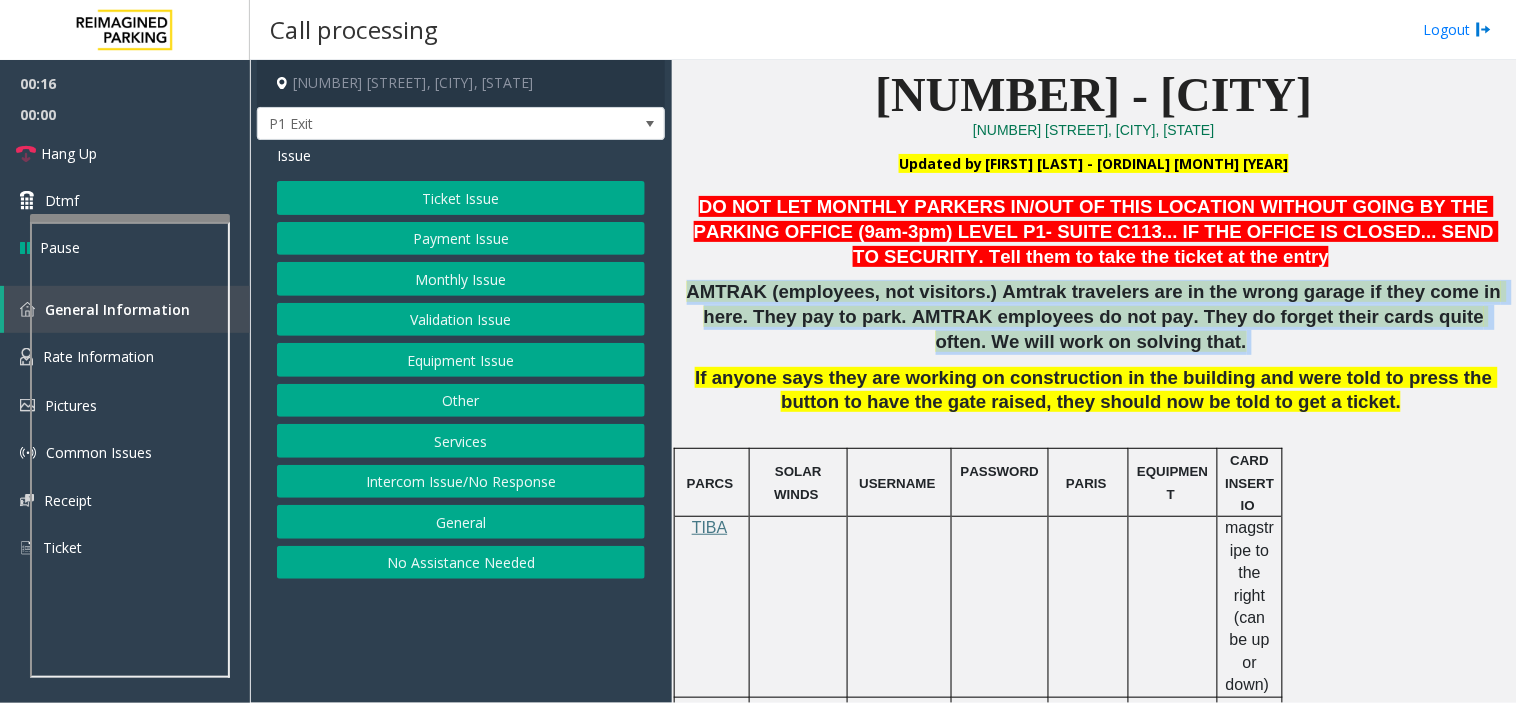 click on "AMTRAK (employees, not visitors.) Amtrak travelers are in the wrong garage if they come in here. They pay to park. AMTRAK employees do not pay. They do forget their cards quite often. We will work on solving that." 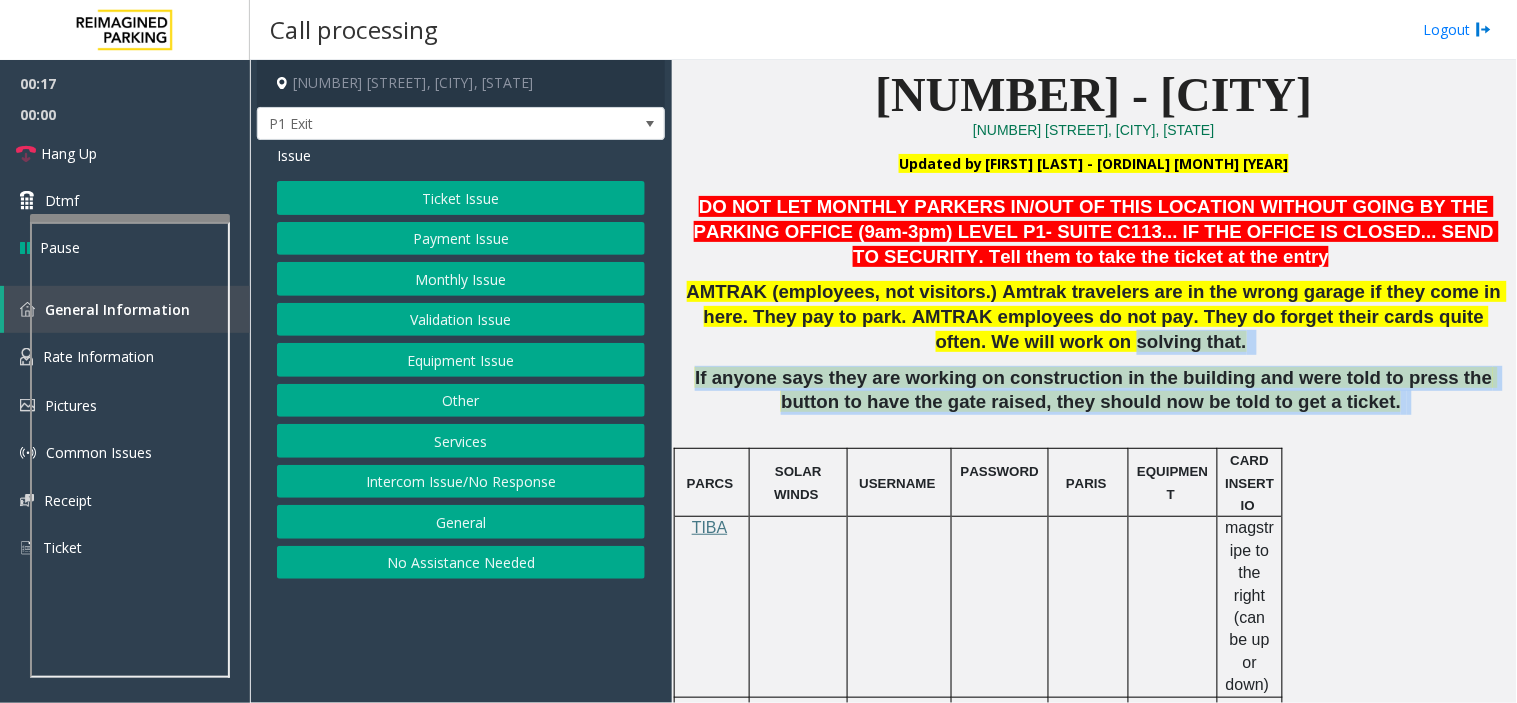 drag, startPoint x: 827, startPoint y: 331, endPoint x: 1403, endPoint y: 413, distance: 581.80756 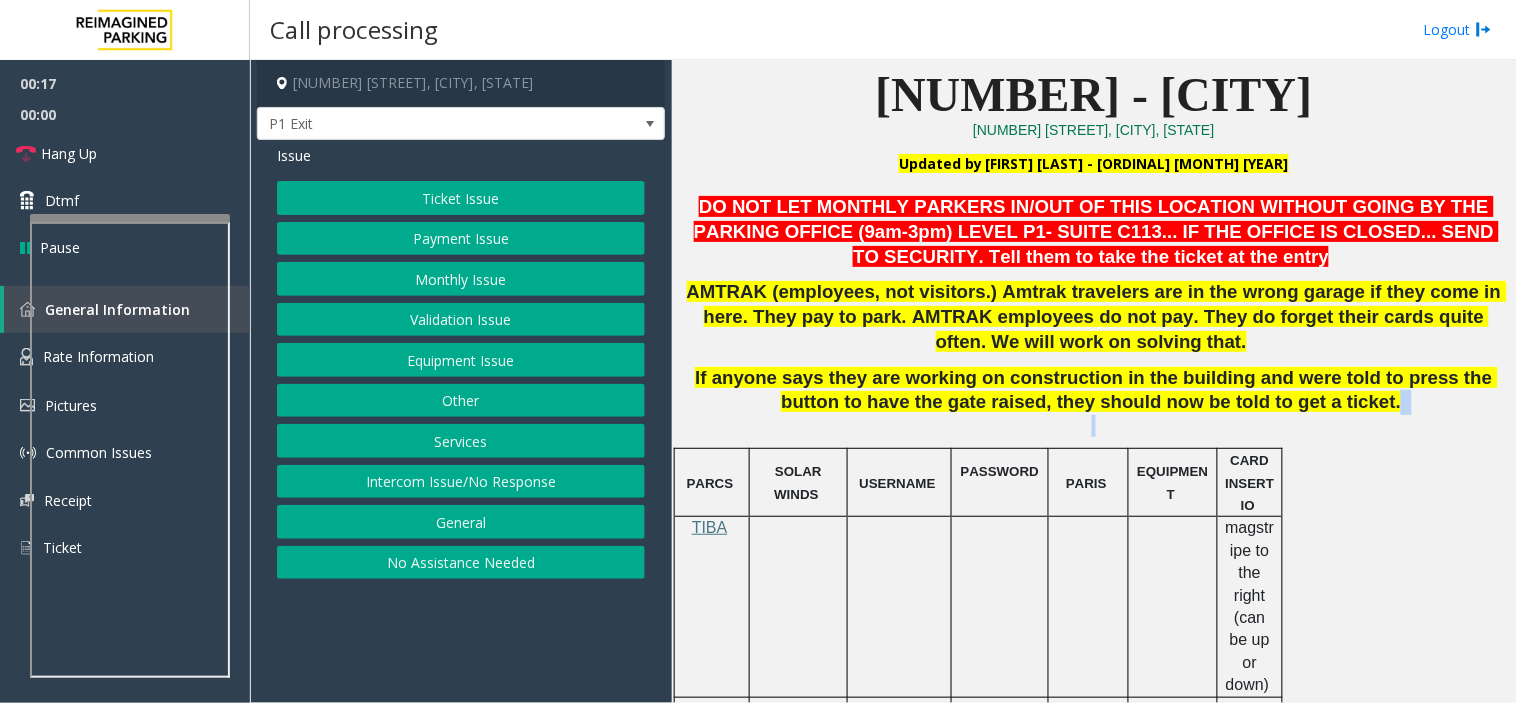 click on "If anyone says they are working on construction in the building and were told to press the button to have the gate raised, they should now be told to get a ticket." 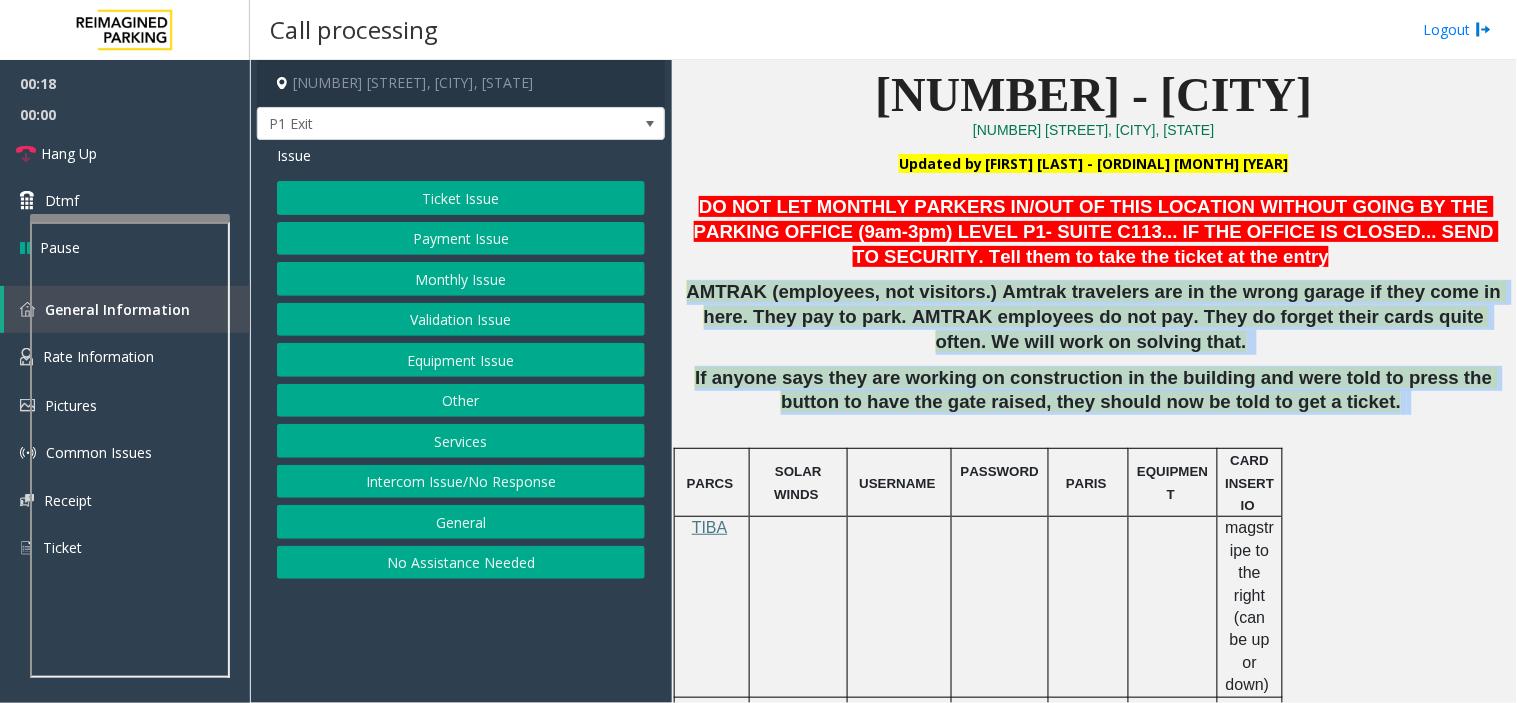 drag, startPoint x: 1403, startPoint y: 413, endPoint x: 1191, endPoint y: 338, distance: 224.87552 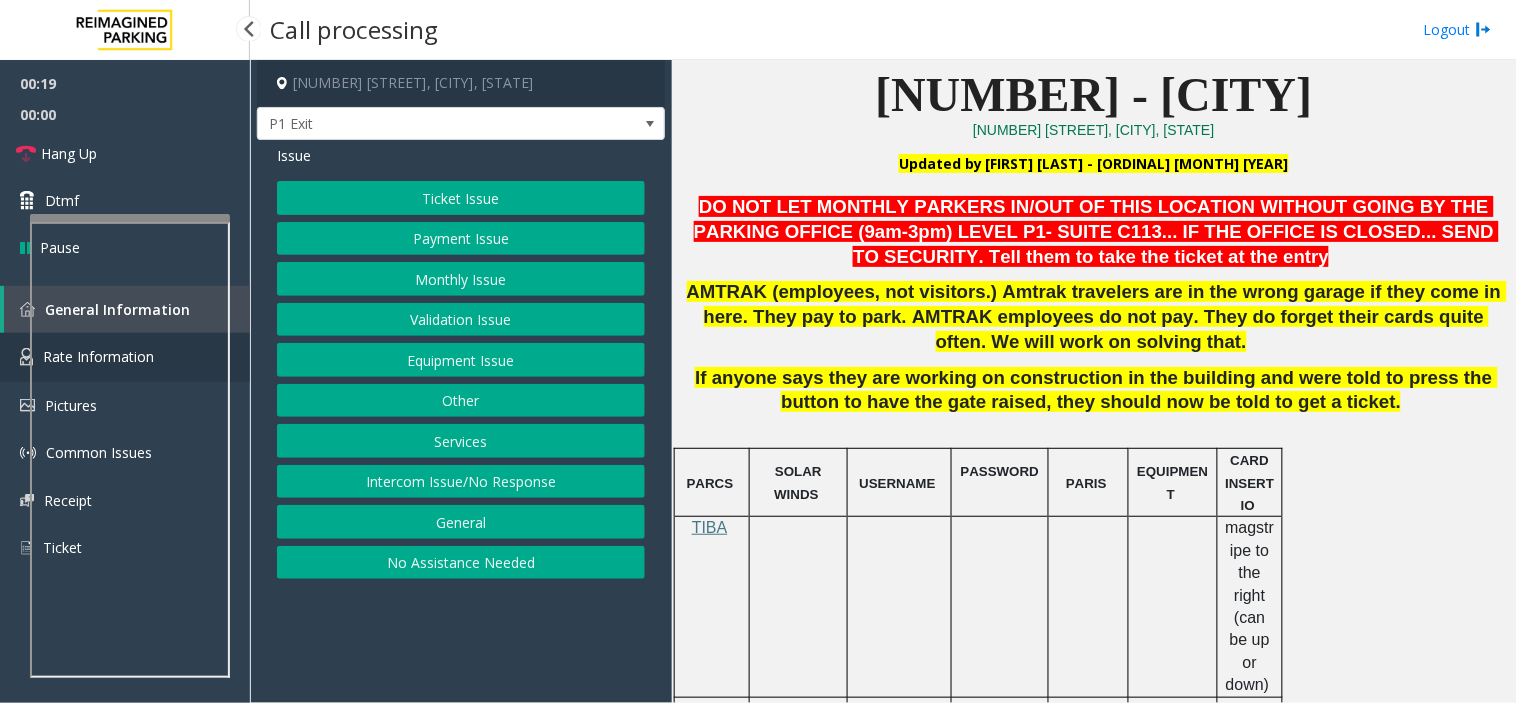 click on "Rate Information" at bounding box center [125, 357] 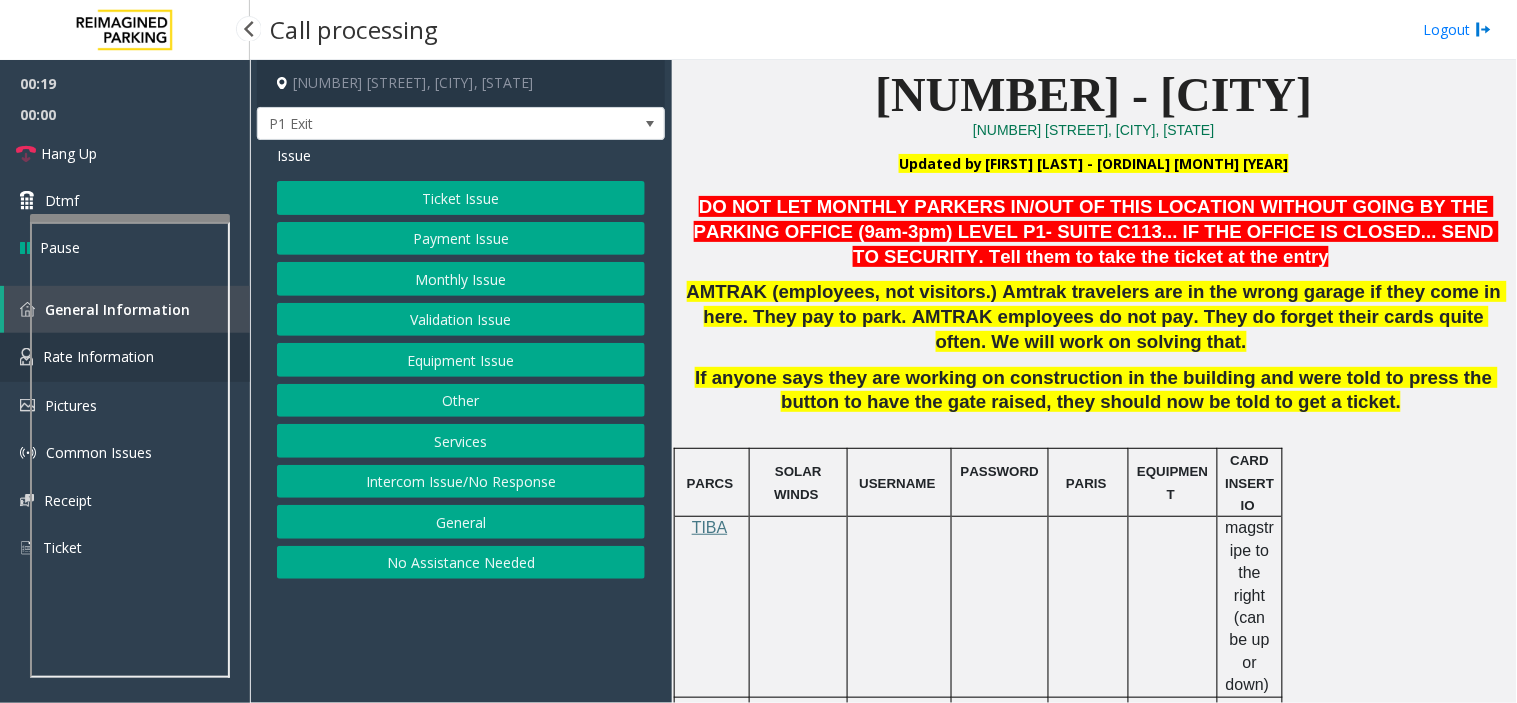 scroll, scrollTop: 0, scrollLeft: 0, axis: both 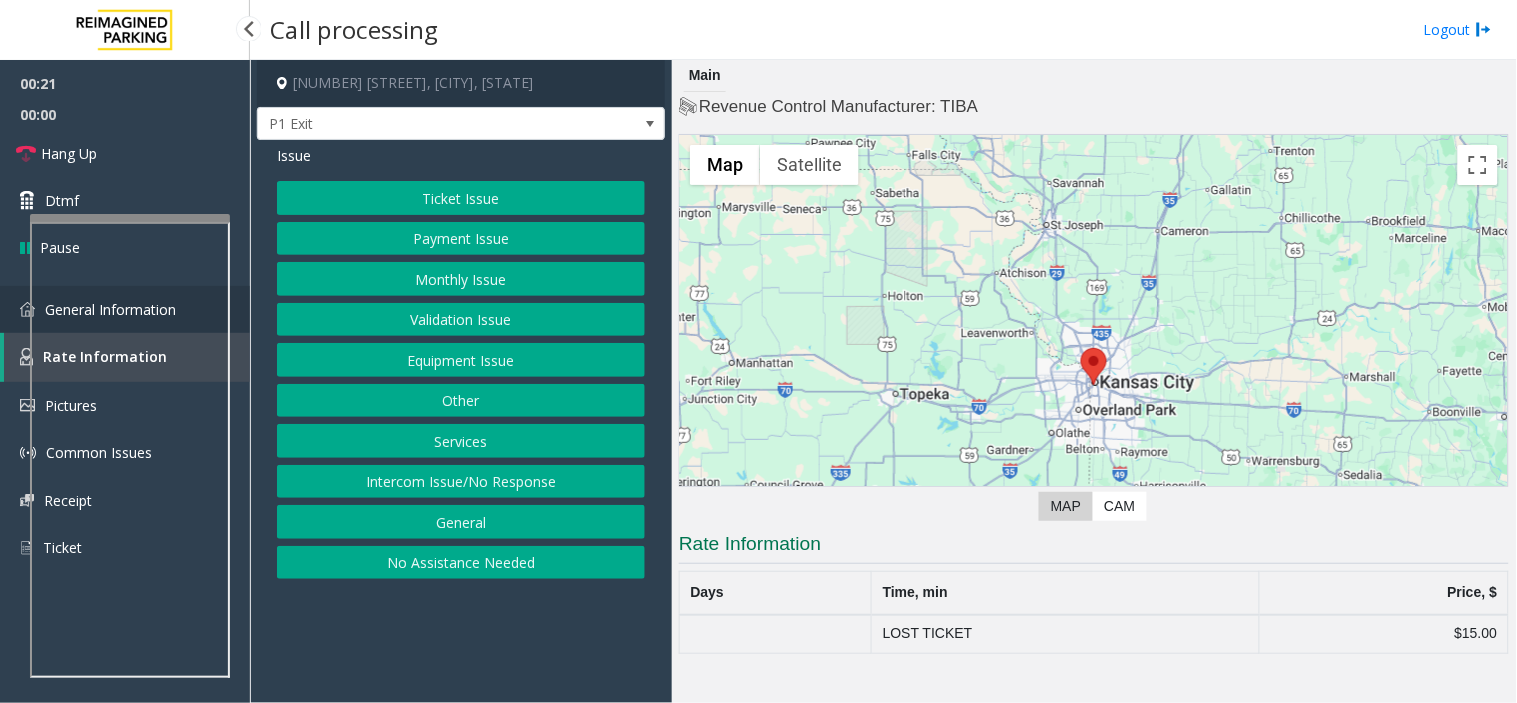 click on "General Information" at bounding box center [125, 309] 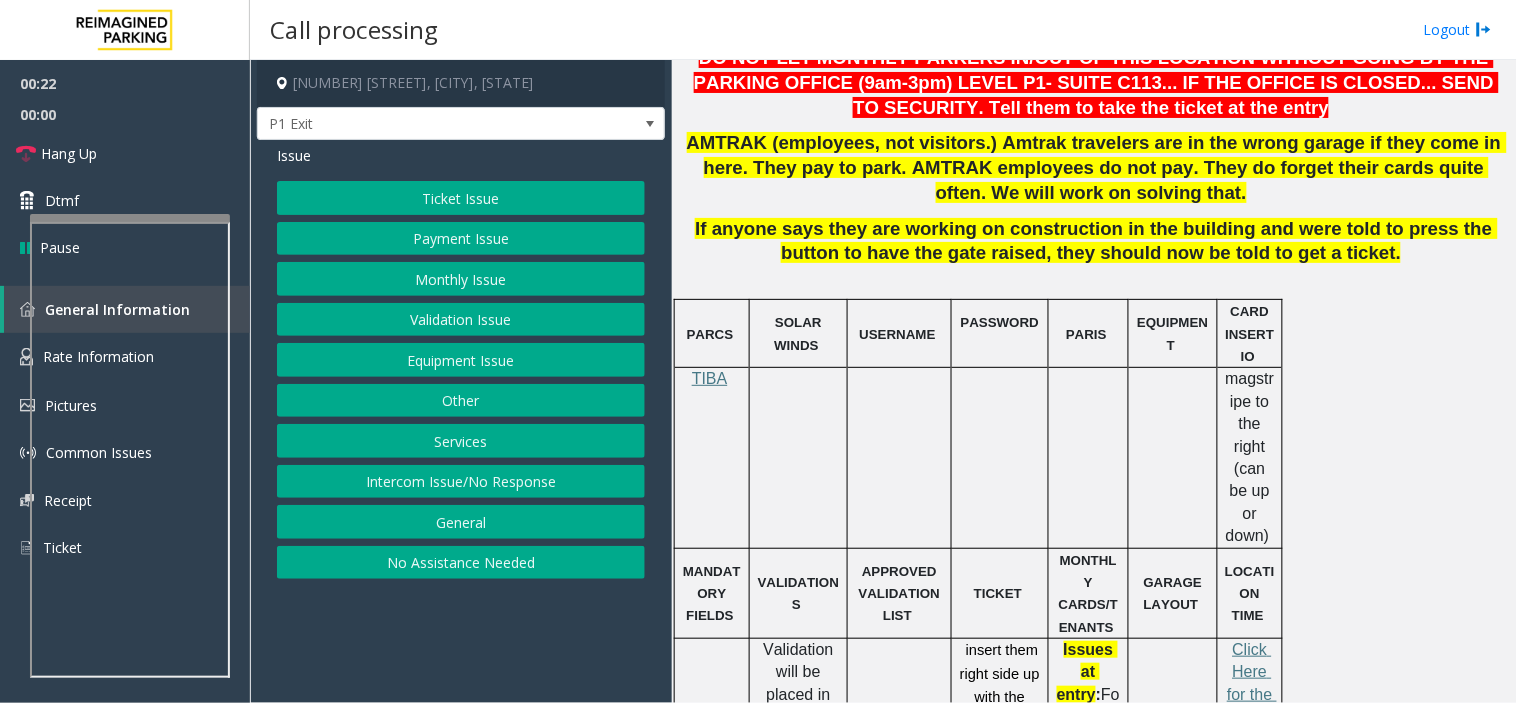 scroll, scrollTop: 666, scrollLeft: 0, axis: vertical 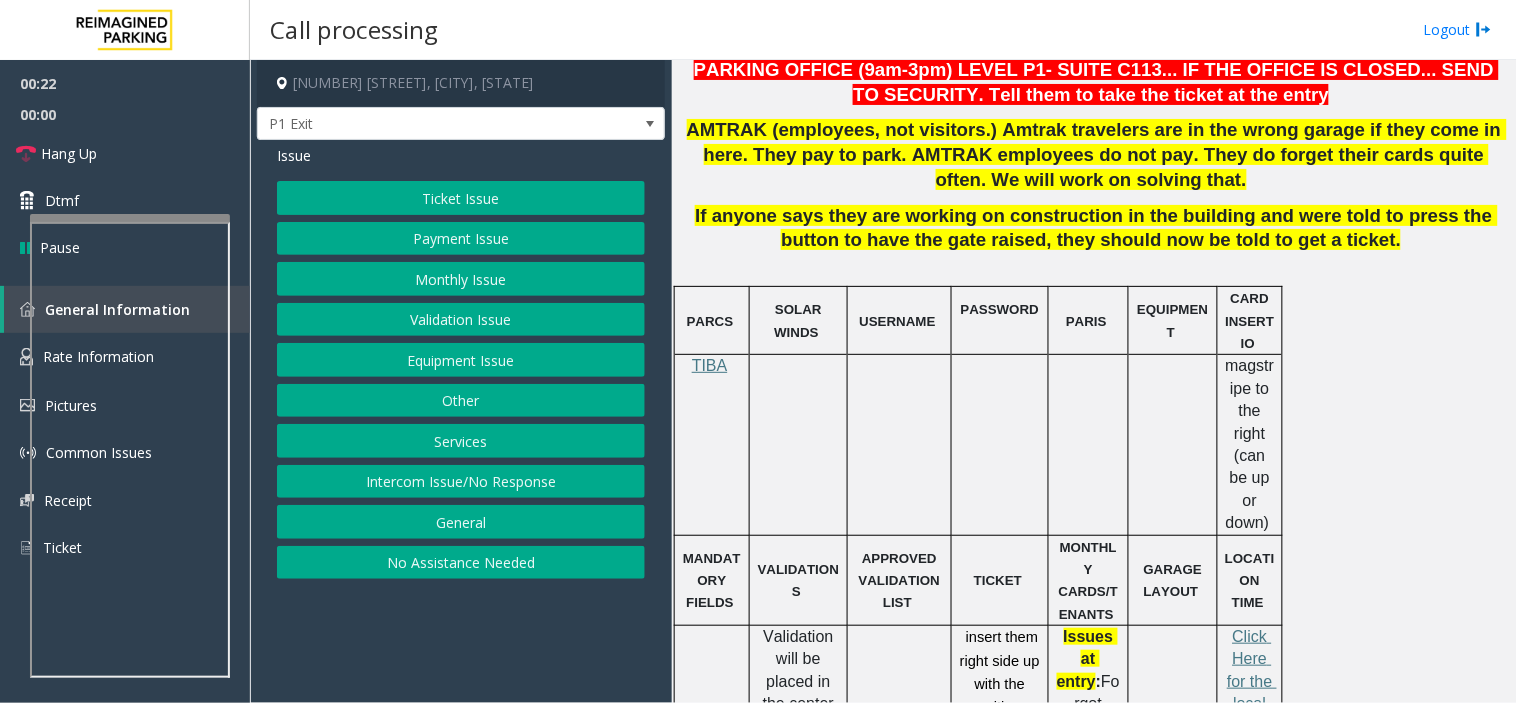 click on "AMTRAK (employees, not visitors.) Amtrak travelers are in the wrong garage if they come in here. They pay to park. AMTRAK employees do not pay. They do forget their cards quite often. We will work on solving that." 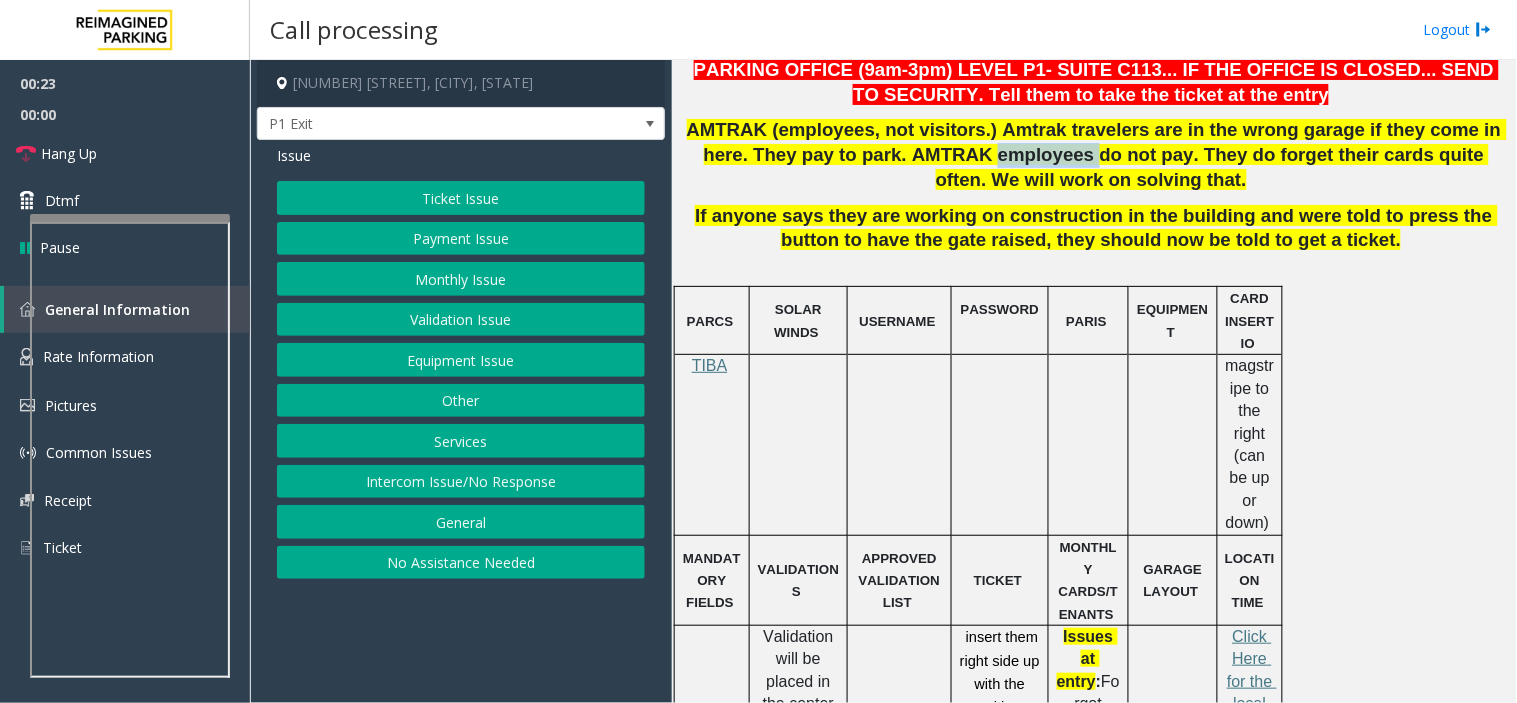 click on "AMTRAK (employees, not visitors.) Amtrak travelers are in the wrong garage if they come in here. They pay to park. AMTRAK employees do not pay. They do forget their cards quite often. We will work on solving that." 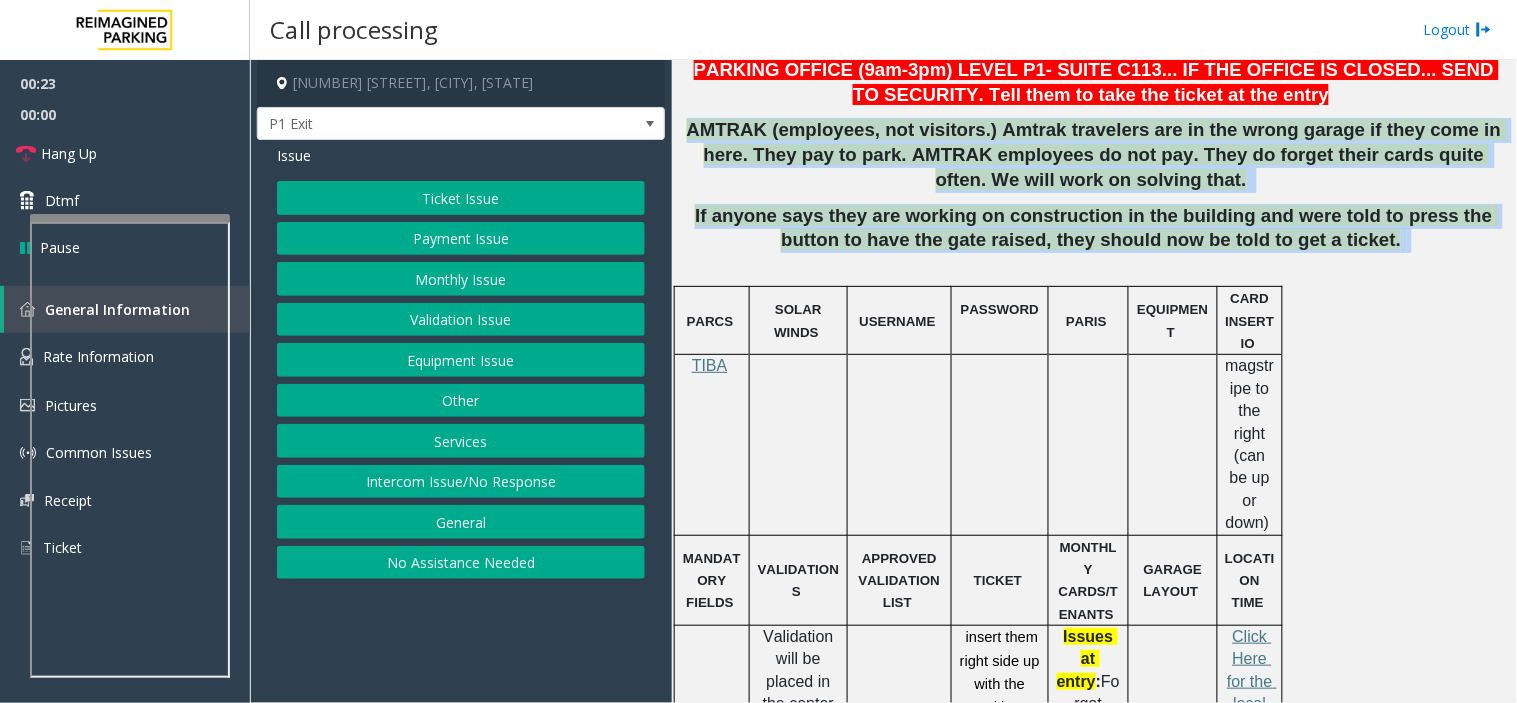 drag, startPoint x: 1000, startPoint y: 227, endPoint x: 1066, endPoint y: 252, distance: 70.5762 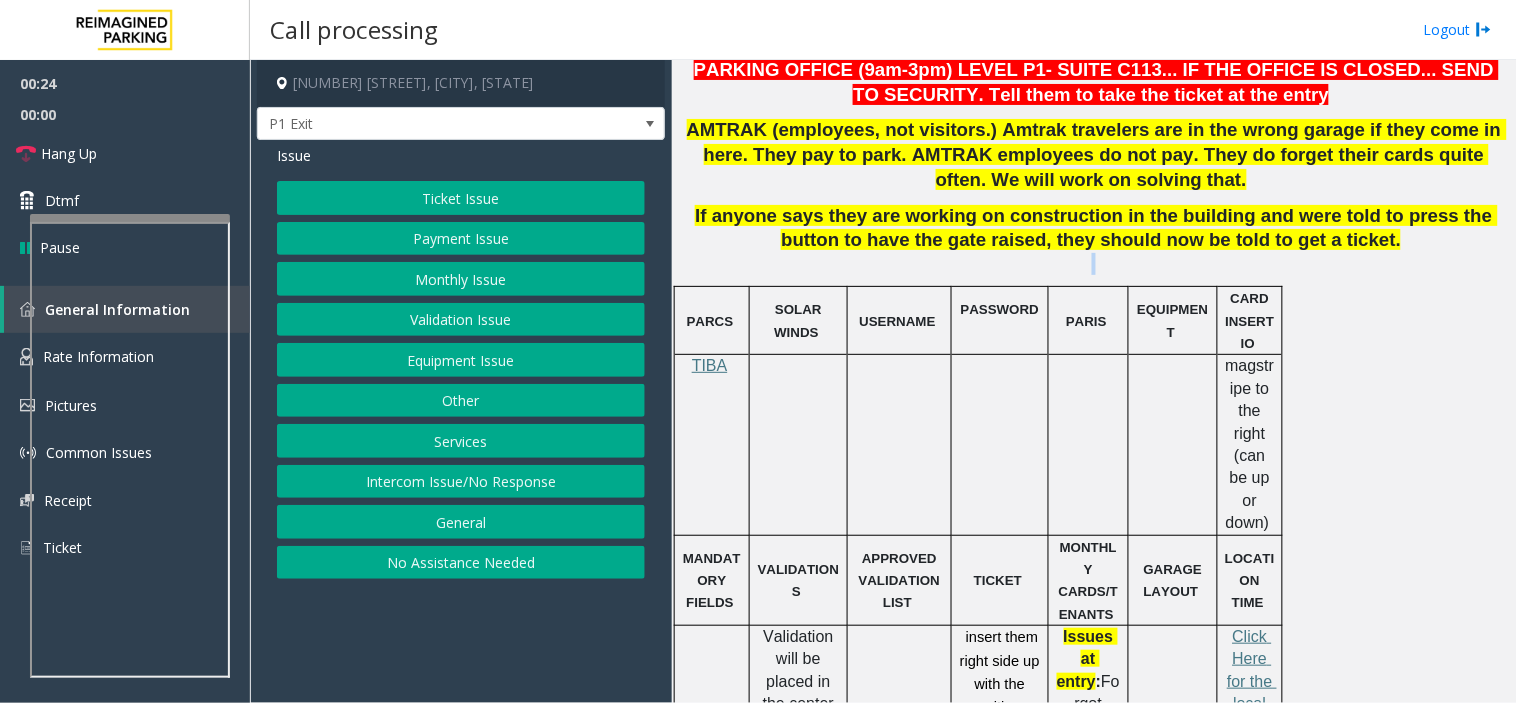 click on "If anyone says they are working on construction in the building and were told to press the button to have the gate raised, they should now be told to get a ticket." 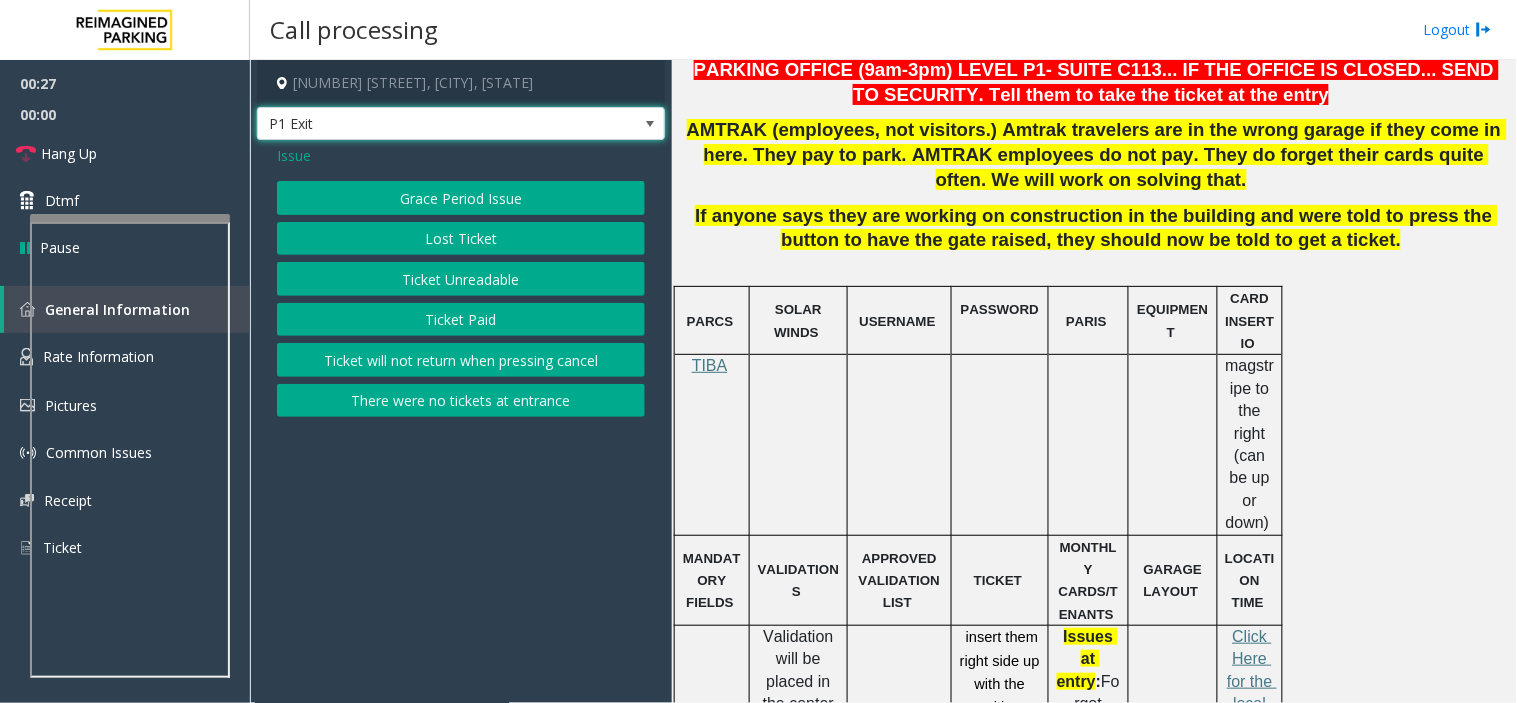 click on "P1 Exit" at bounding box center [420, 124] 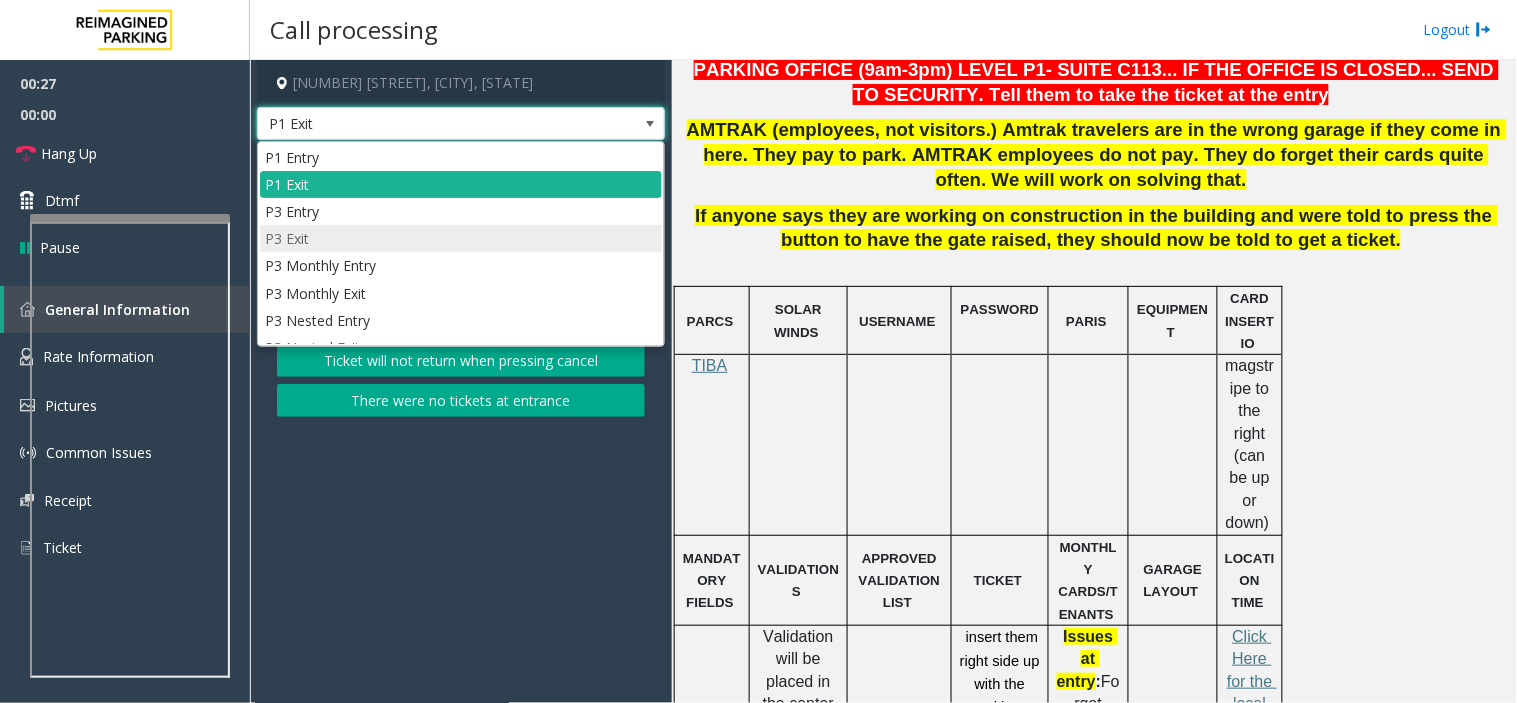 click on "P1 Entry P1 Exit P3 Entry P3 Exit P3 Monthly Entry P3 Monthly Exit P3 Nested Entry P3 Nested Exit 2 Pershing" at bounding box center [461, 266] 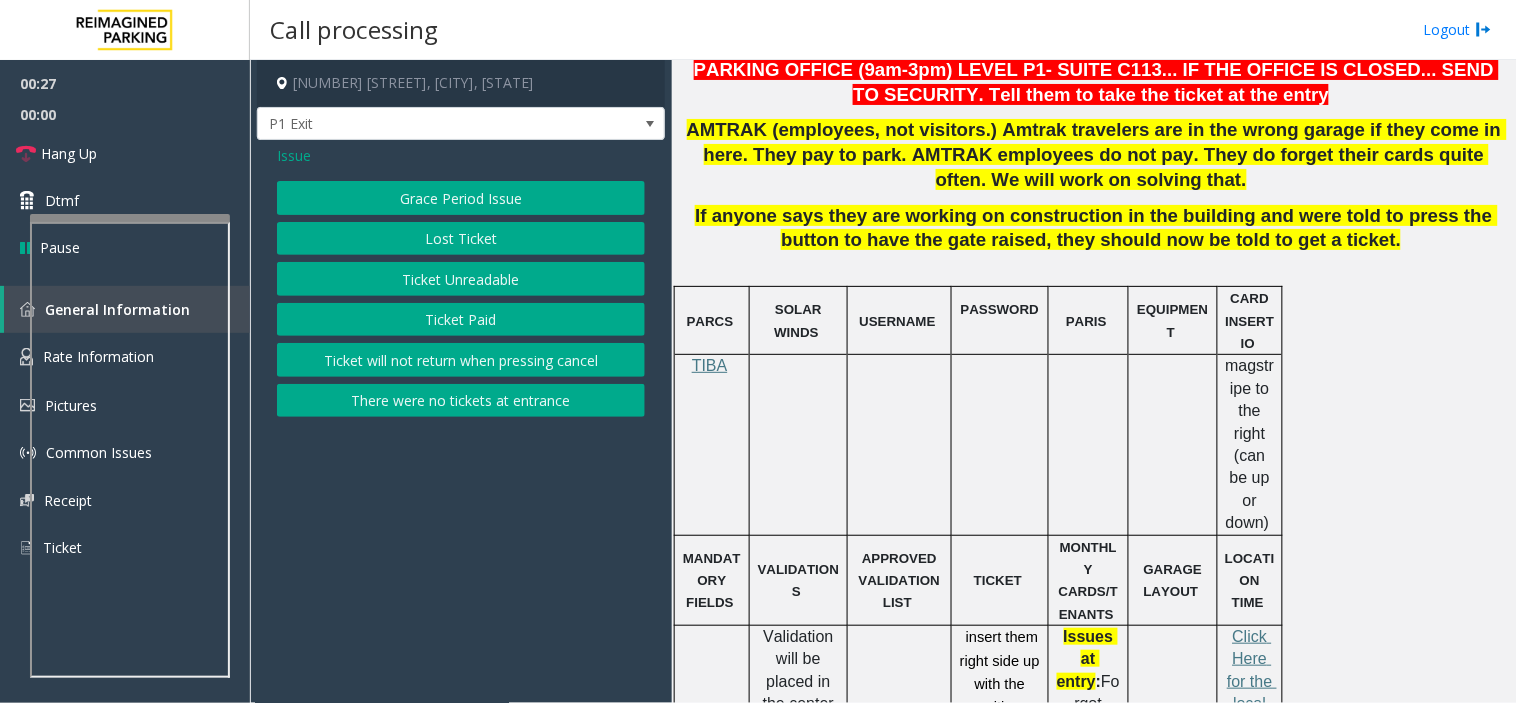 click on "There were no tickets at entrance" 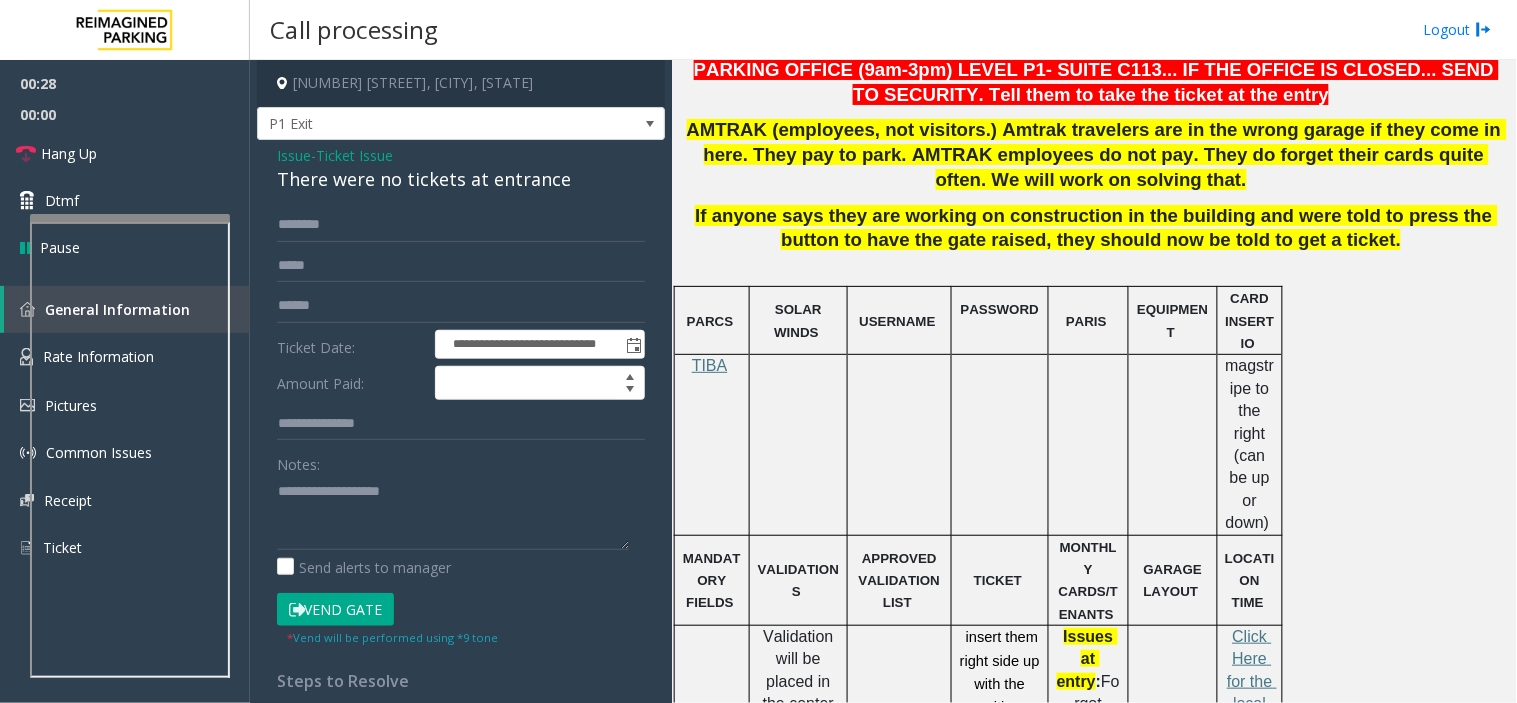 click on "Issue" 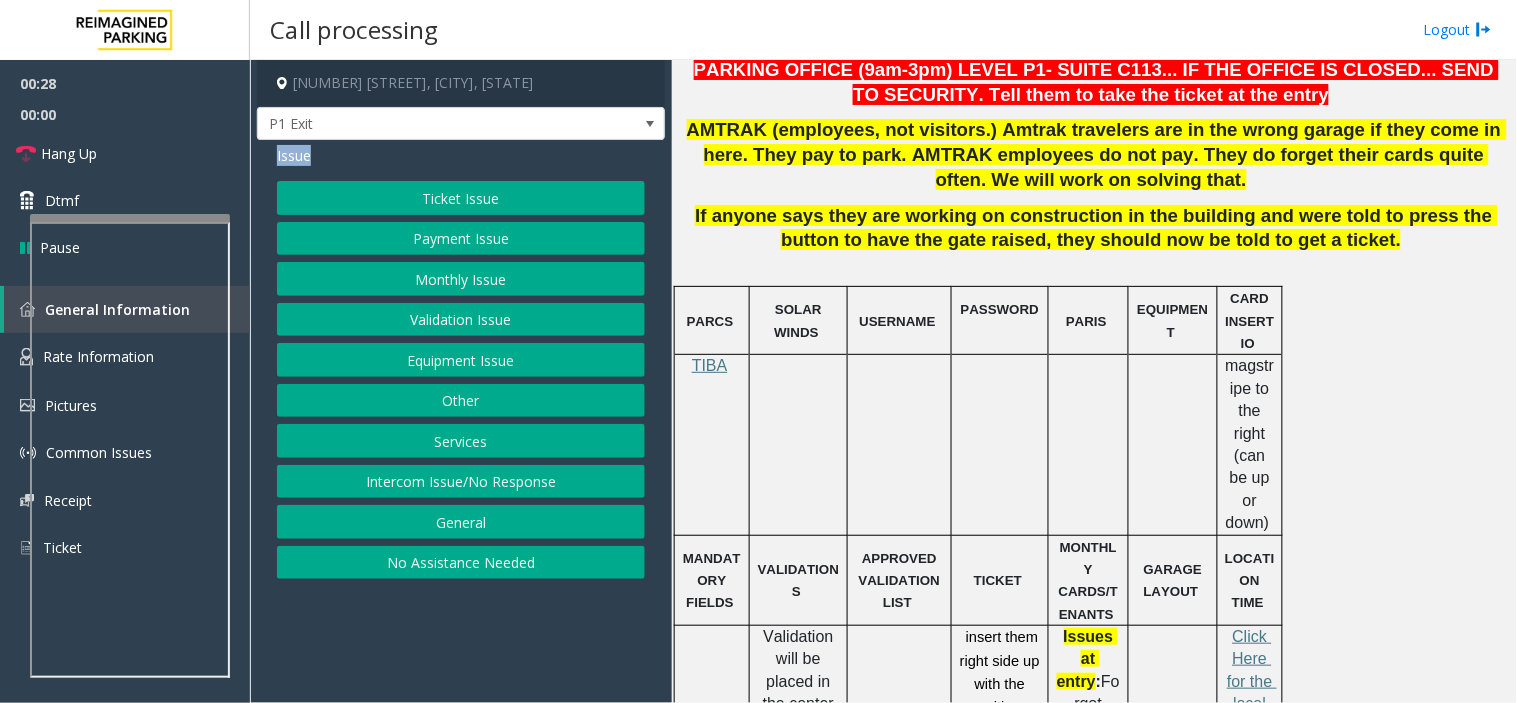 click on "Issue" 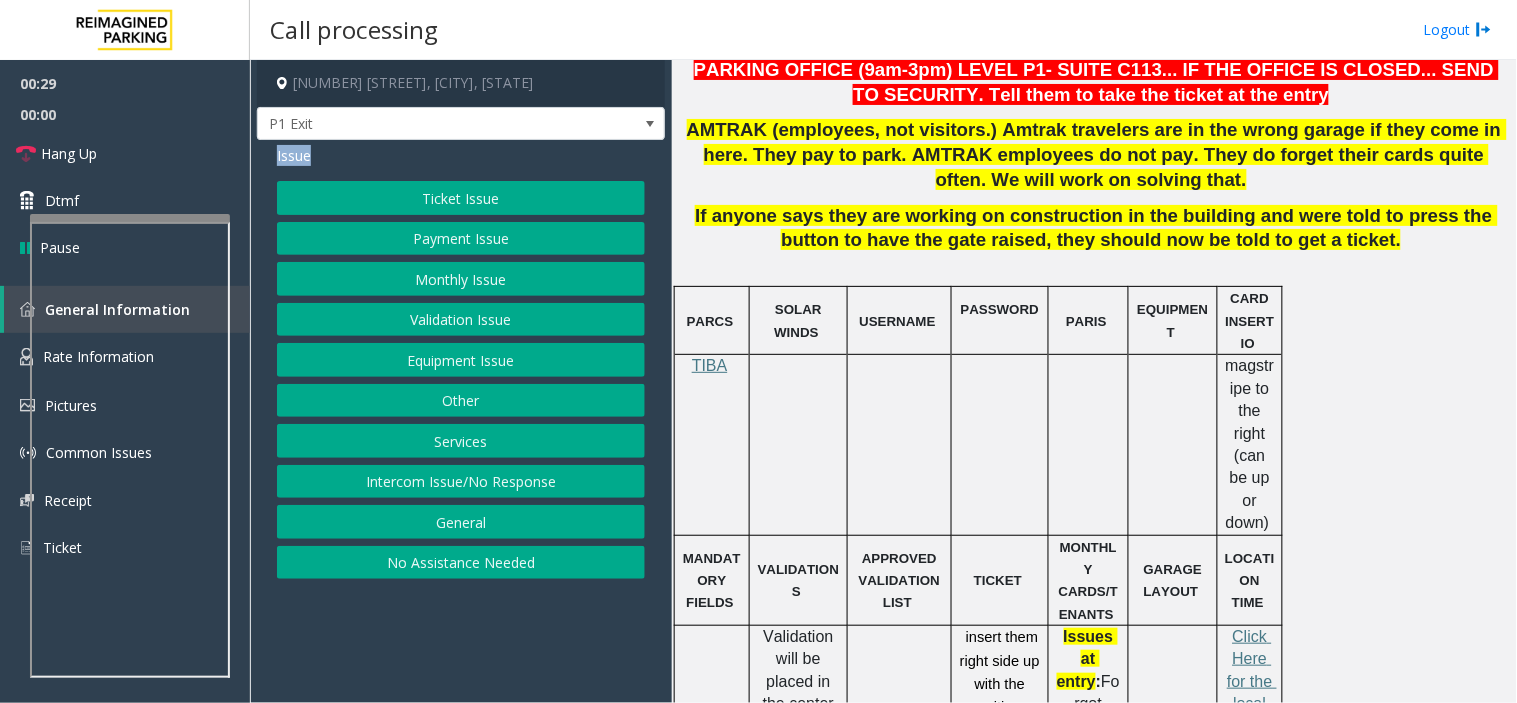 click on "Payment Issue" 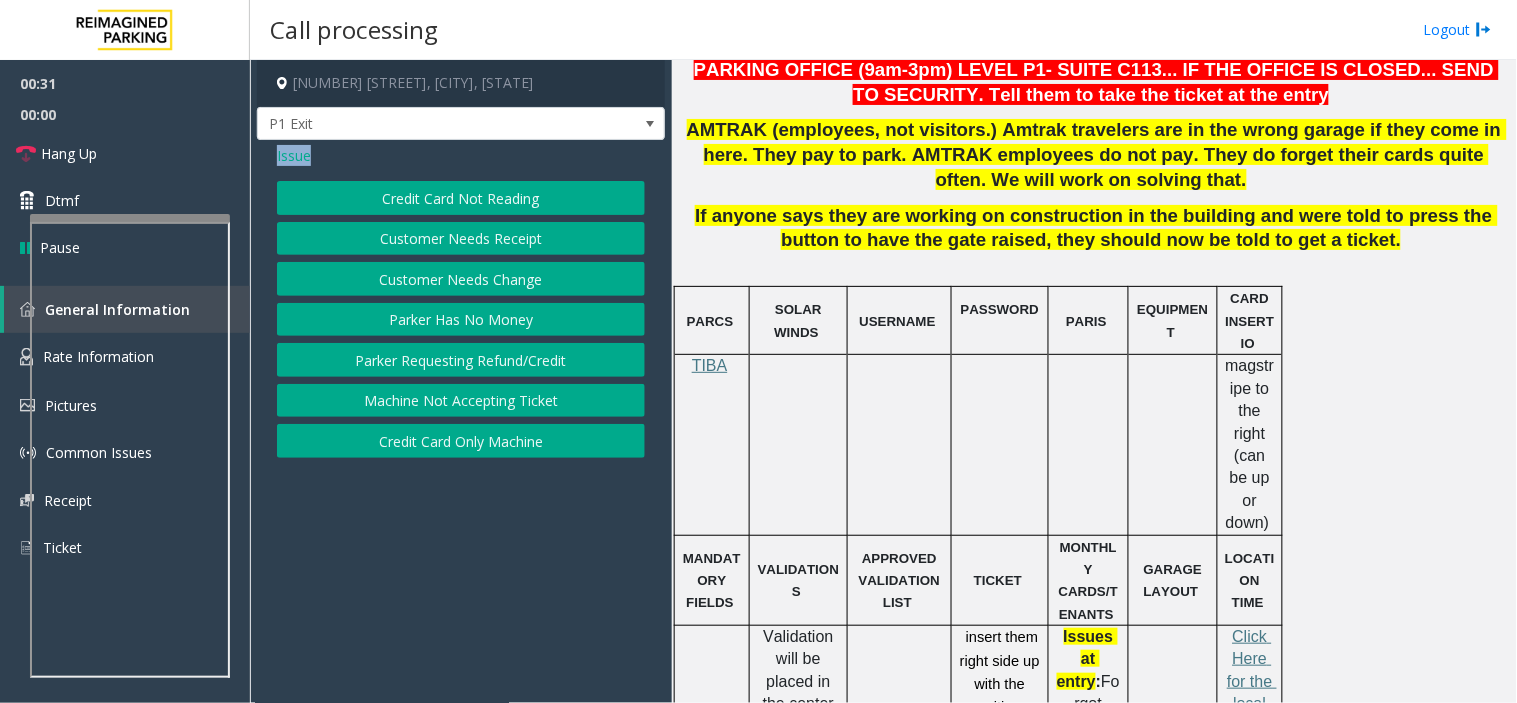 click on "Credit Card Only Machine" 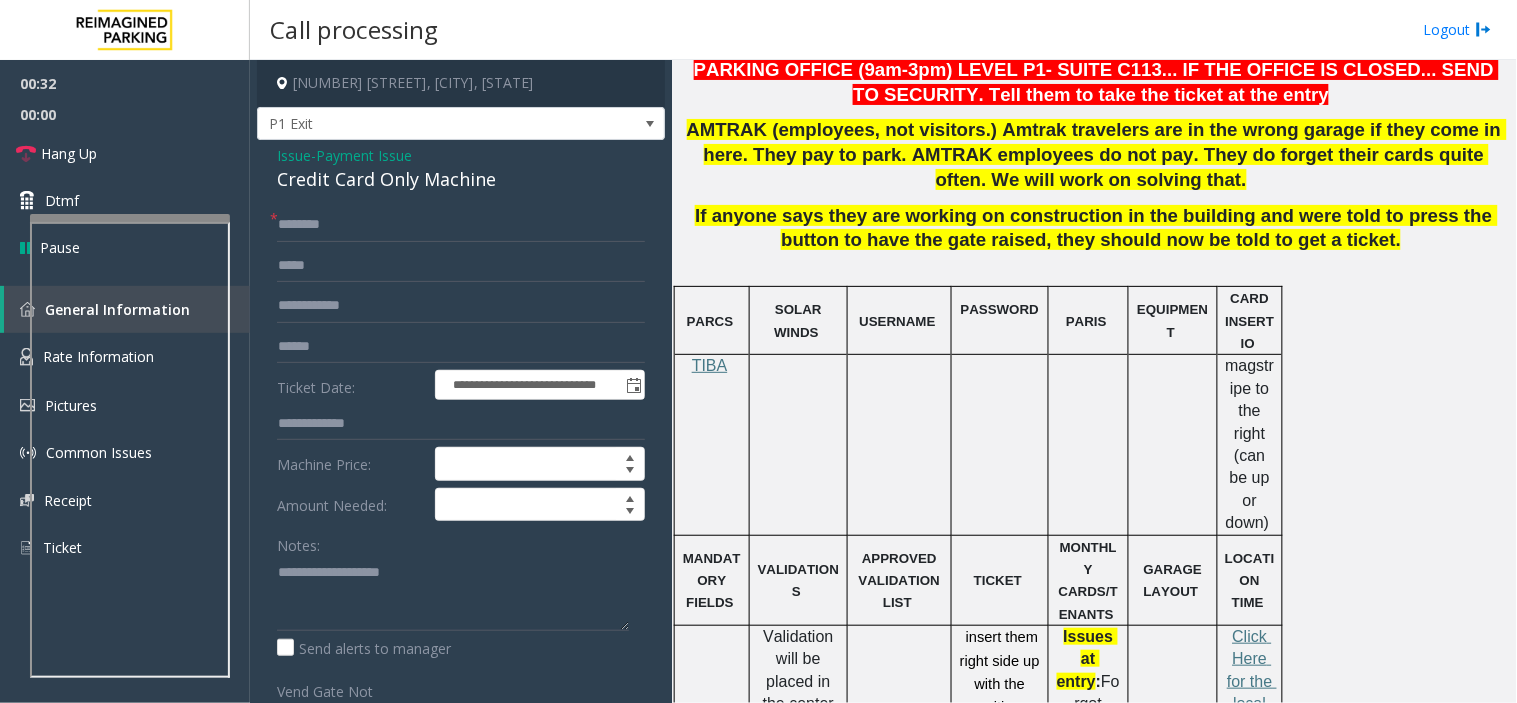 click on "Payment Issue" 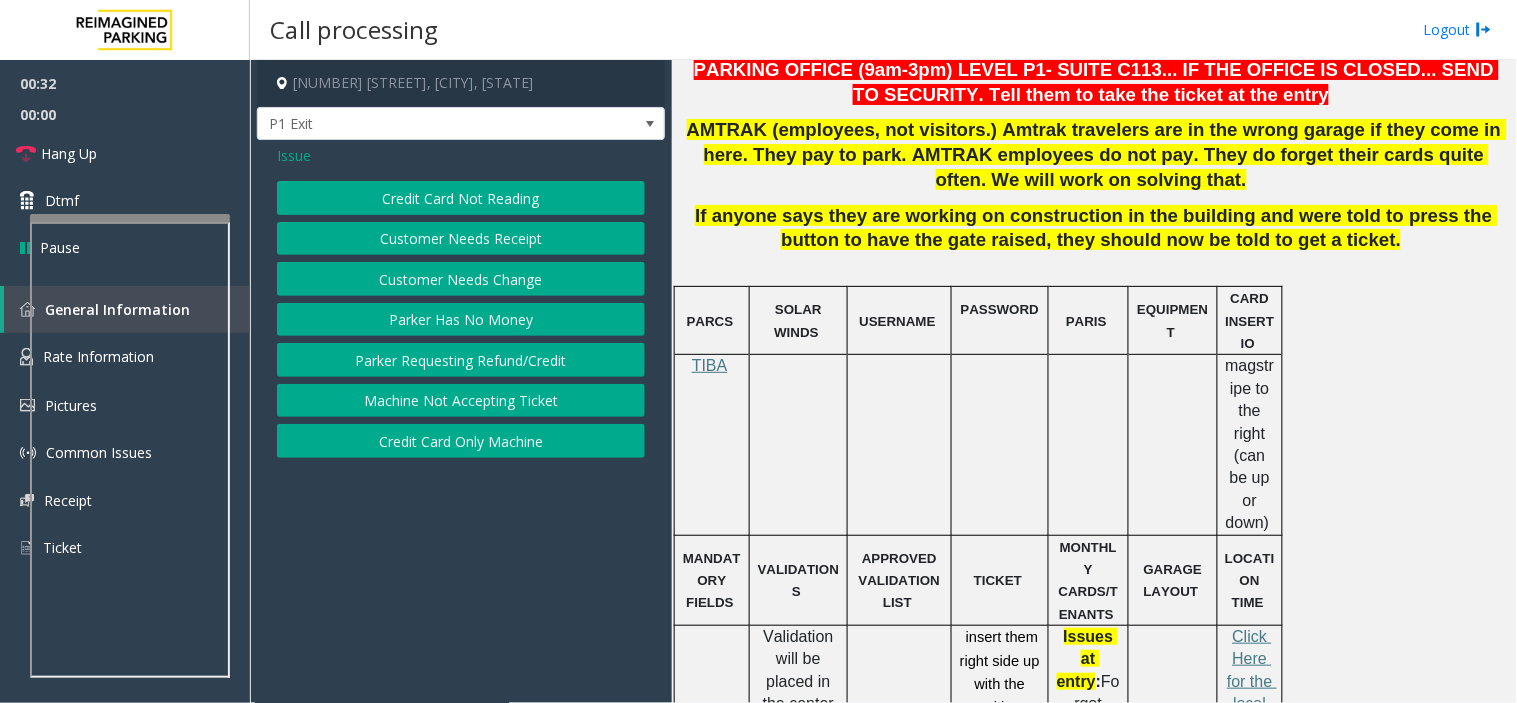click on "Credit Card Only Machine" 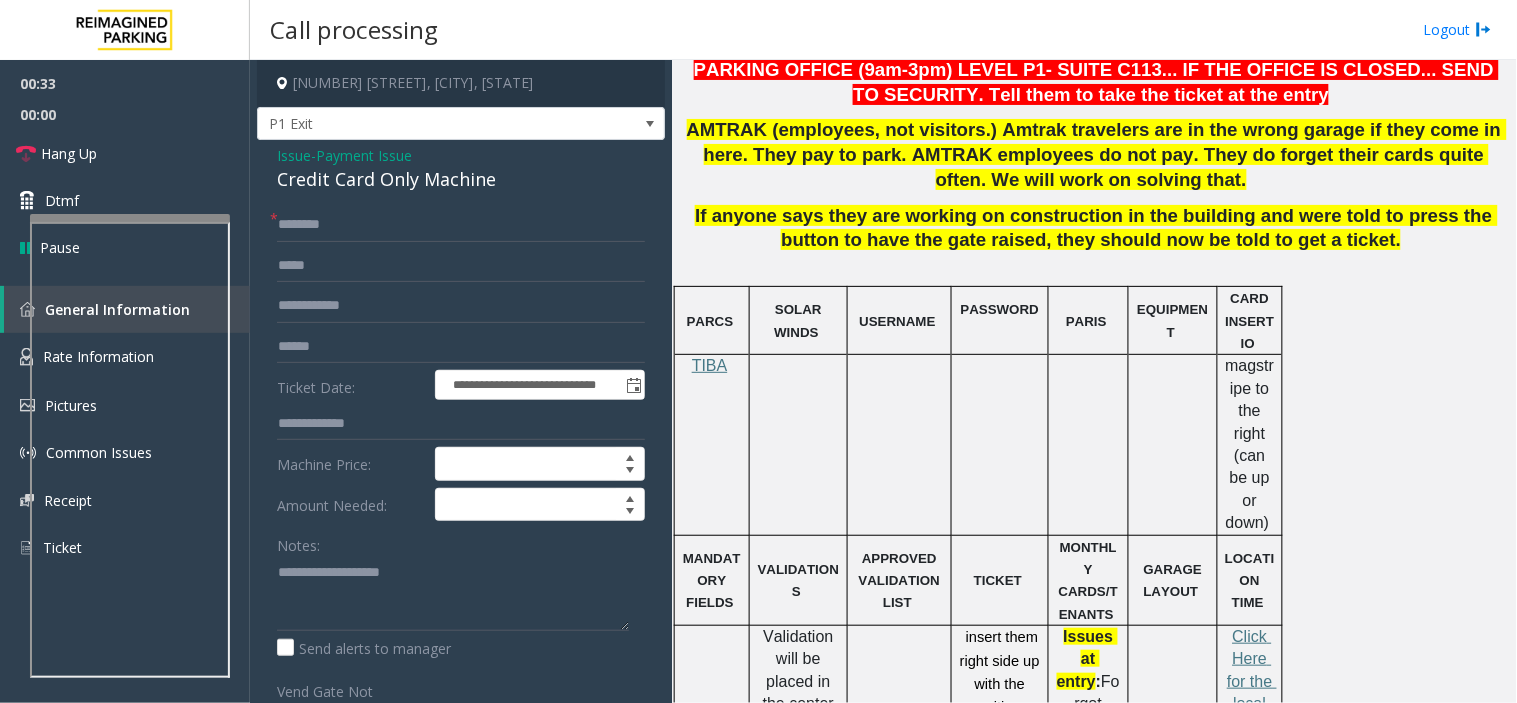 click on "Credit Card Only Machine" 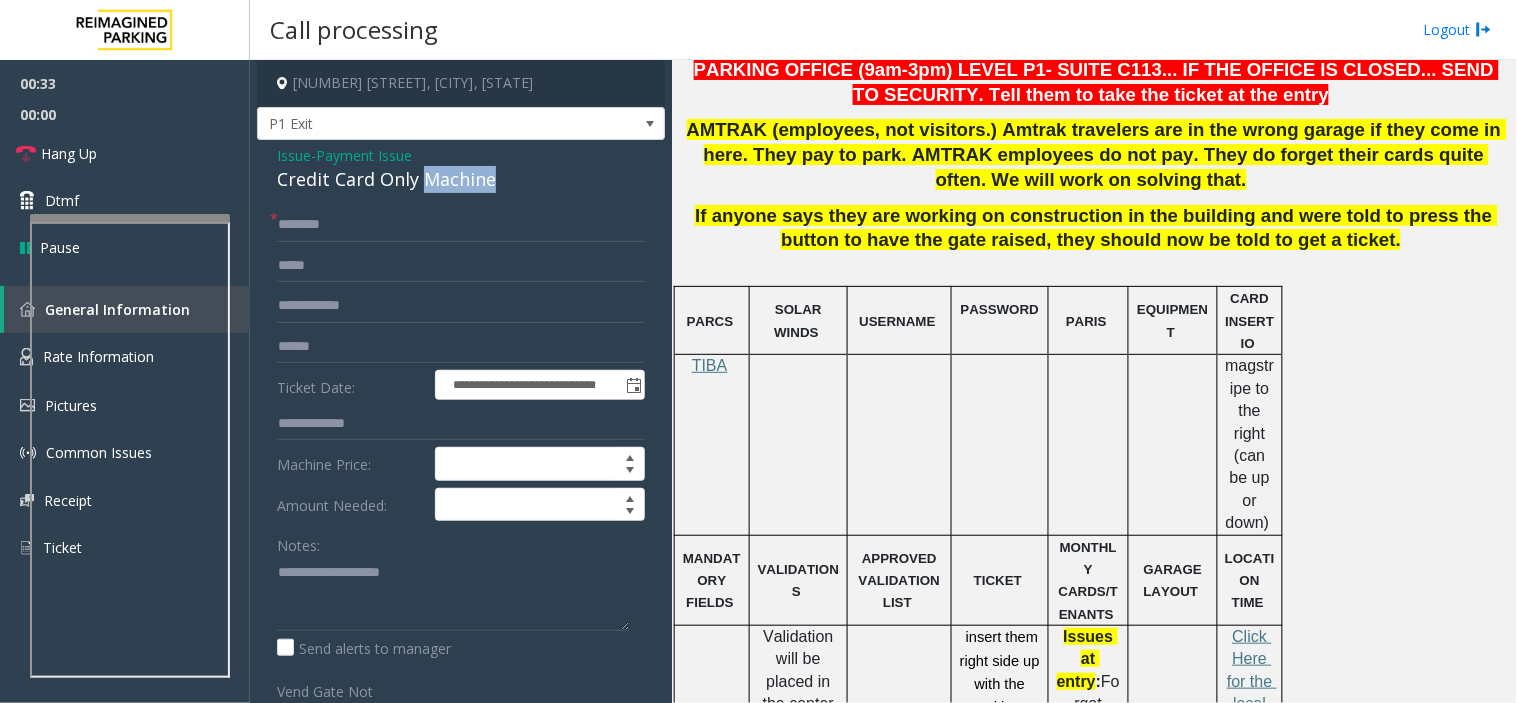 click on "Credit Card Only Machine" 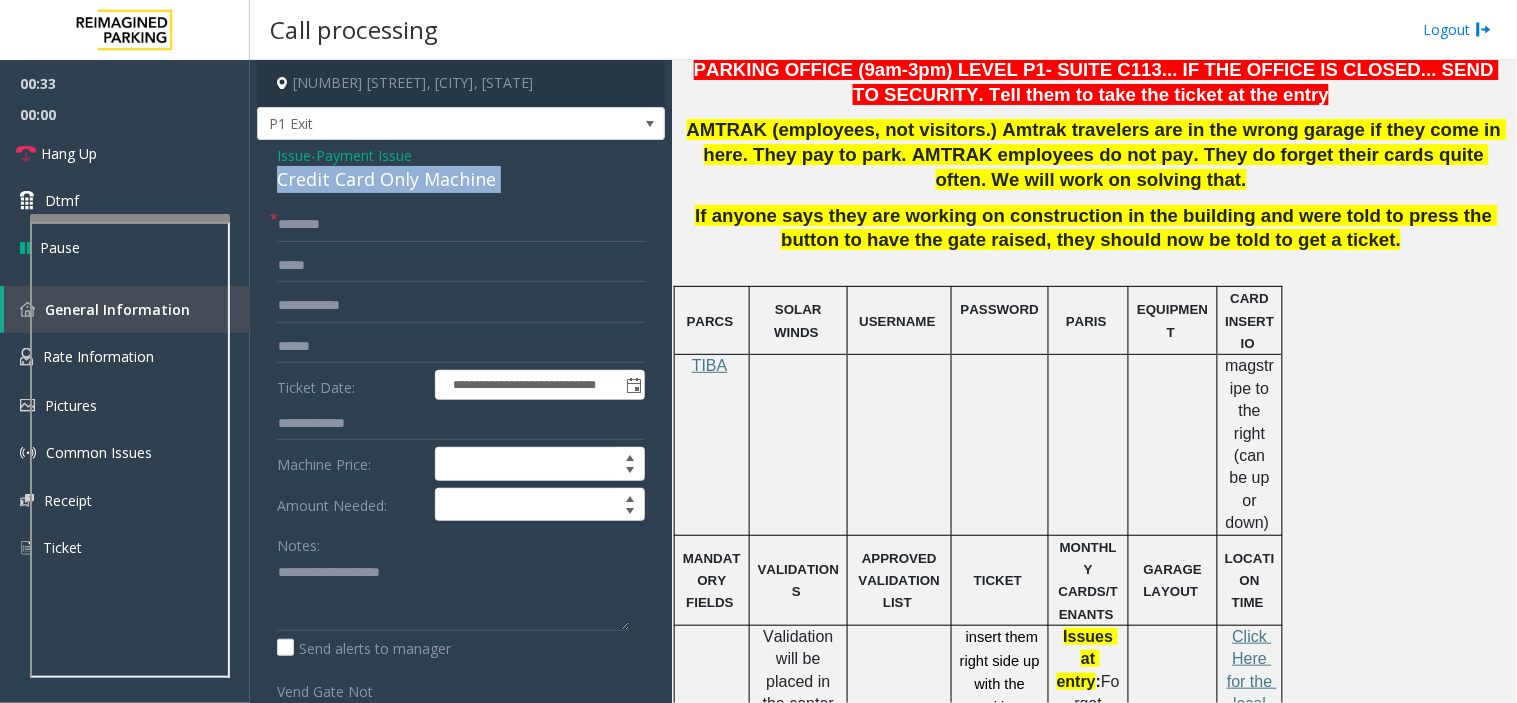 click on "Credit Card Only Machine" 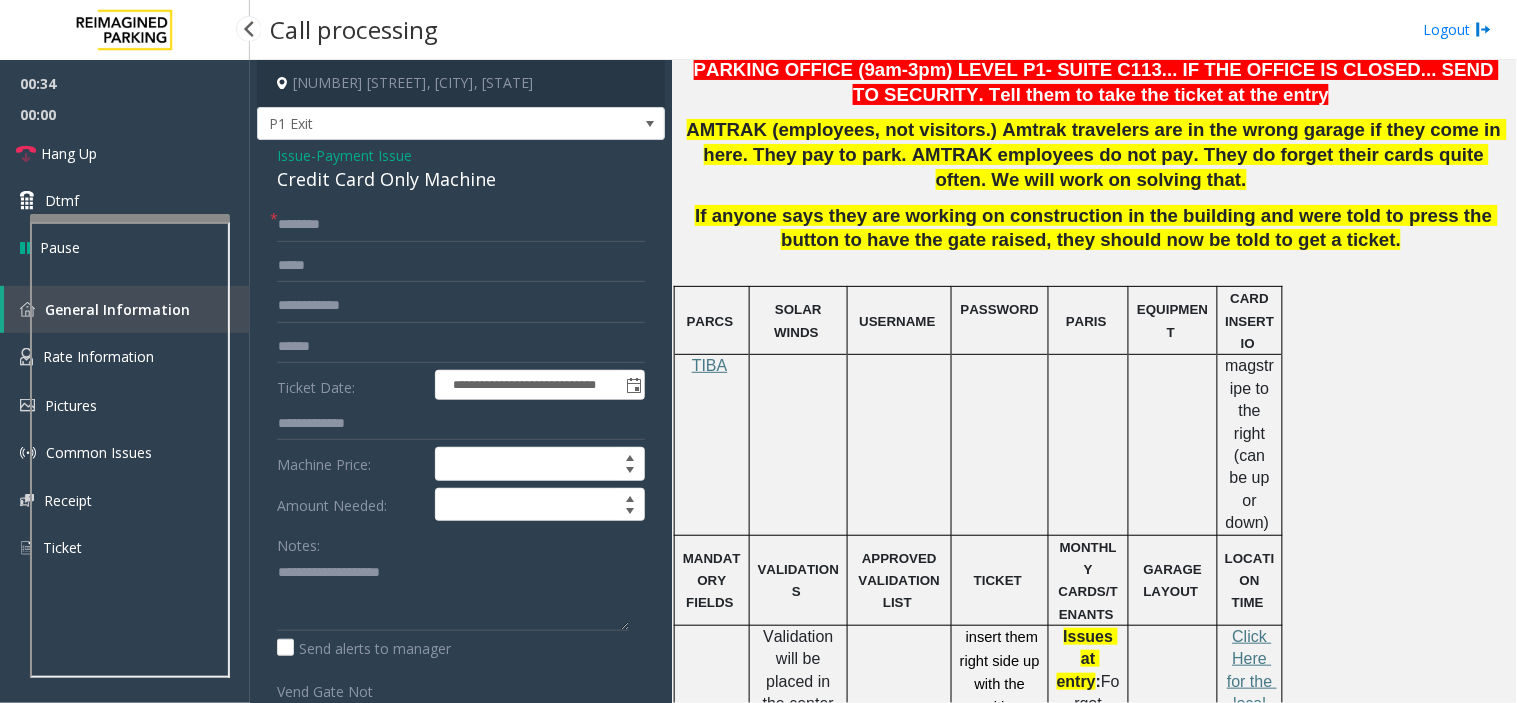 click on "00:00" at bounding box center [125, 114] 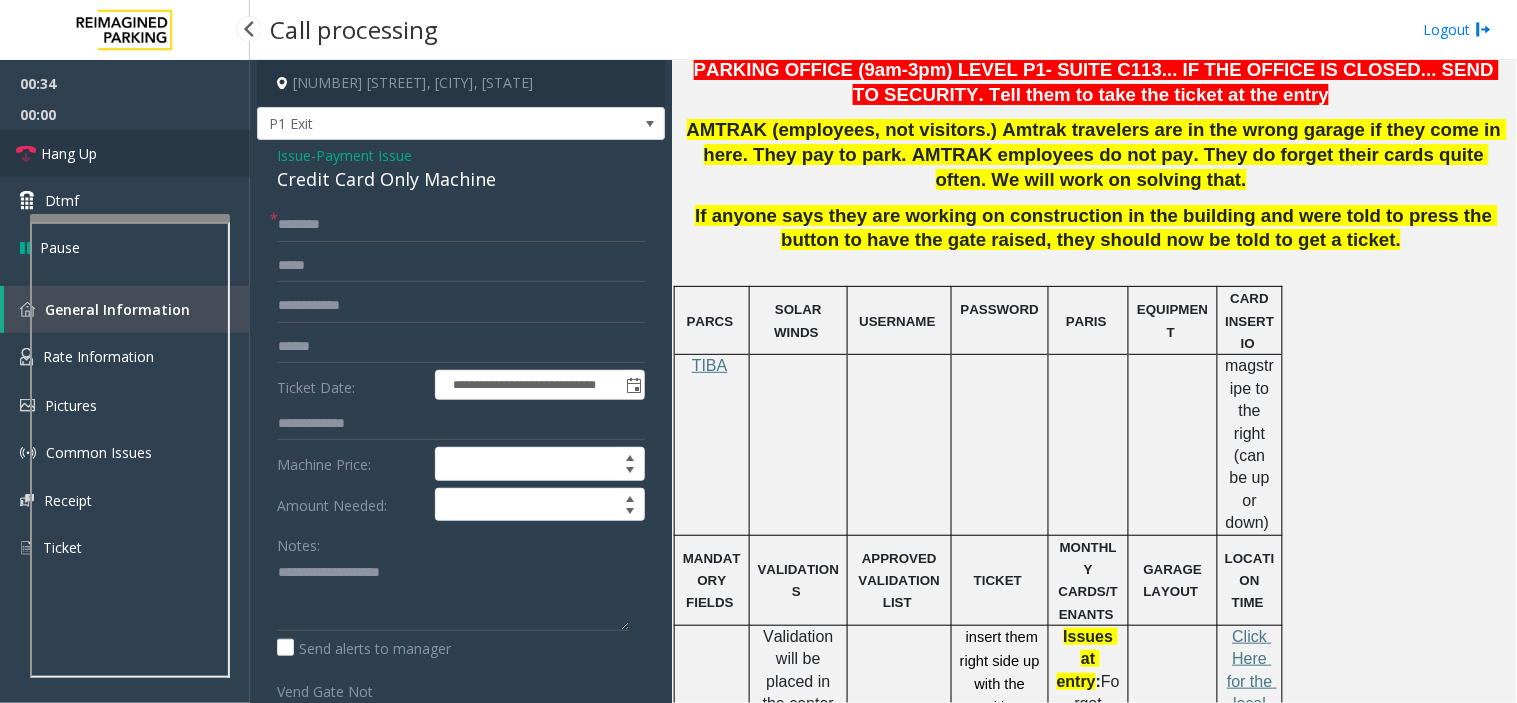 click on "Hang Up" at bounding box center (125, 153) 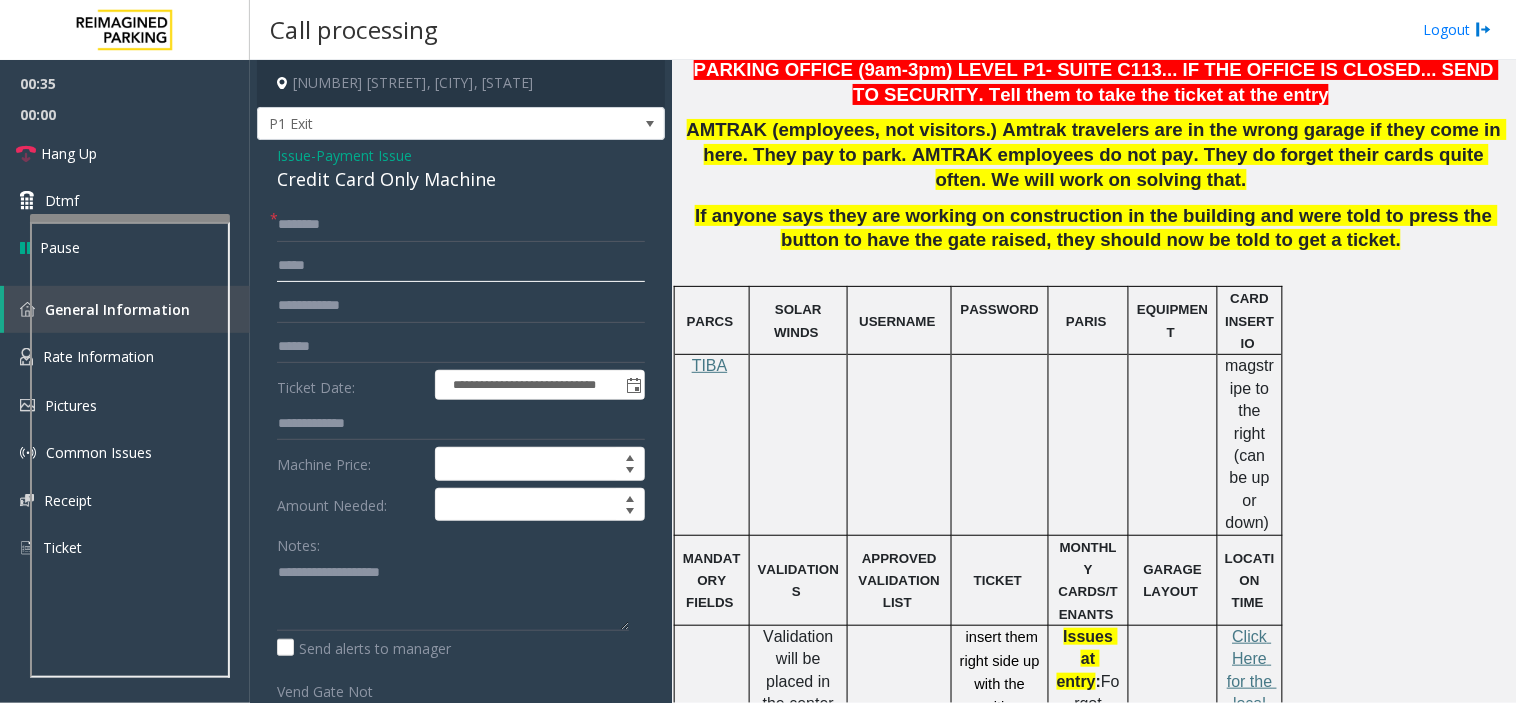 click 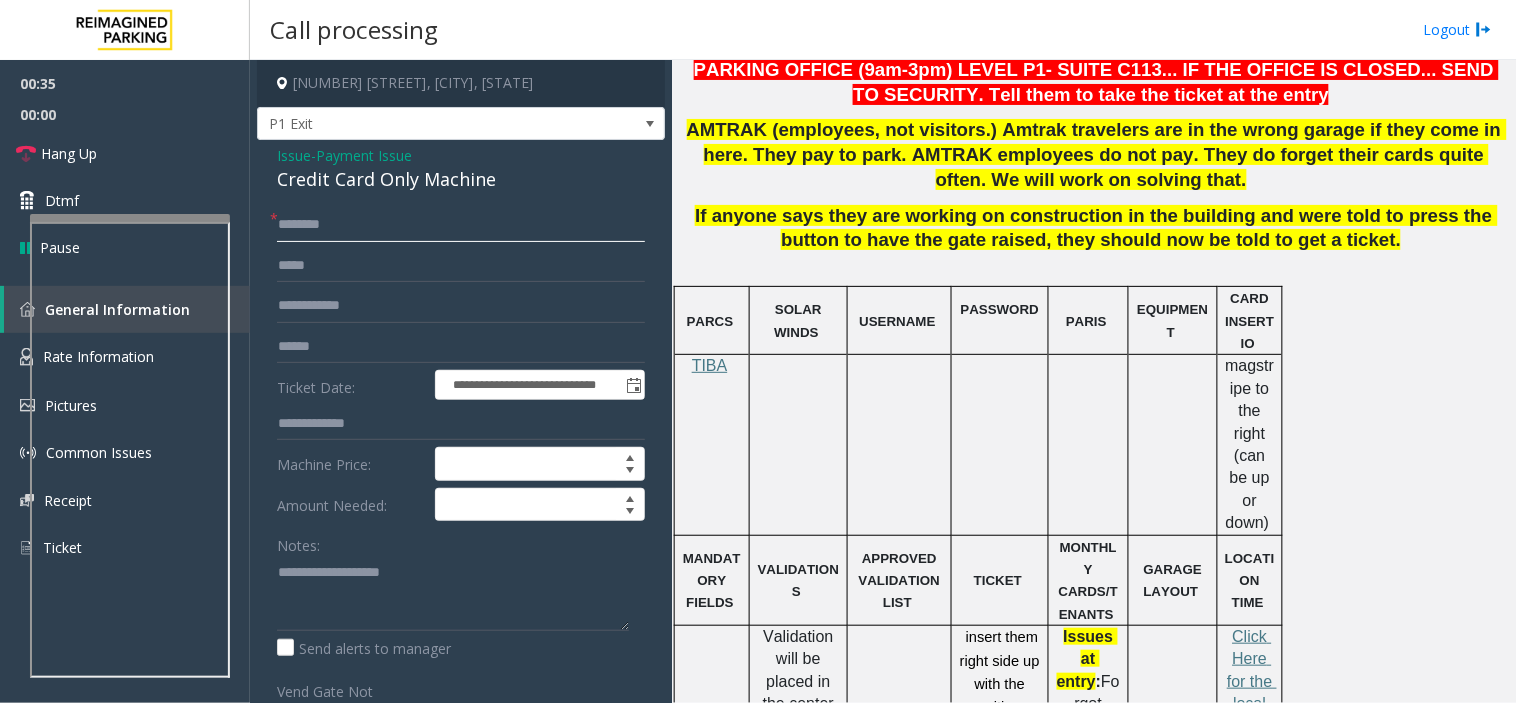 click 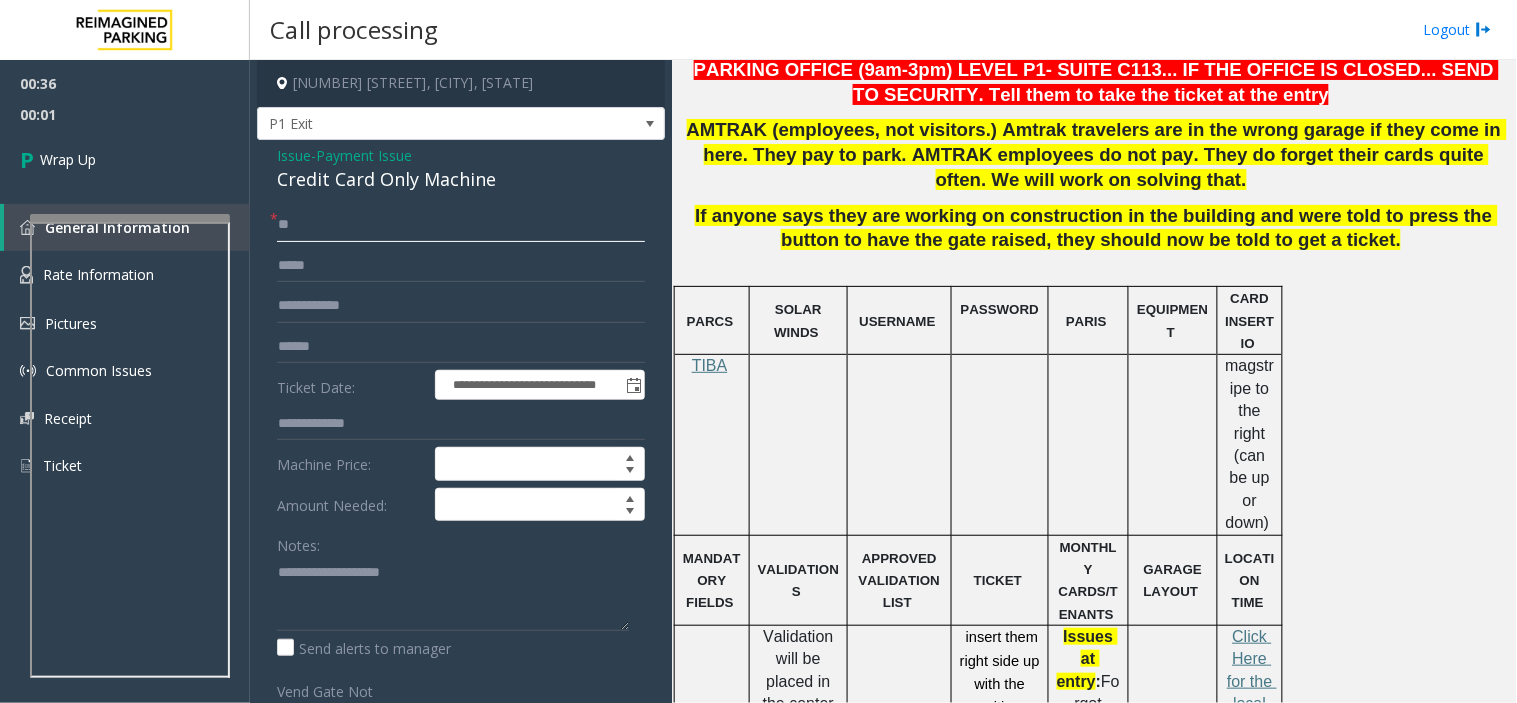 type on "**" 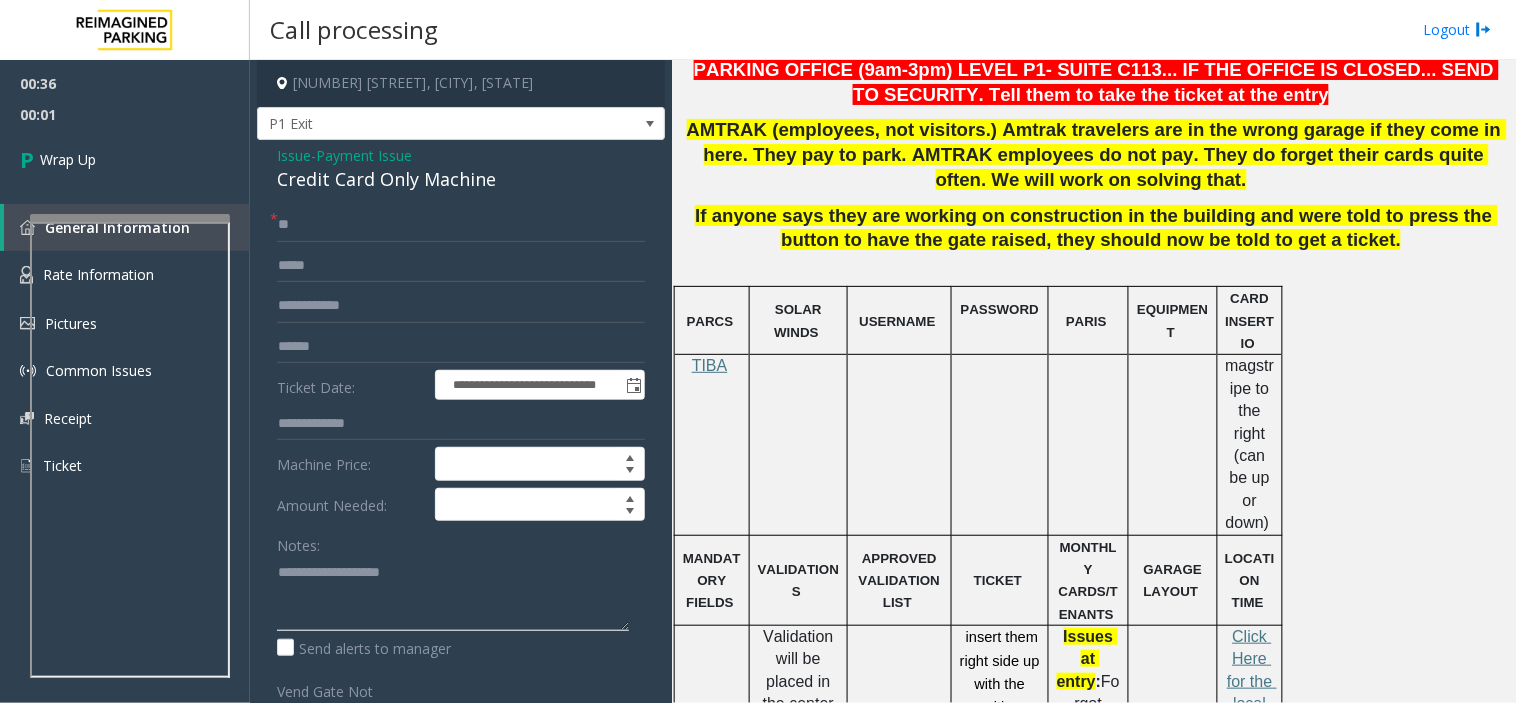 click 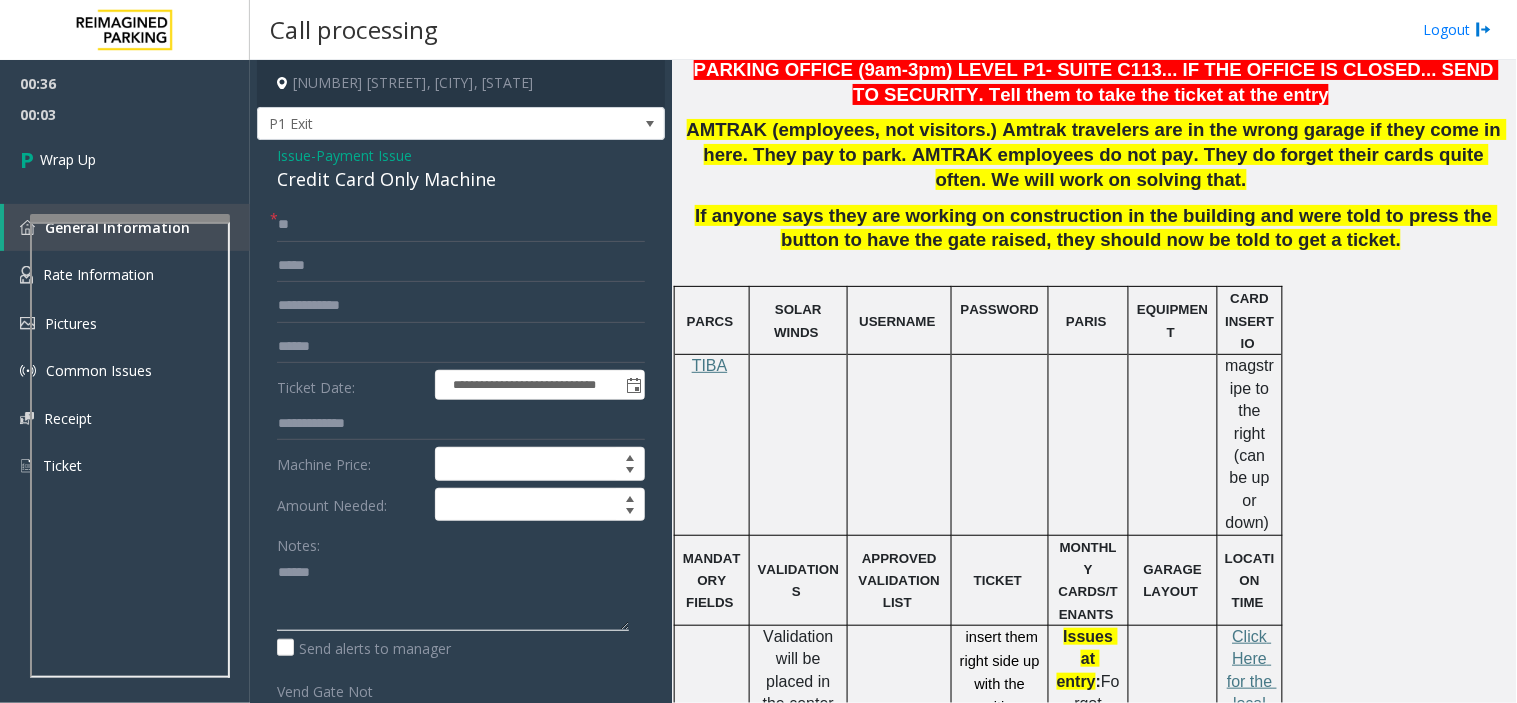 paste on "**********" 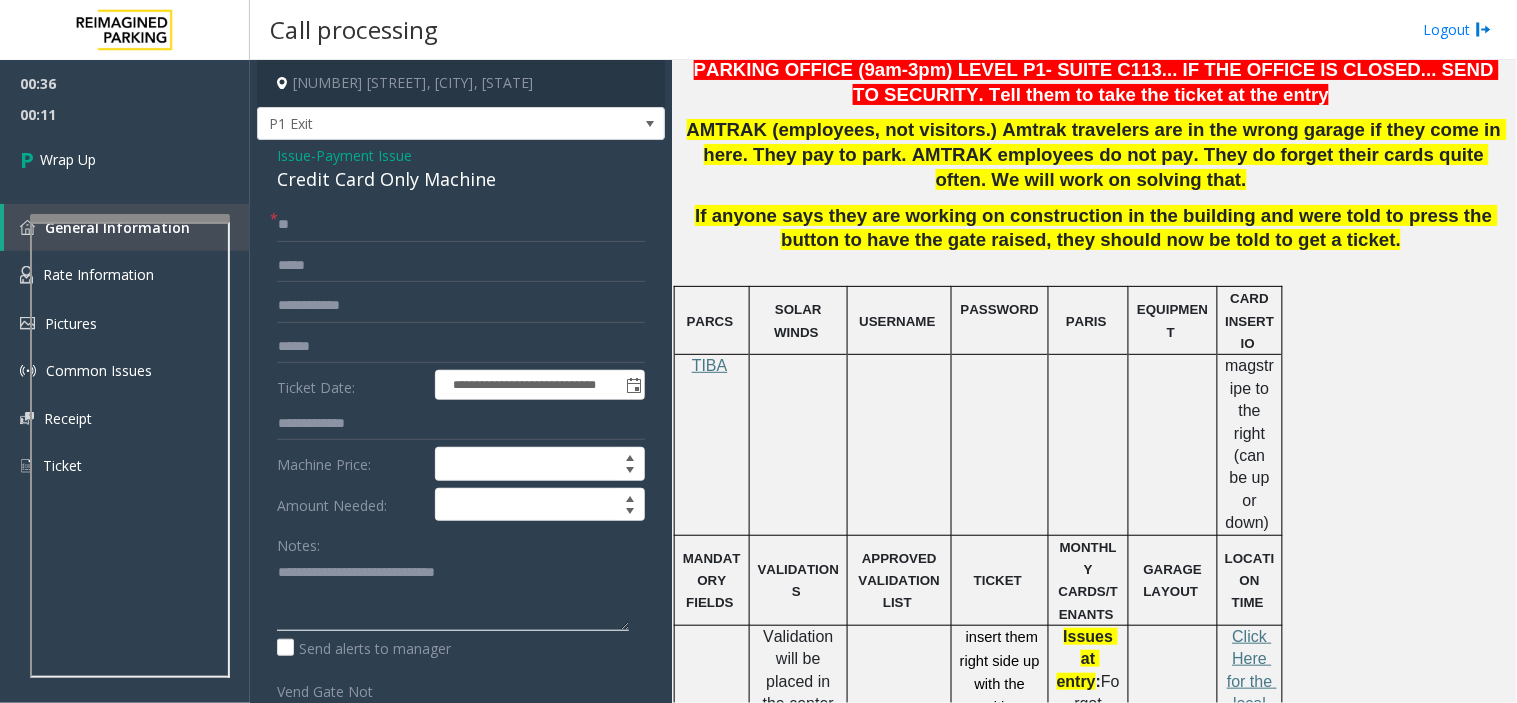 click 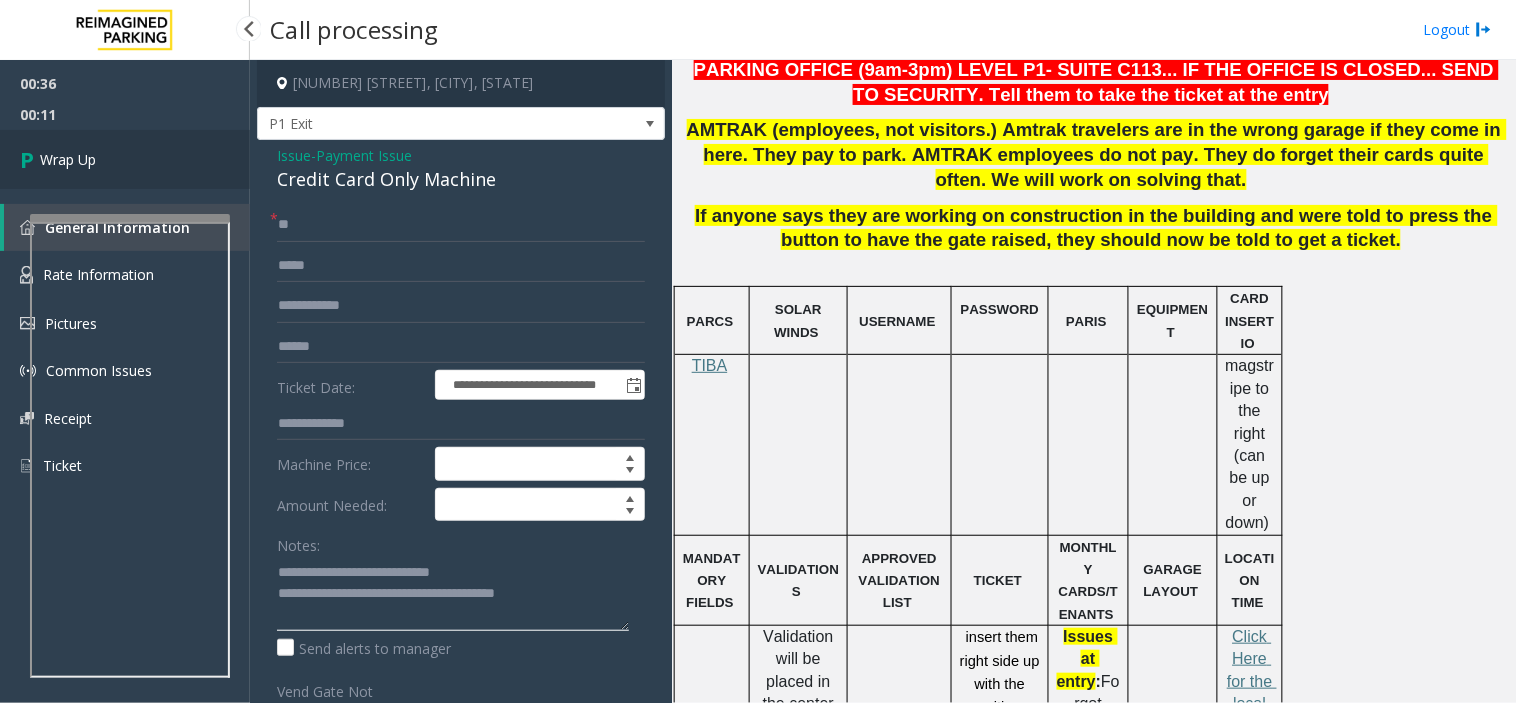 type on "**********" 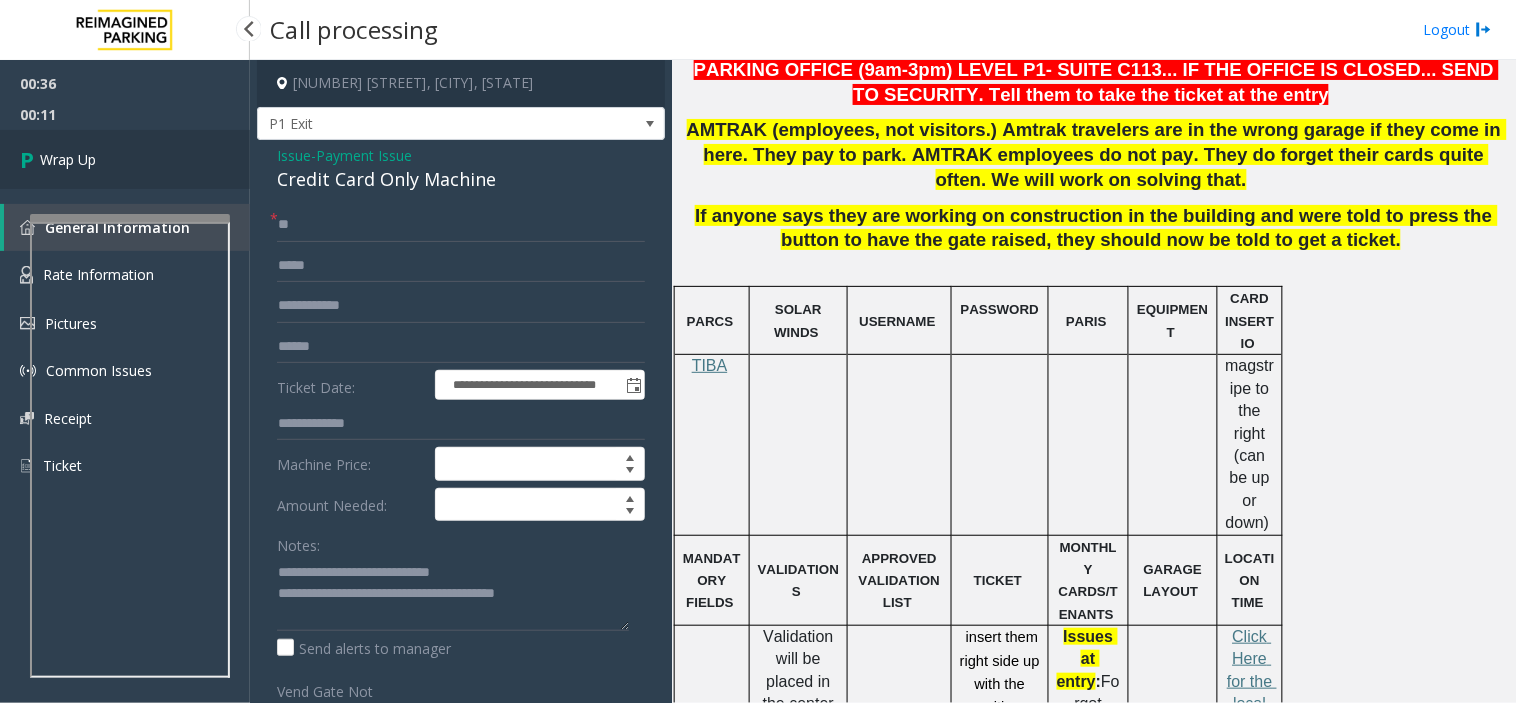 click on "Wrap Up" at bounding box center [125, 159] 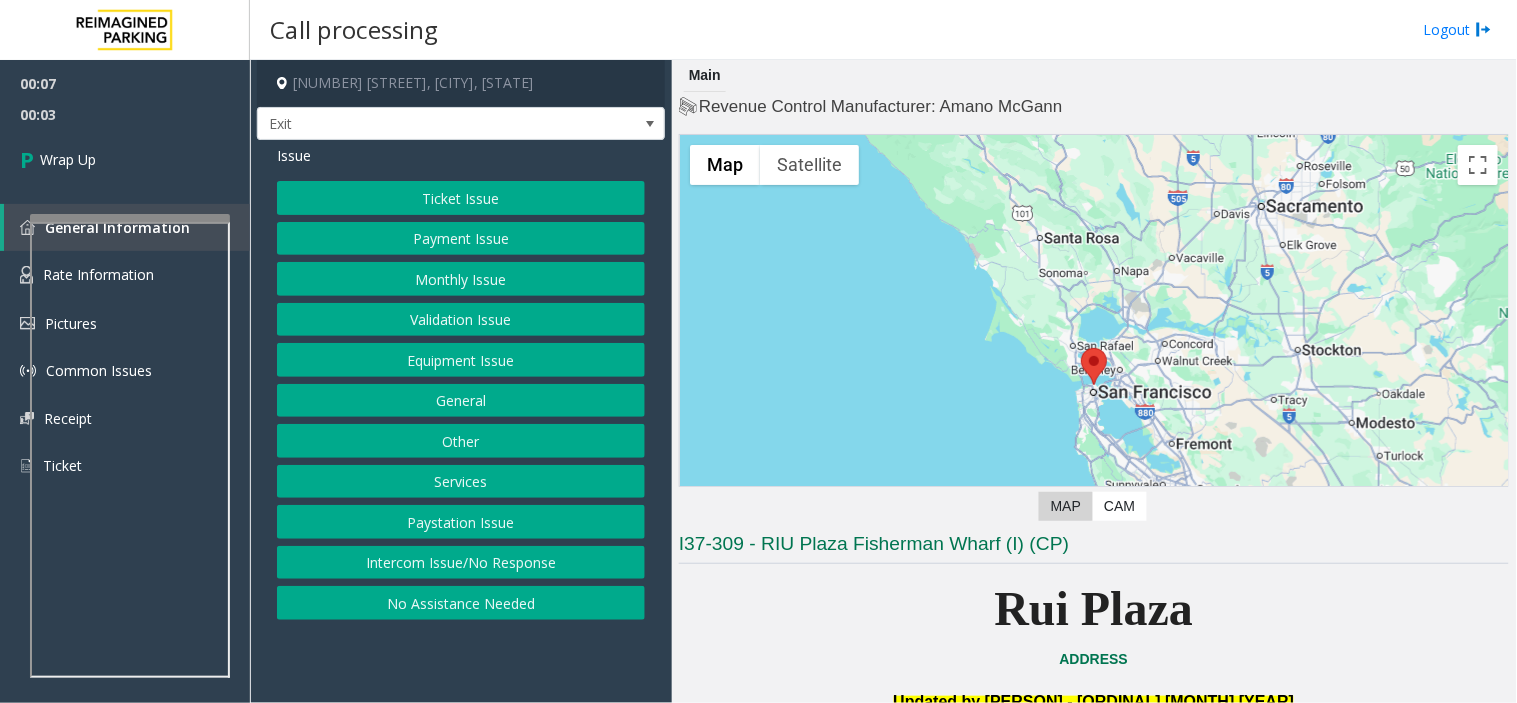 click on "Ticket Issue   Payment Issue   Monthly Issue   Validation Issue   Equipment Issue   General   Other   Services   Paystation Issue   Intercom Issue/No Response   No Assistance Needed" 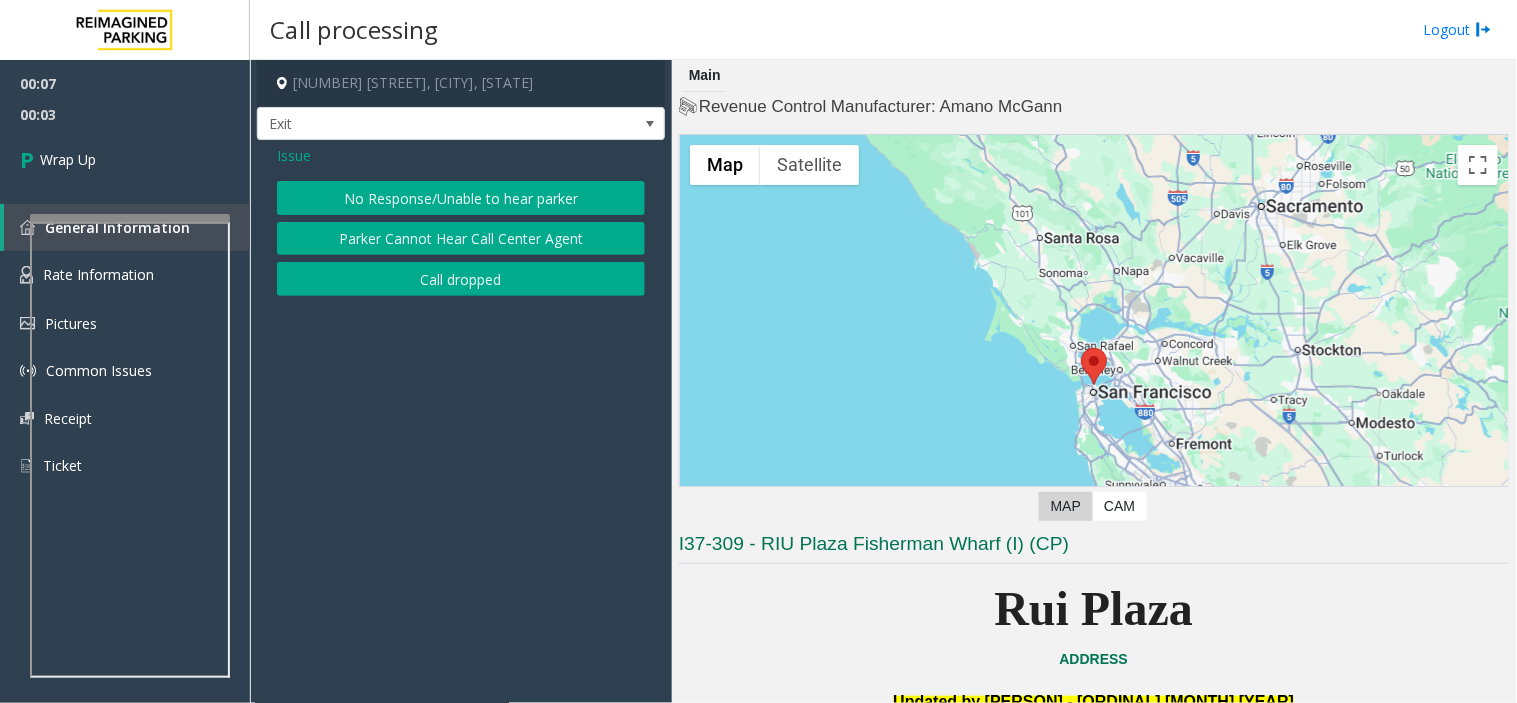 click on "Parker Cannot Hear Call Center Agent" 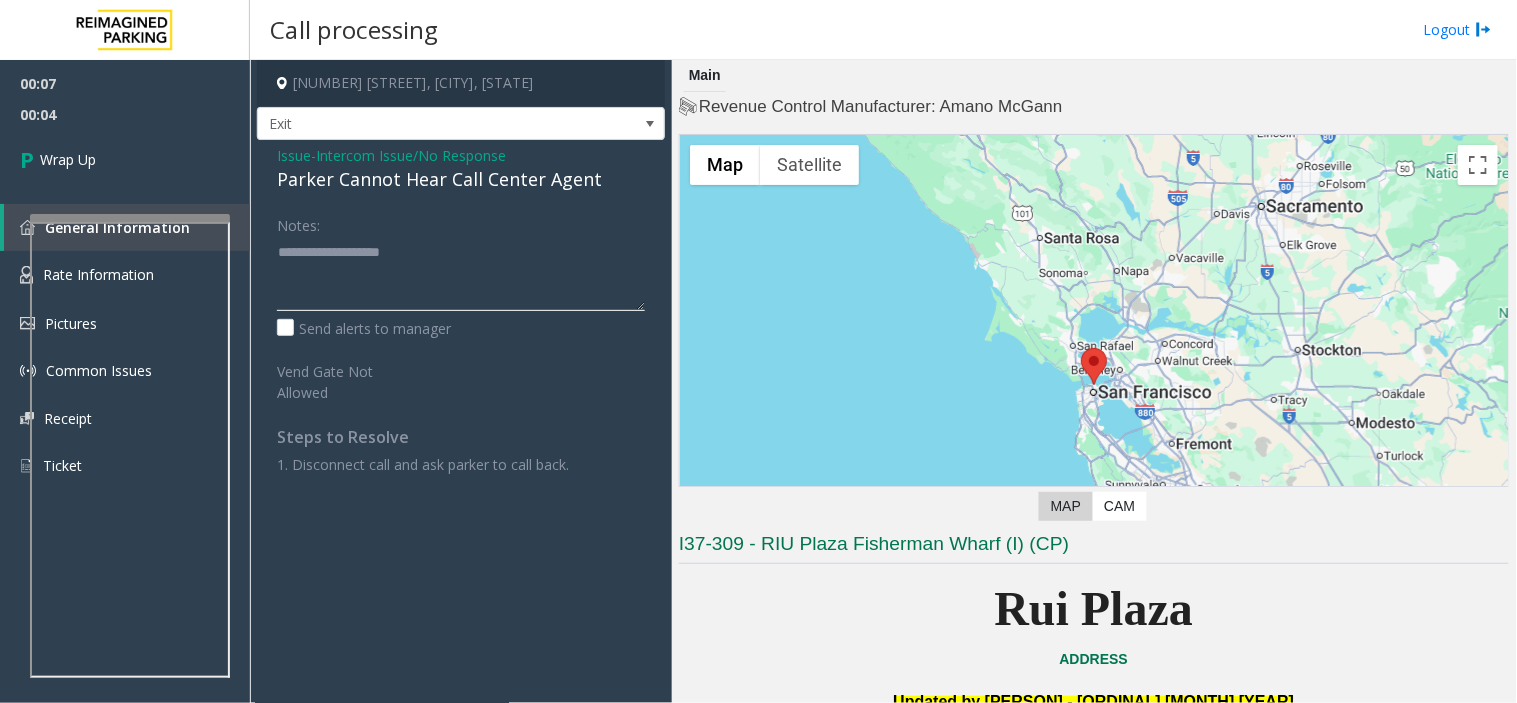click 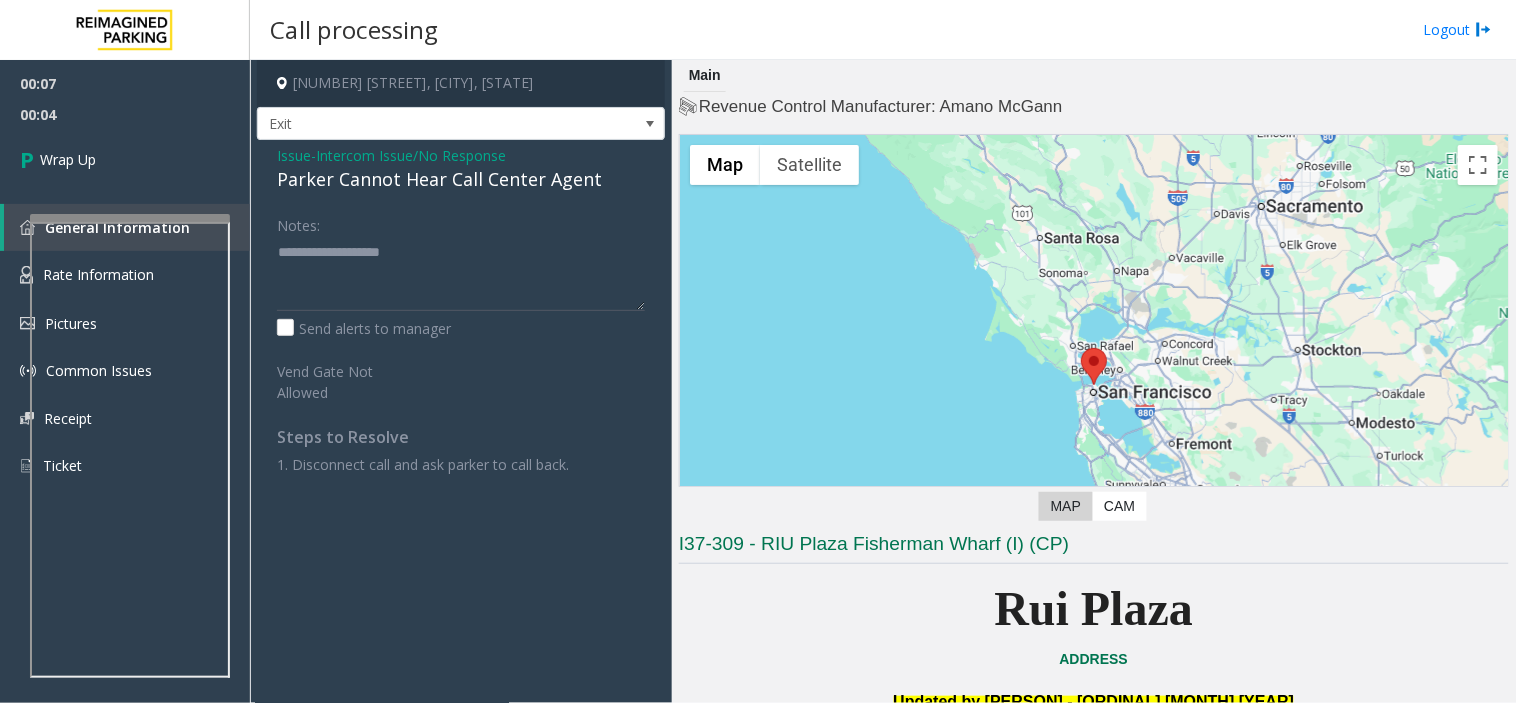 click on "Intercom Issue/No Response" 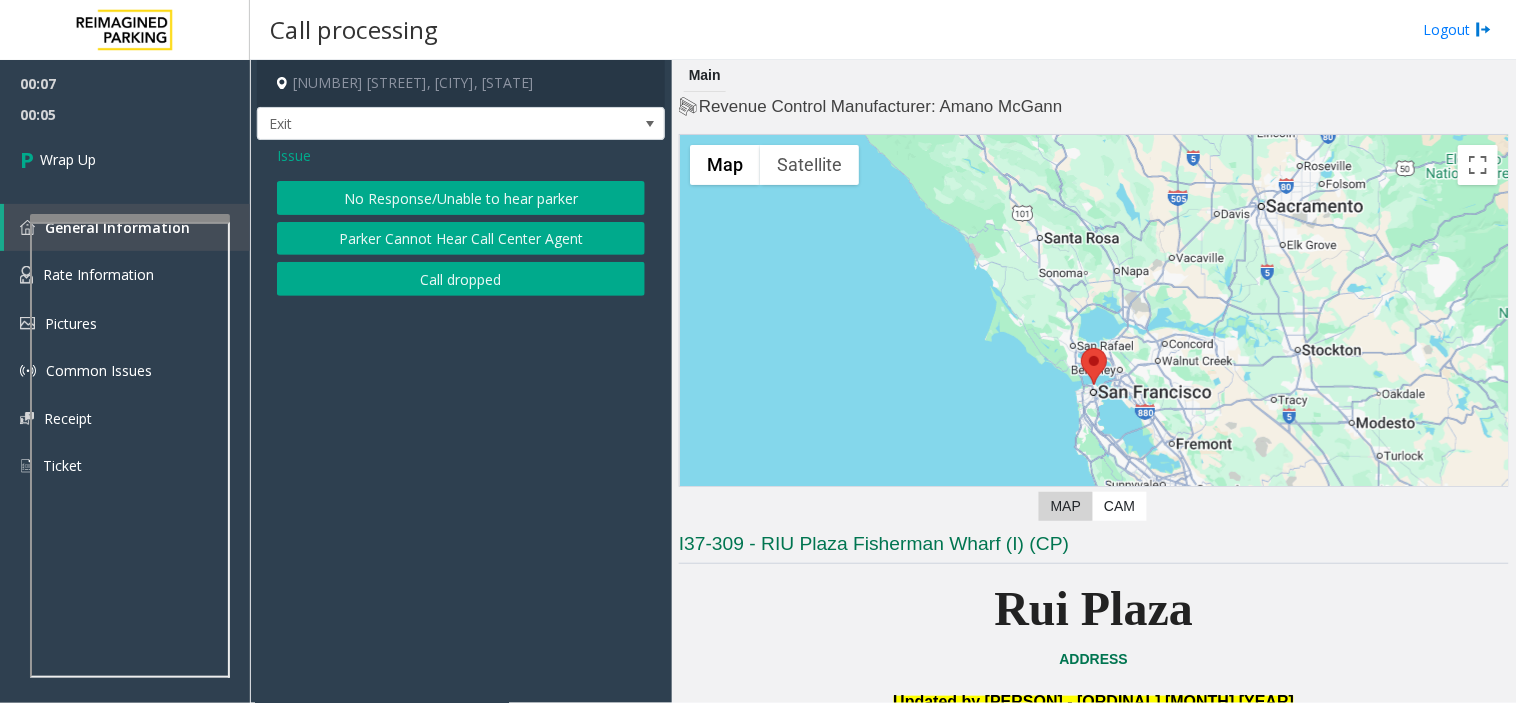 click on "Call dropped" 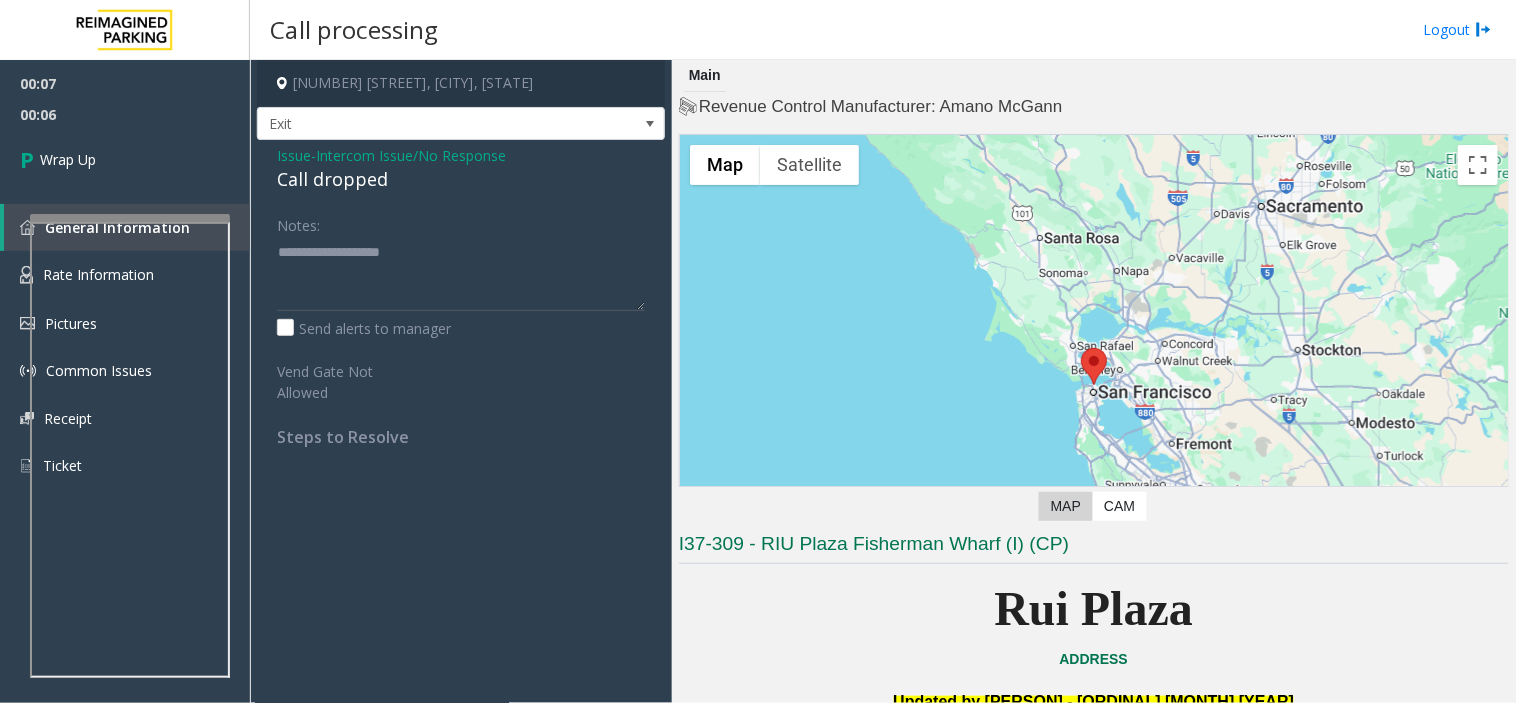 click on "Call dropped" 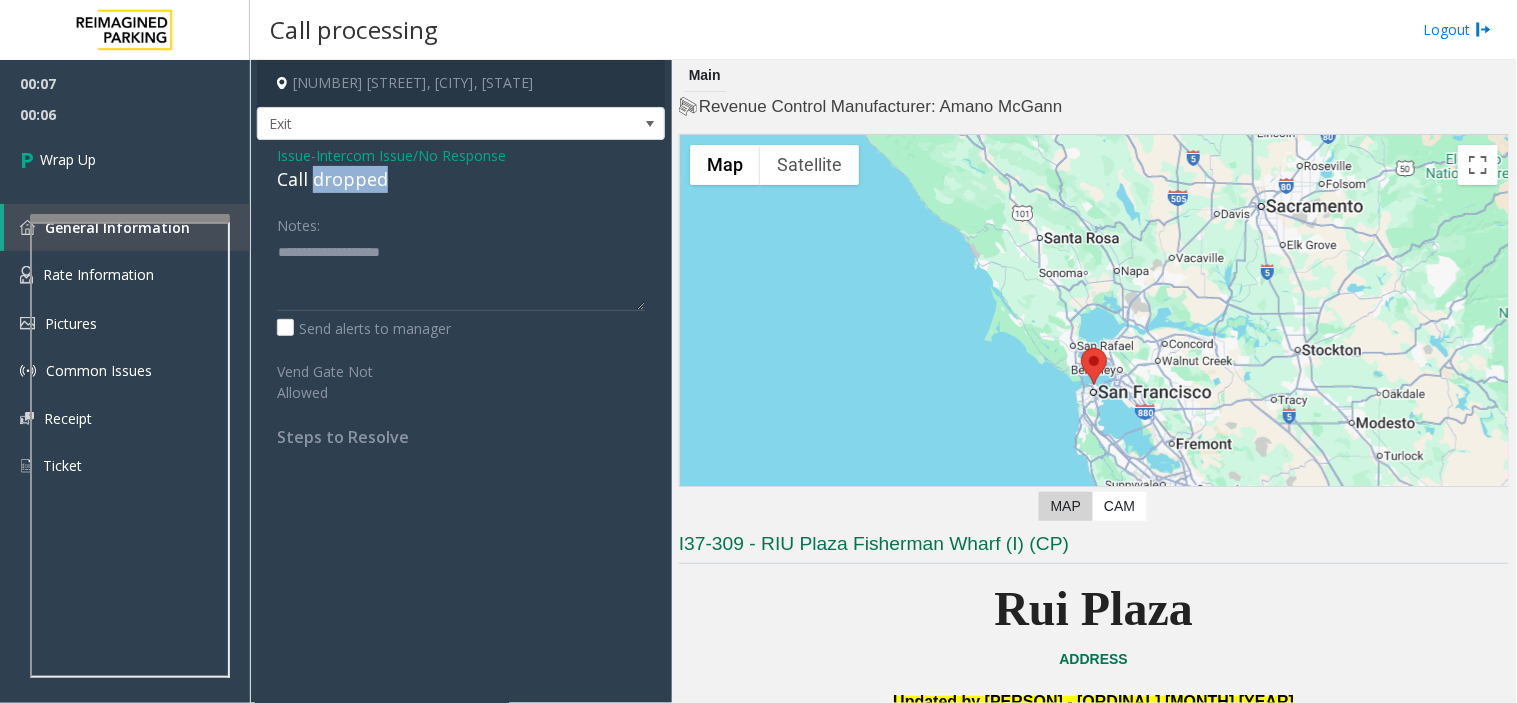 click on "Call dropped" 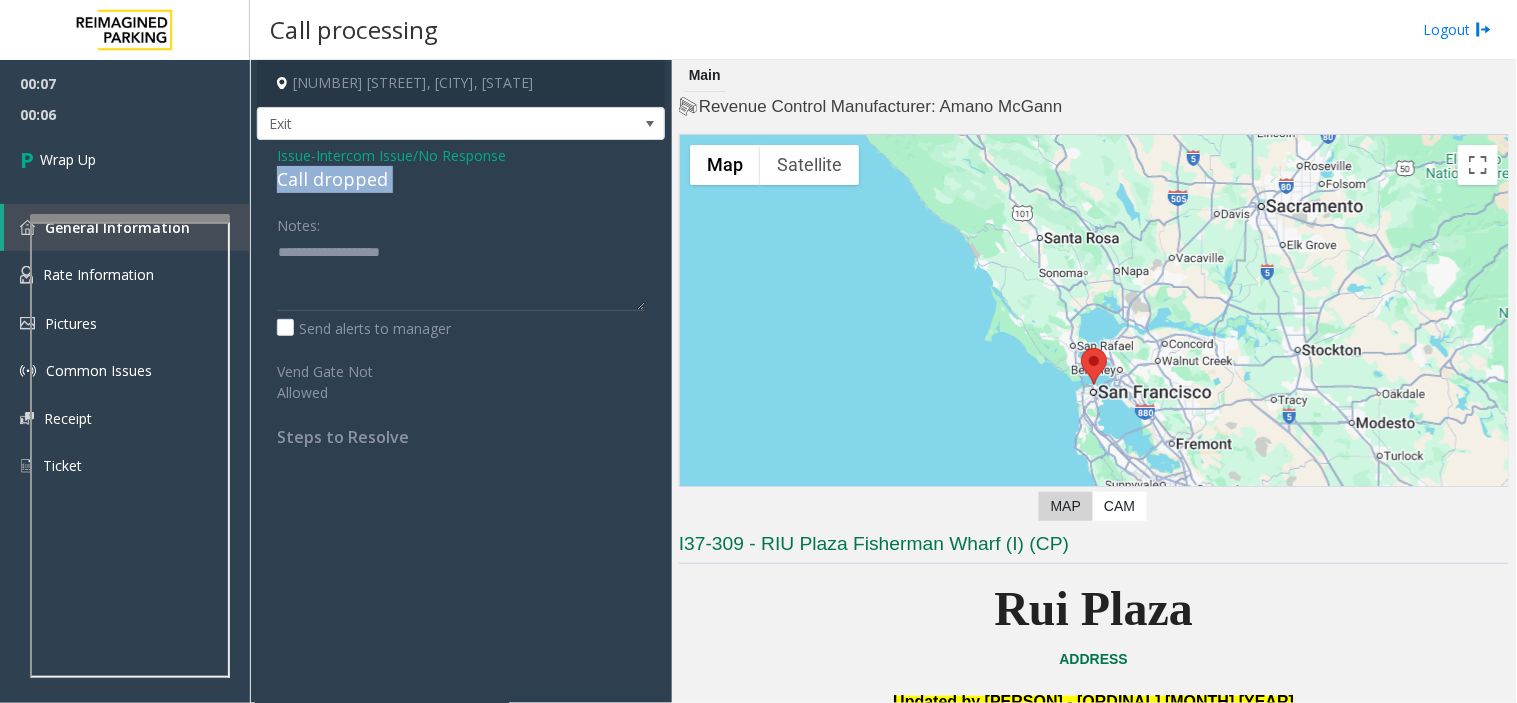 click on "Call dropped" 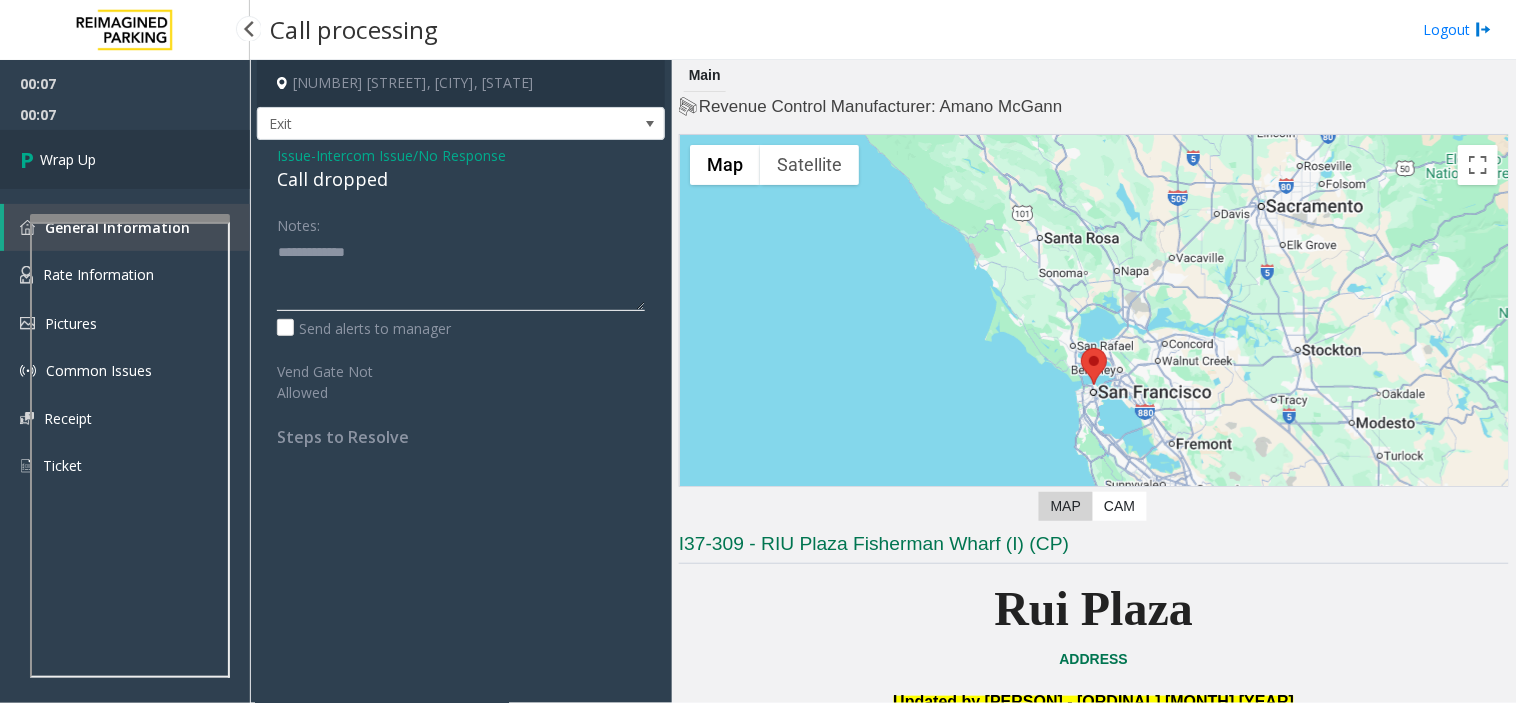 type on "**********" 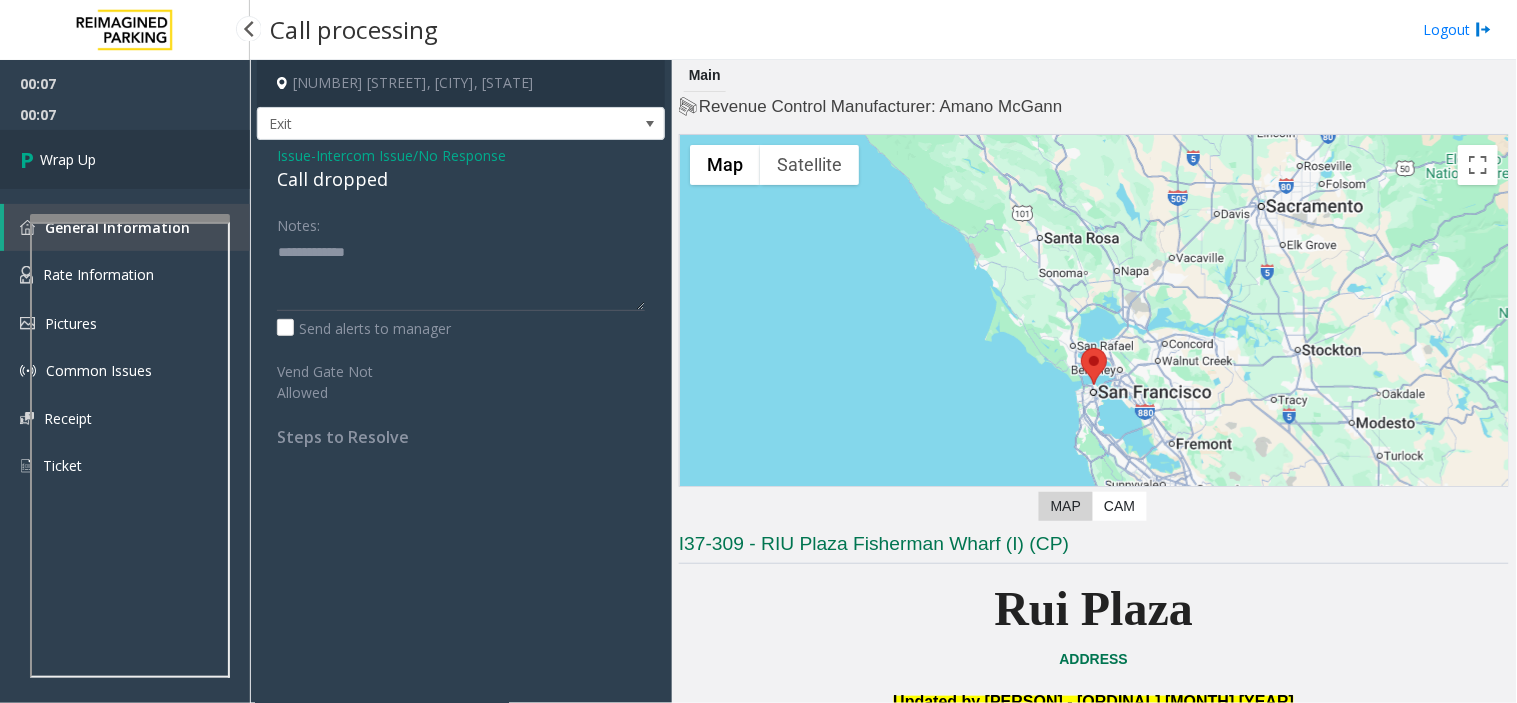 click on "Wrap Up" at bounding box center (125, 159) 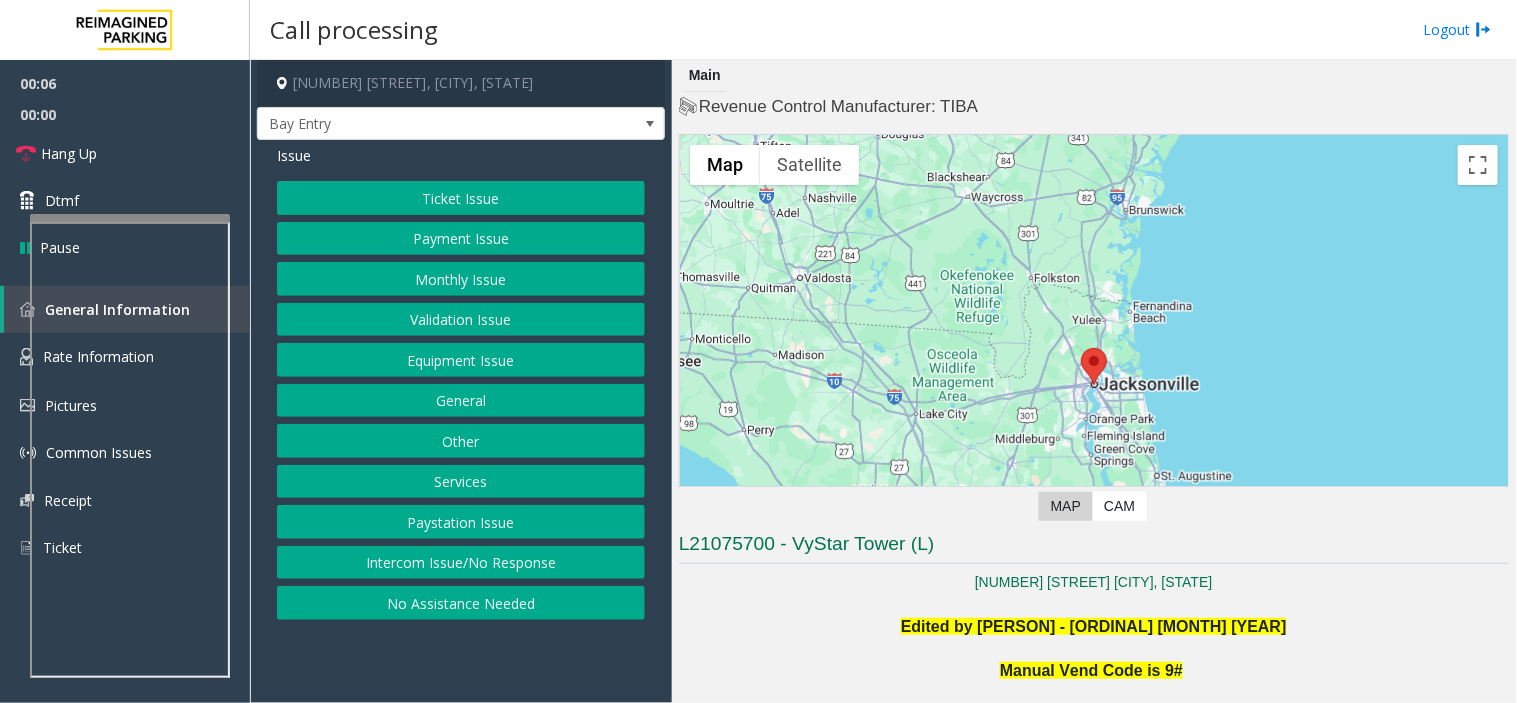 click on "Intercom Issue/No Response" 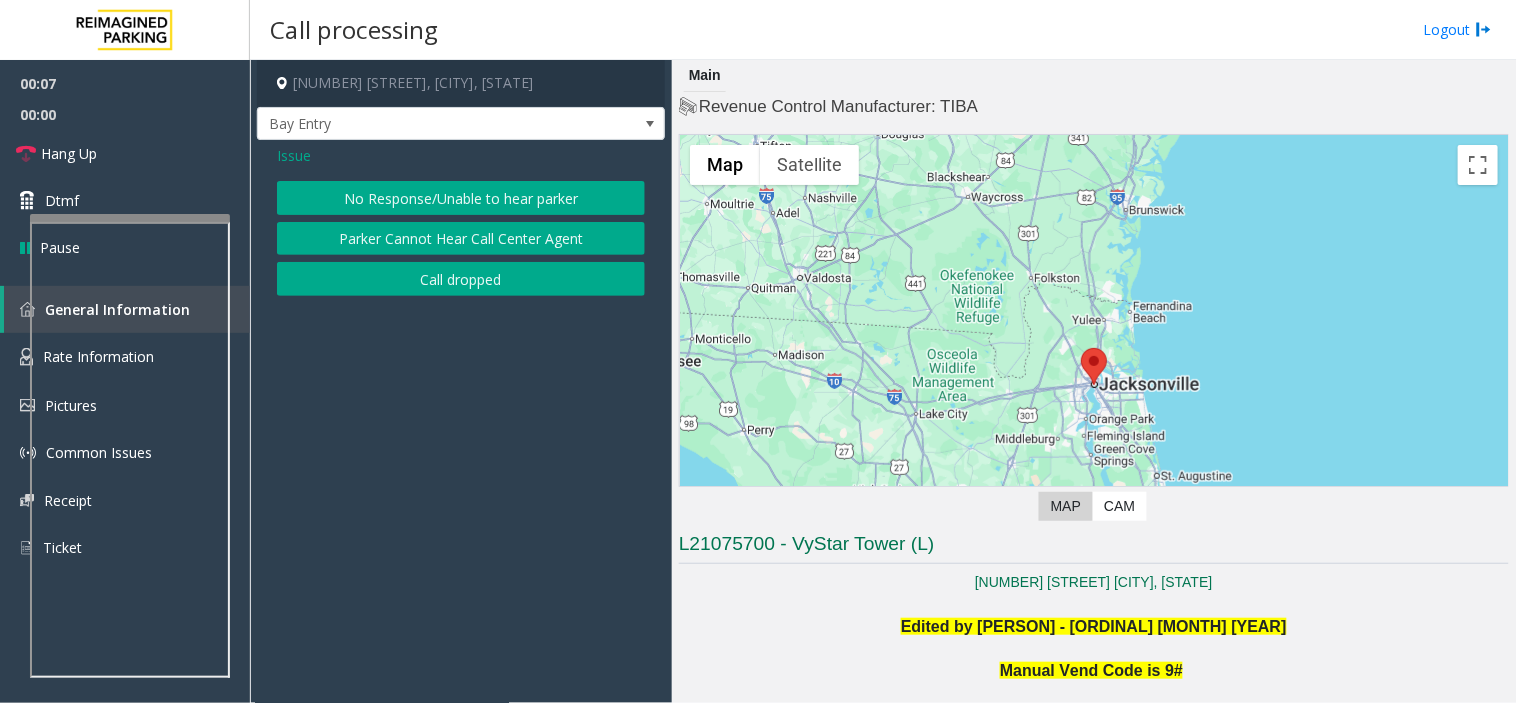 click on "Issue  No Response/Unable to hear parker   Parker Cannot Hear Call Center Agent   Call dropped" 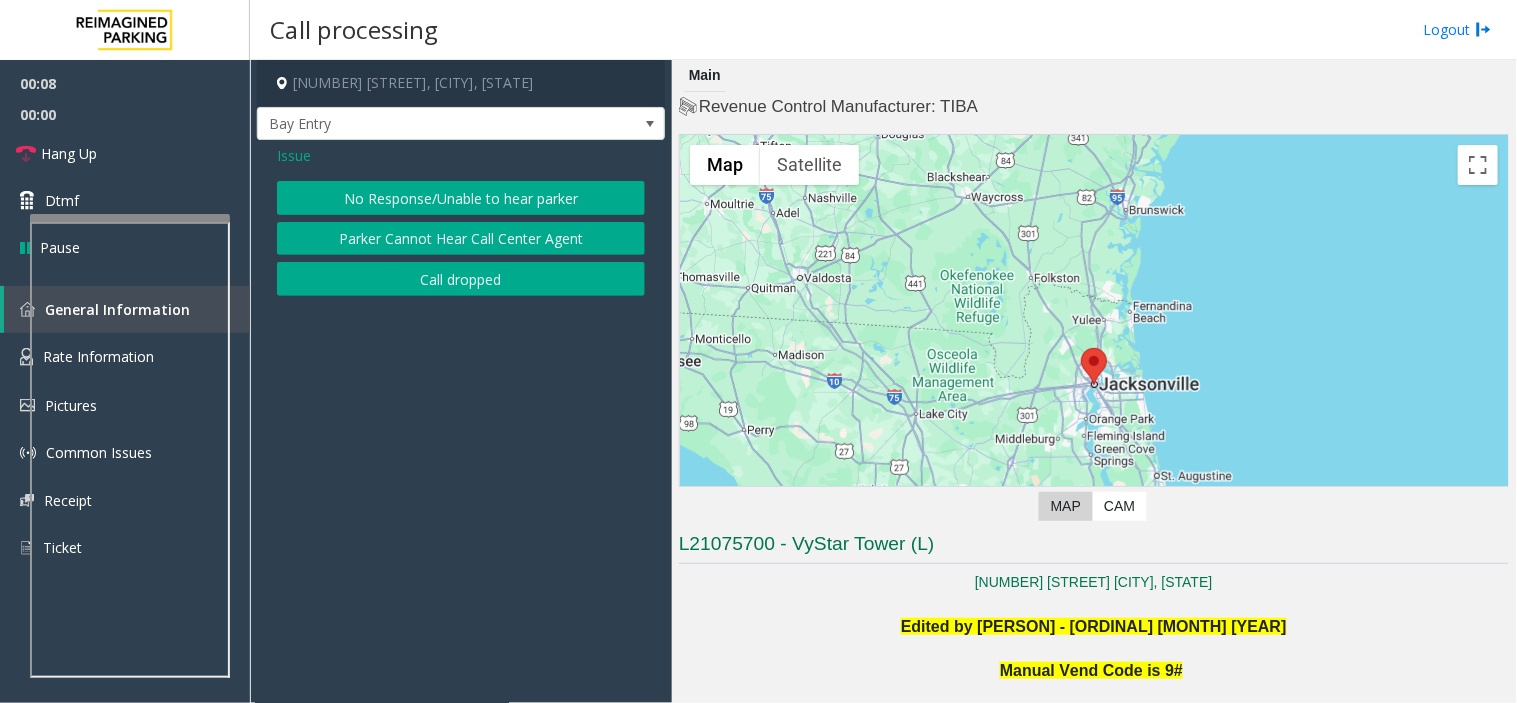 click on "No Response/Unable to hear parker" 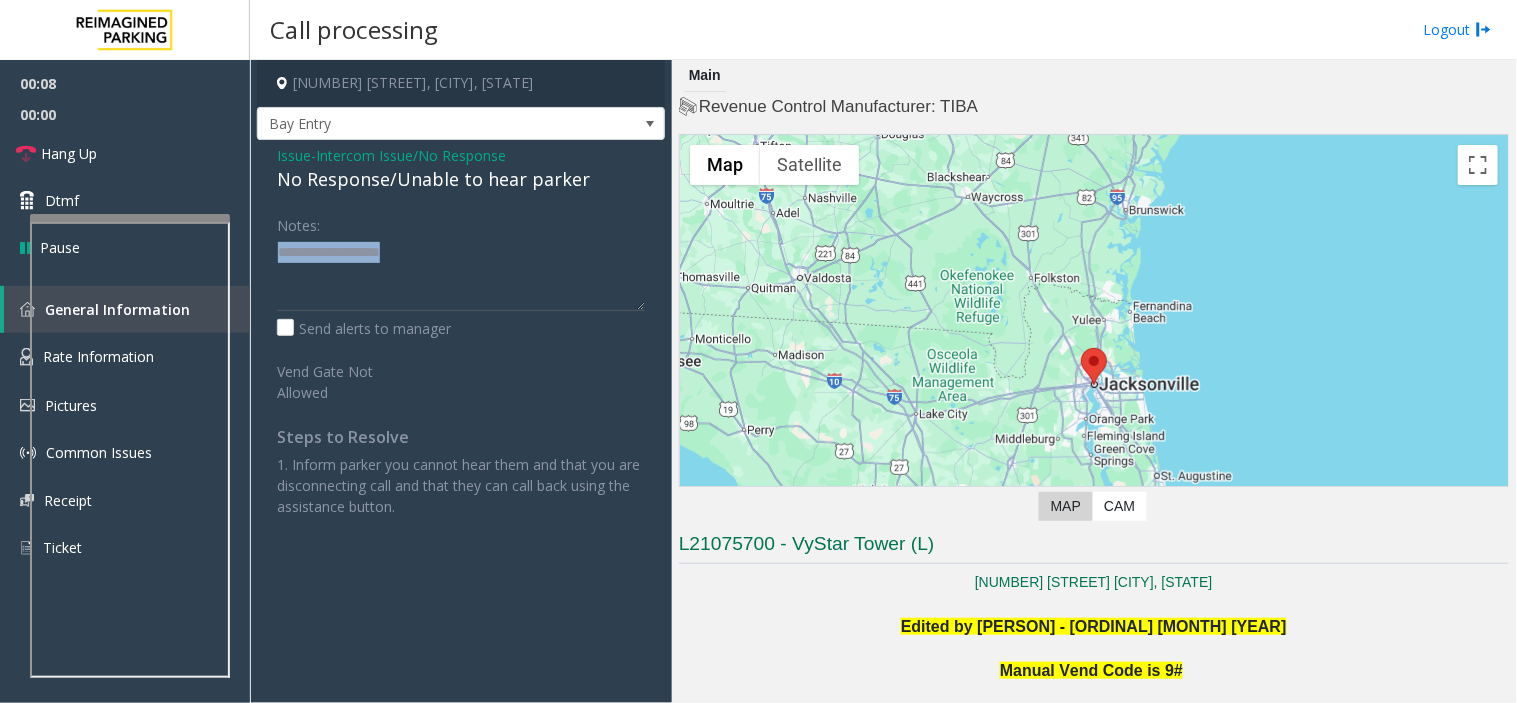click on "Issue  -  Intercom Issue/No Response No Response/Unable to hear parker Notes:                      Send alerts to manager  Vend Gate Not Allowed  Steps to Resolve 1. Inform parker you cannot hear them and that you are disconnecting call and that they can call back using the assistance button." 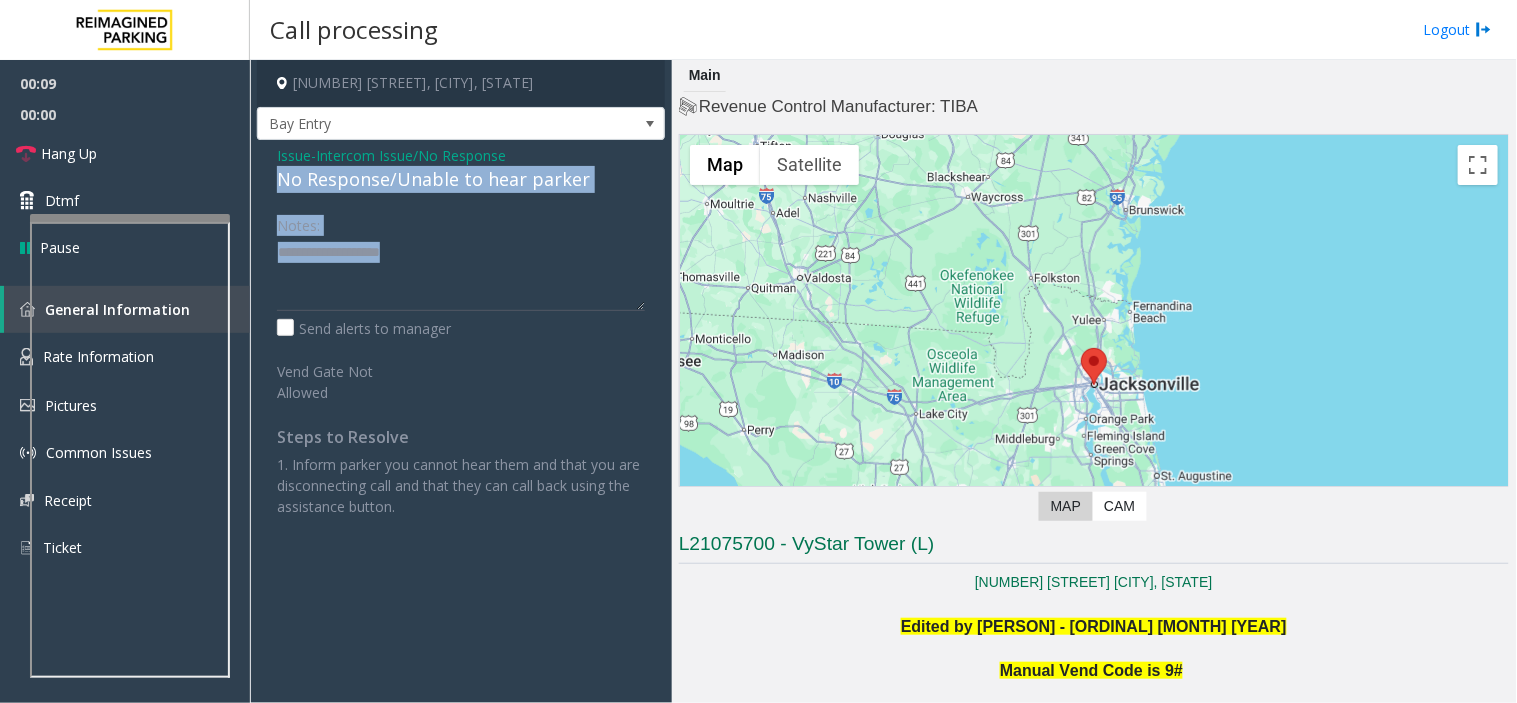 drag, startPoint x: 506, startPoint y: 196, endPoint x: 517, endPoint y: 170, distance: 28.231188 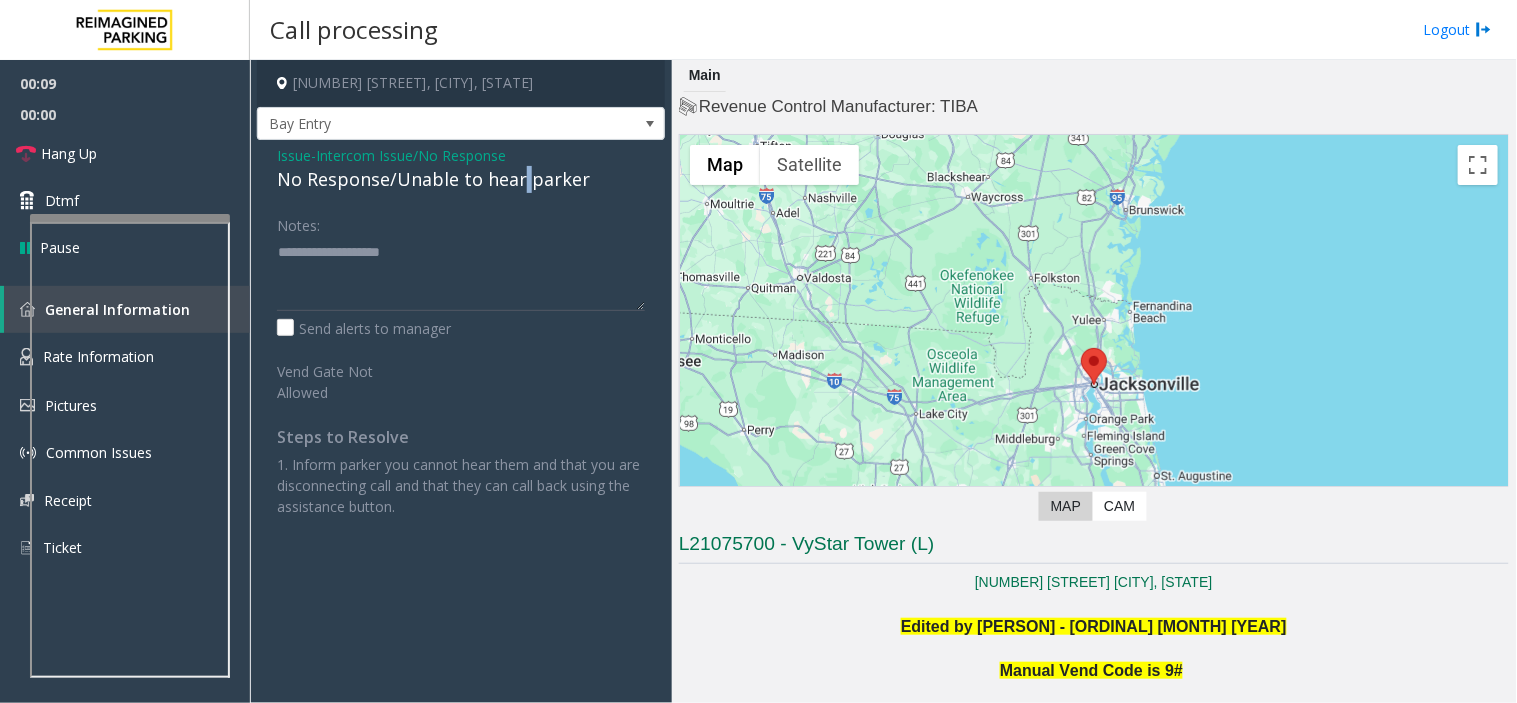 click on "No Response/Unable to hear parker" 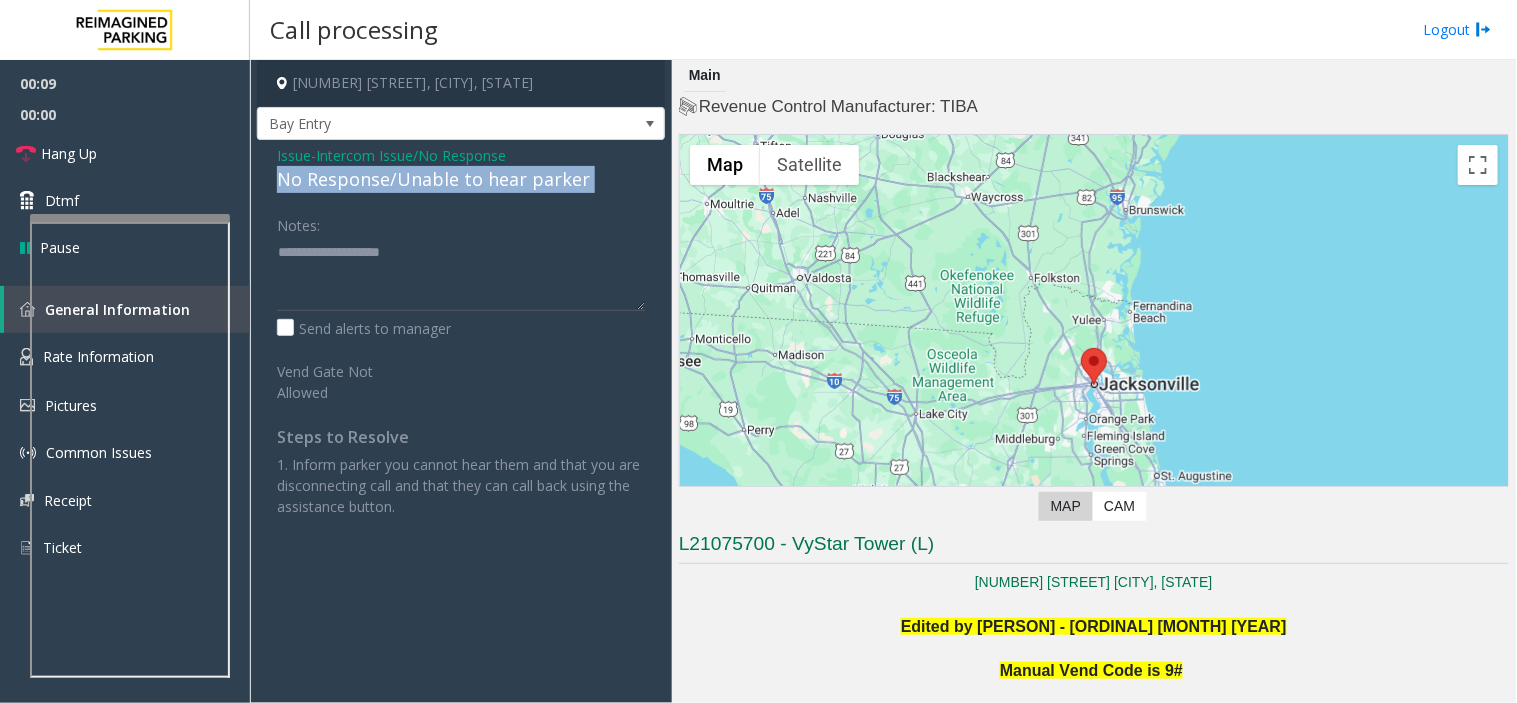 click on "No Response/Unable to hear parker" 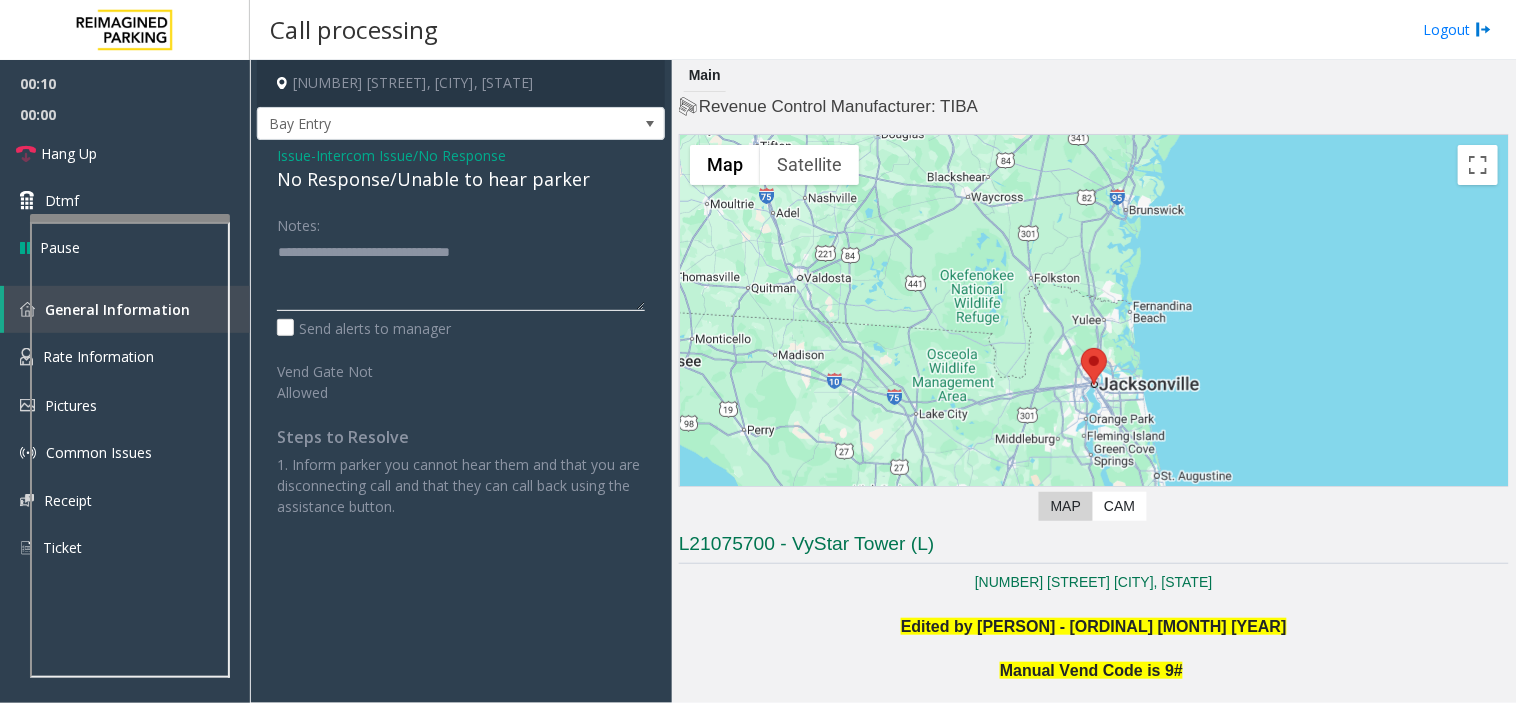 type on "**********" 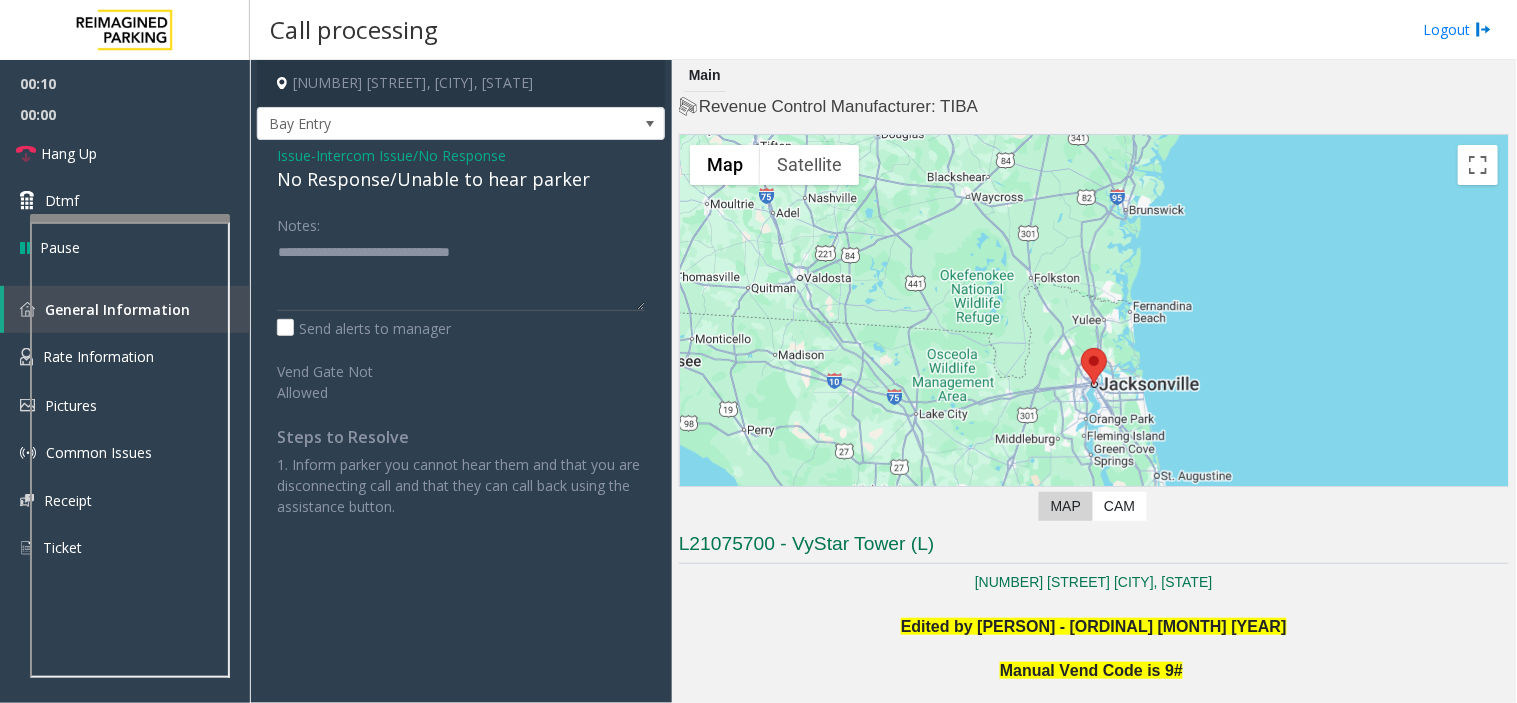 drag, startPoint x: 867, startPoint y: 146, endPoint x: 834, endPoint y: 190, distance: 55 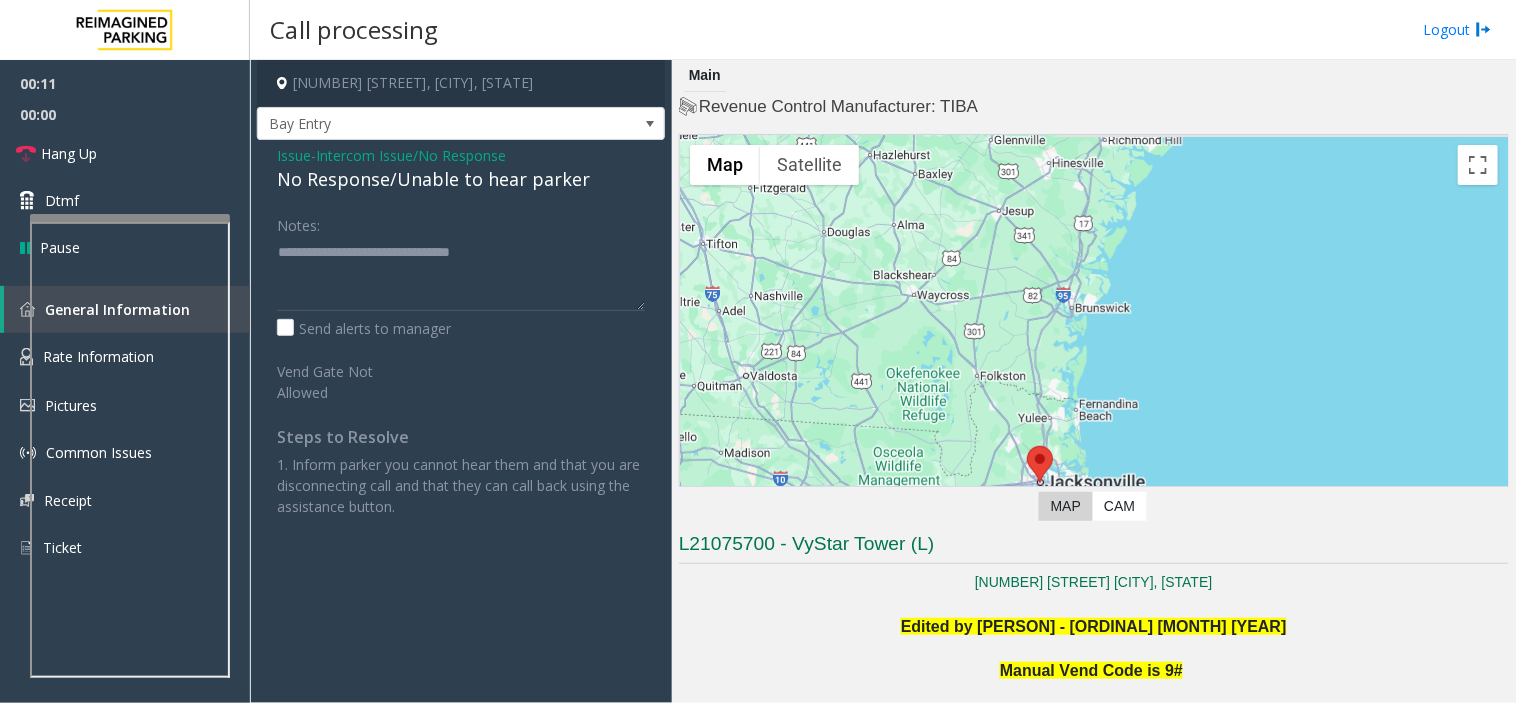 click 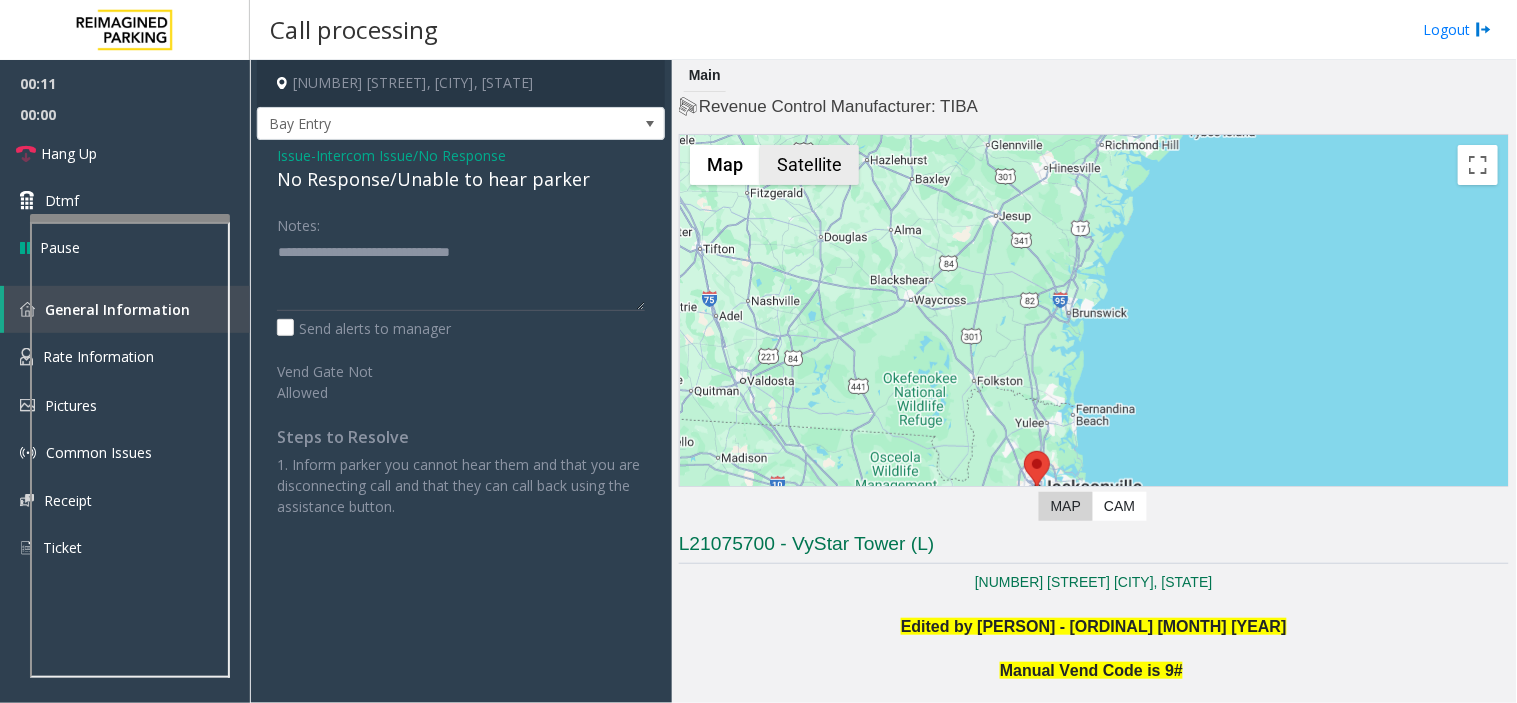 click on "Satellite" at bounding box center [809, 165] 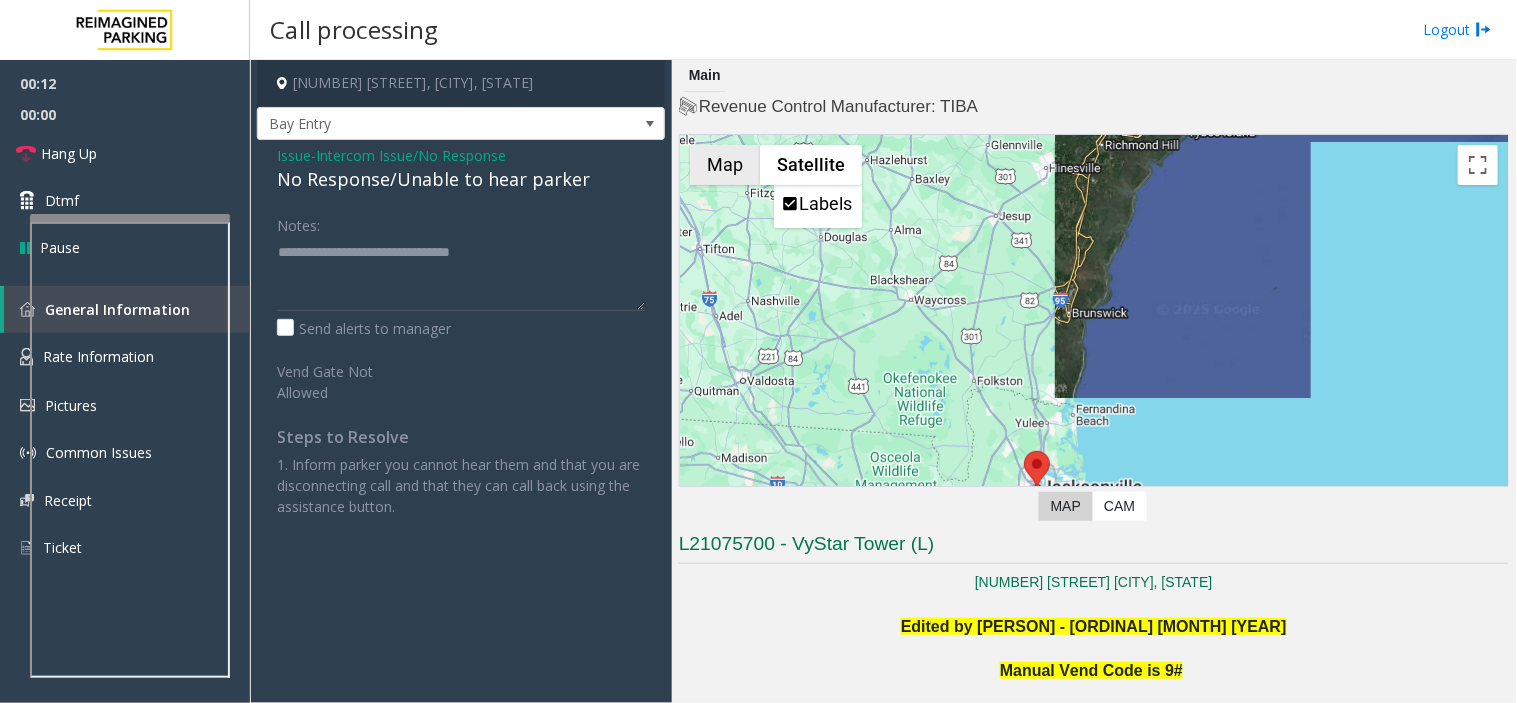 click on "Map" at bounding box center (725, 165) 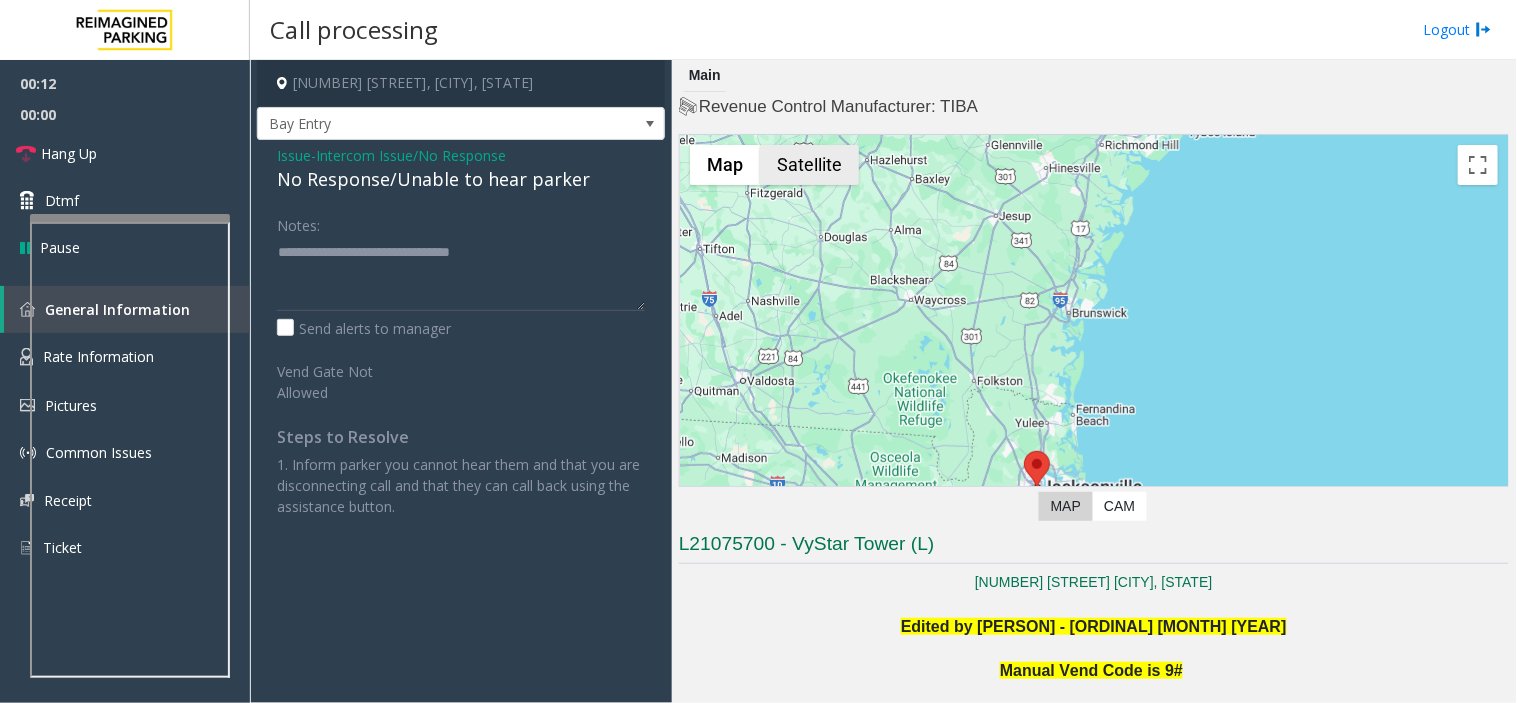 click on "Satellite" at bounding box center (809, 165) 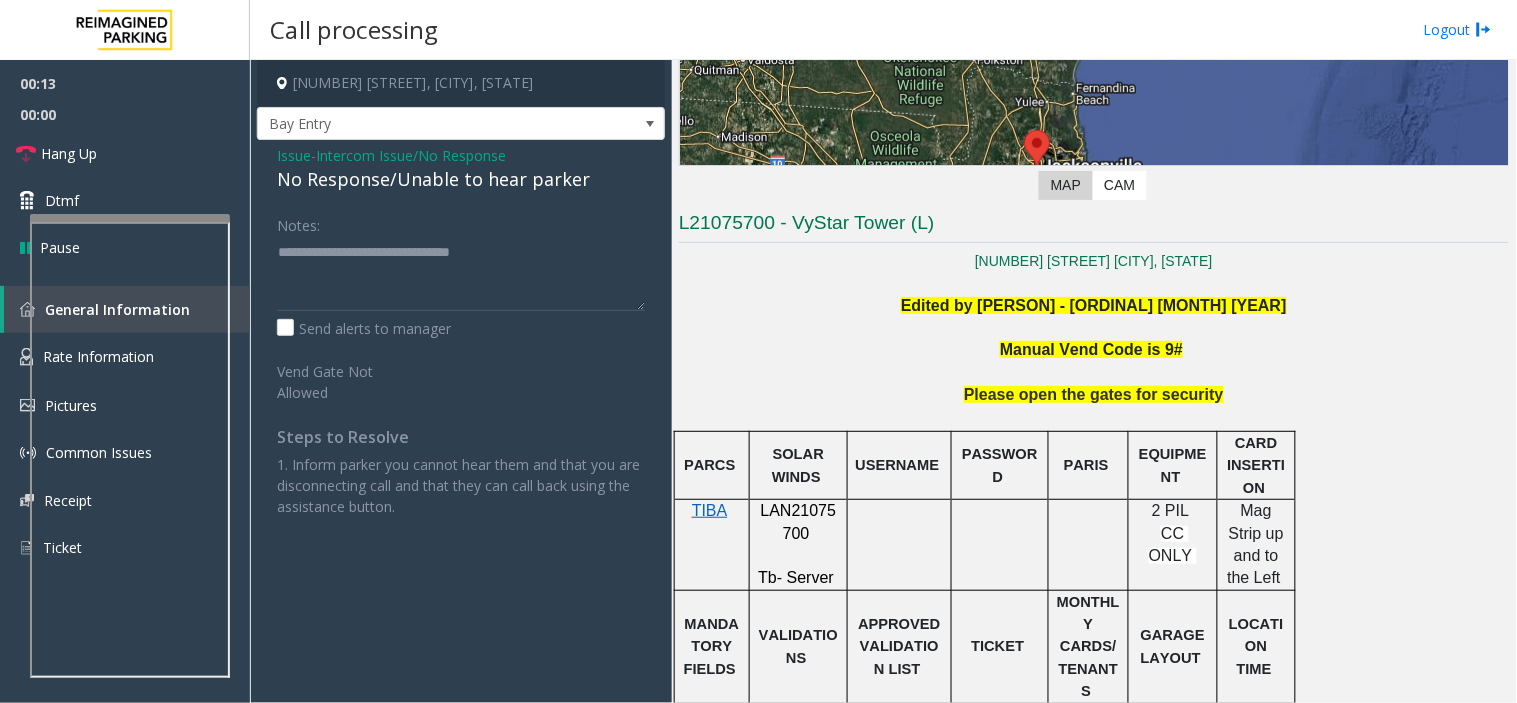 scroll, scrollTop: 333, scrollLeft: 0, axis: vertical 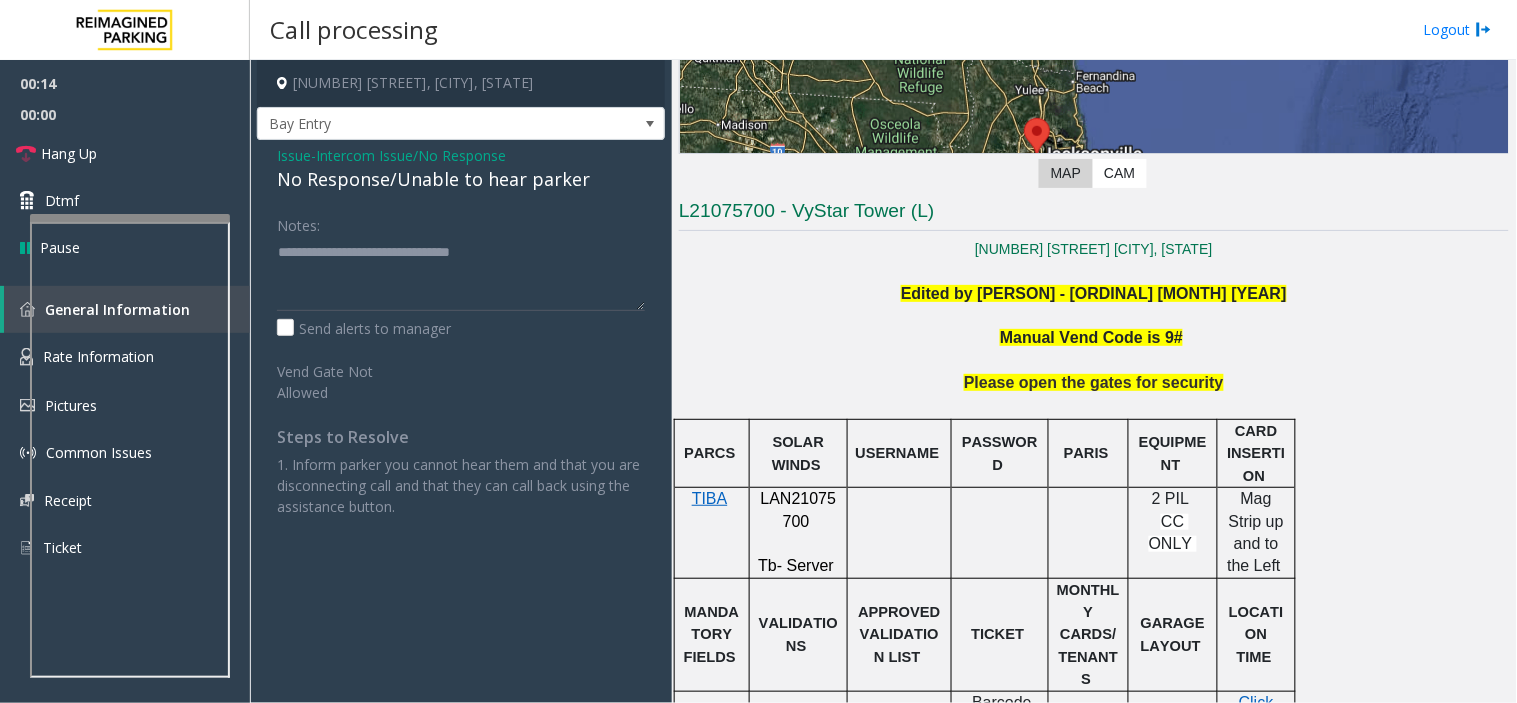 click on "[NUMBER] [STREET] [CITY], [STATE]" 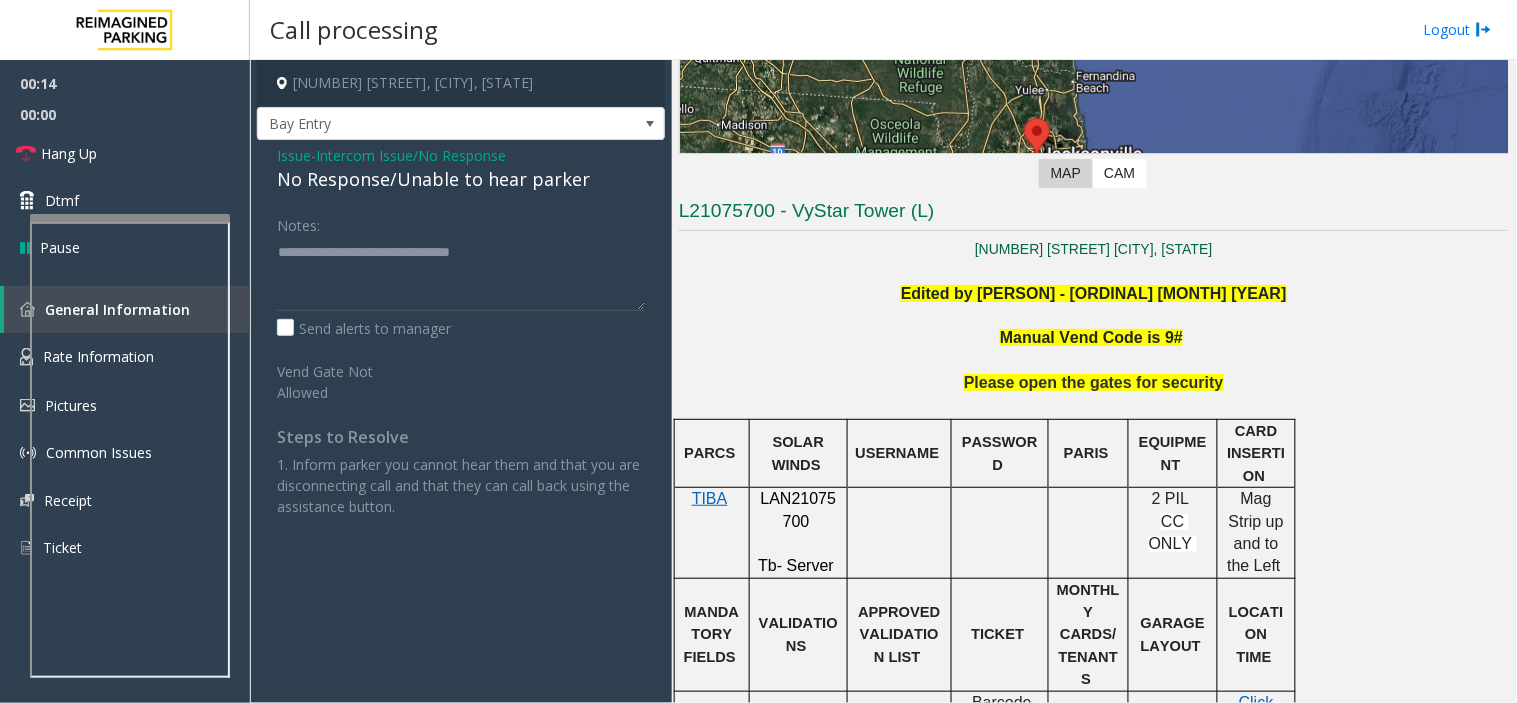 click on "[NUMBER] [STREET] [CITY], [STATE]" 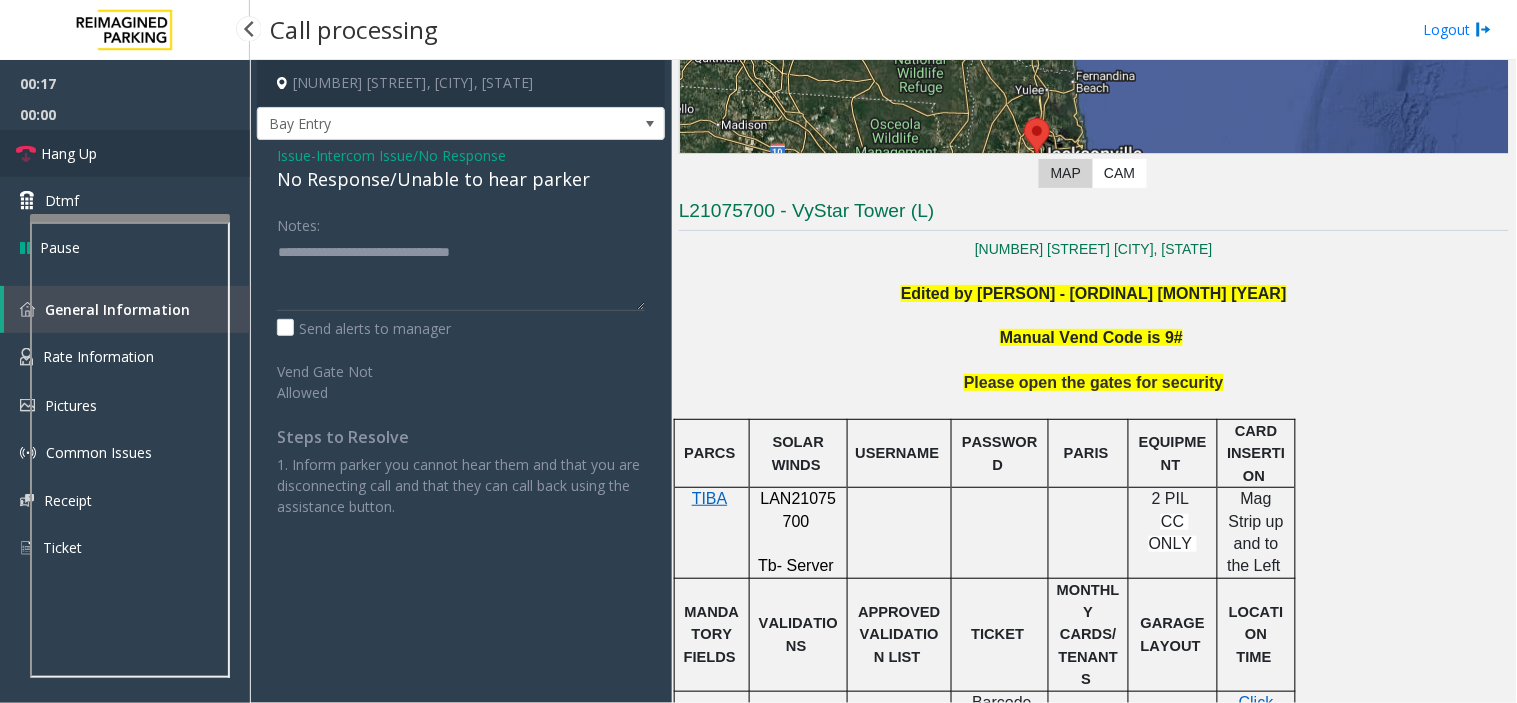 click on "Hang Up" at bounding box center [125, 153] 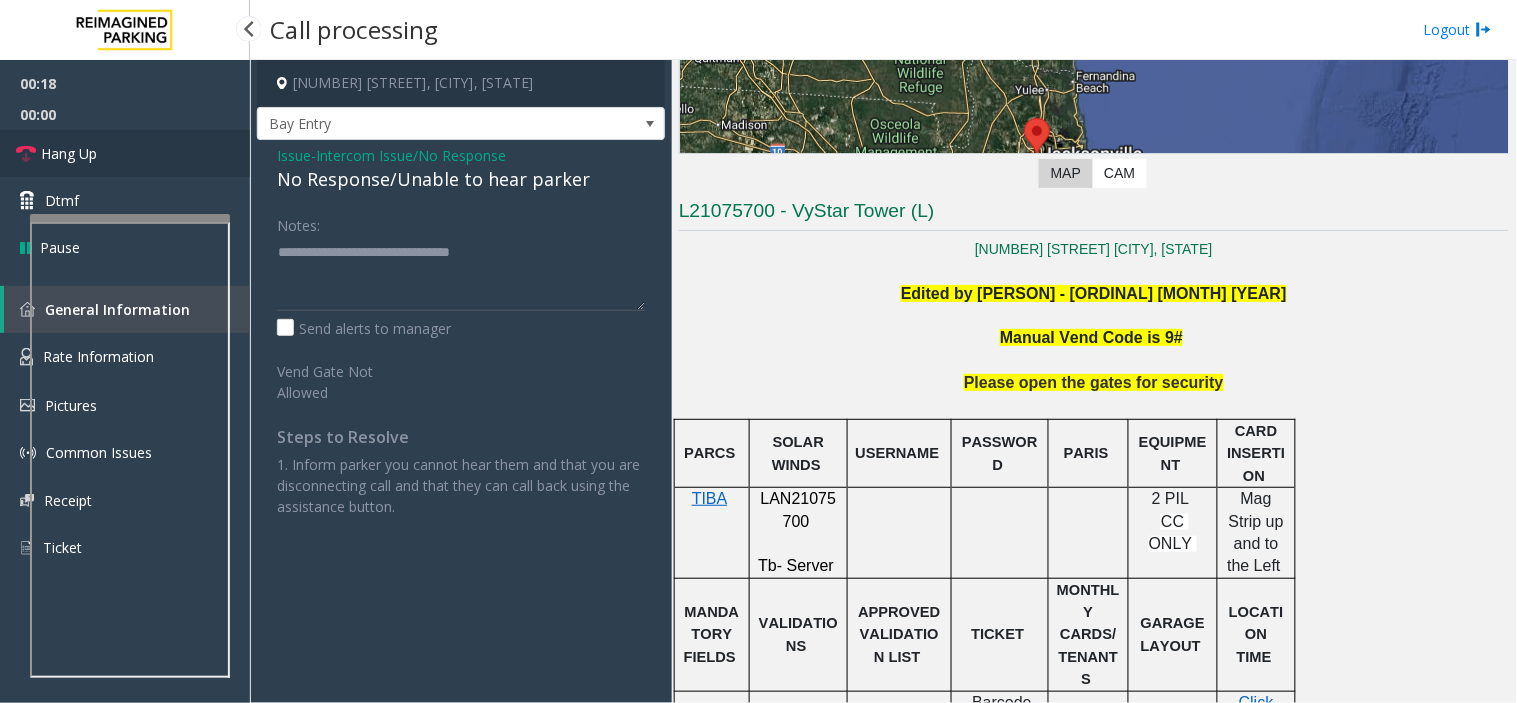 click on "Hang Up" at bounding box center [125, 153] 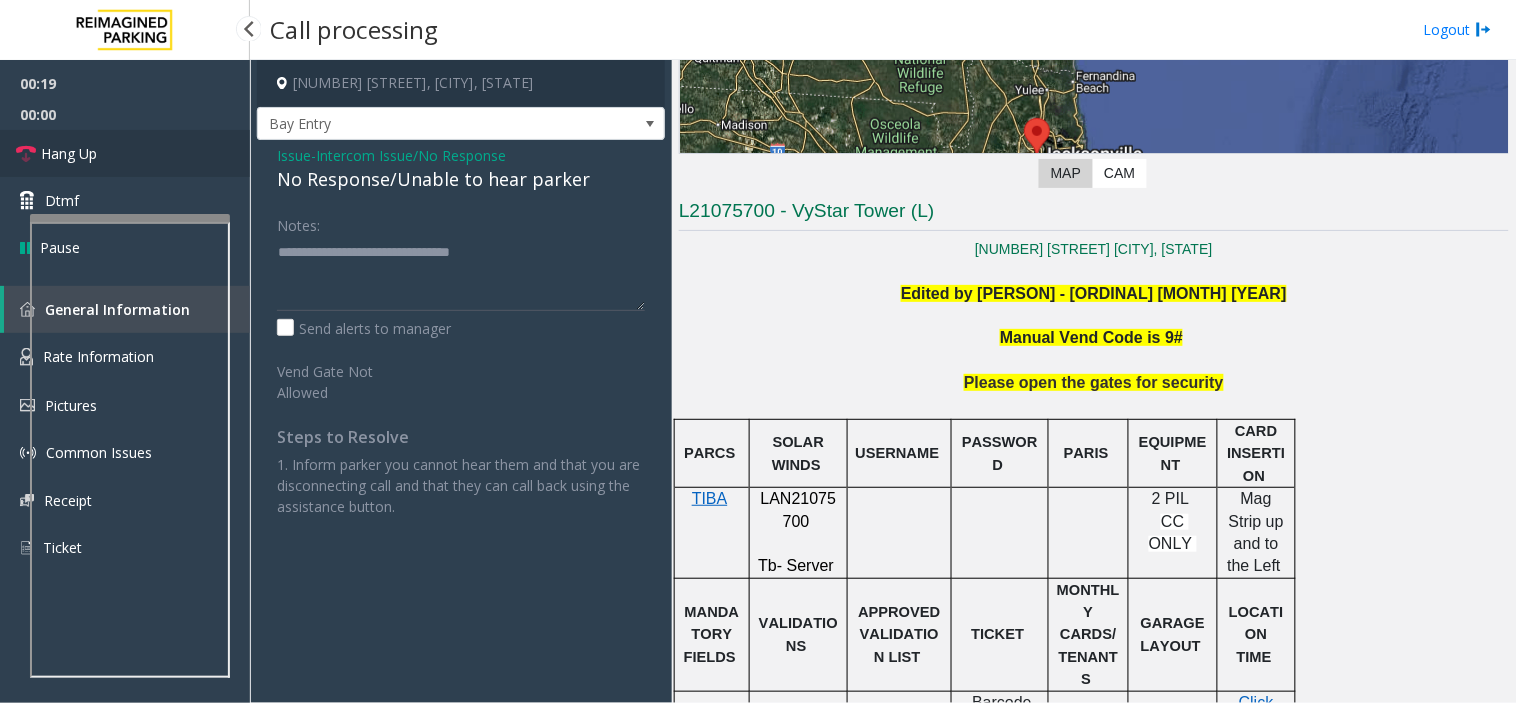 click on "Hang Up" at bounding box center [125, 153] 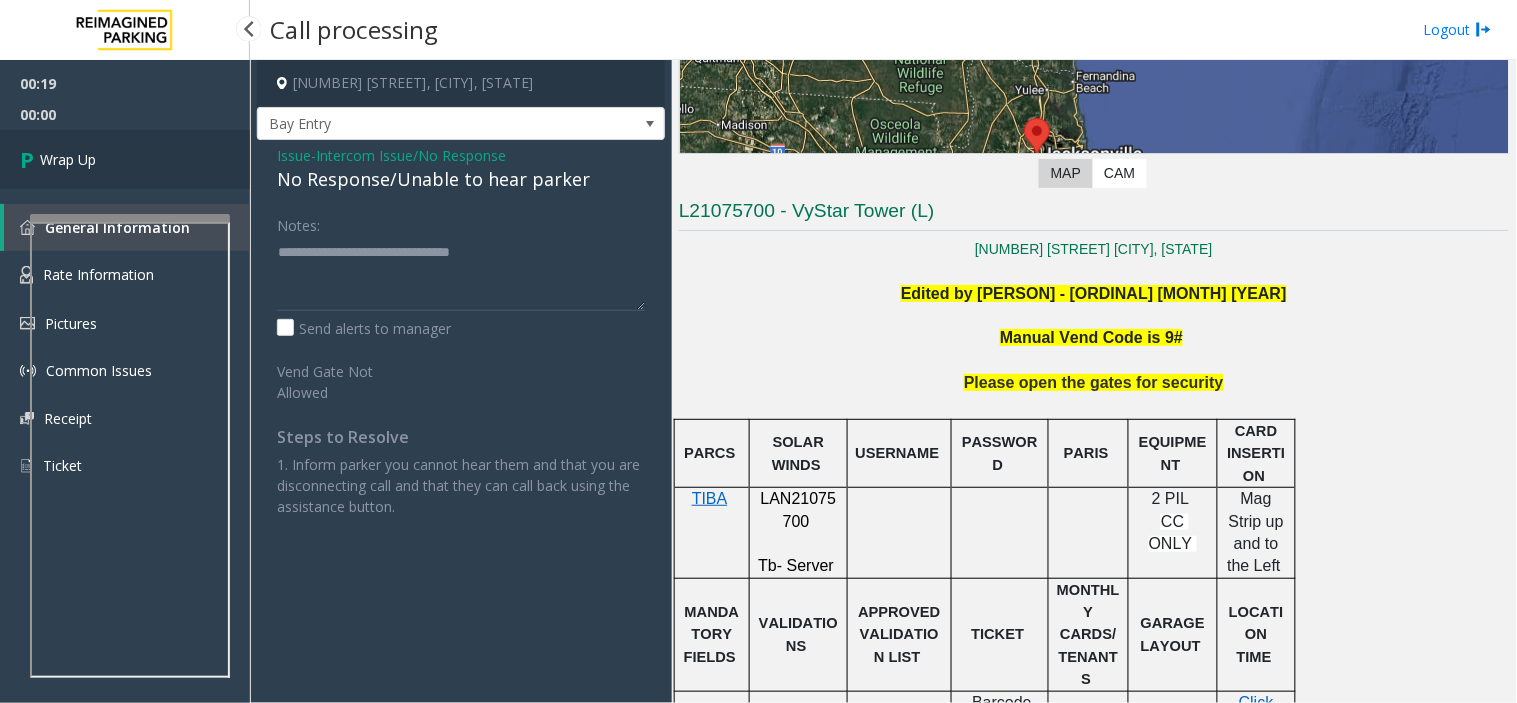 click on "Wrap Up" at bounding box center [125, 159] 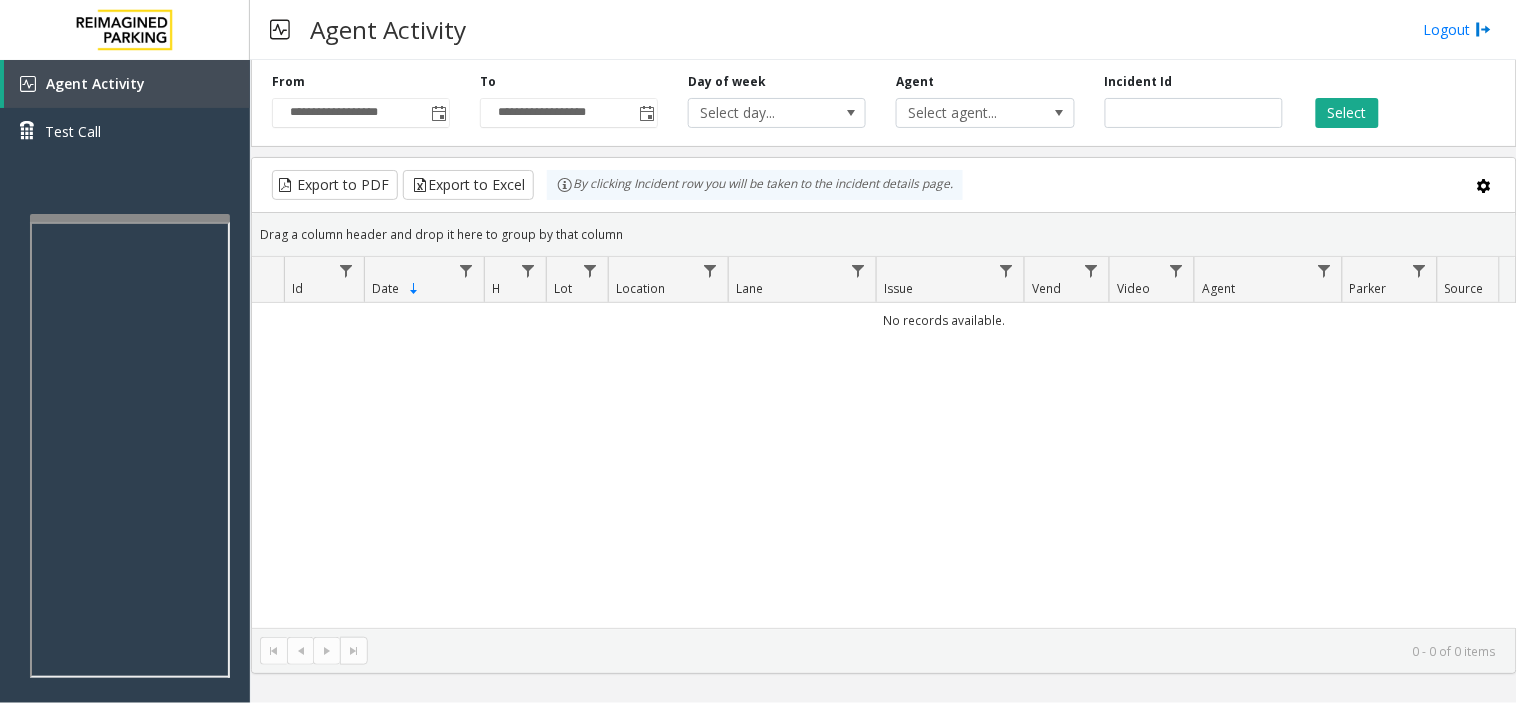 scroll, scrollTop: 0, scrollLeft: 23, axis: horizontal 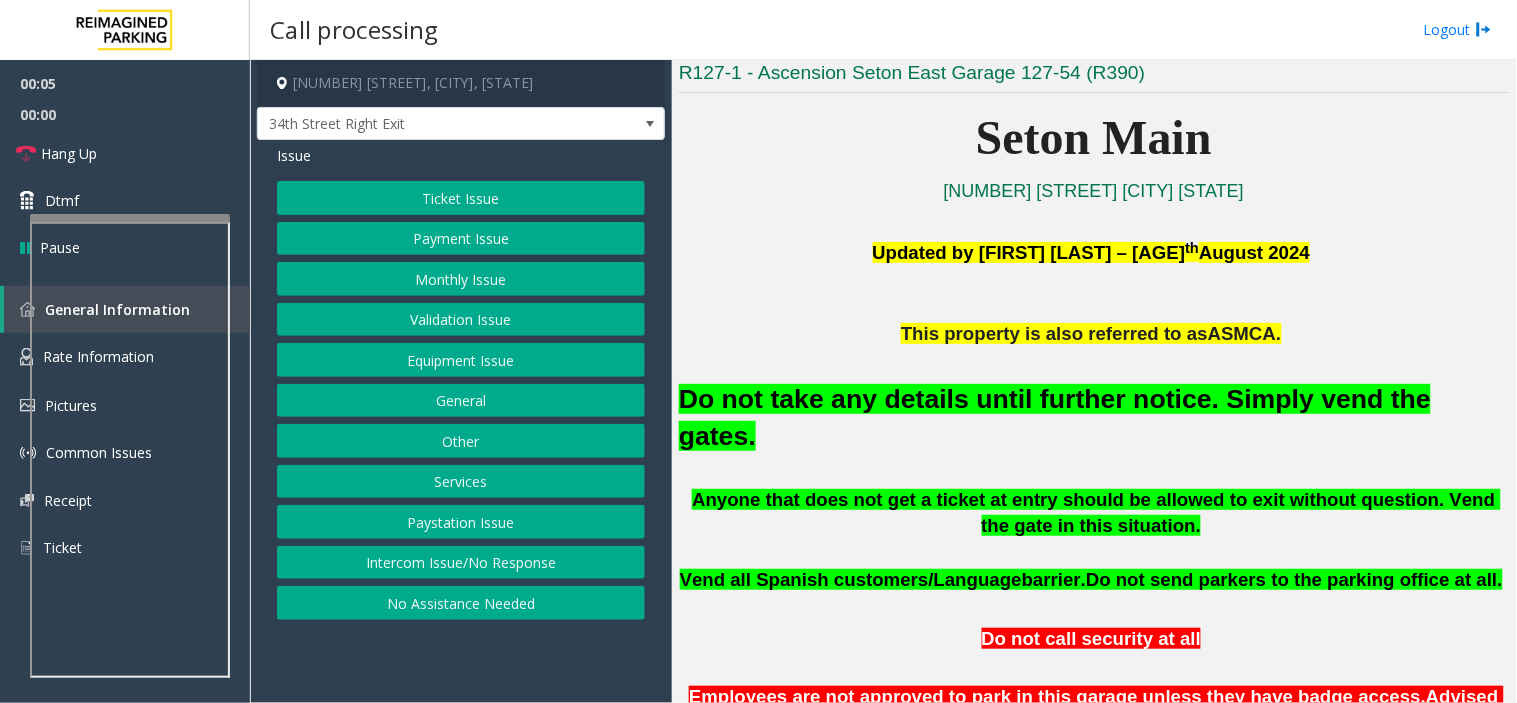 click on "Do not take any details until further notice. Simply vend the gates." 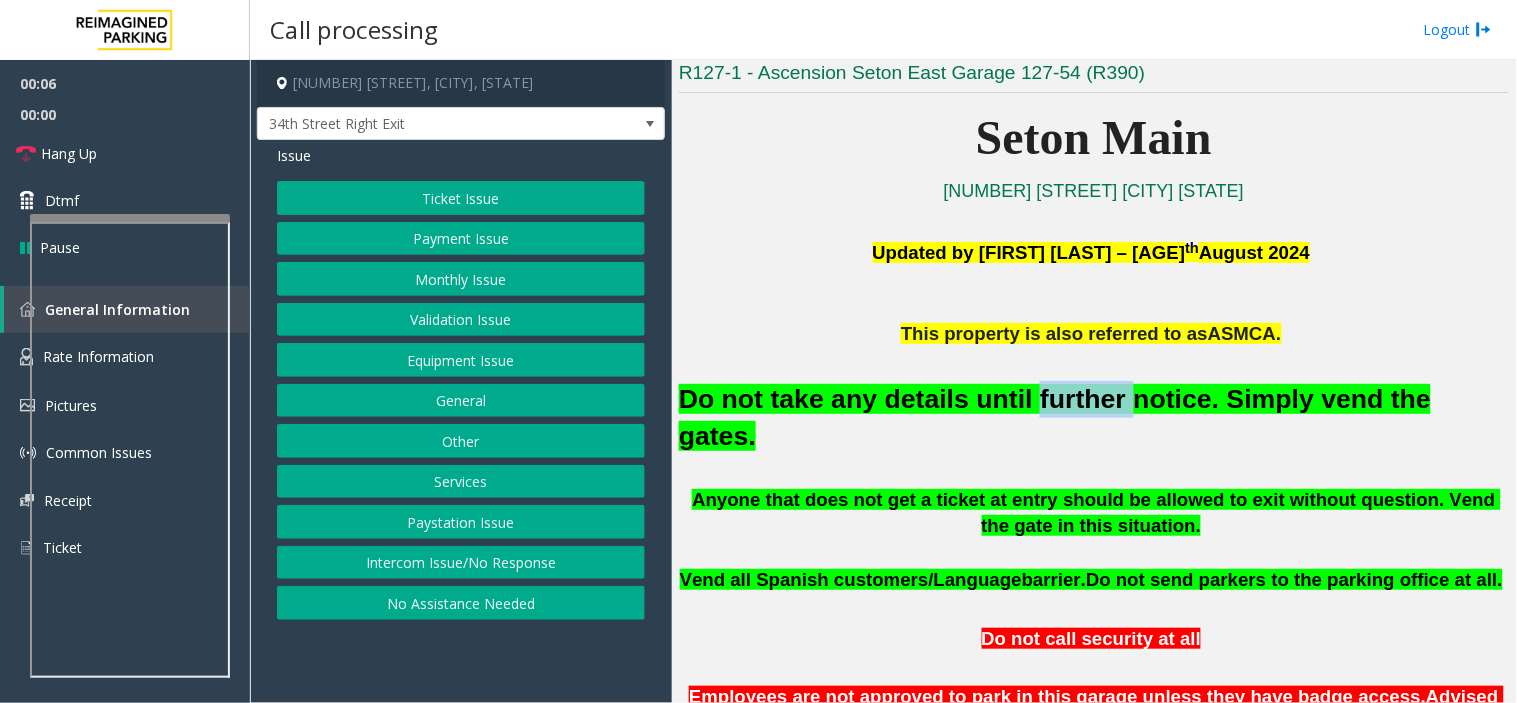 click on "Do not take any details until further notice. Simply vend the gates." 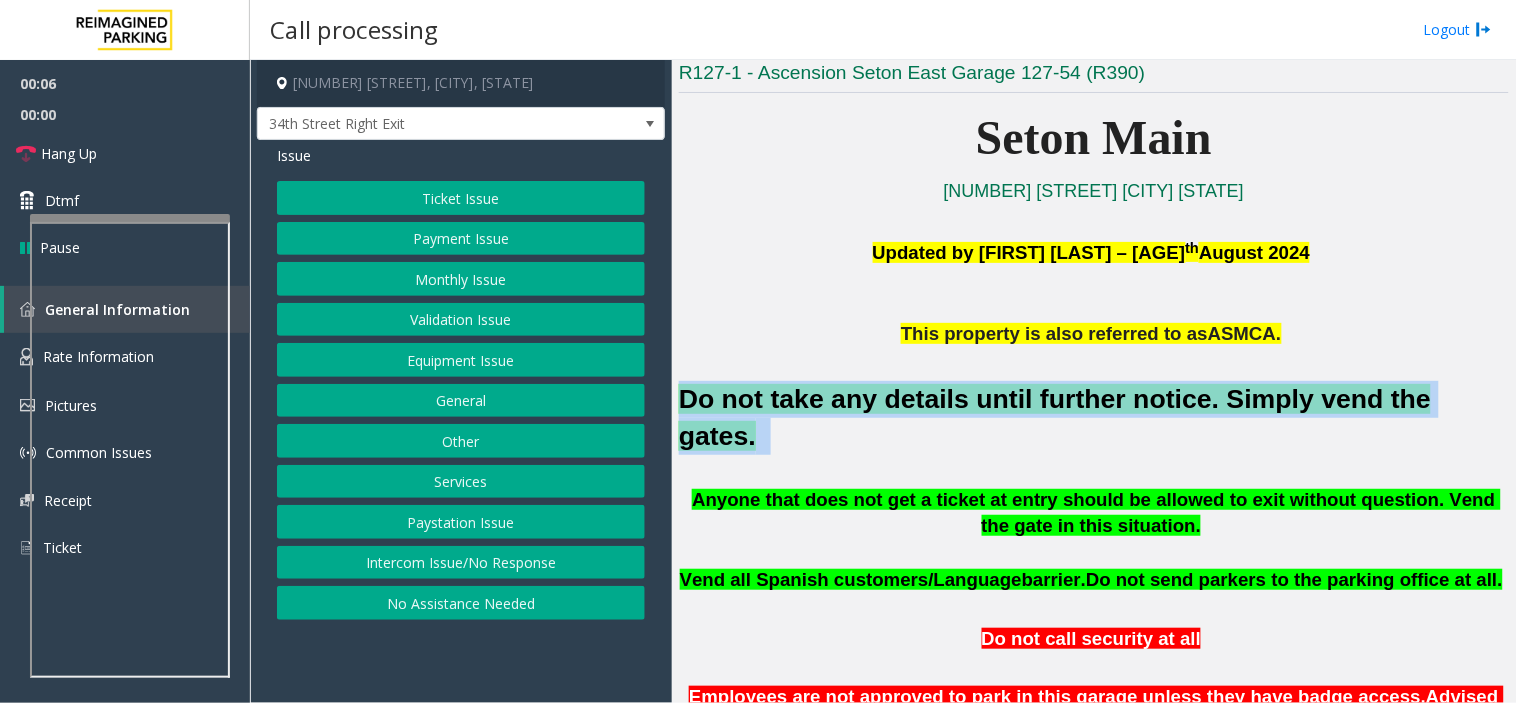 click on "Do not take any details until further notice. Simply vend the gates." 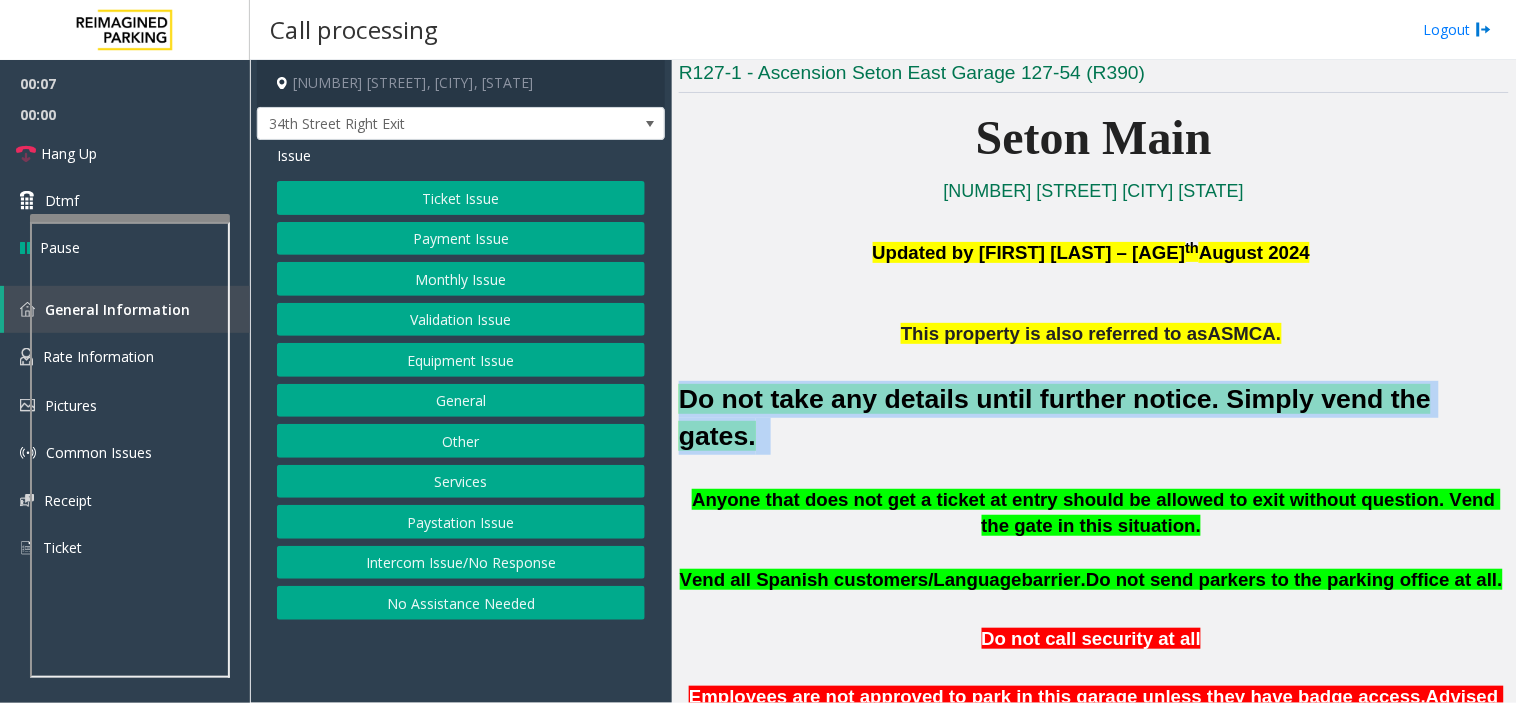 click on "Ticket Issue" 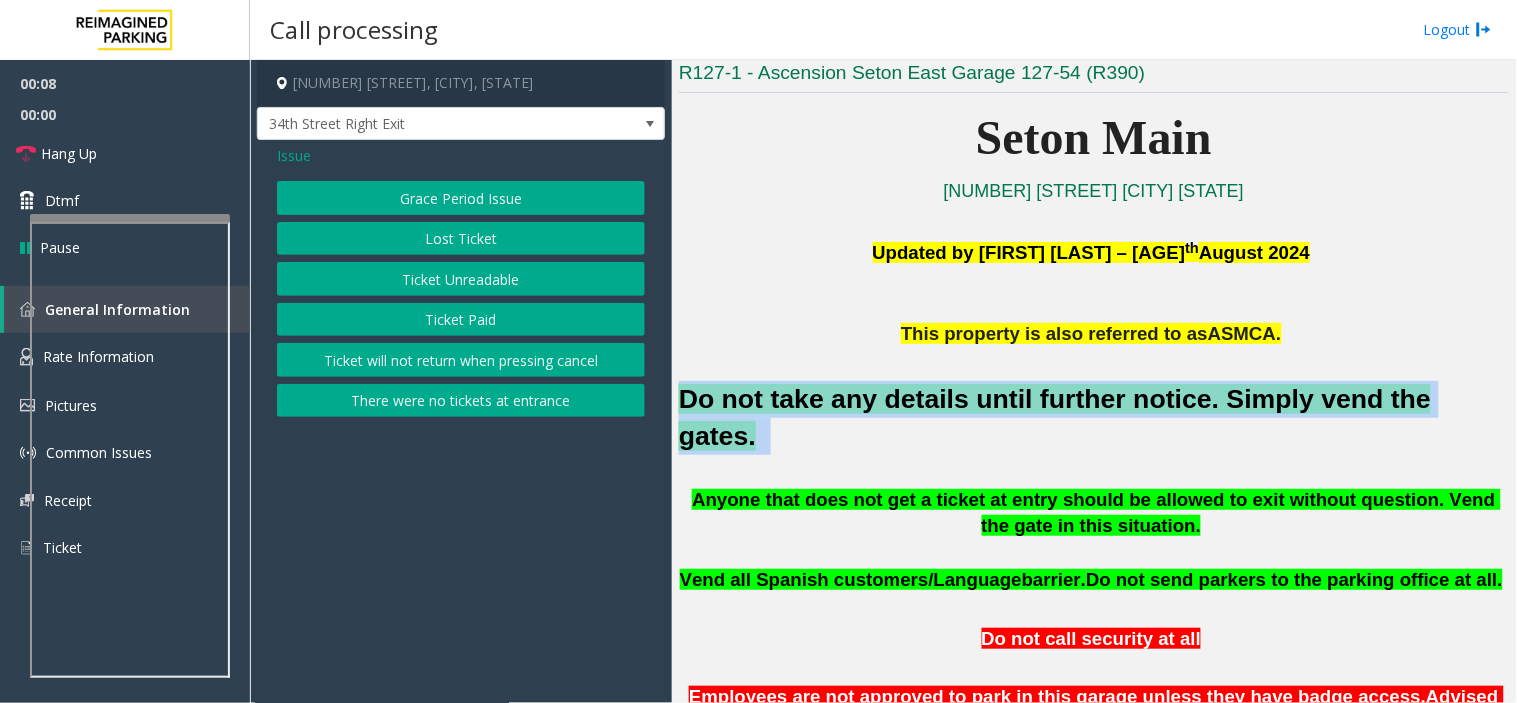 click on "Ticket Unreadable" 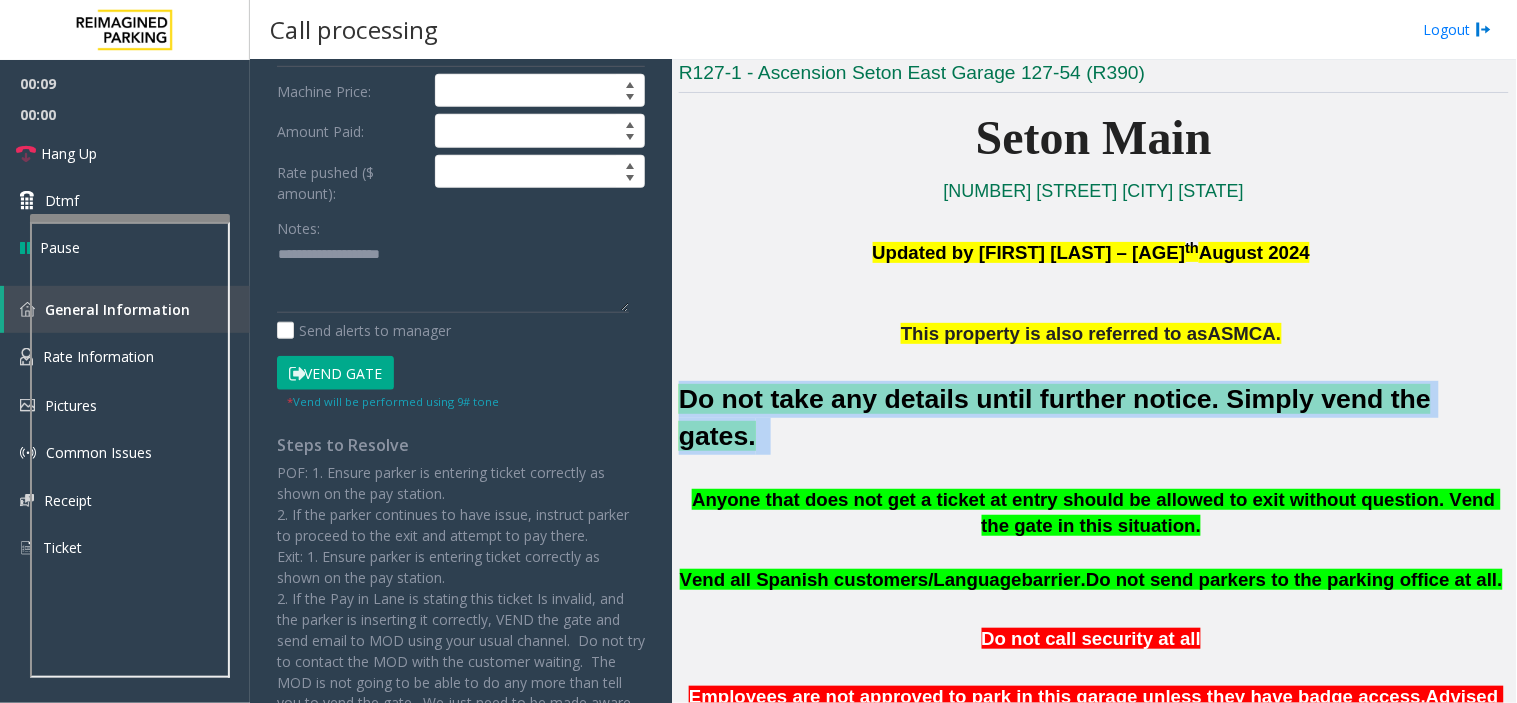 click on "Vend Gate" 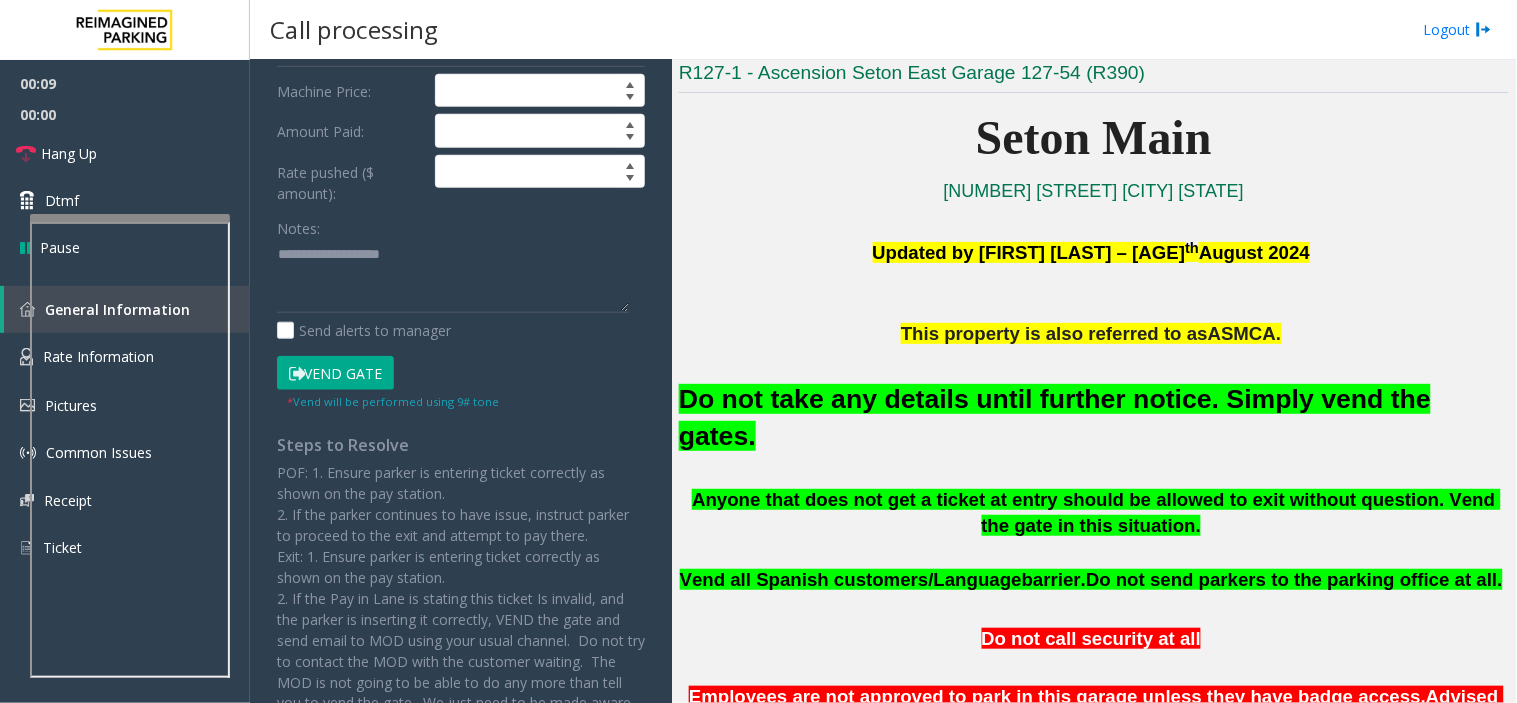 scroll, scrollTop: 230, scrollLeft: 0, axis: vertical 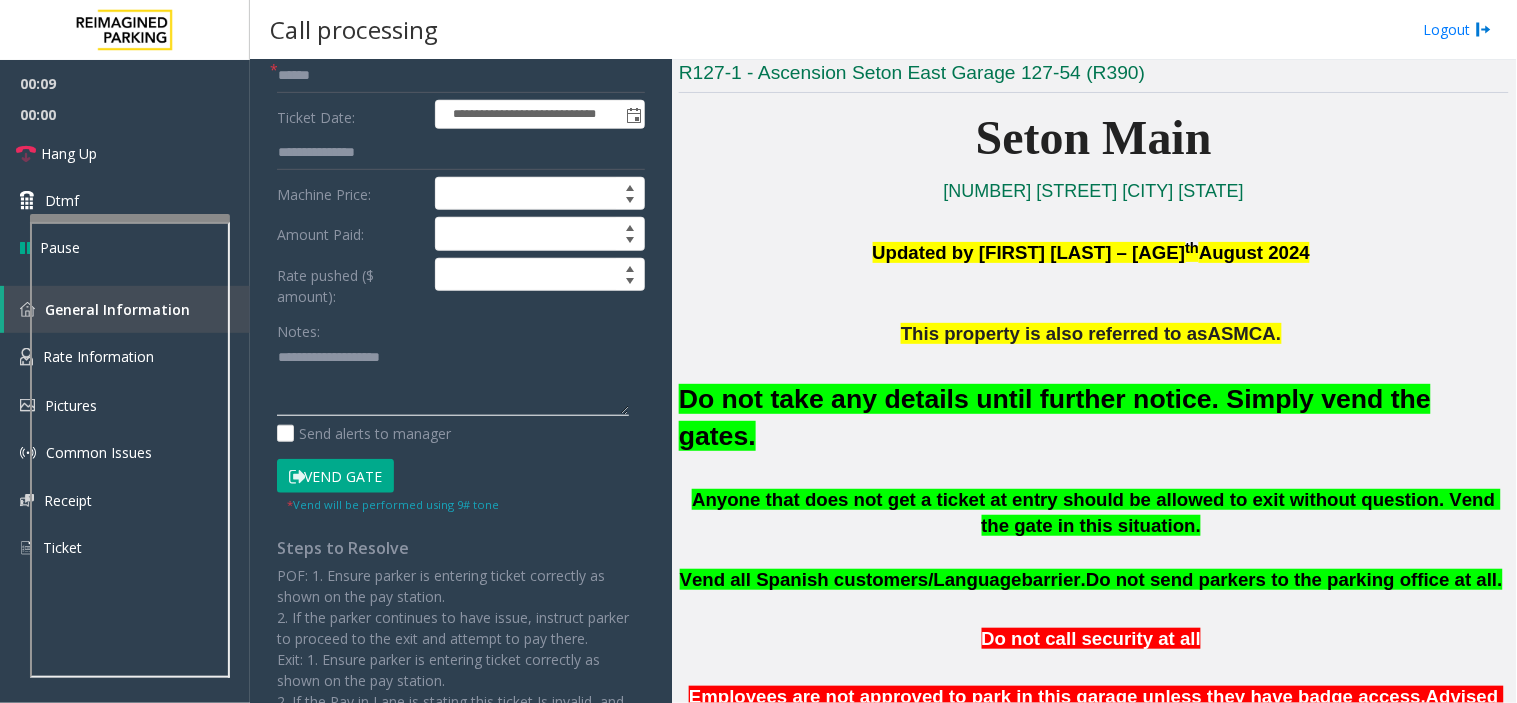 click 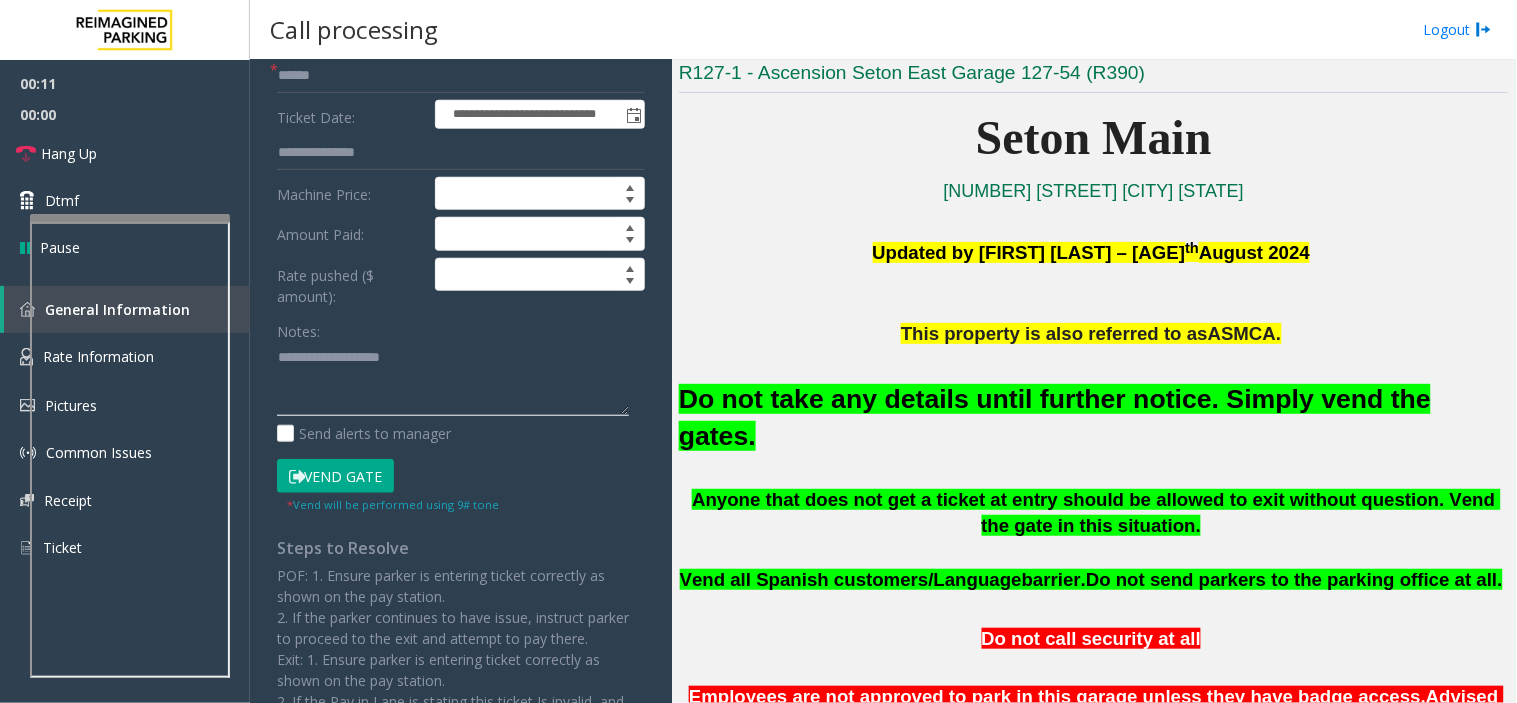 paste on "**********" 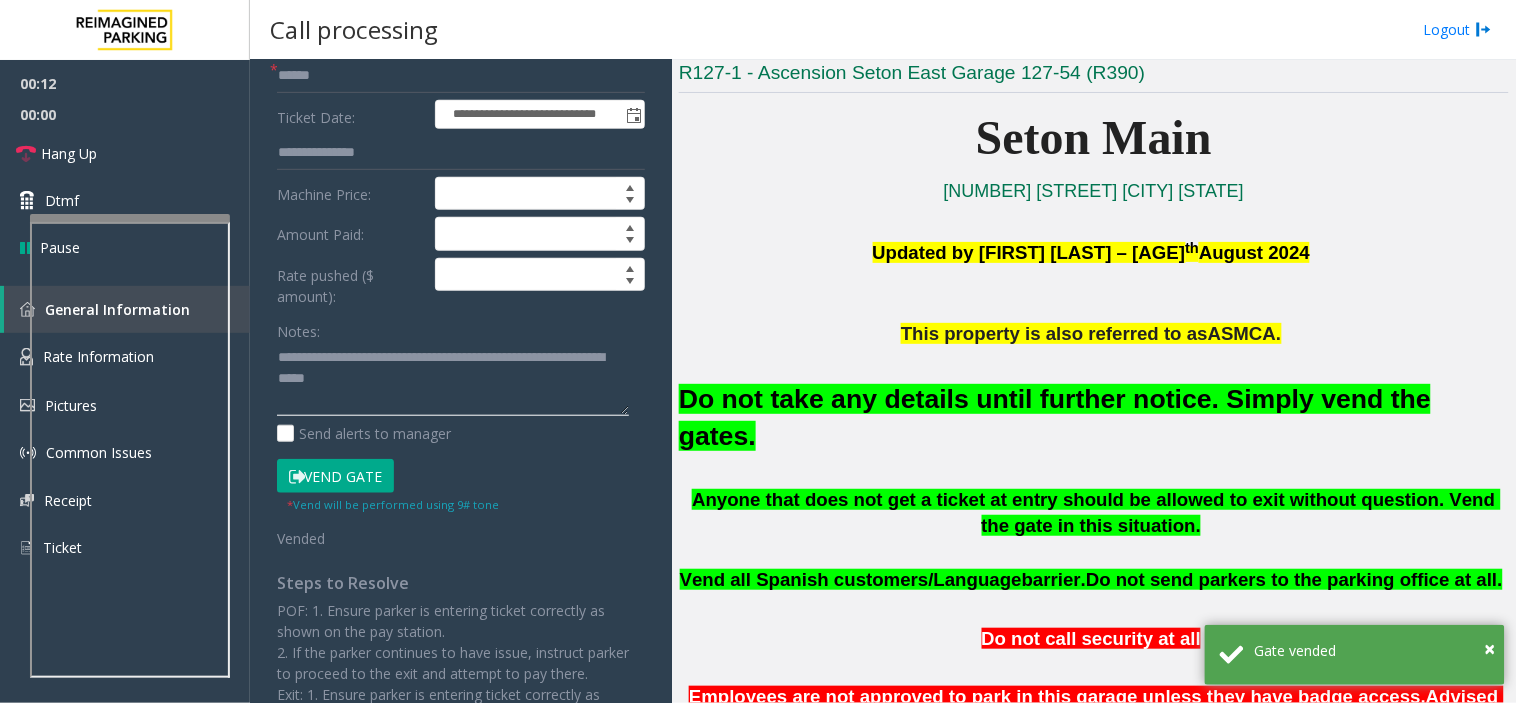 type on "**********" 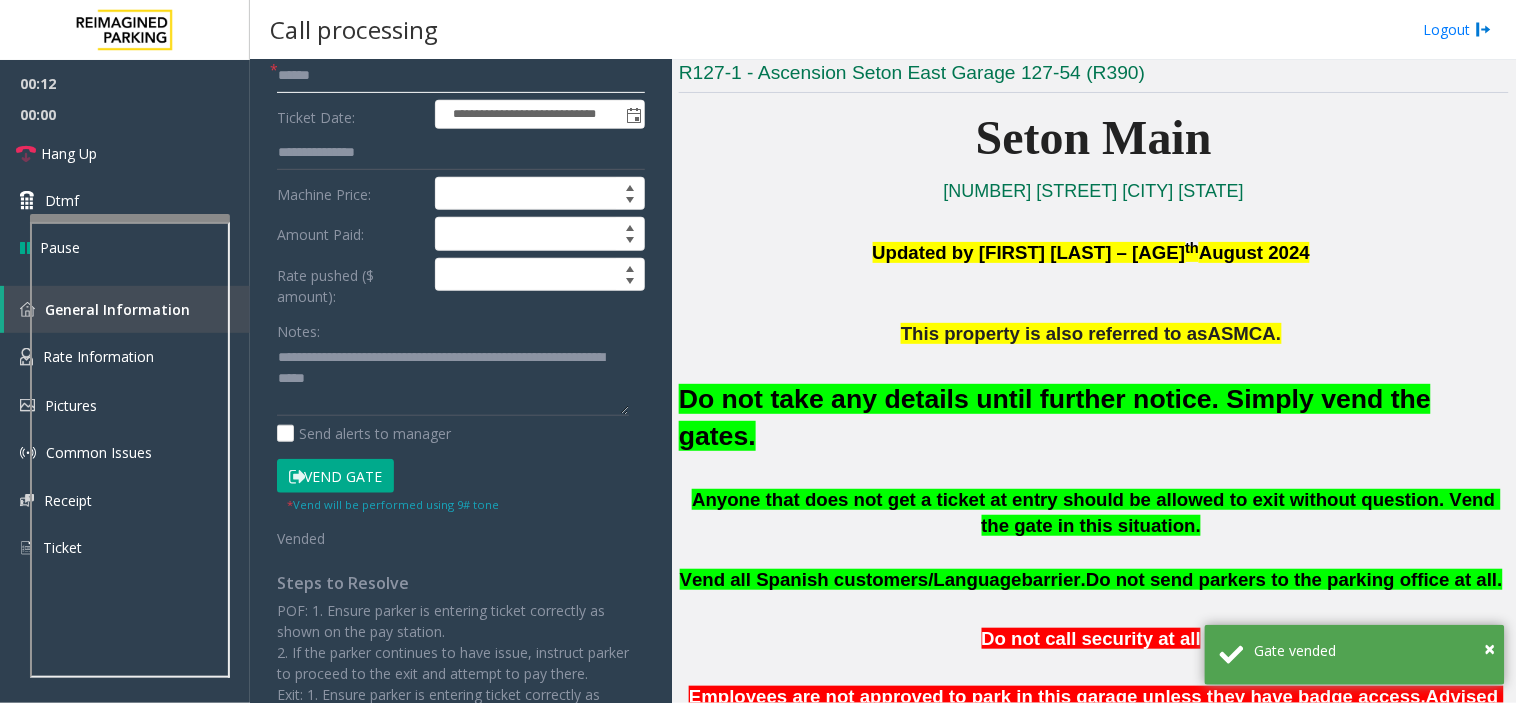 click 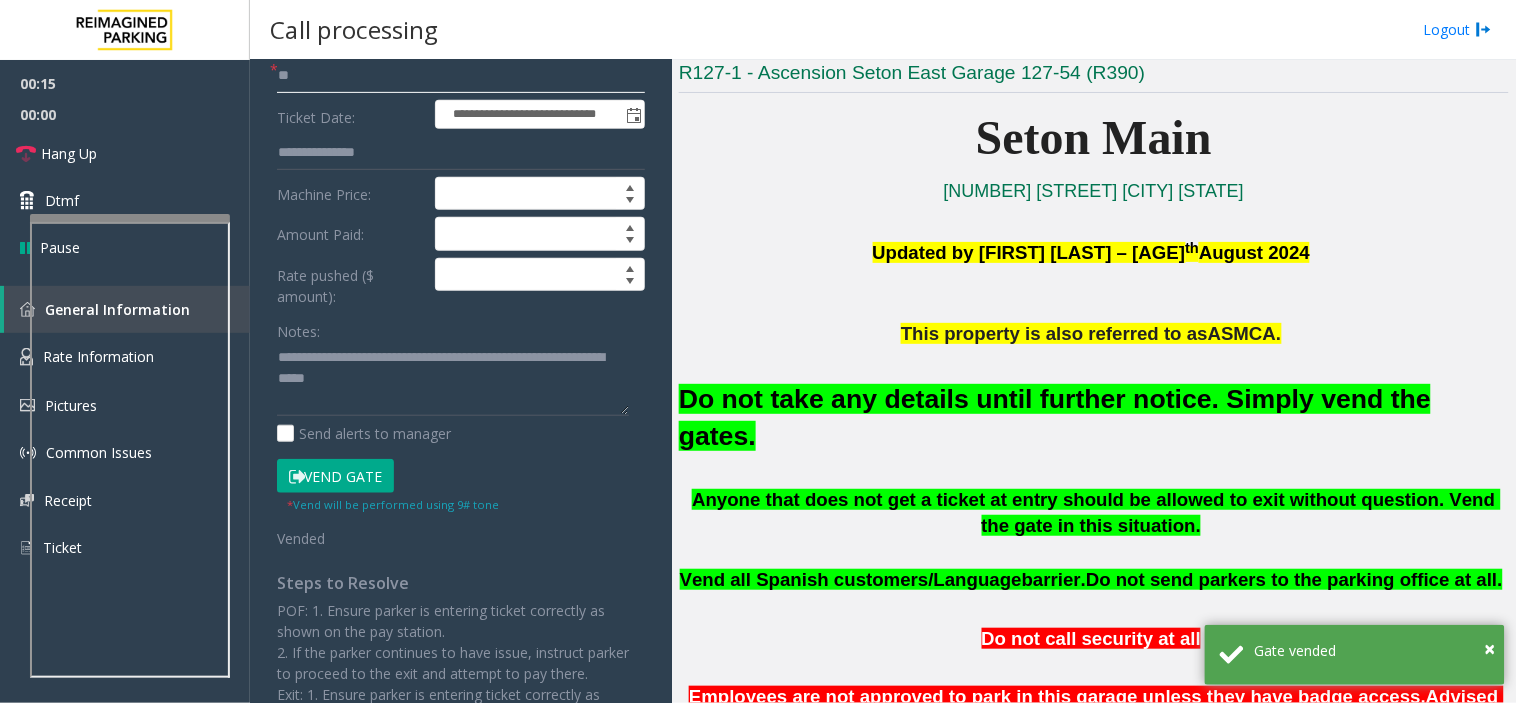 type on "**" 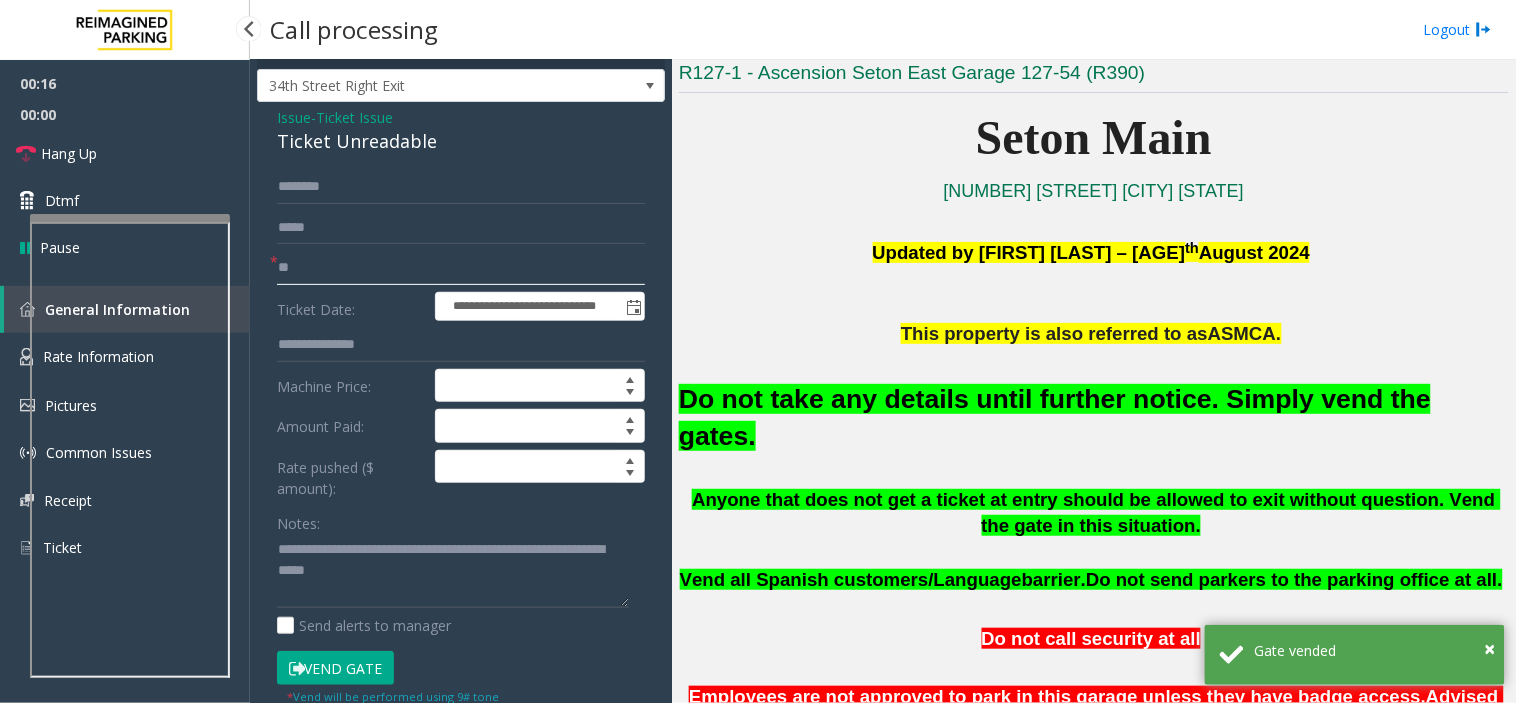 scroll, scrollTop: 7, scrollLeft: 0, axis: vertical 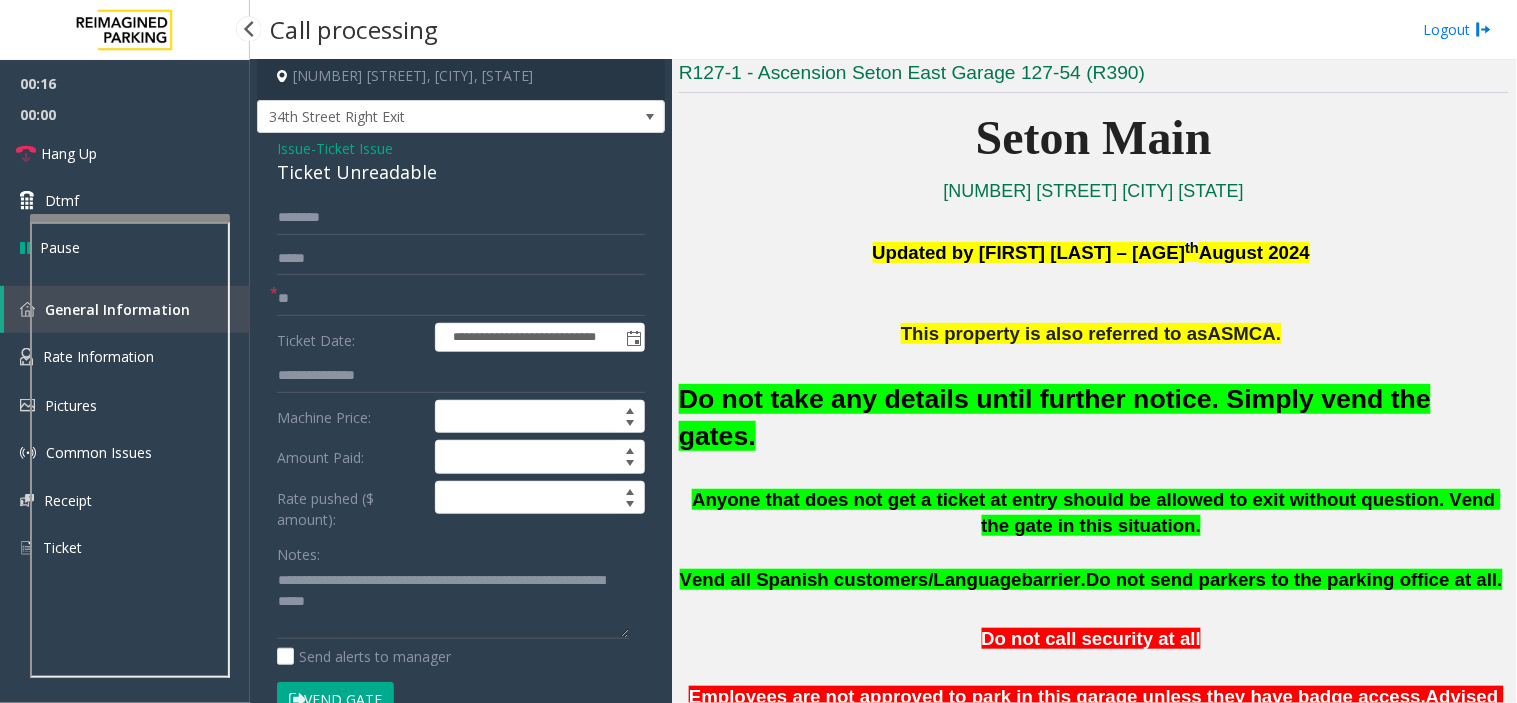 click on "00:00" at bounding box center [125, 114] 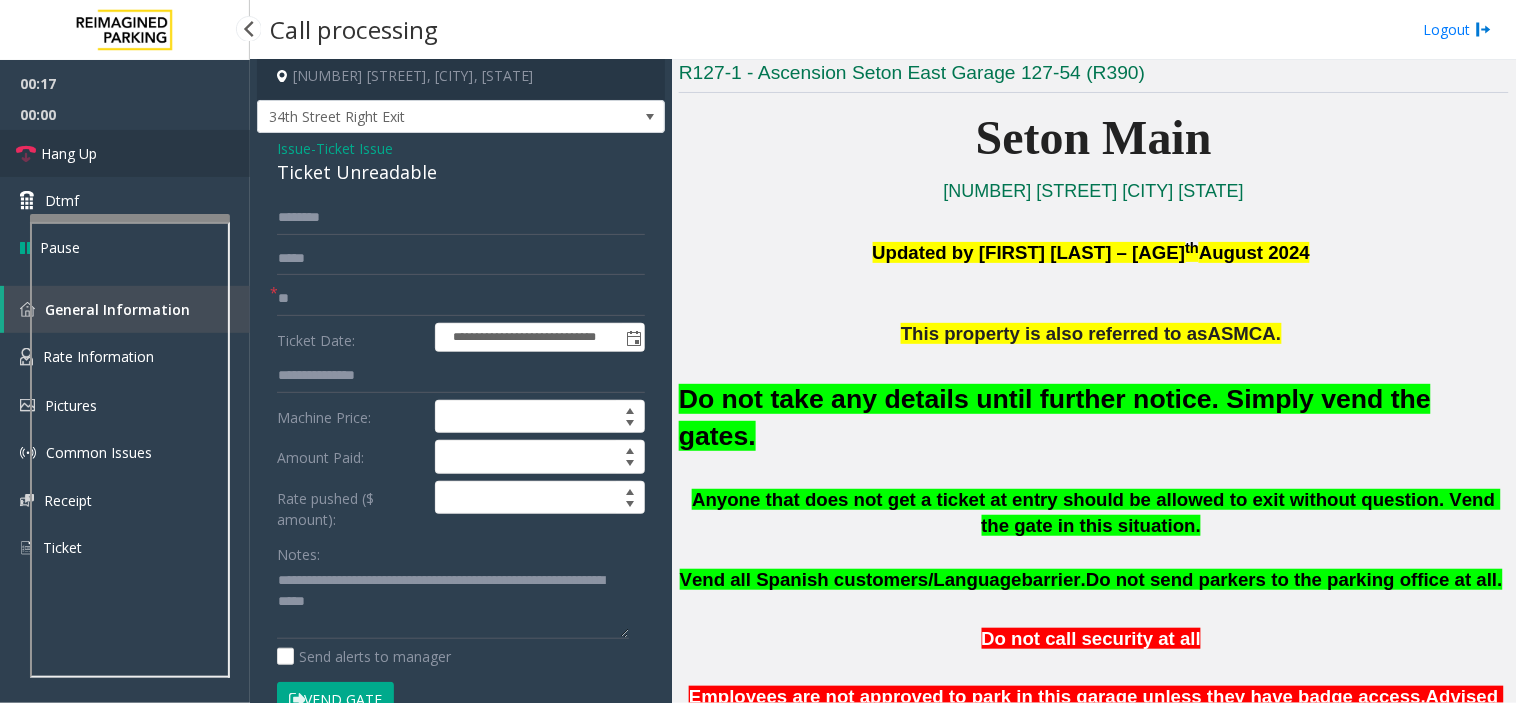 click on "Hang Up" at bounding box center [125, 153] 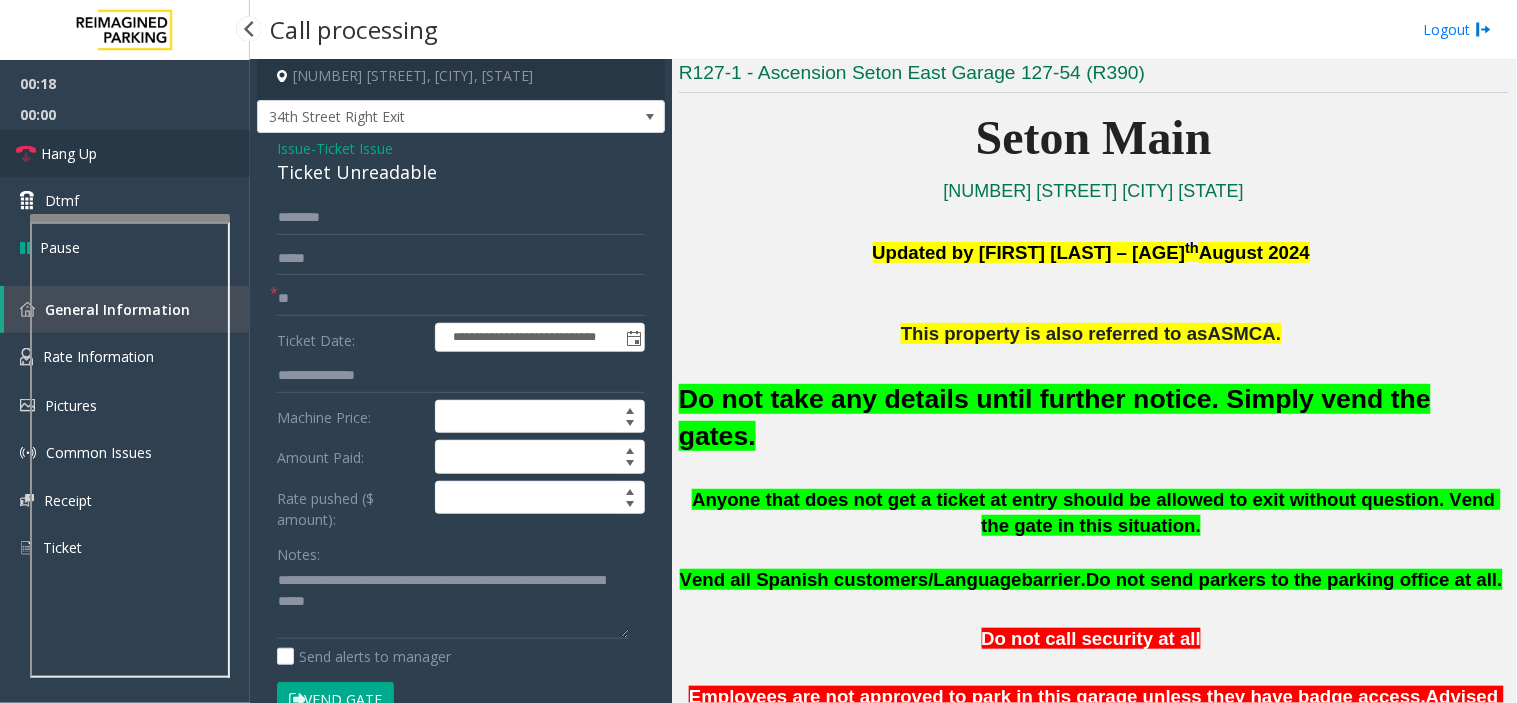 click on "Hang Up" at bounding box center (125, 153) 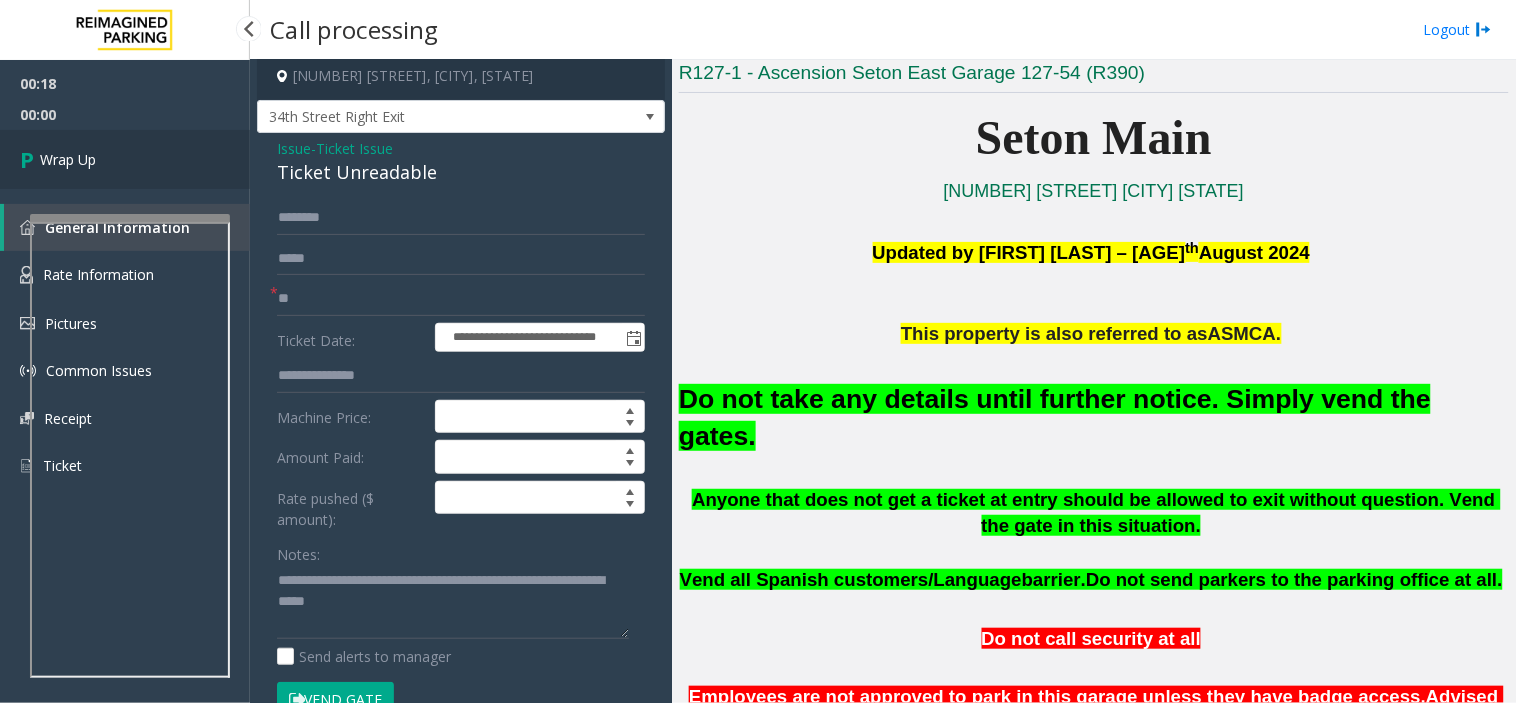 click on "Wrap Up" at bounding box center (125, 159) 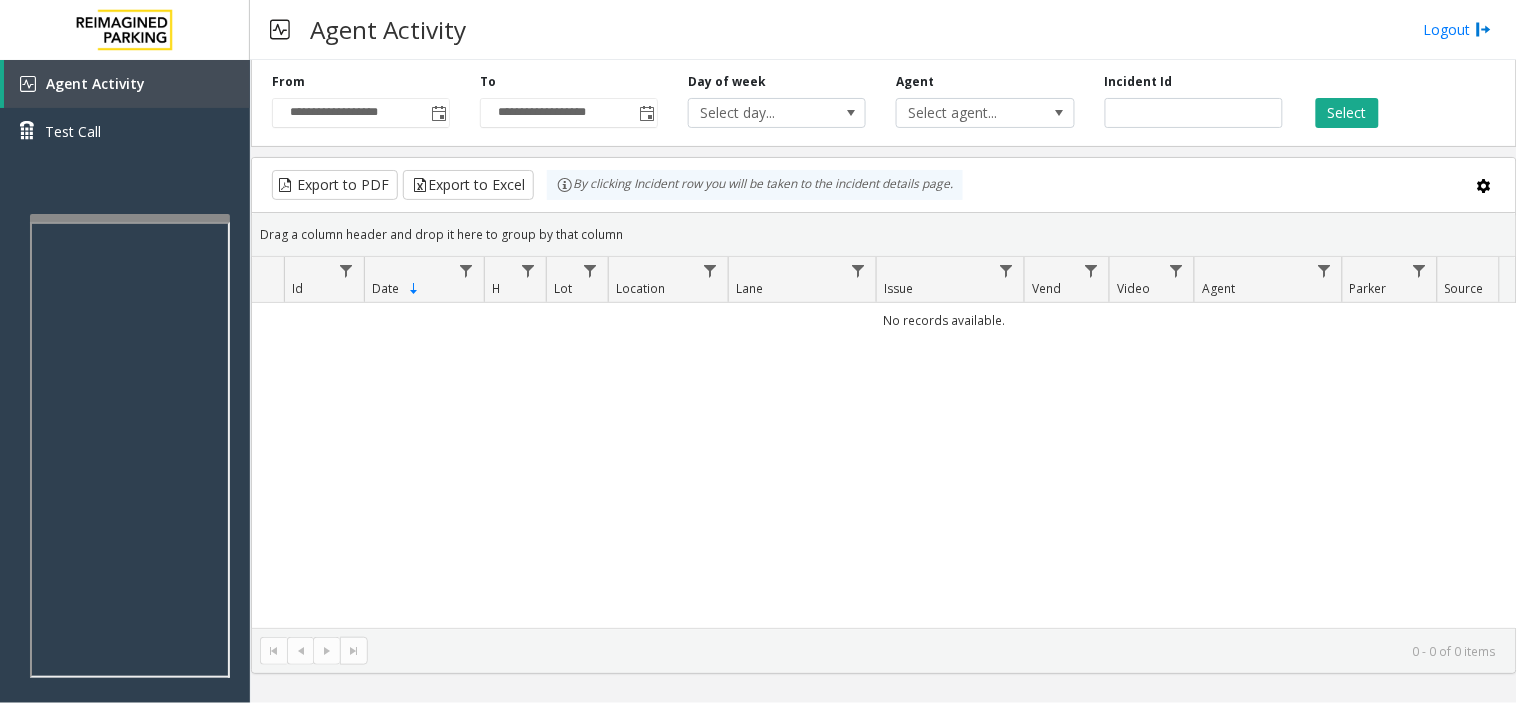 type 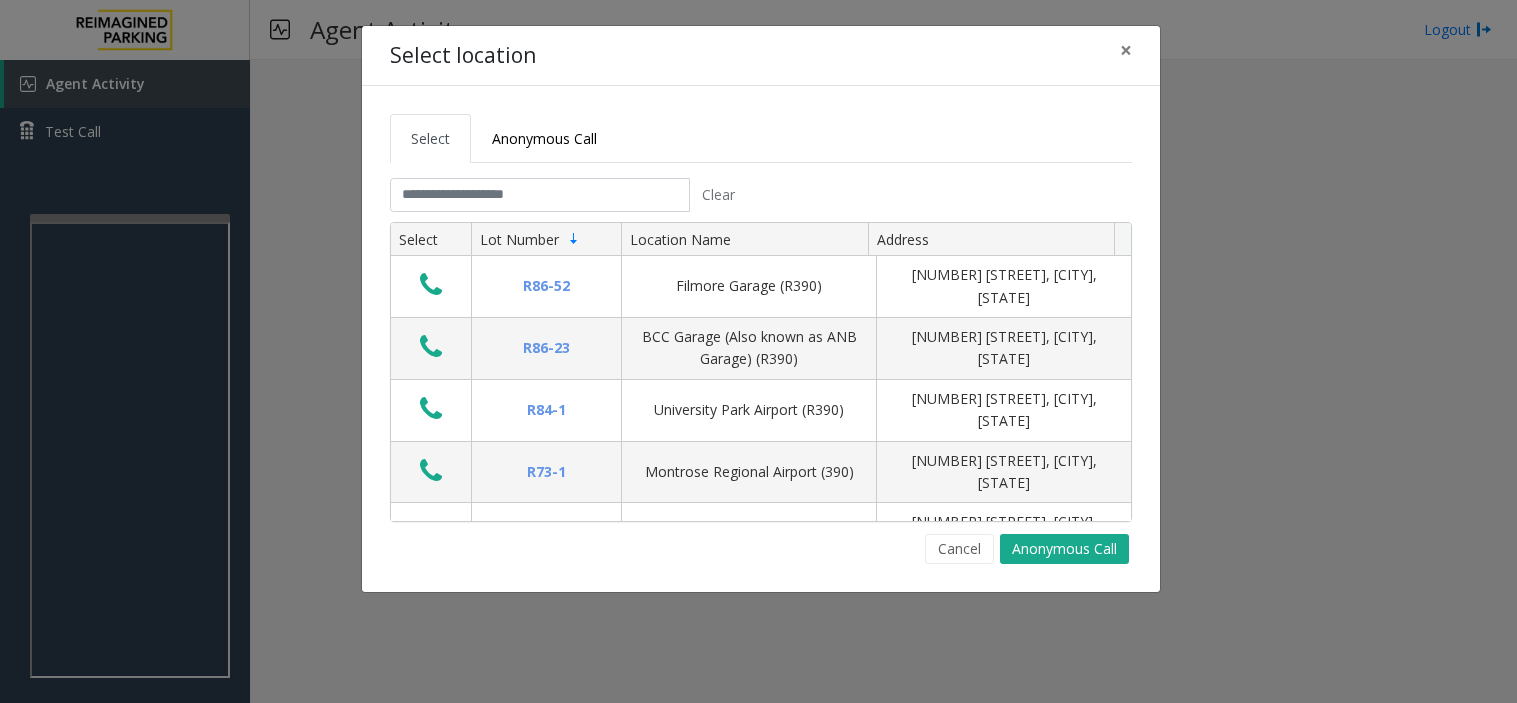 scroll, scrollTop: 0, scrollLeft: 0, axis: both 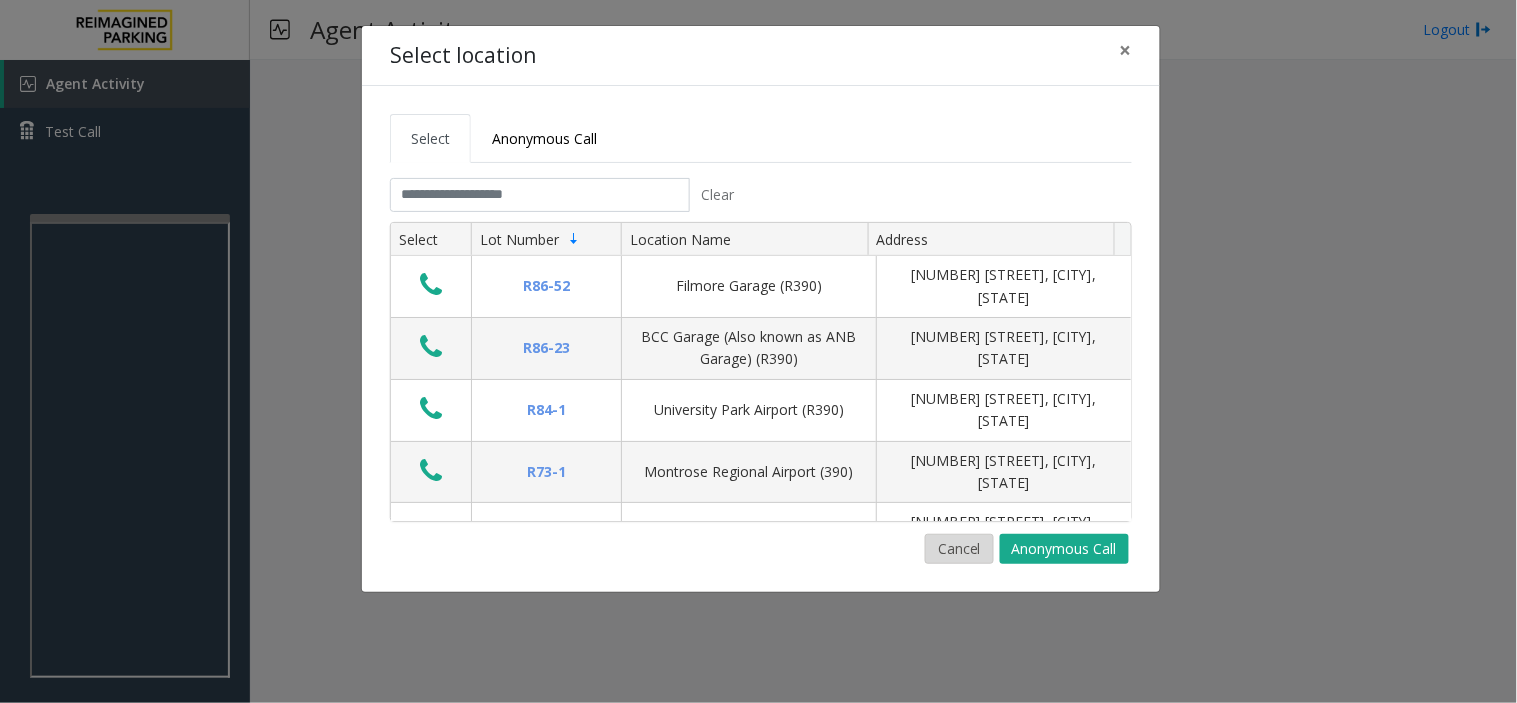 click on "Cancel" 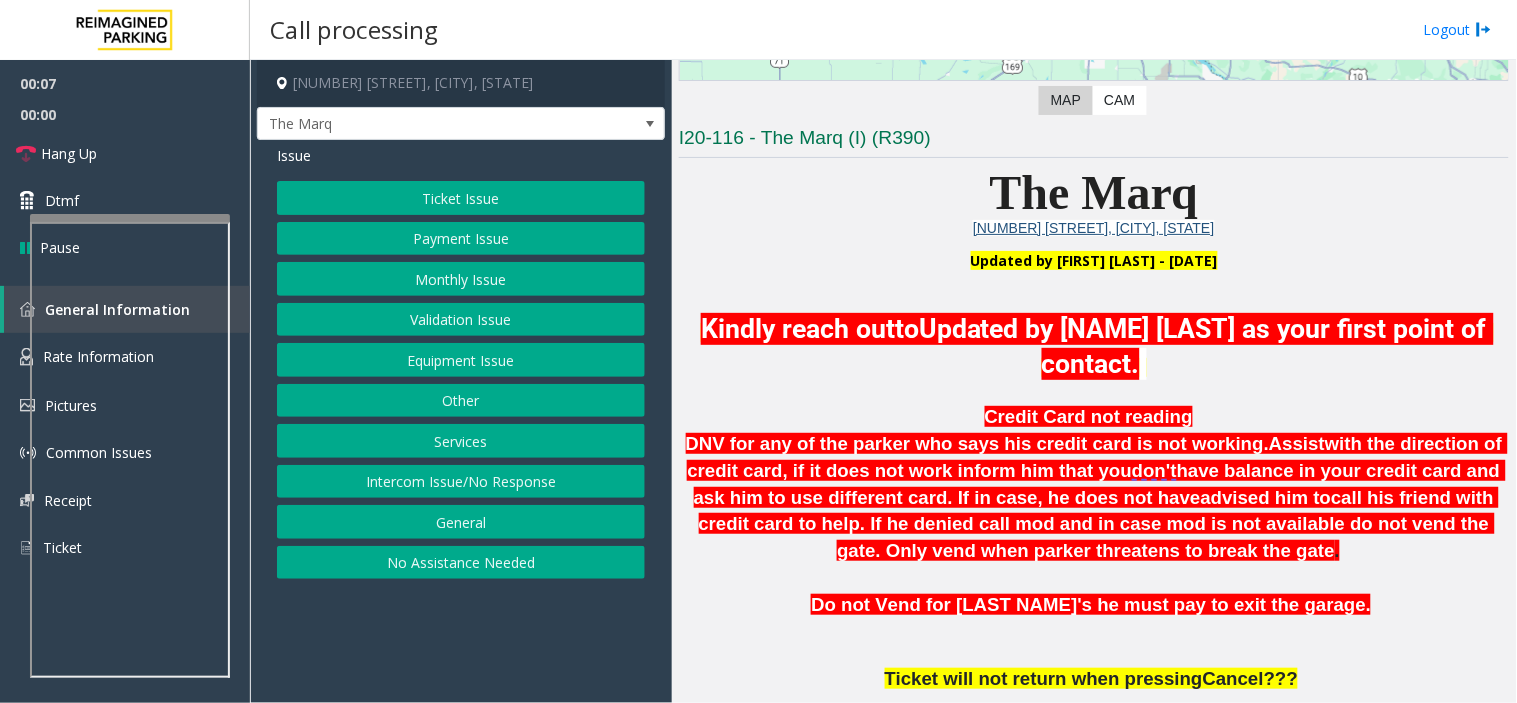scroll, scrollTop: 444, scrollLeft: 0, axis: vertical 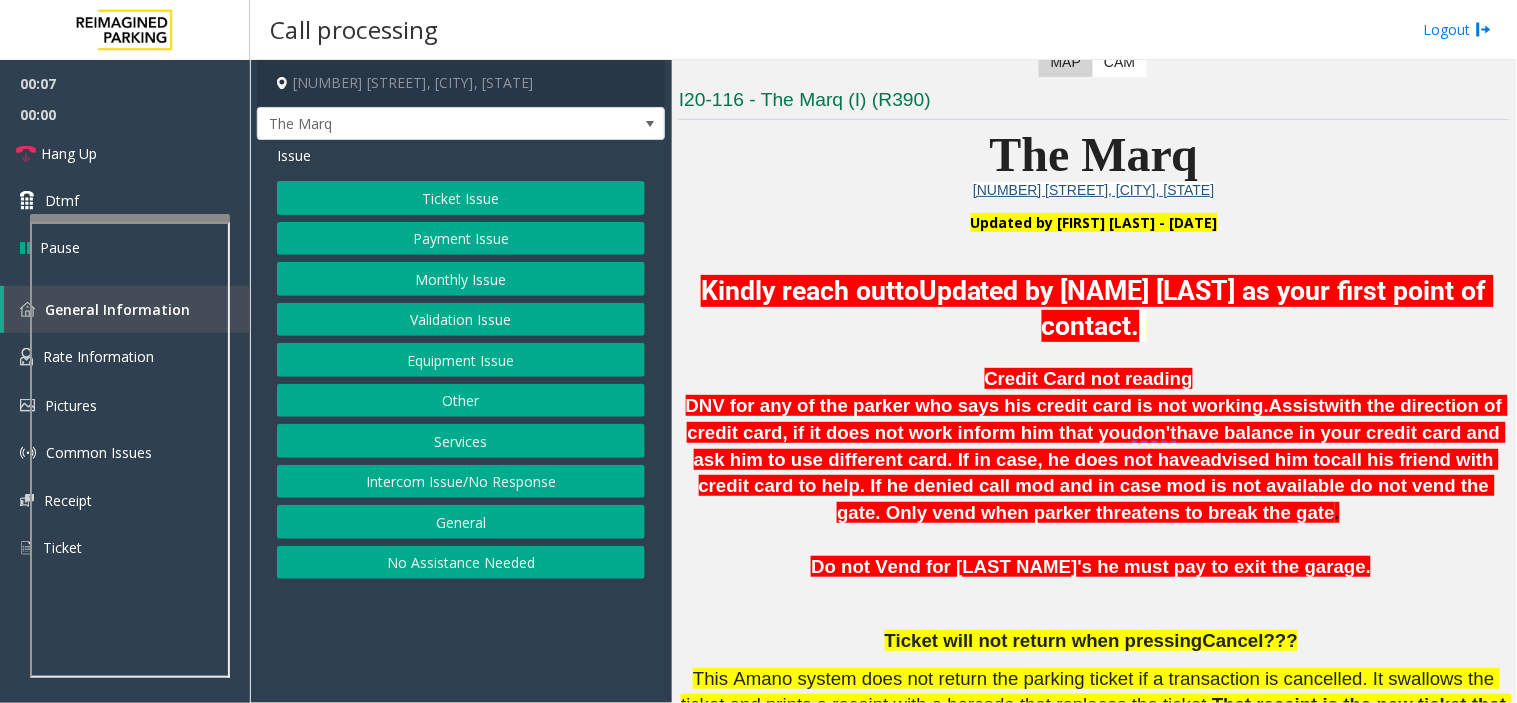 click 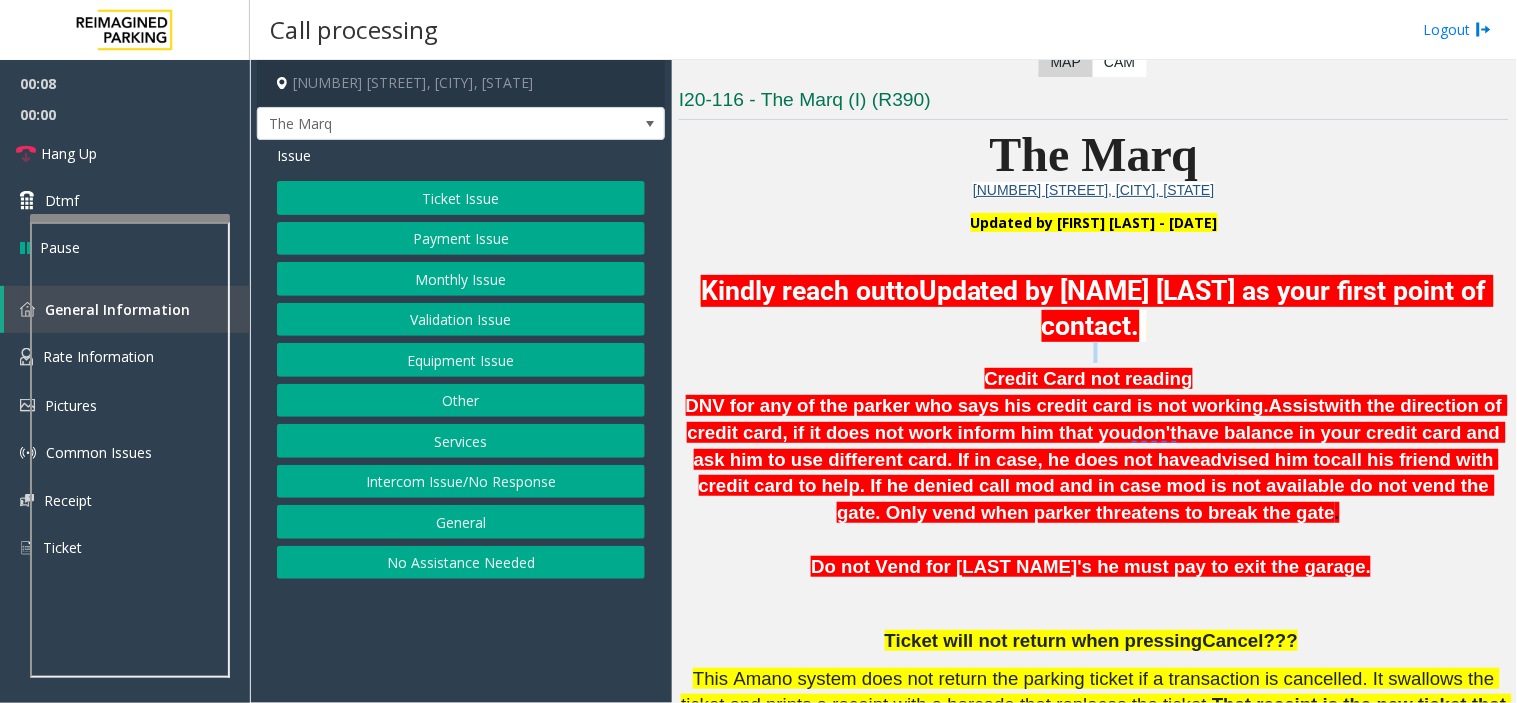 click 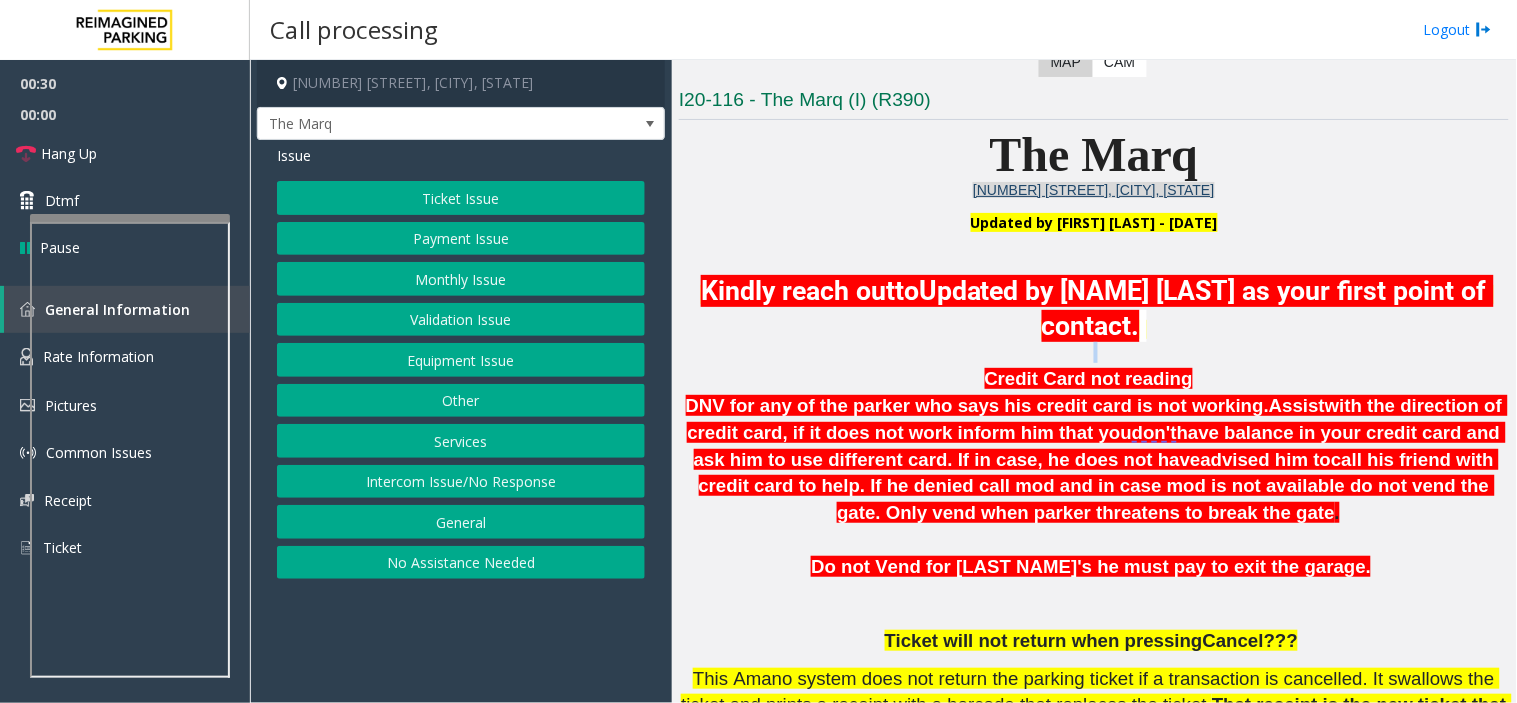 click on "[NUMBER] [STREET], [CITY], [STATE]" 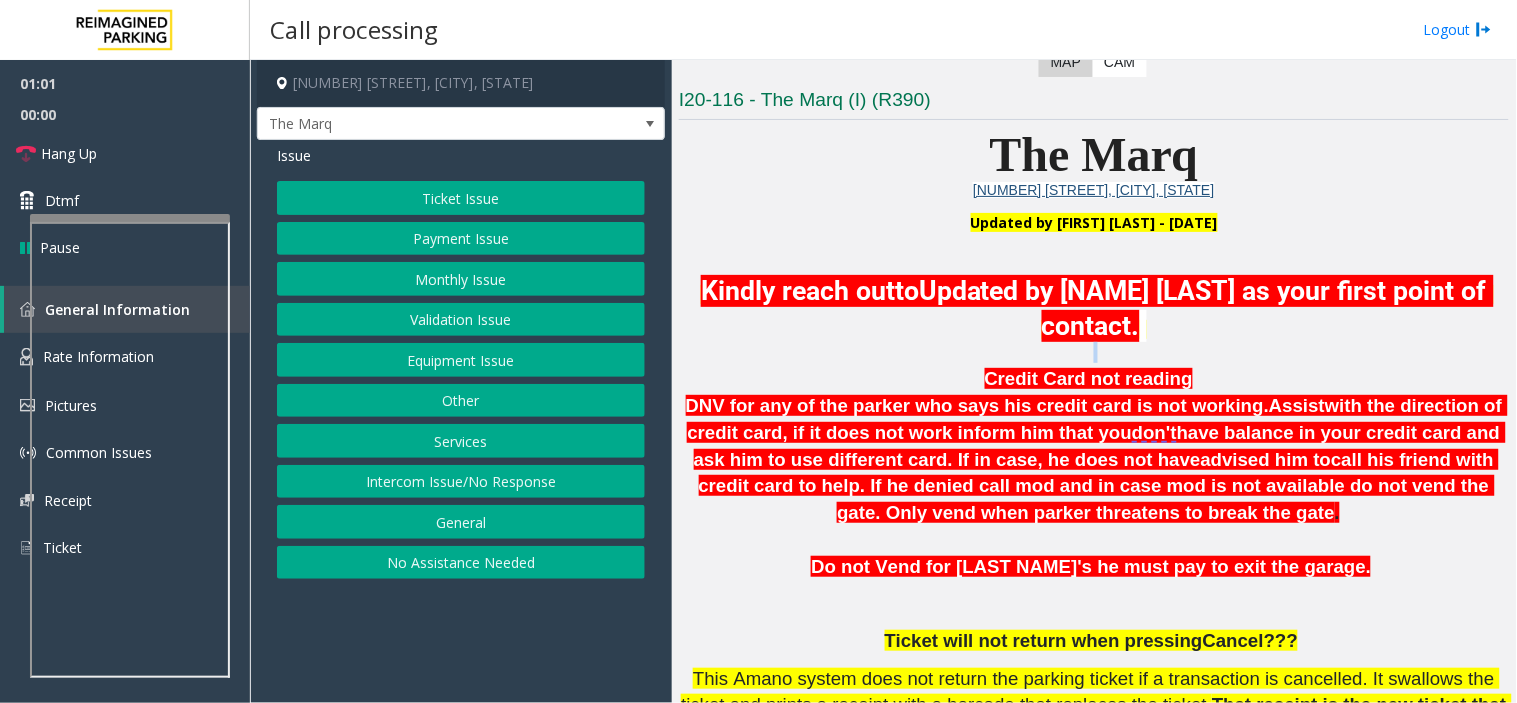 click on "Intercom Issue/No Response" 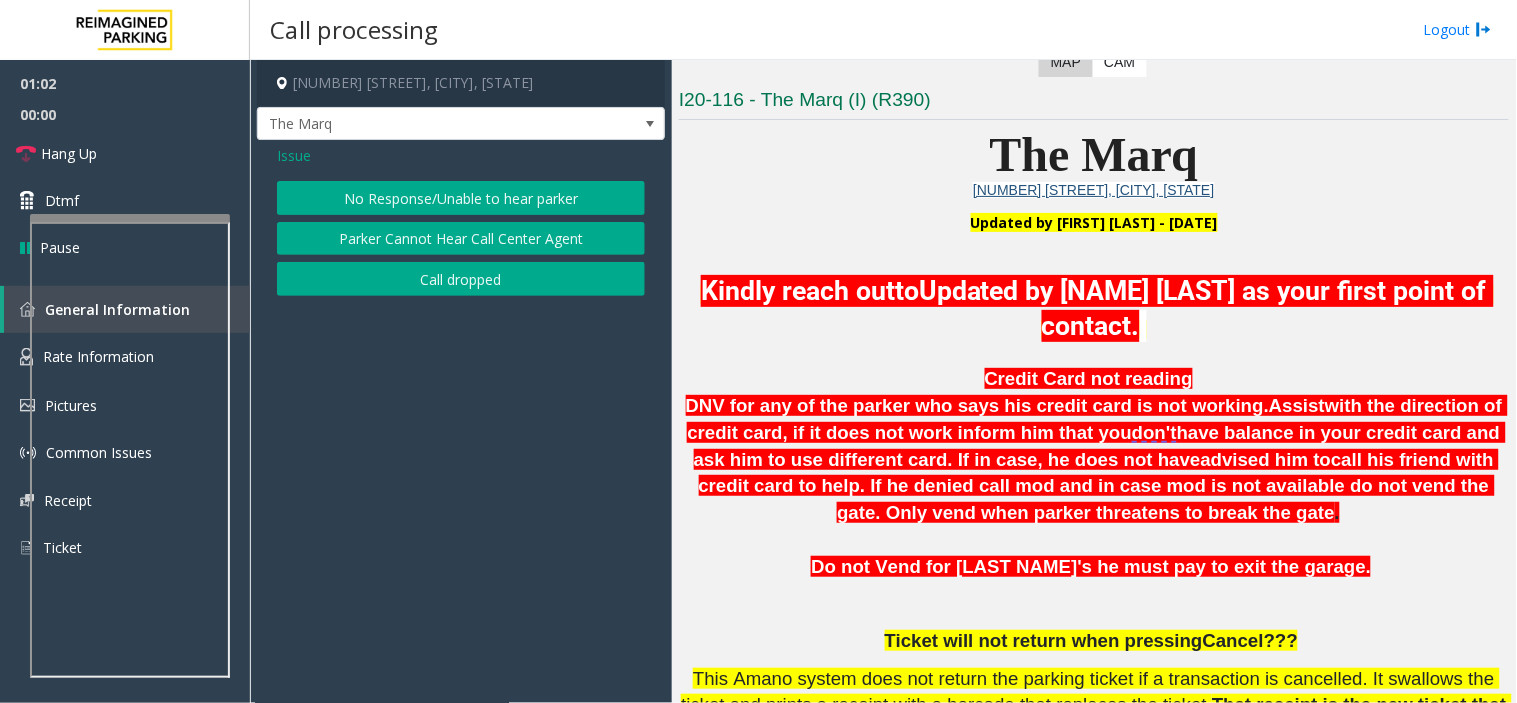 click on "Issue" 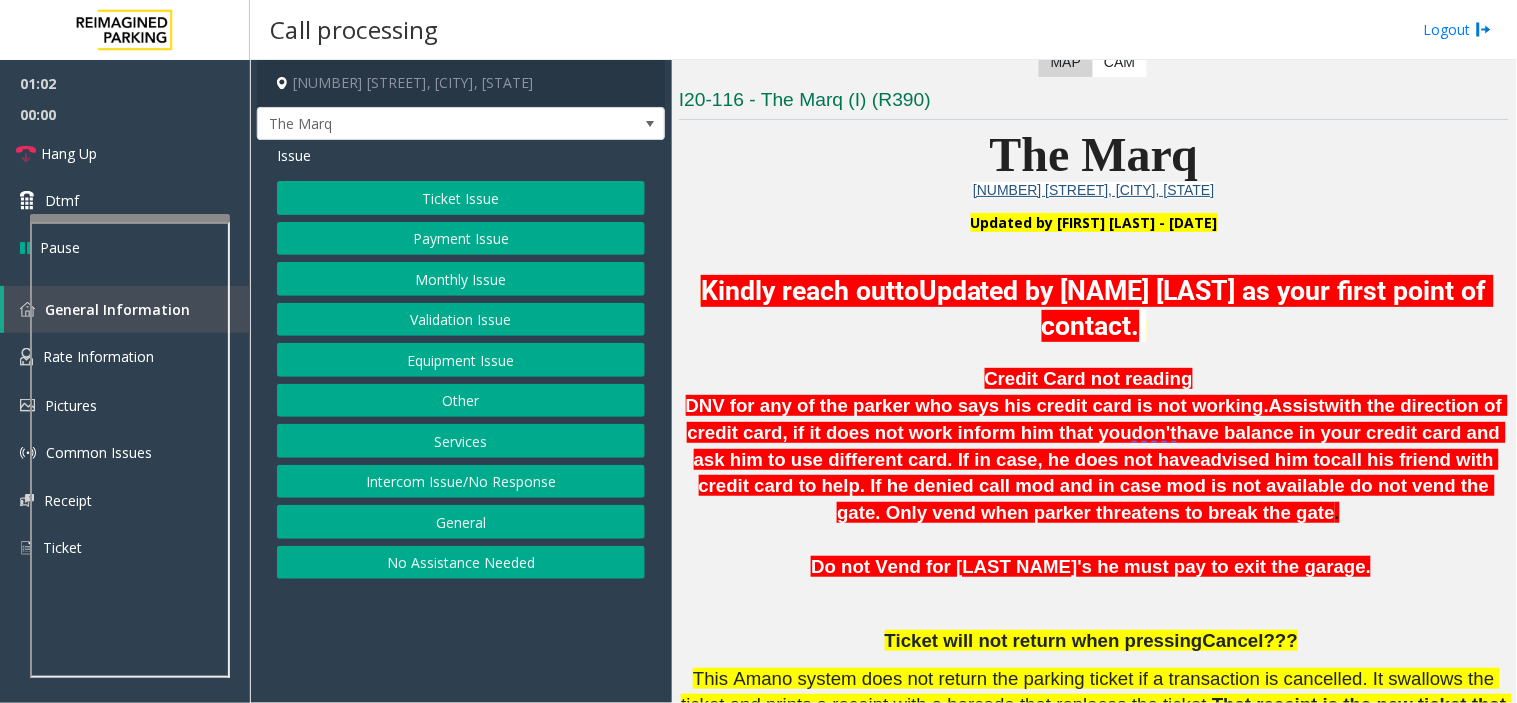 click on "Issue" 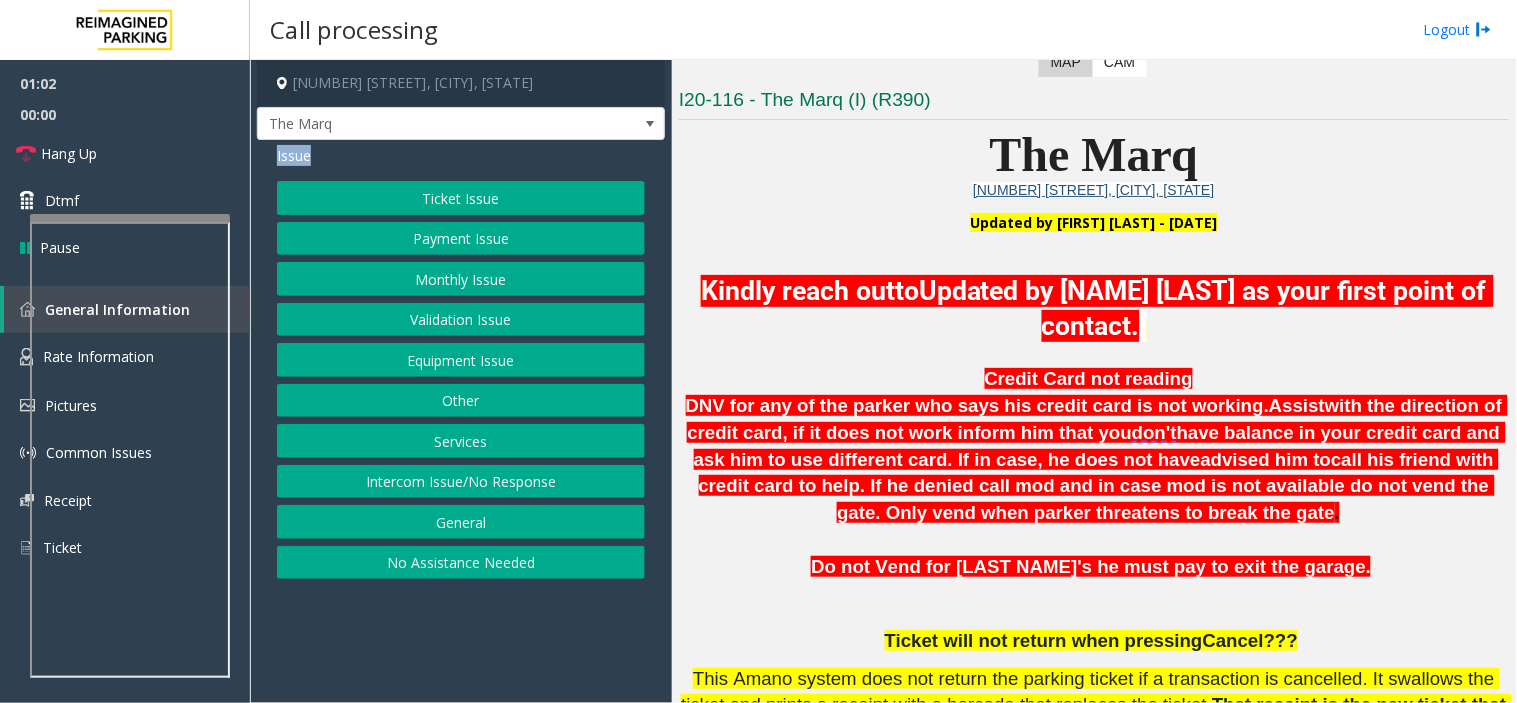 click on "Issue" 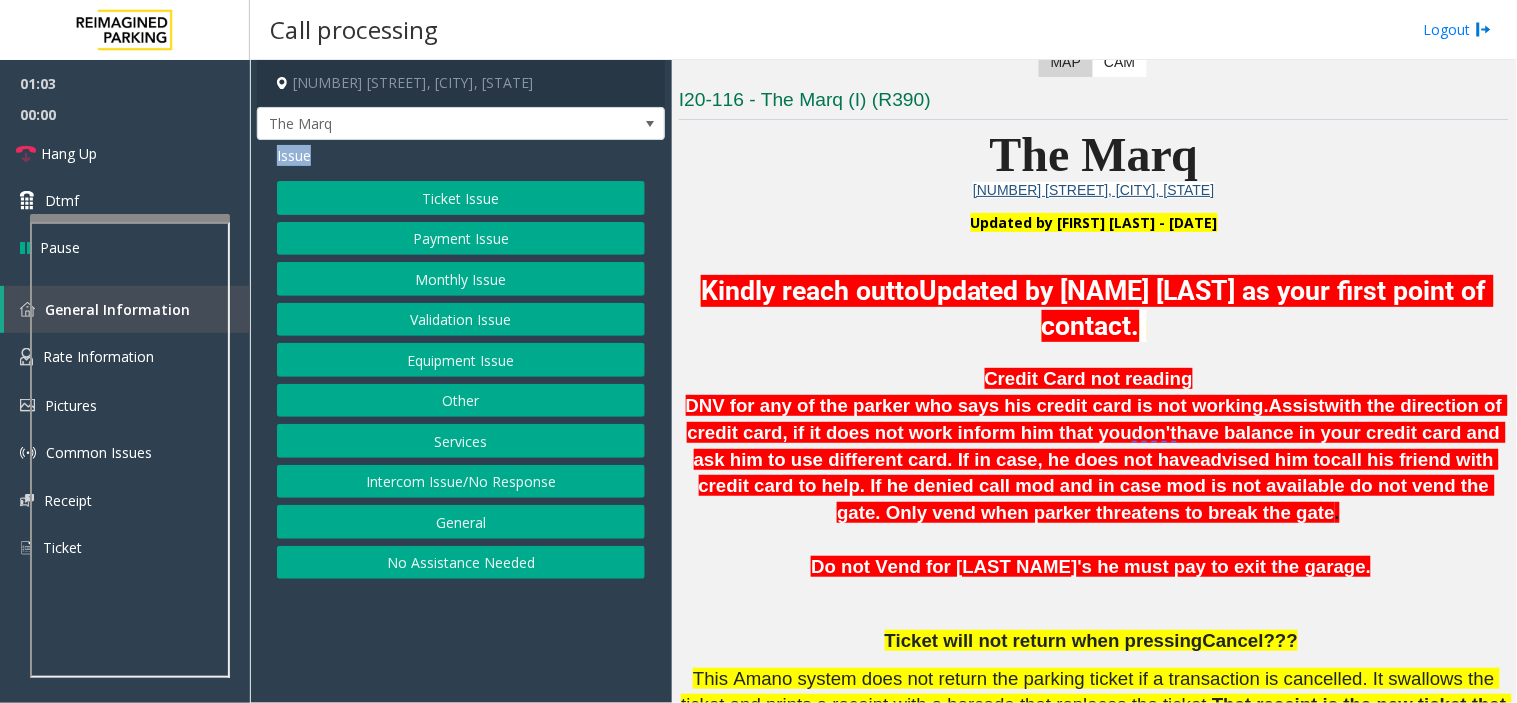click on "Issue" 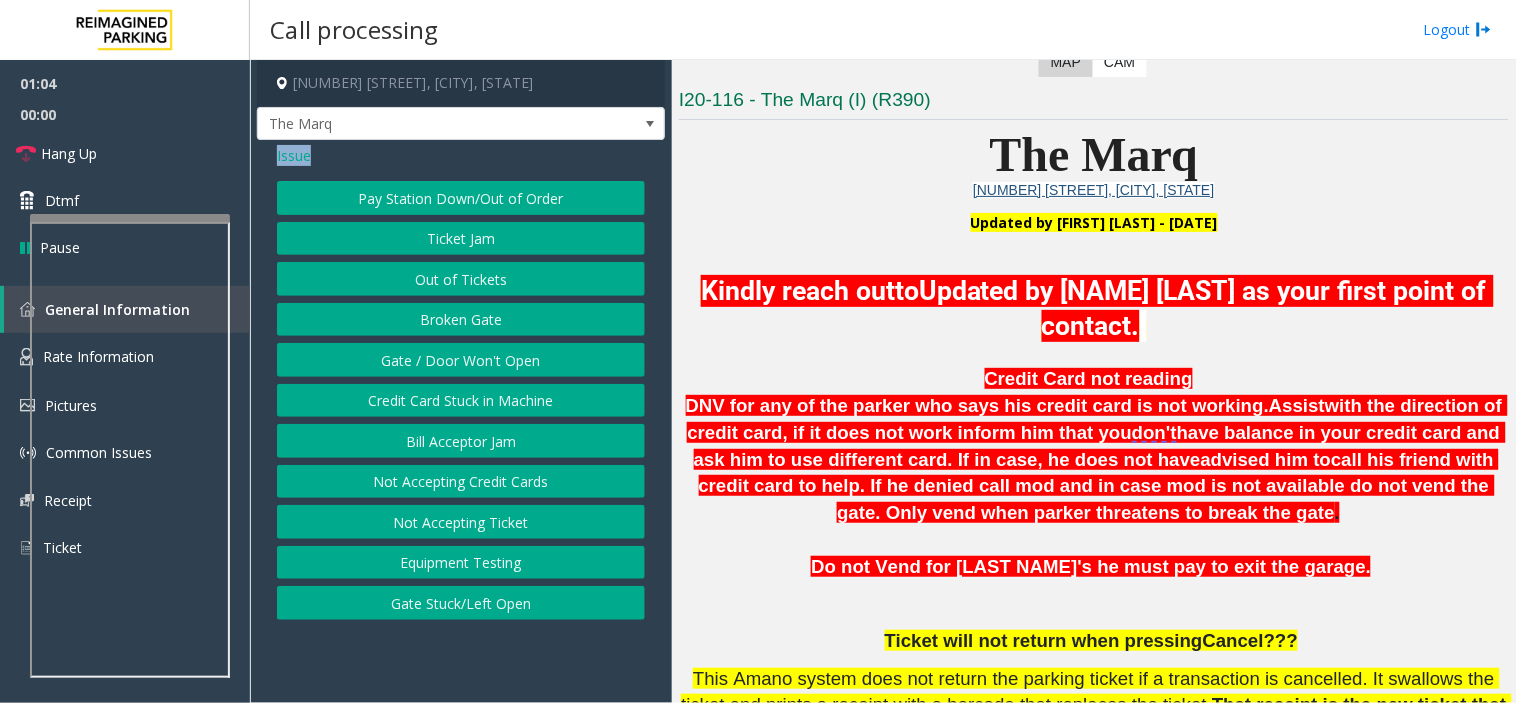 click on "Gate / Door Won't Open" 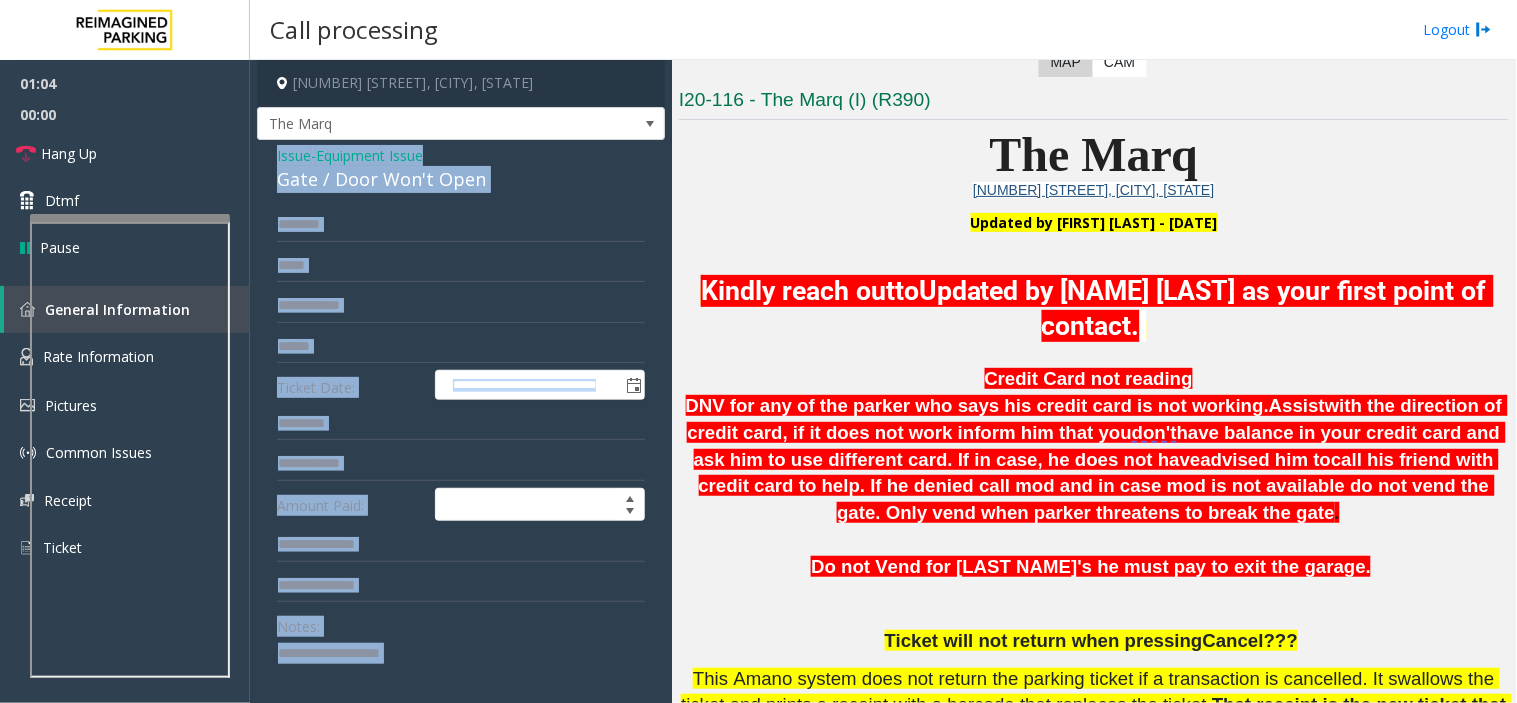 click on "Gate / Door Won't Open" 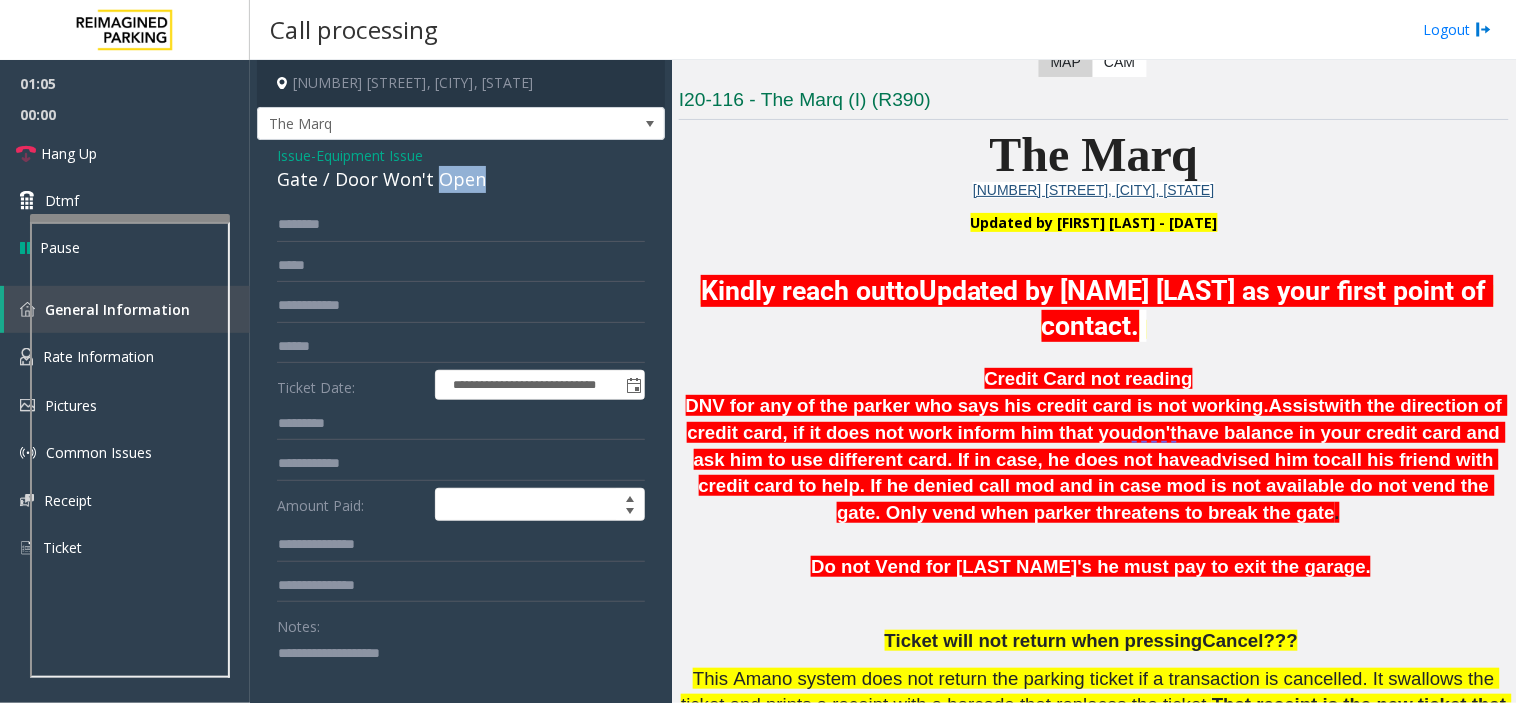 click on "Gate / Door Won't Open" 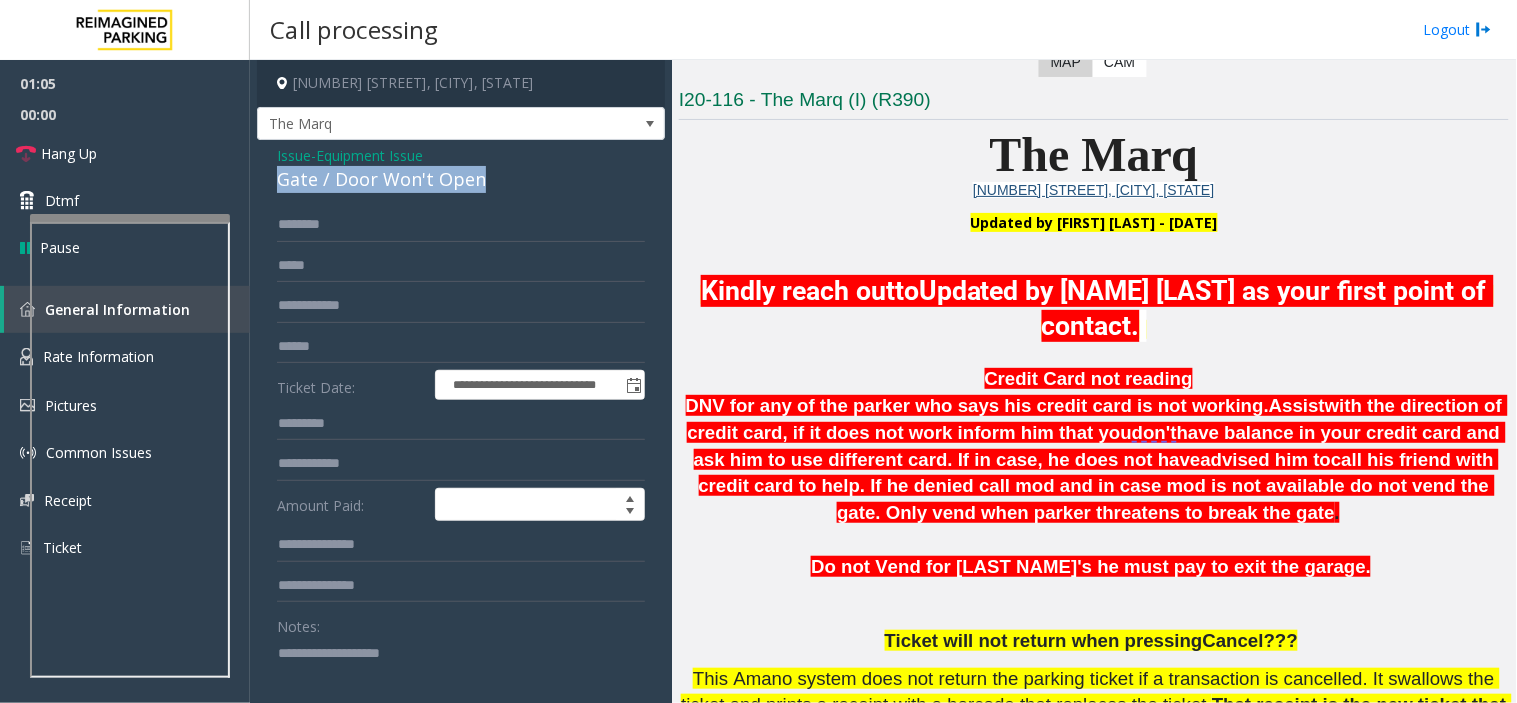 click on "Gate / Door Won't Open" 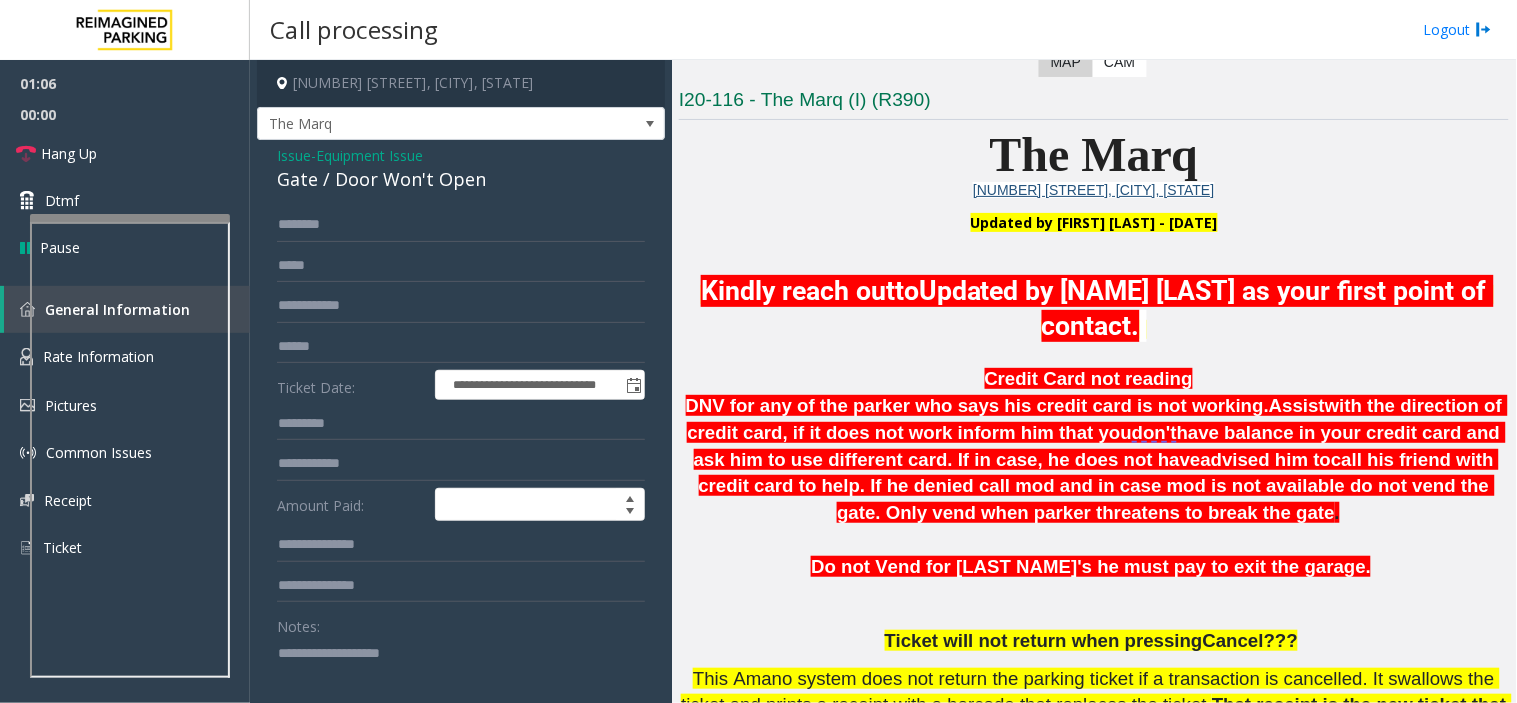 click 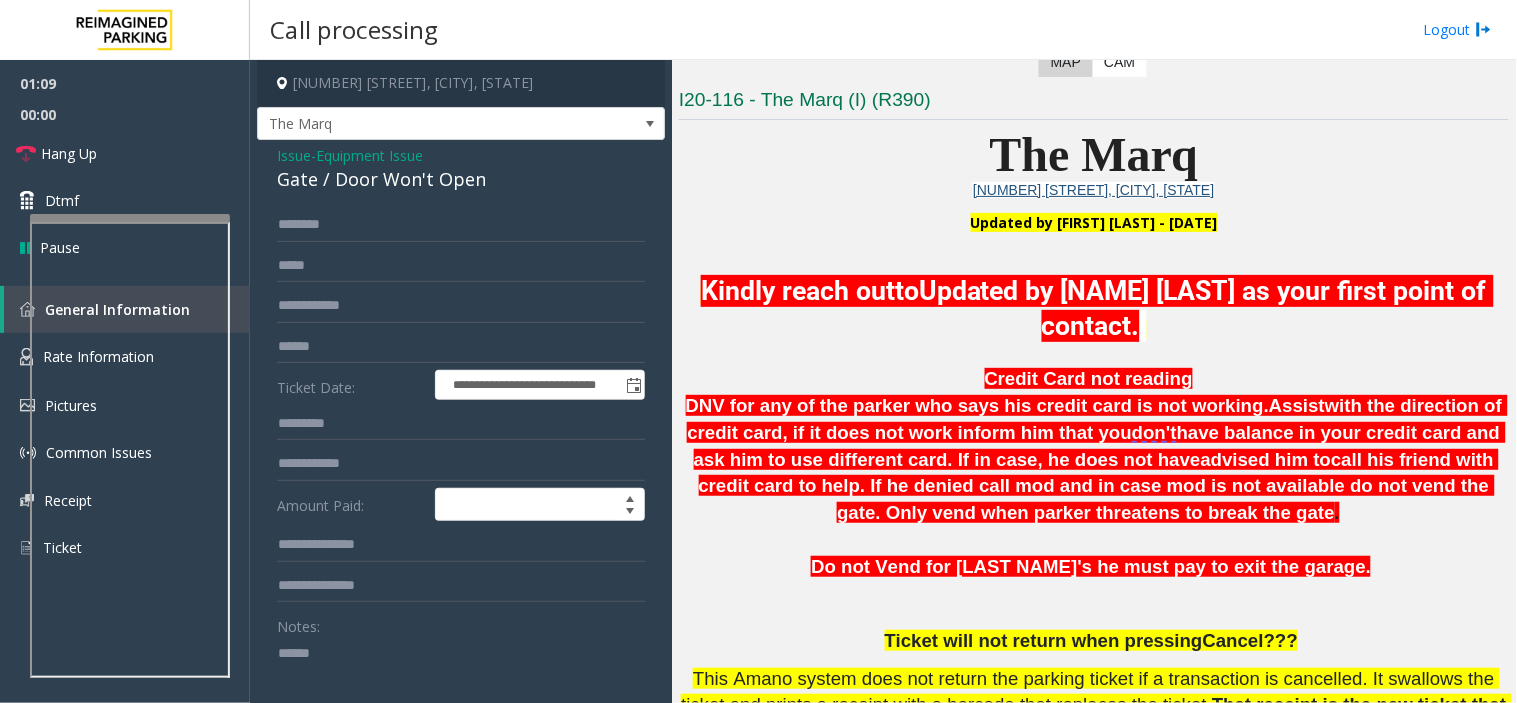 paste on "**********" 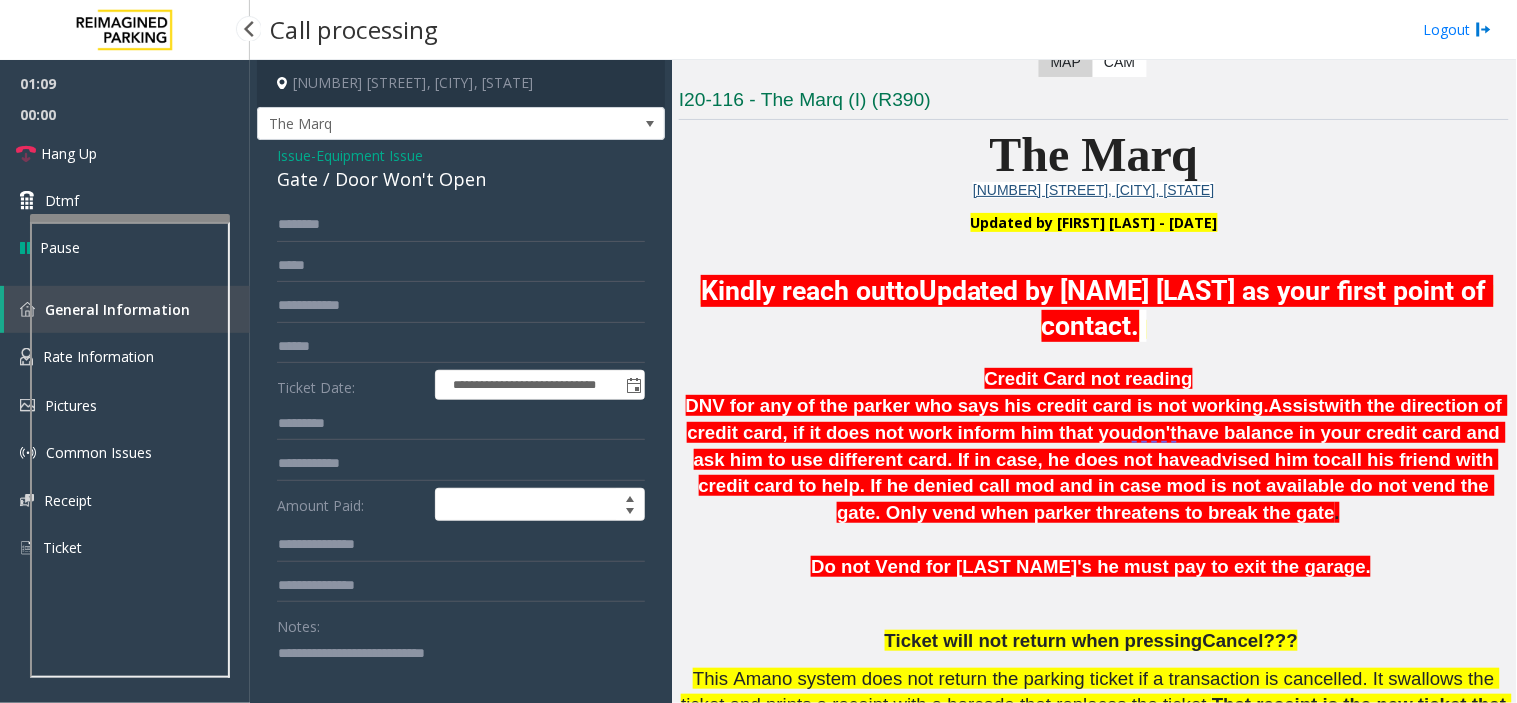 click on "00:00" at bounding box center [125, 114] 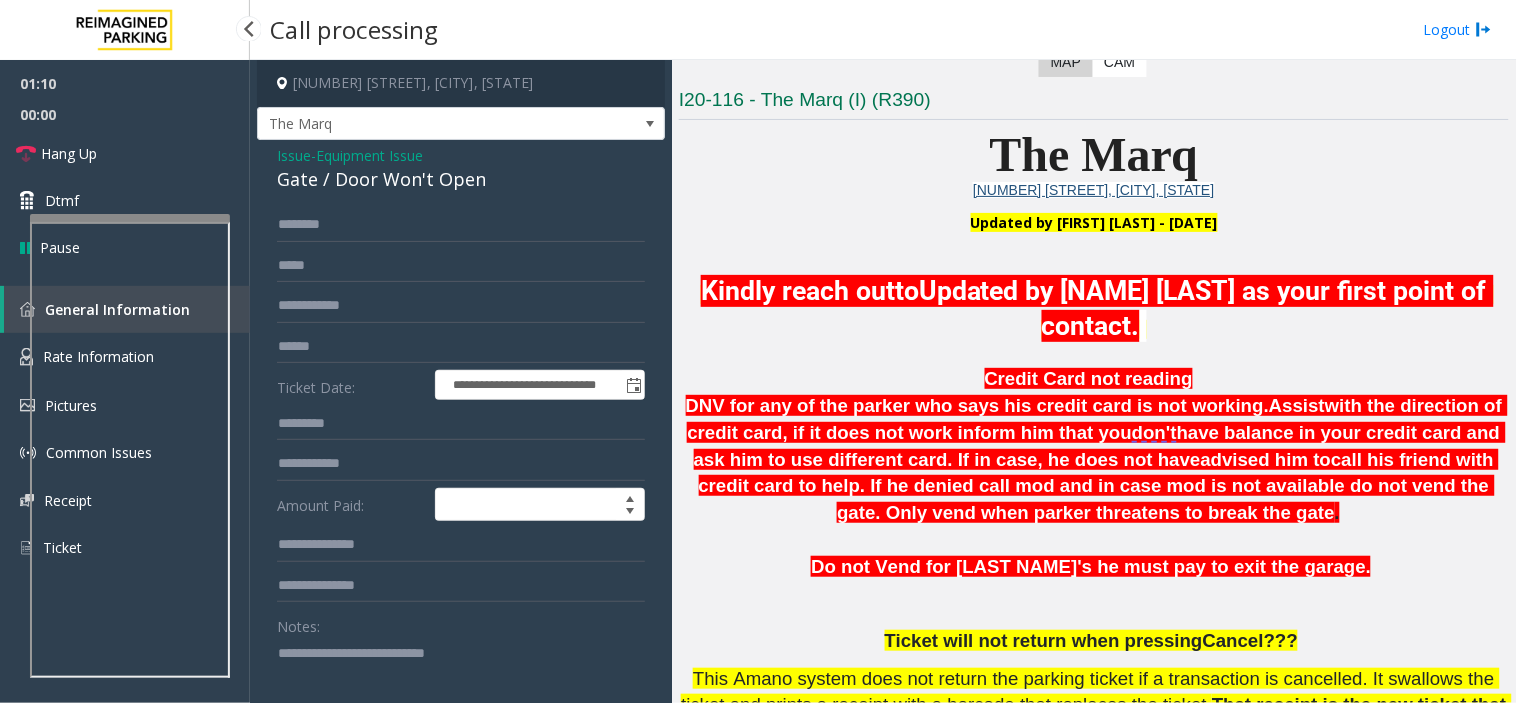 click on "00:00" at bounding box center [125, 114] 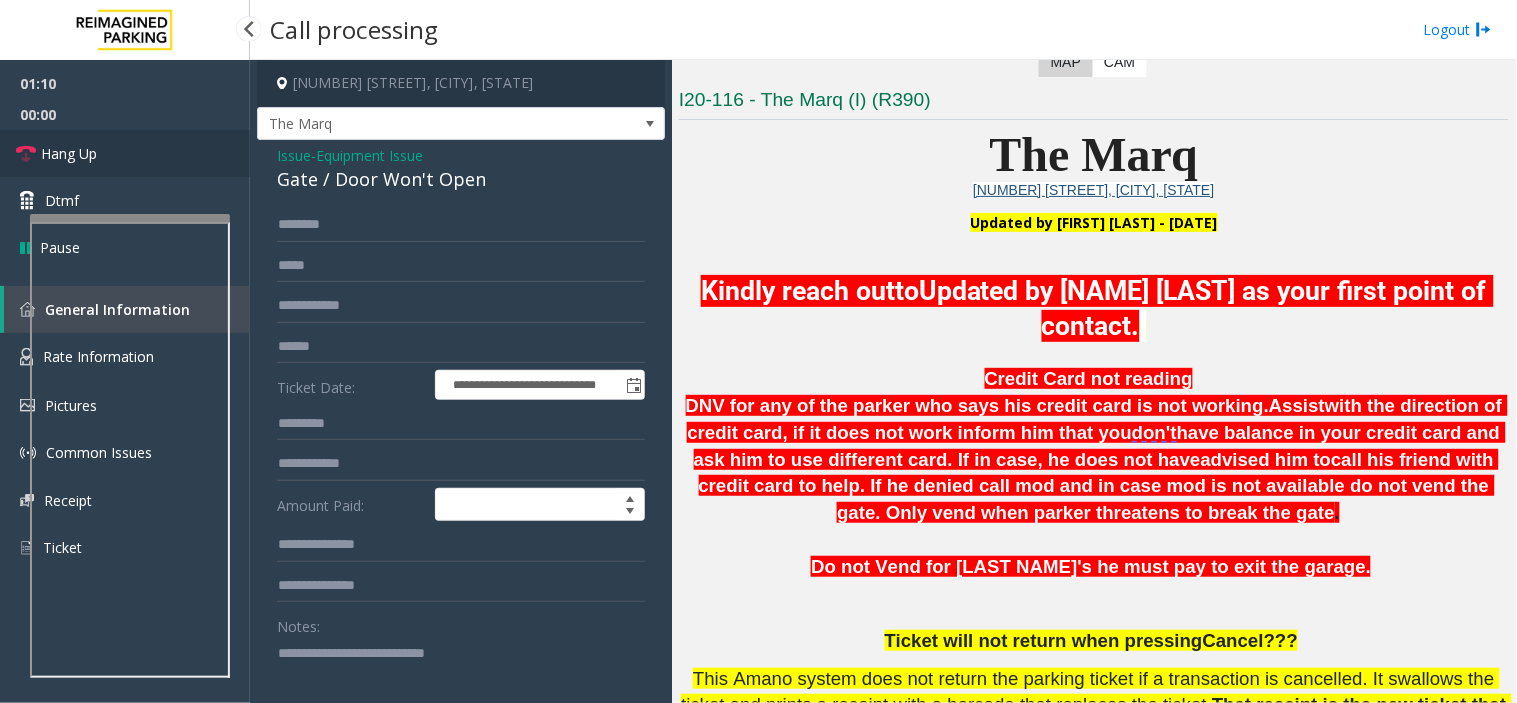 click on "Hang Up" at bounding box center (125, 153) 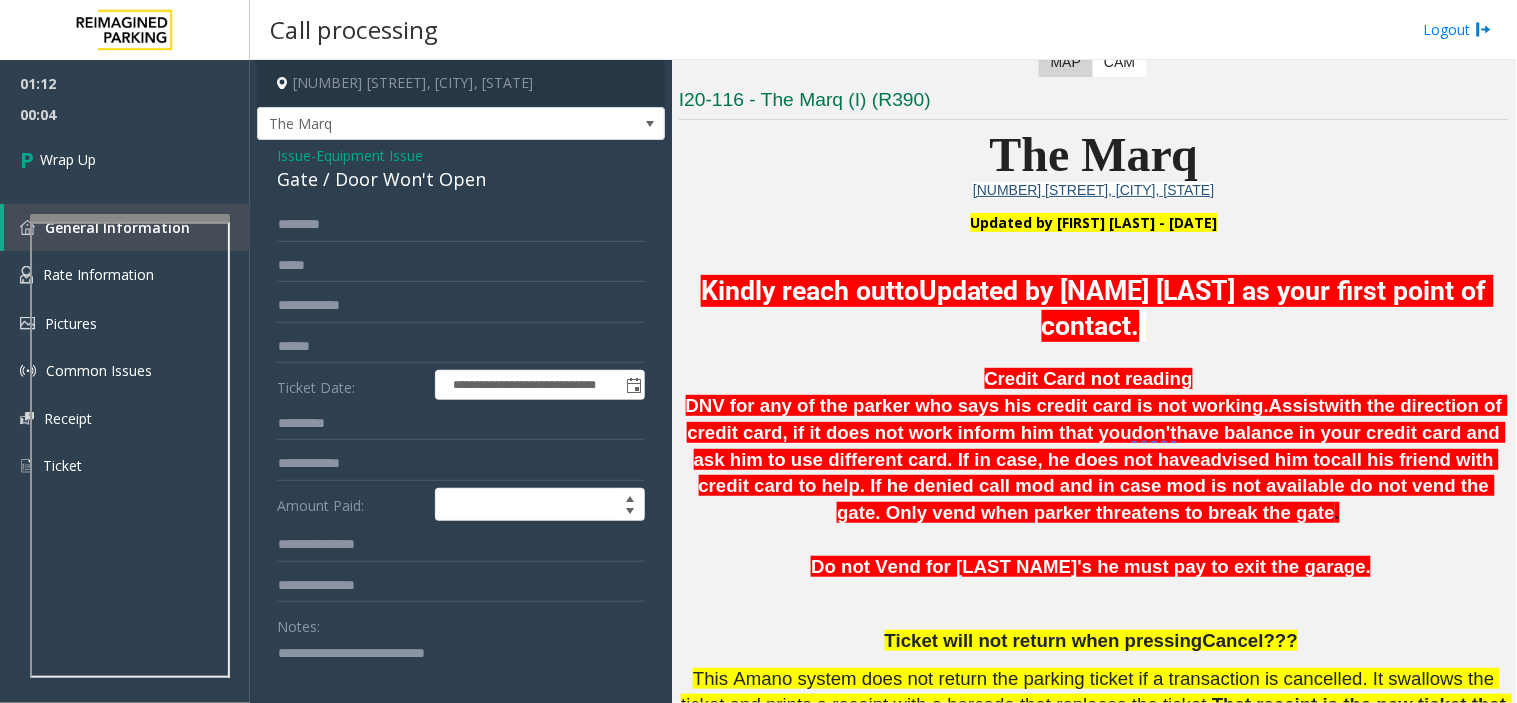 click 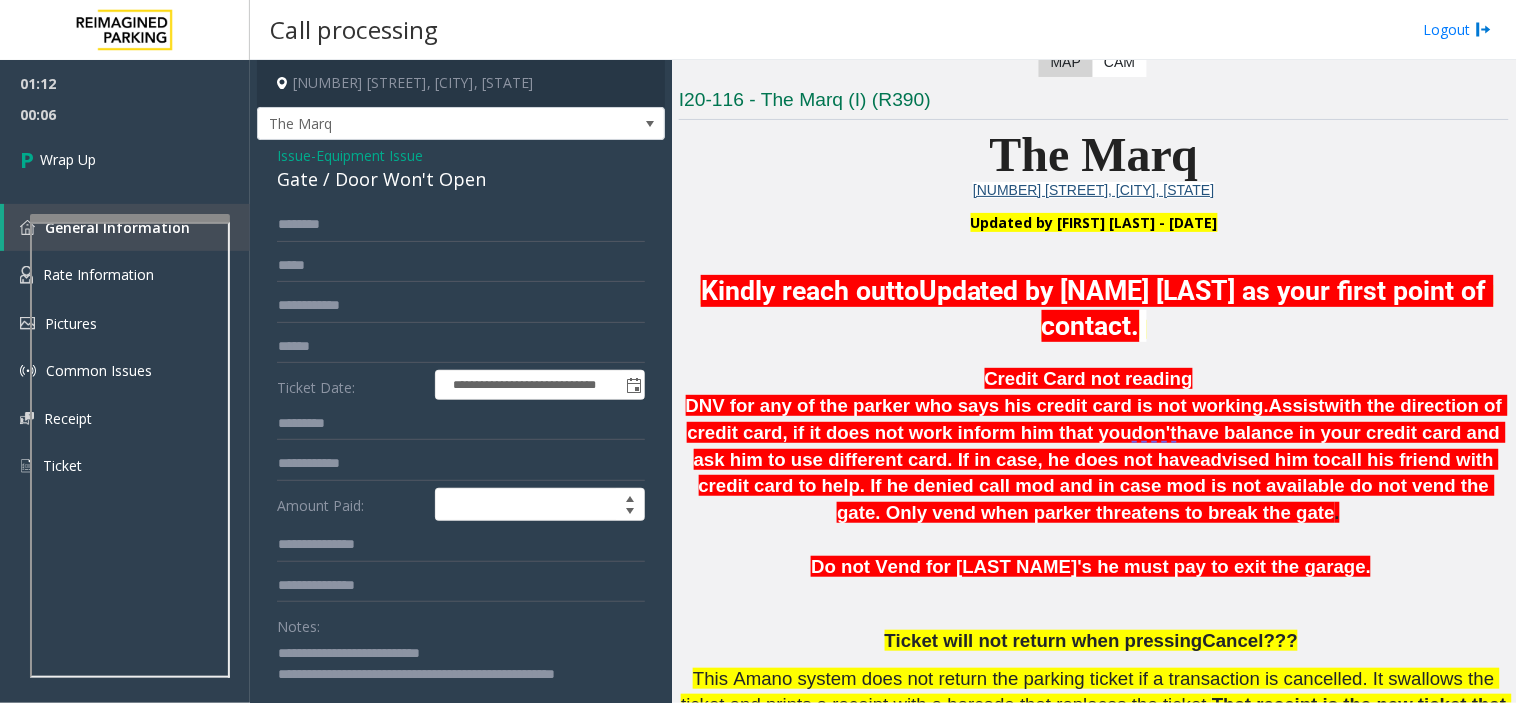 scroll, scrollTop: 1, scrollLeft: 0, axis: vertical 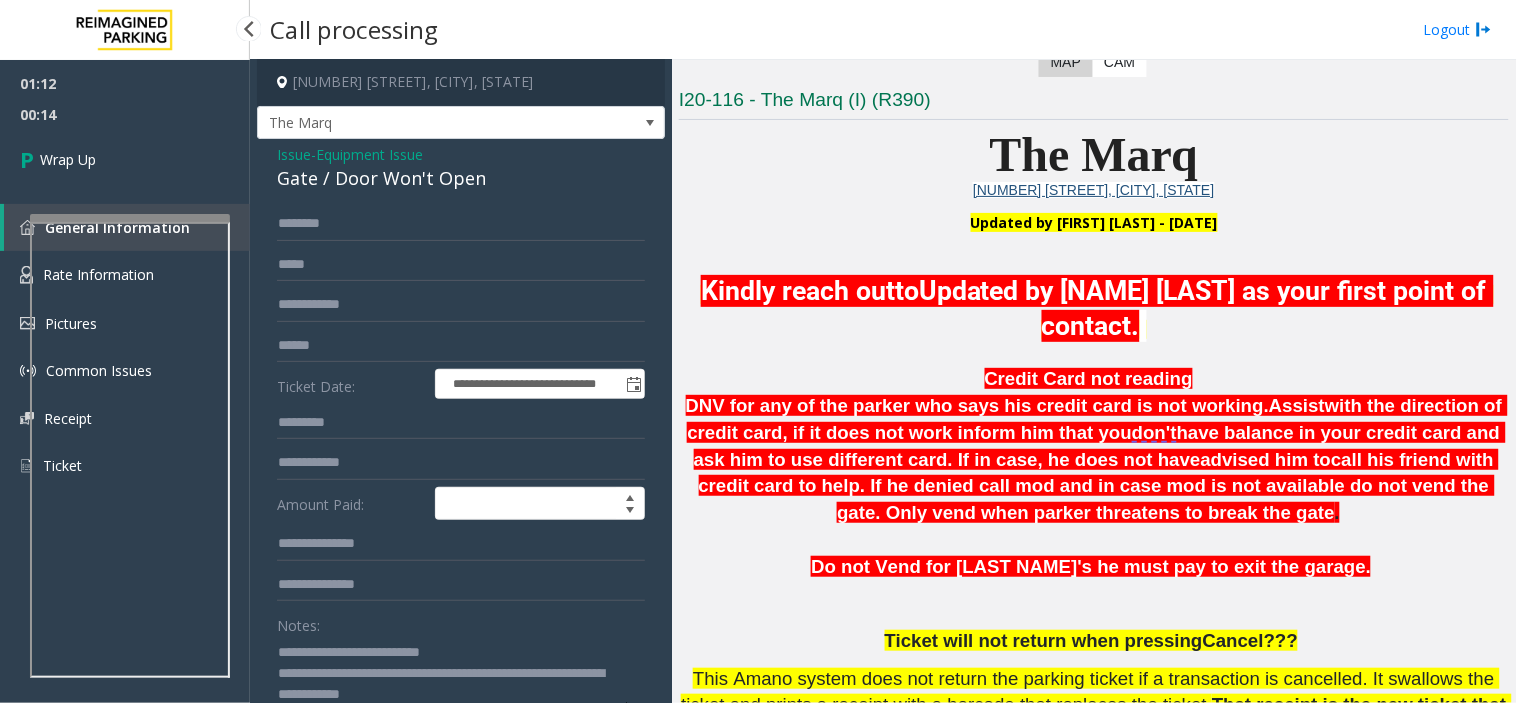 type on "**********" 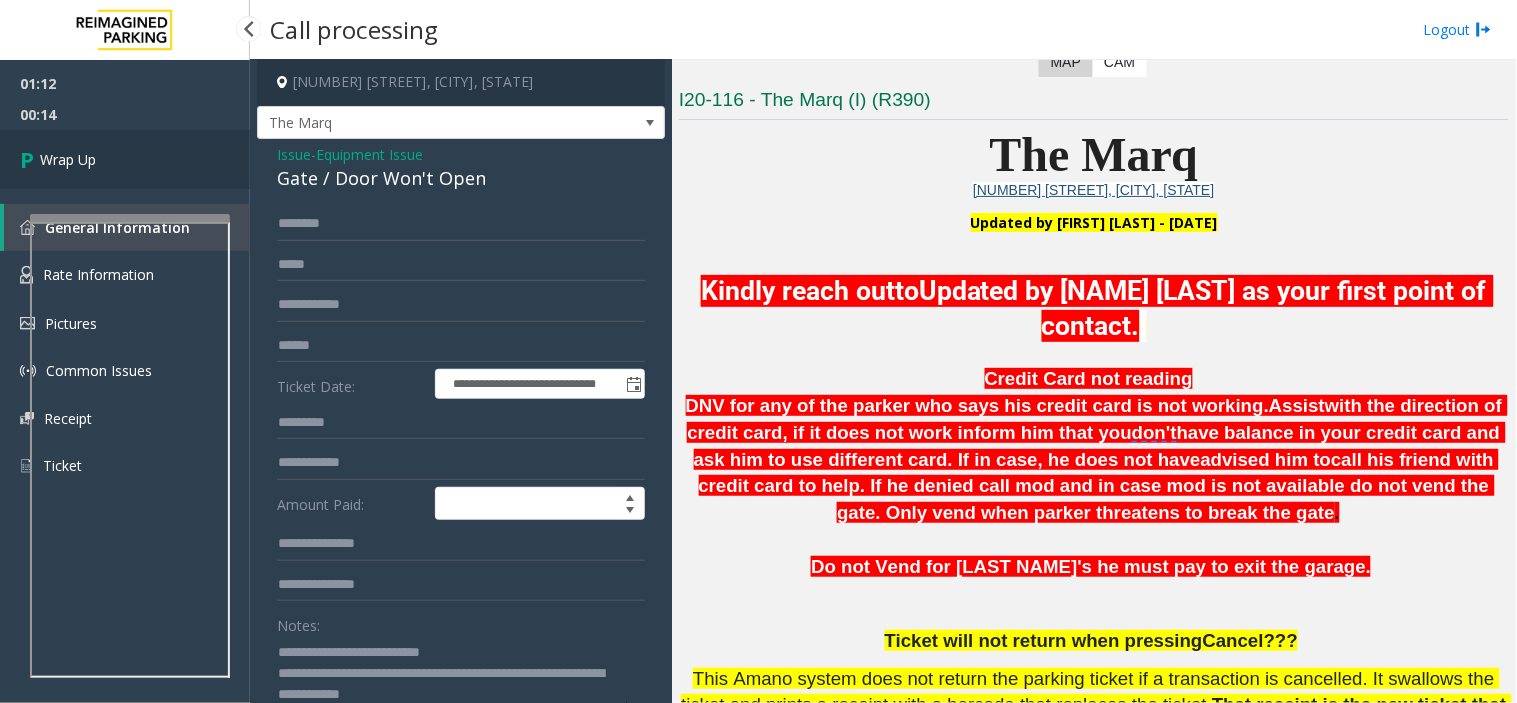click on "Wrap Up" at bounding box center (125, 159) 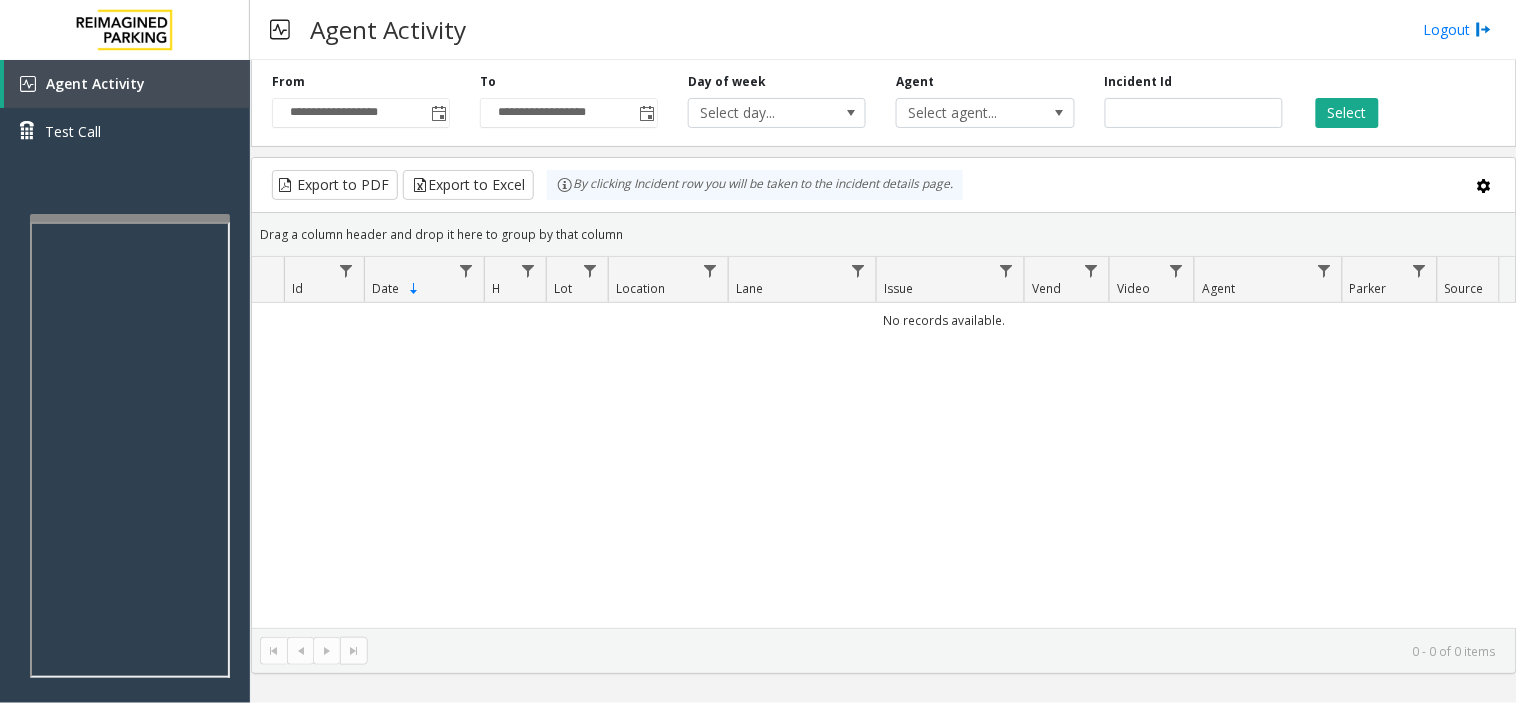 drag, startPoint x: 1481, startPoint y: 7, endPoint x: 1840, endPoint y: 25, distance: 359.45096 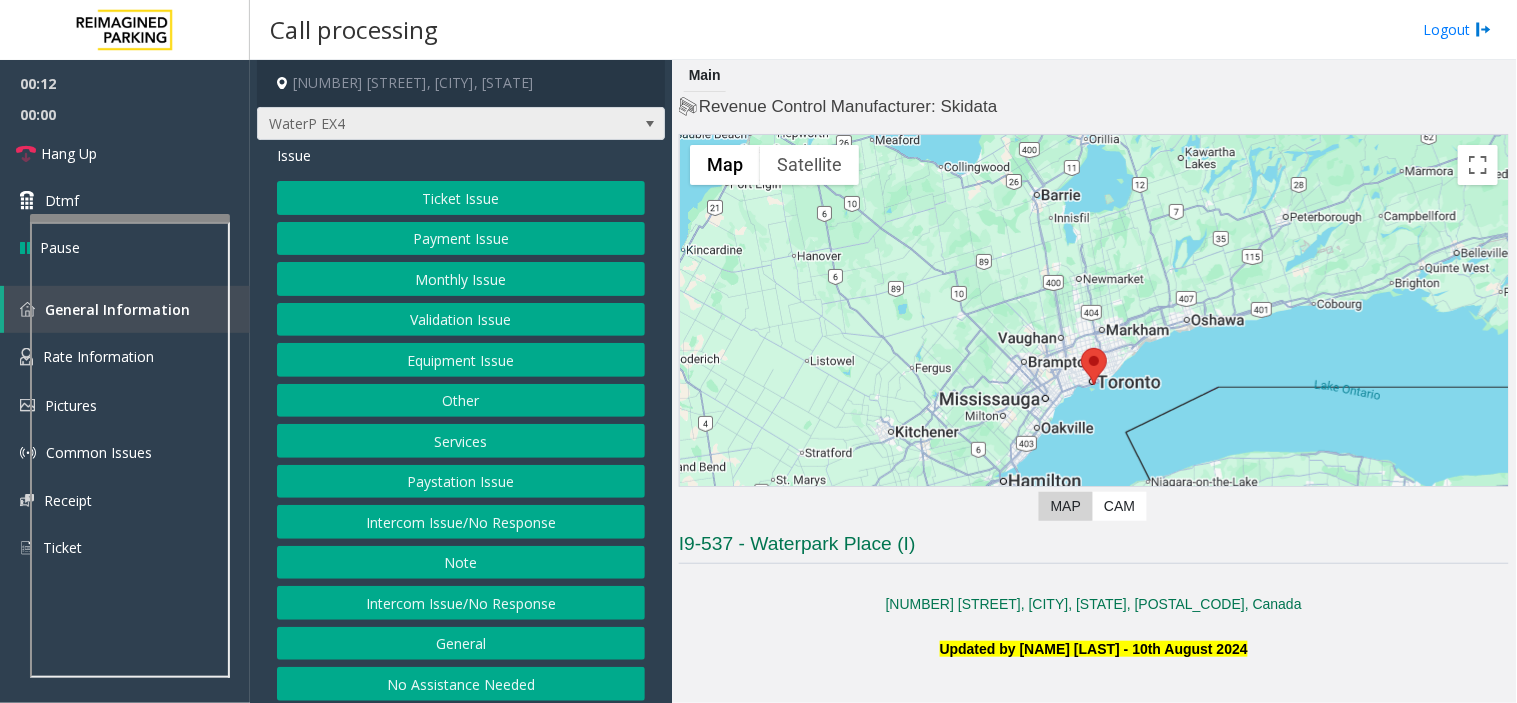 click on "WaterP EX4" at bounding box center [420, 124] 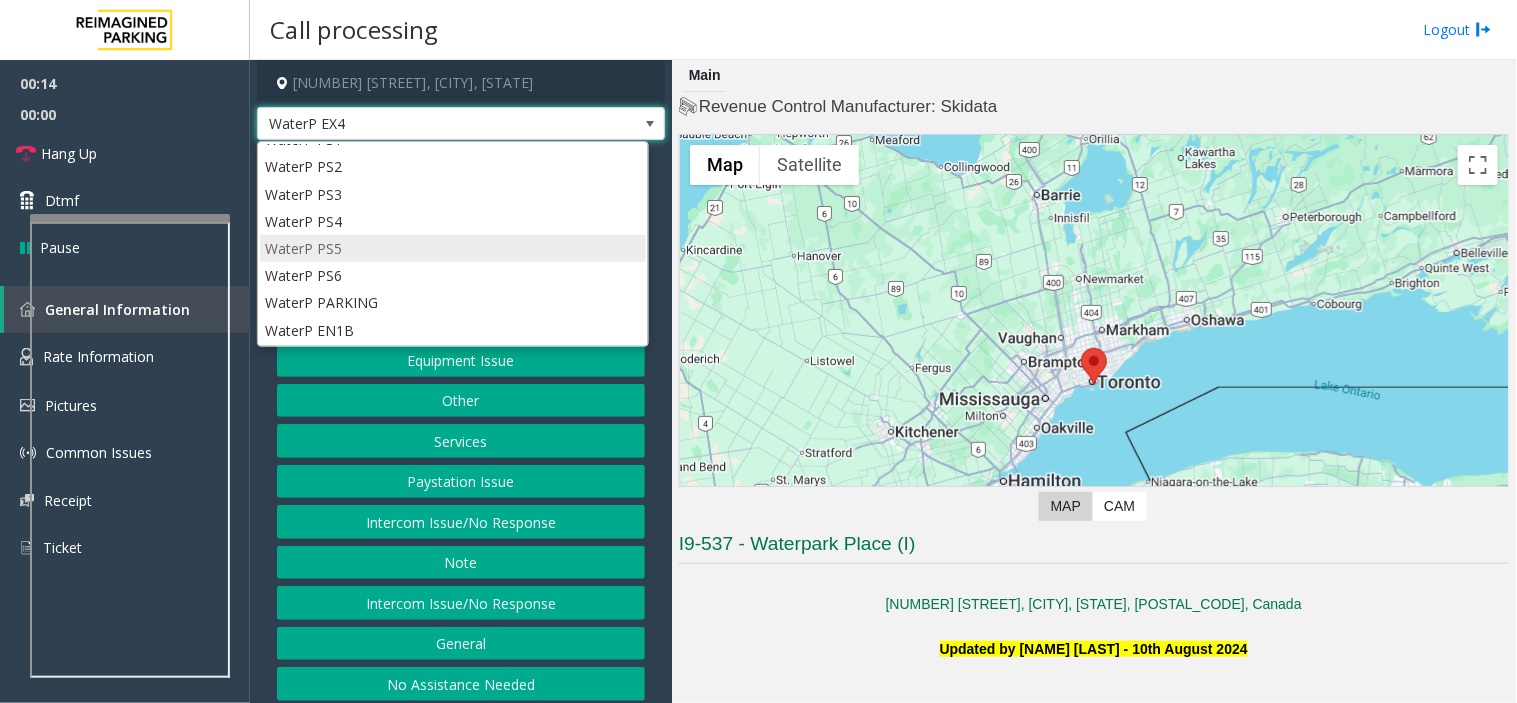 scroll, scrollTop: 238, scrollLeft: 0, axis: vertical 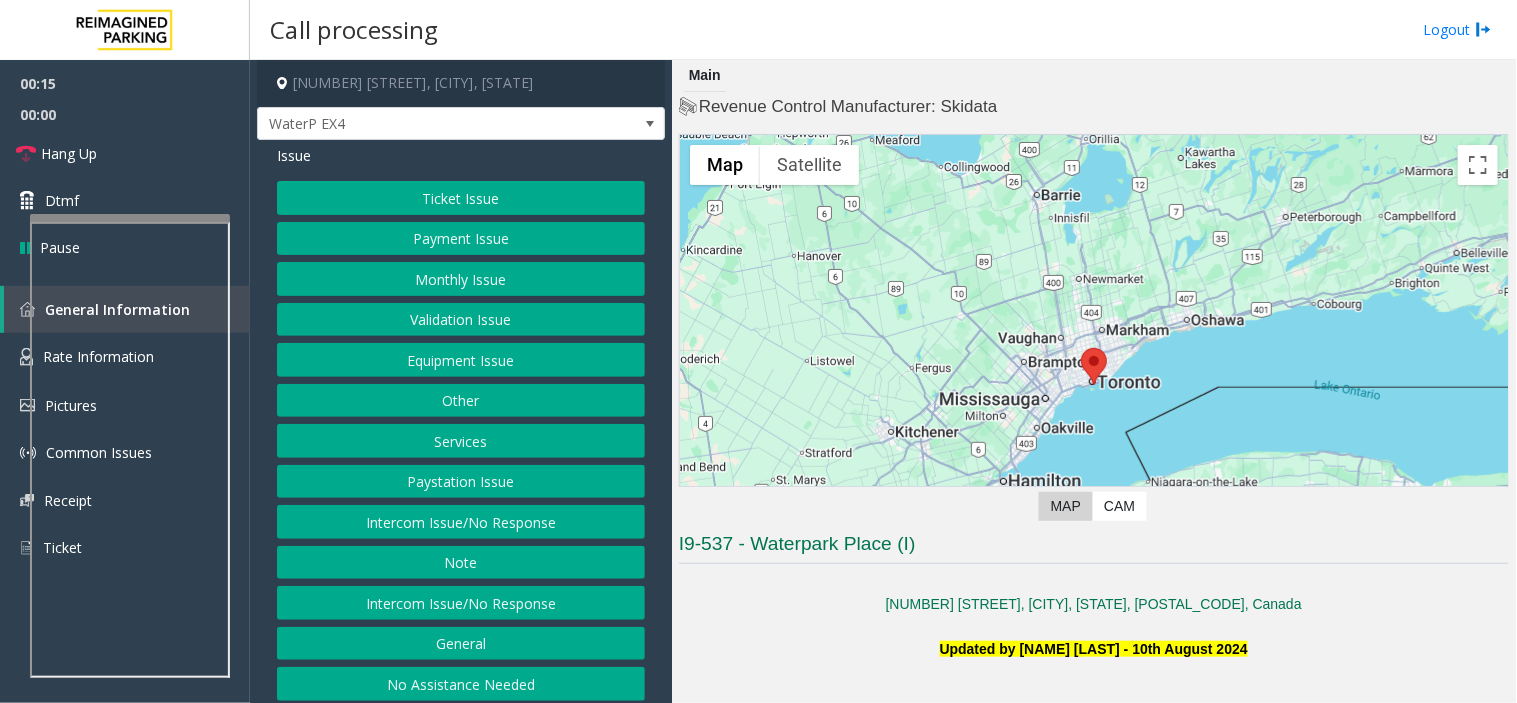 click on "Revenue Control Manufacturer: Skidata  ← Move left → Move right ↑ Move up ↓ Move down + Zoom in - Zoom out Home Jump left by 75% End Jump right by 75% Page Up Jump up by 75% Page Down Jump down by 75% Map Terrain Satellite Labels Keyboard shortcuts Map Data Map data ©2025 Google Map data ©2025 Google 20 km  Click to toggle between metric and imperial units Terms Report a map error Video is not available for this lane. Previous Next  Map   CAM  I9-537 - Waterpark Place (I) 10 Bay St., Toronto, ON M5J 2R8, Canada Updated by Pranav Babbar - 10th August 2024 Make sure to email MOD for the following:   Gates malfunctioning   Ticket dispenser malfunctioning   Exit machine malfunctioning   Ticket is jammed   Credit card is jammed       PARCS   SOLAR WINDS   USERNAME   PASSWORD   PARIS   EQUIPMENT   CARD INSERTION                       Accepts cash and credit     Tapless debit payment only works on the Lobby POF machine.    Black stripe down to your right   MANDATORY FIELDS" 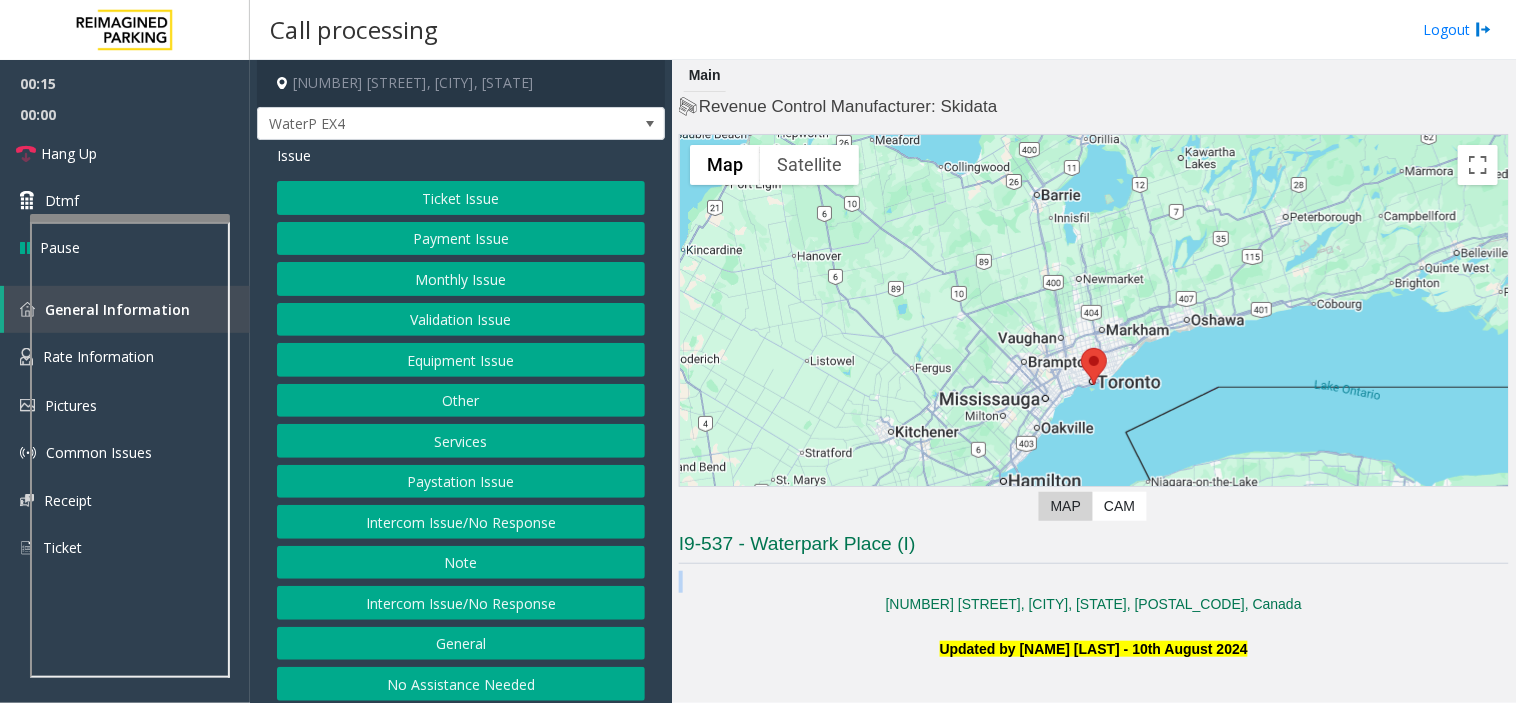 click on "Revenue Control Manufacturer: Skidata  ← Move left → Move right ↑ Move up ↓ Move down + Zoom in - Zoom out Home Jump left by 75% End Jump right by 75% Page Up Jump up by 75% Page Down Jump down by 75% Map Terrain Satellite Labels Keyboard shortcuts Map Data Map data ©2025 Google Map data ©2025 Google 20 km  Click to toggle between metric and imperial units Terms Report a map error Video is not available for this lane. Previous Next  Map   CAM  I9-537 - Waterpark Place (I) 10 Bay St., Toronto, ON M5J 2R8, Canada Updated by Pranav Babbar - 10th August 2024 Make sure to email MOD for the following:   Gates malfunctioning   Ticket dispenser malfunctioning   Exit machine malfunctioning   Ticket is jammed   Credit card is jammed       PARCS   SOLAR WINDS   USERNAME   PASSWORD   PARIS   EQUIPMENT   CARD INSERTION                       Accepts cash and credit     Tapless debit payment only works on the Lobby POF machine.    Black stripe down to your right   MANDATORY FIELDS" 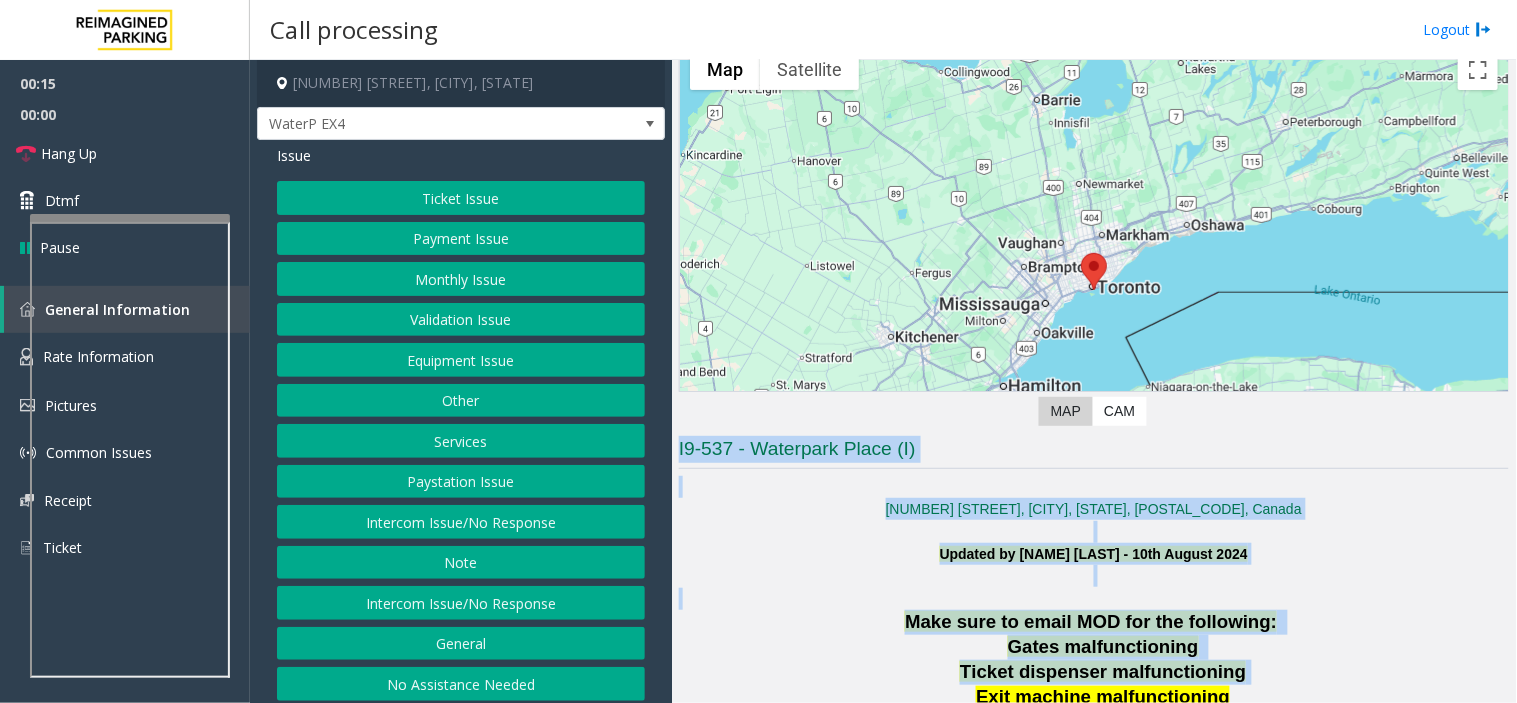 drag, startPoint x: 1012, startPoint y: 530, endPoint x: 1174, endPoint y: 681, distance: 221.46106 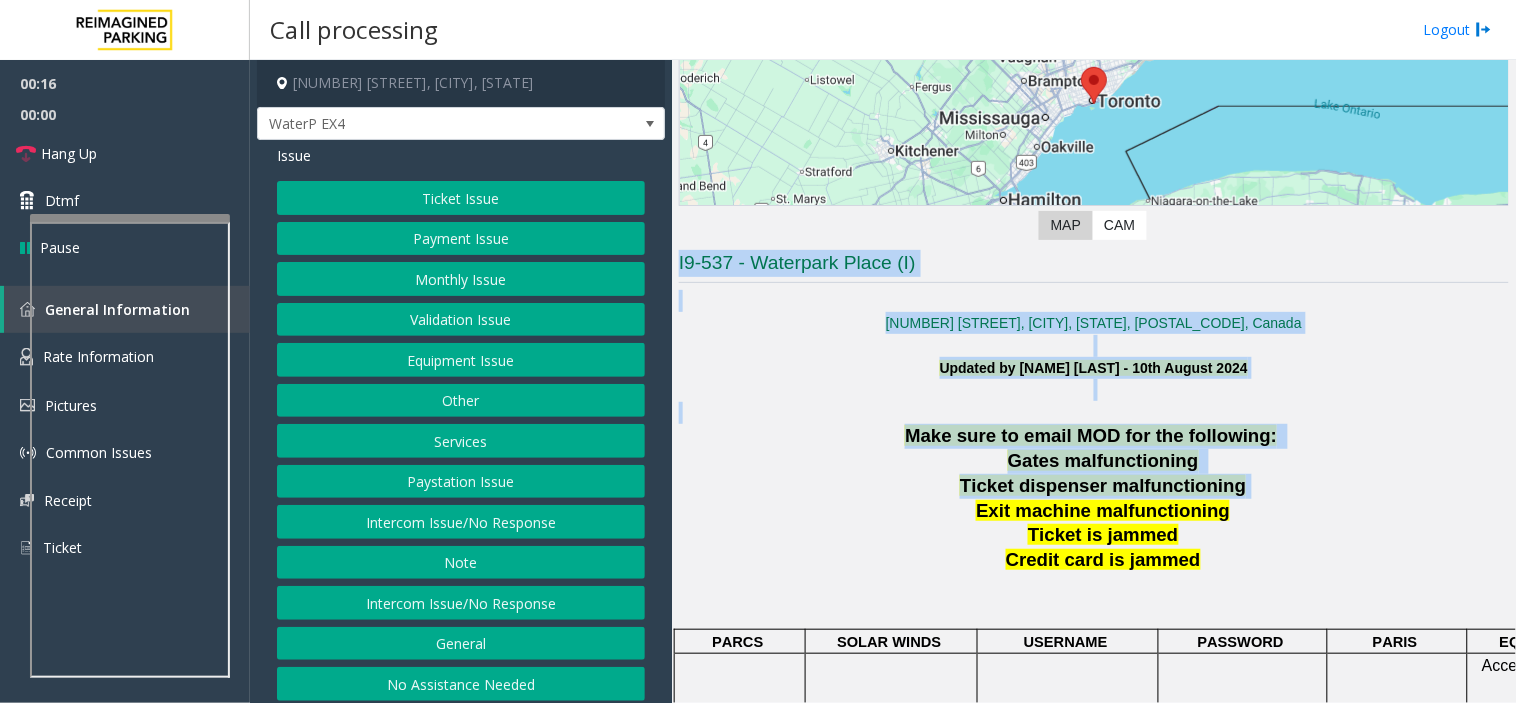 scroll, scrollTop: 762, scrollLeft: 0, axis: vertical 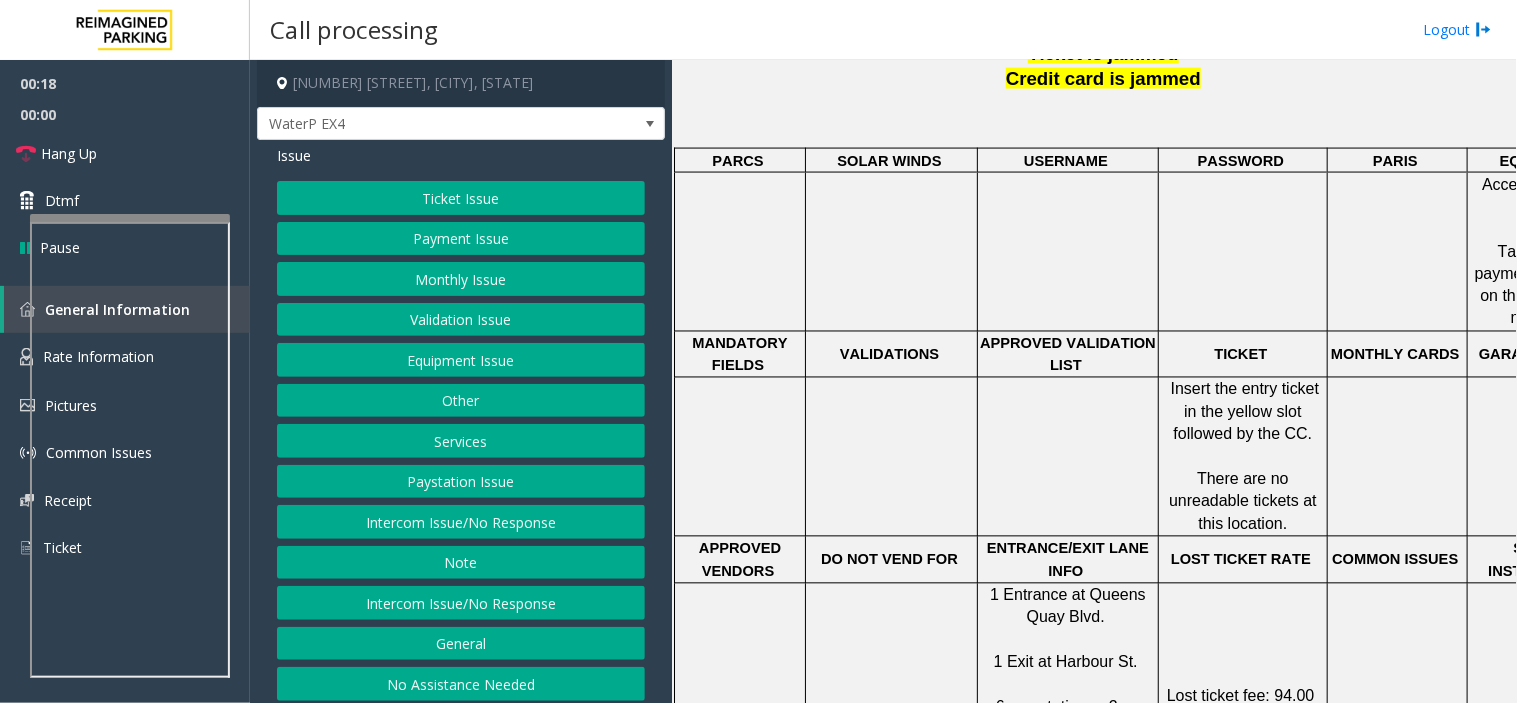 click on "Insert the entry ticket in the yellow slot followed by the CC." 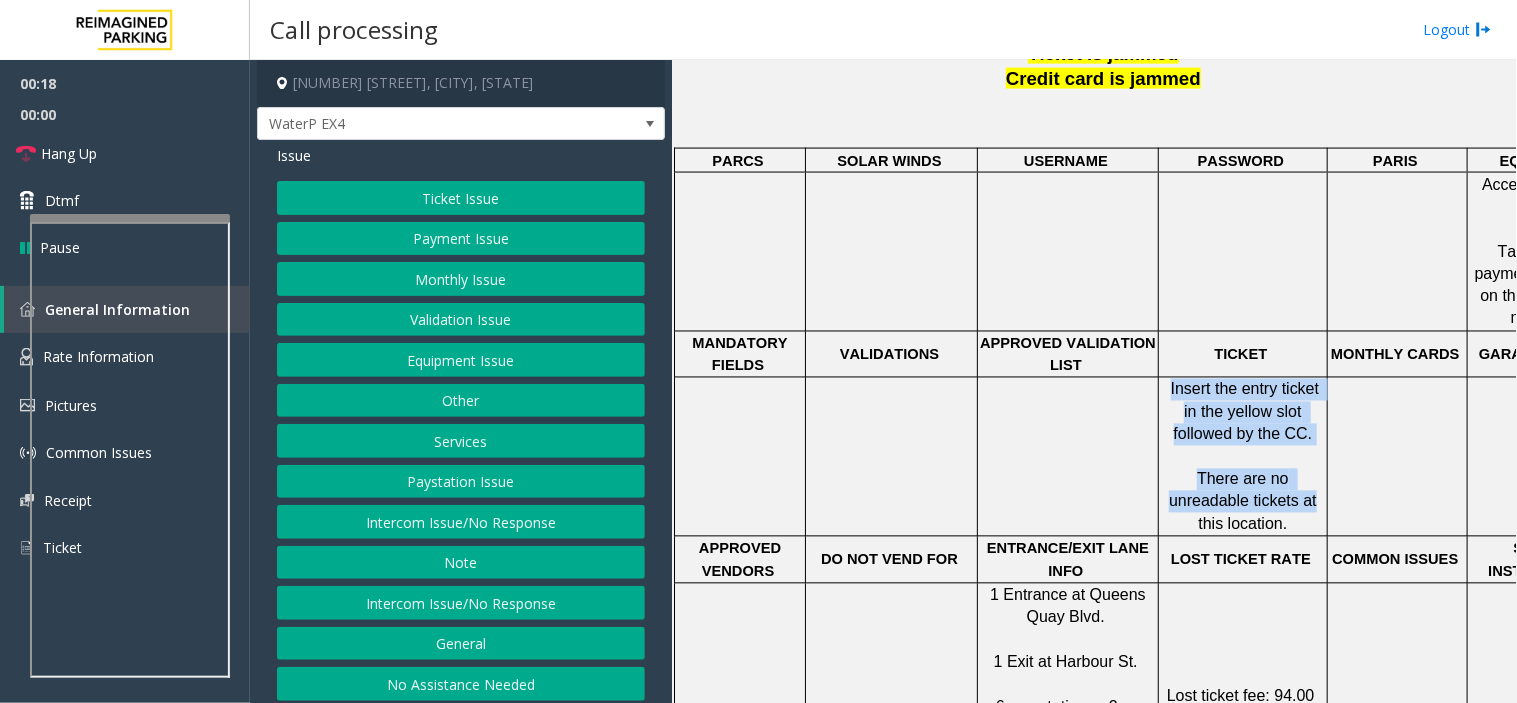 drag, startPoint x: 1178, startPoint y: 358, endPoint x: 1311, endPoint y: 487, distance: 185.28357 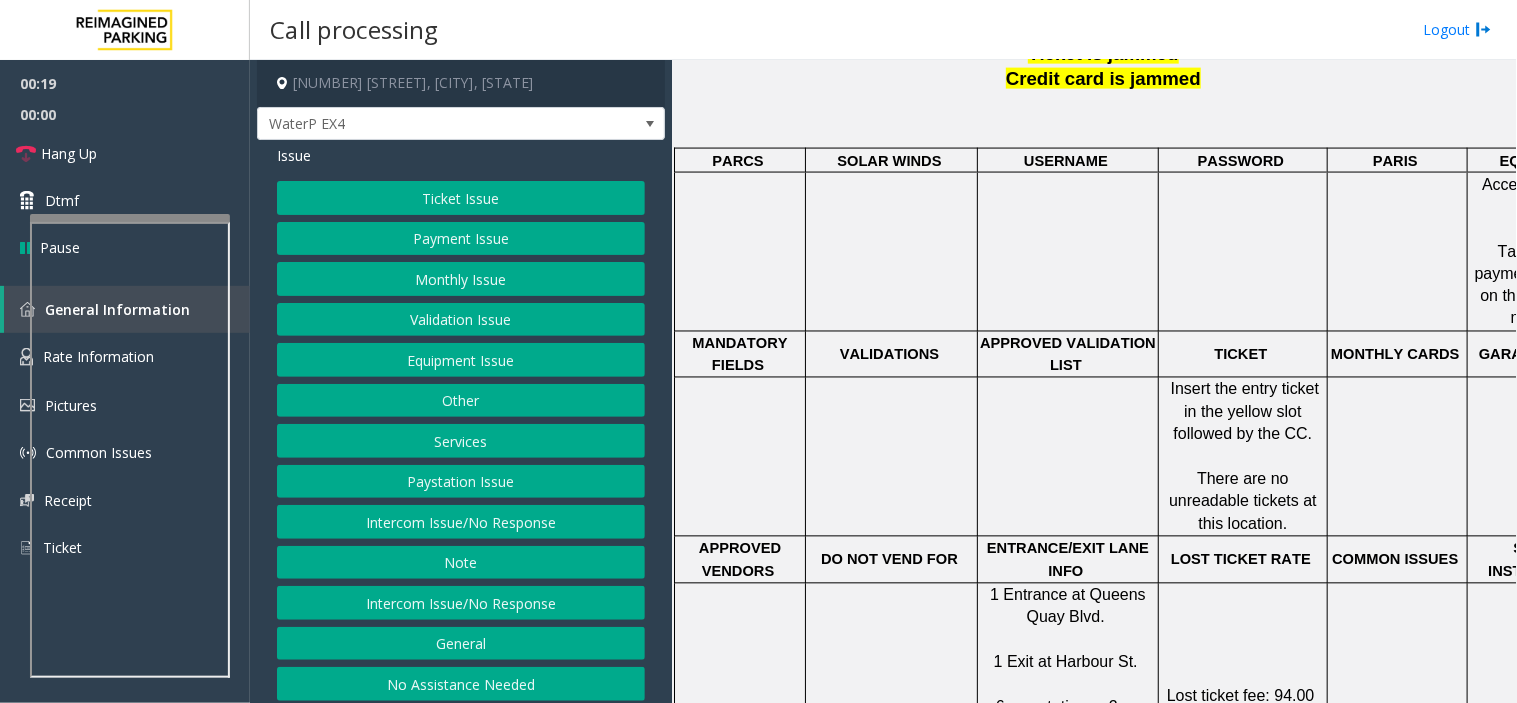 click on "Ticket Issue" 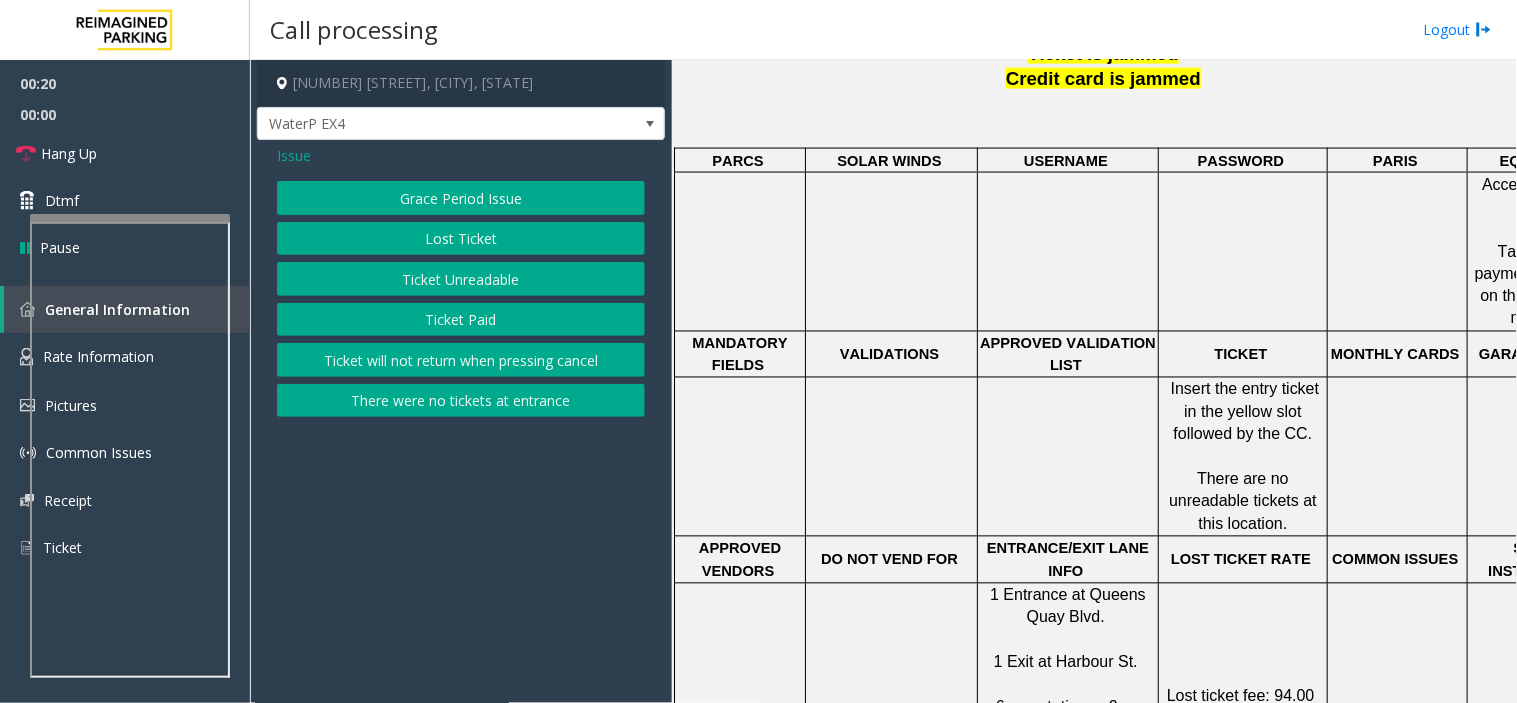 click on "Ticket Unreadable" 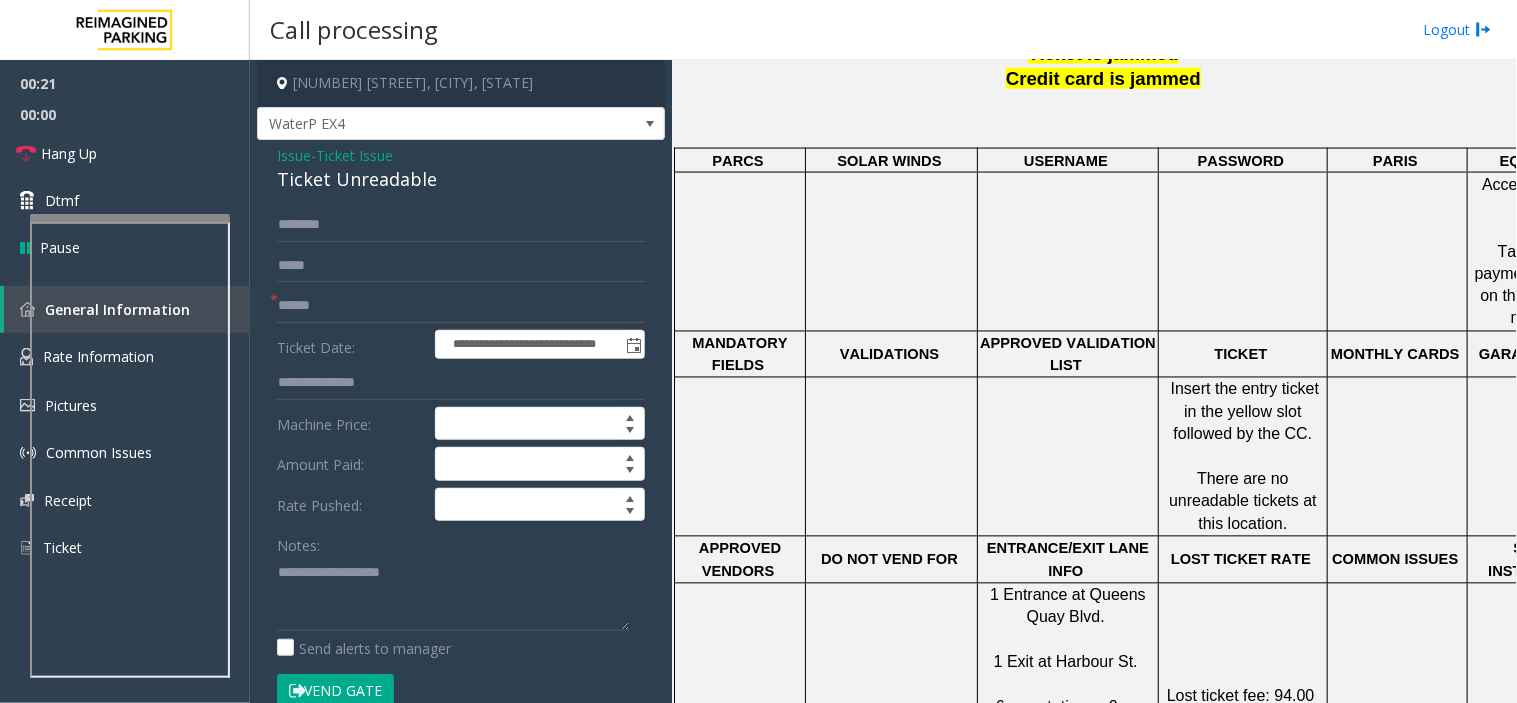 click on "Ticket Unreadable" 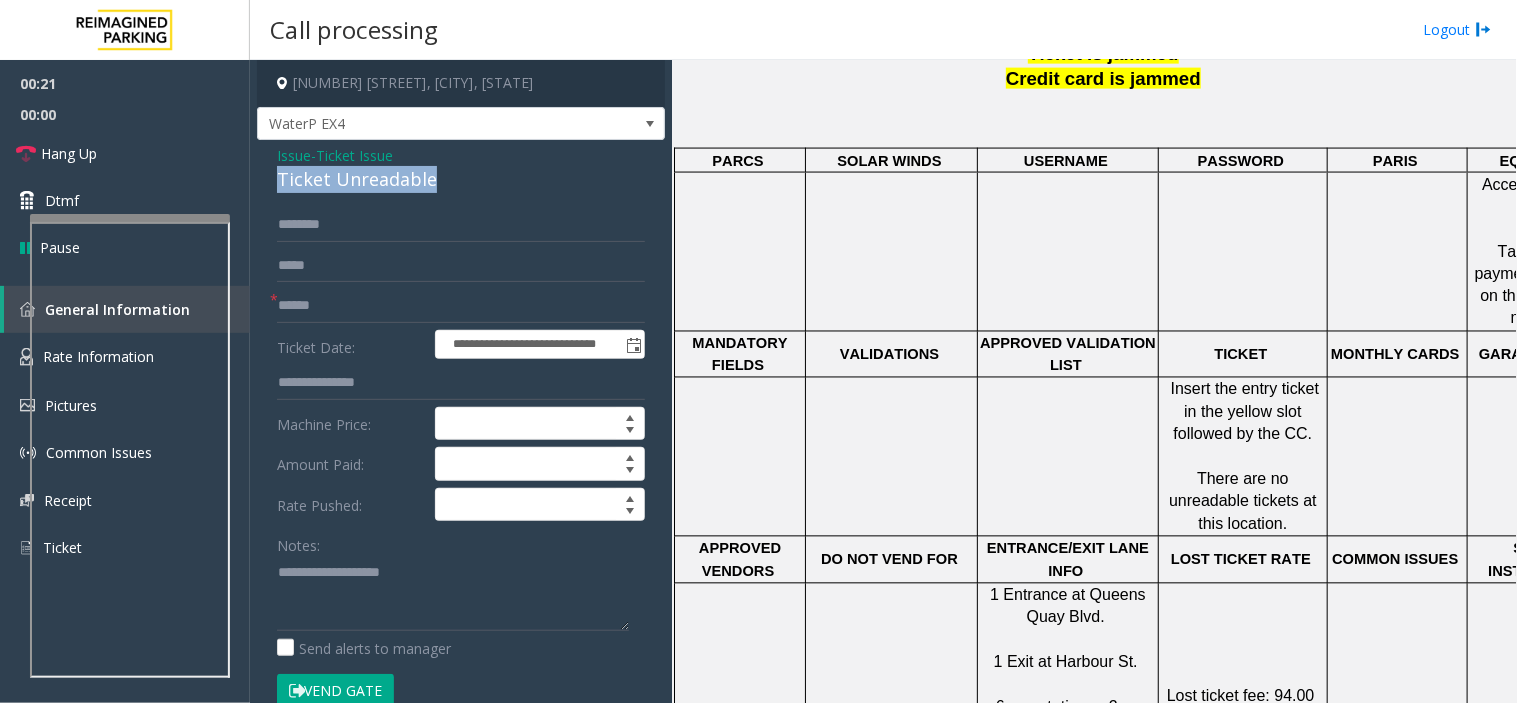 click on "Ticket Unreadable" 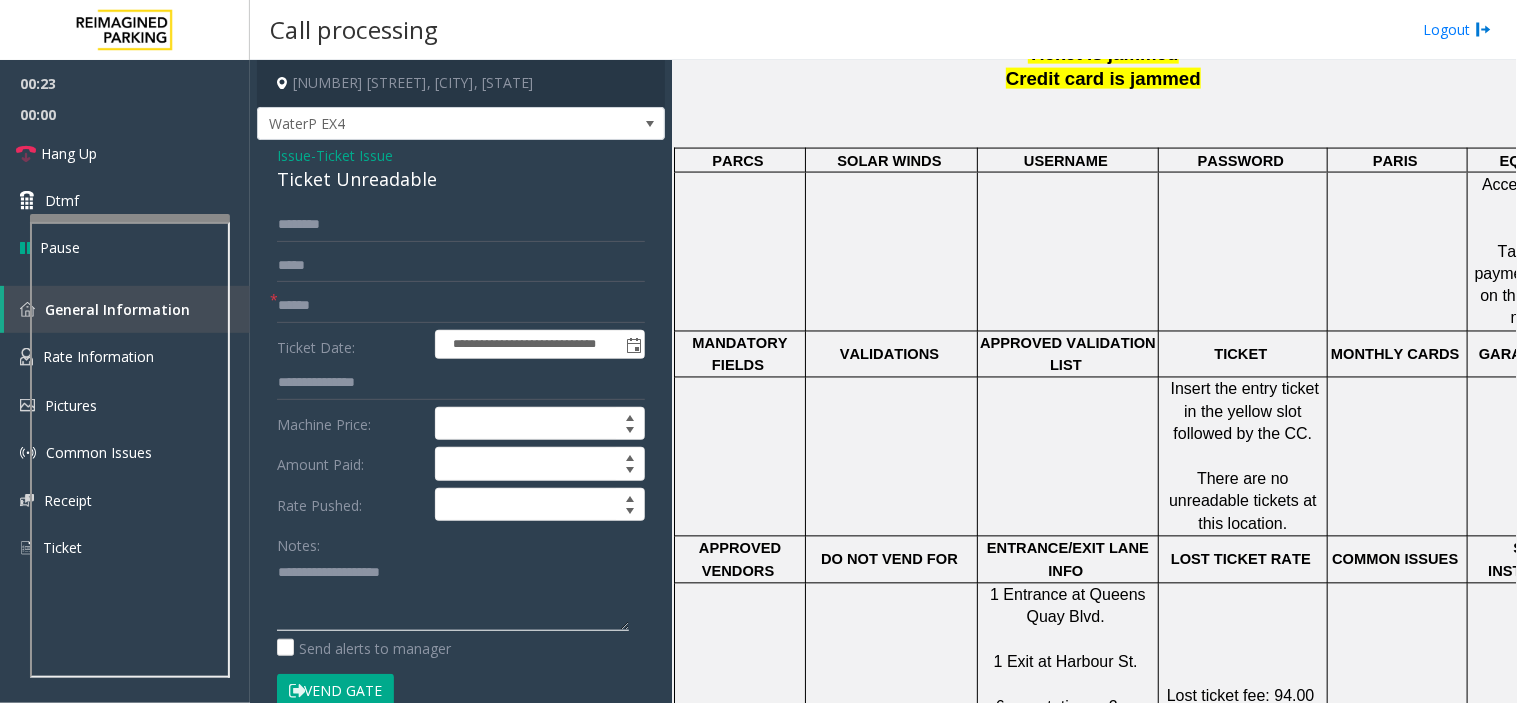 click 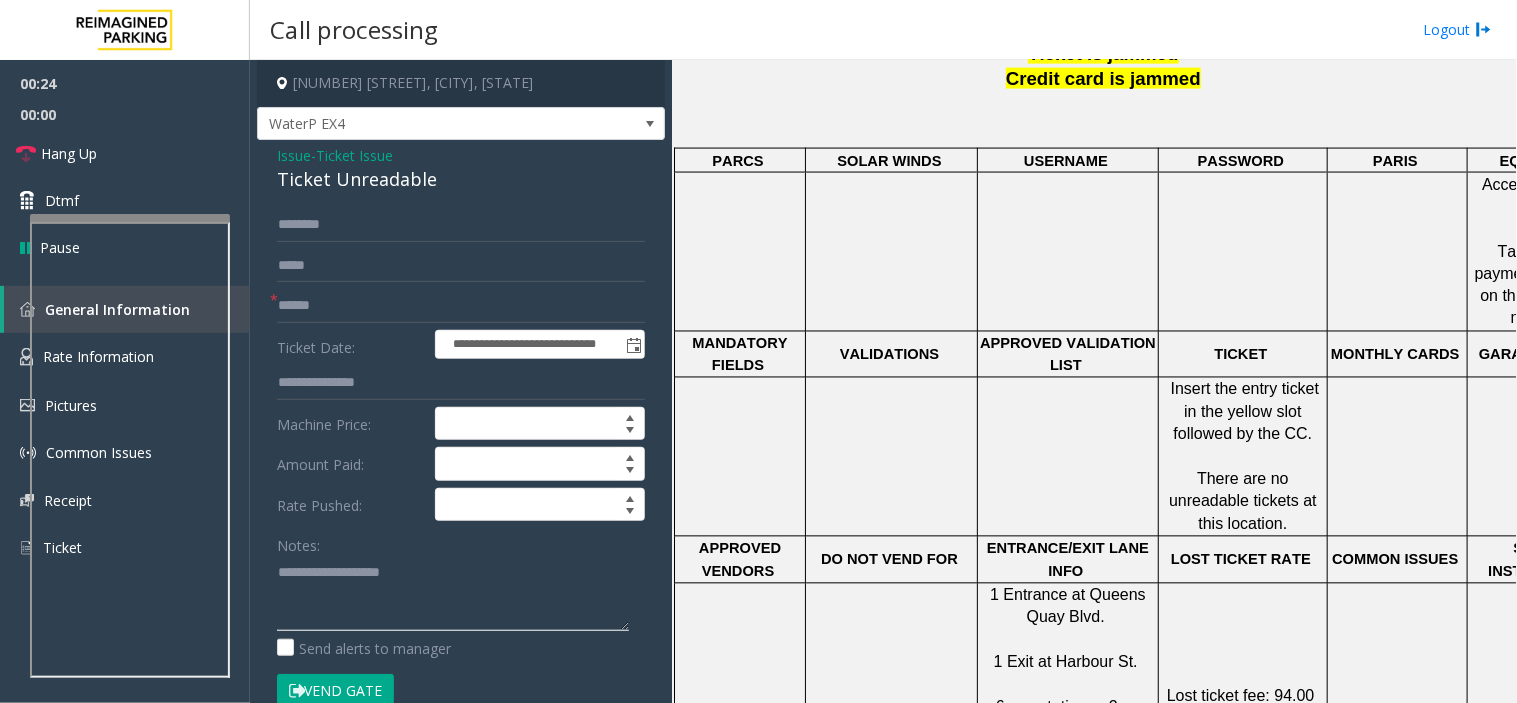 click 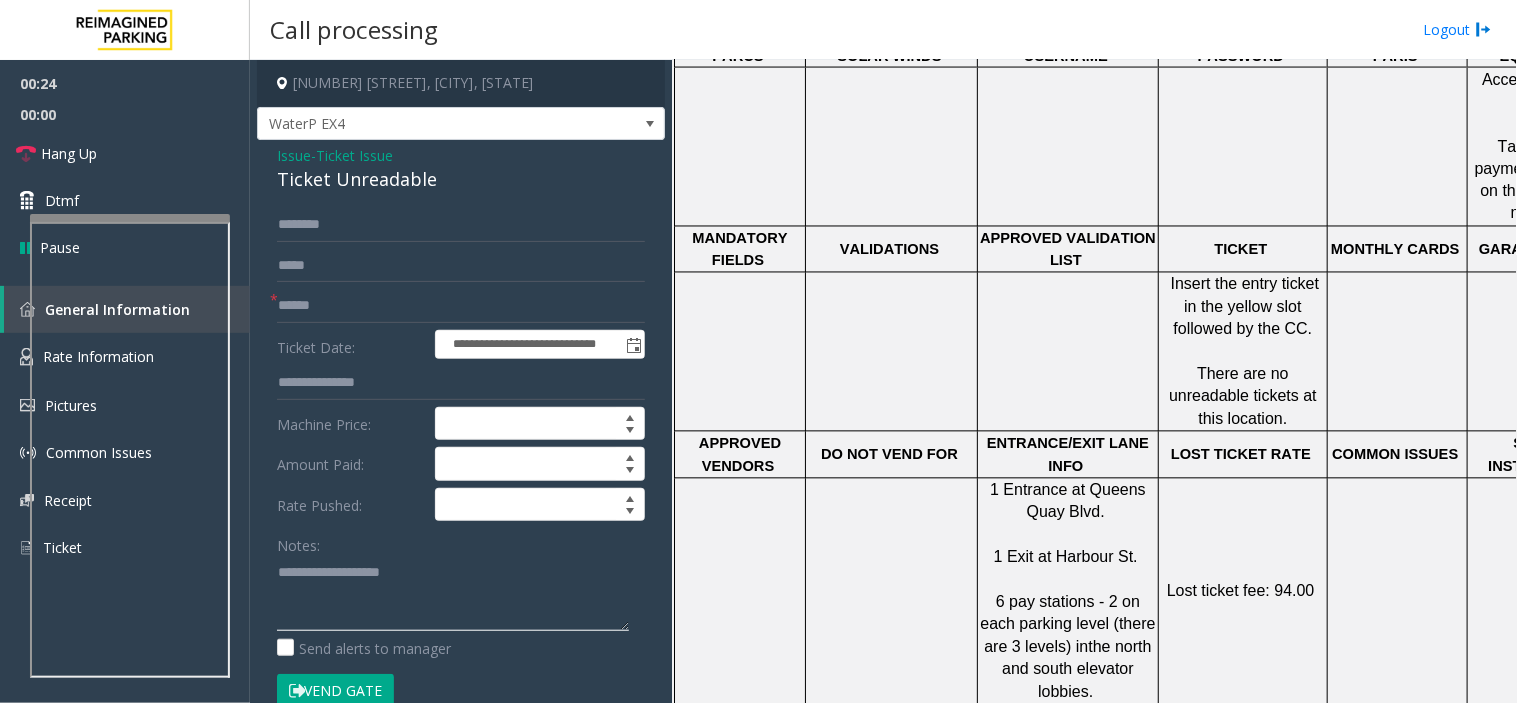 scroll, scrollTop: 984, scrollLeft: 0, axis: vertical 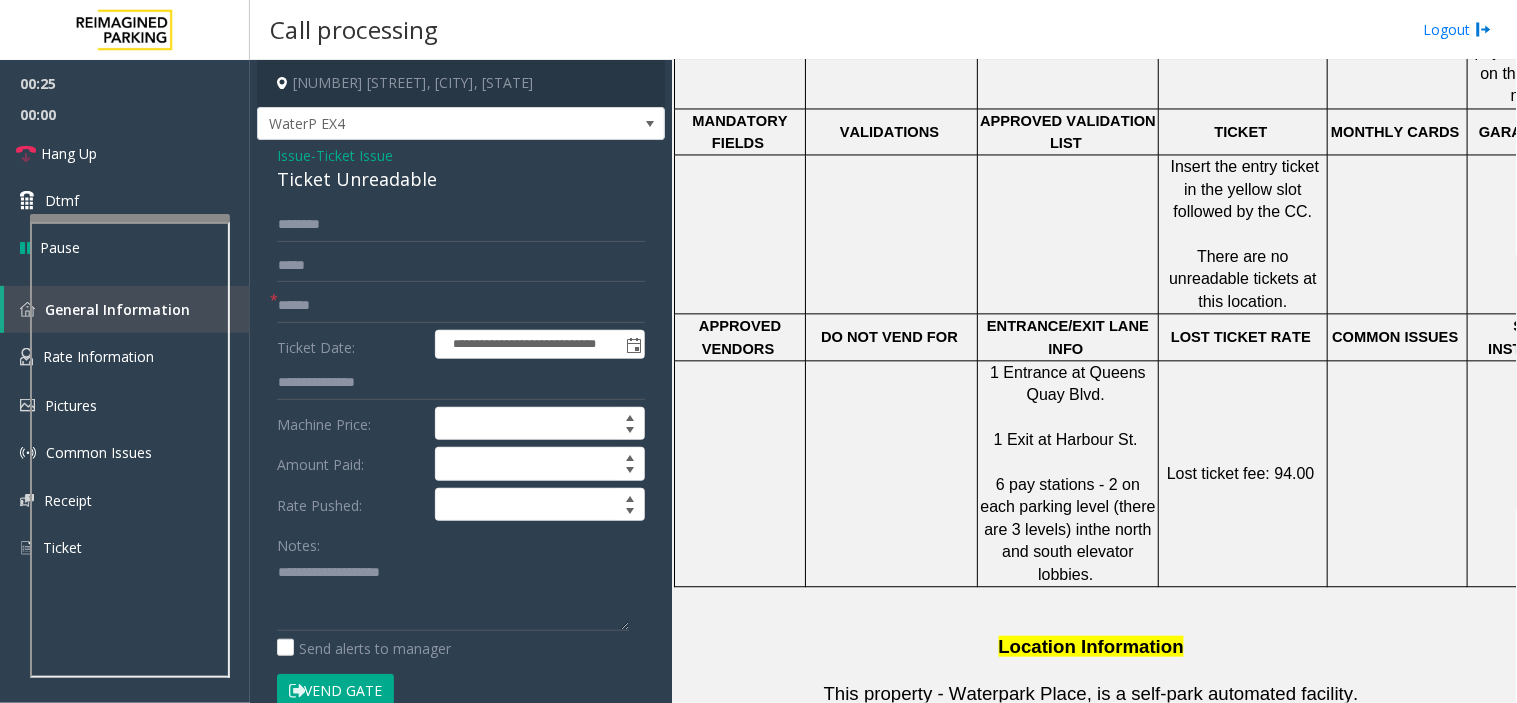 click 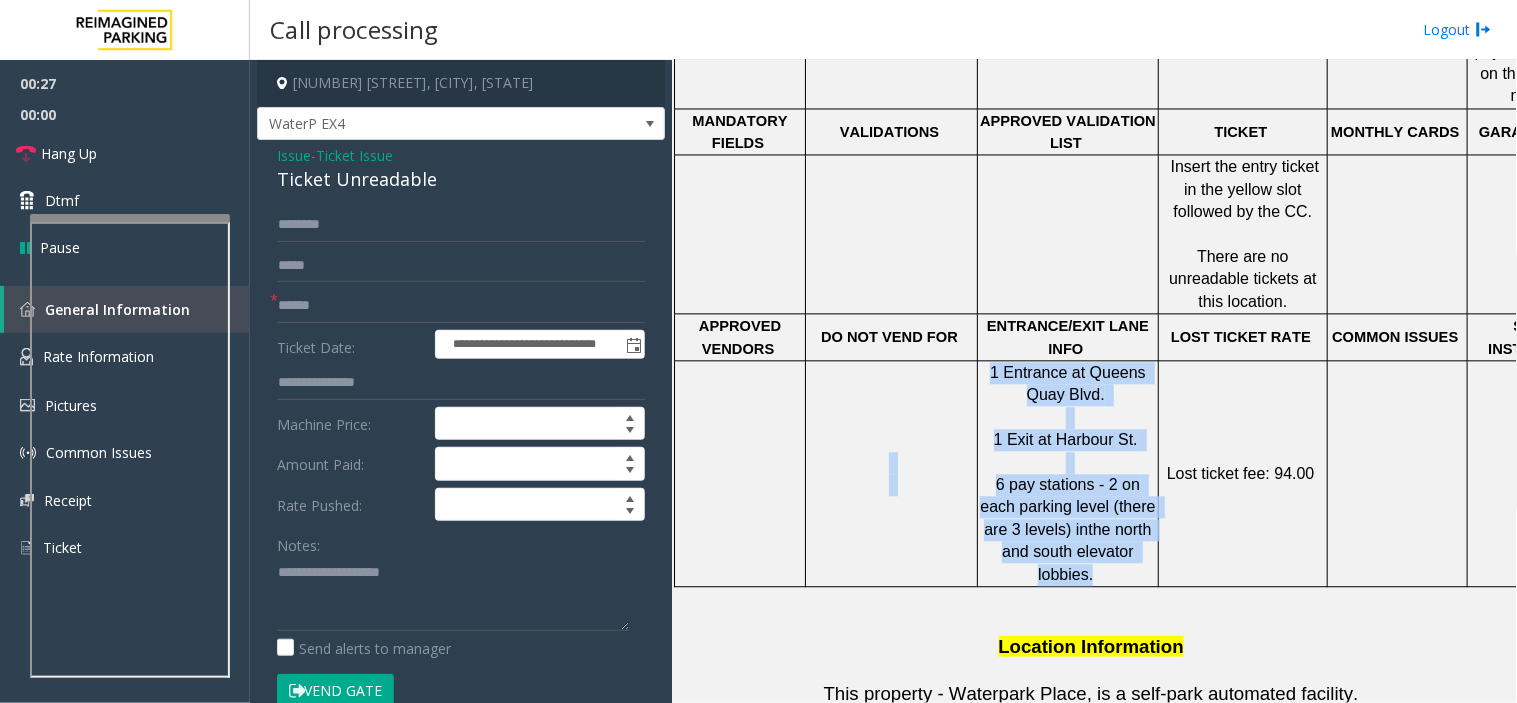 drag, startPoint x: 1021, startPoint y: 381, endPoint x: 1136, endPoint y: 528, distance: 186.63869 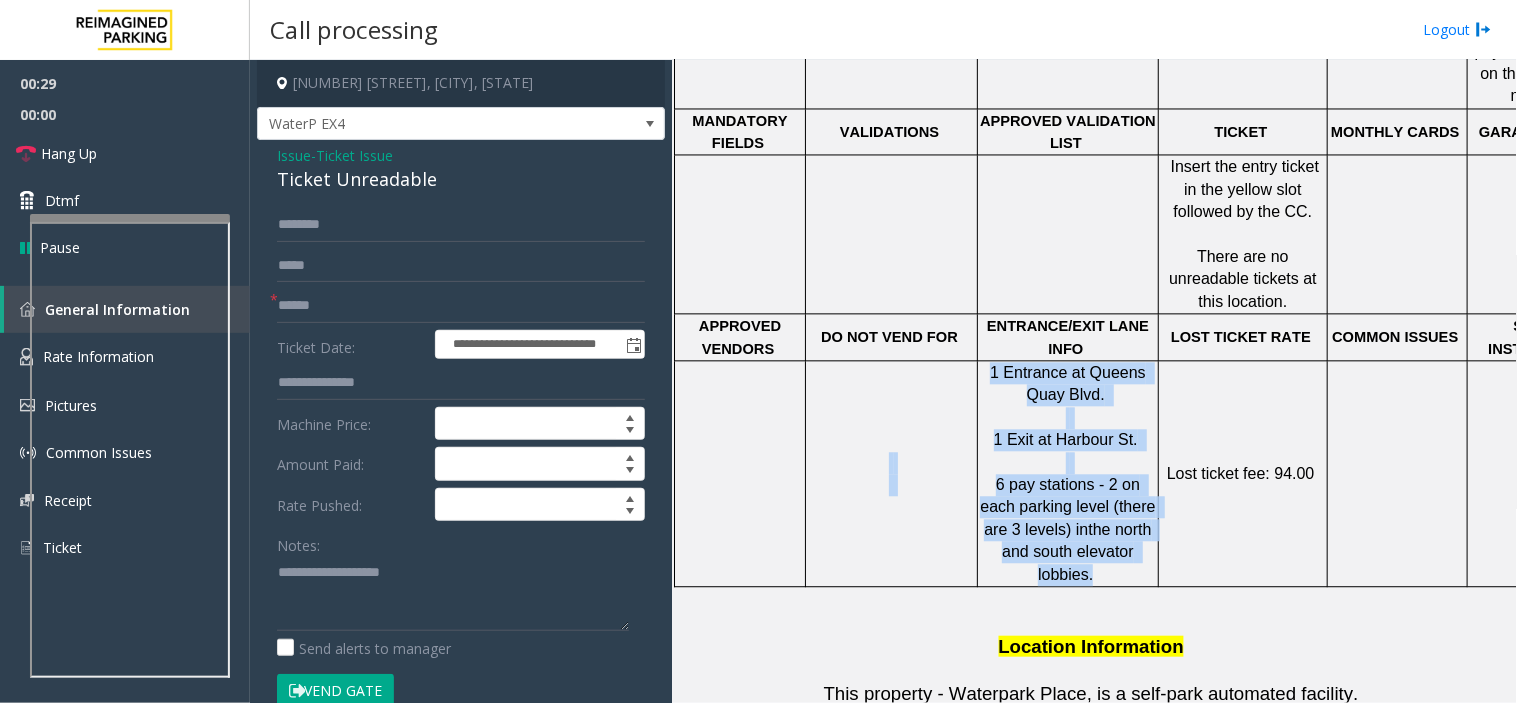 drag, startPoint x: 1136, startPoint y: 528, endPoint x: 990, endPoint y: 357, distance: 224.84883 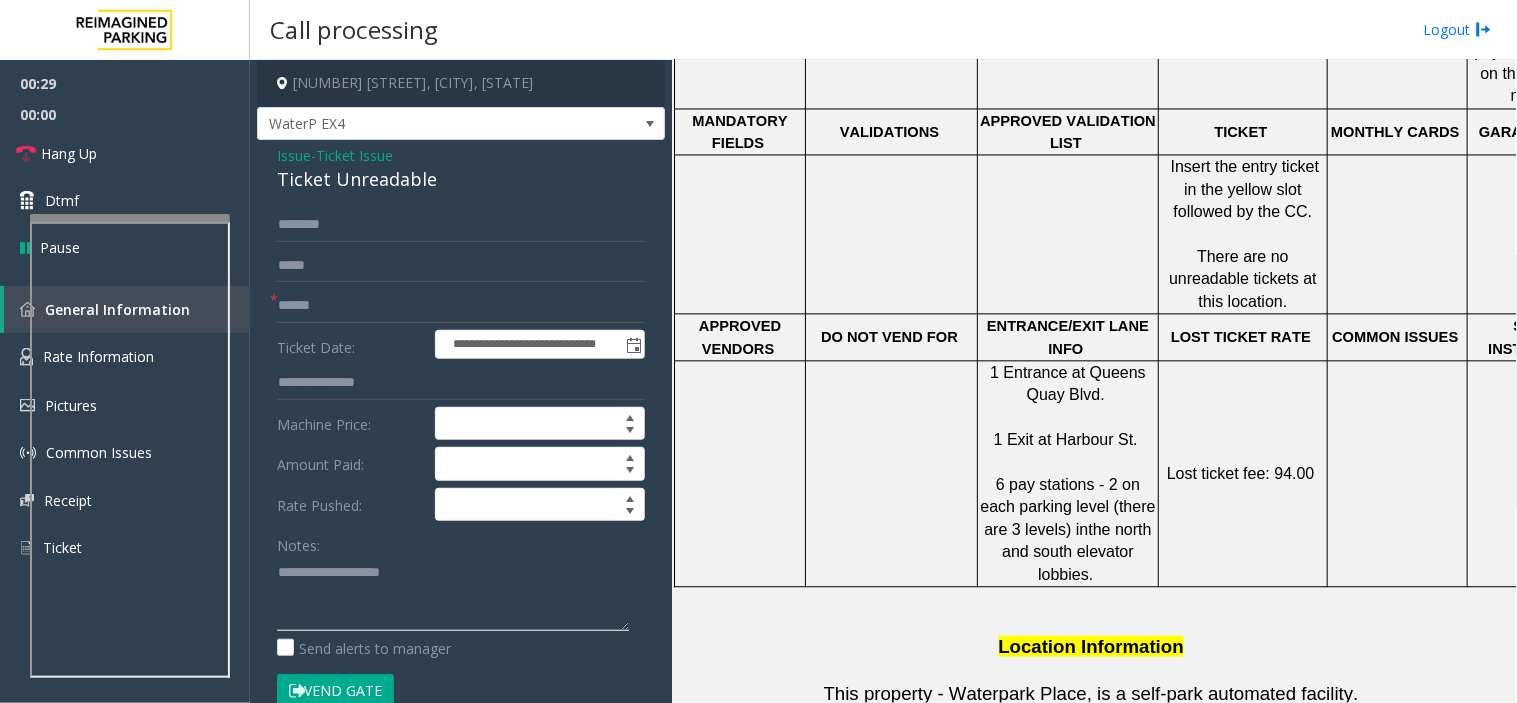 click 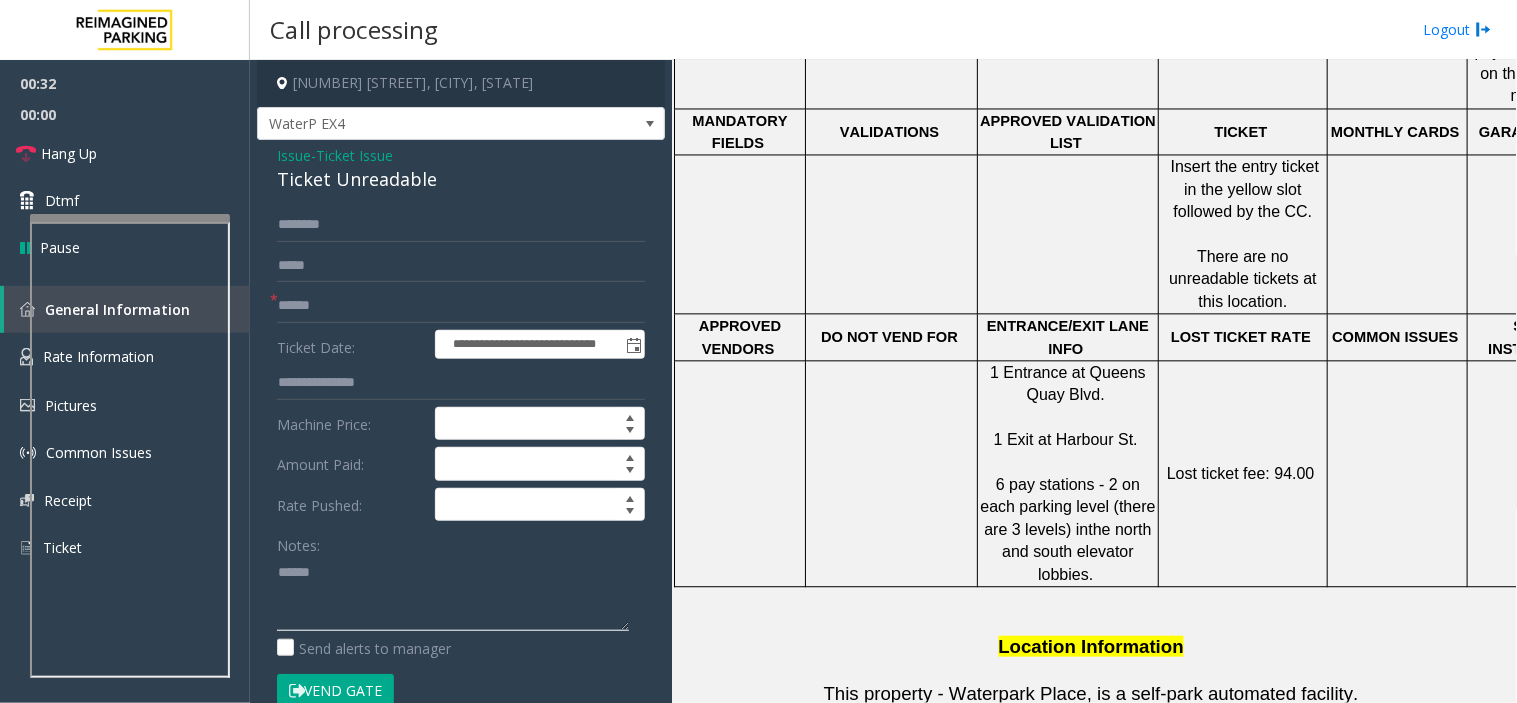 paste on "**********" 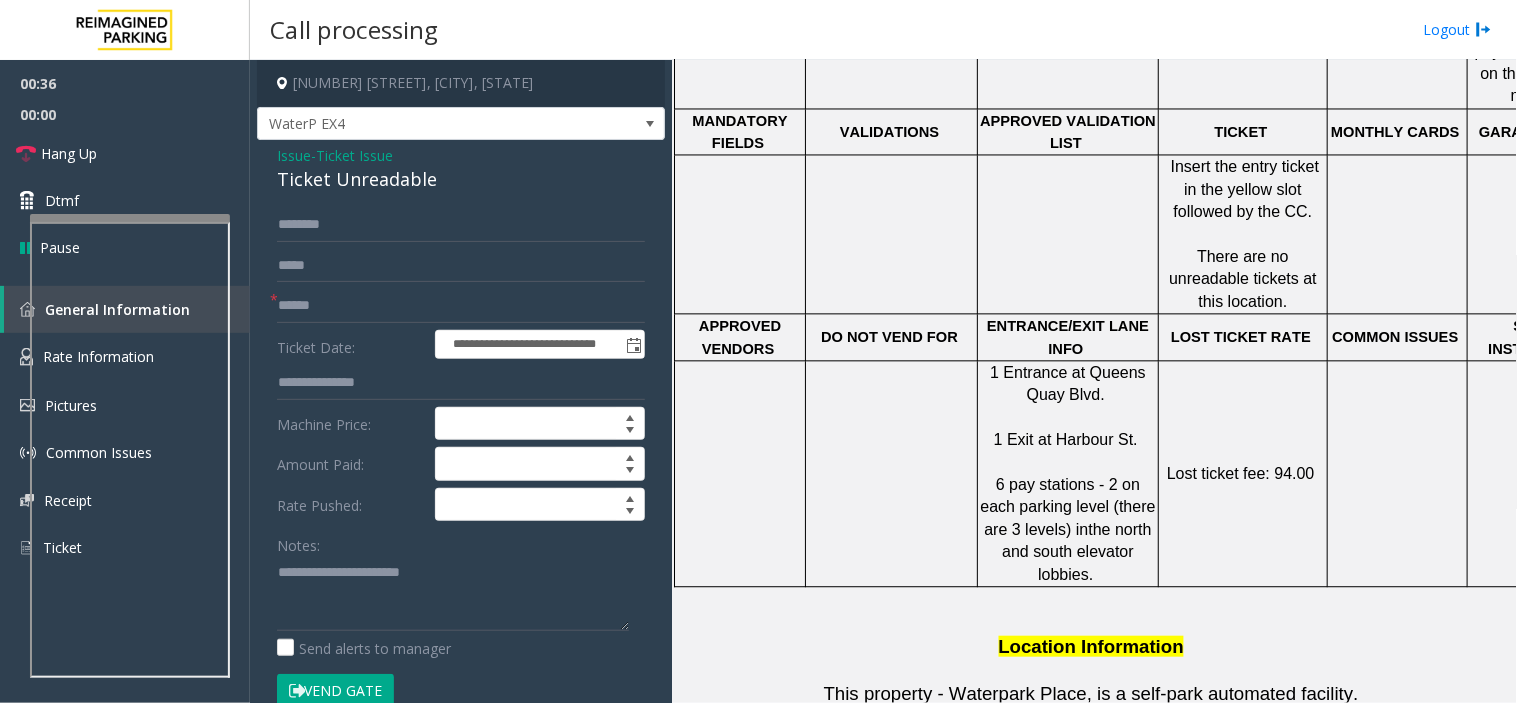 click on "Notes:                      Send alerts to manager" 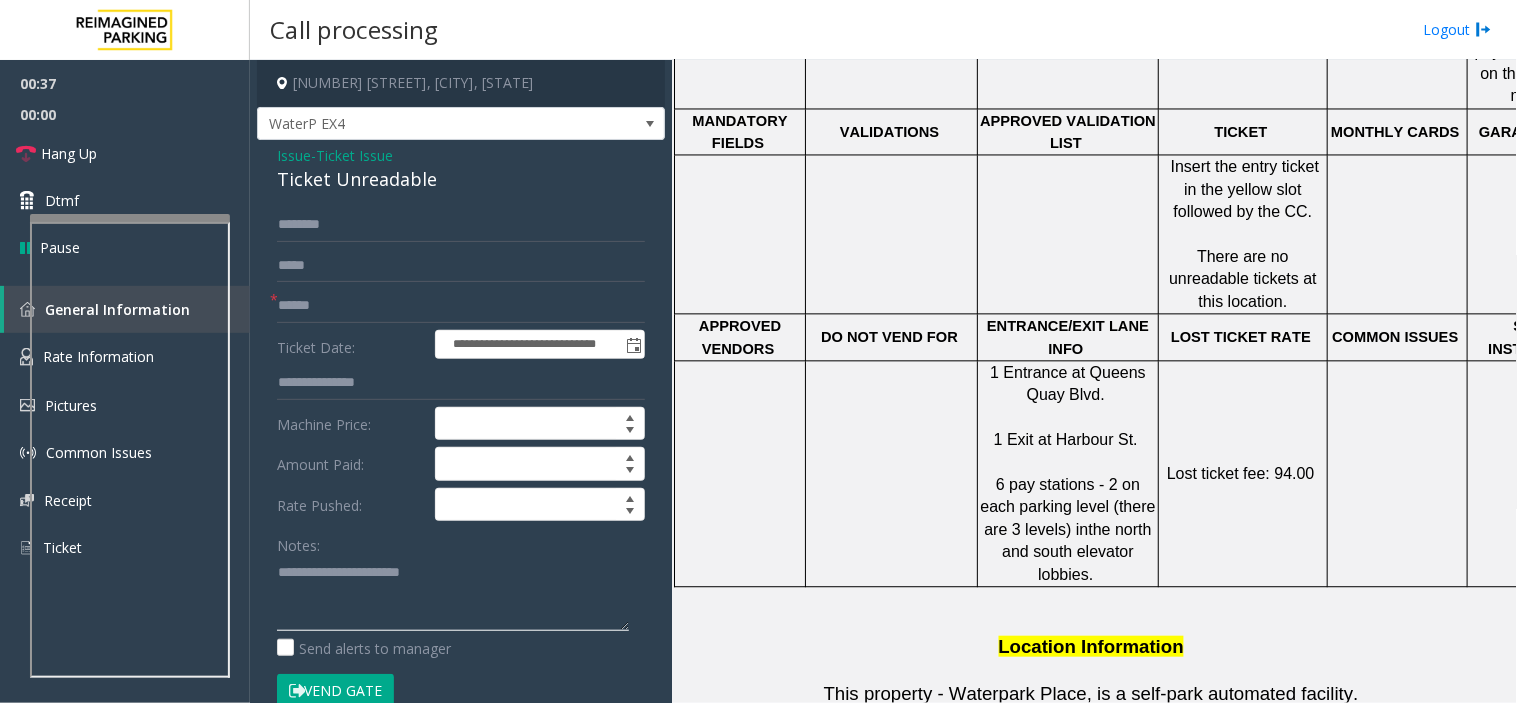 click 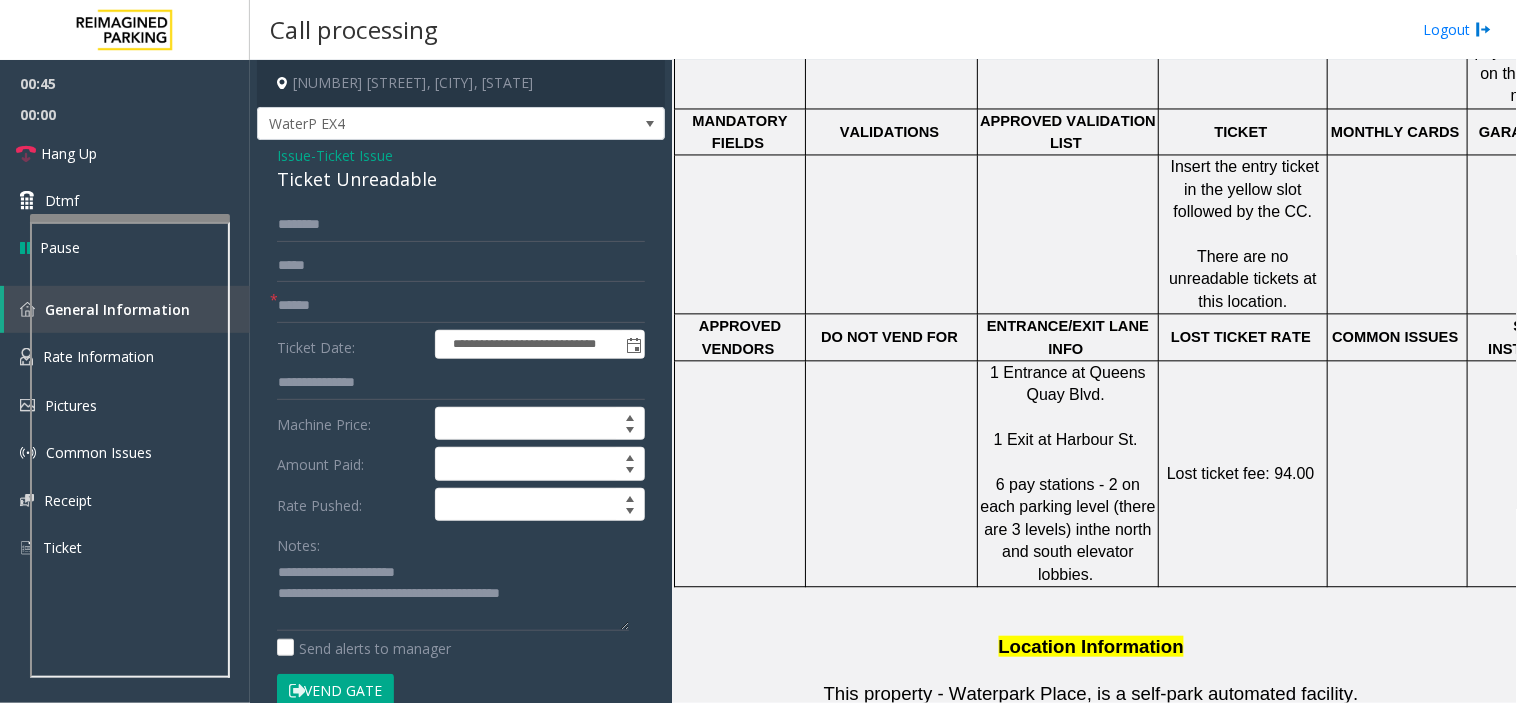 click on "Insert the entry ticket in the yellow slot followed by the CC." 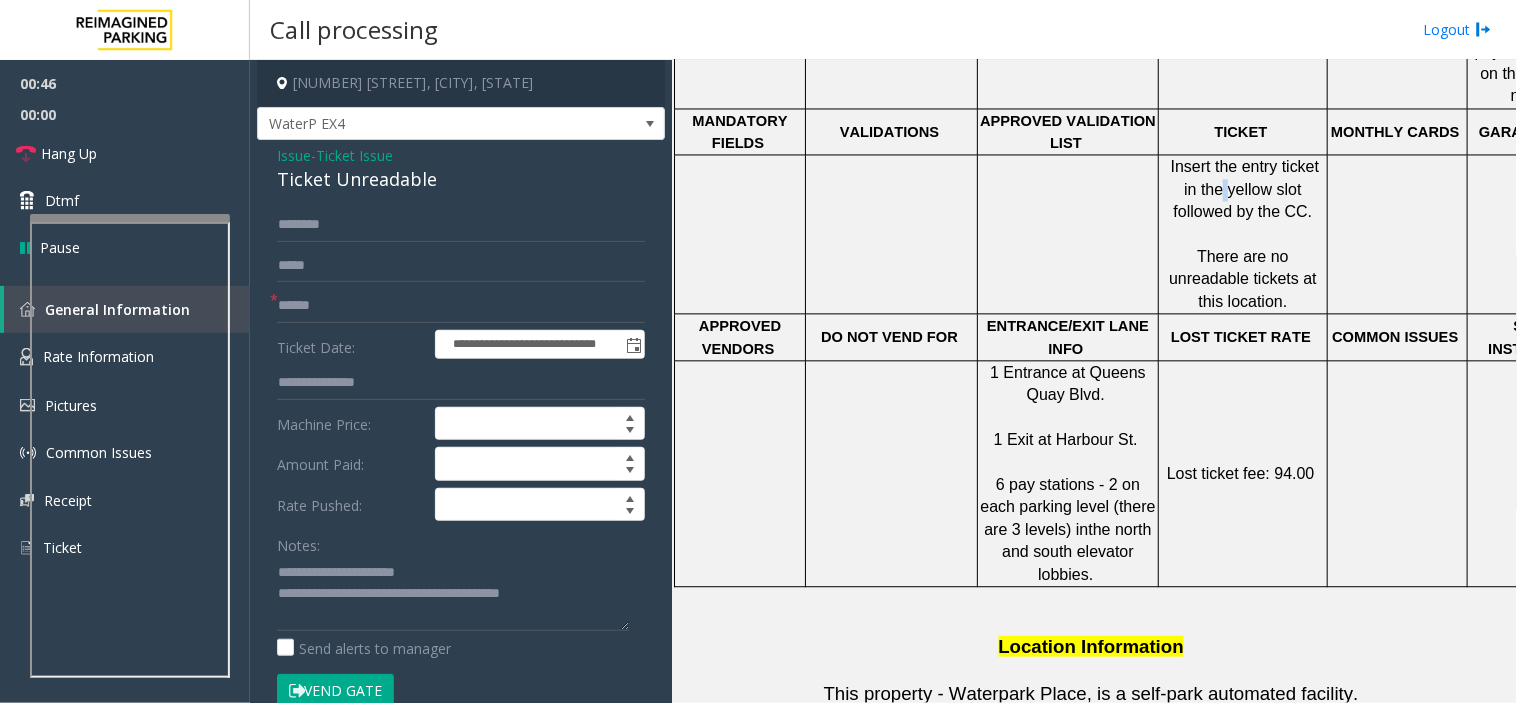 click on "Insert the entry ticket in the yellow slot followed by the CC." 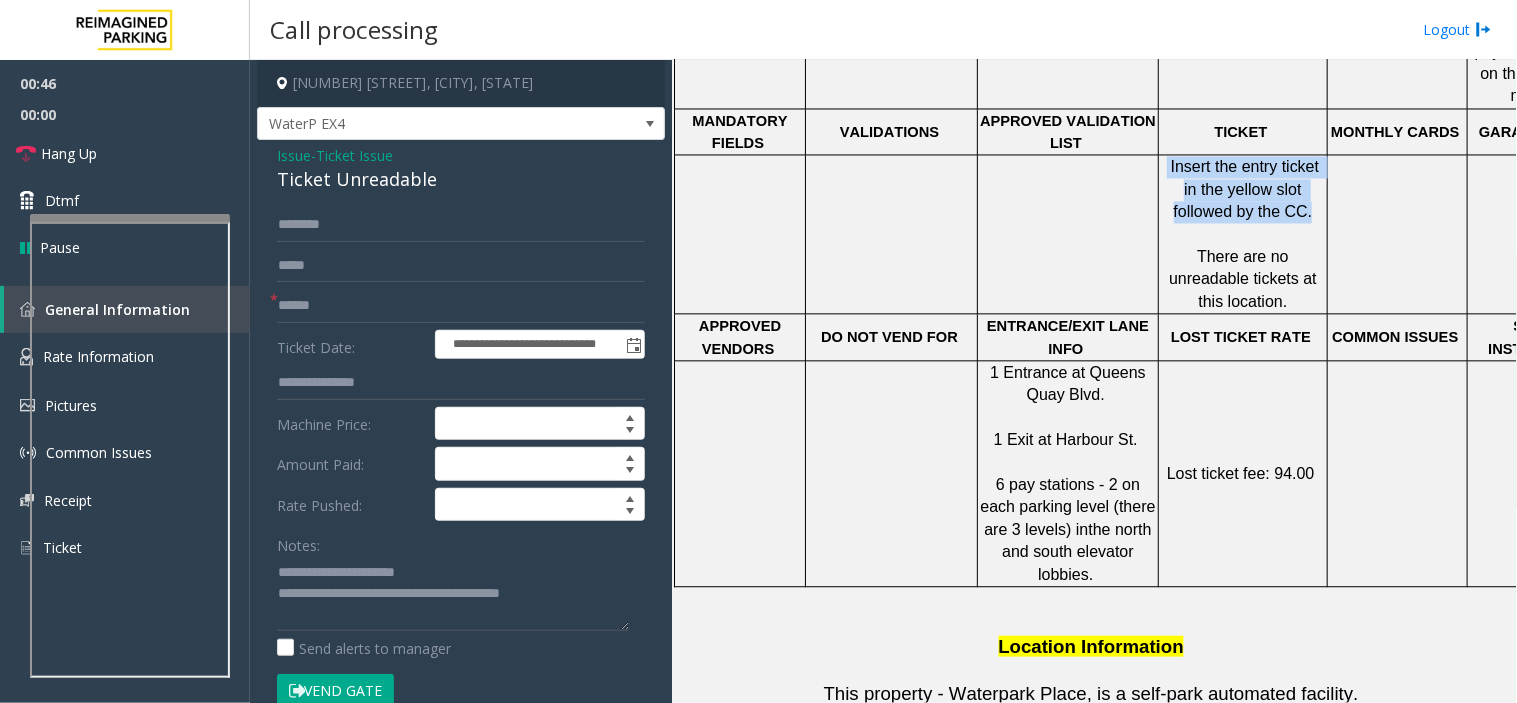 drag, startPoint x: 1224, startPoint y: 161, endPoint x: 1282, endPoint y: 186, distance: 63.15853 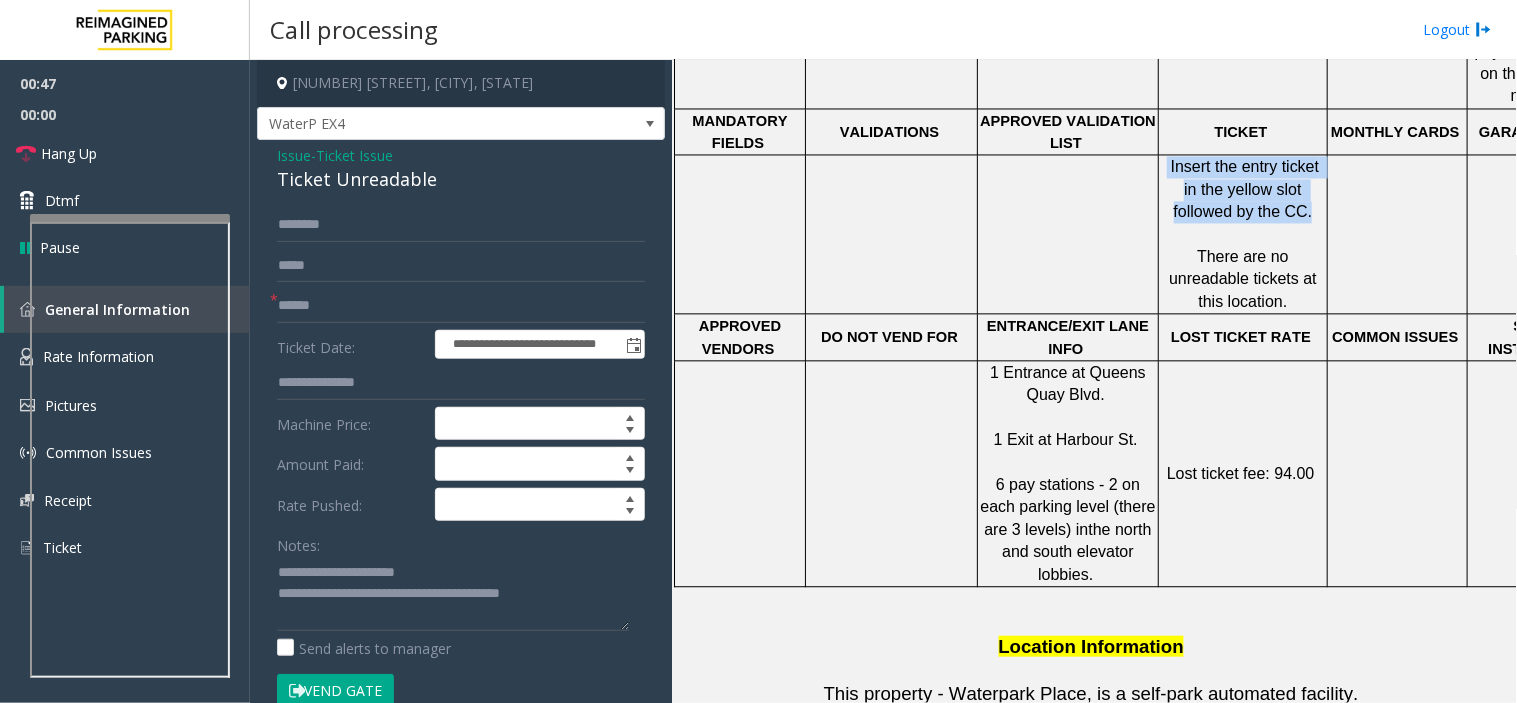 click on "Insert the entry ticket in the yellow slot followed by the CC." 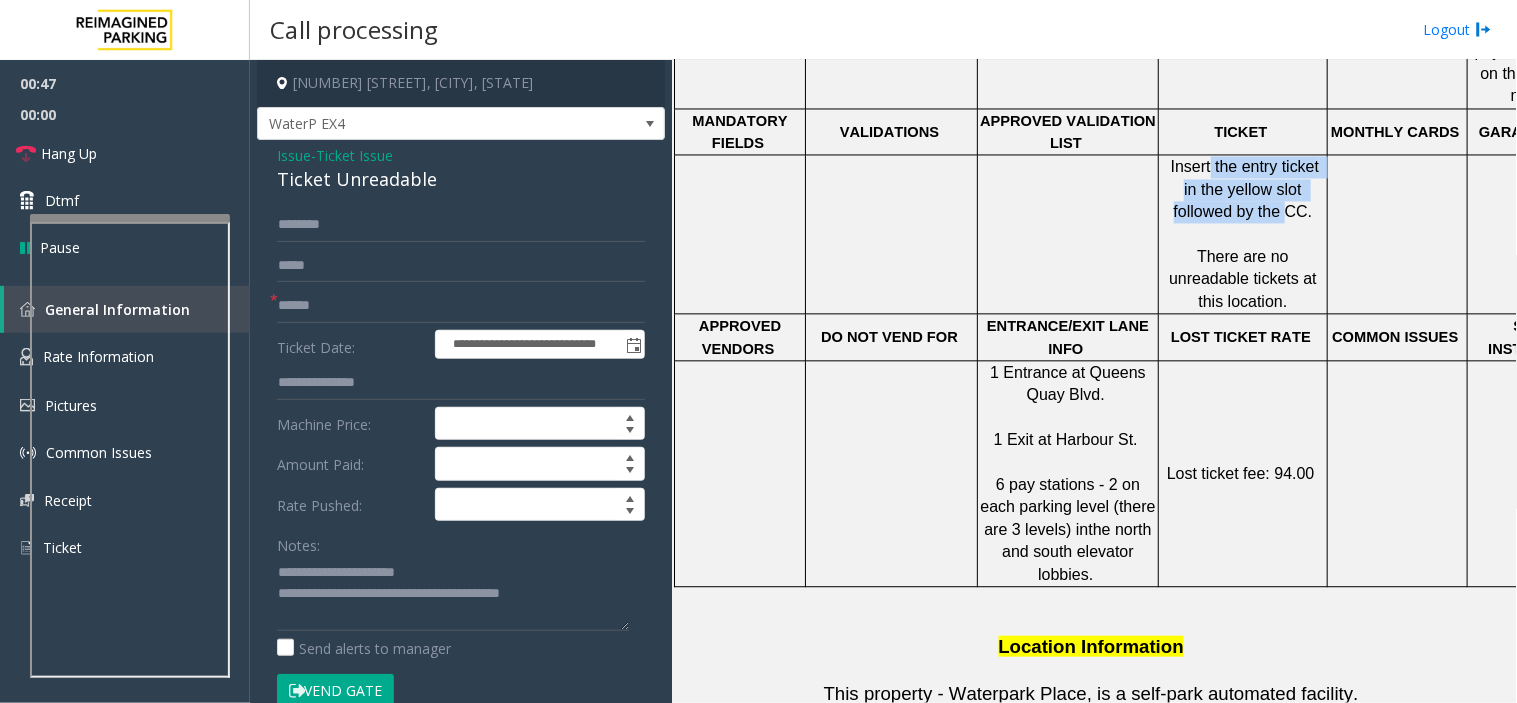 drag, startPoint x: 1282, startPoint y: 186, endPoint x: 1186, endPoint y: 137, distance: 107.78219 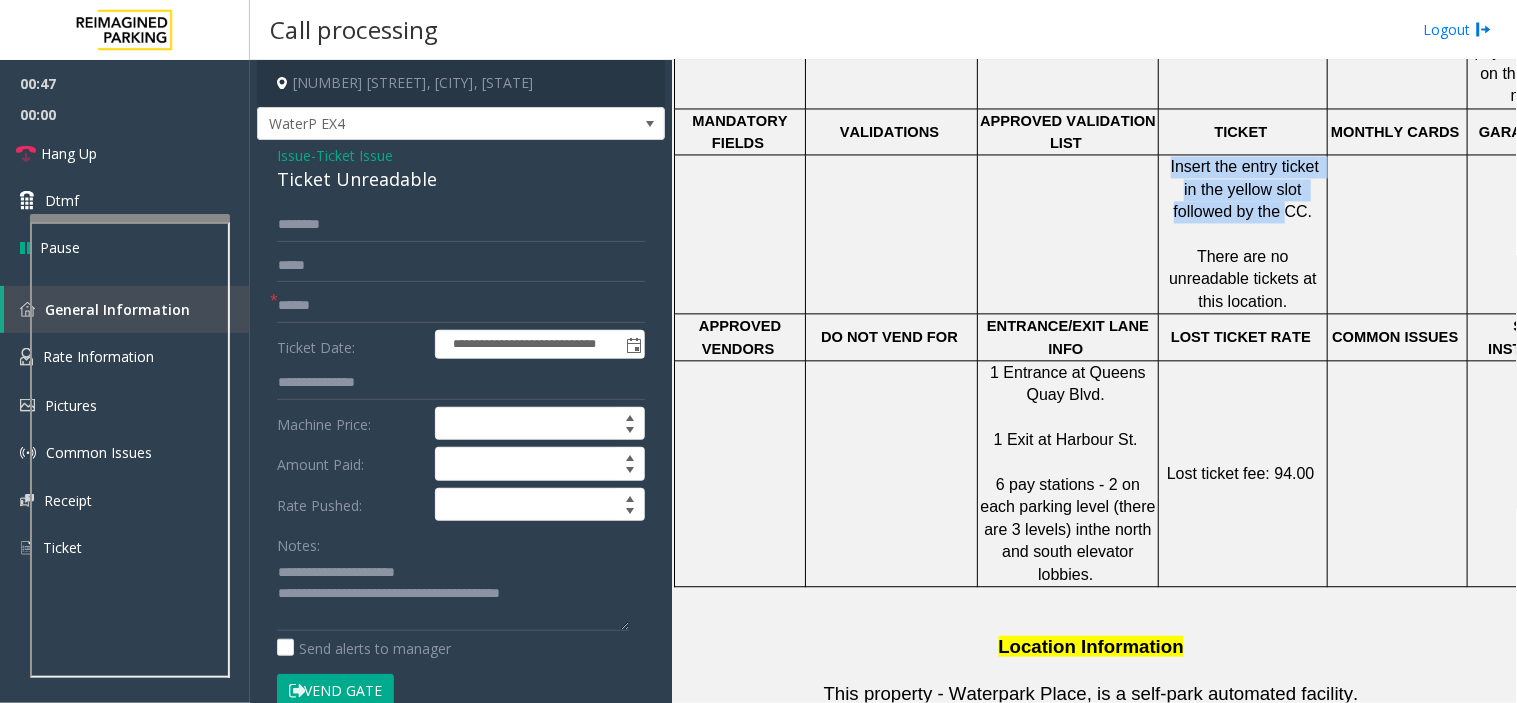 click on "Insert the entry ticket in the yellow slot followed by the CC." 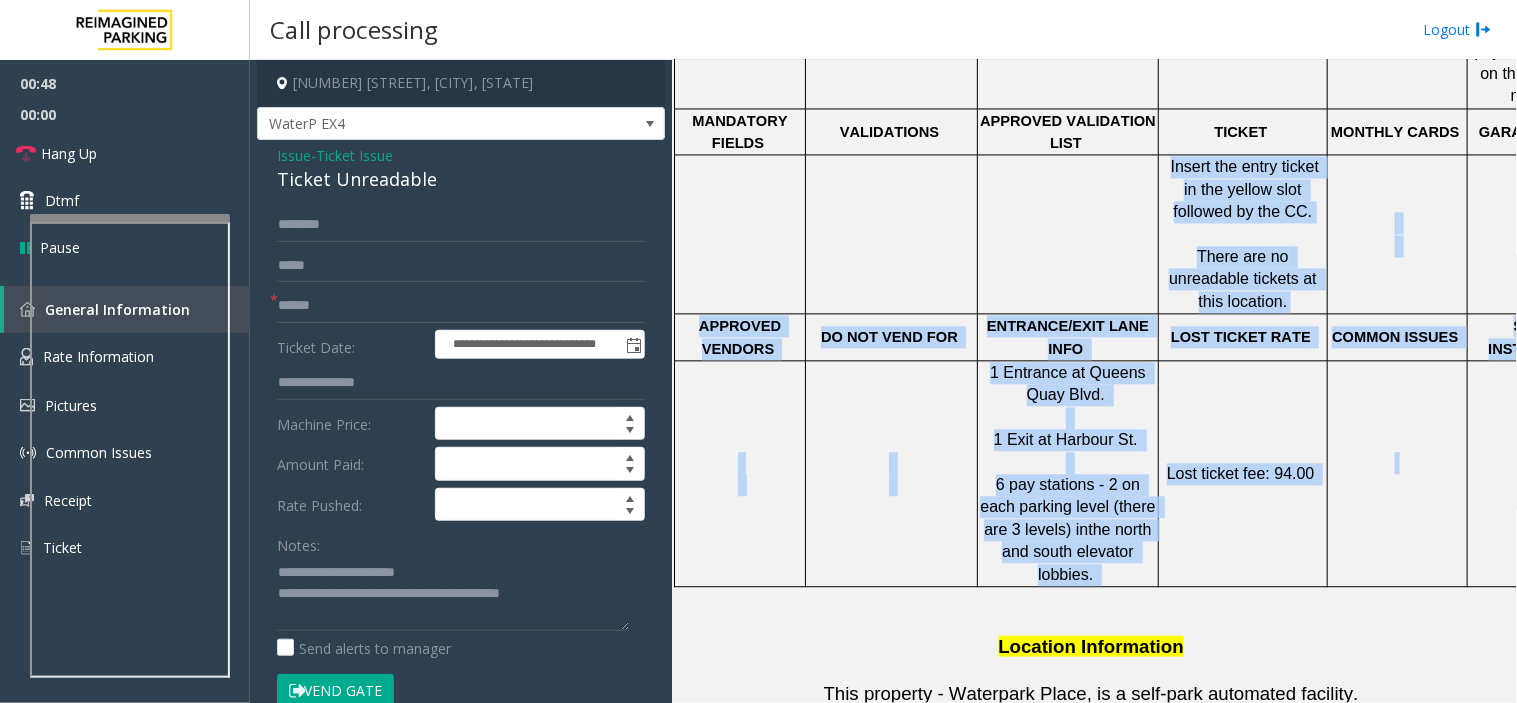 drag, startPoint x: 1185, startPoint y: 137, endPoint x: 1336, endPoint y: 385, distance: 290.35324 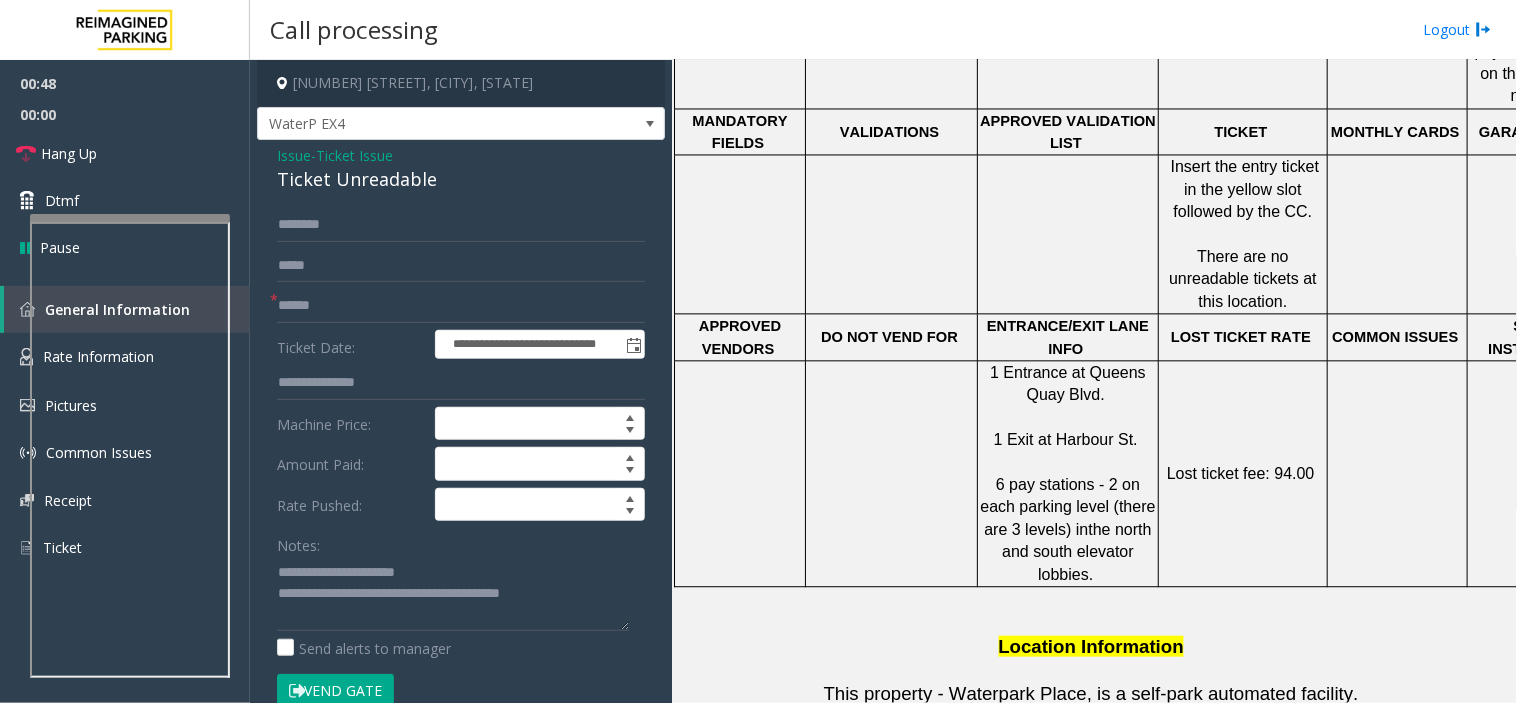 click on "TICKET" 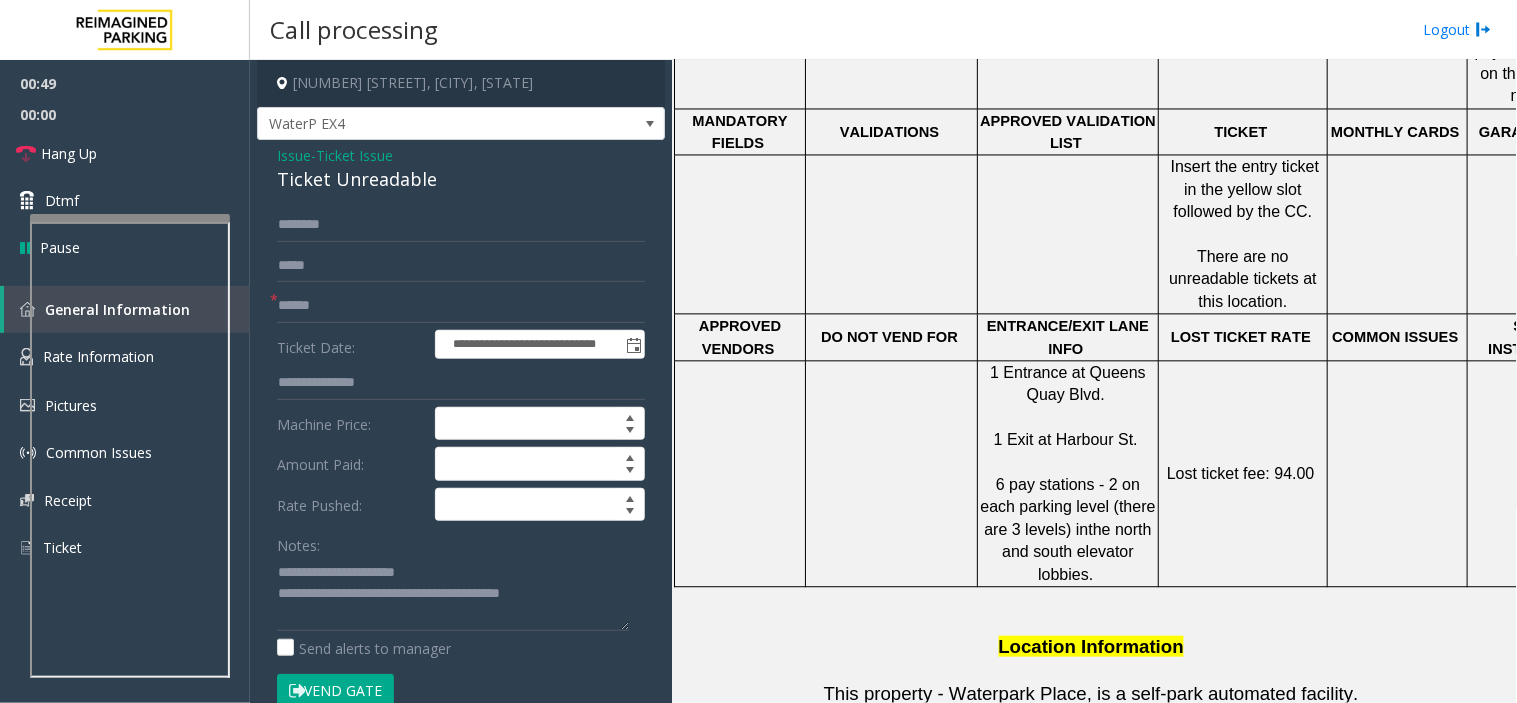 click on "Insert the entry ticket in the yellow slot followed by the CC." 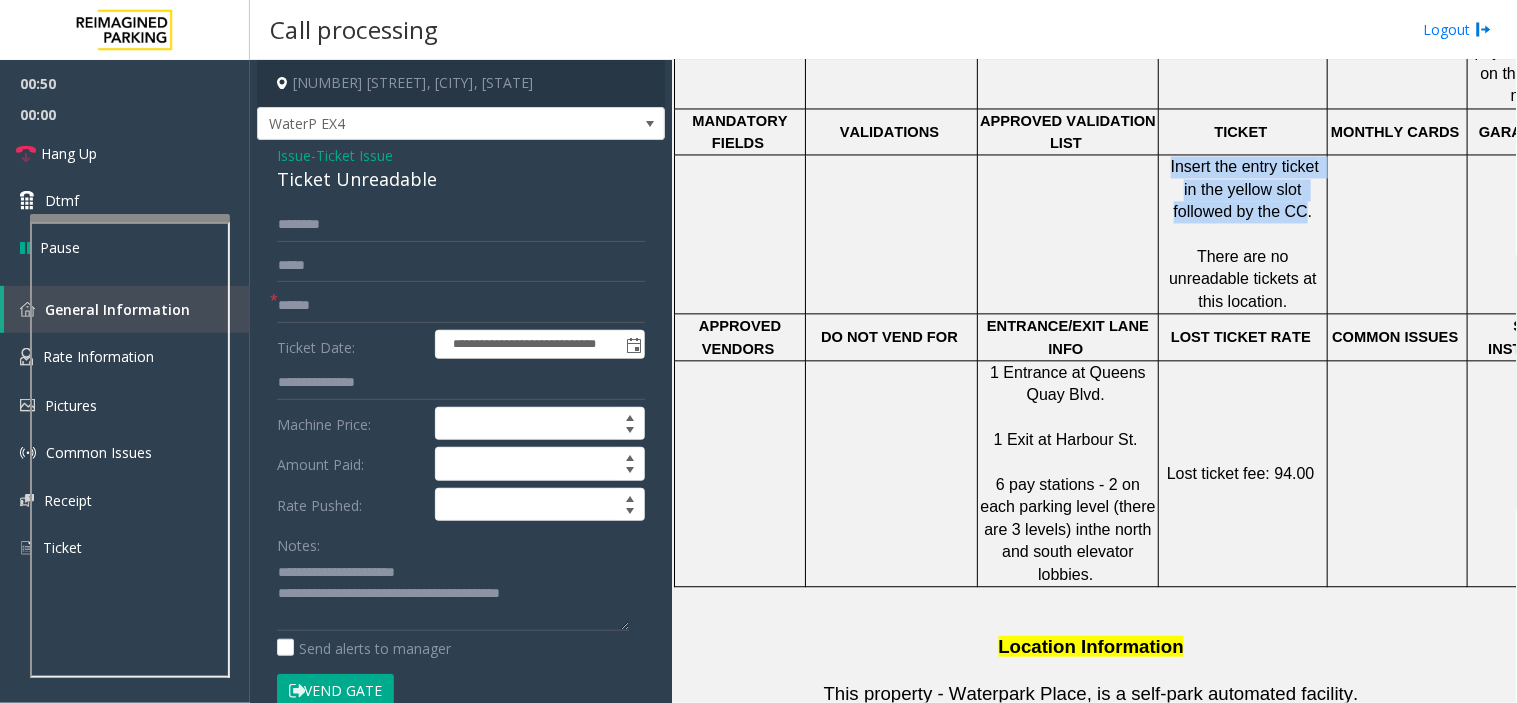 drag, startPoint x: 1176, startPoint y: 150, endPoint x: 1300, endPoint y: 187, distance: 129.40247 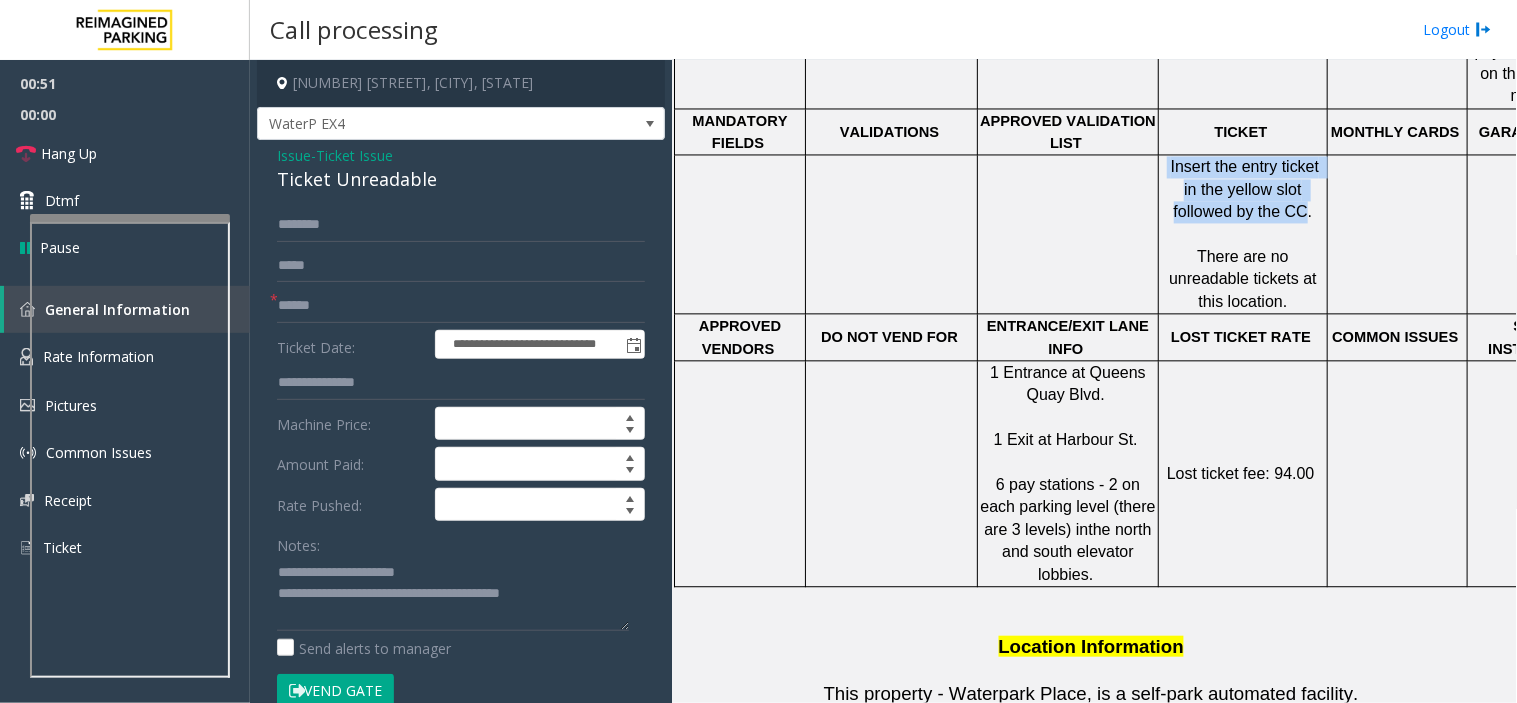 drag, startPoint x: 1300, startPoint y: 187, endPoint x: 1168, endPoint y: 138, distance: 140.80128 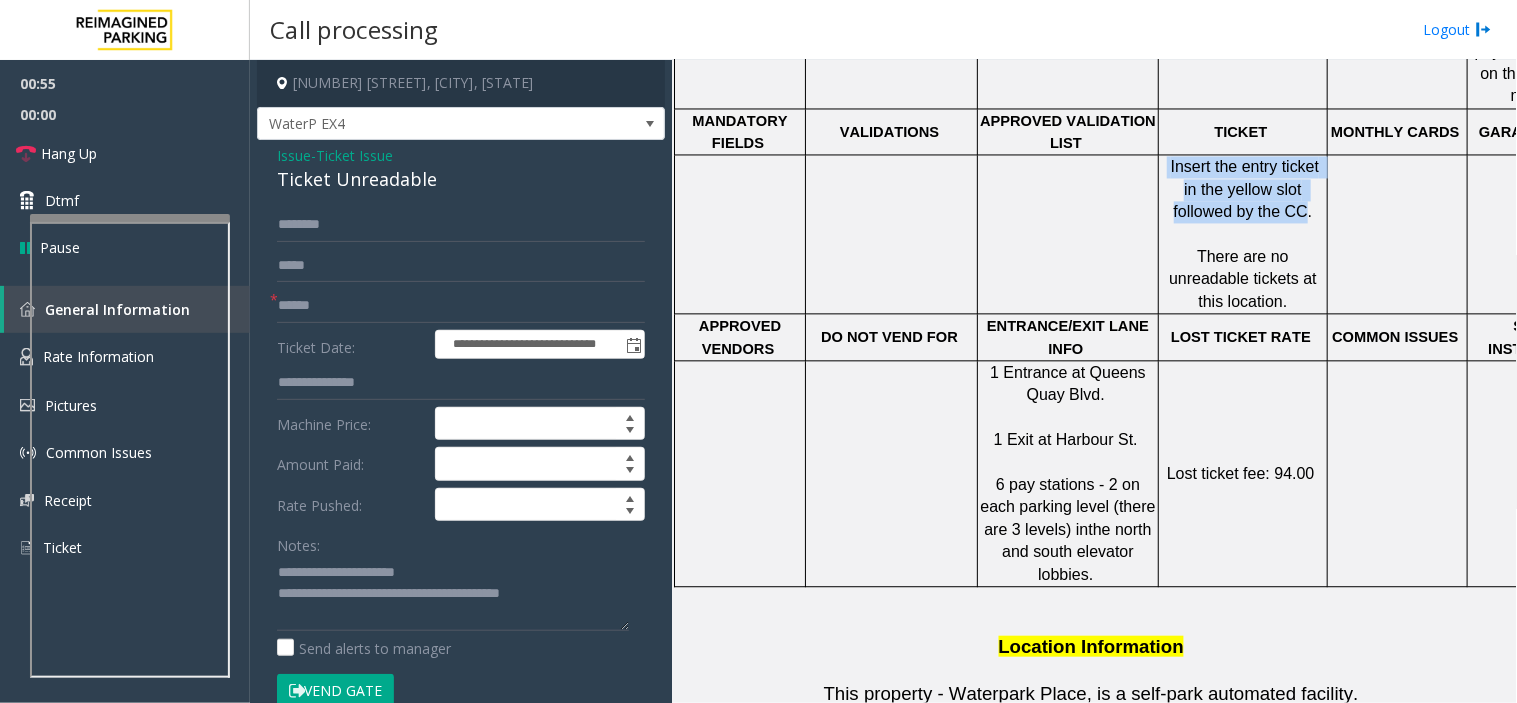 click on "Insert the entry ticket in the yellow slot followed by the CC." 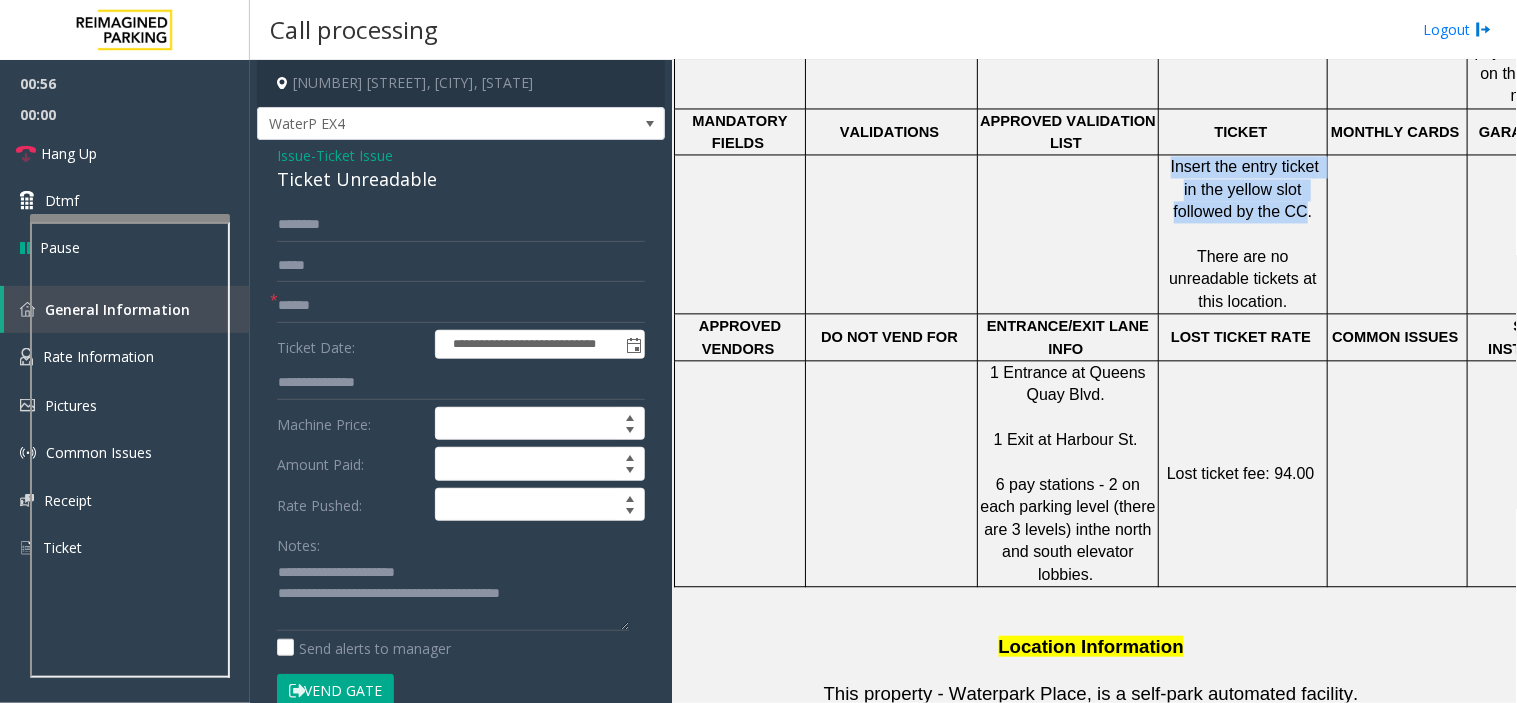 drag, startPoint x: 1290, startPoint y: 196, endPoint x: 1178, endPoint y: 136, distance: 127.059044 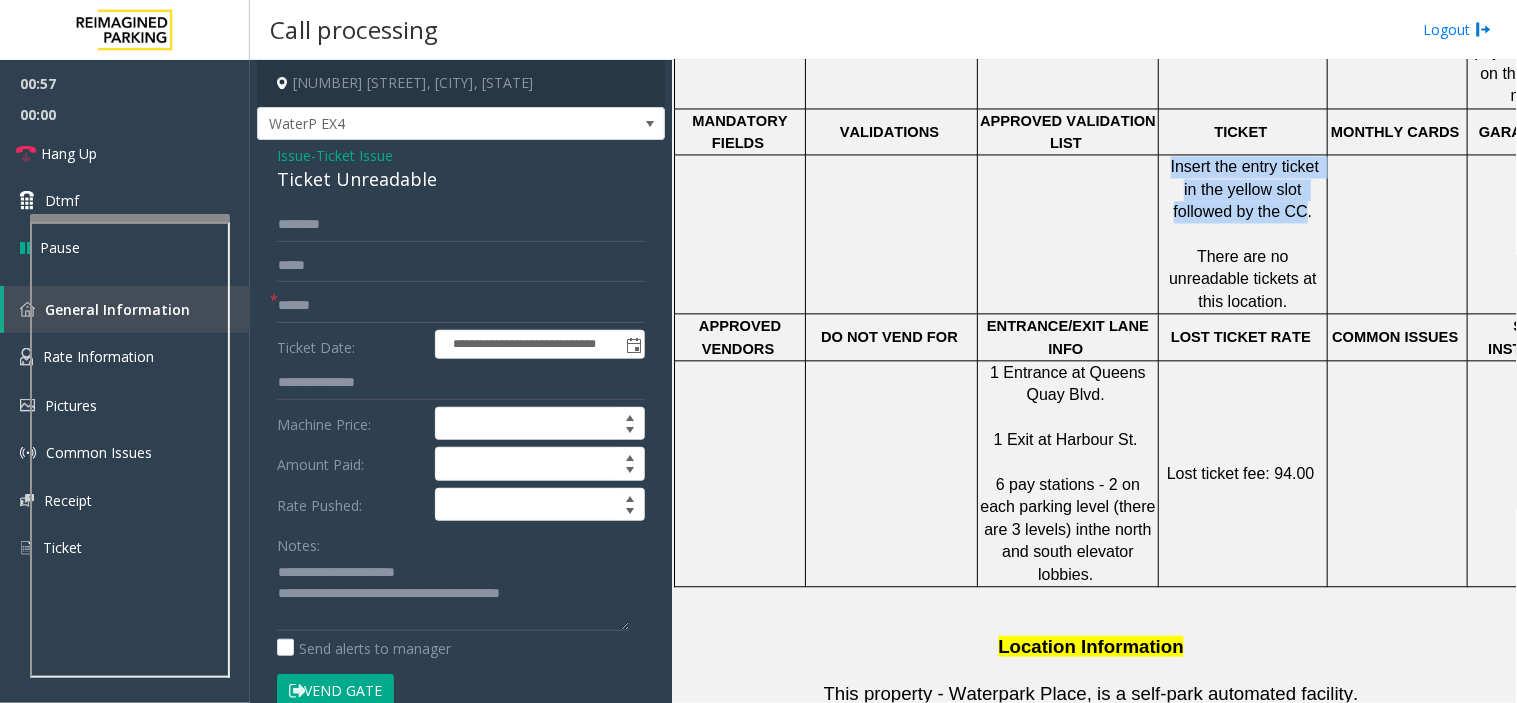 click on "Insert the entry ticket in the yellow slot followed by the CC." 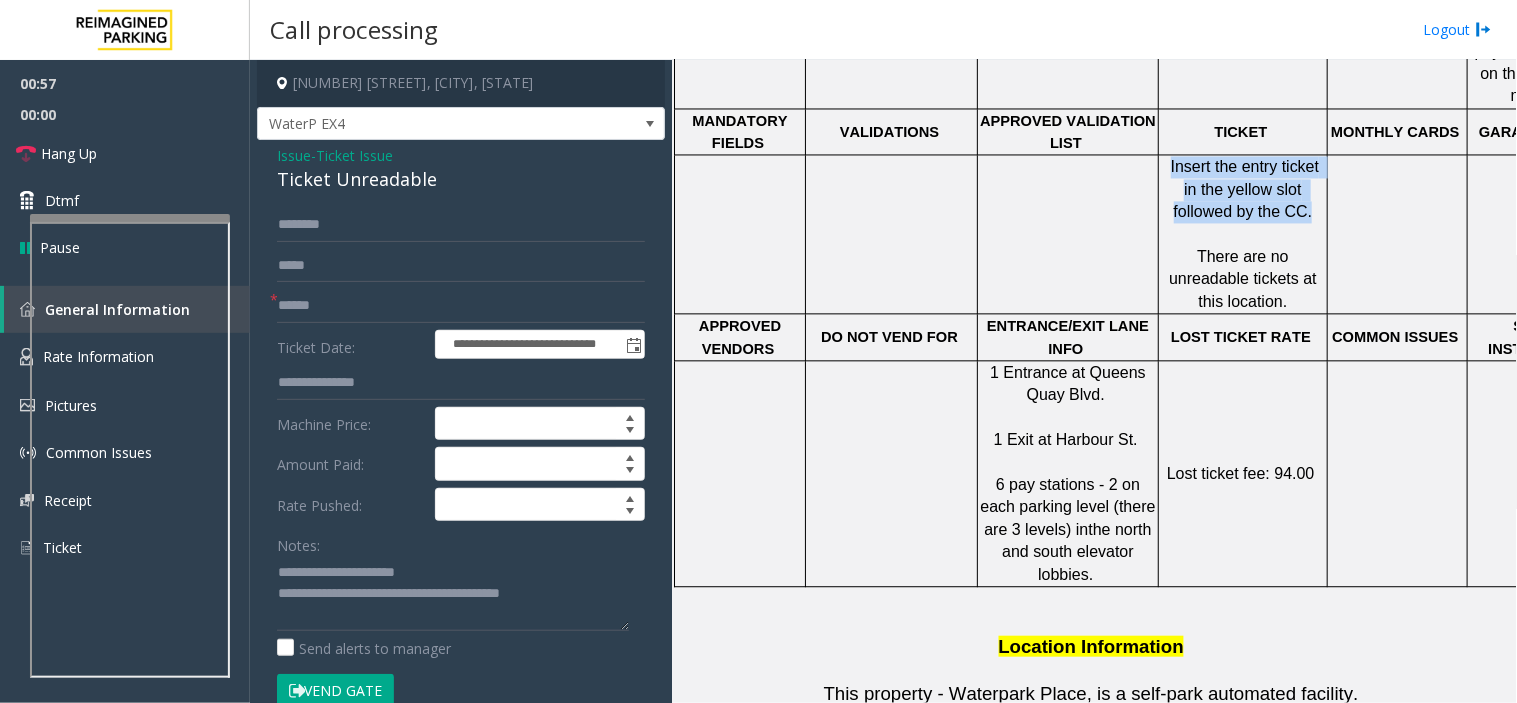 drag, startPoint x: 1178, startPoint y: 136, endPoint x: 1311, endPoint y: 194, distance: 145.09653 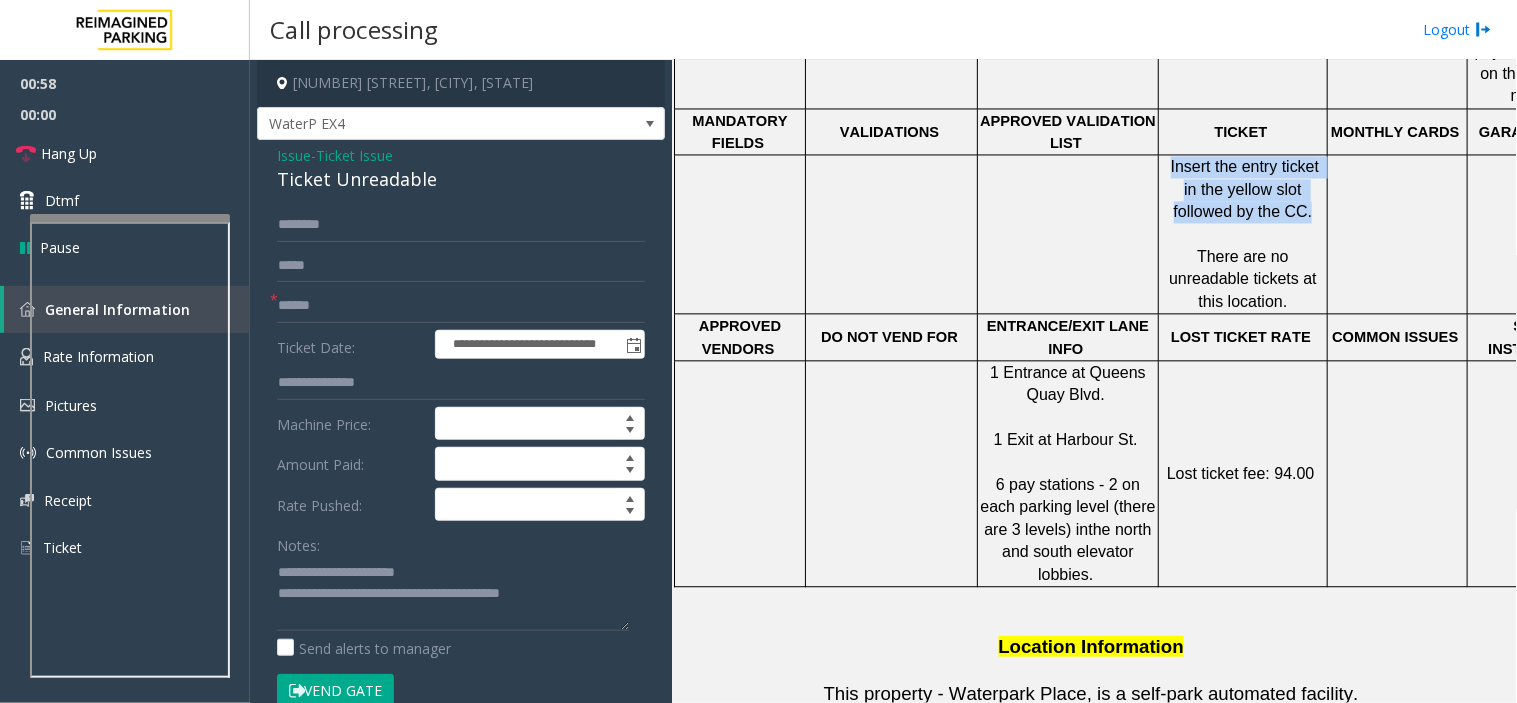 click on "Insert the entry ticket in the yellow slot followed by the CC." 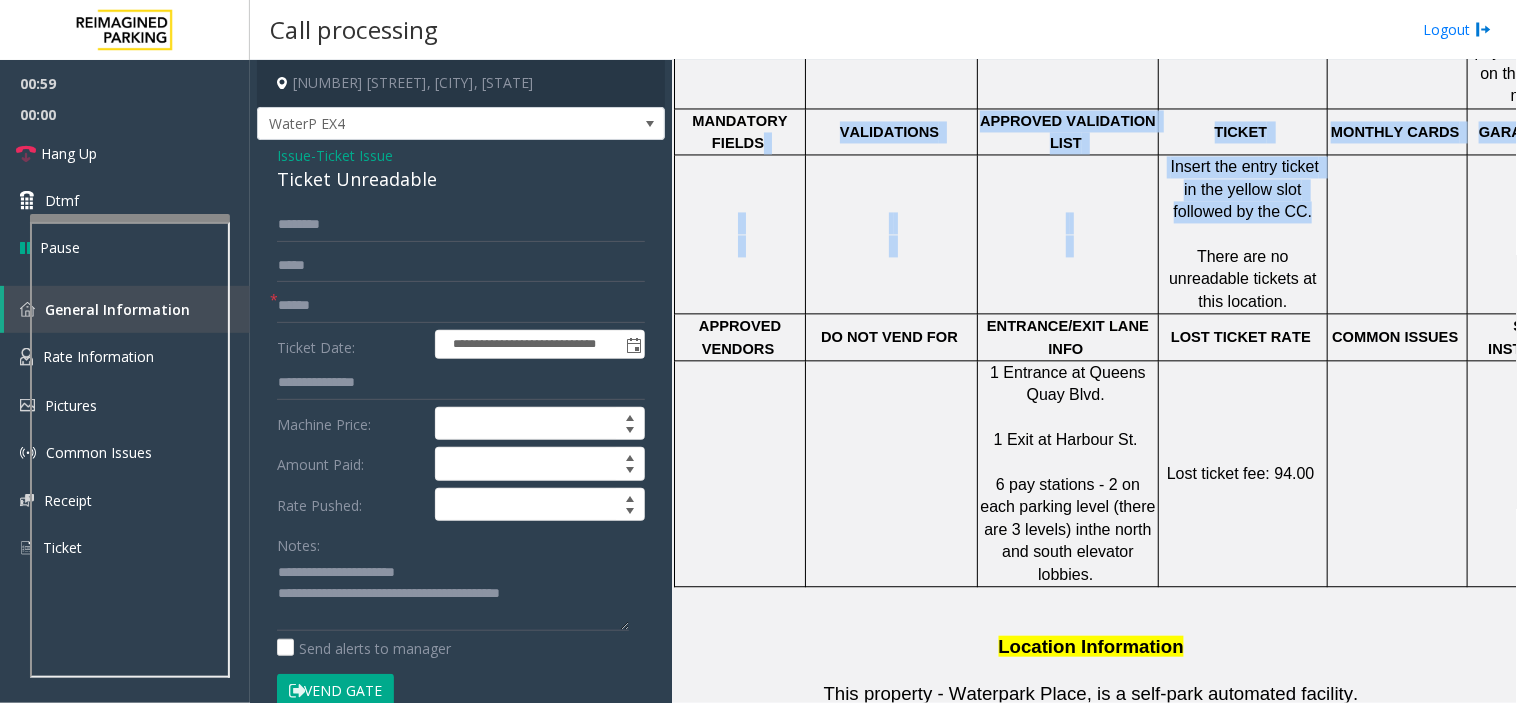 drag, startPoint x: 1311, startPoint y: 194, endPoint x: 756, endPoint y: 117, distance: 560.316 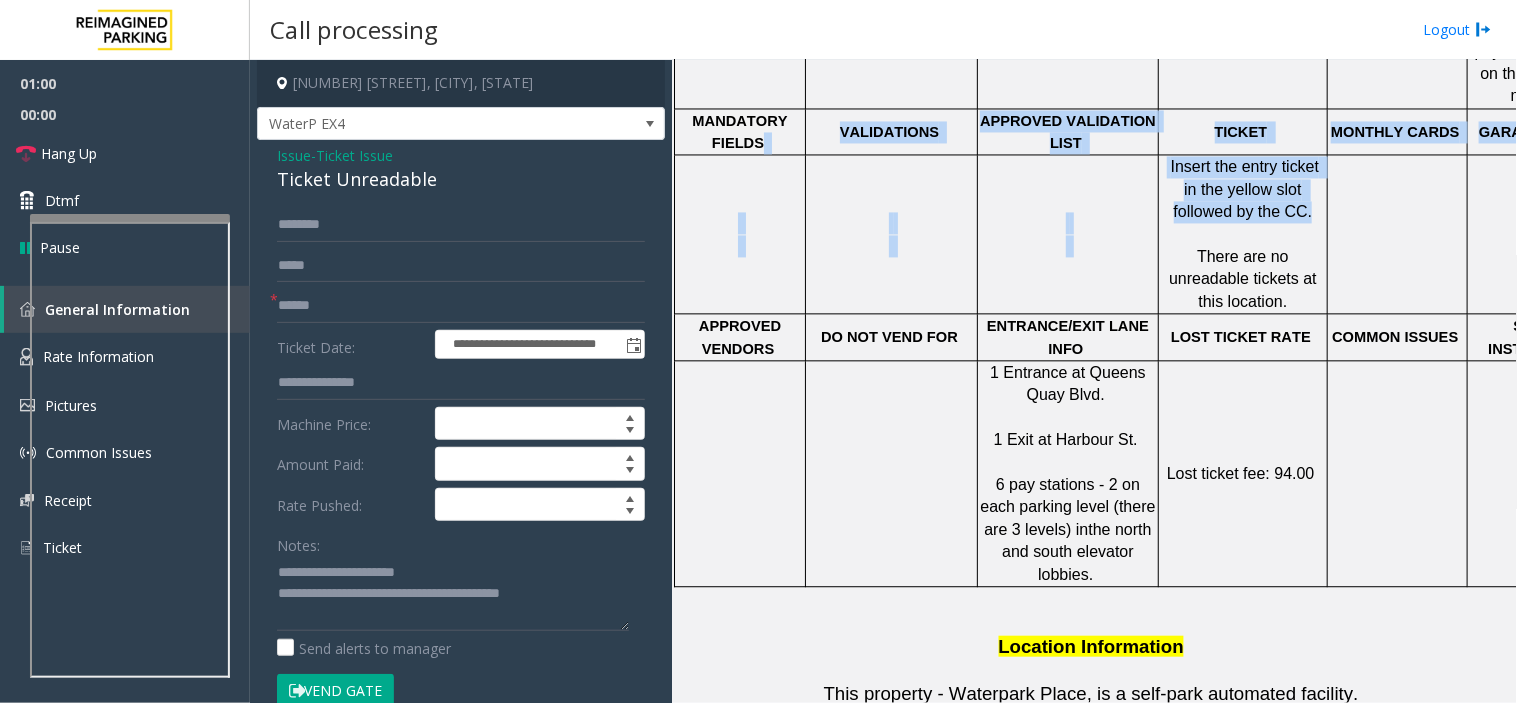click on "MANDATORY FIELDS" 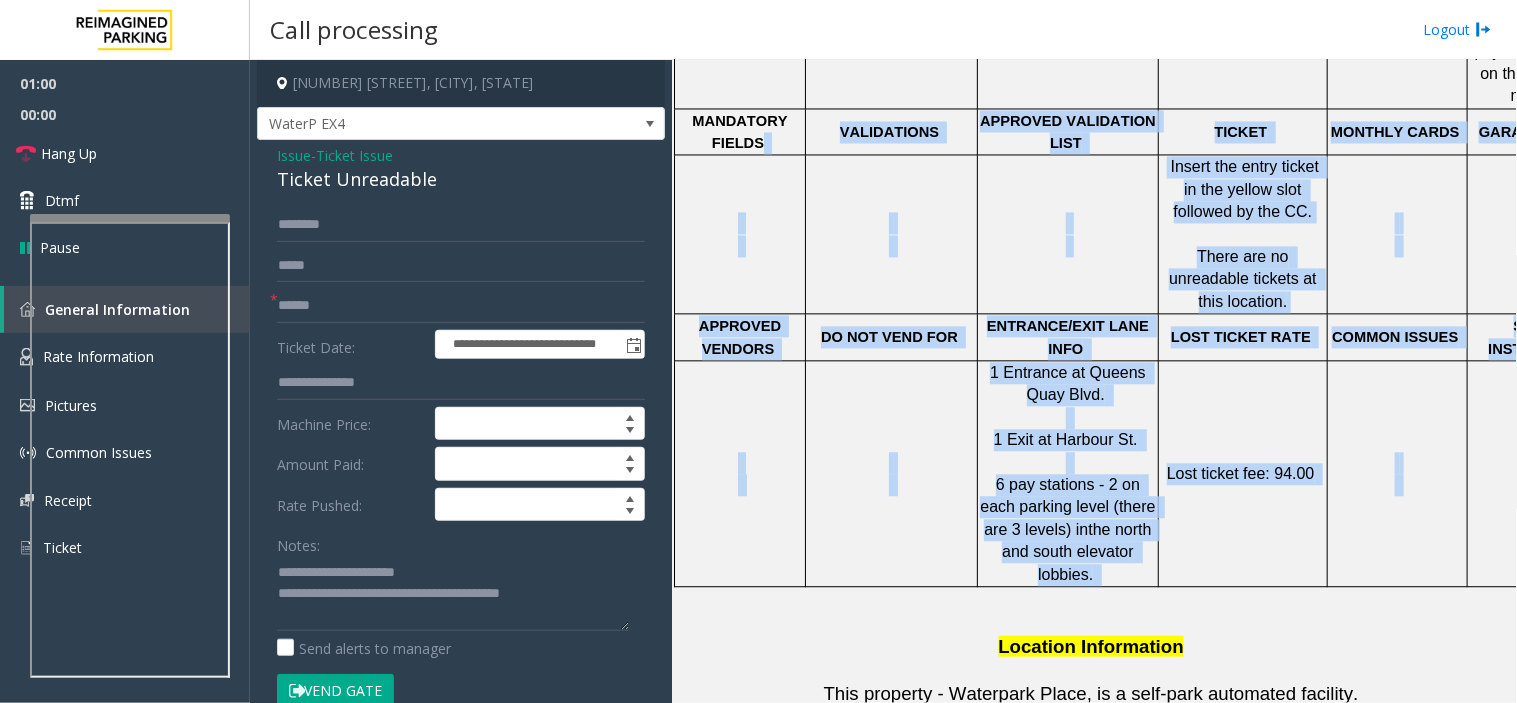 scroll, scrollTop: 984, scrollLeft: 312, axis: both 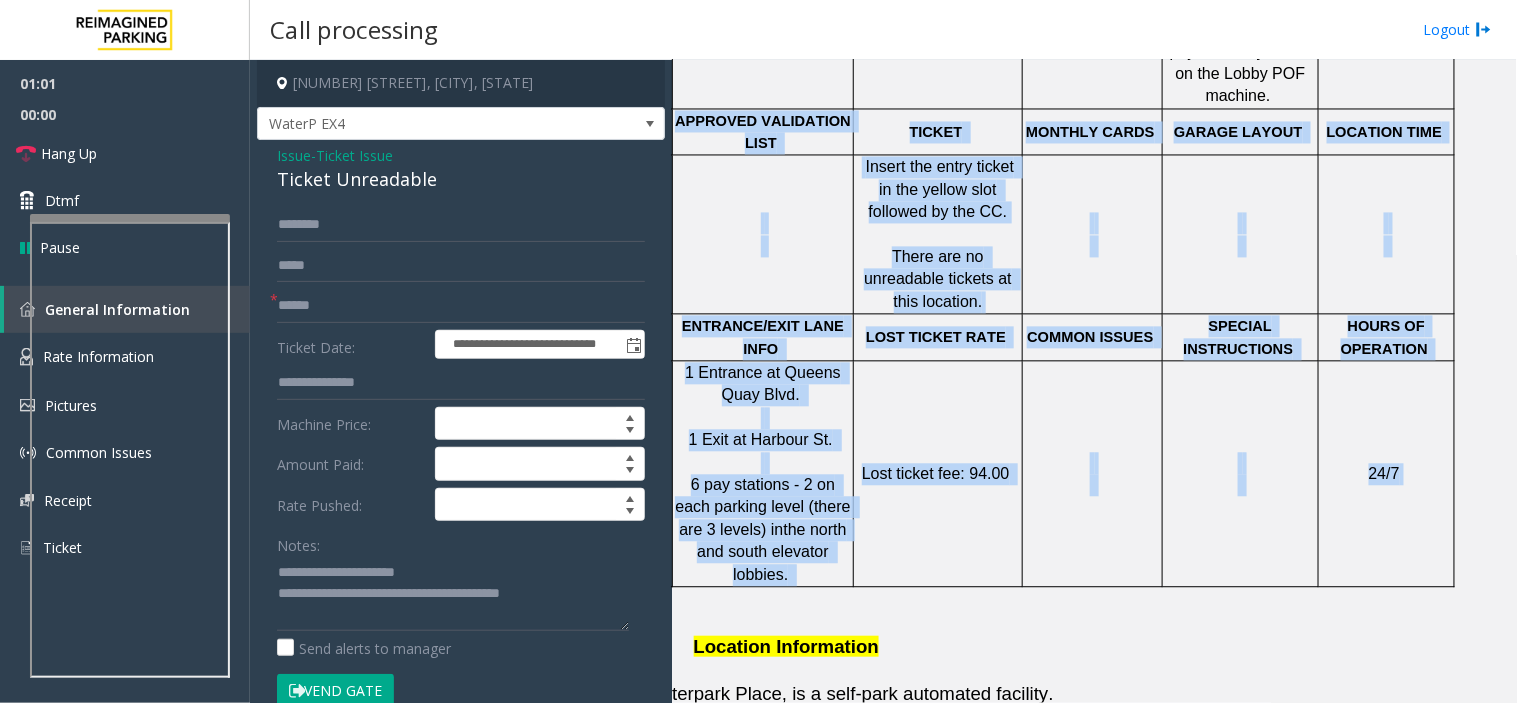 drag, startPoint x: 756, startPoint y: 117, endPoint x: 1662, endPoint y: 285, distance: 921.4445 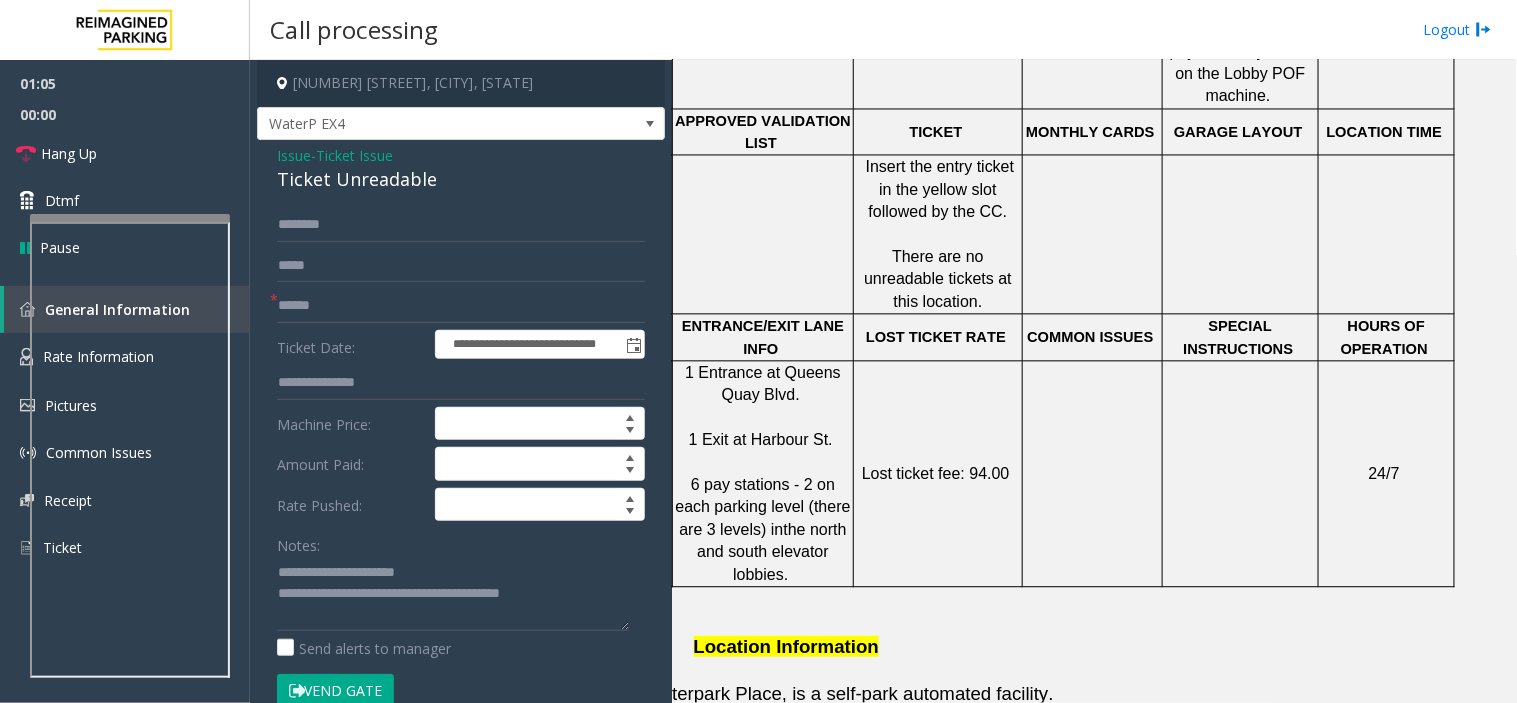 click on "**********" 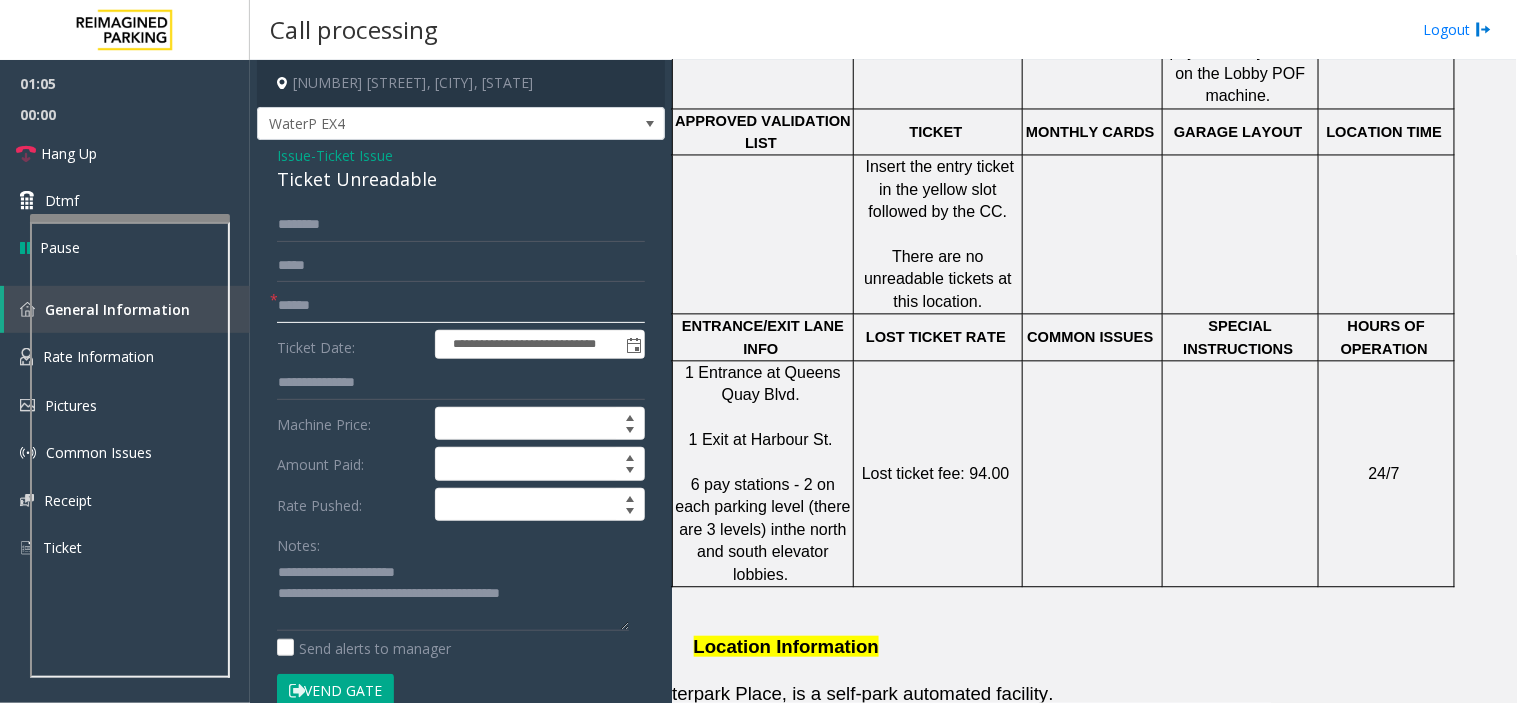 click 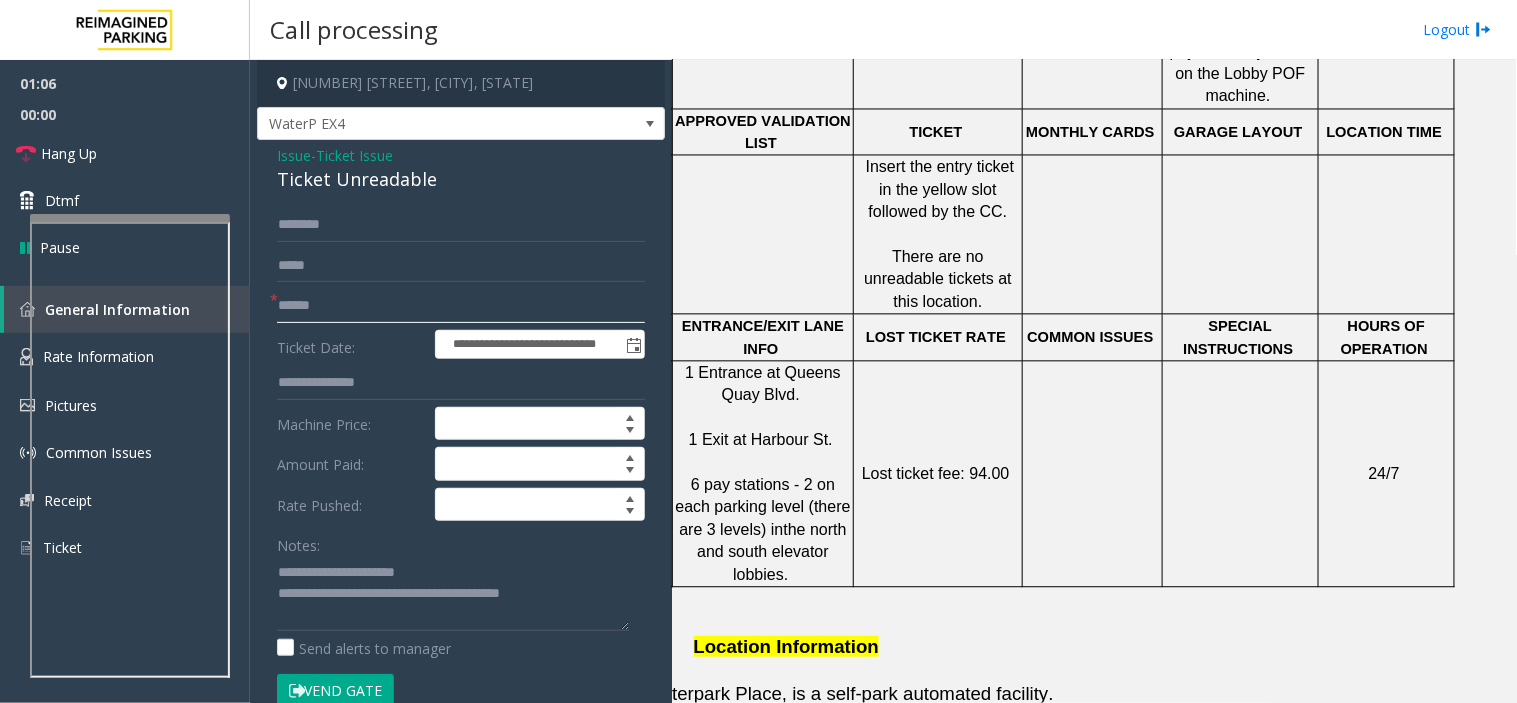 click 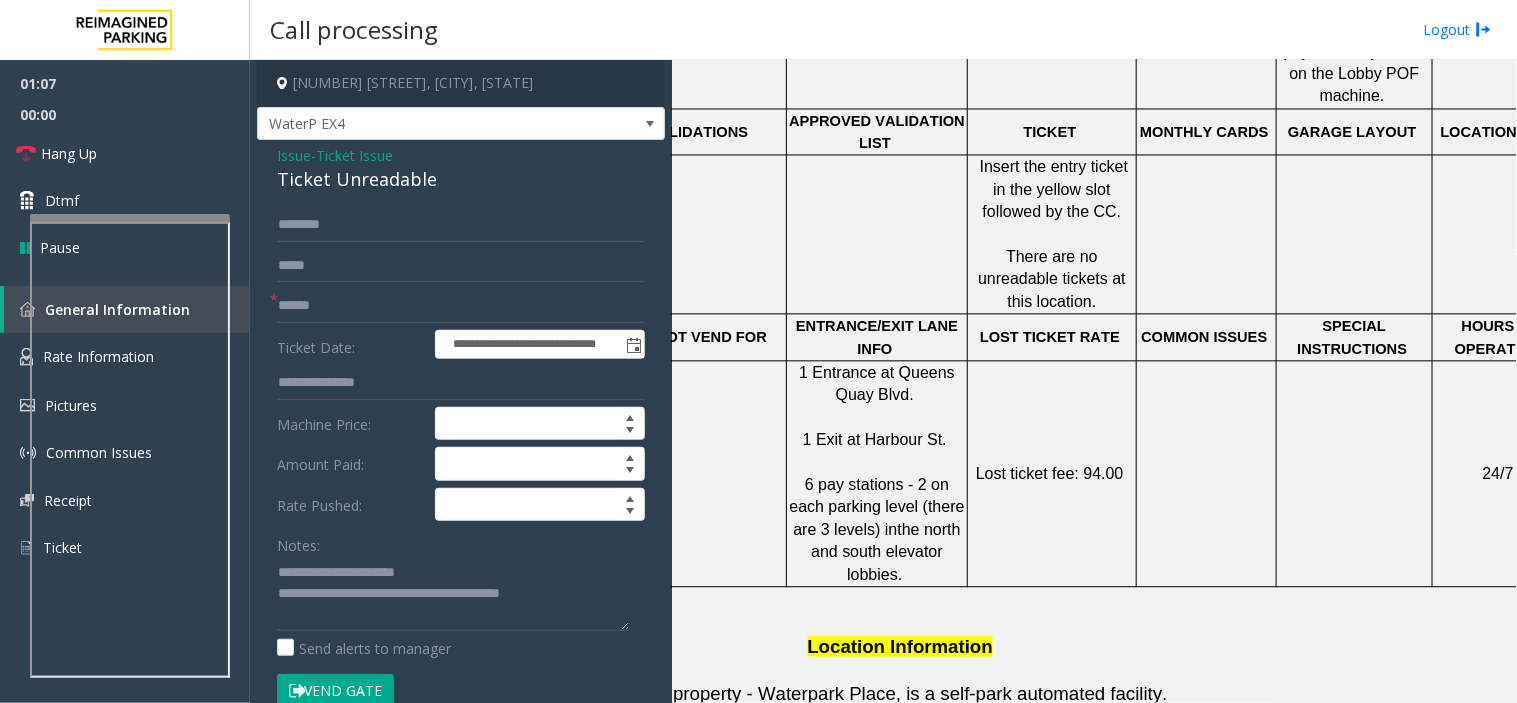 scroll, scrollTop: 984, scrollLeft: 0, axis: vertical 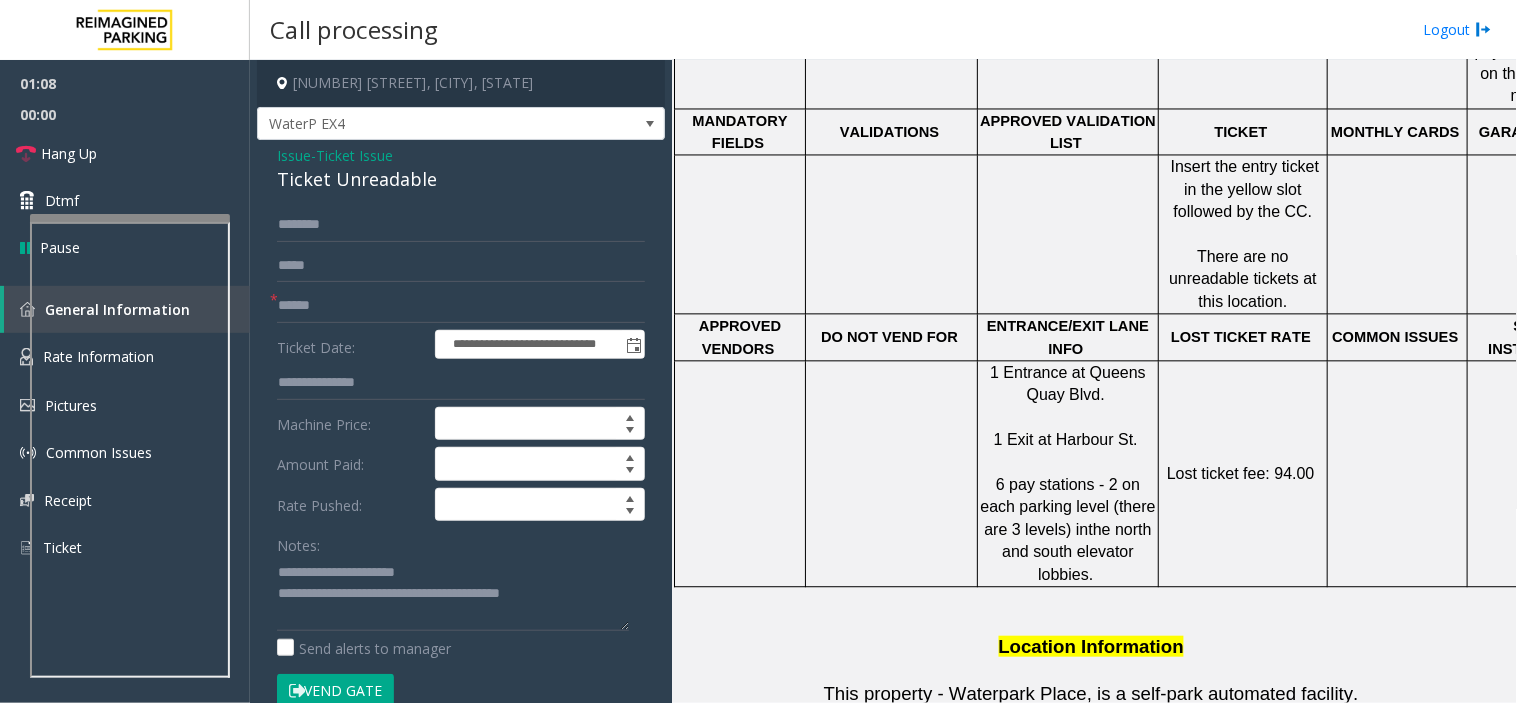 click 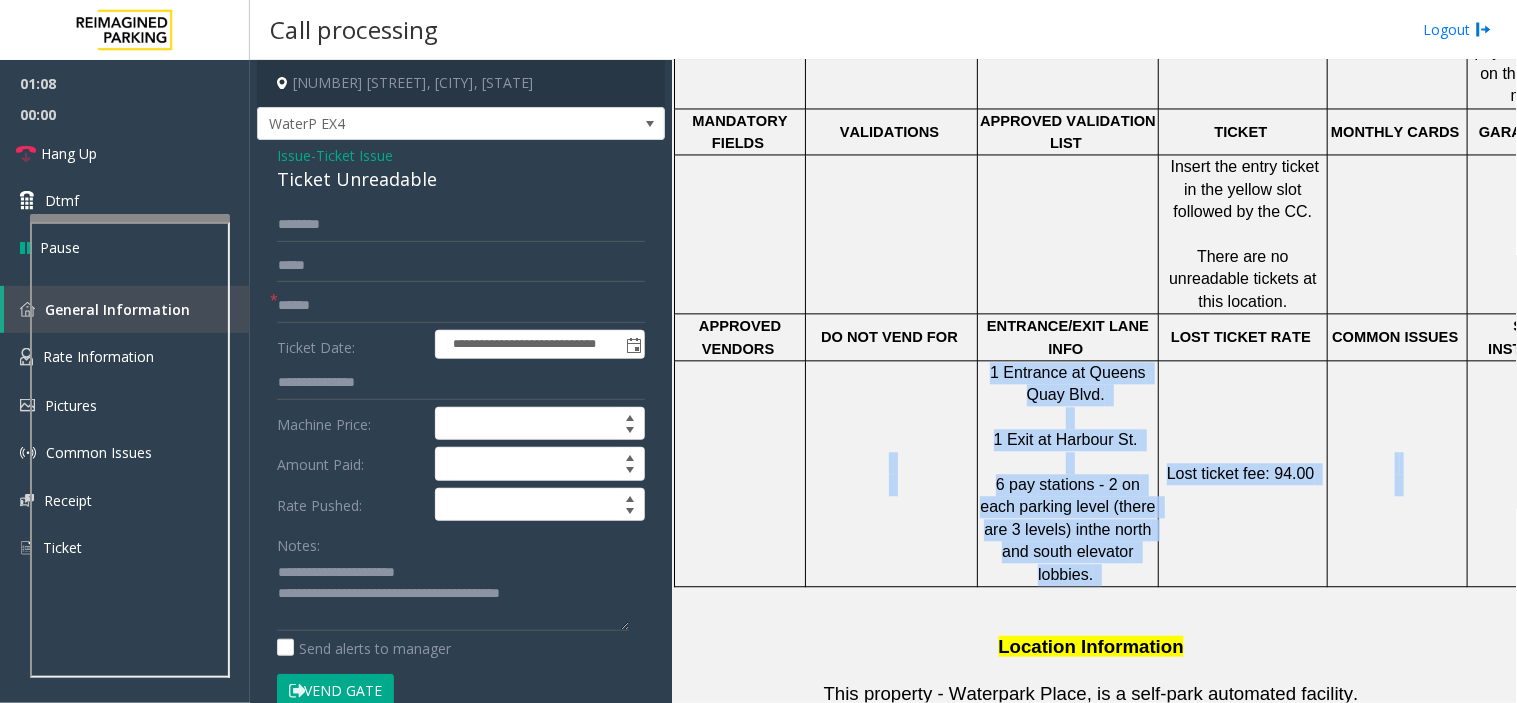 scroll, scrollTop: 984, scrollLeft: 312, axis: both 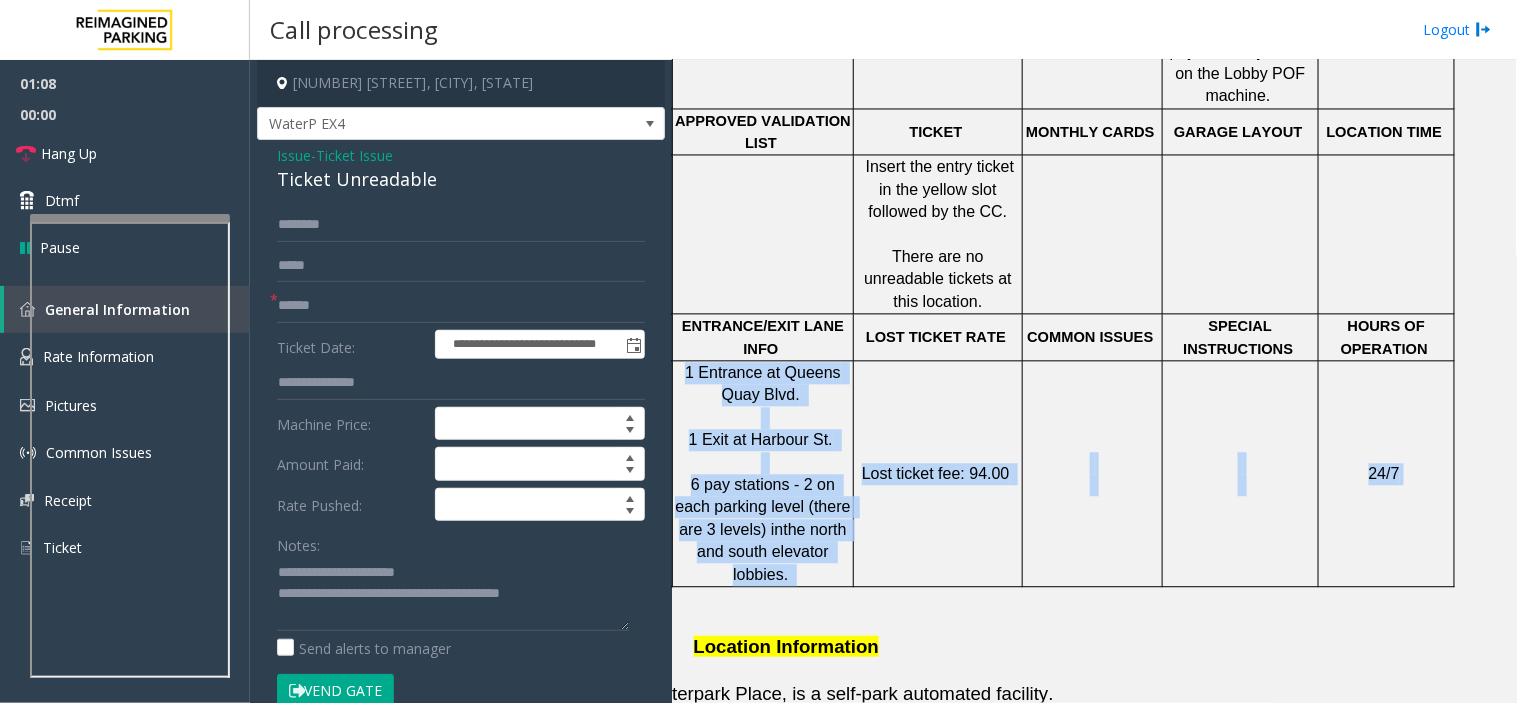 drag, startPoint x: 968, startPoint y: 416, endPoint x: 1574, endPoint y: 447, distance: 606.79236 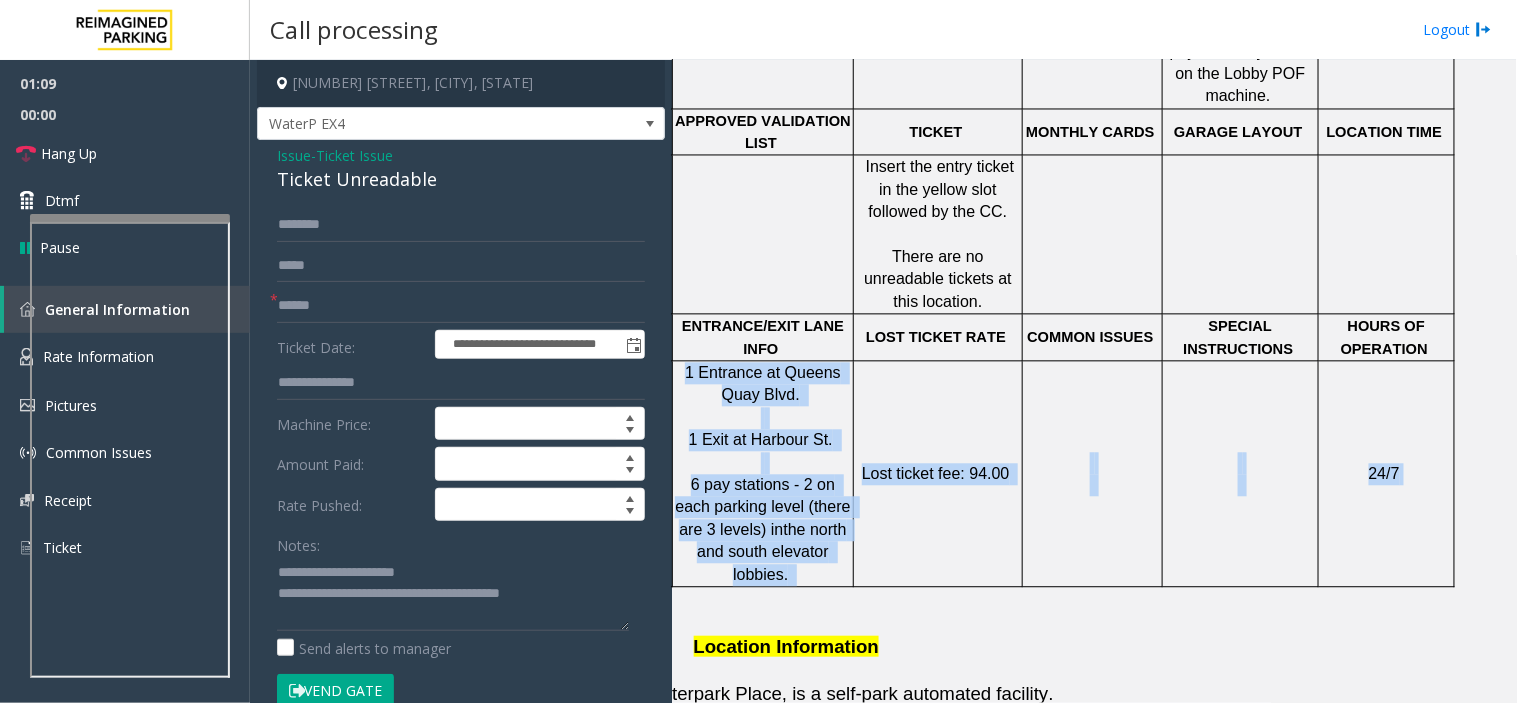 click on "24/7" 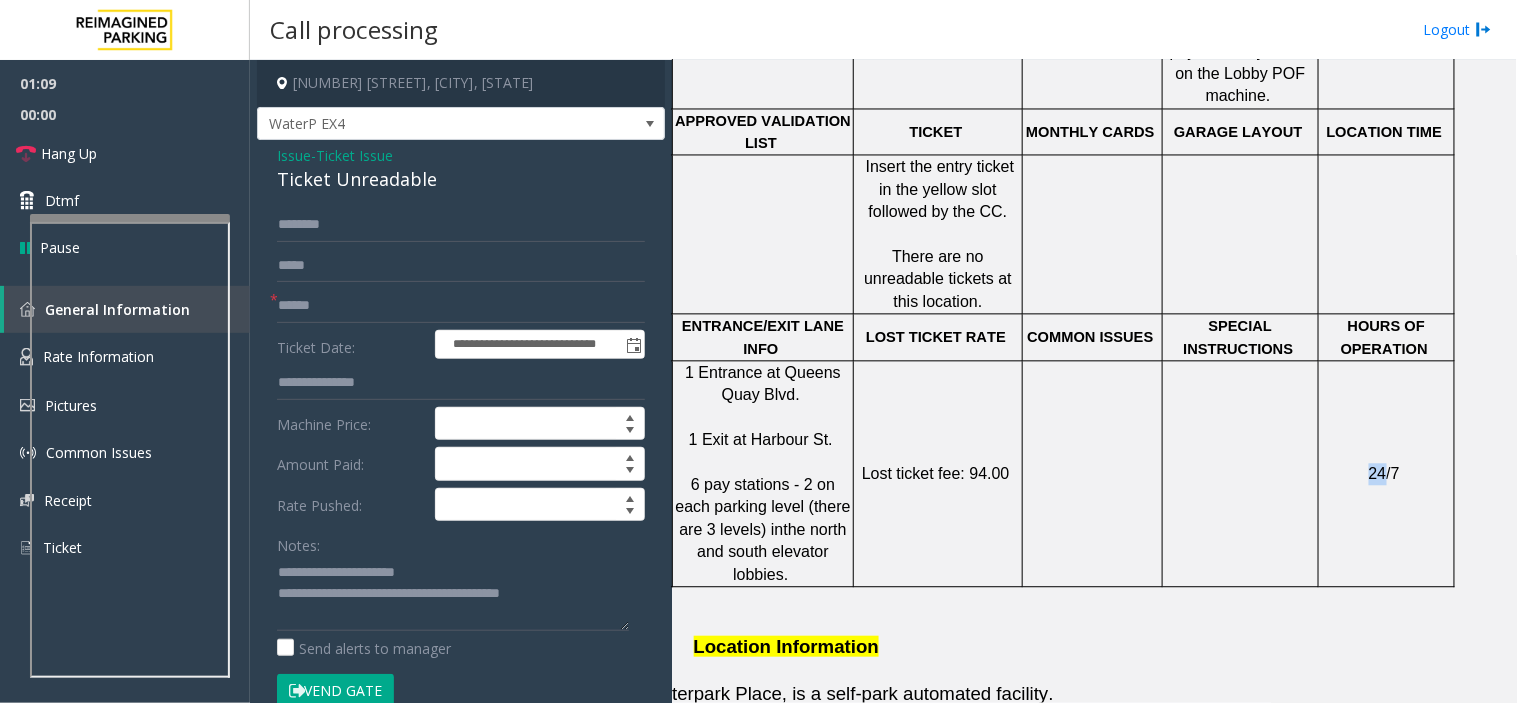 click on "24/7" 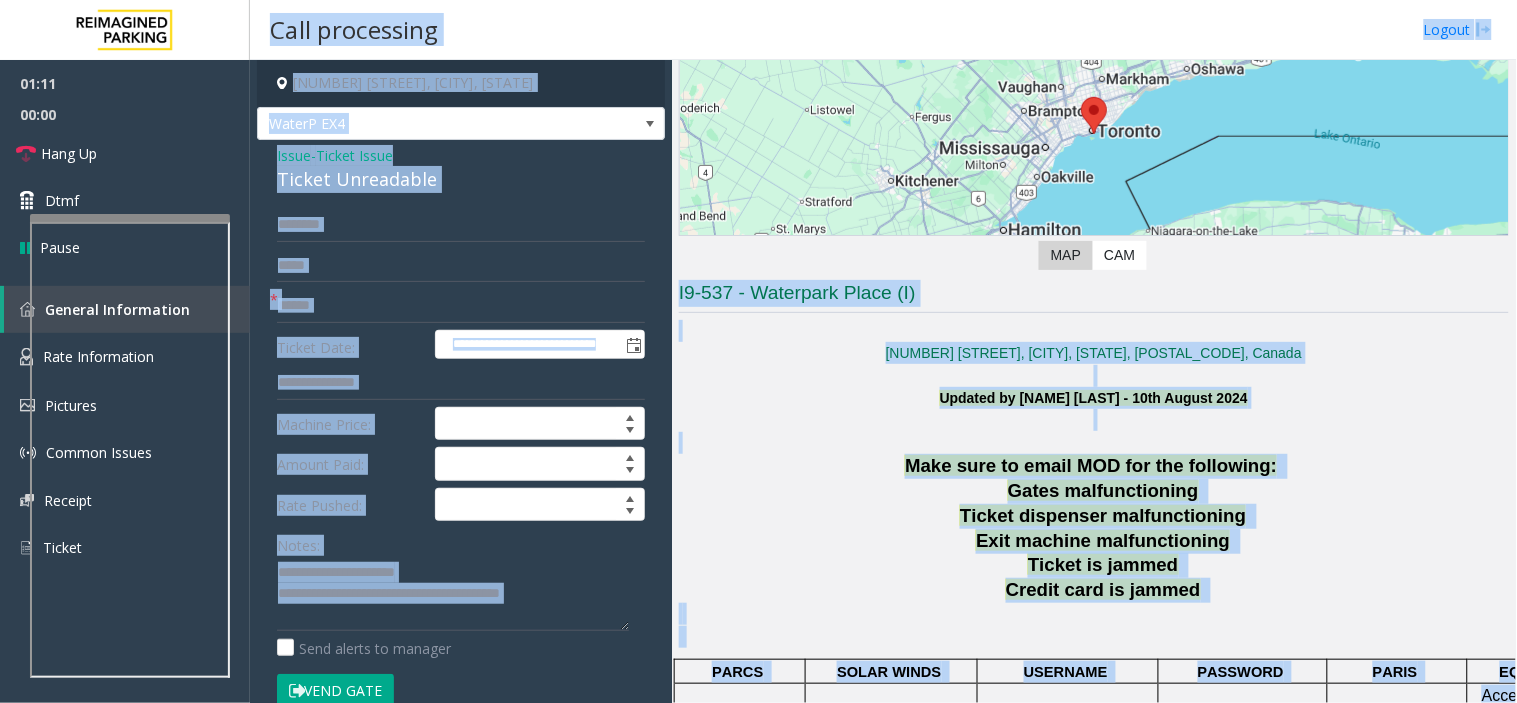 scroll, scrollTop: 174, scrollLeft: 0, axis: vertical 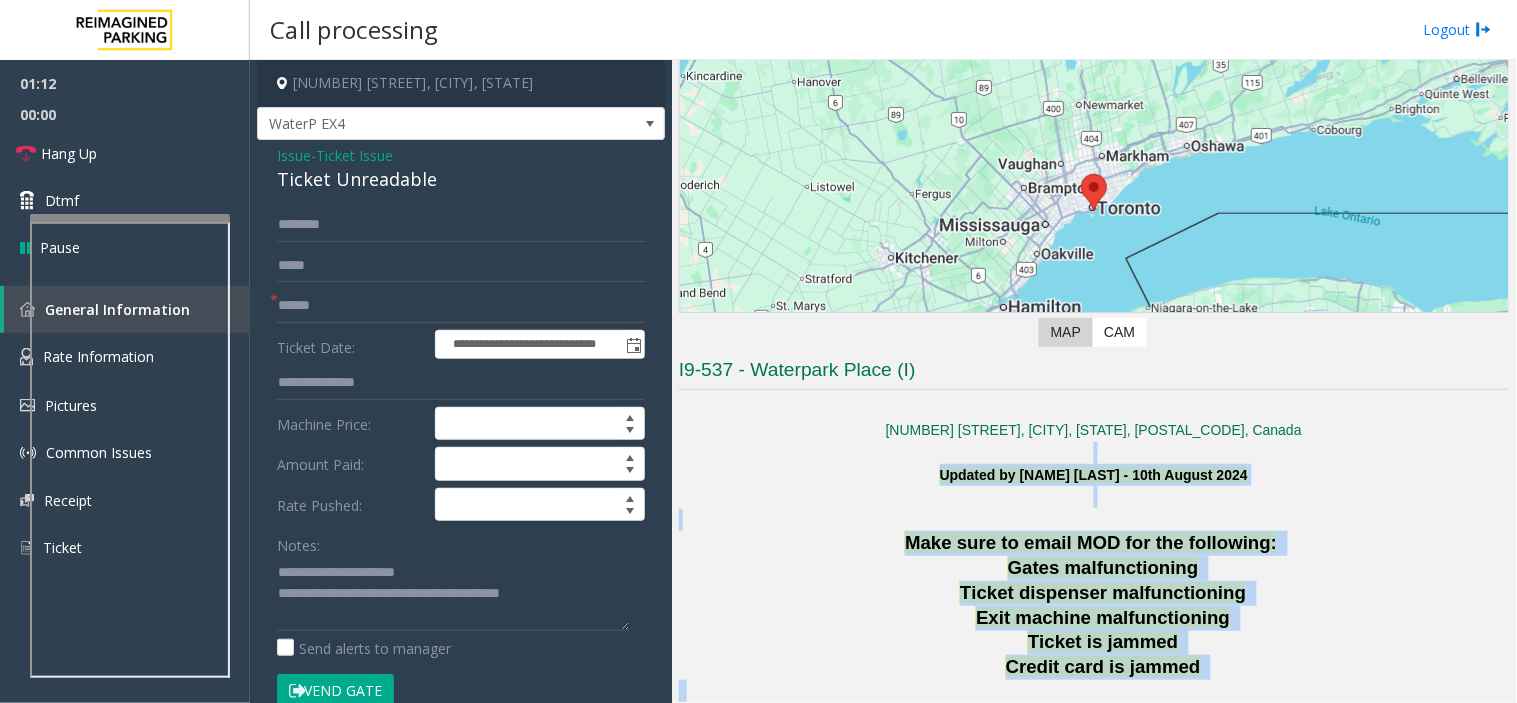 drag, startPoint x: 1366, startPoint y: 446, endPoint x: 1011, endPoint y: 582, distance: 380.15918 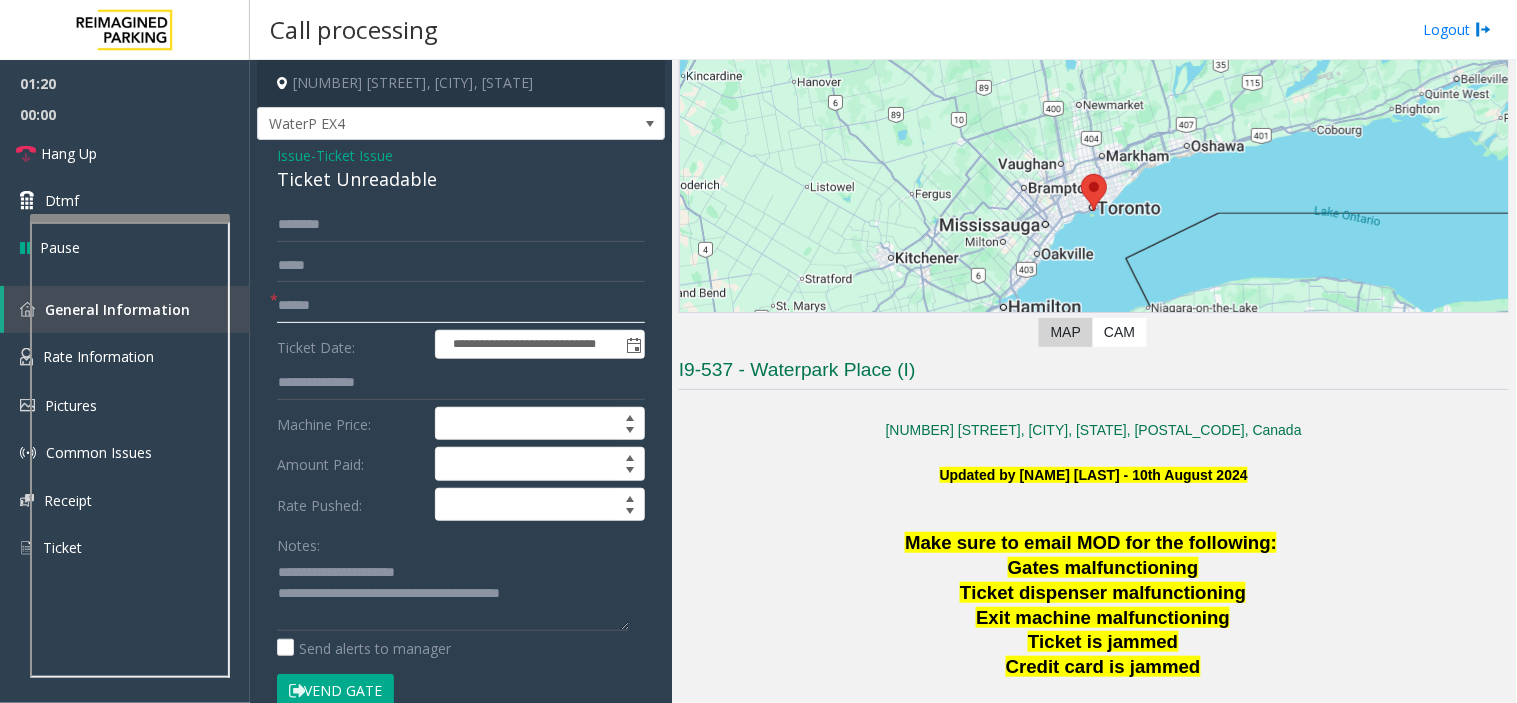 click 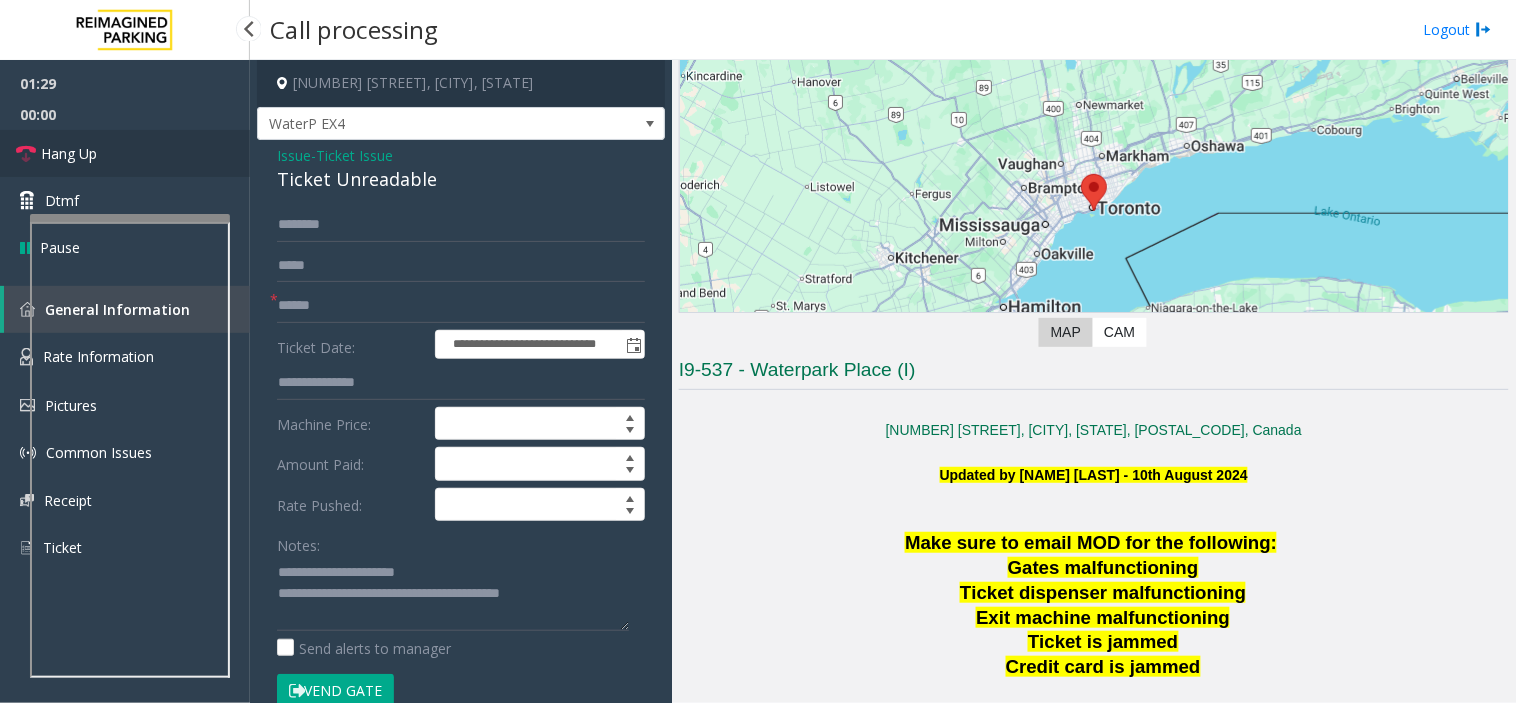click on "Hang Up" at bounding box center [125, 153] 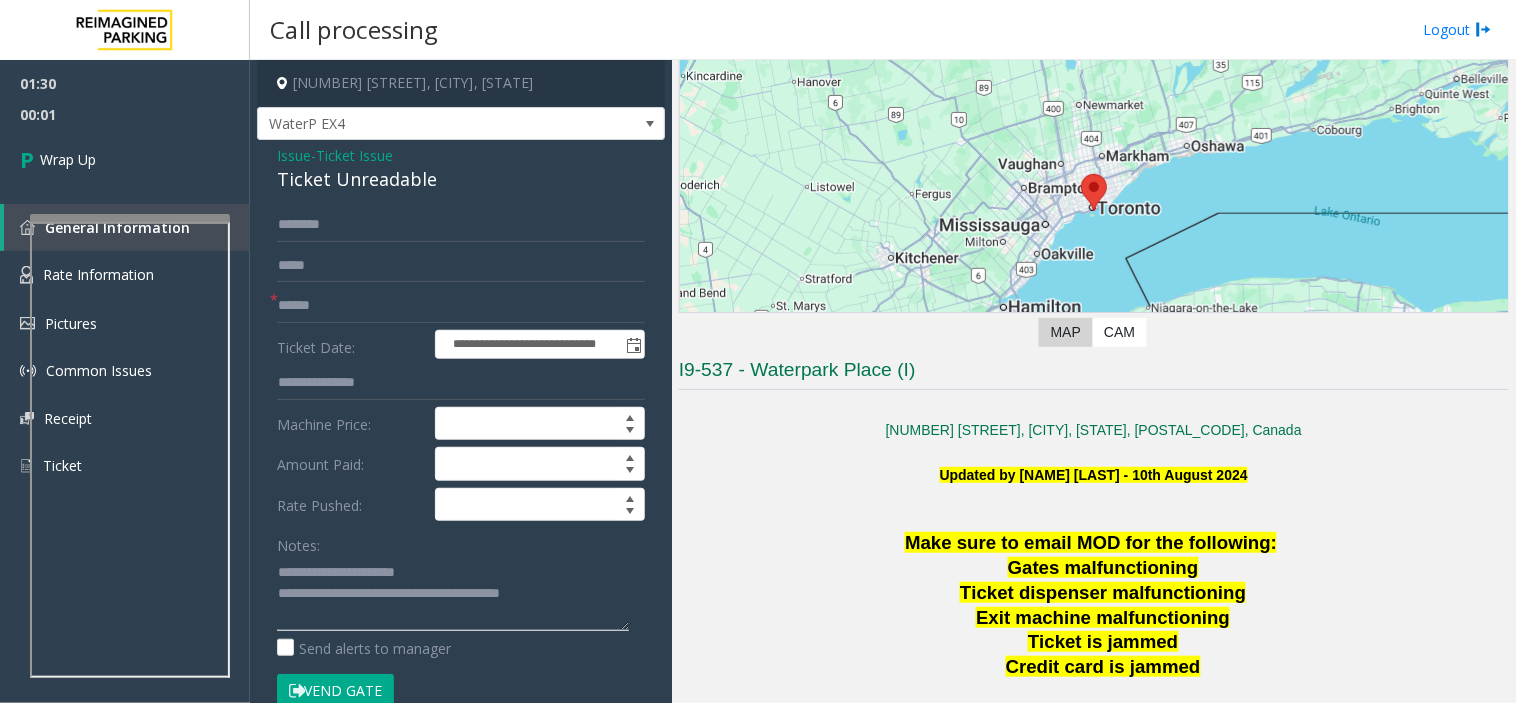 click 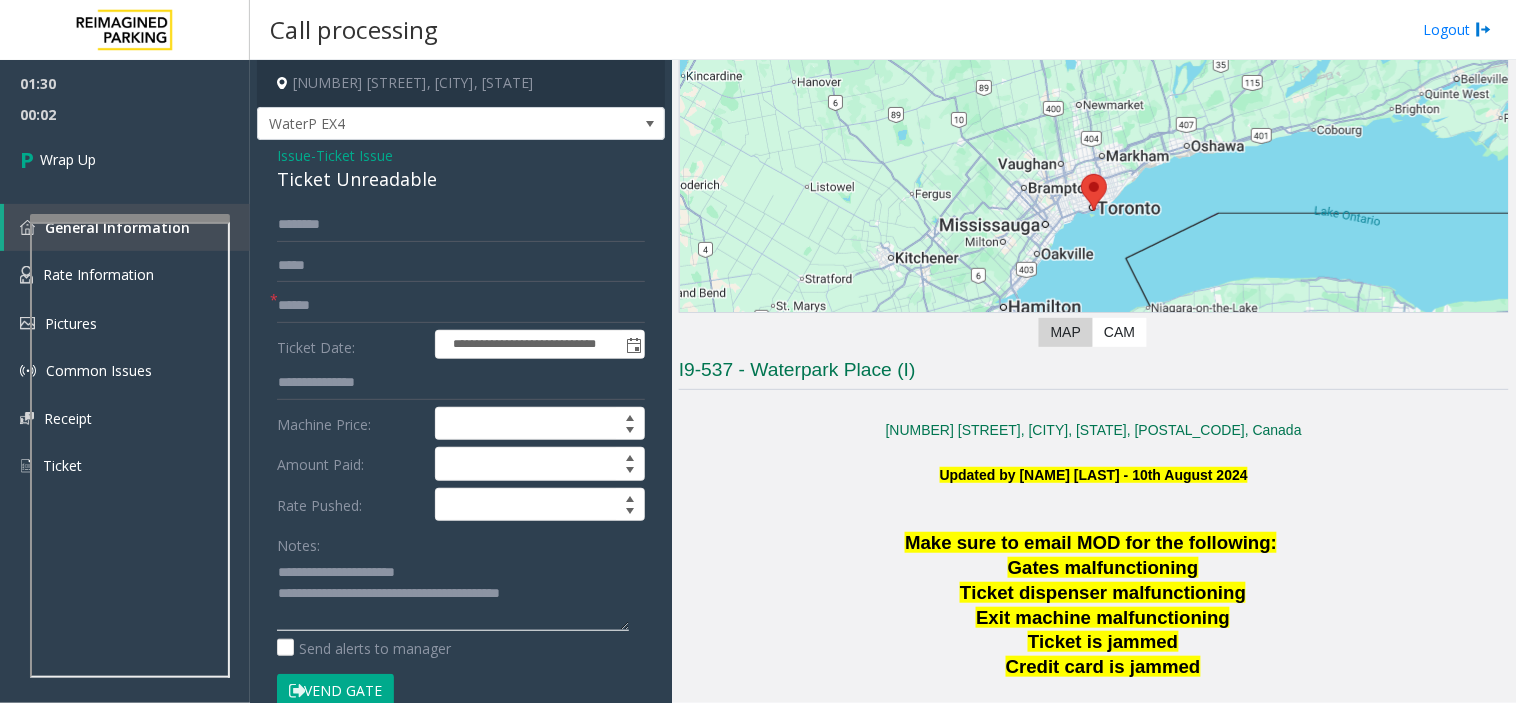 click 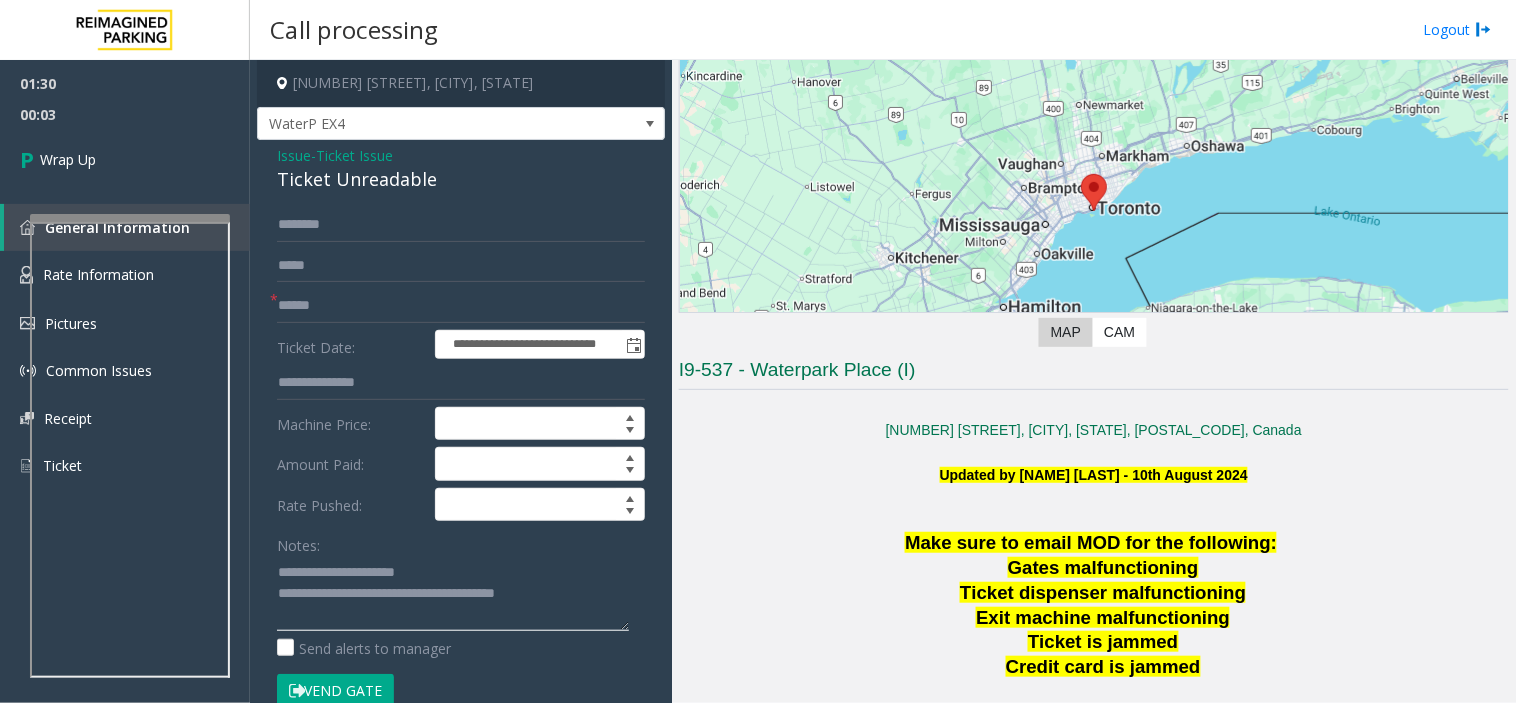 type on "**********" 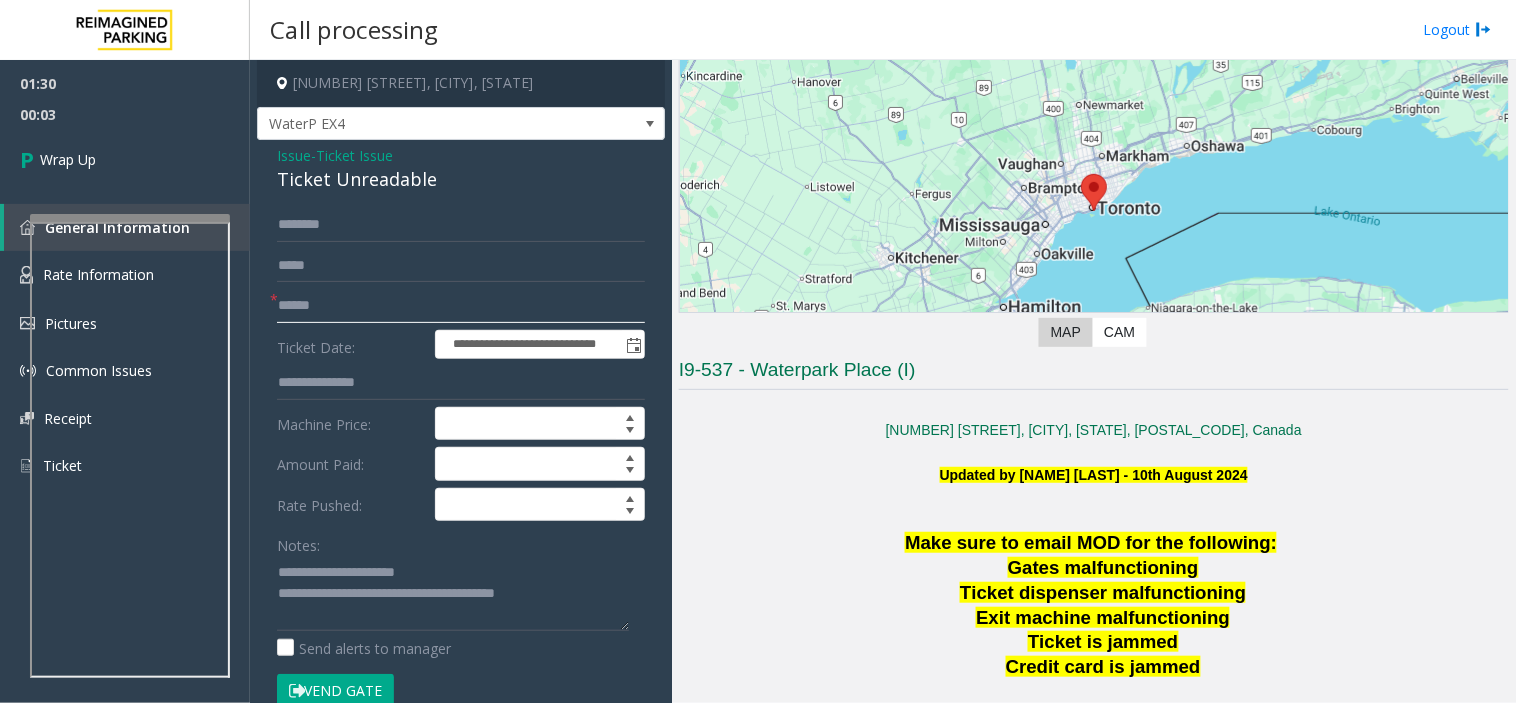 click 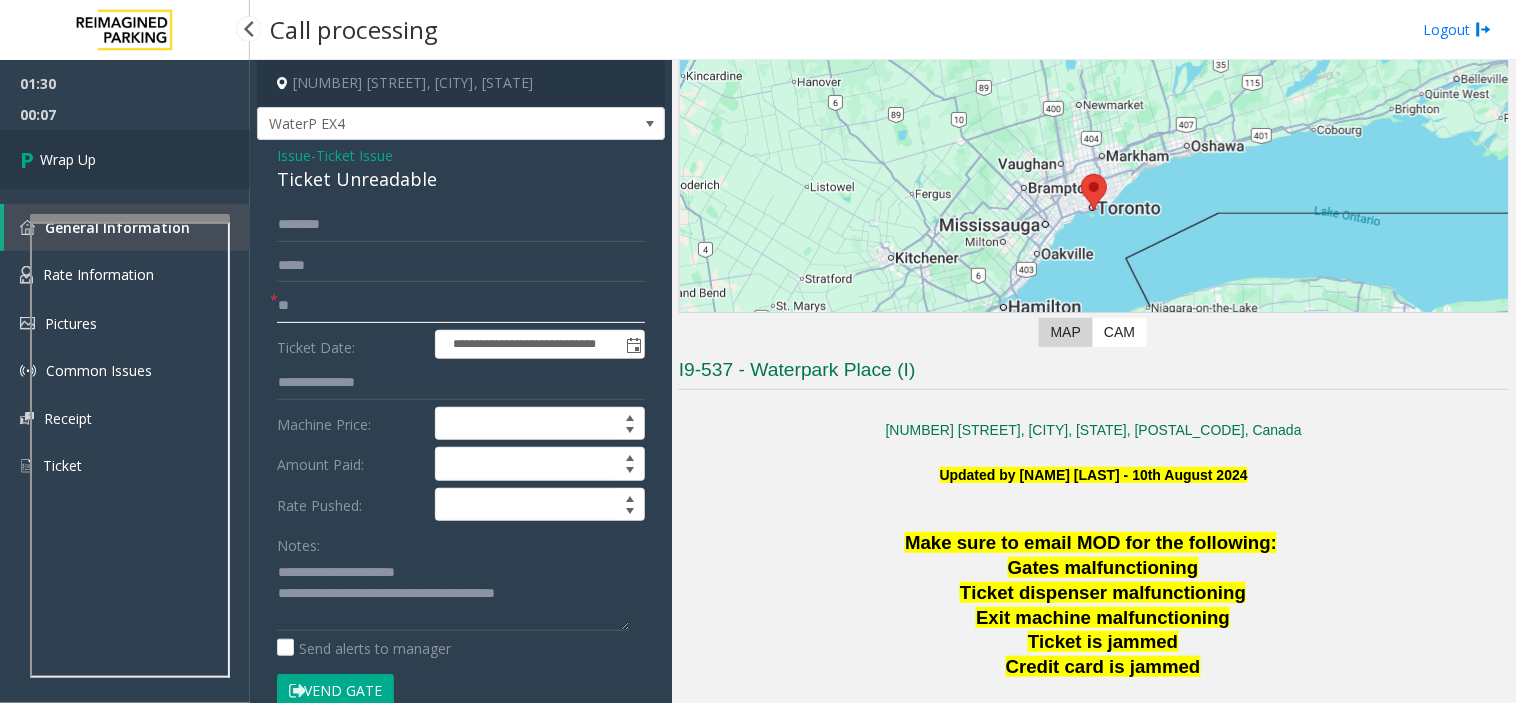 type on "**" 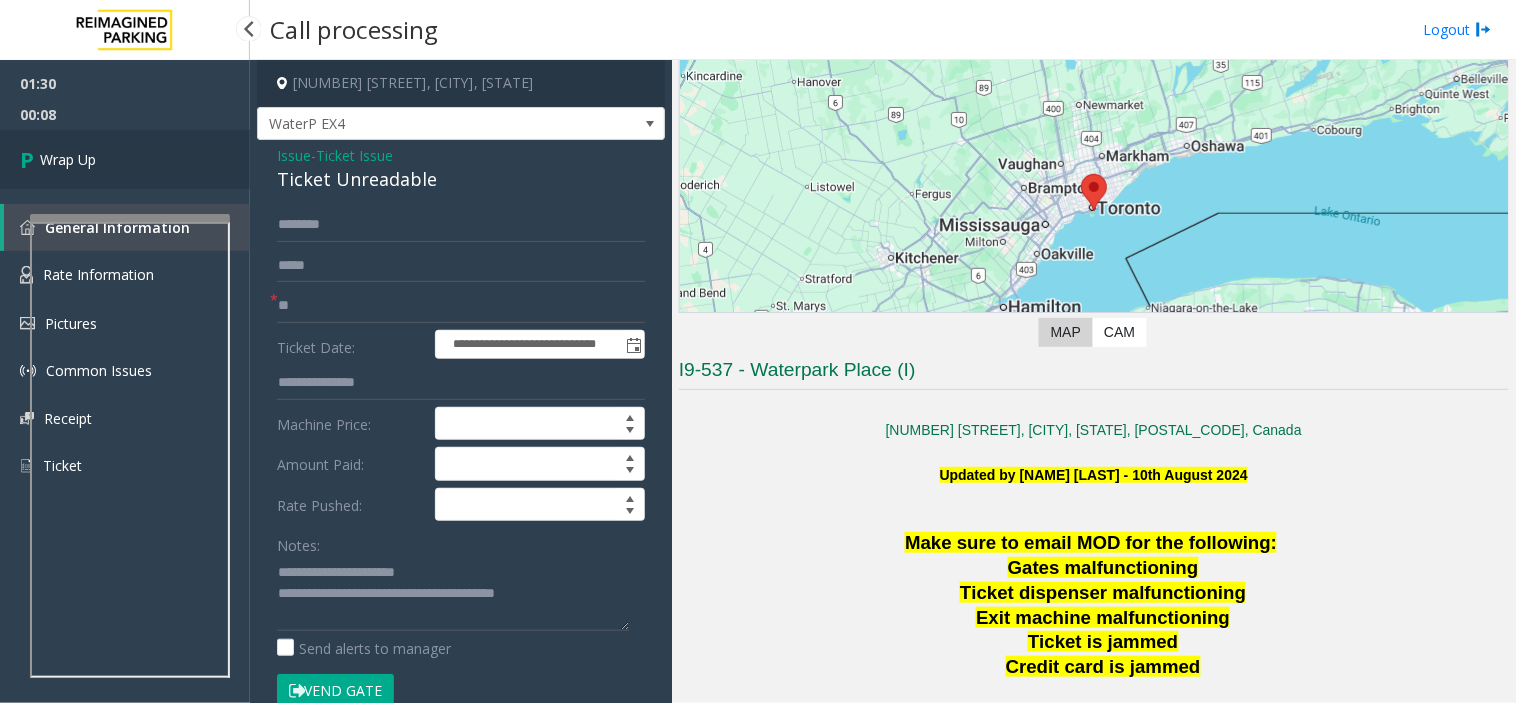 click on "Wrap Up" at bounding box center (125, 159) 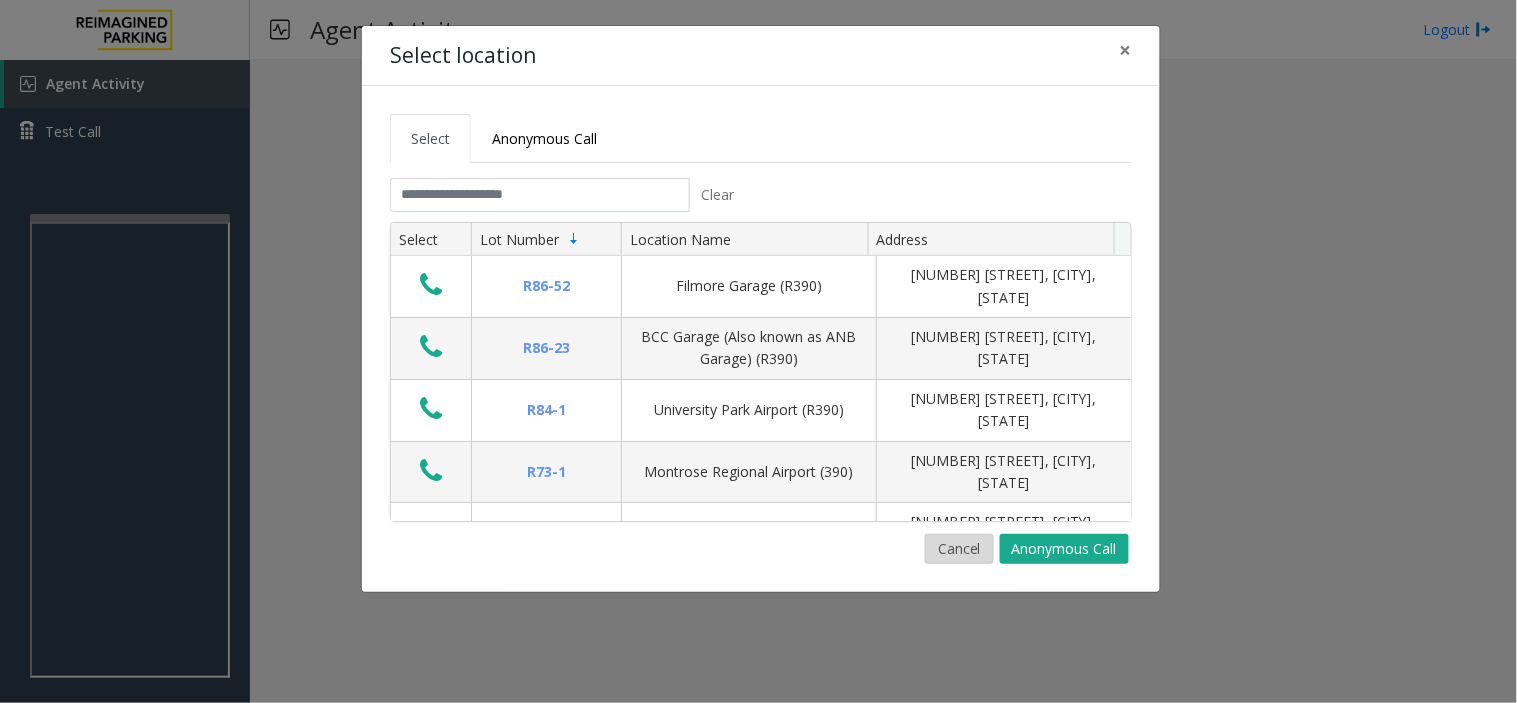 click on "Cancel" 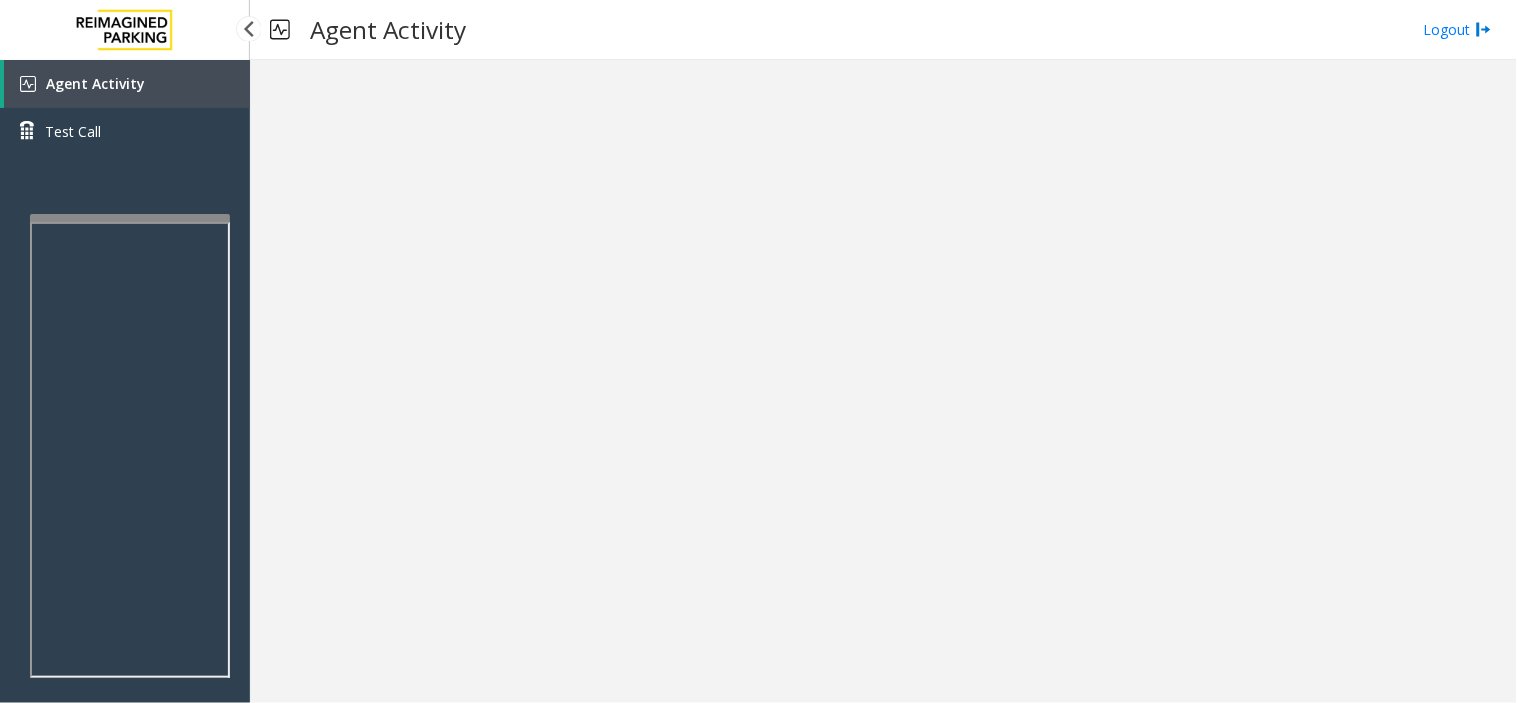 click on "Agent Activity Test Call" at bounding box center (125, 411) 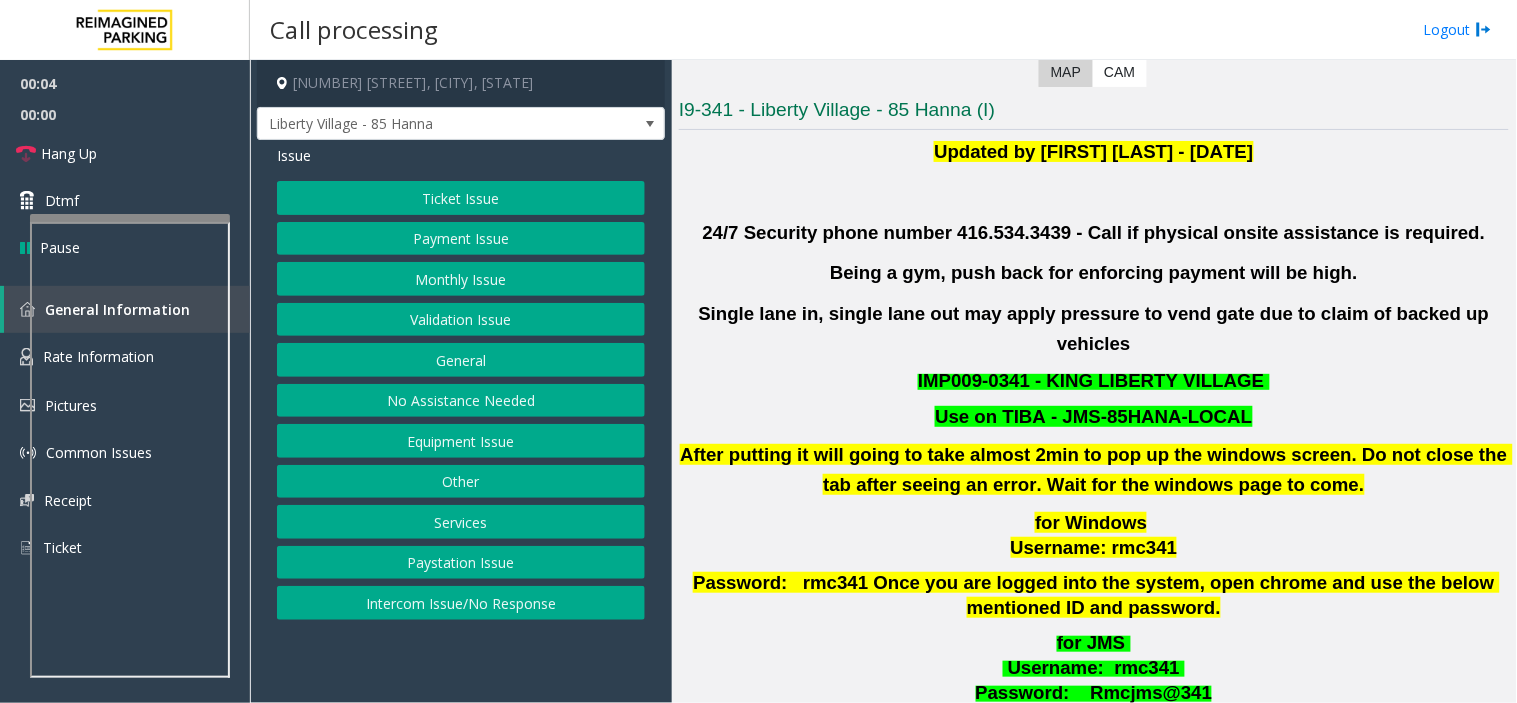 scroll, scrollTop: 444, scrollLeft: 0, axis: vertical 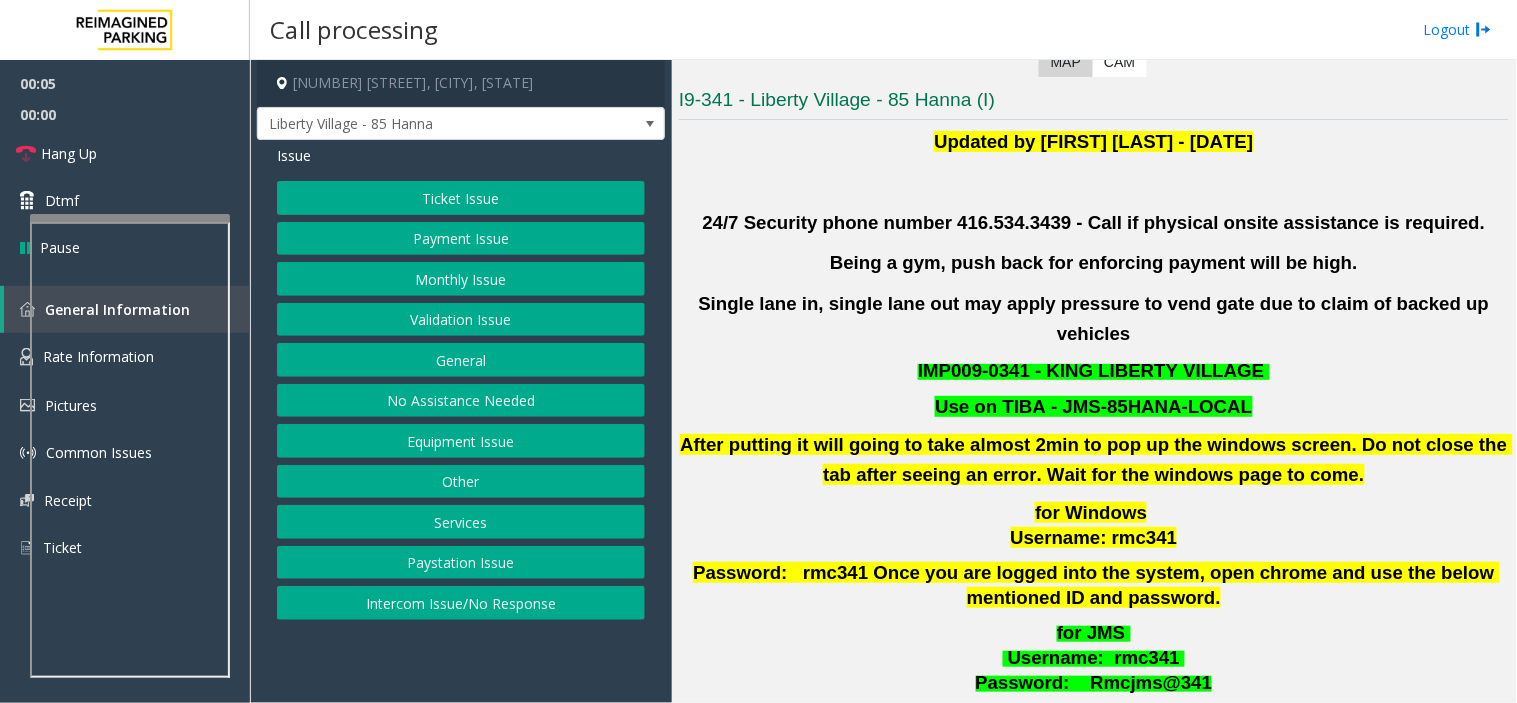 click on "Ticket Issue   Payment Issue   Monthly Issue   Validation Issue   General   No Assistance Needed   Equipment Issue   Other   Services   Paystation Issue   Intercom Issue/No Response" 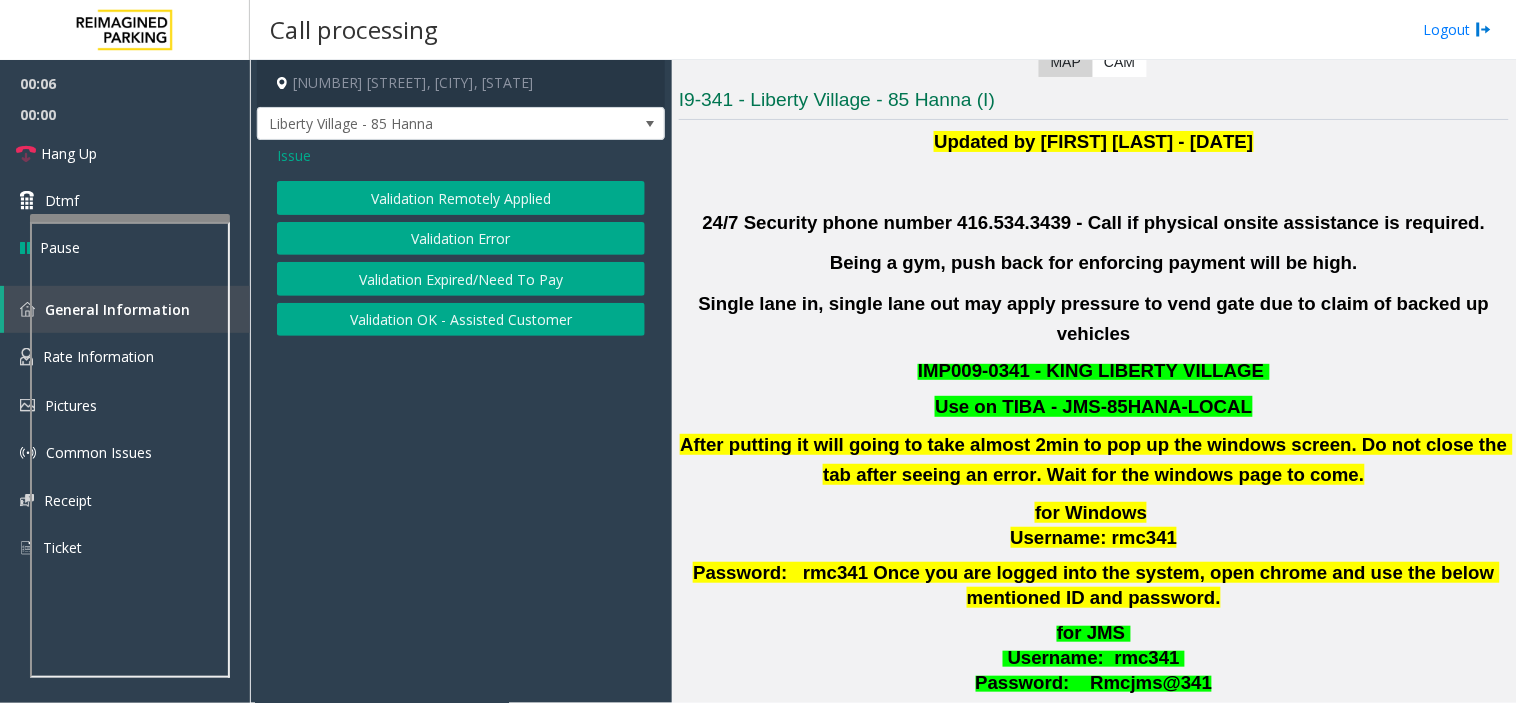 click on "Validation Error" 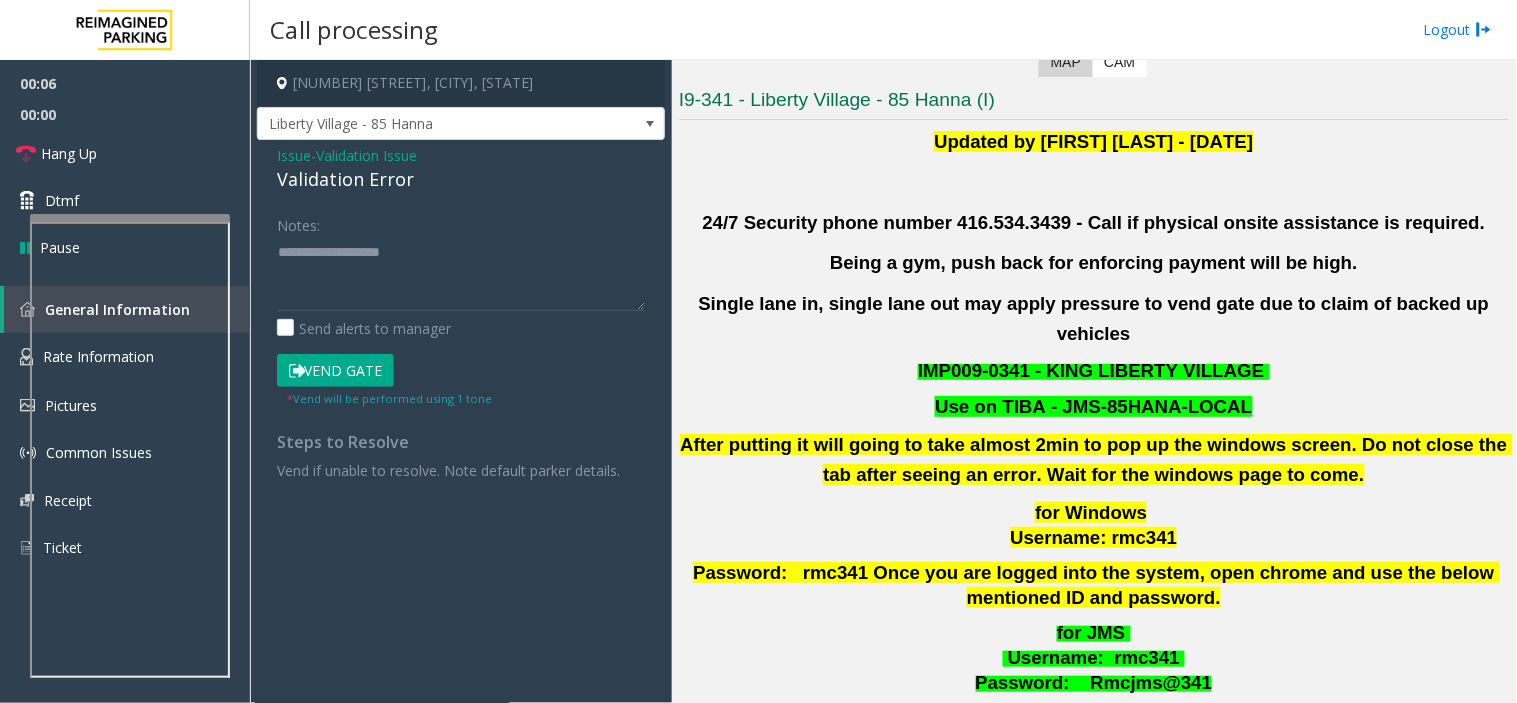click on "Validation Error" 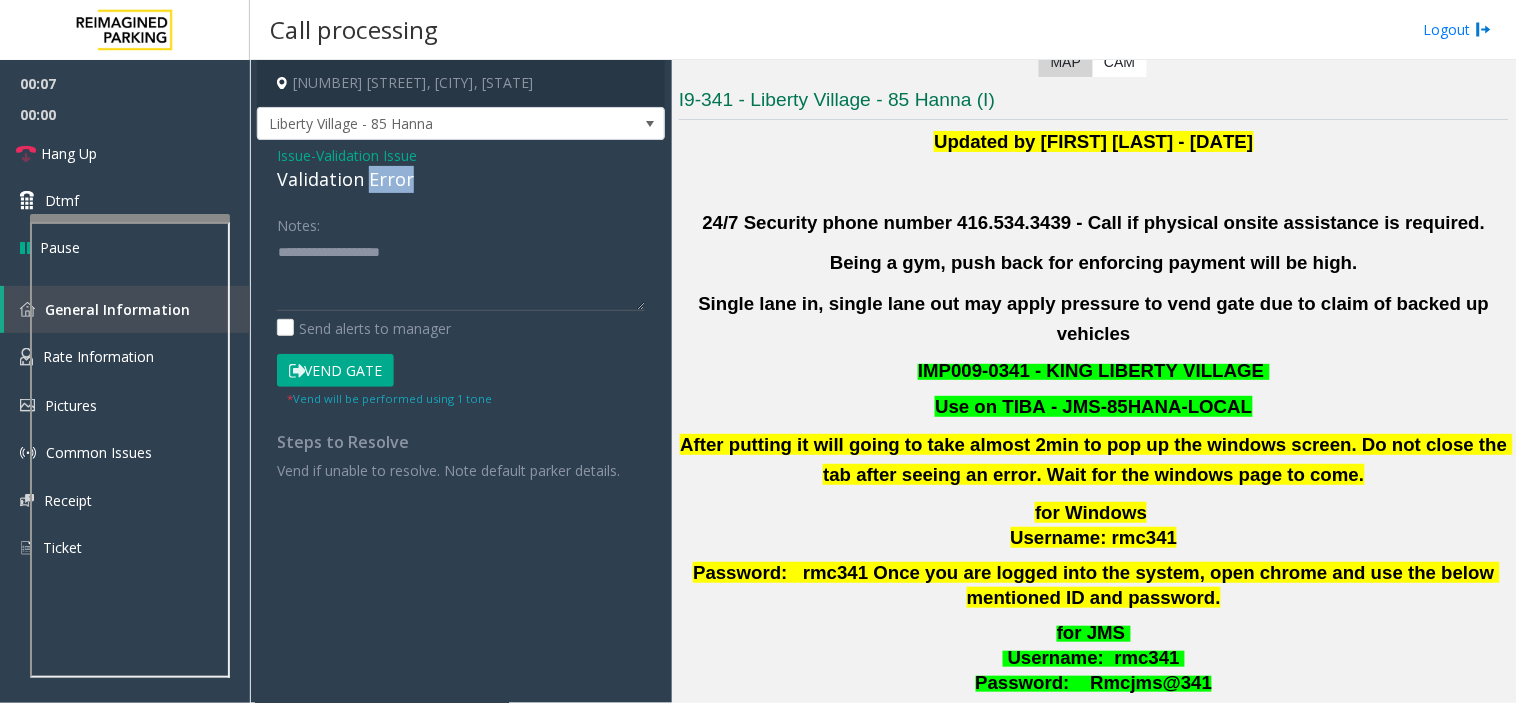 click on "Validation Error" 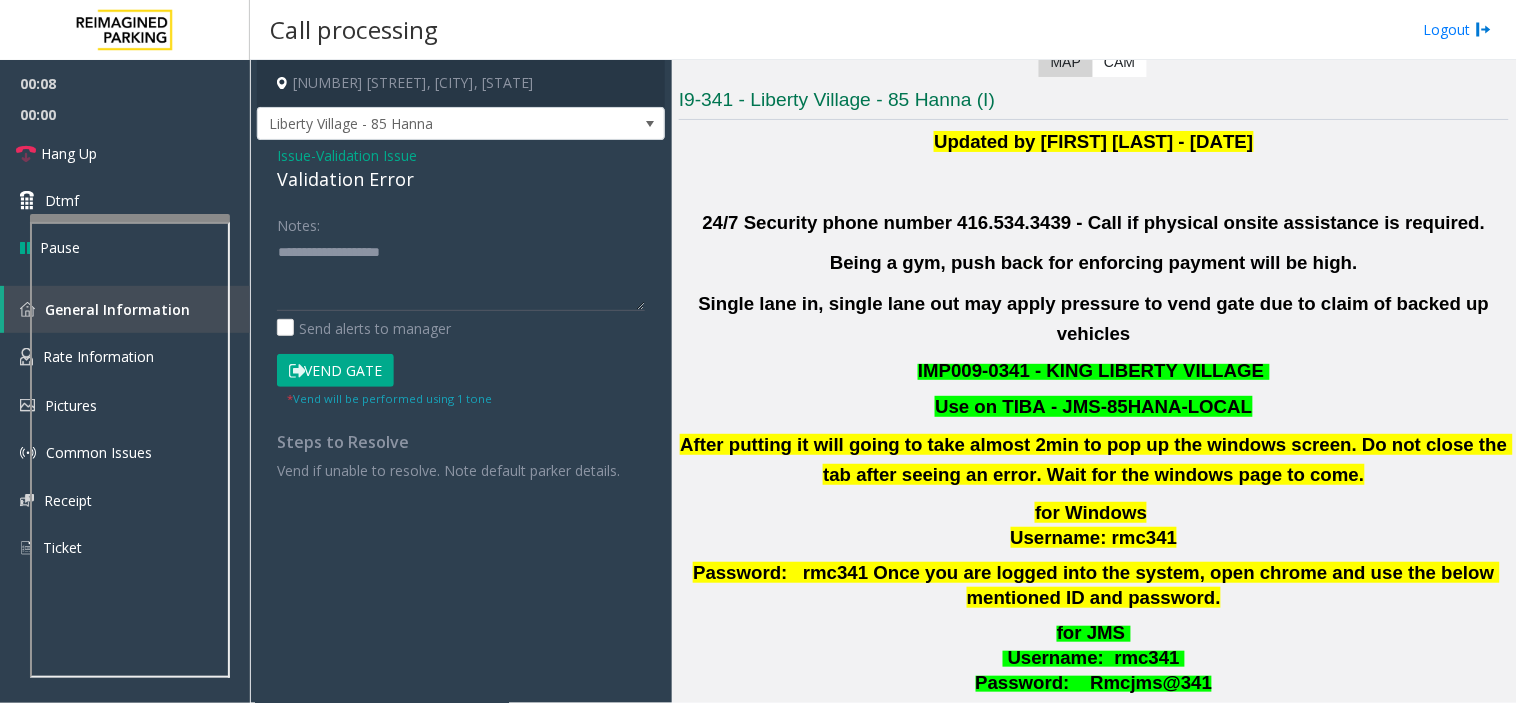 click on "Validation Error" 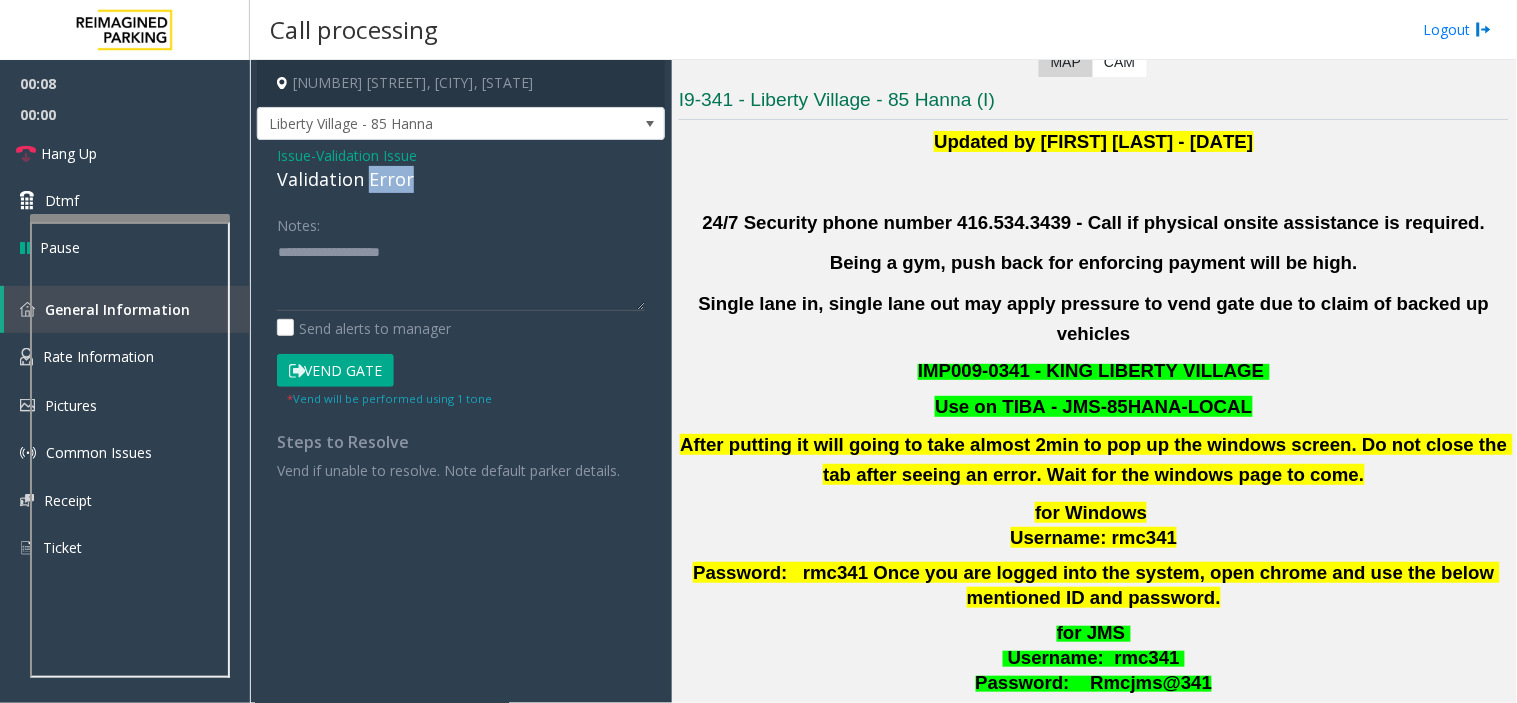 click on "Validation Error" 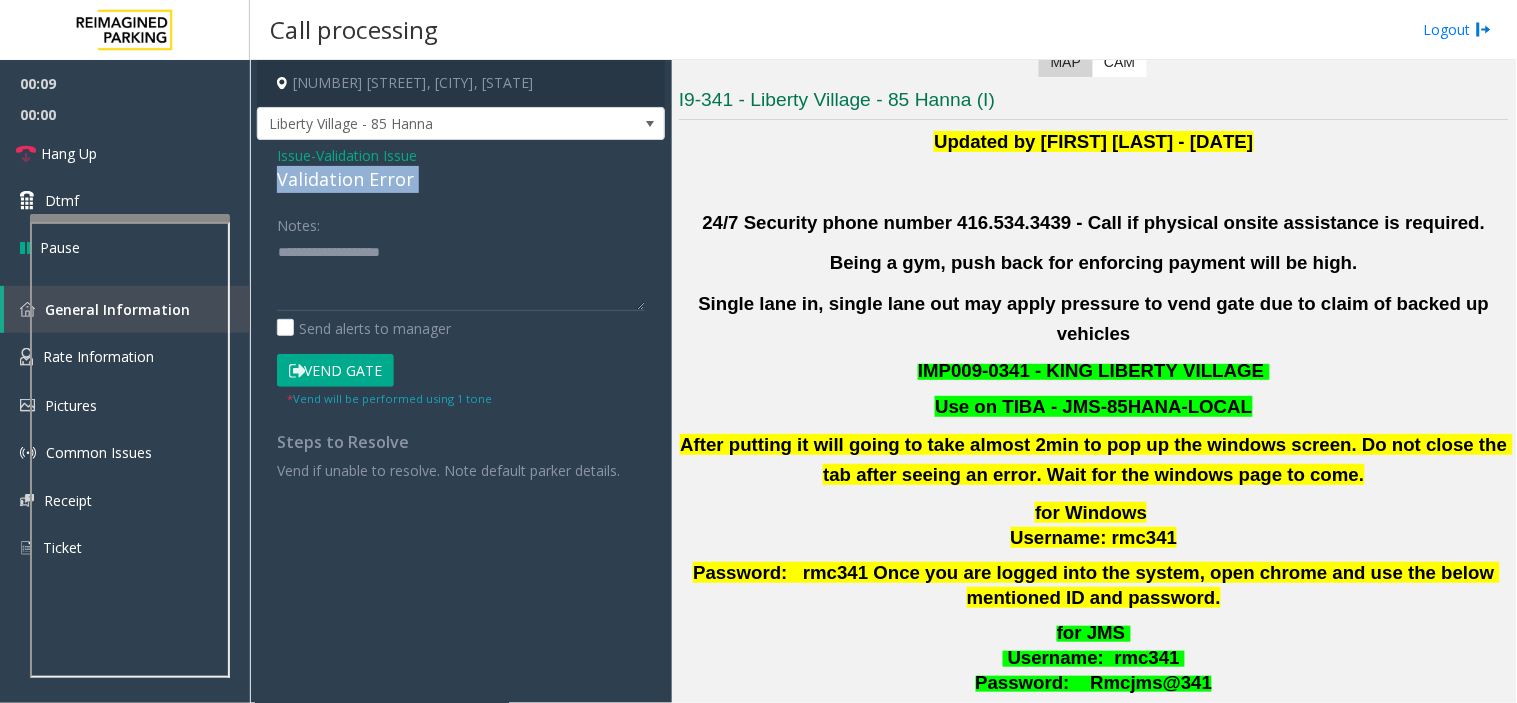 click on "Validation Error" 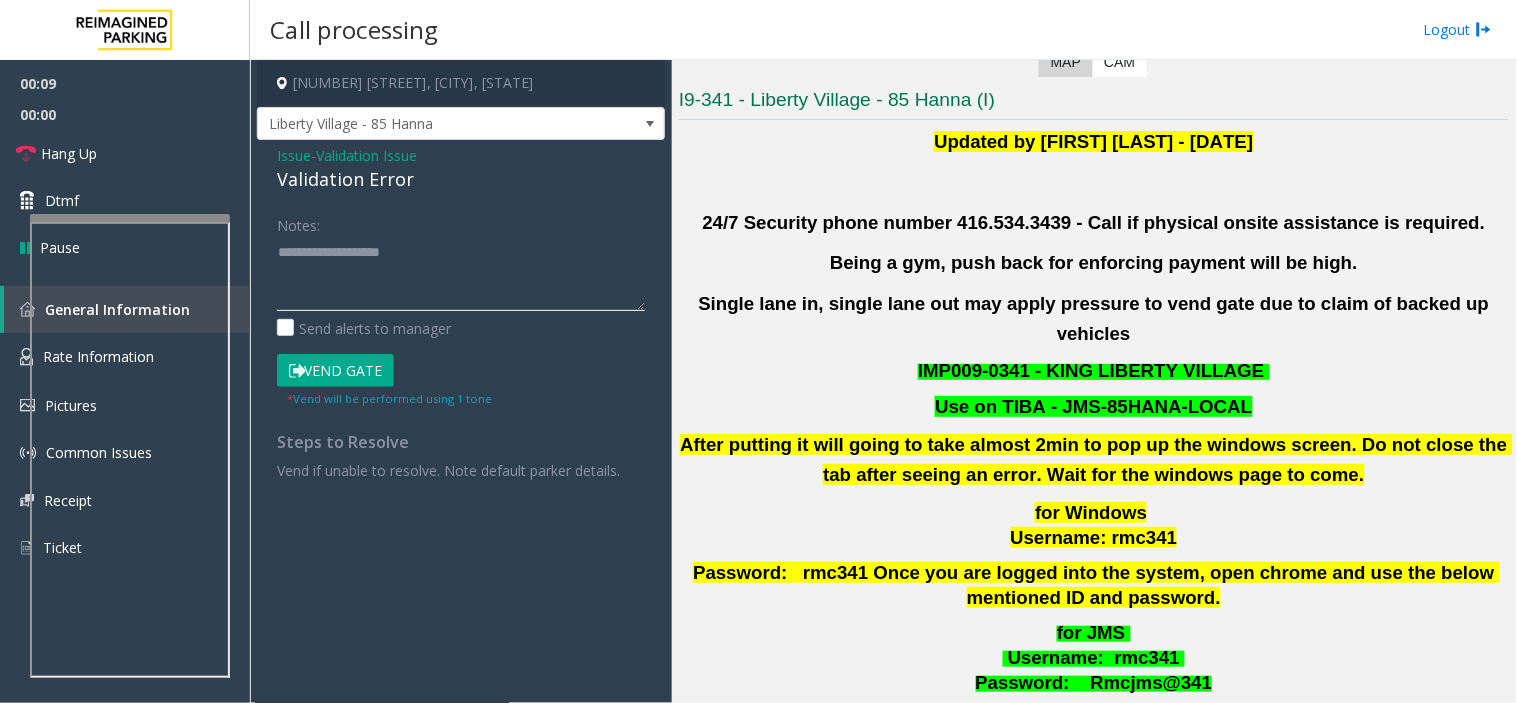 click 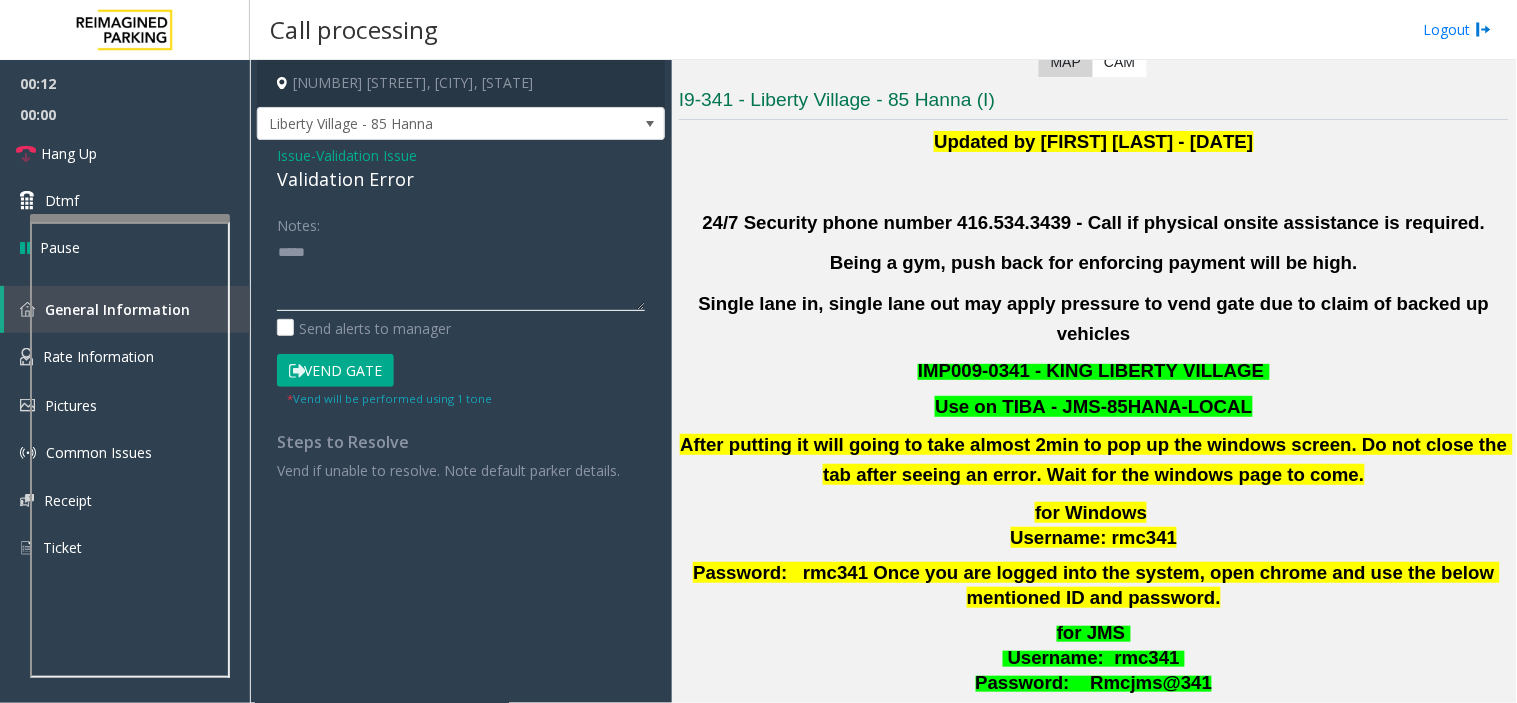 paste on "**********" 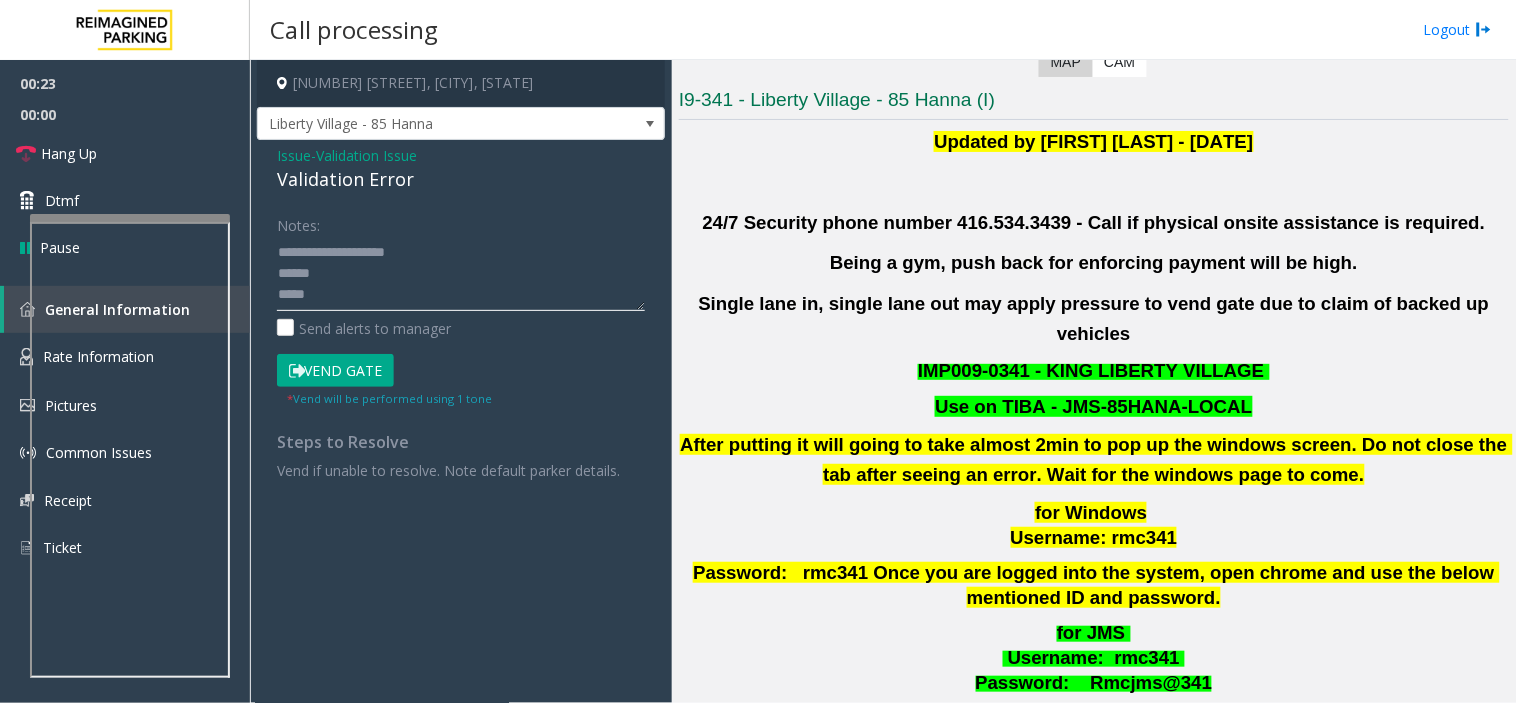 click 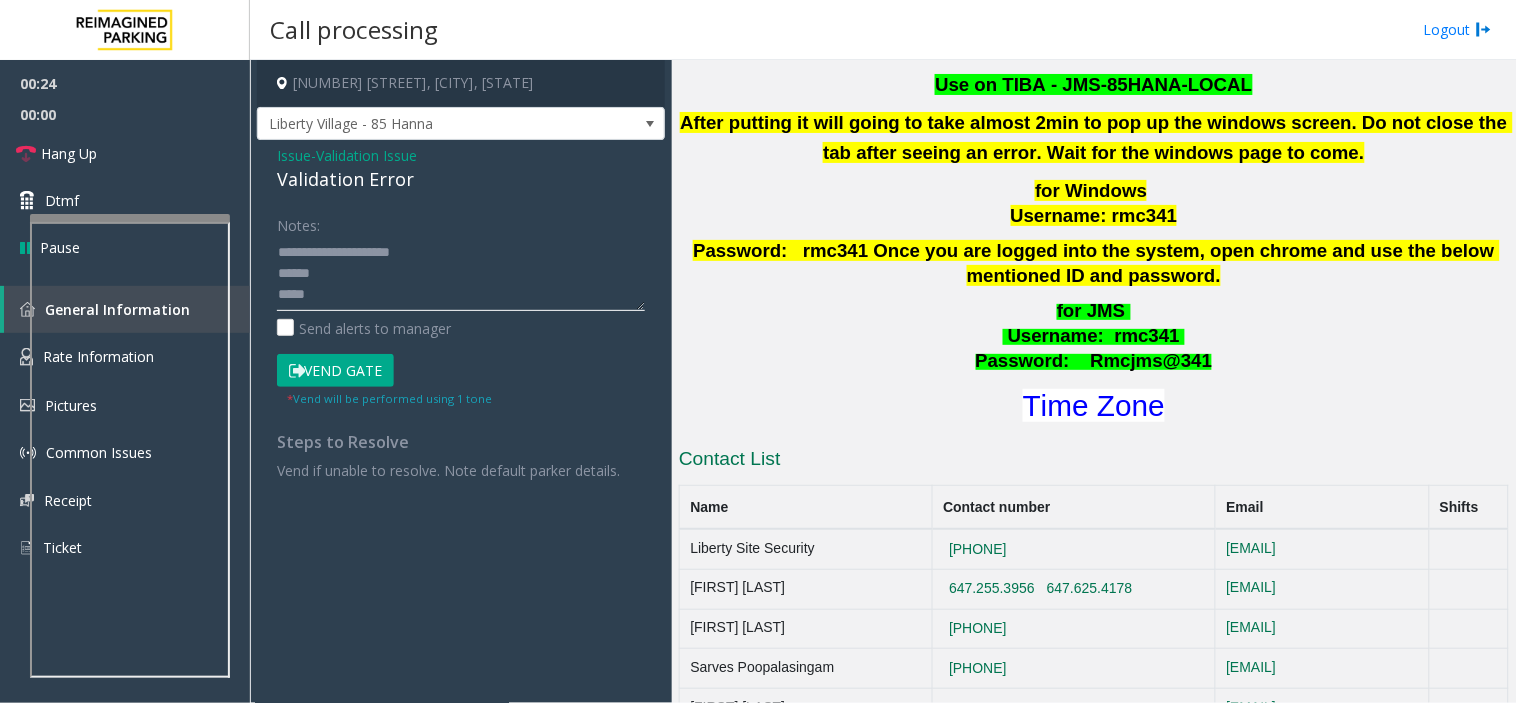 scroll, scrollTop: 777, scrollLeft: 0, axis: vertical 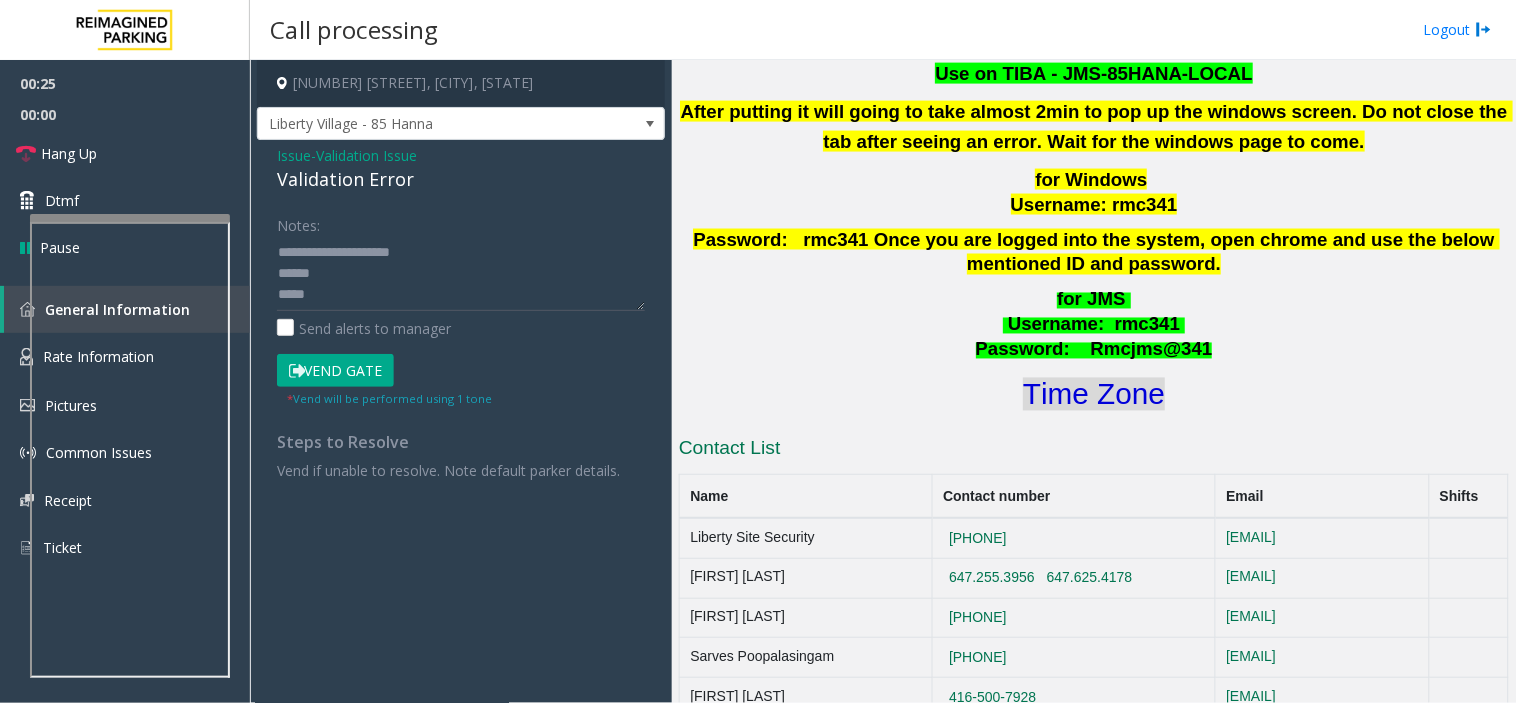 click on "Time Zone" 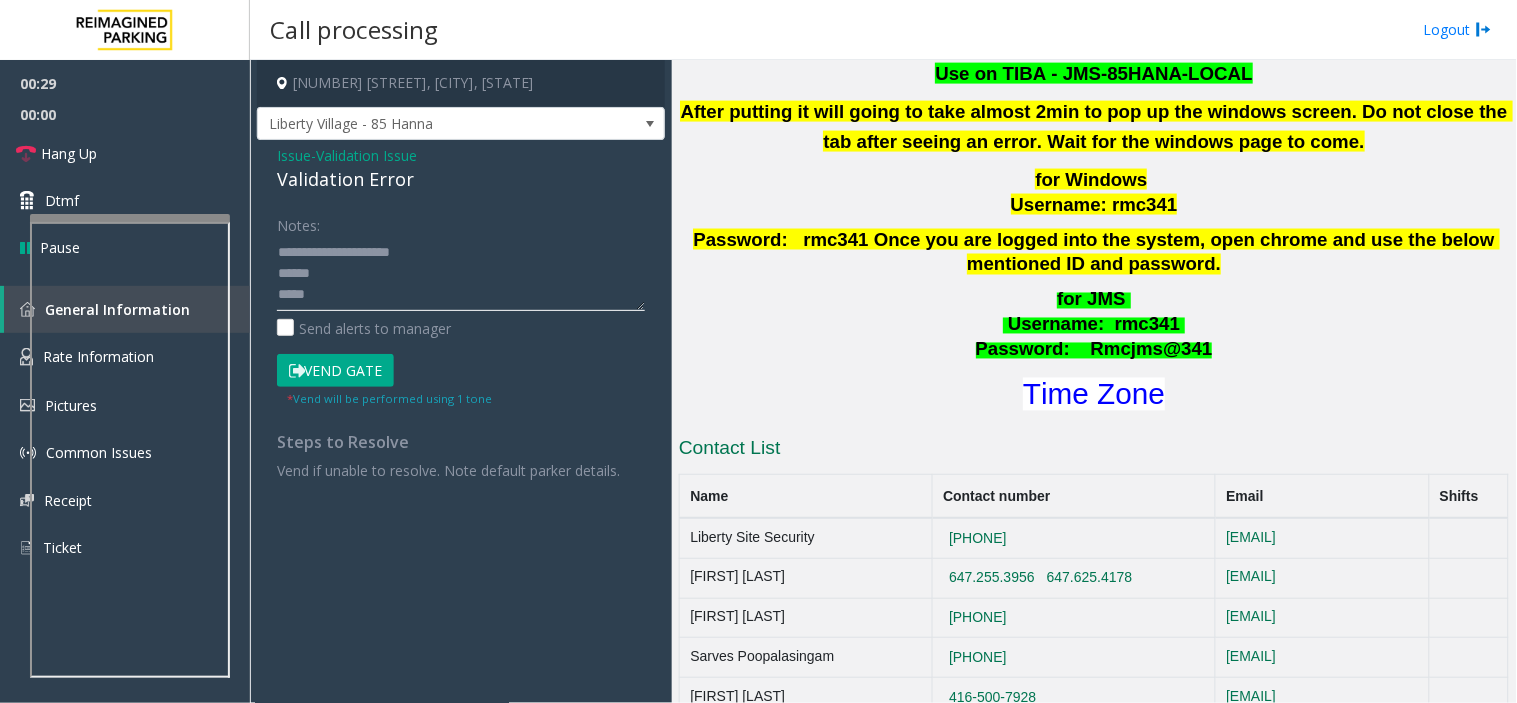 click 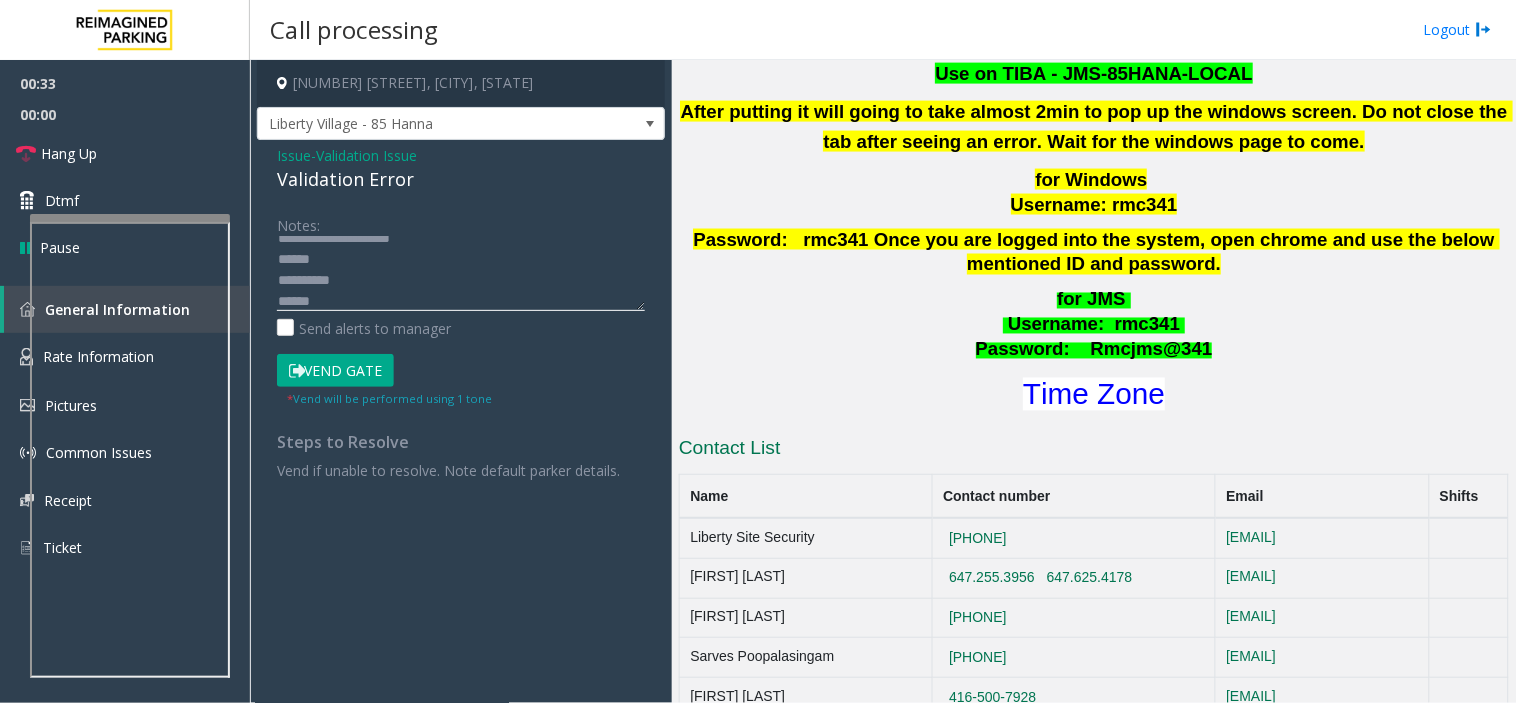 scroll, scrollTop: 35, scrollLeft: 0, axis: vertical 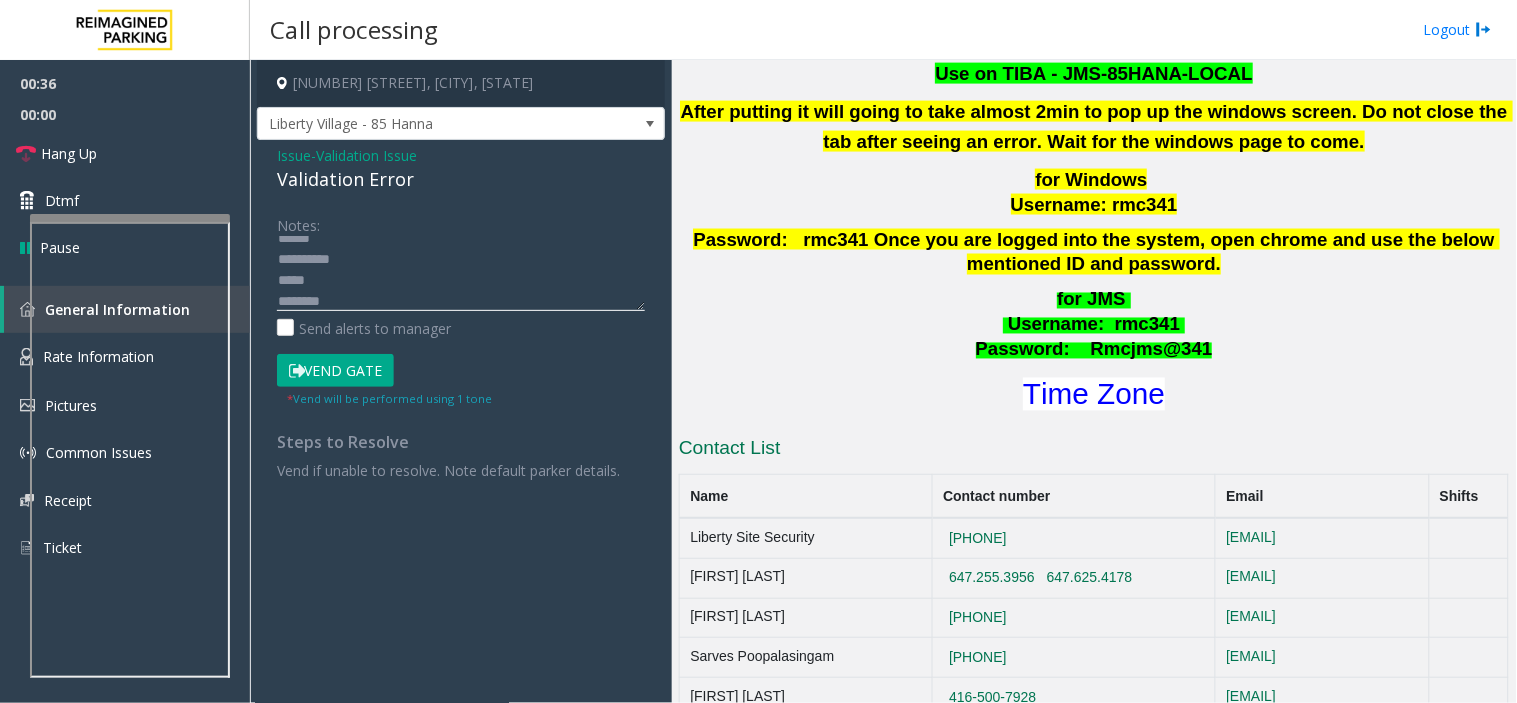 click 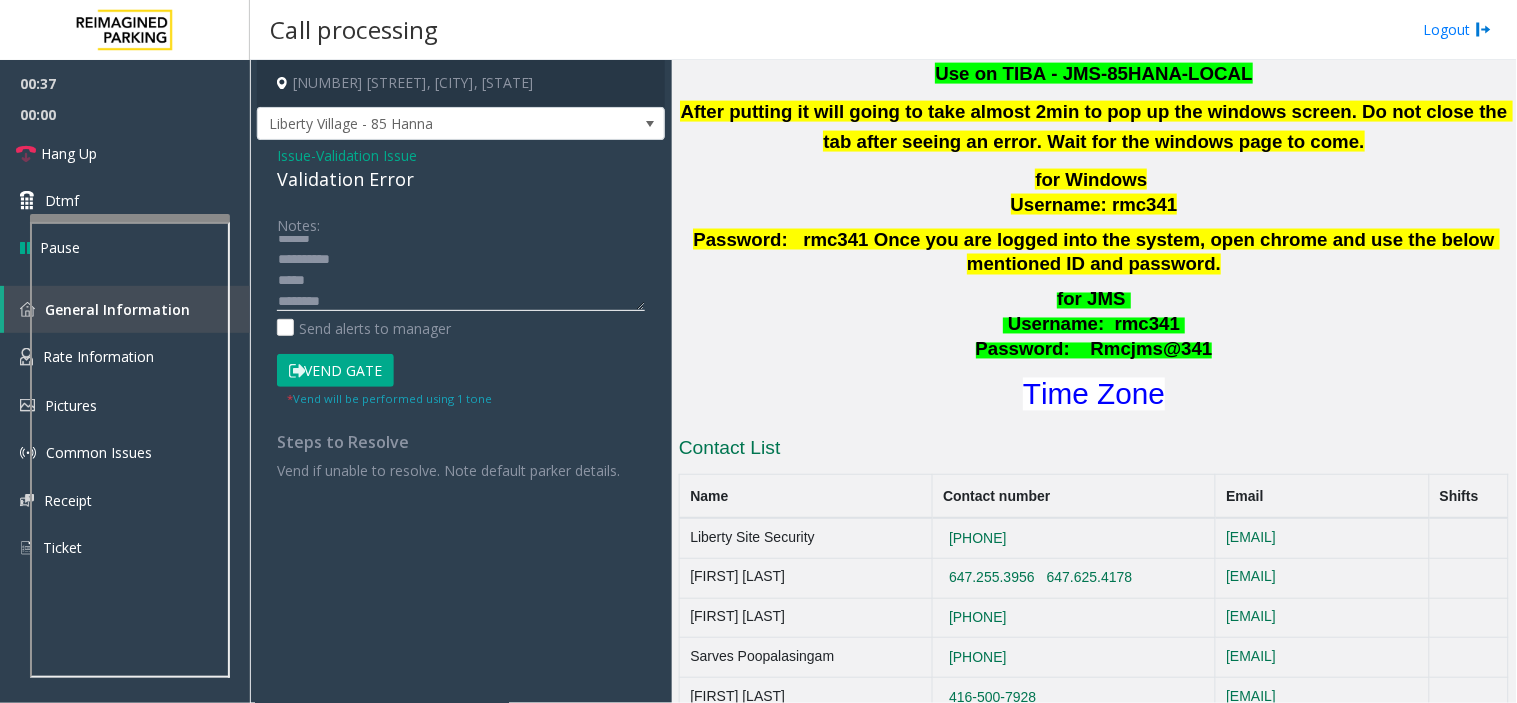 click 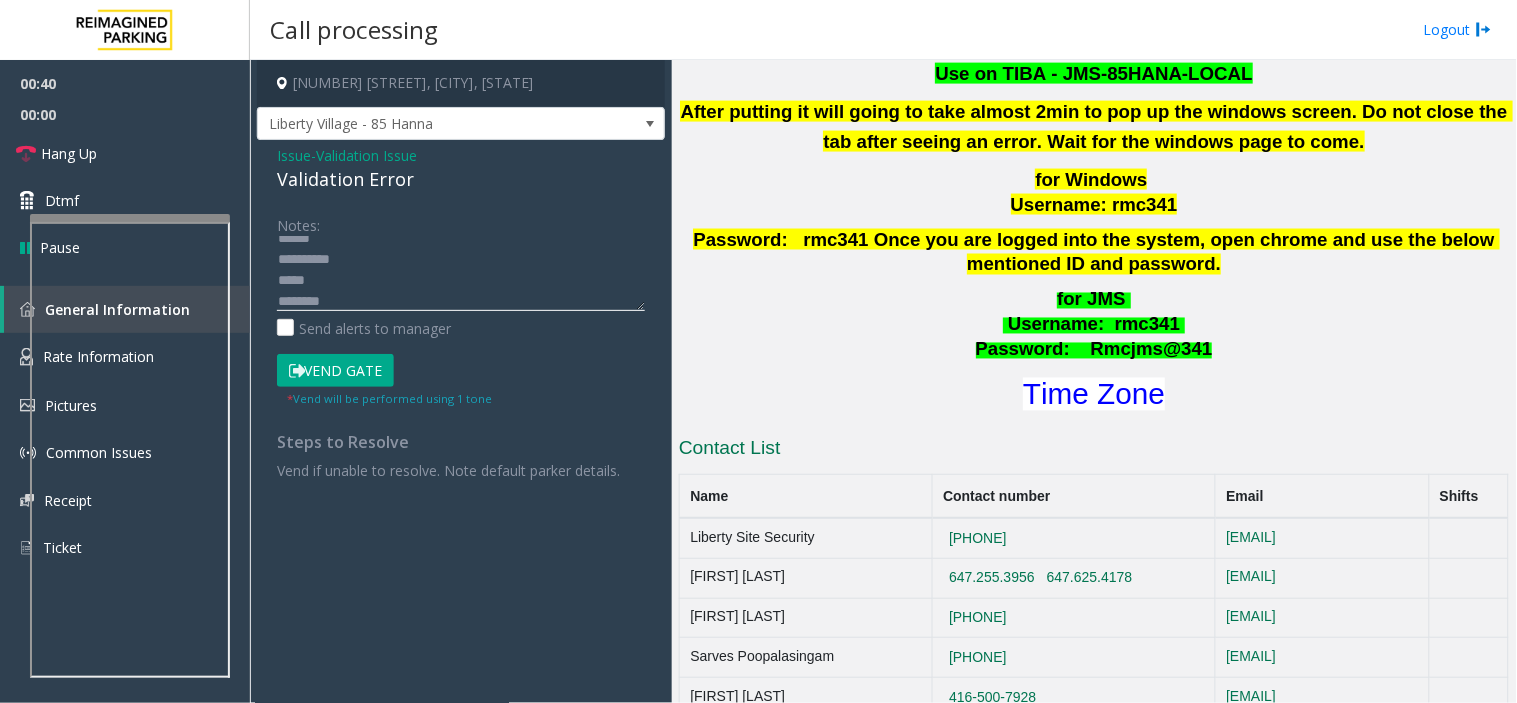 click 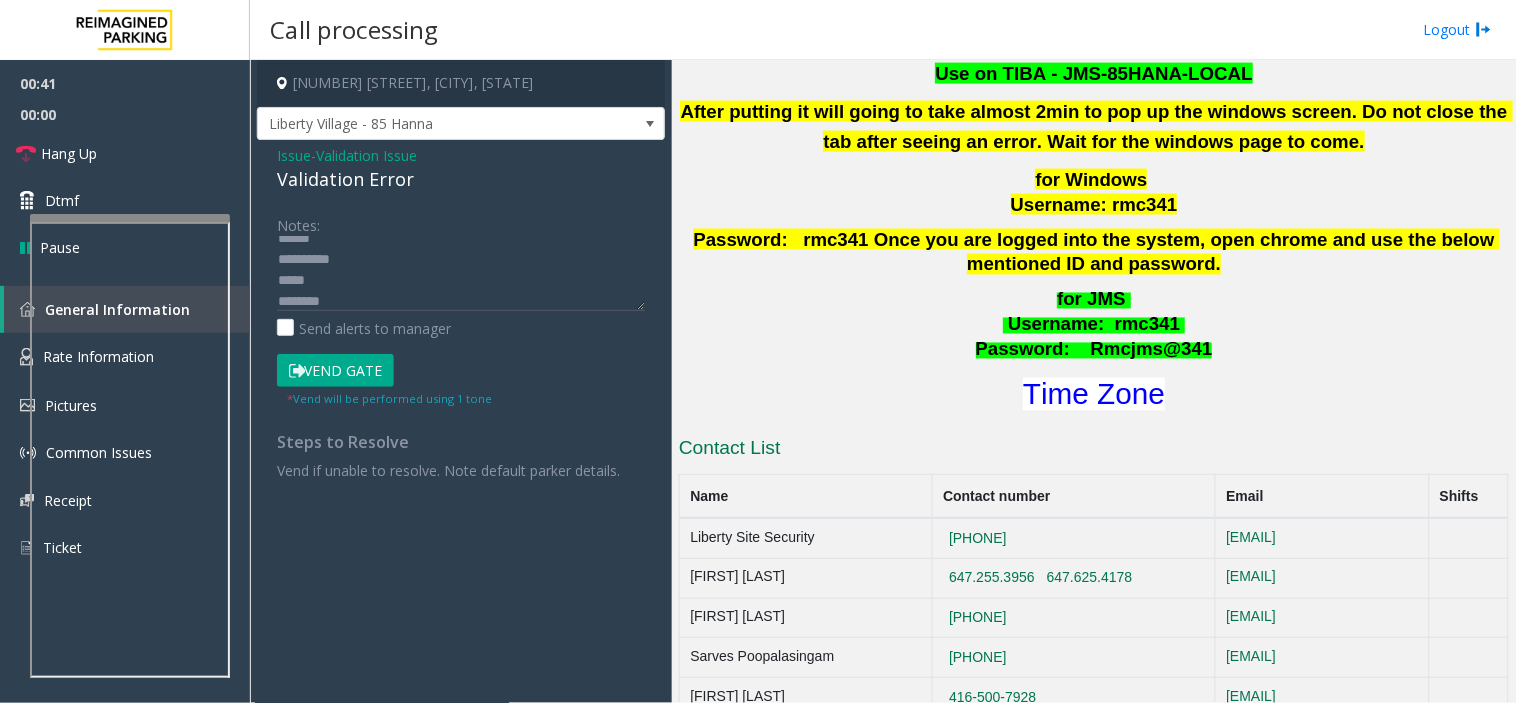 click on "Notes:                      Send alerts to manager  Vend Gate  * Vend will be performed using 1 tone  Steps to Resolve Vend if unable to resolve. Note default parker details." 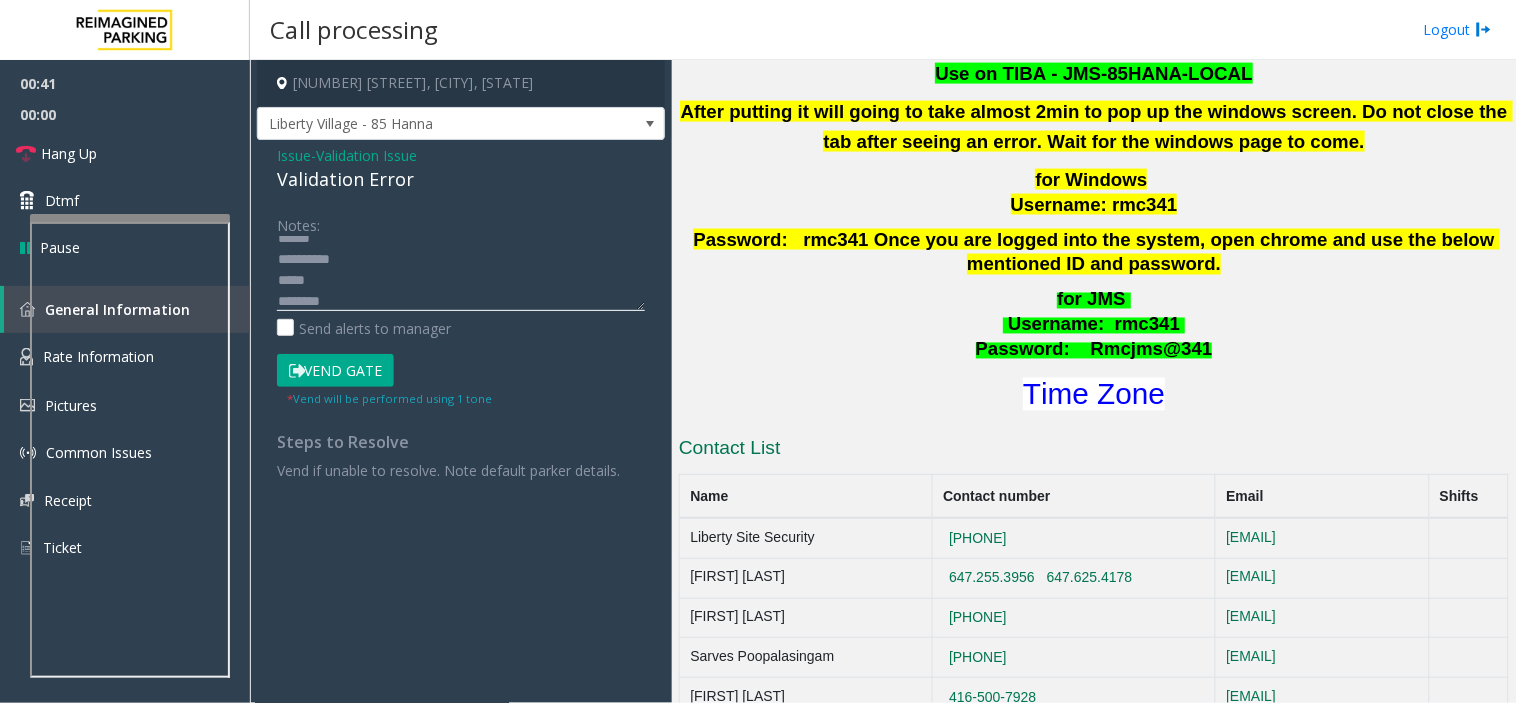 click 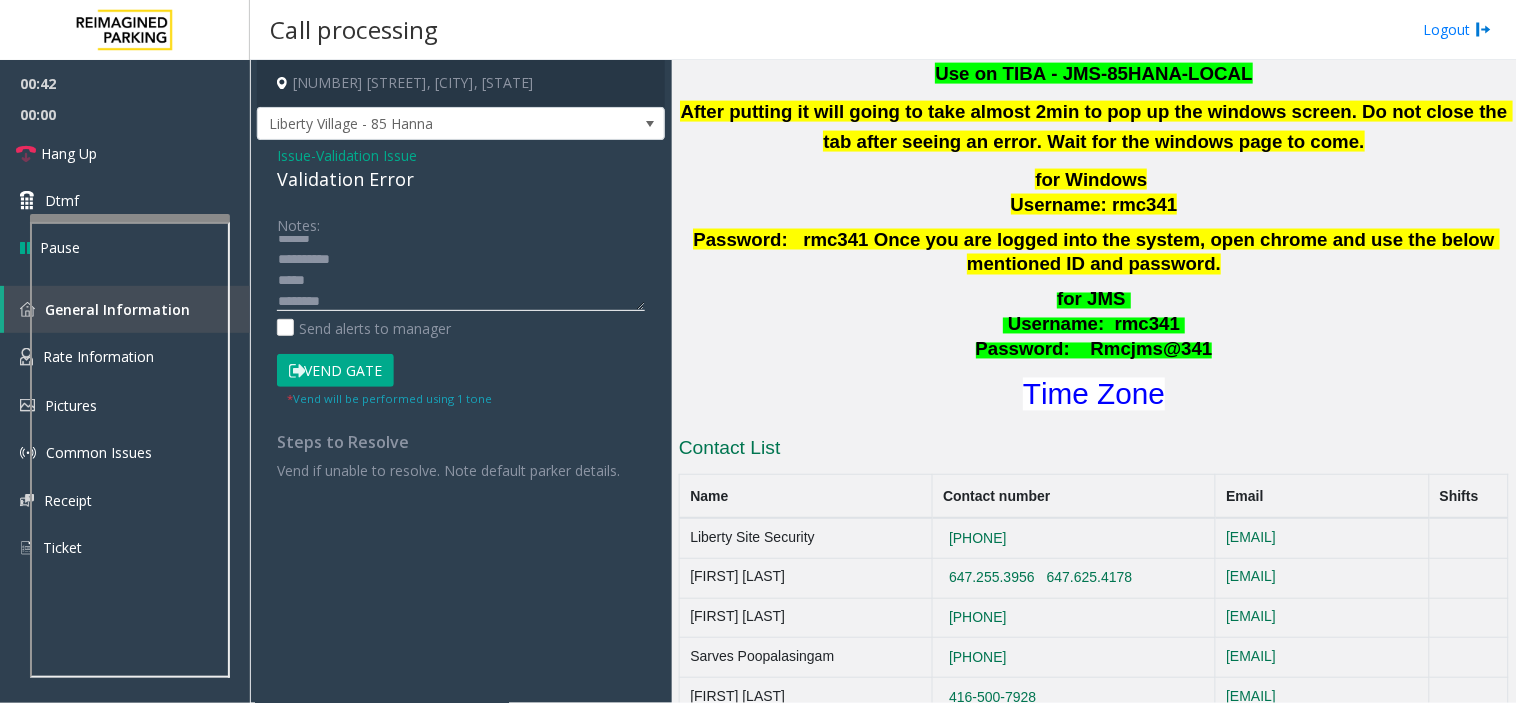click 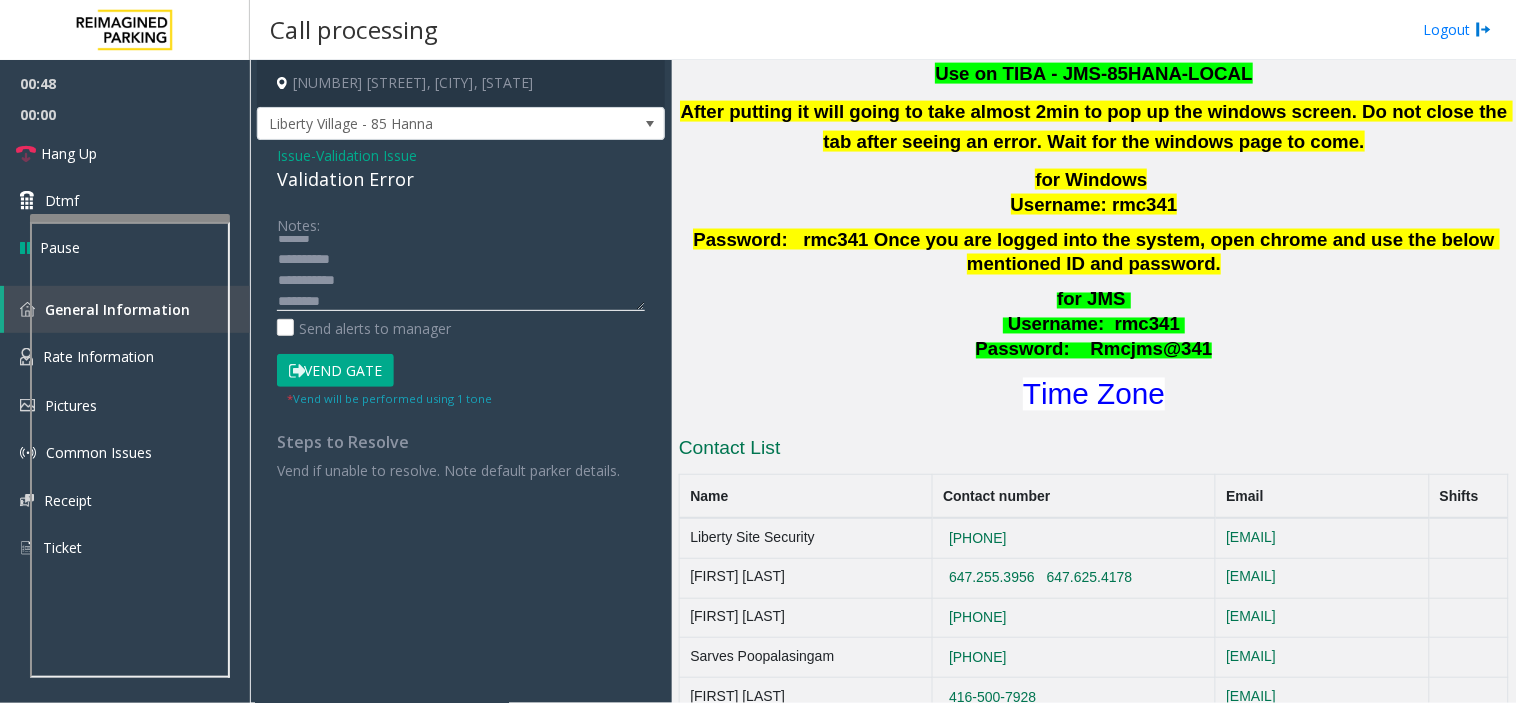 click 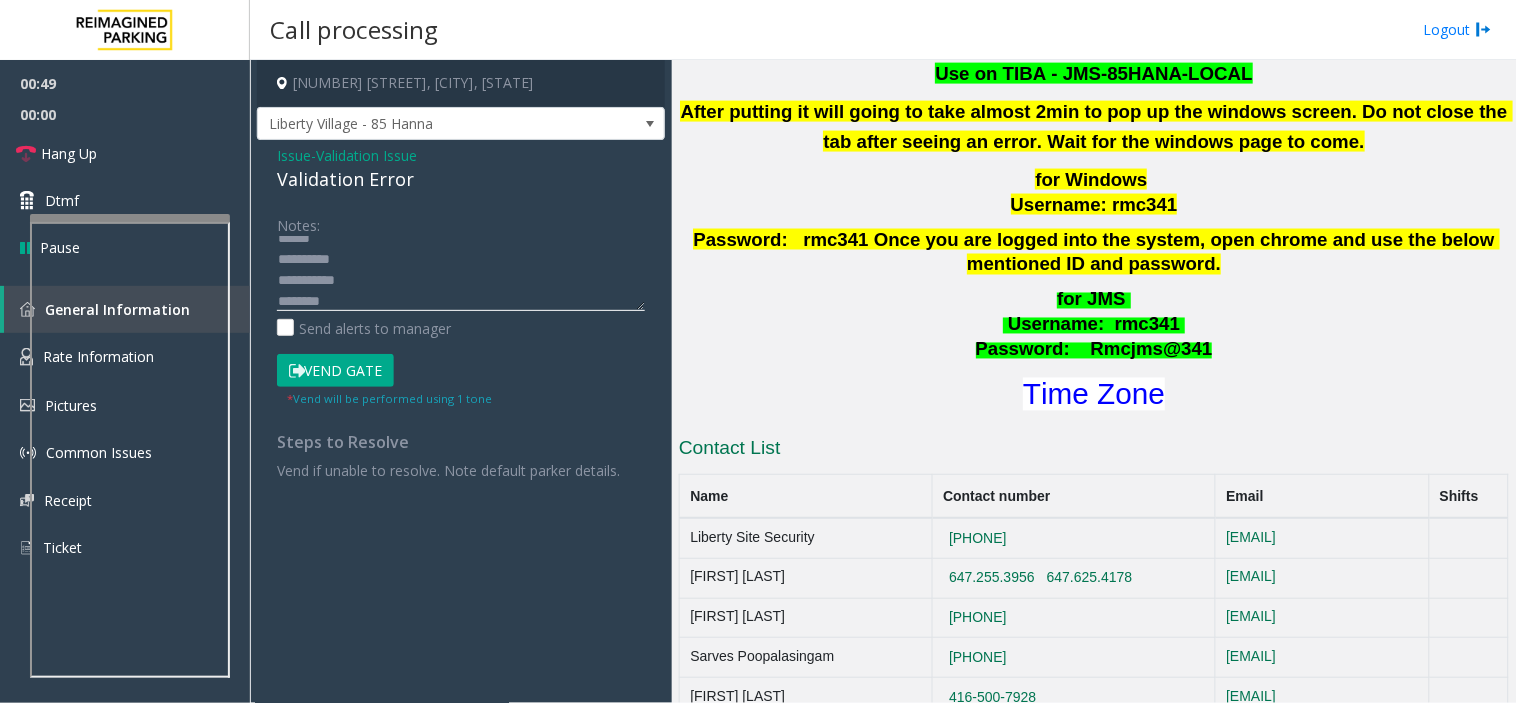 click 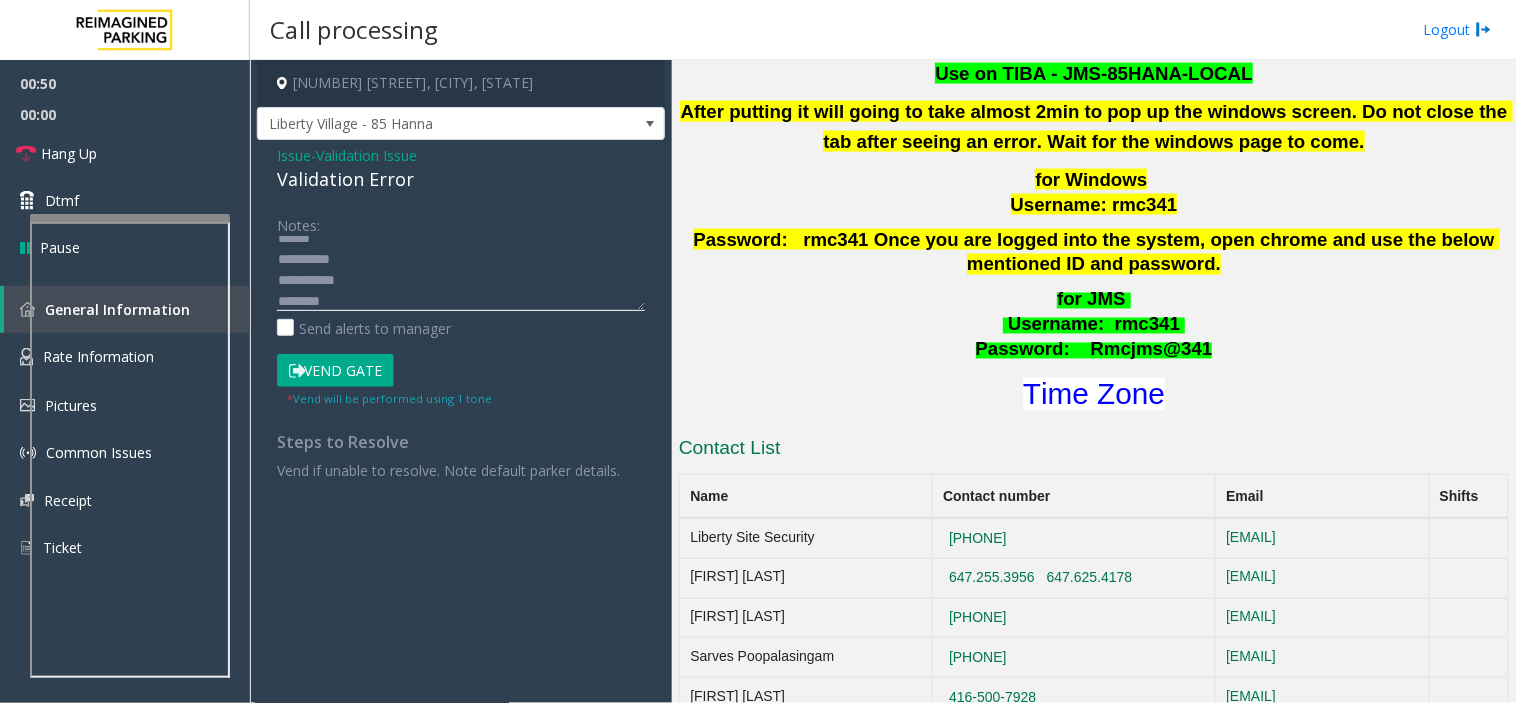 click 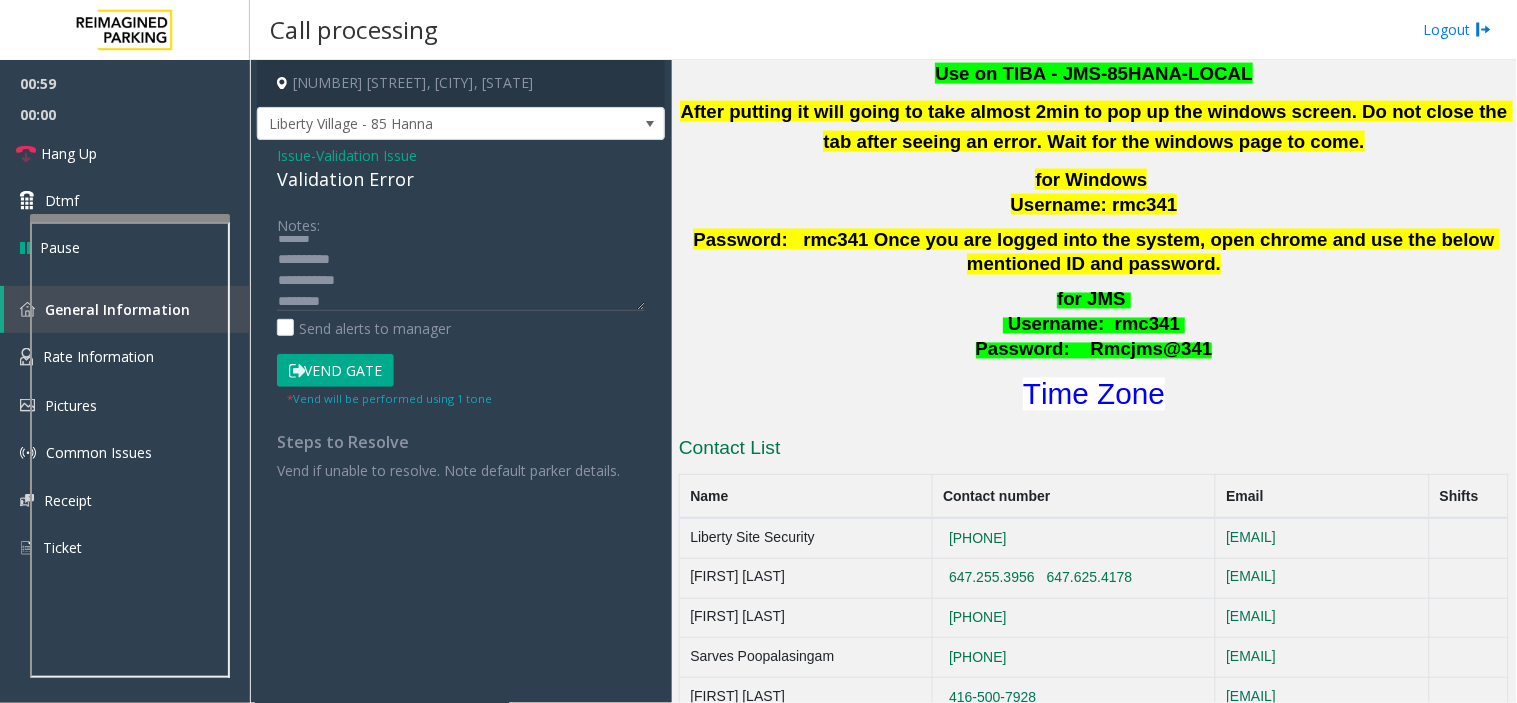 drag, startPoint x: 355, startPoint y: 367, endPoint x: 356, endPoint y: 345, distance: 22.022715 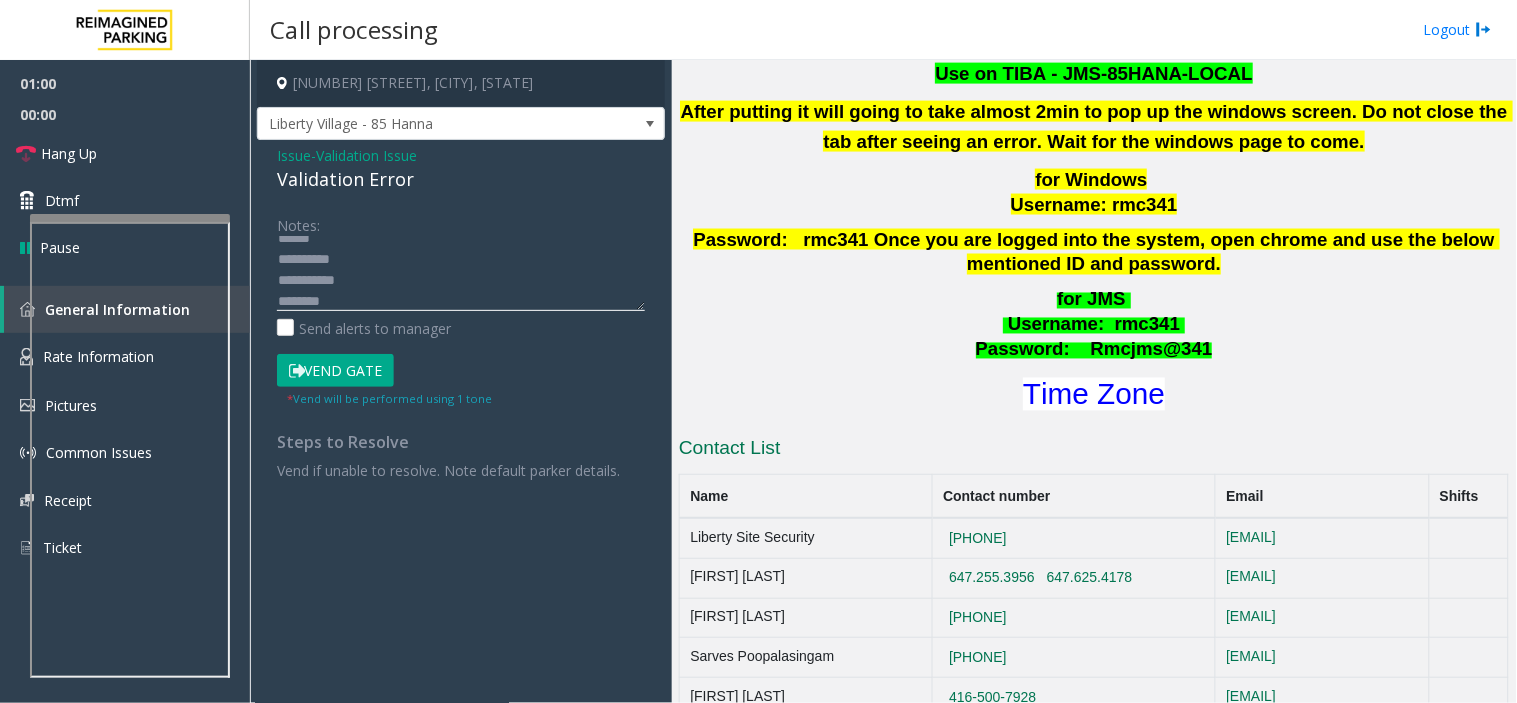 click 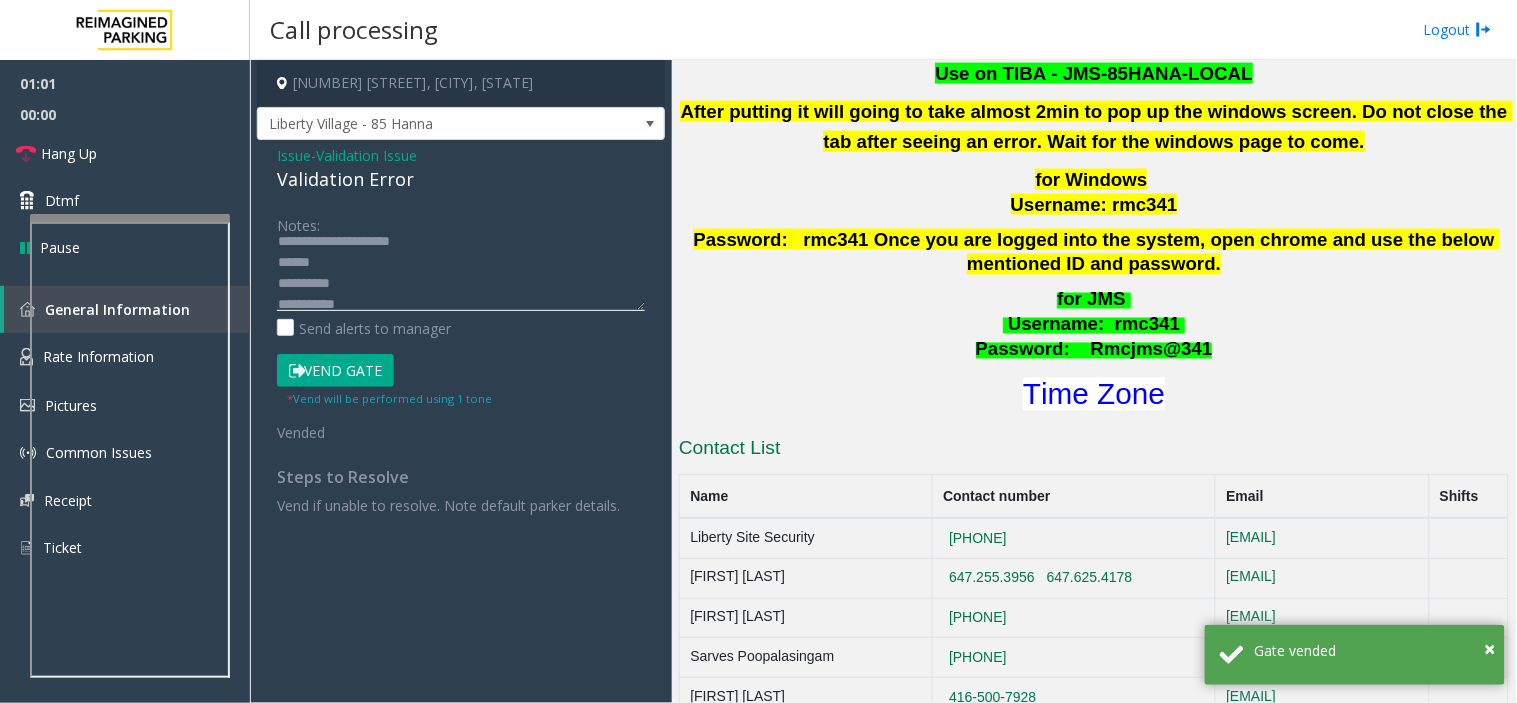 scroll, scrollTop: 0, scrollLeft: 0, axis: both 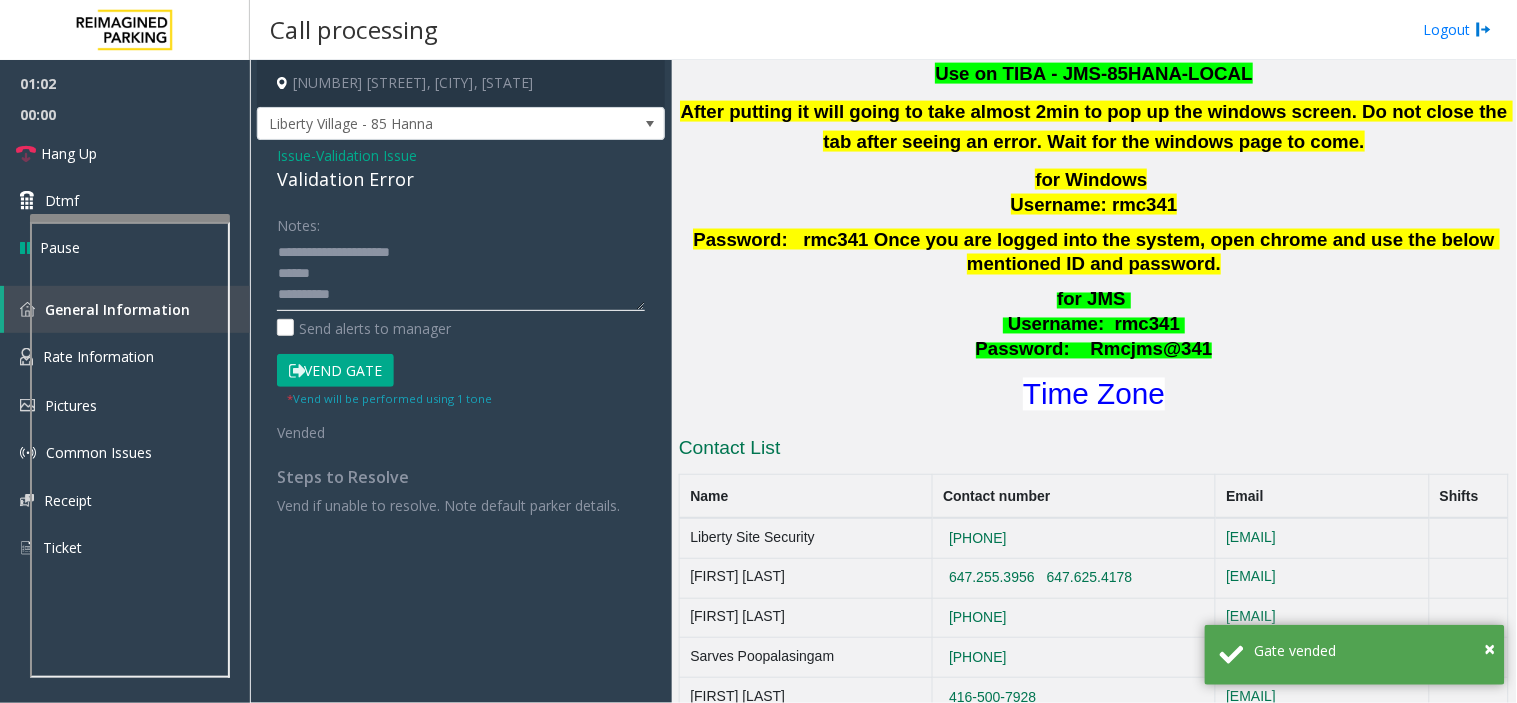 click 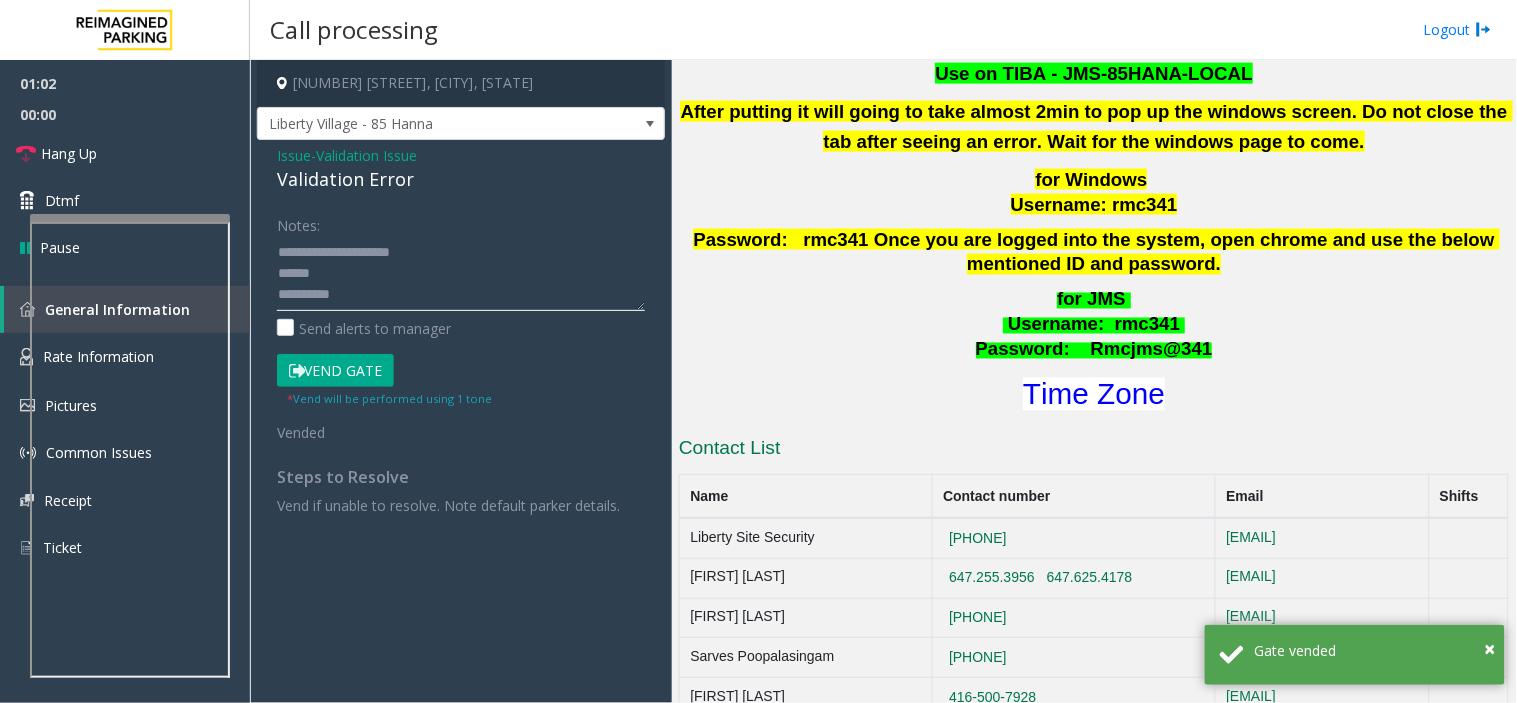 click 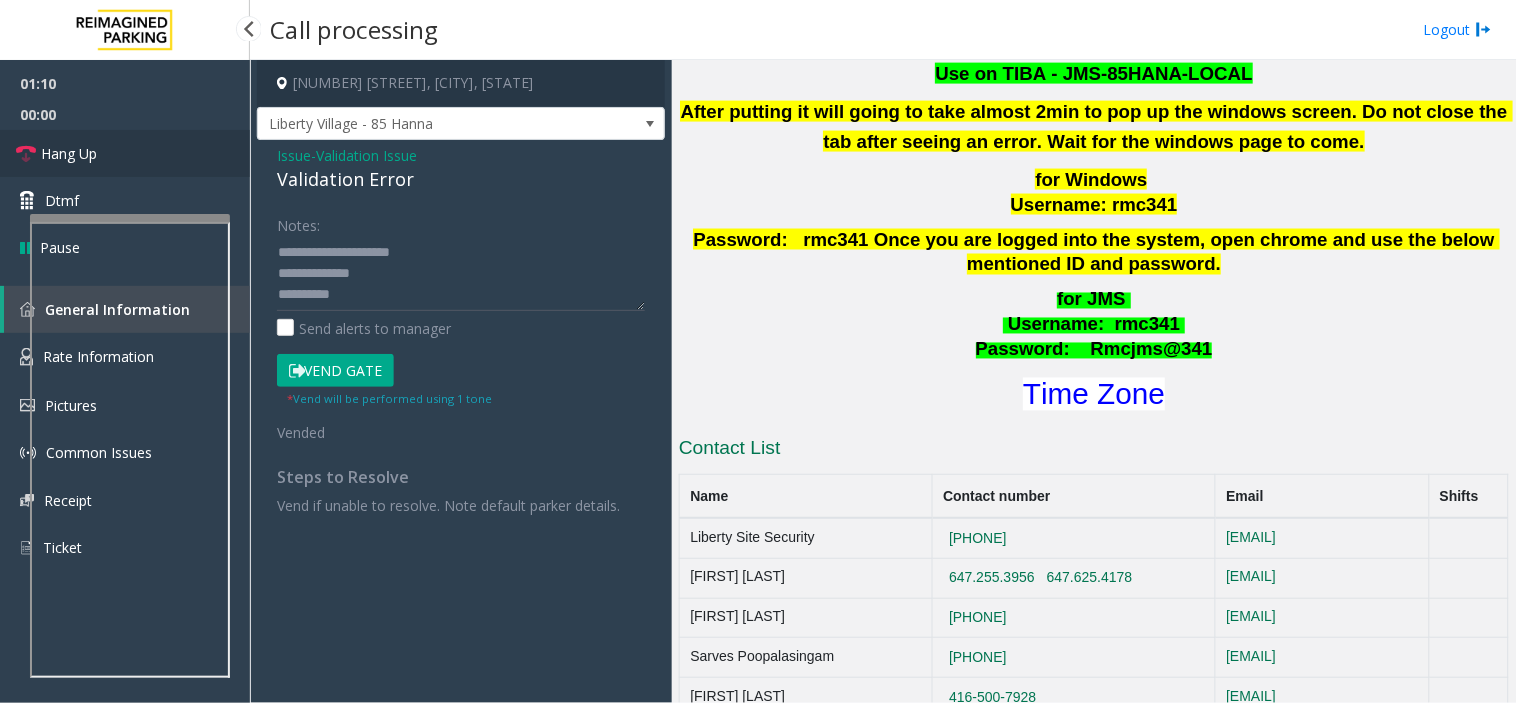 click on "Hang Up" at bounding box center (69, 153) 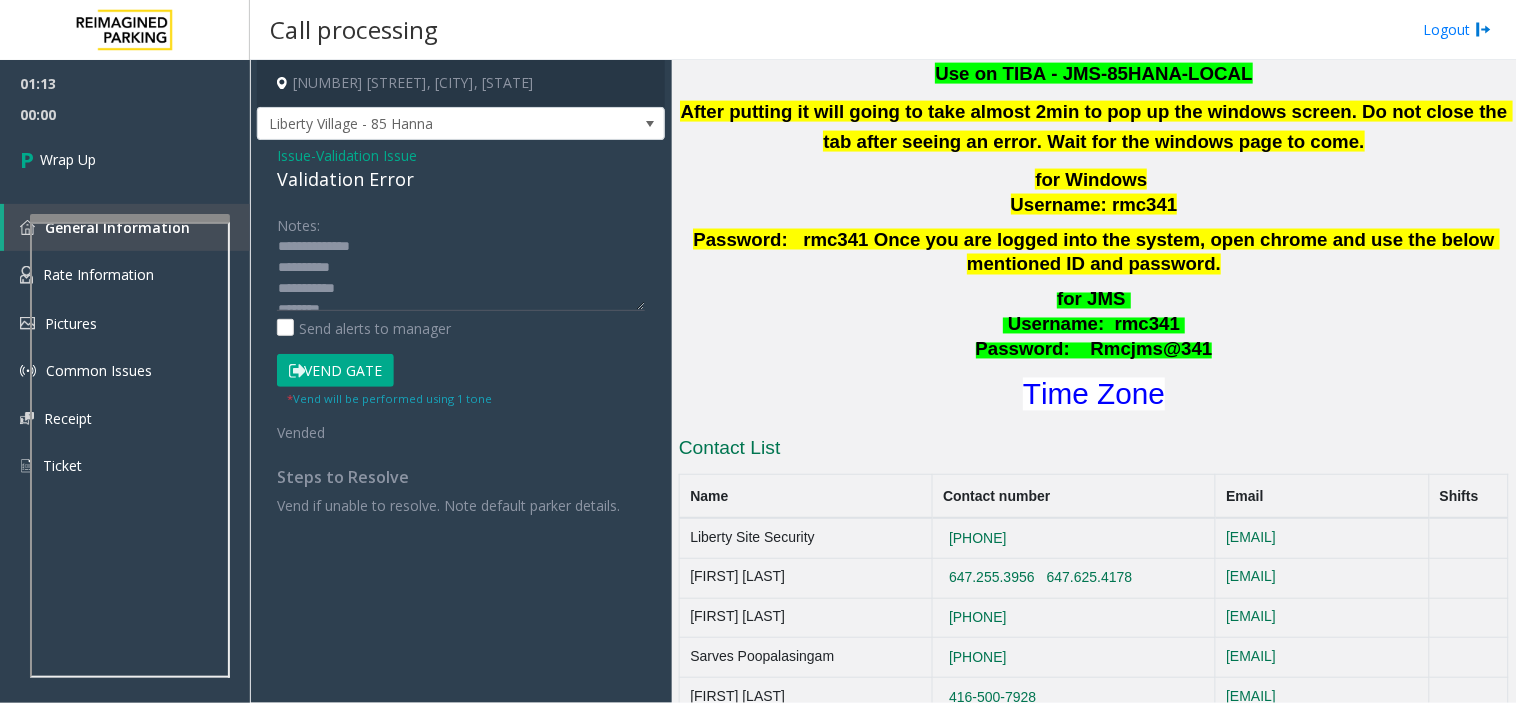 scroll, scrollTop: 42, scrollLeft: 0, axis: vertical 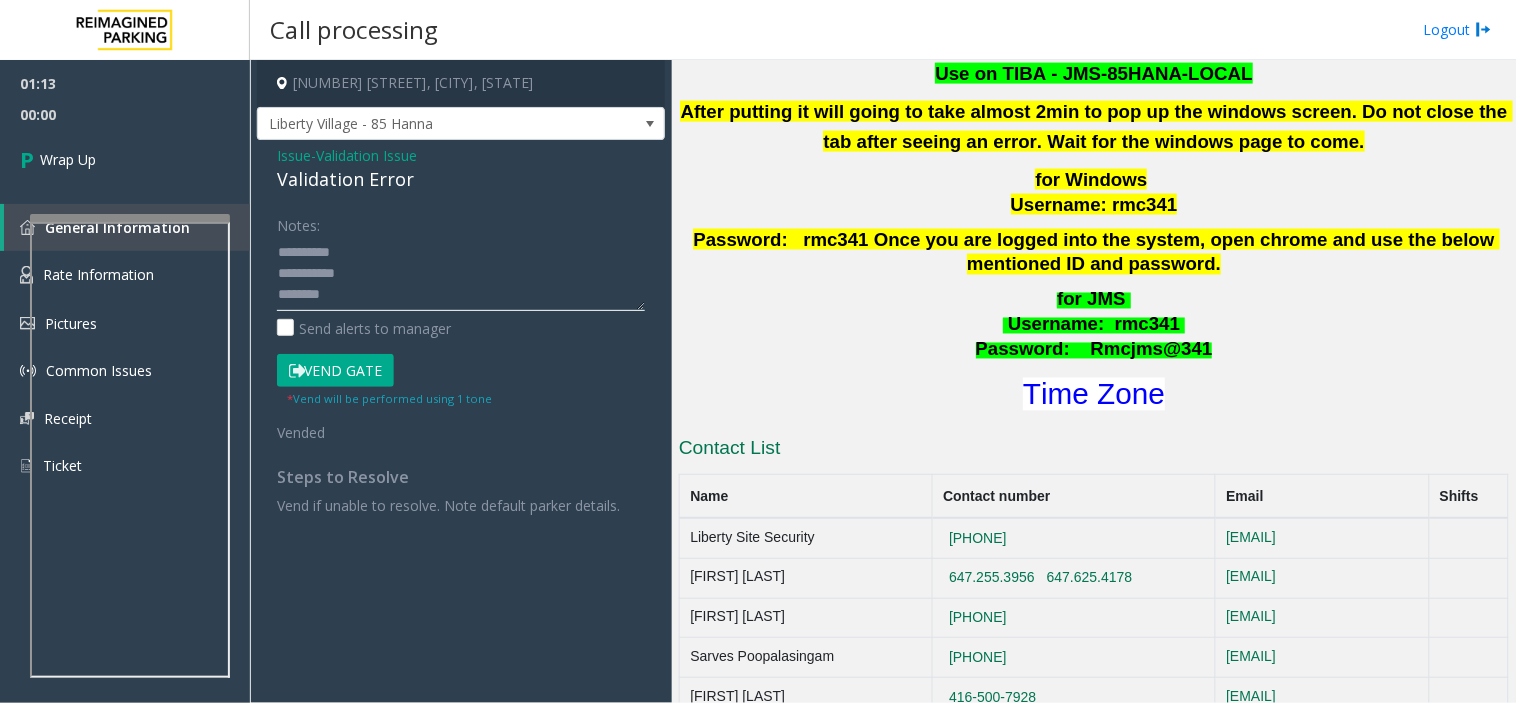 click 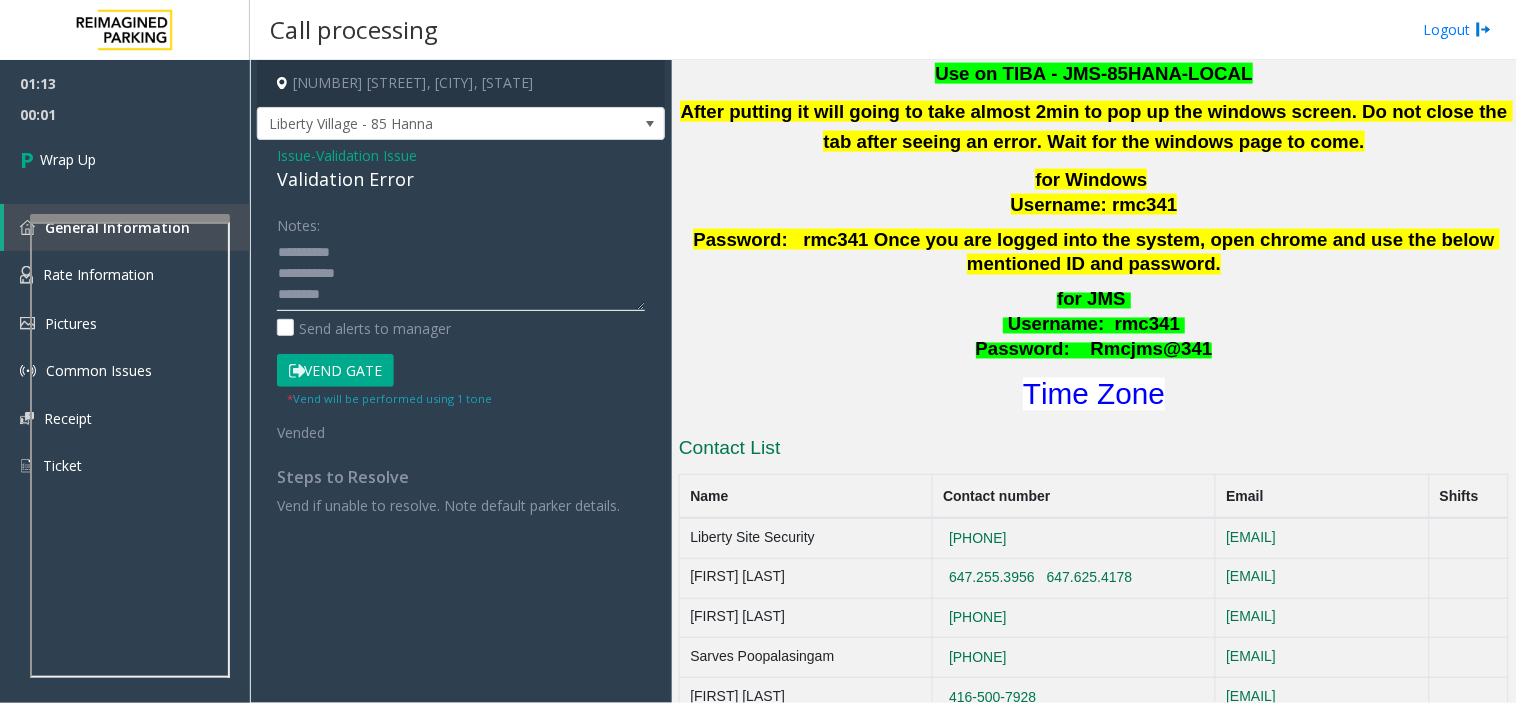 click 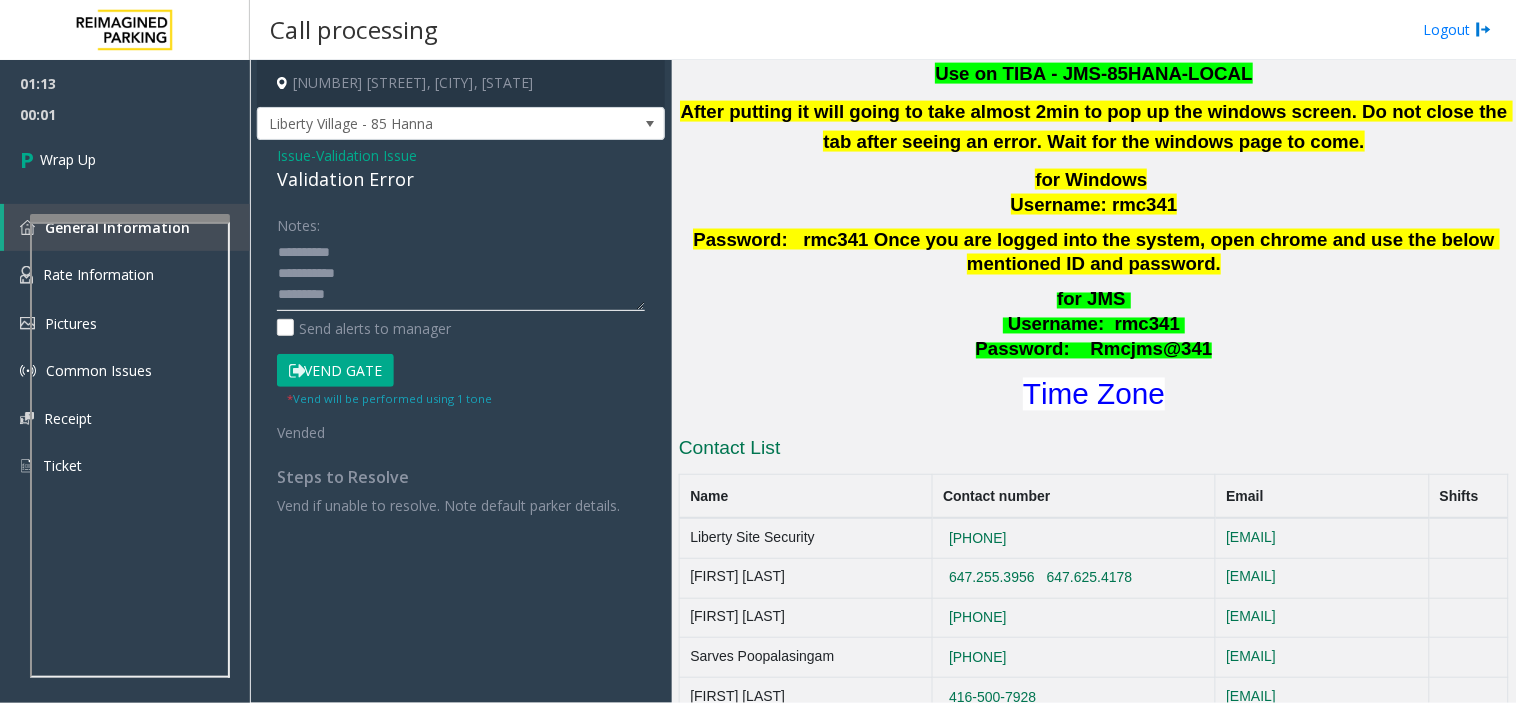 scroll, scrollTop: 55, scrollLeft: 0, axis: vertical 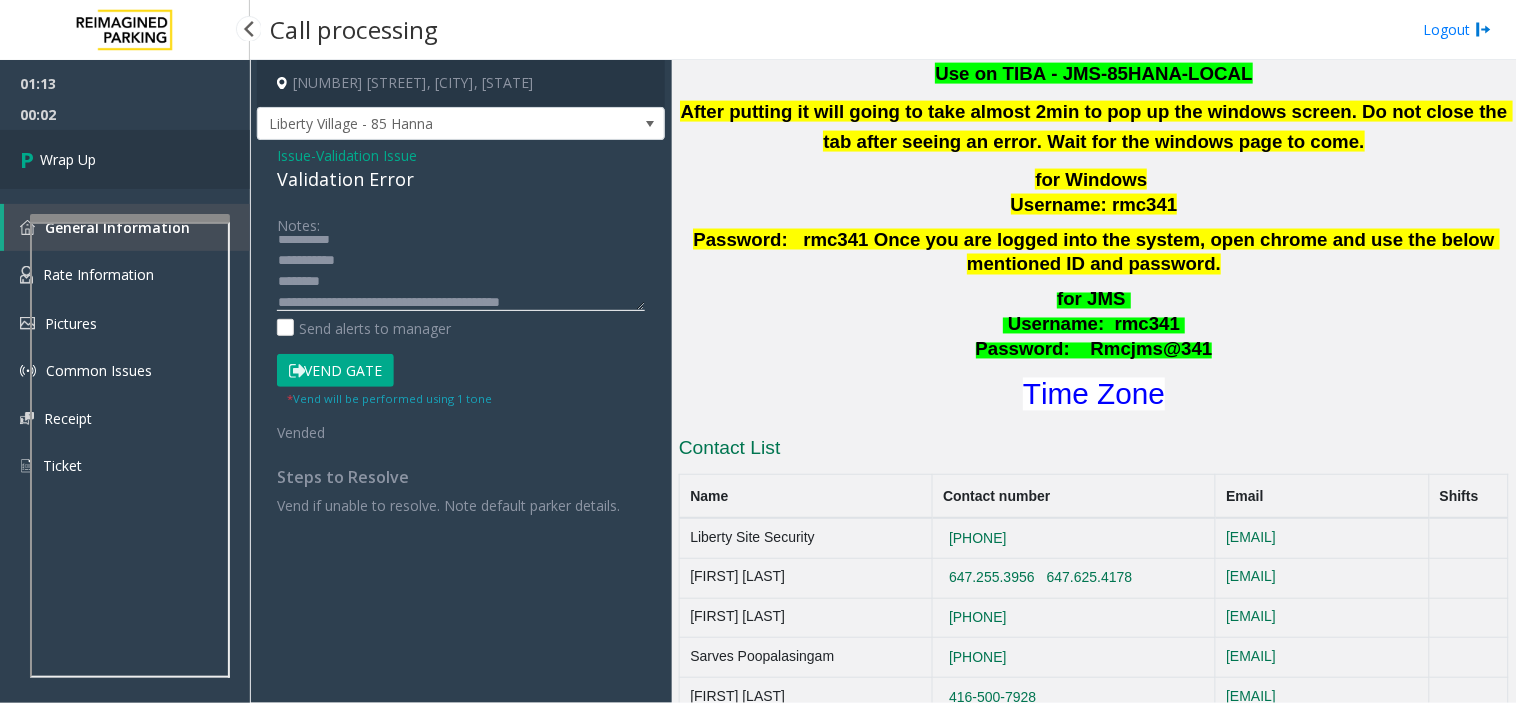 type on "**********" 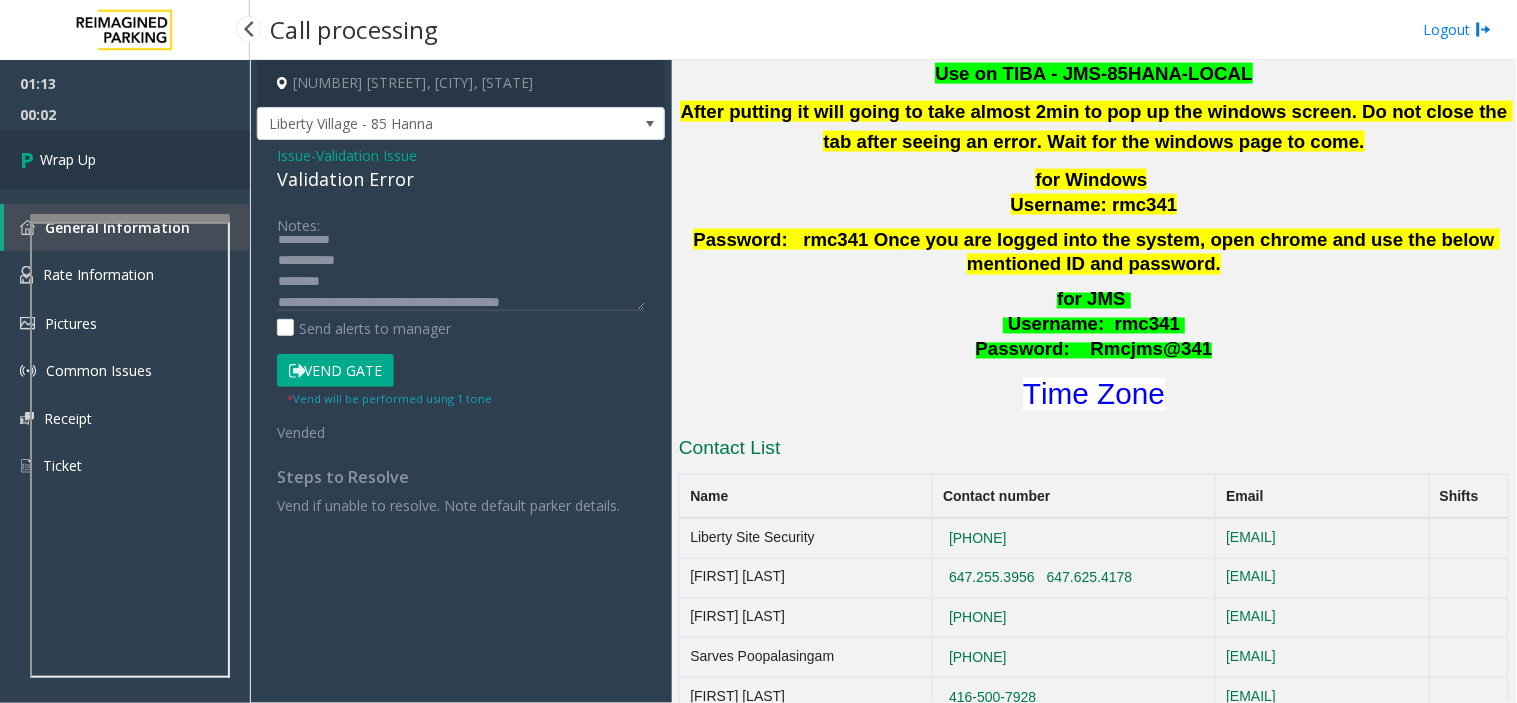 click on "Wrap Up" at bounding box center (125, 159) 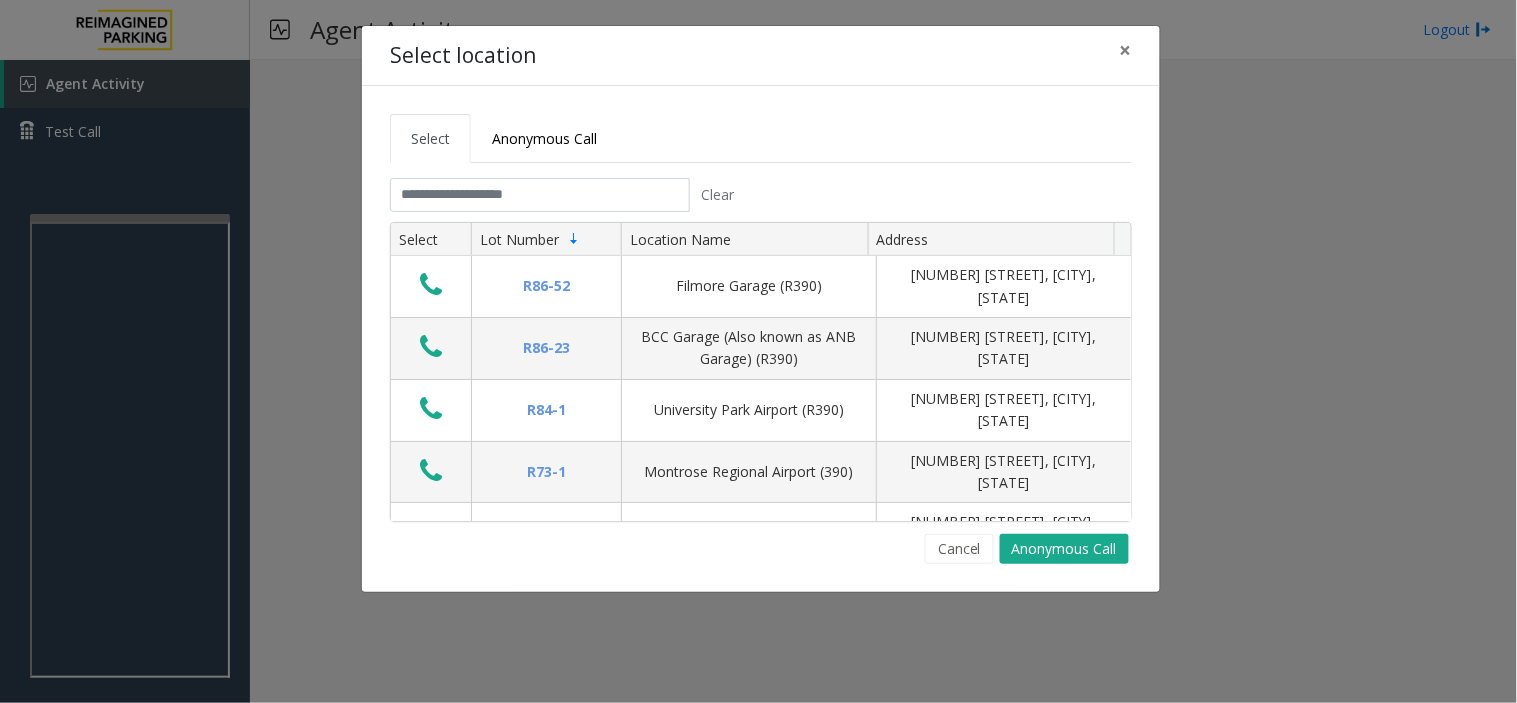 click on "Select Anonymous Call Clear Select Lot Number Location Name Address R86-52 Filmore Garage (R390) [NUMBER] [STREET], [CITY], [STATE] R86-23 BCC Garage (Also known as ANB Garage) (R390)  [NUMBER] [STREET], [CITY], [STATE] R84-1 University Park Airport (R390) [NUMBER] [STREET], [CITY], [STATE] R73-1 Montrose Regional Airport (390) [NUMBER] [STREET], [CITY], [STATE] R4-1 Lafayette Regional Airport (R390) [NUMBER] [STREET], [CITY], [STATE] R31-35 Sunset Corporate Campus (R390) [NUMBER] [STREET], [CITY], [STATE] R31-3 Bell Street Garage (R390) [NUMBER] [STREET], [CITY], [STATE] R31-3 Bellevue Technology Center (R390) [NUMBER] [STREET], [CITY], [STATE] R31-1 Meydenbauer Center (MBC)(R390) [NUMBER] [STREET], [CITY], [STATE] R30-259 Cherry Hill (R390) [NUMBER] [STREET], [CITY], [STATE] R30-259 First (1st) Hill Medical Pavilion (R390) [NUMBER] [STREET], [CITY], [STATE] R30-216 G2 Garage (R390) [NUMBER] [STREET], [CITY], [STATE] R30-204 Pacific Tower West Garage (R390) [NUMBER] [STREET], [CITY], [STATE] R30-20" 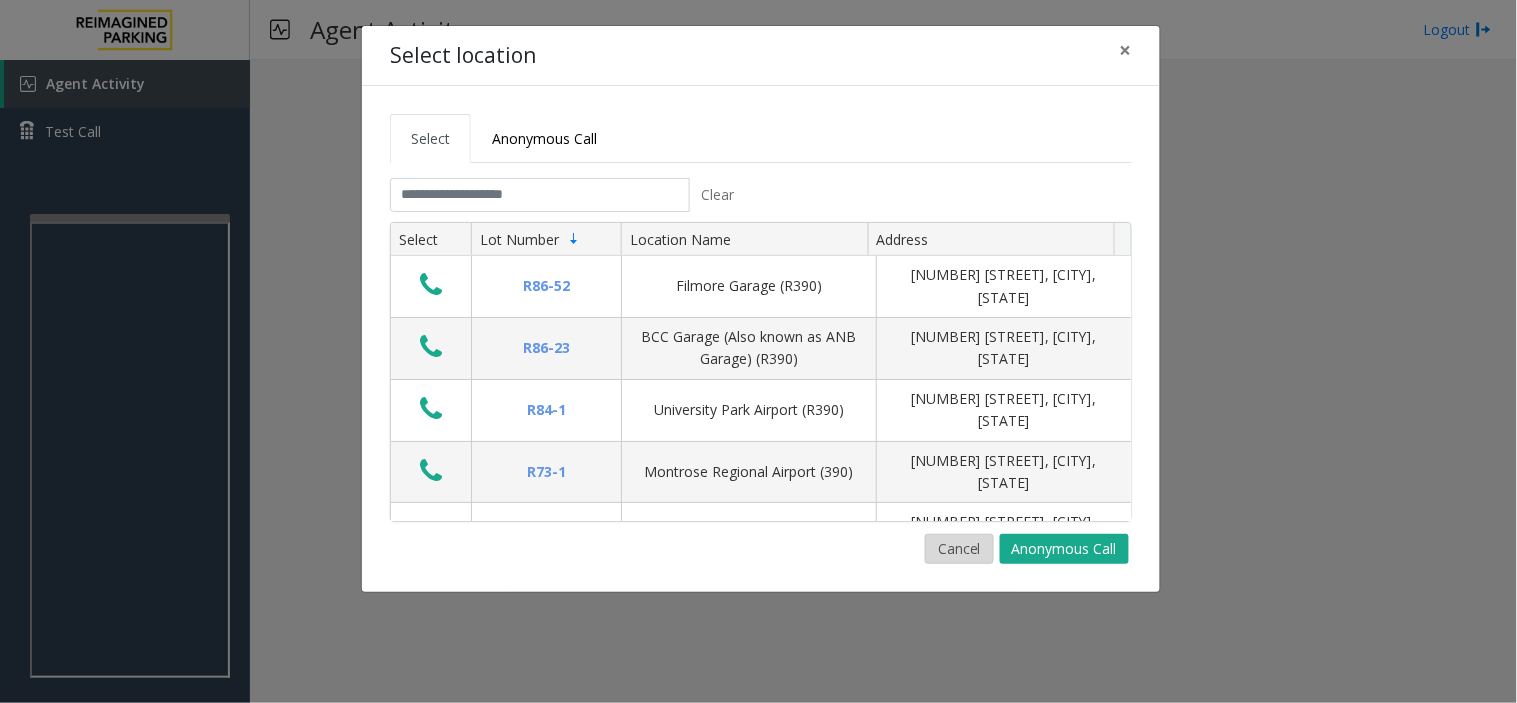 click on "Cancel" 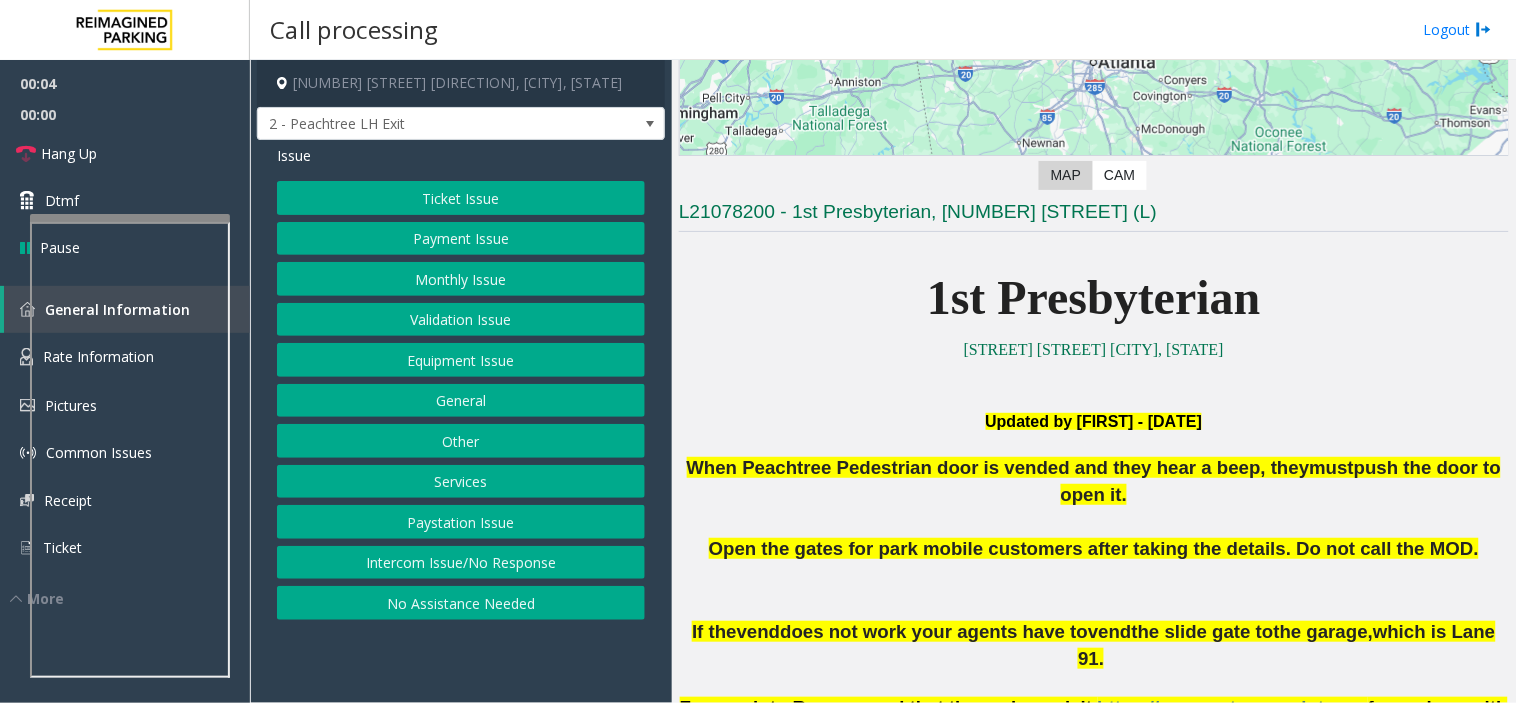 scroll, scrollTop: 333, scrollLeft: 0, axis: vertical 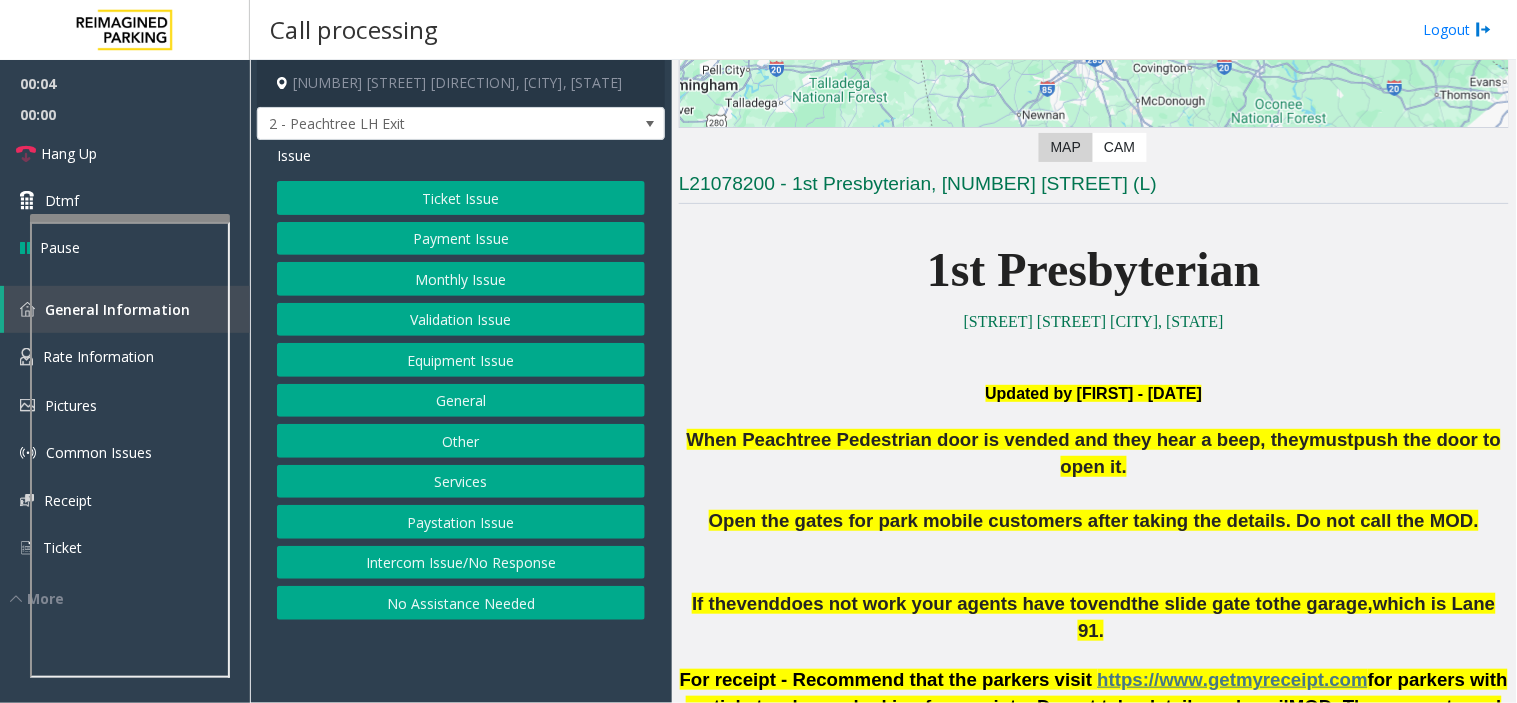 click 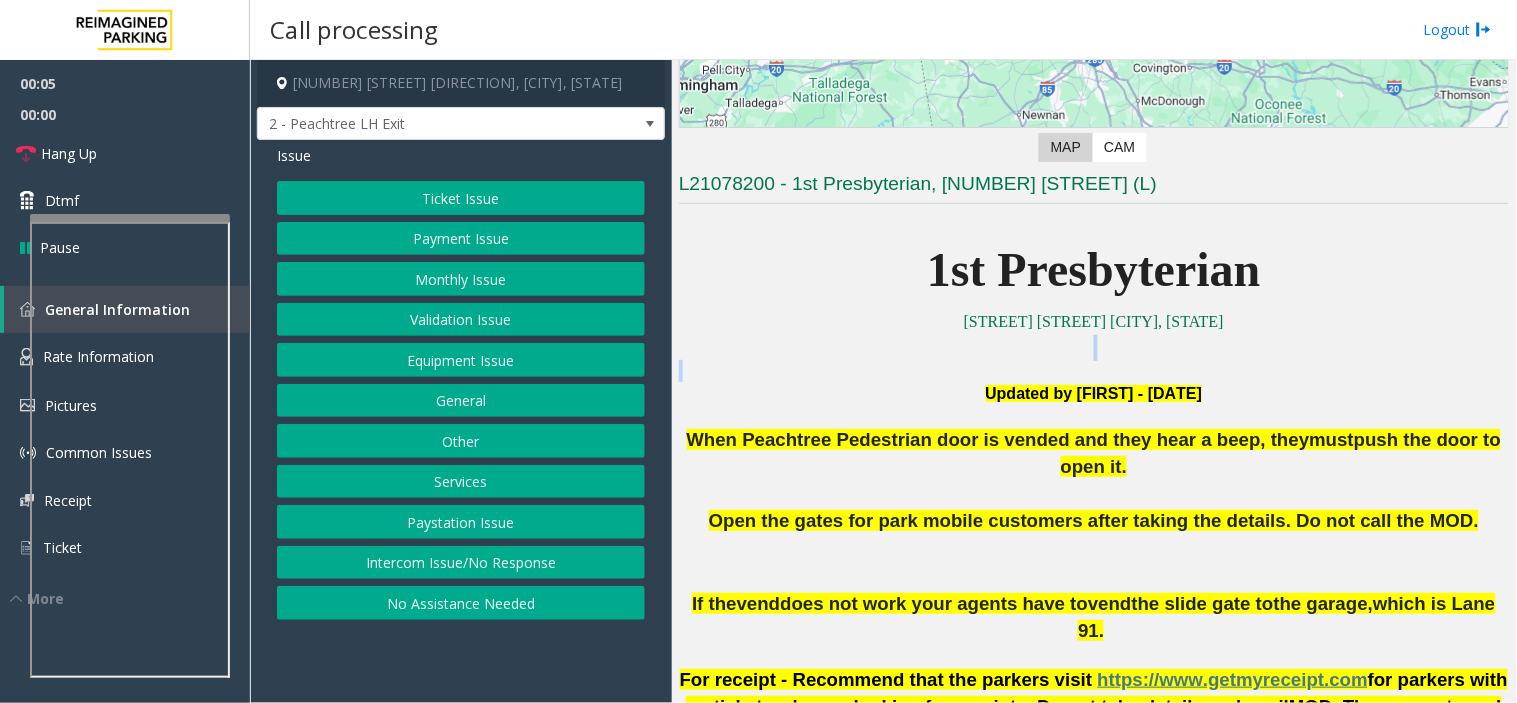 click 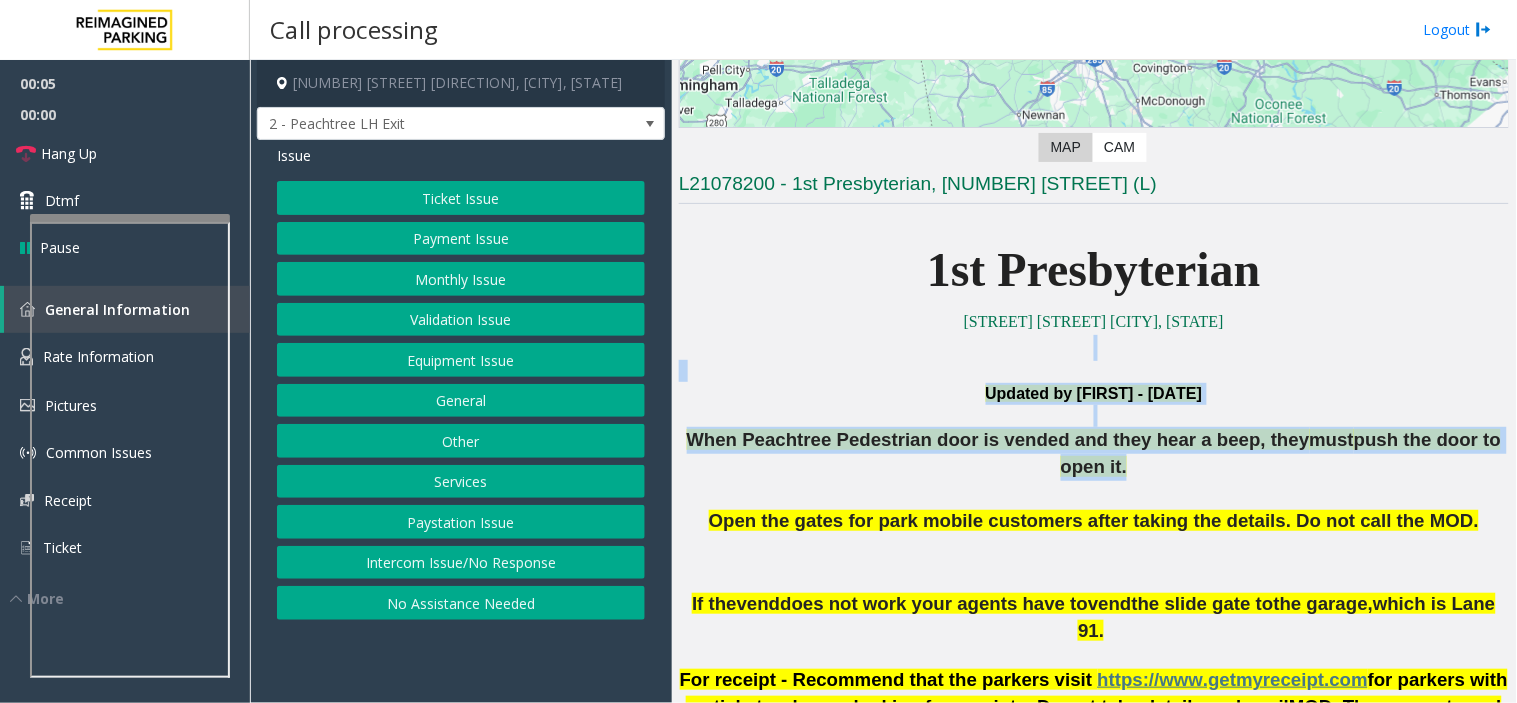 drag, startPoint x: 940, startPoint y: 336, endPoint x: 1022, endPoint y: 453, distance: 142.87407 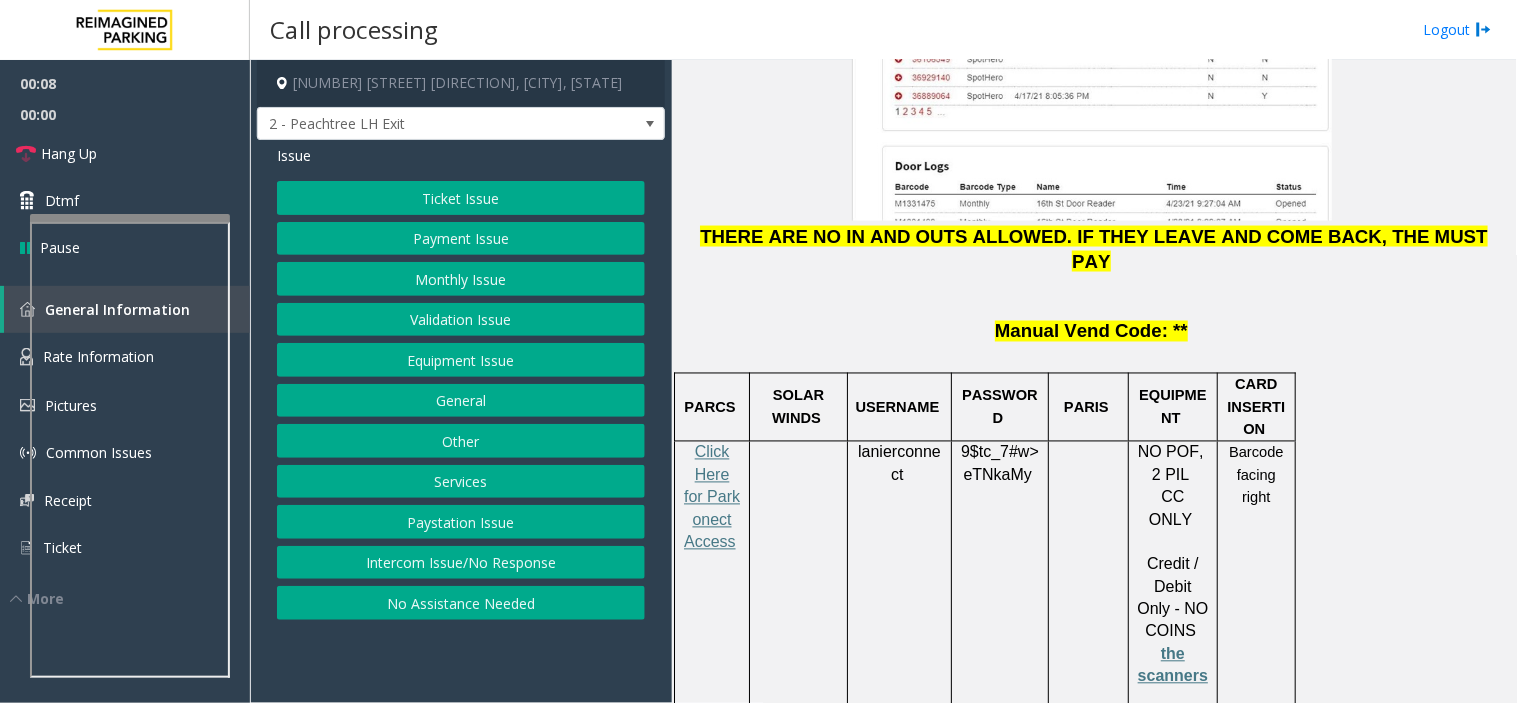 scroll, scrollTop: 2666, scrollLeft: 0, axis: vertical 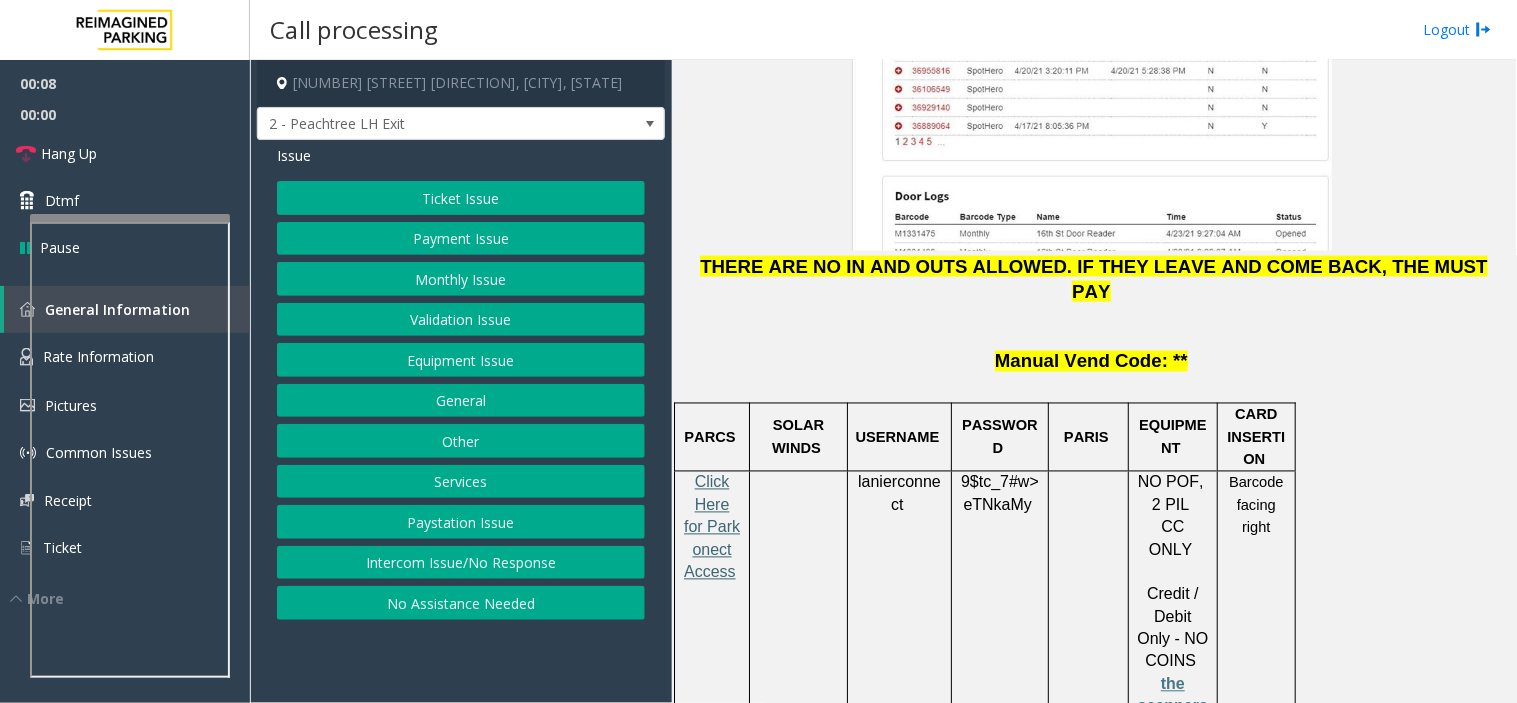 click on "Click Here for Parkonect Access" 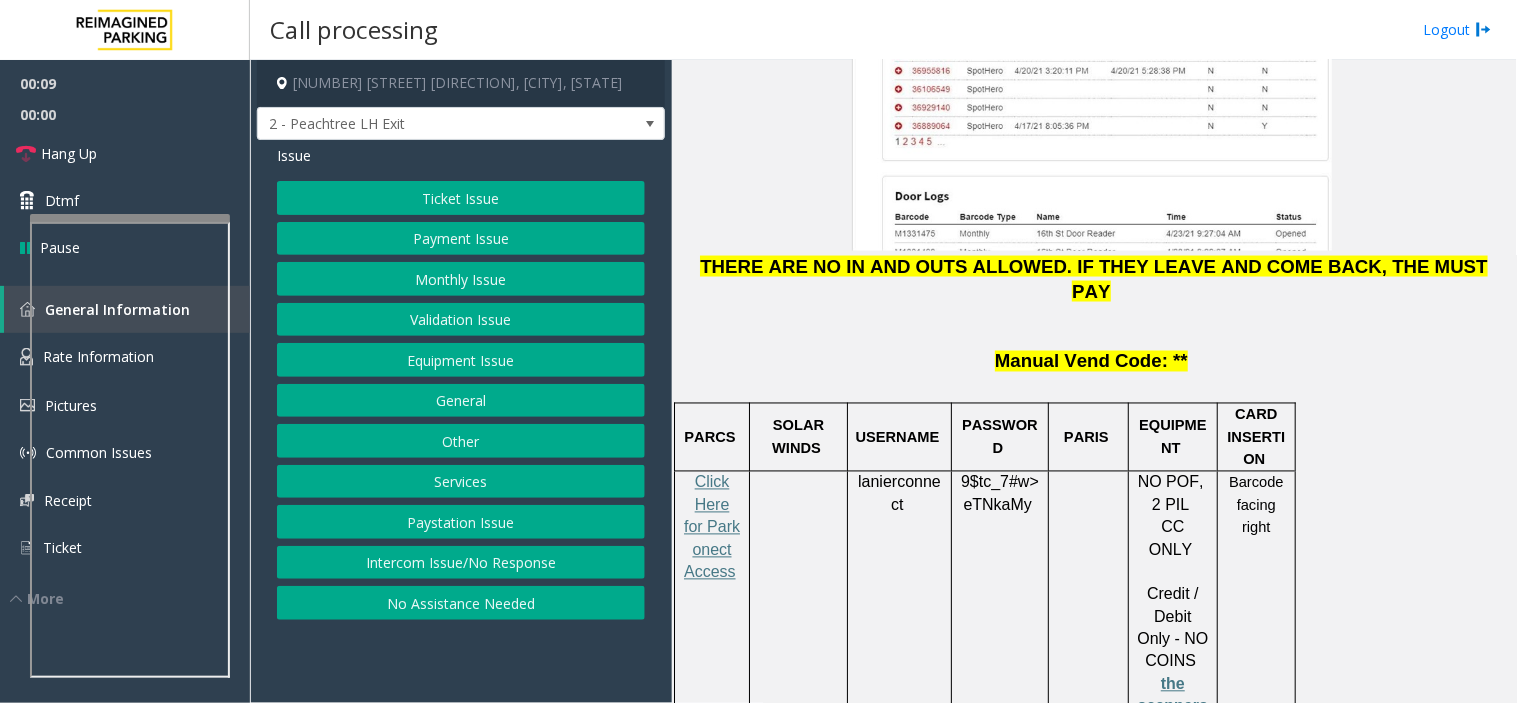click on "lanierconnect" 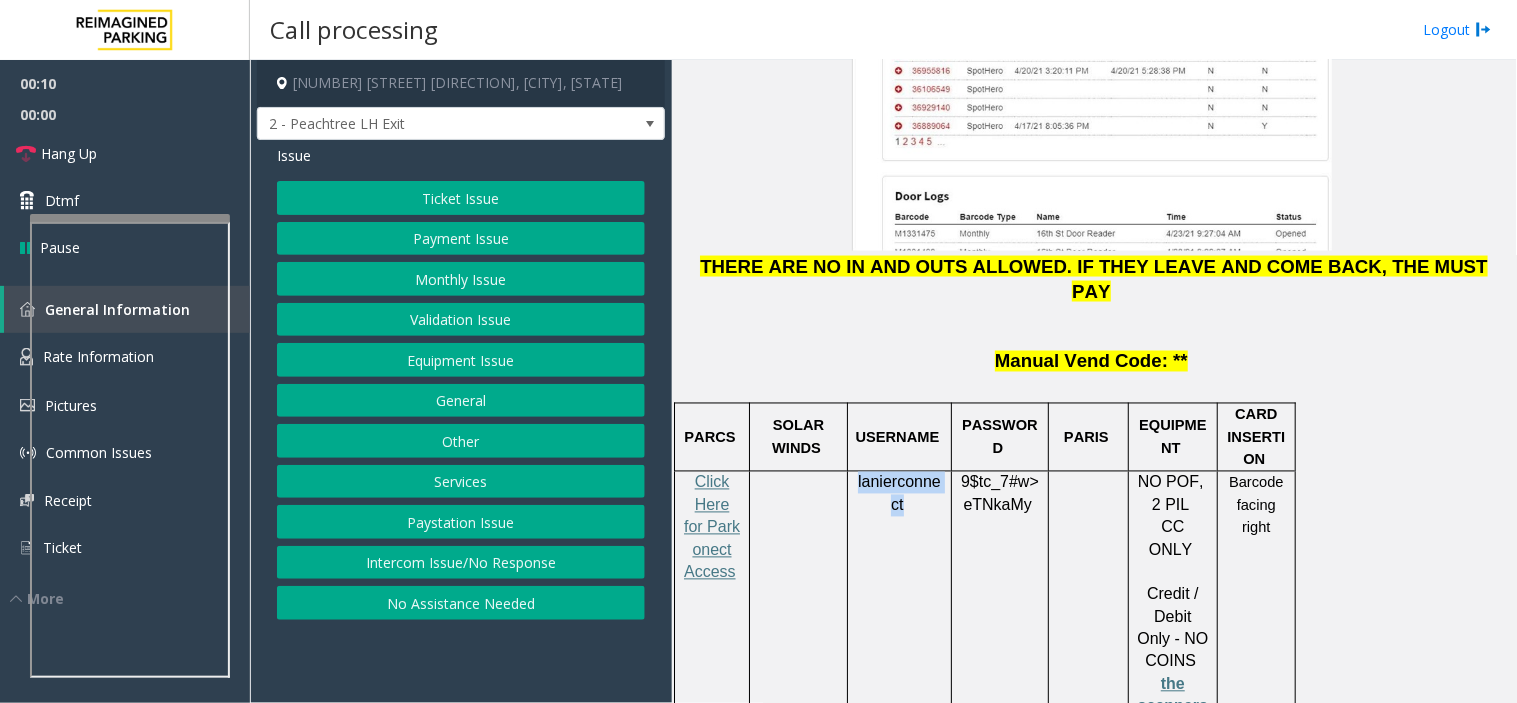 click on "lanierconnect" 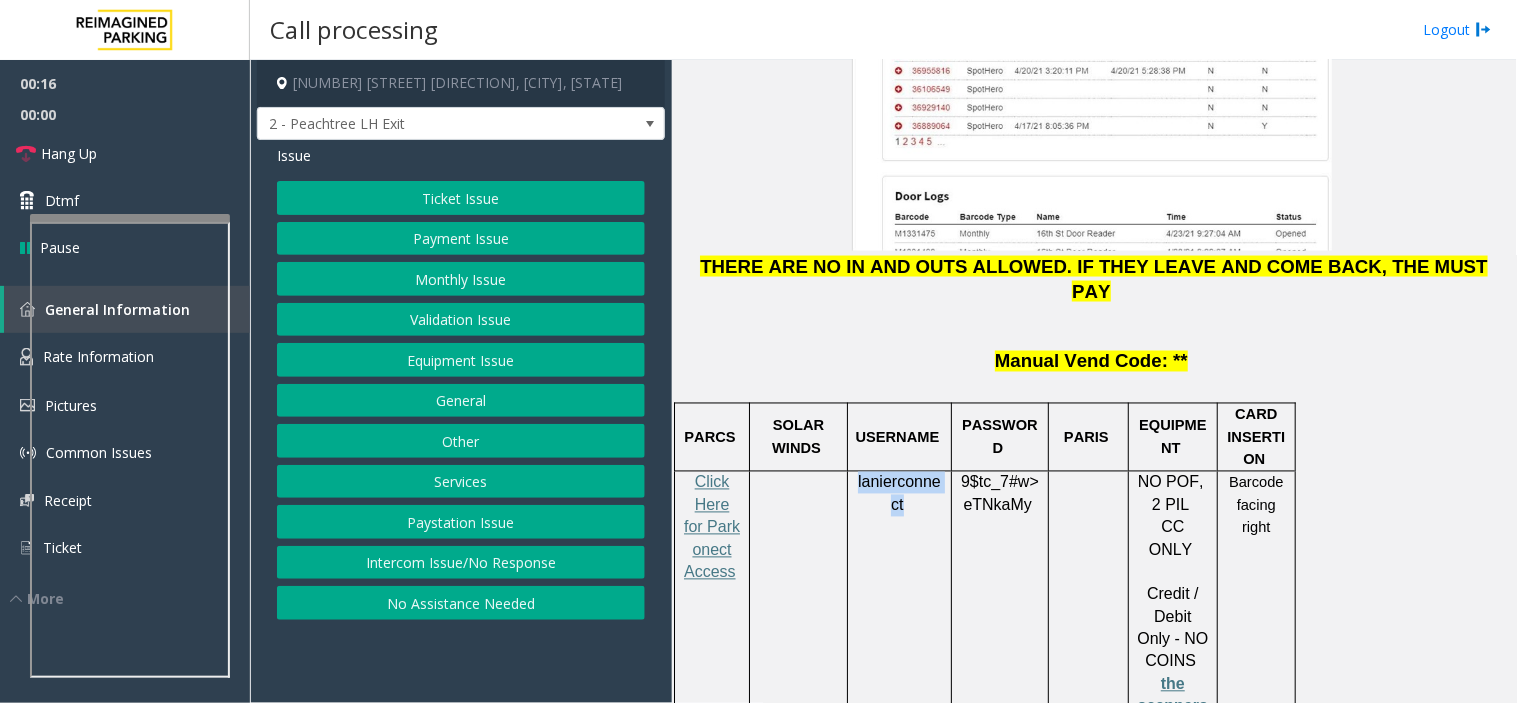 click on "Validation Issue" 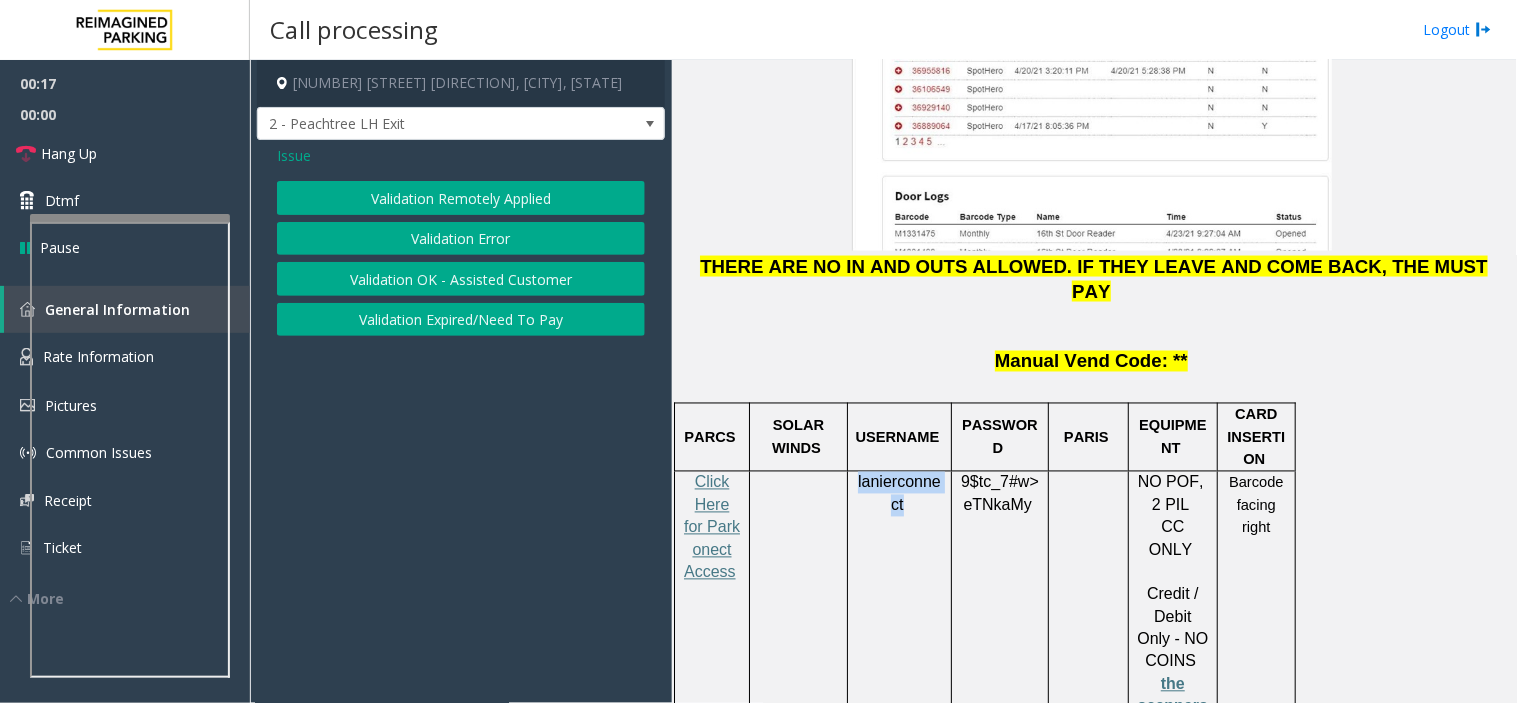 click on "Validation Error" 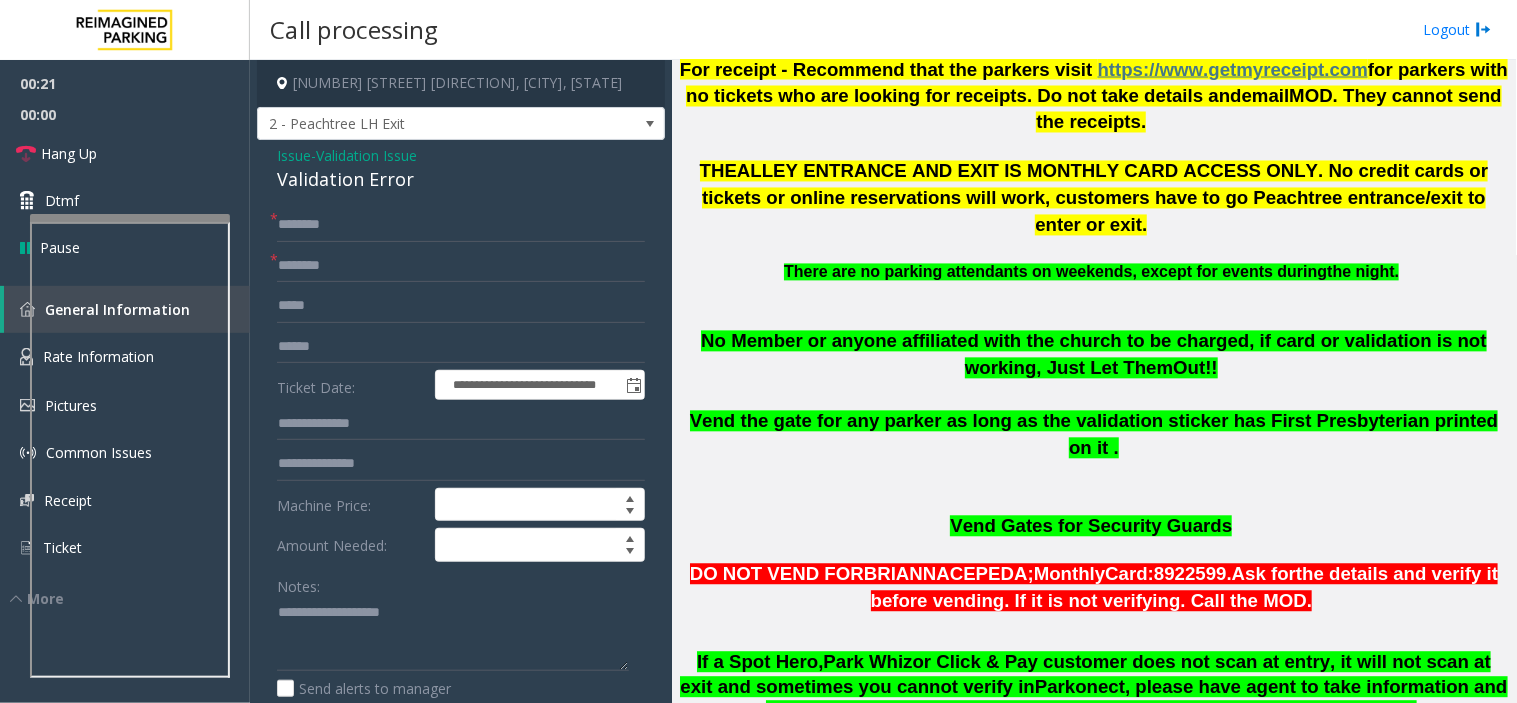 scroll, scrollTop: 888, scrollLeft: 0, axis: vertical 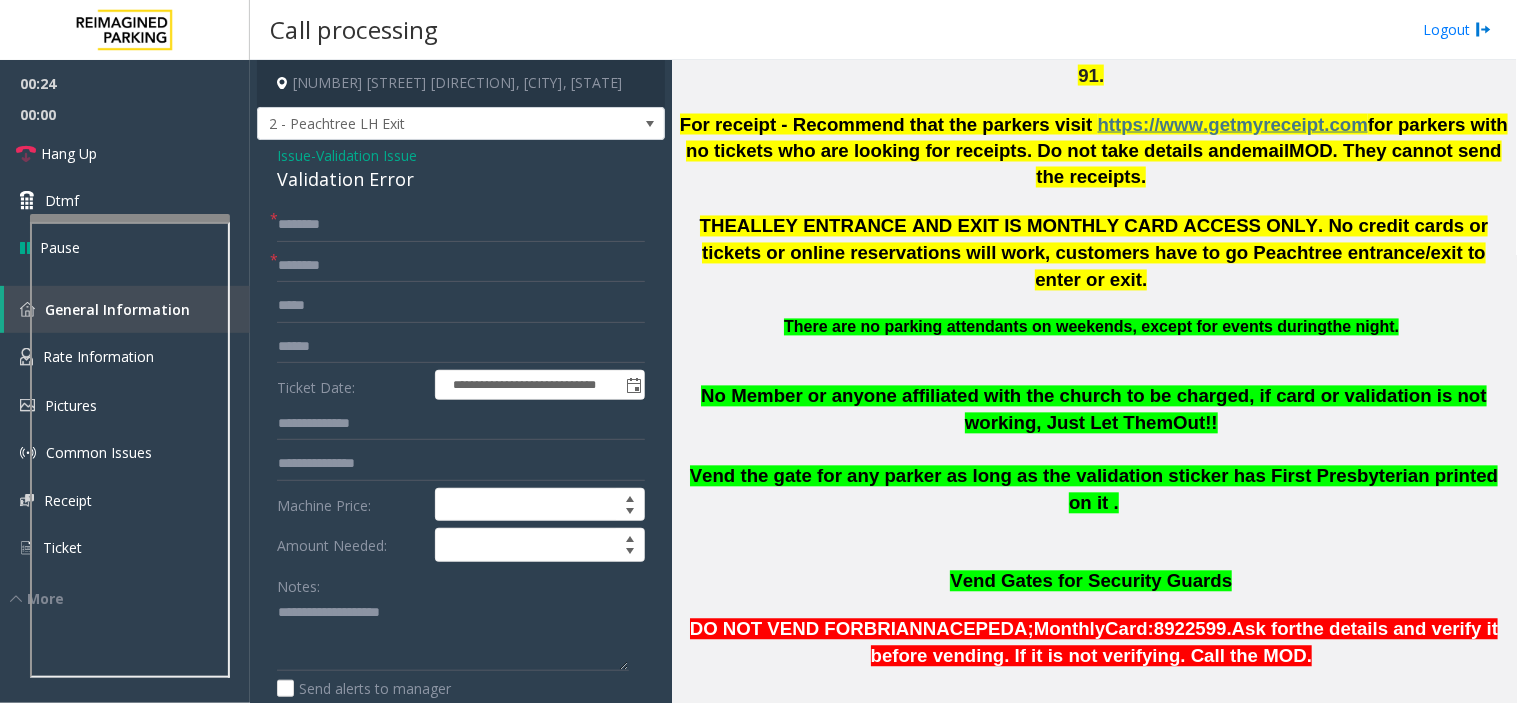 click on "Vend the gate for any parker as long as the validation sticker has First Presbyterian printed on it ." 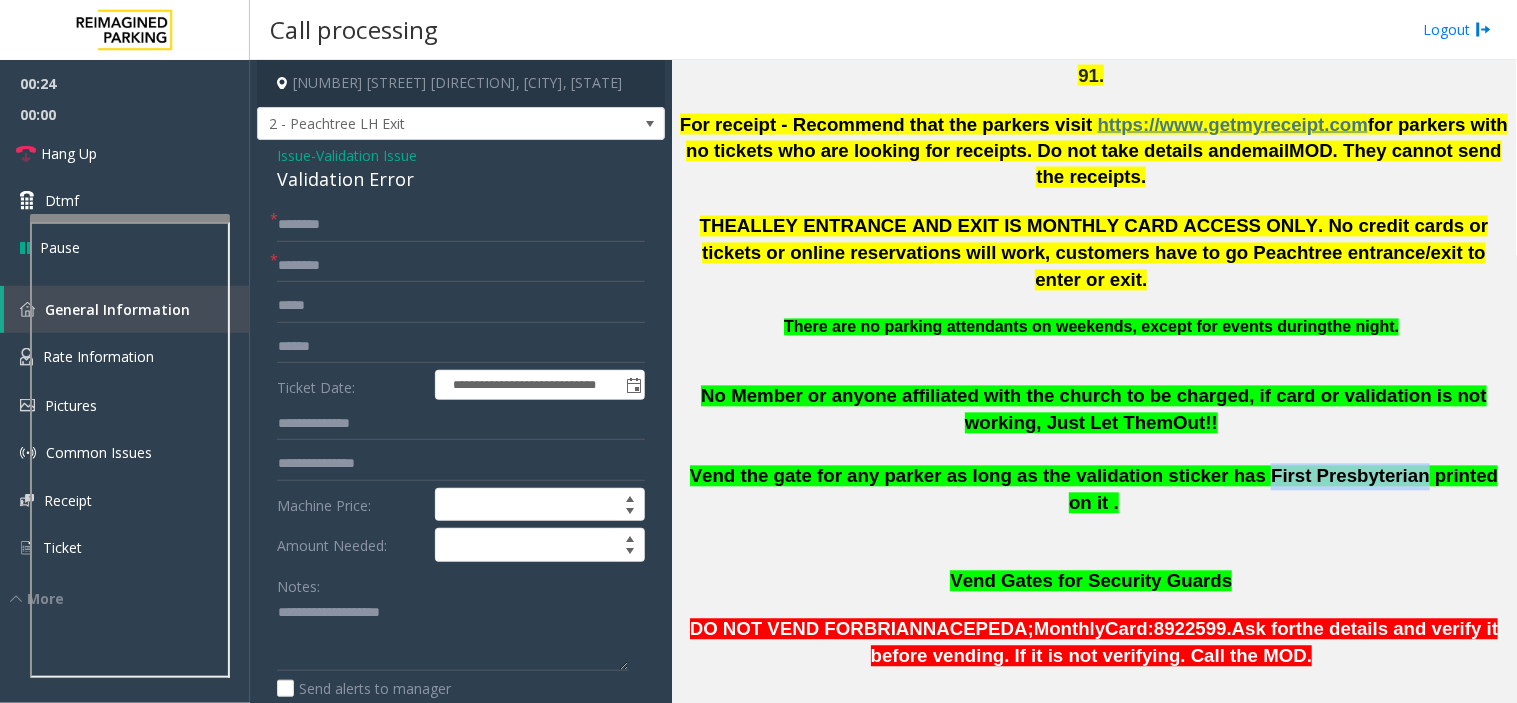 drag, startPoint x: 1240, startPoint y: 384, endPoint x: 1301, endPoint y: 374, distance: 61.81424 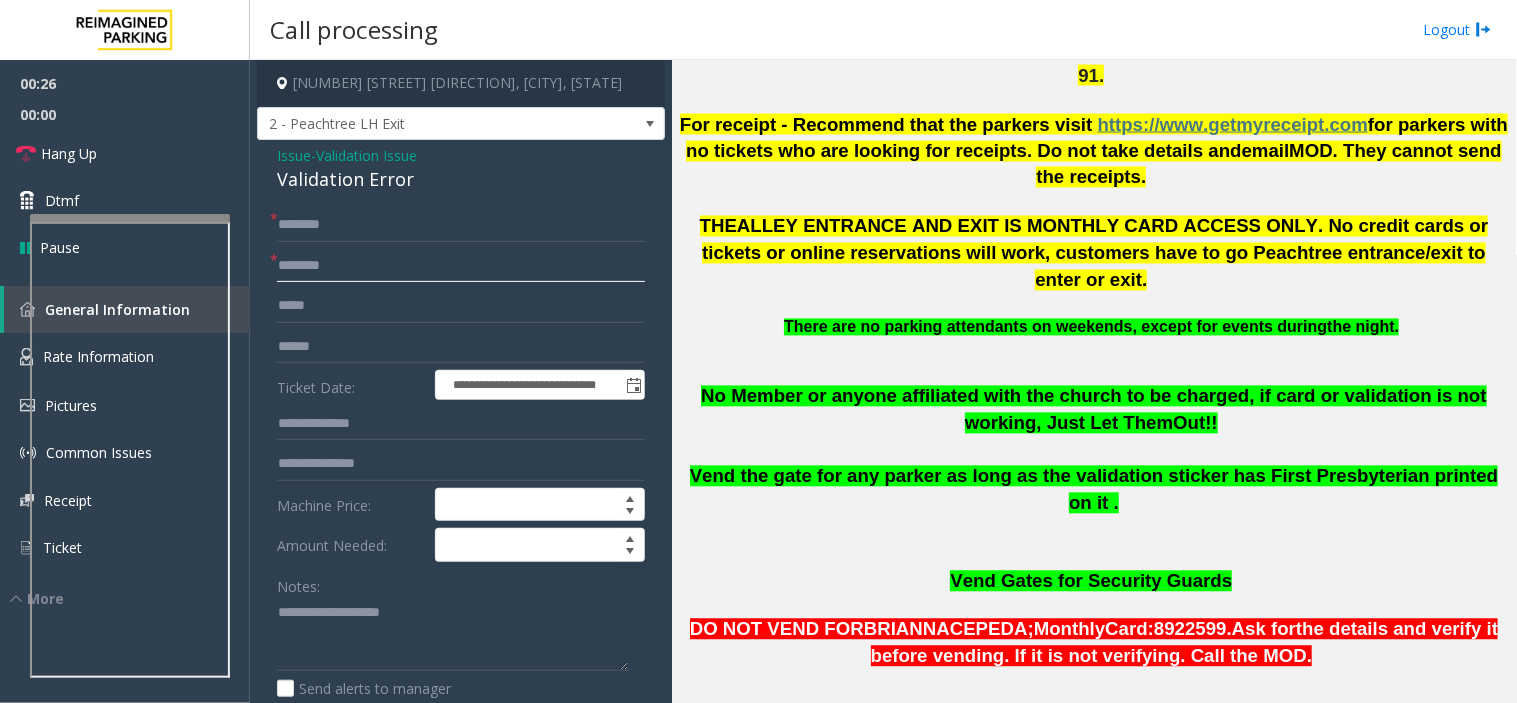 click 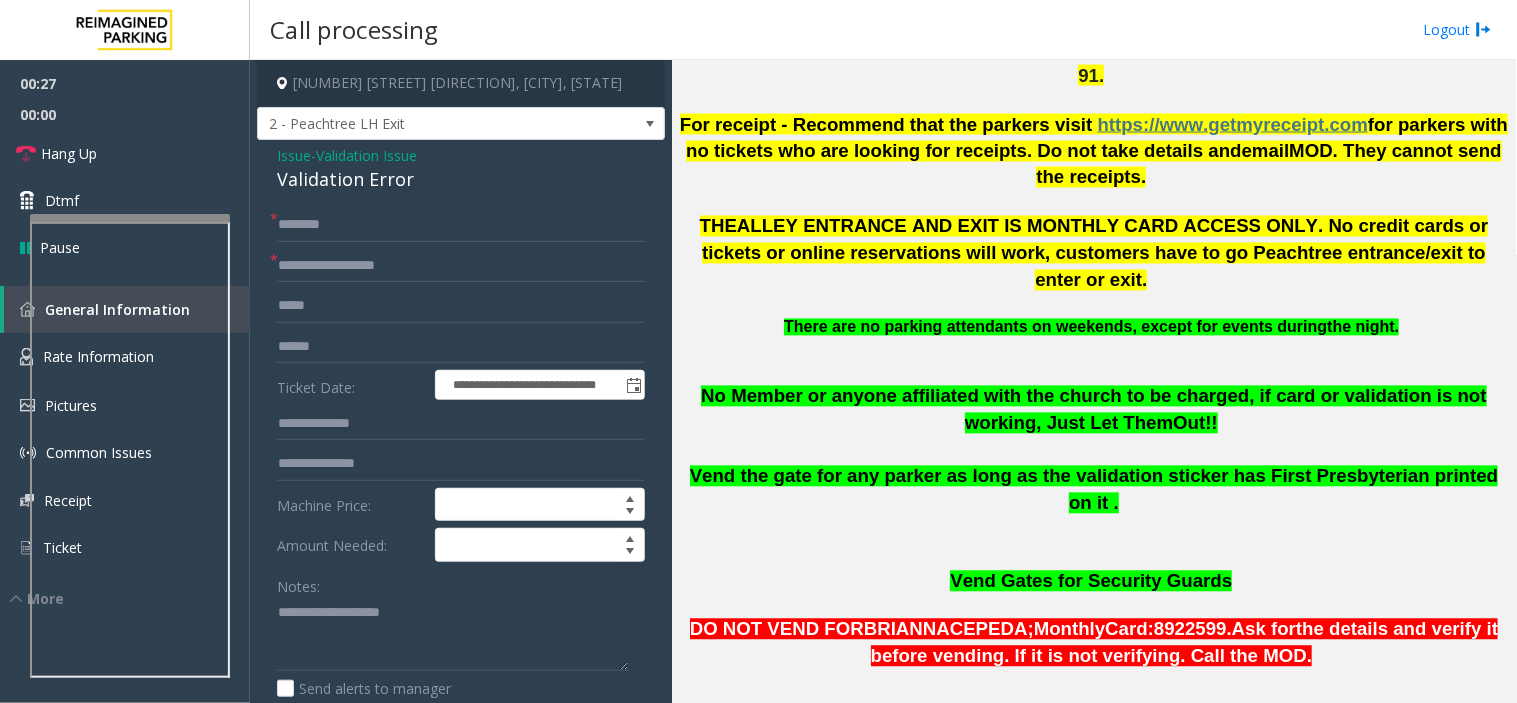 click on "No Member or anyone affiliated with the church to be charged, if card or validation is not working, Just Let Them" 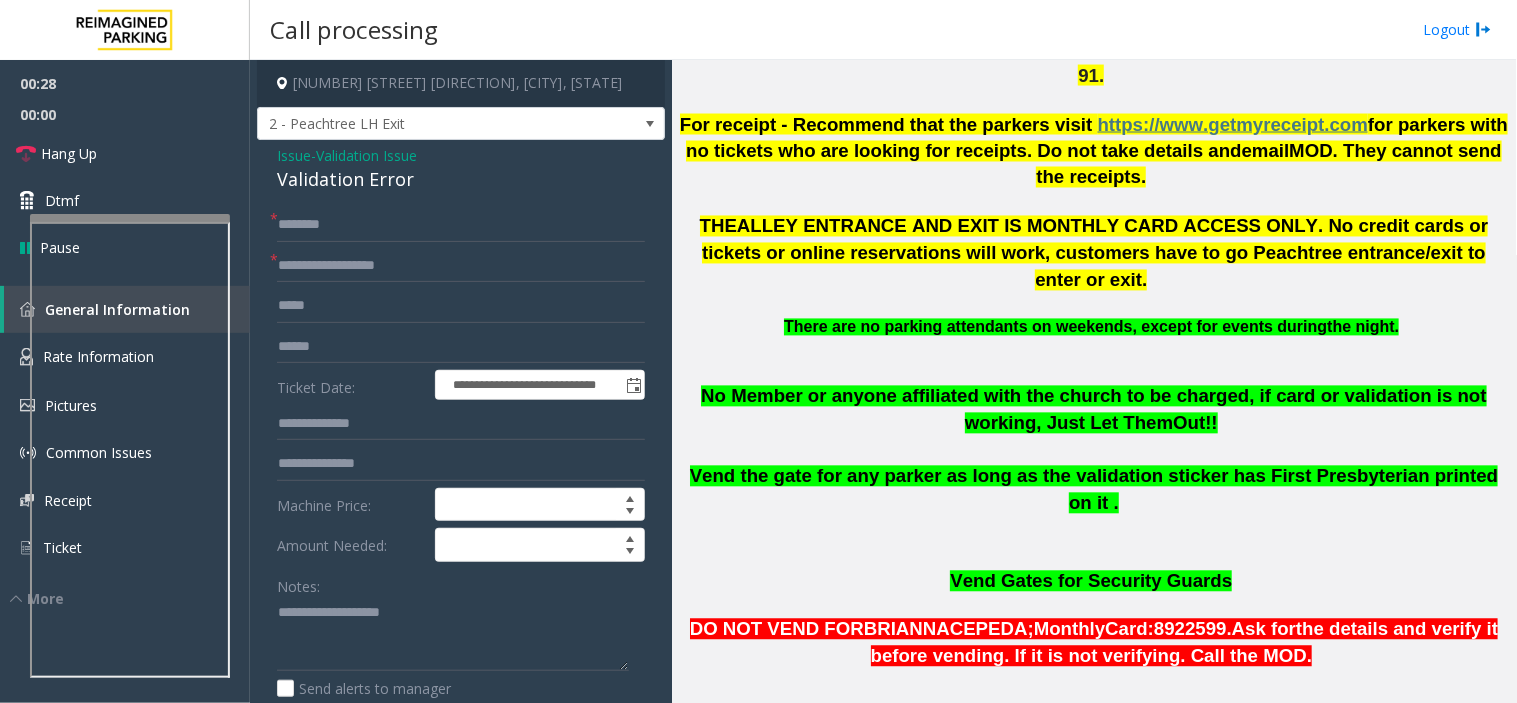 click on "No Member or anyone affiliated with the church to be charged, if card or validation is not working, Just Let Them" 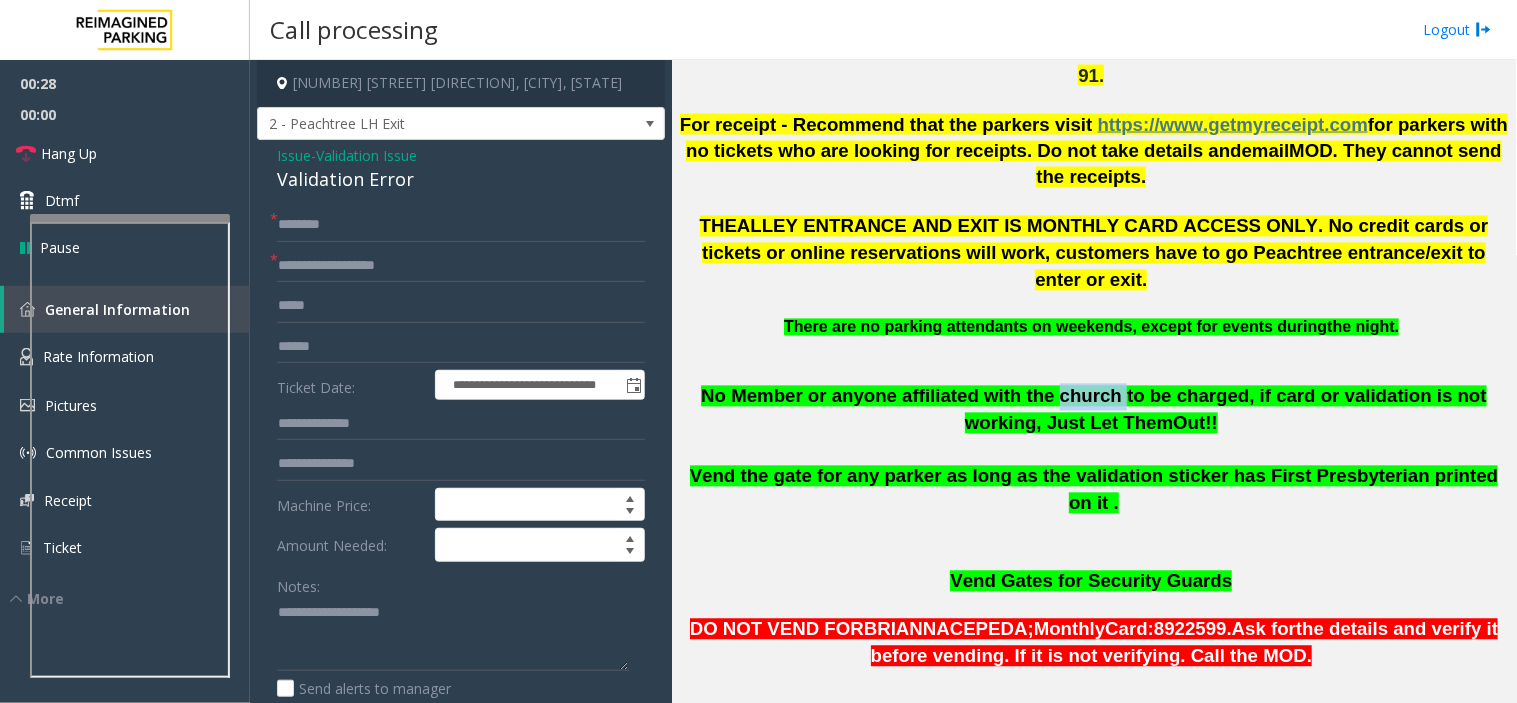 click on "No Member or anyone affiliated with the church to be charged, if card or validation is not working, Just Let Them" 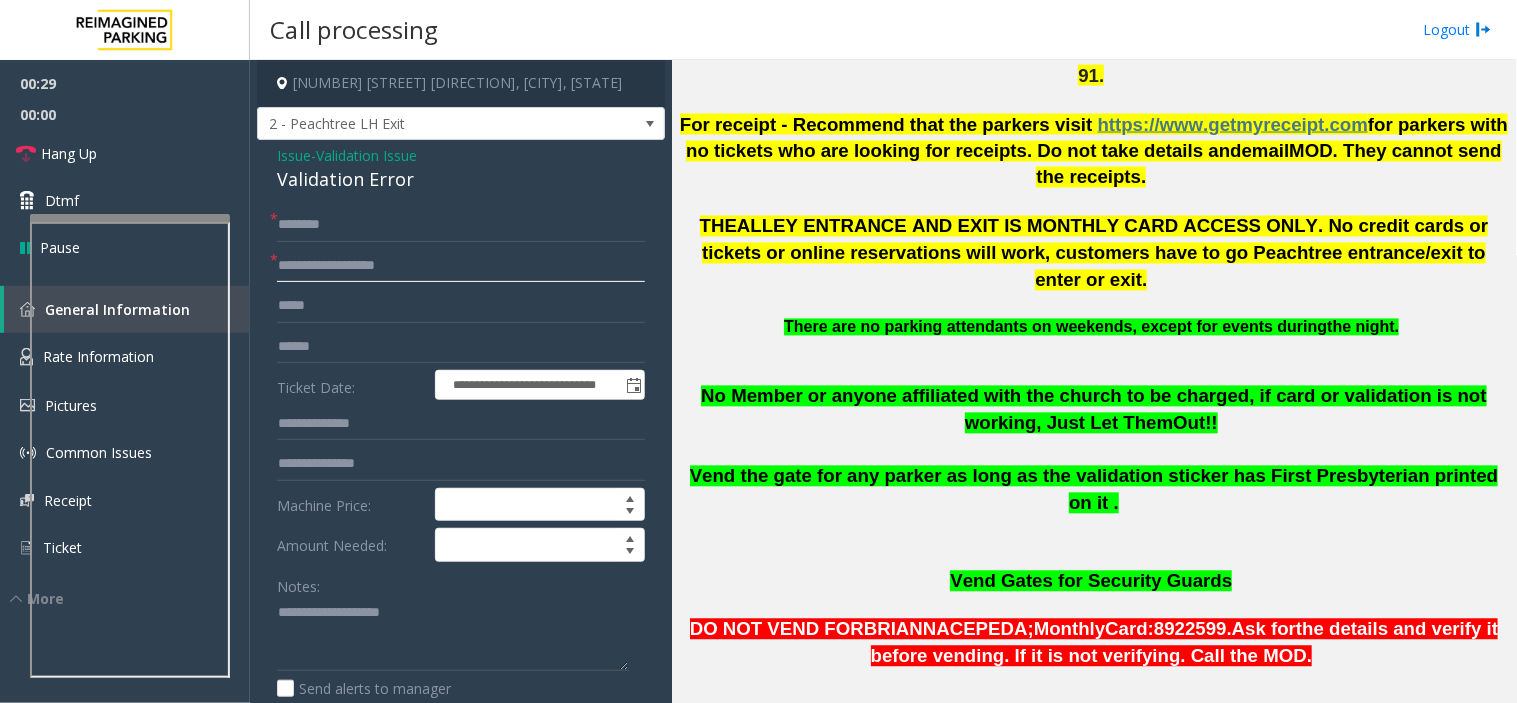 click on "**********" 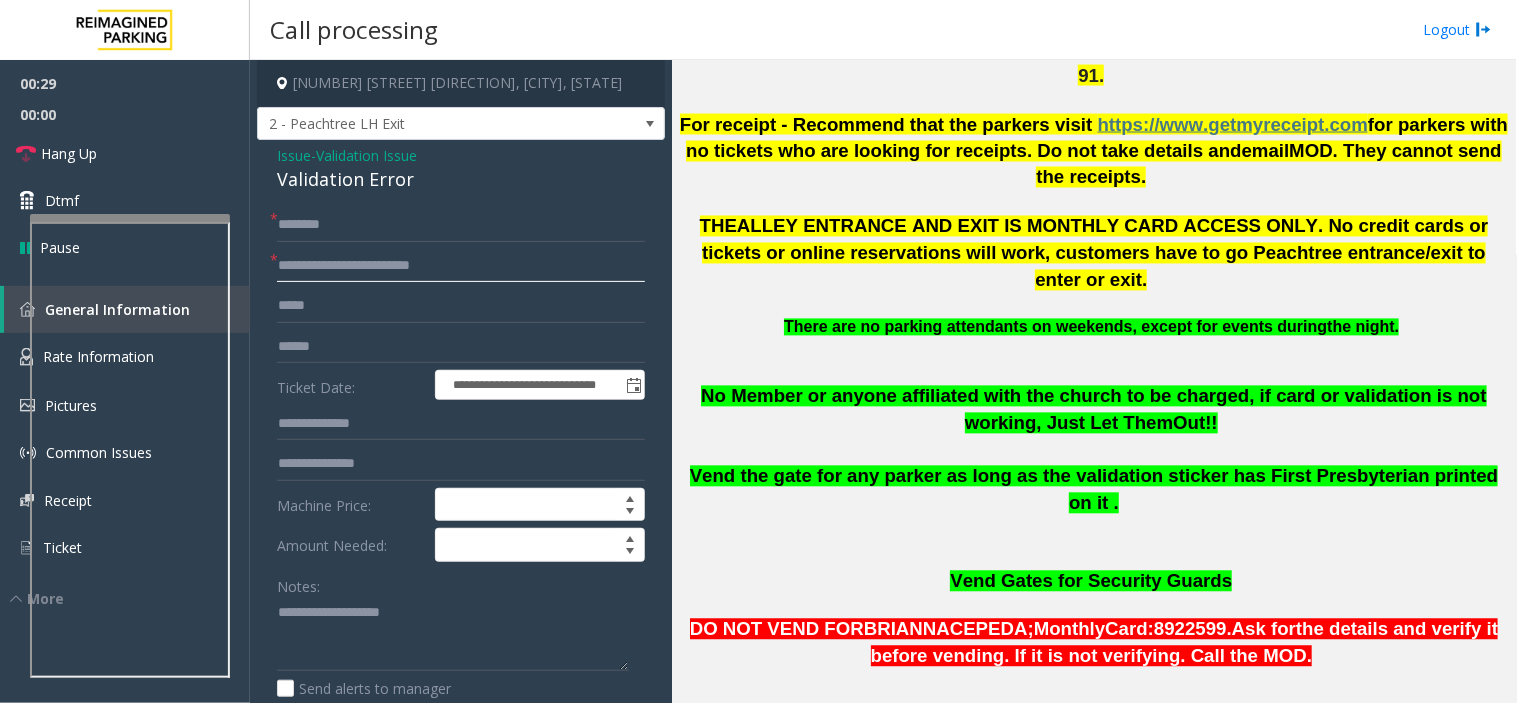 type on "**********" 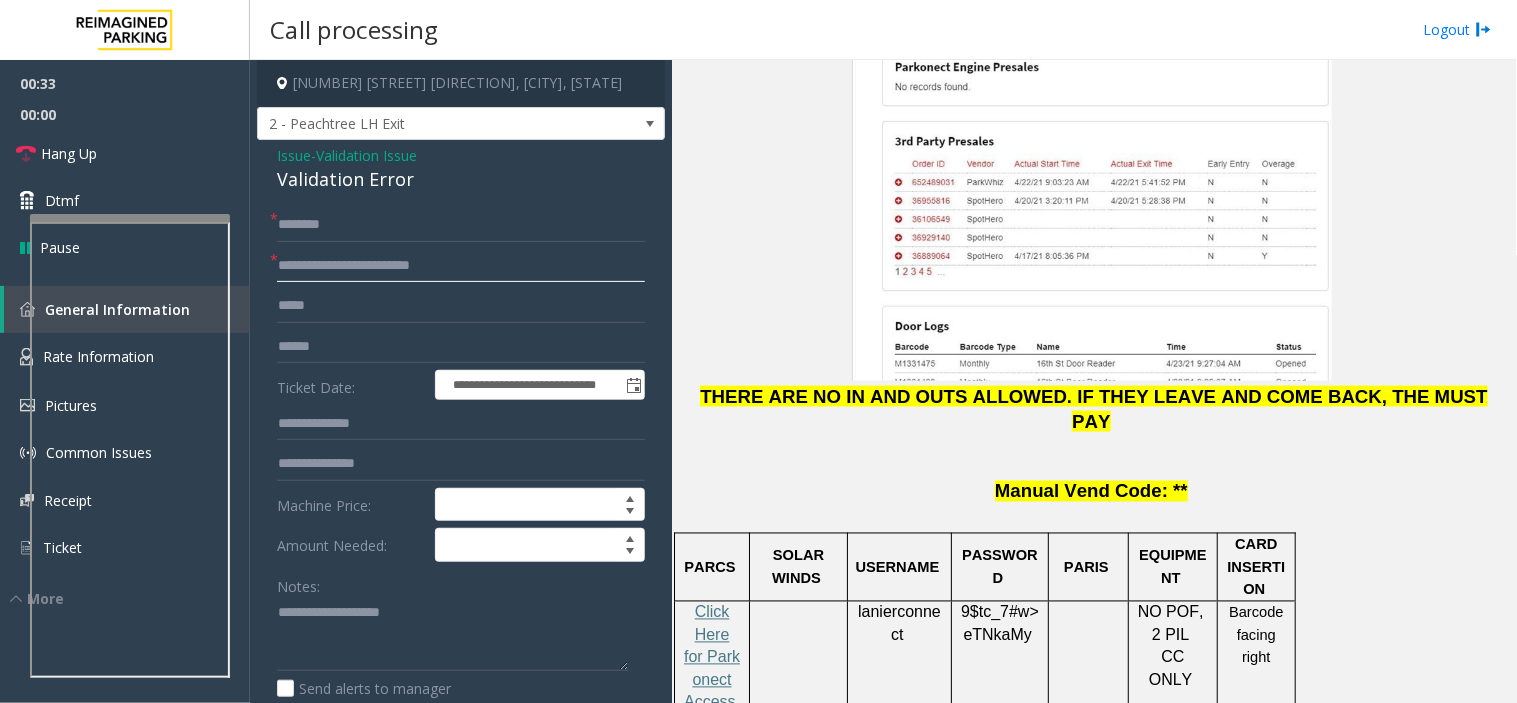 scroll, scrollTop: 2666, scrollLeft: 0, axis: vertical 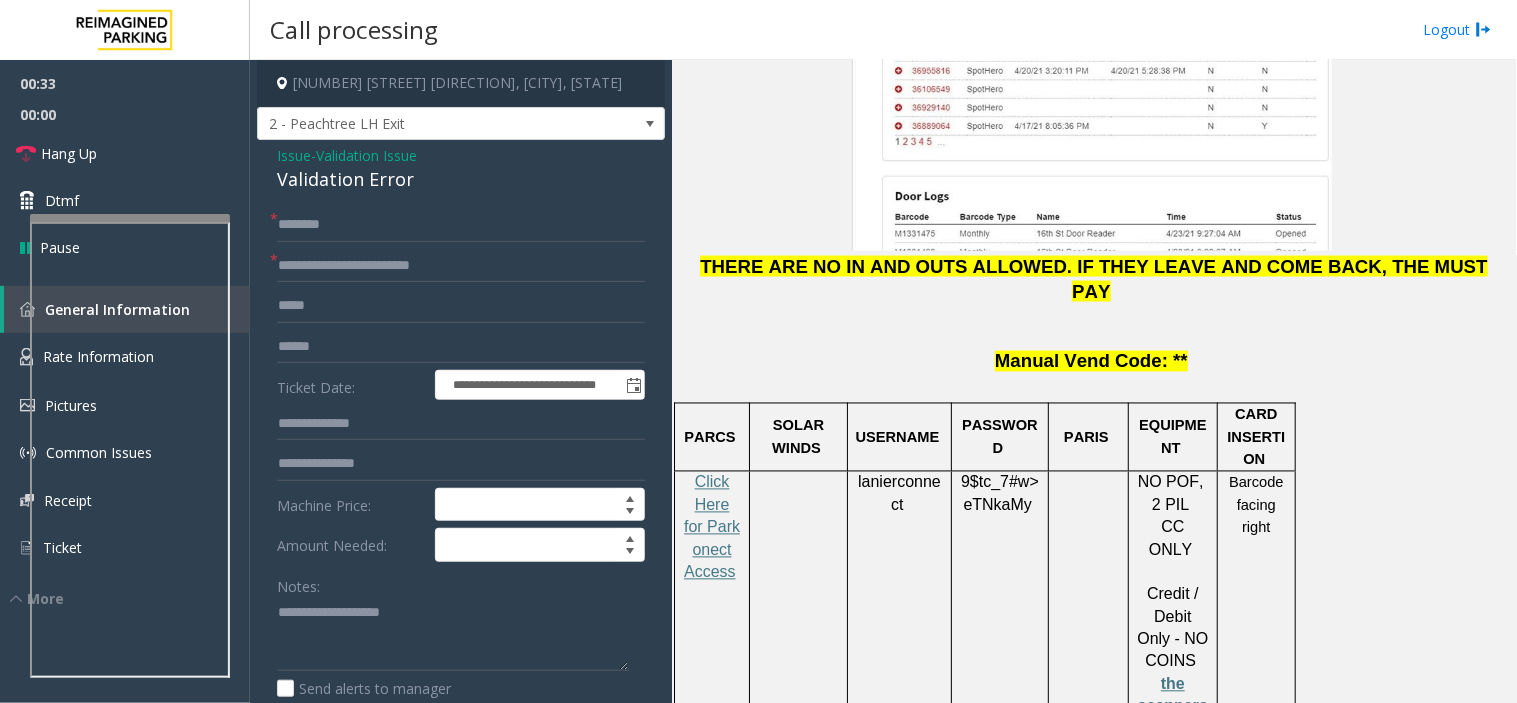 click on "9$tc_7#w>" 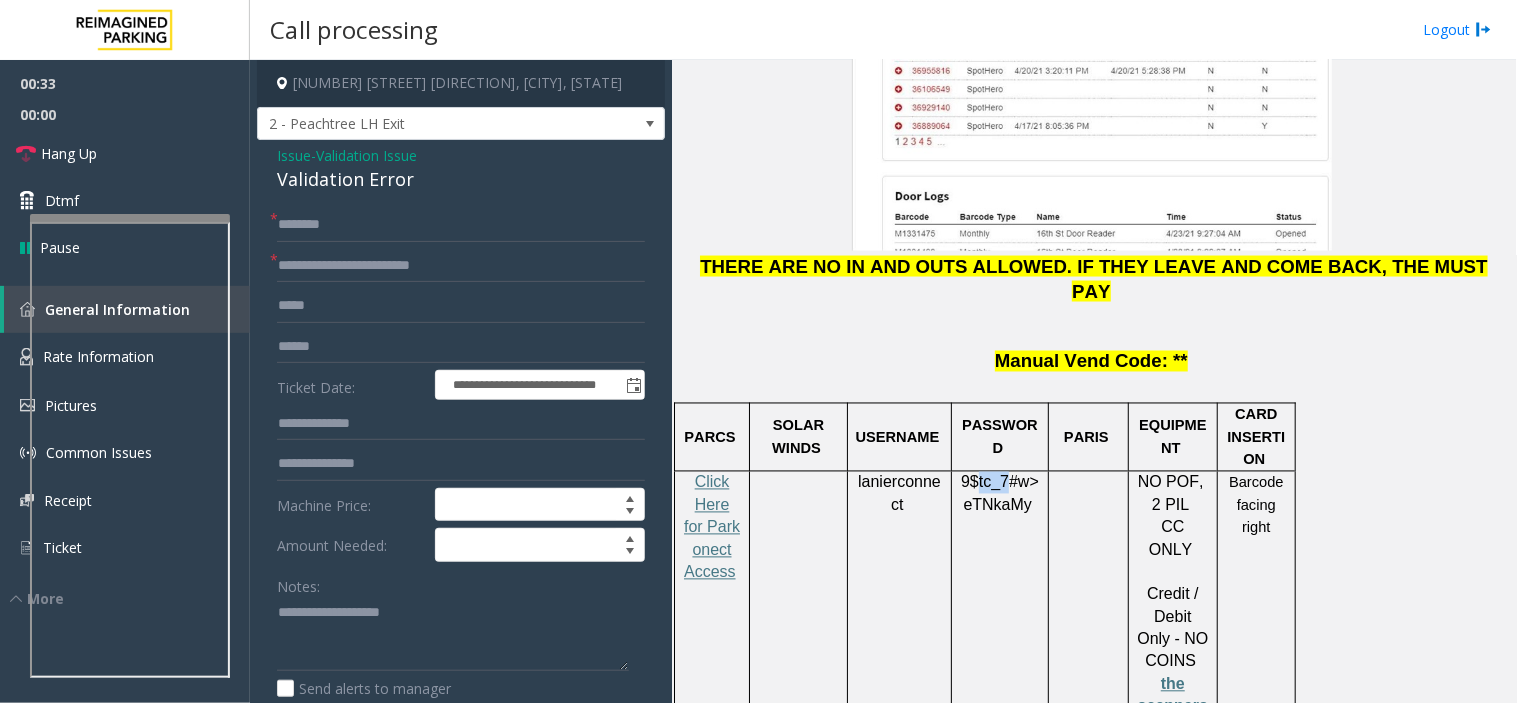 click on "9$tc_7#w>" 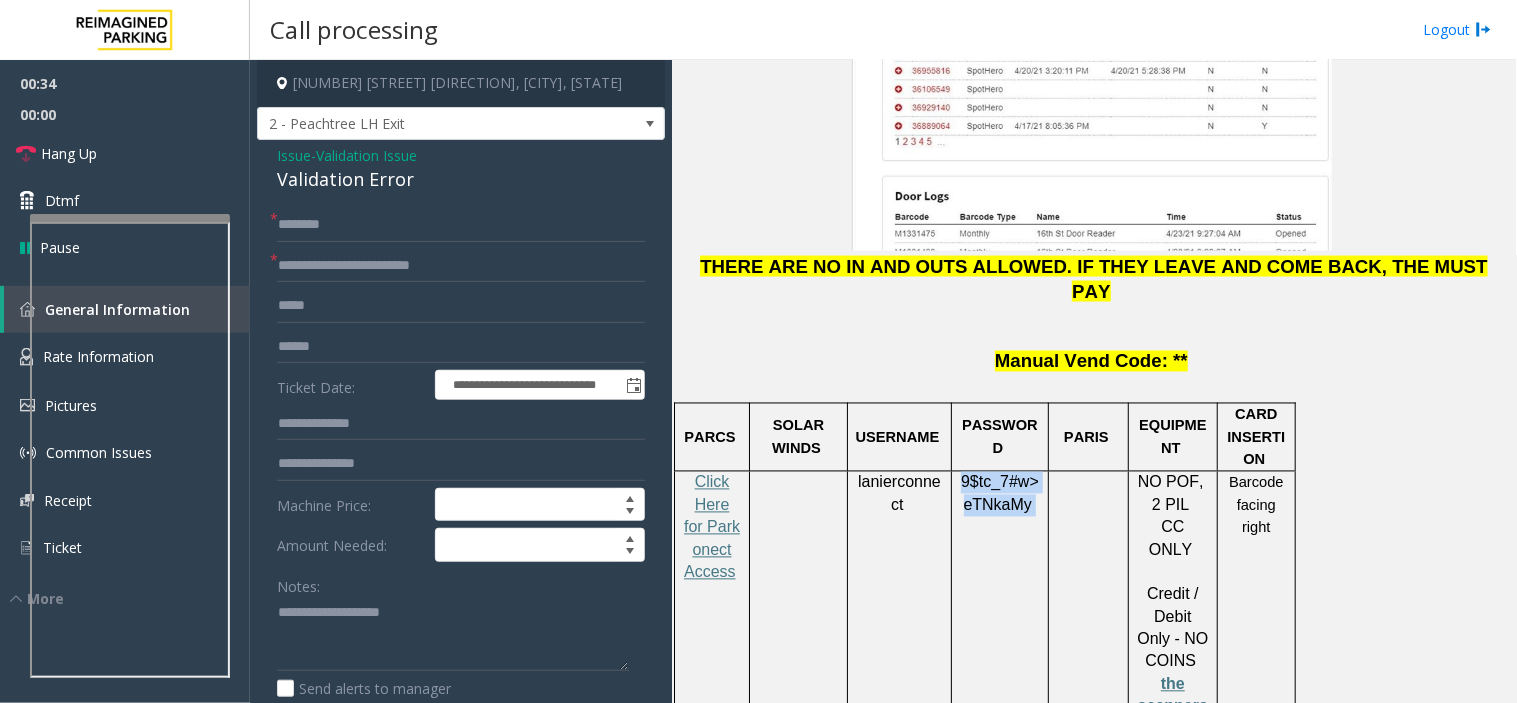 click on "9$tc_7#w>" 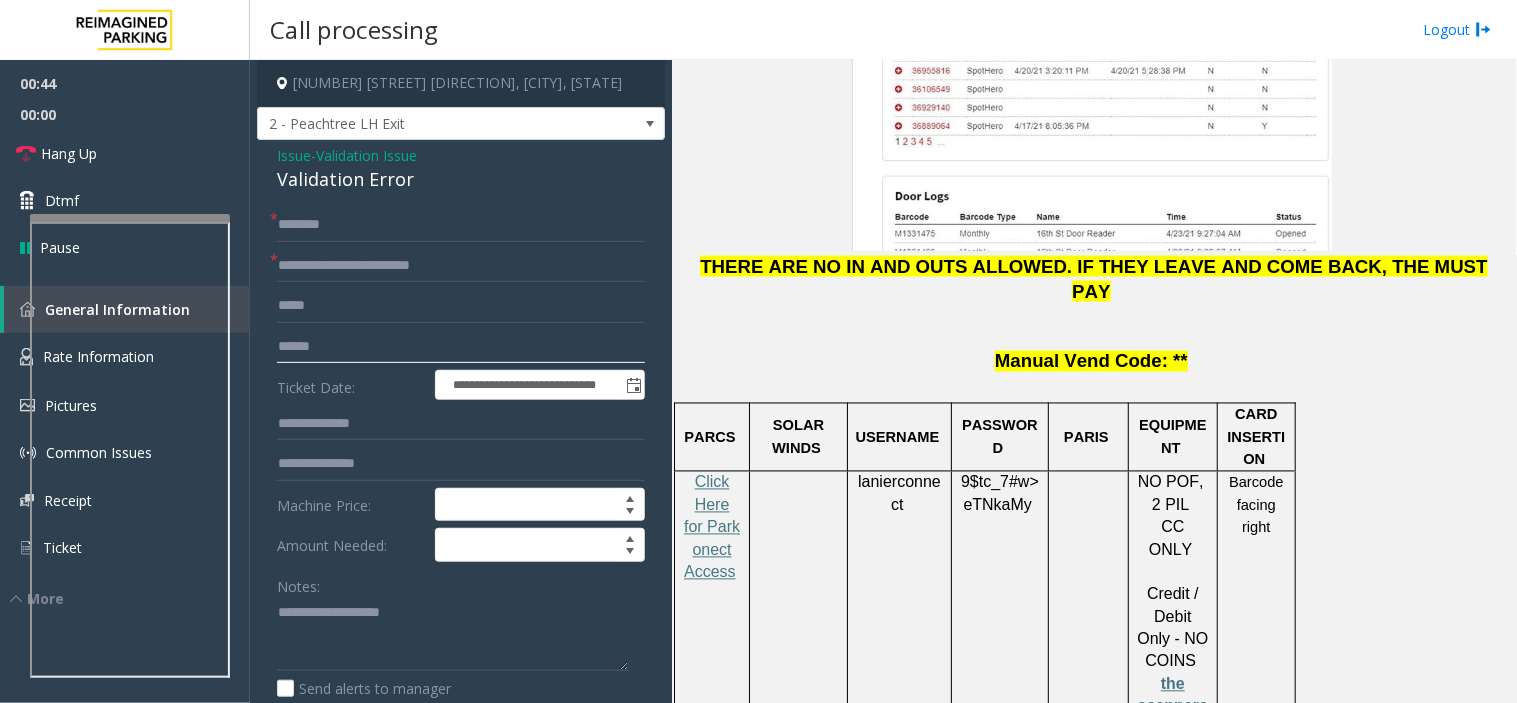 click 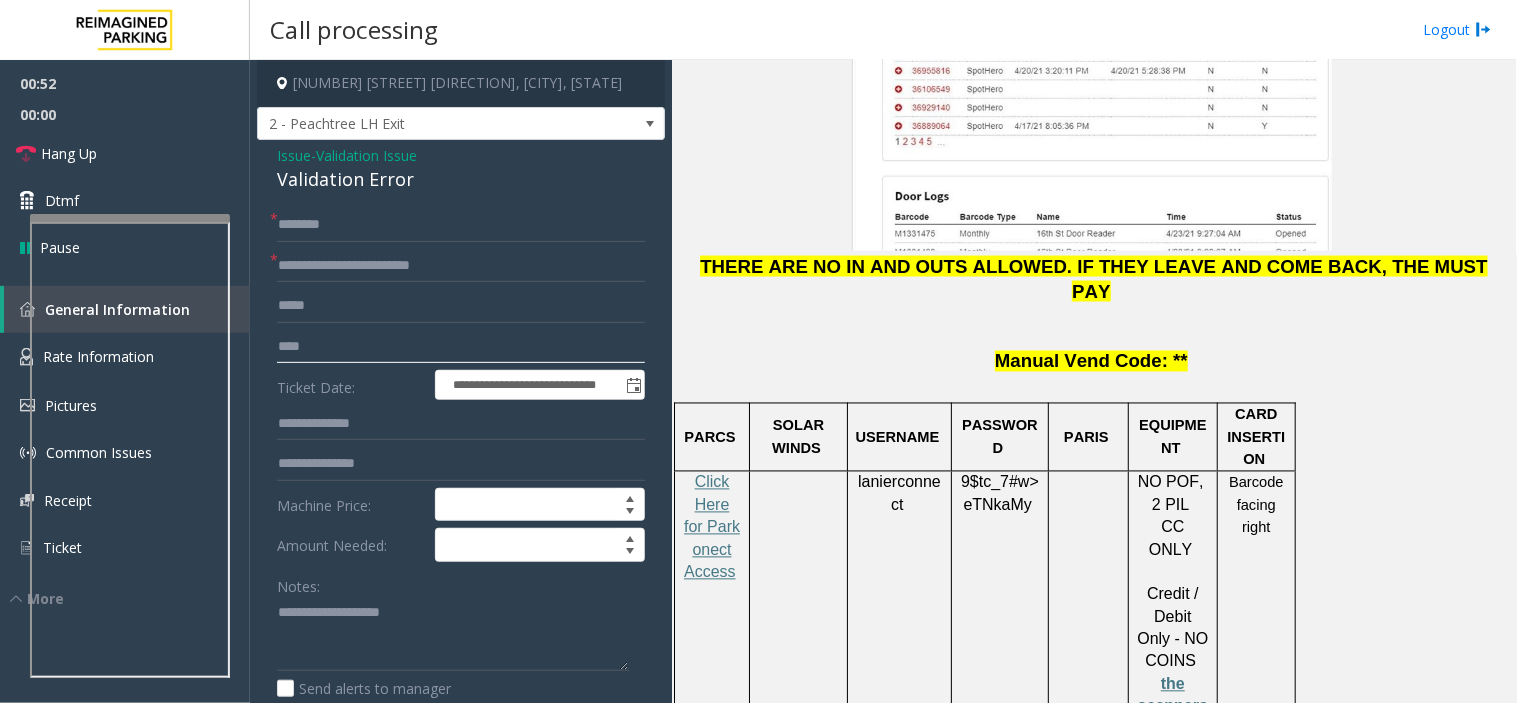 click on "****" 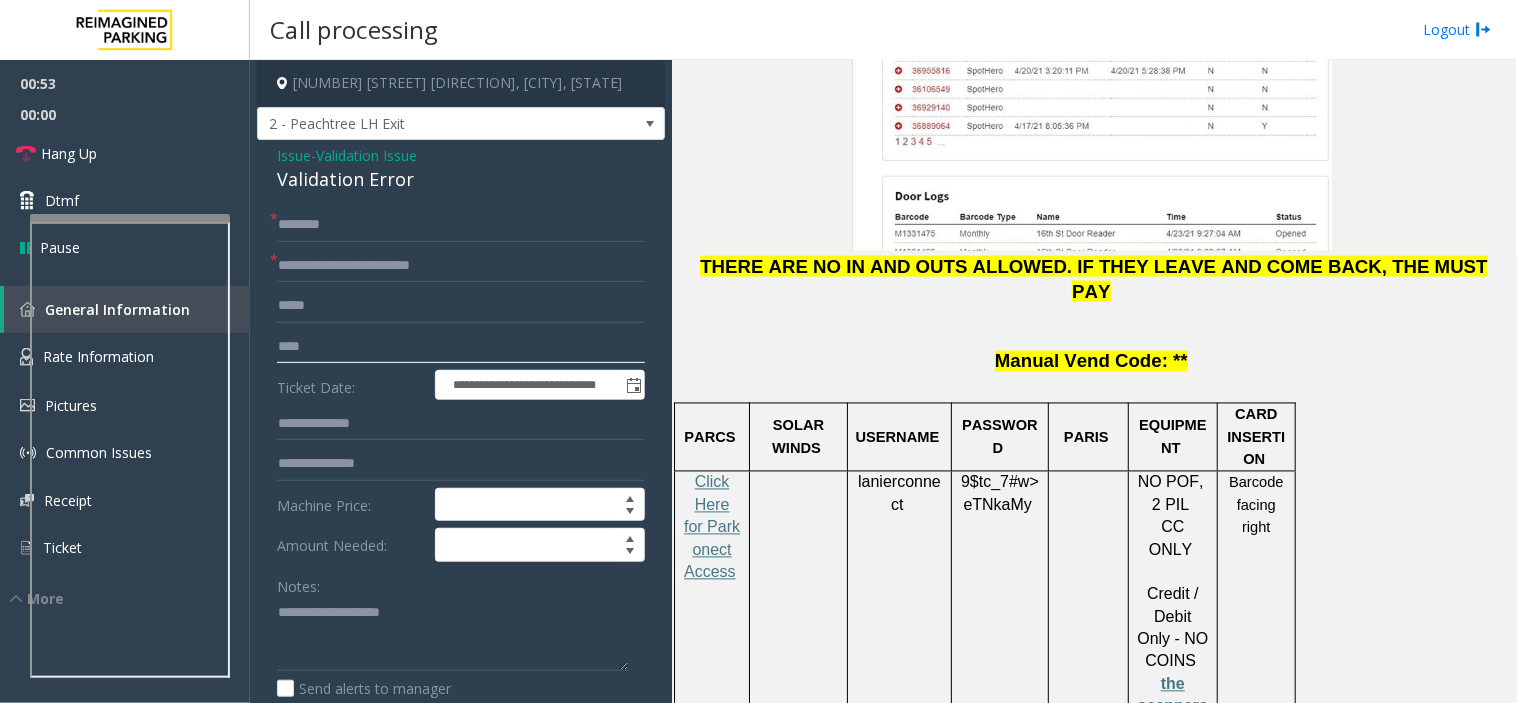 click on "****" 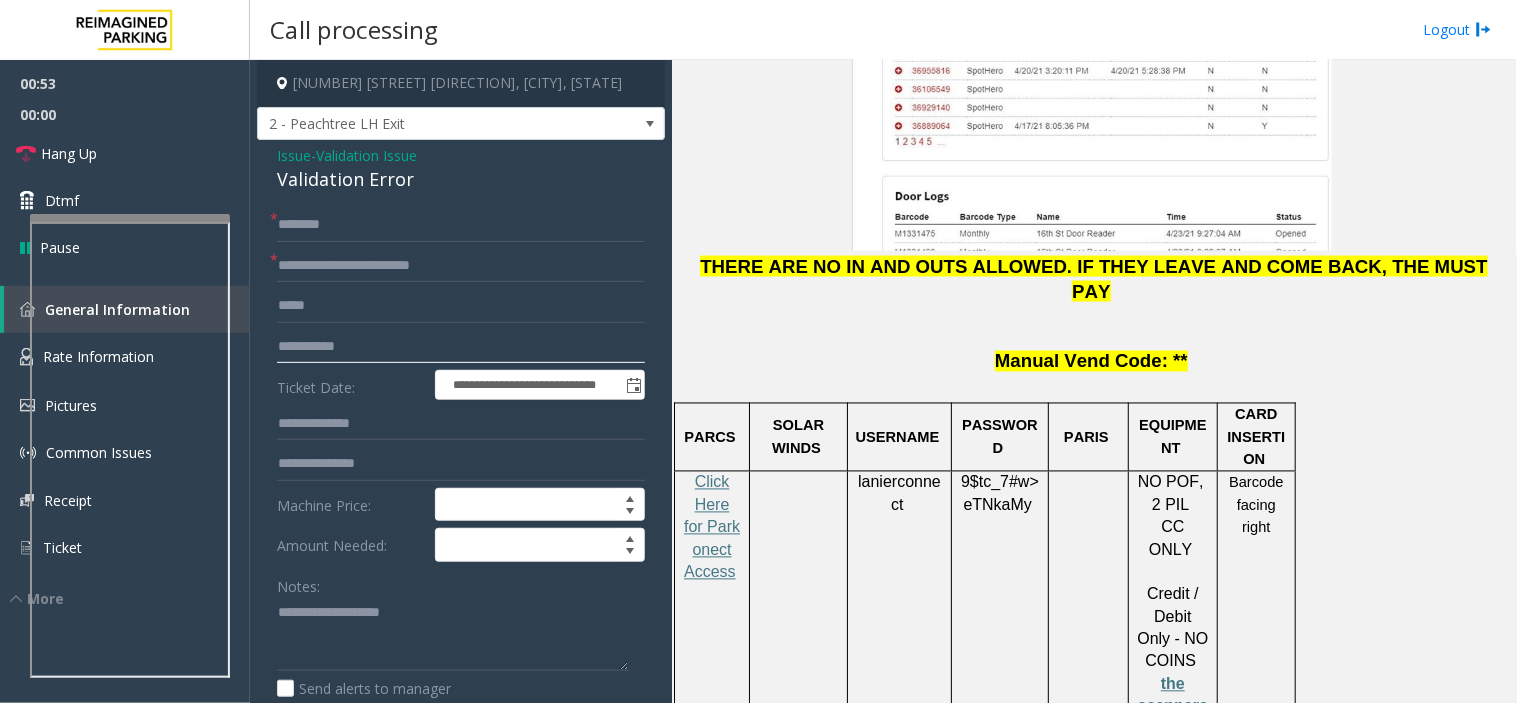 click on "**********" 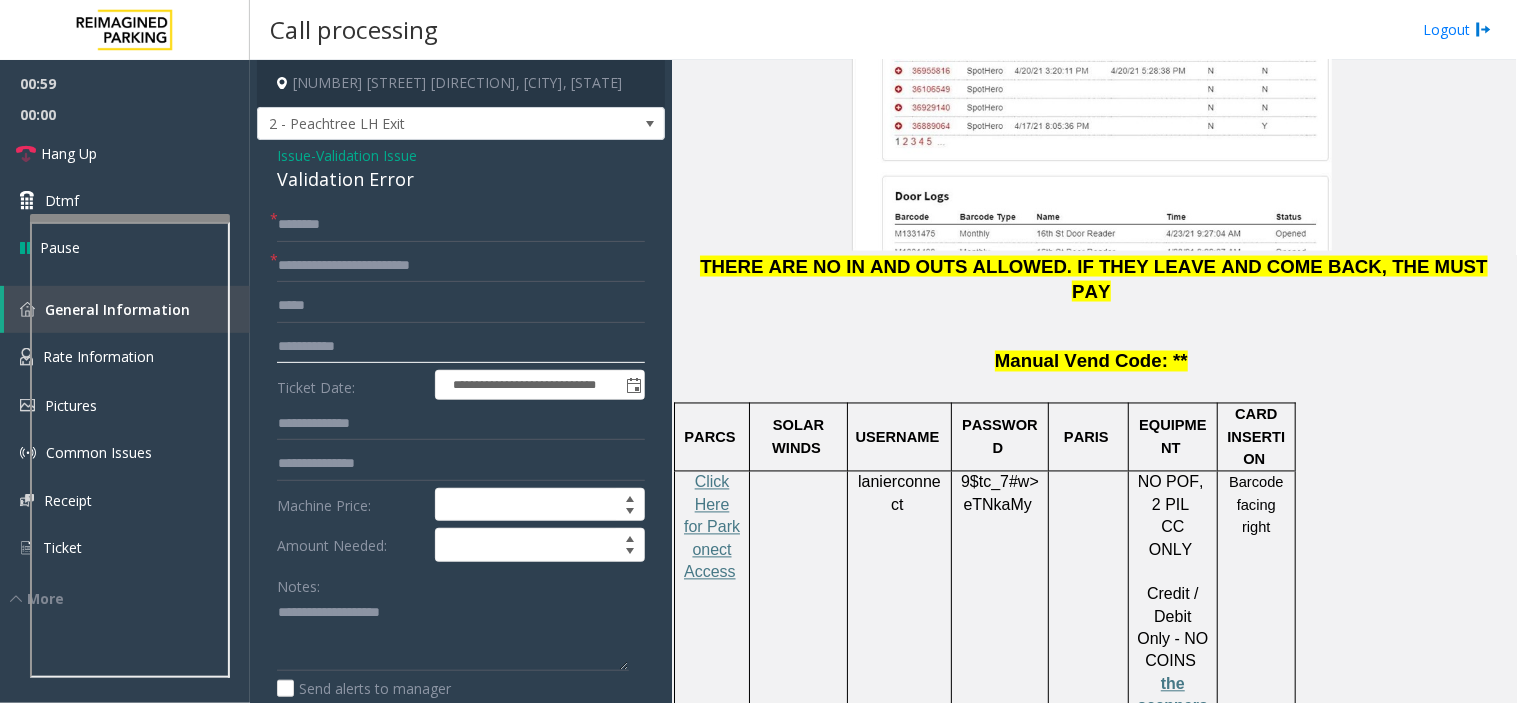 type on "**********" 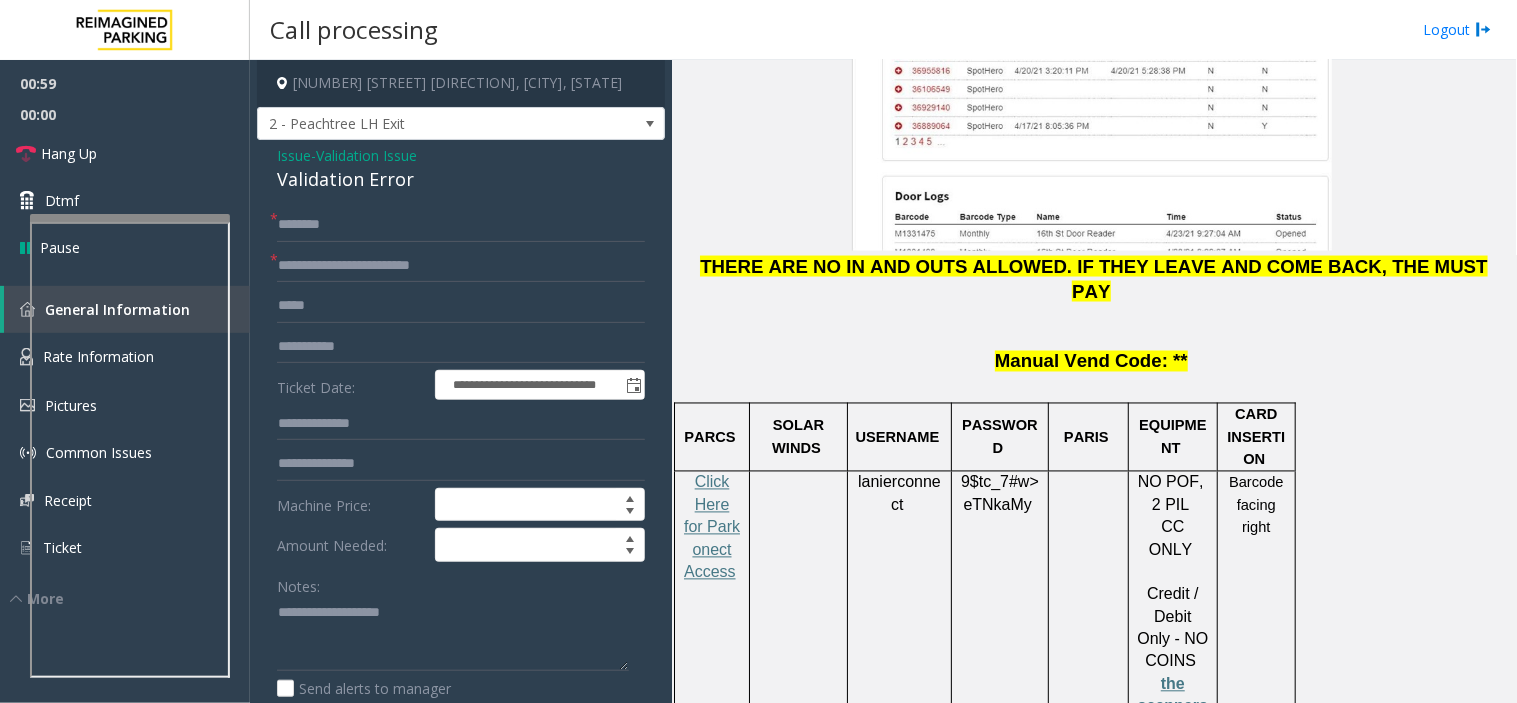 click on "**********" 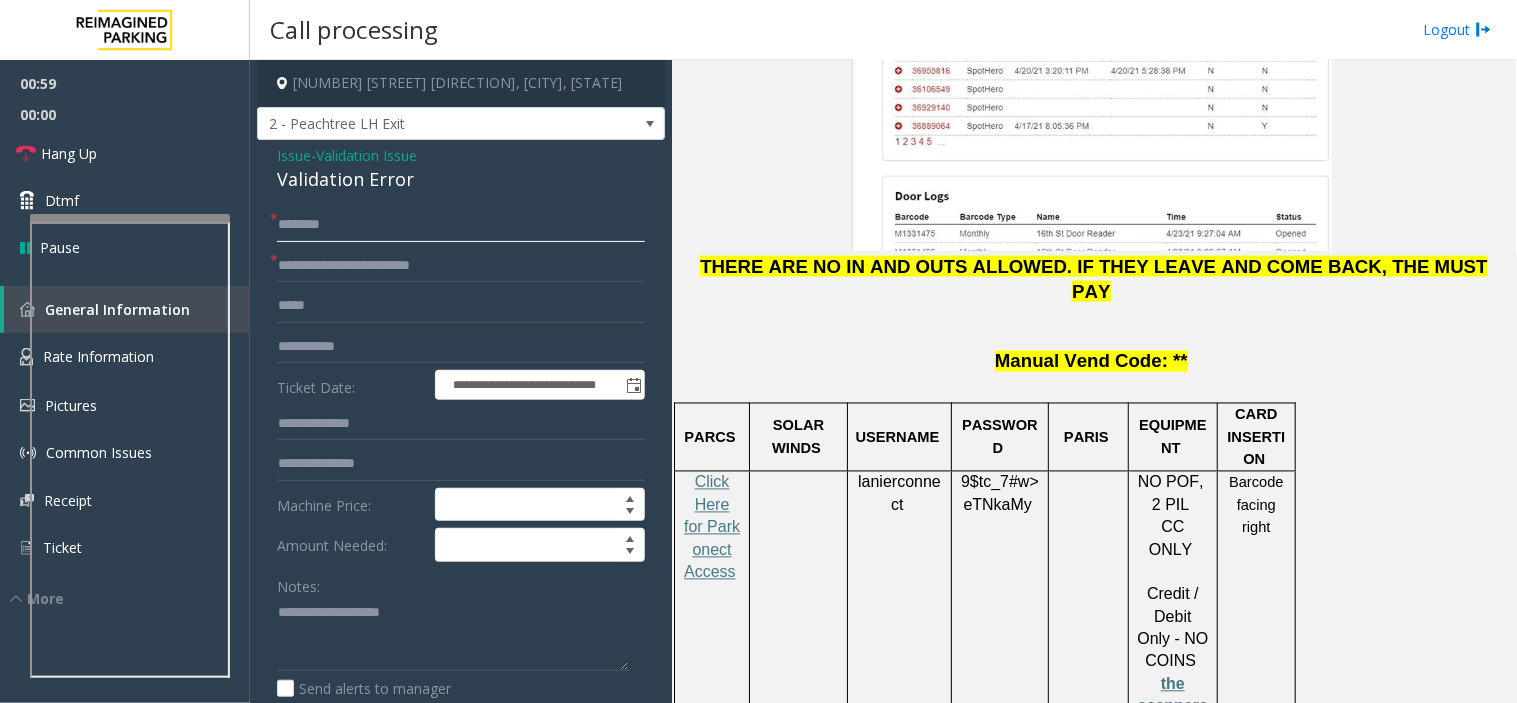 click 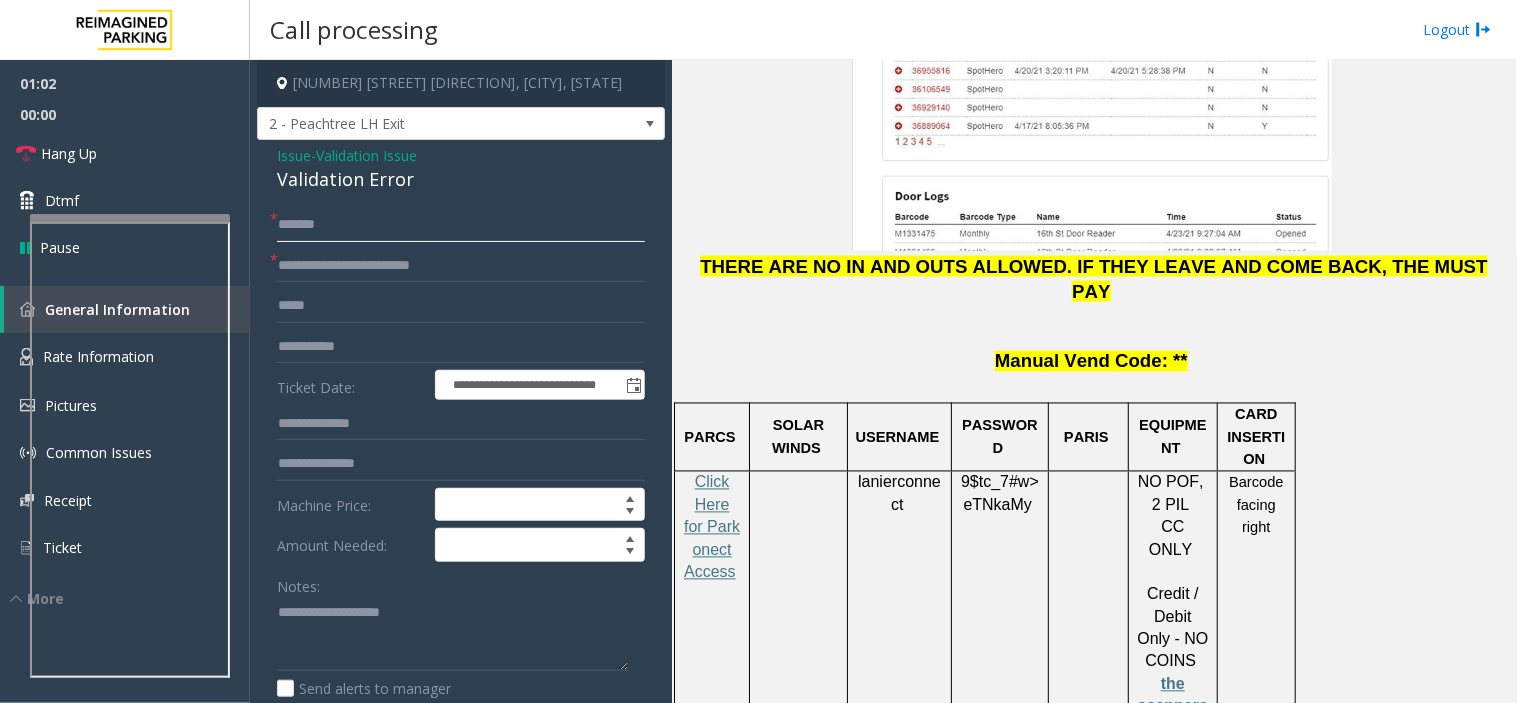 type on "******" 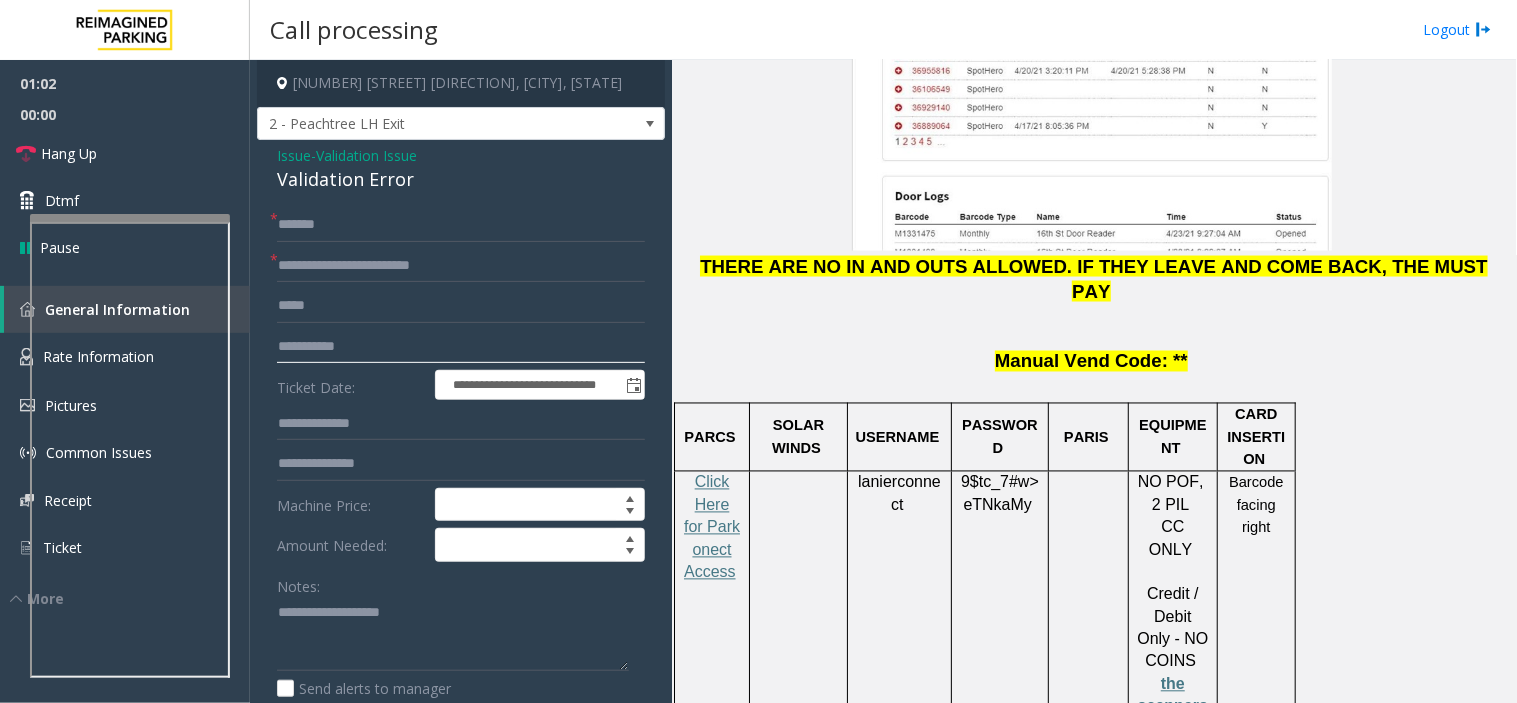 click on "**********" 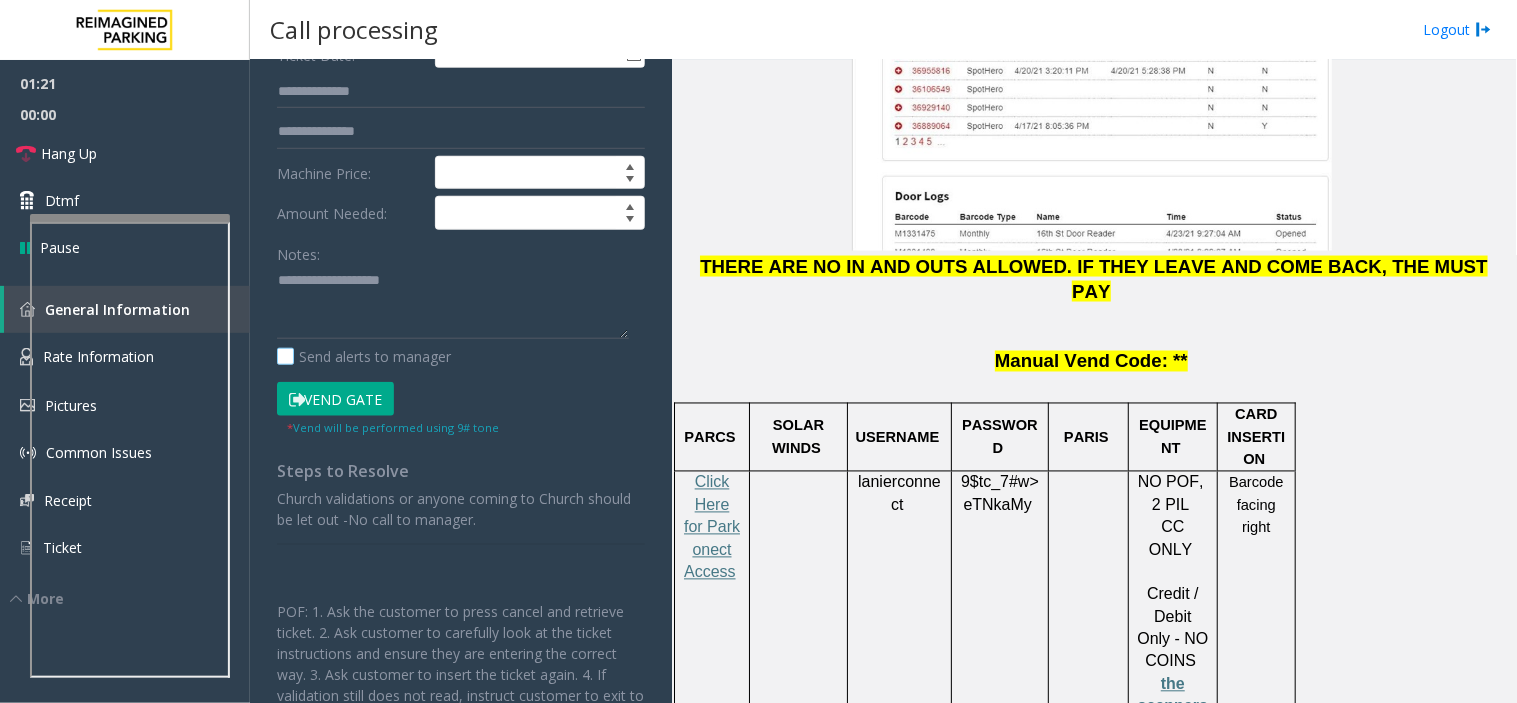 scroll, scrollTop: 333, scrollLeft: 0, axis: vertical 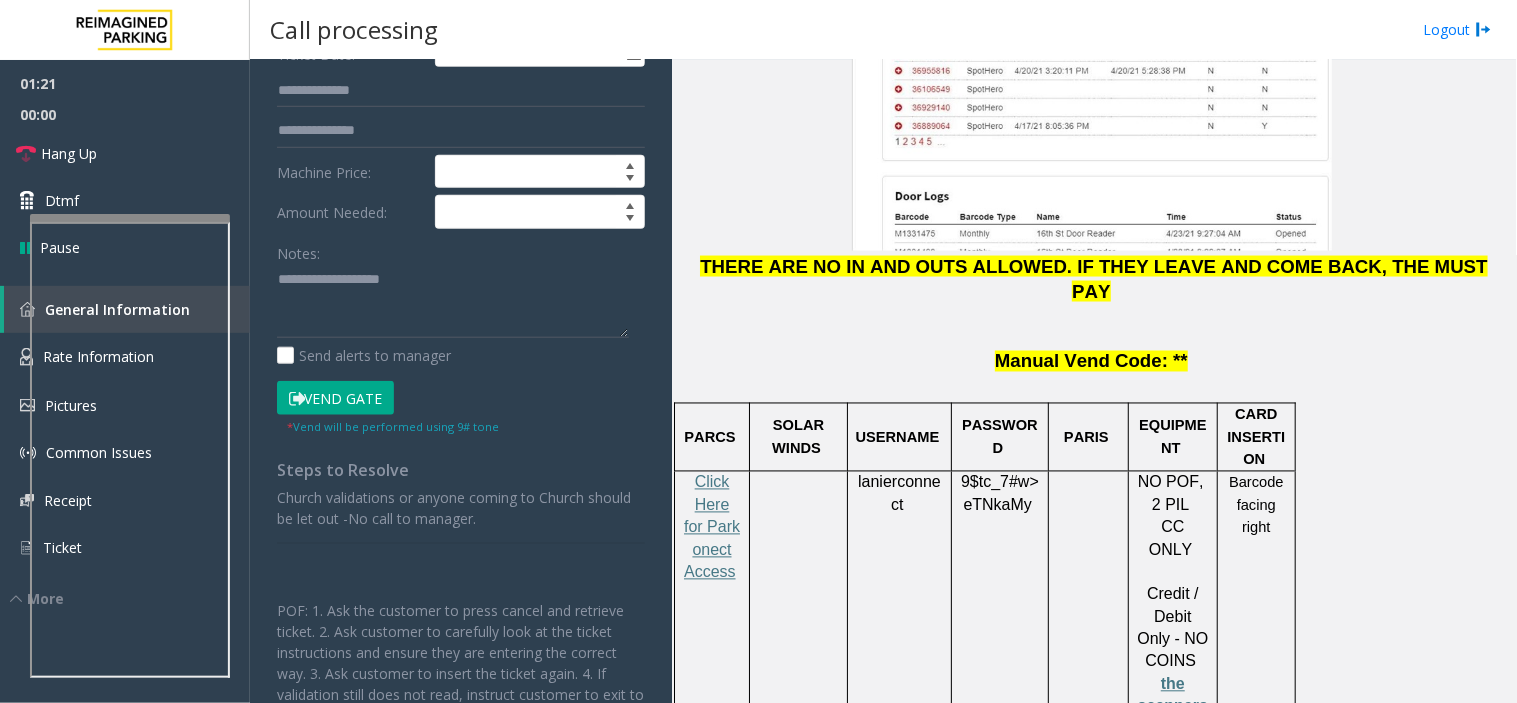 click on "Vend Gate" 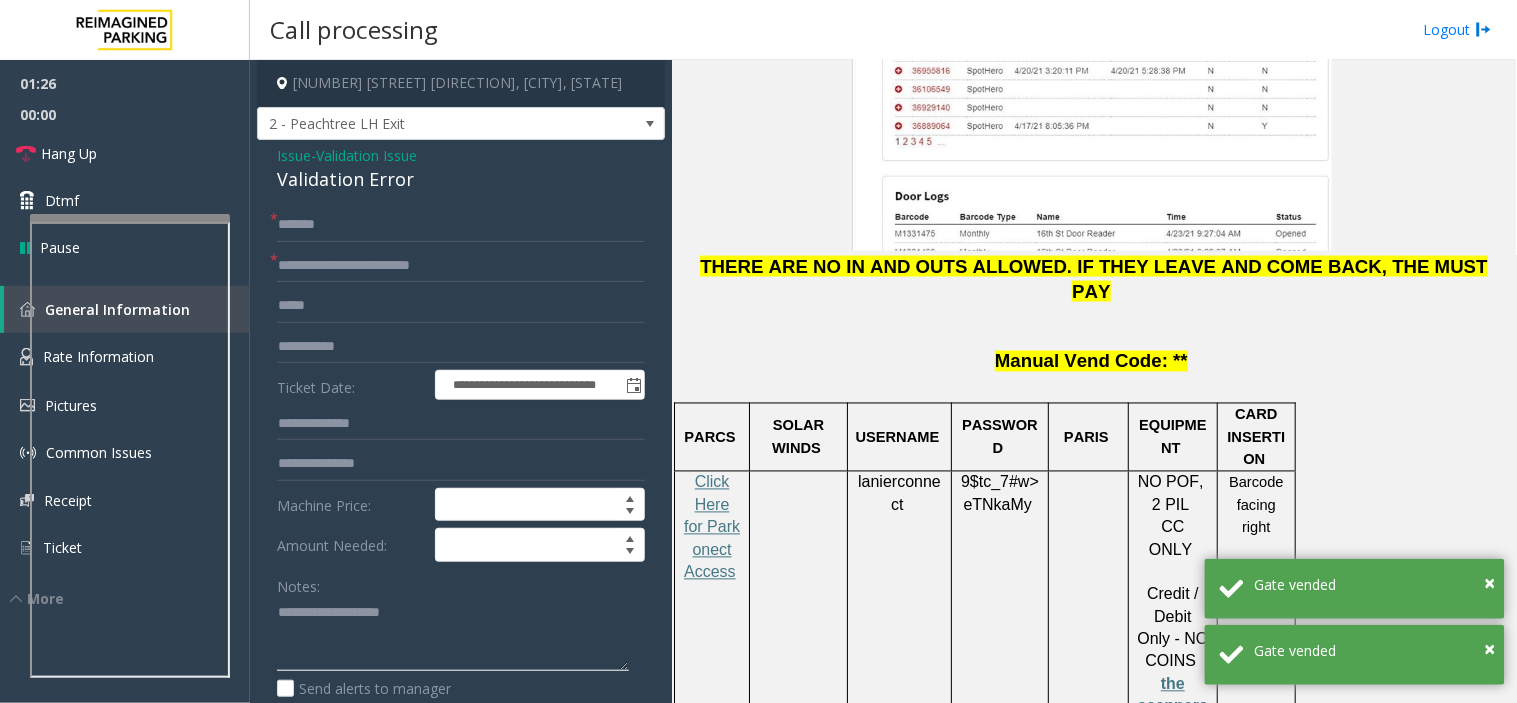 click 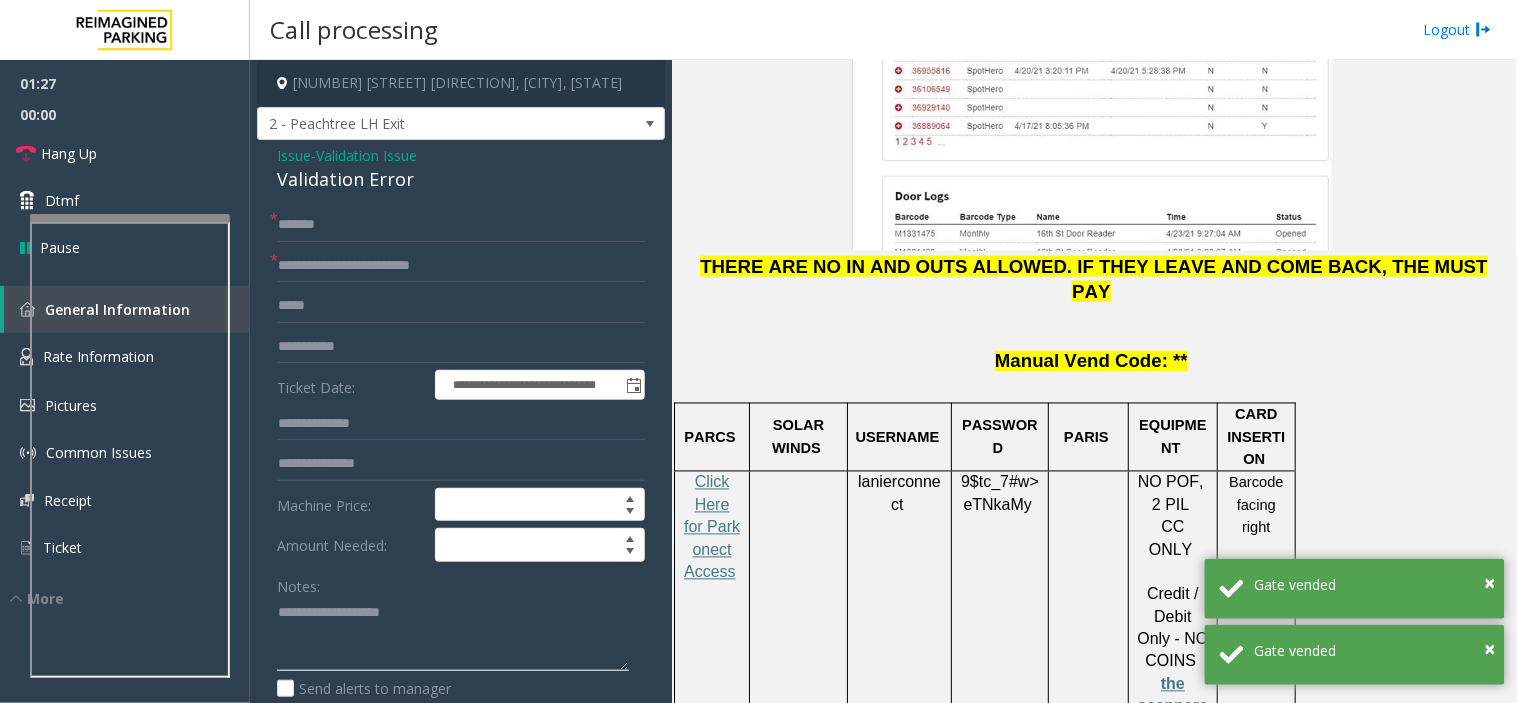 paste on "**********" 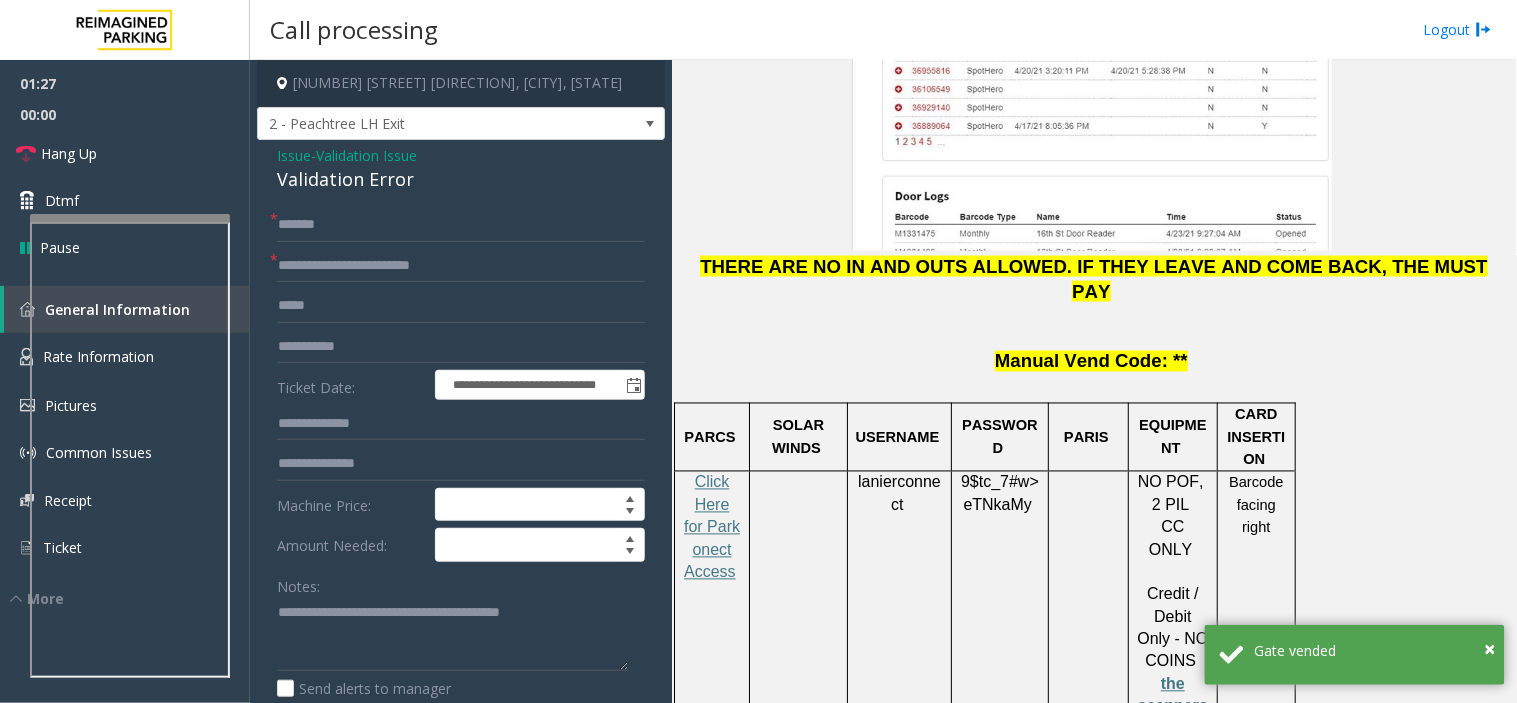 click on "Validation Error" 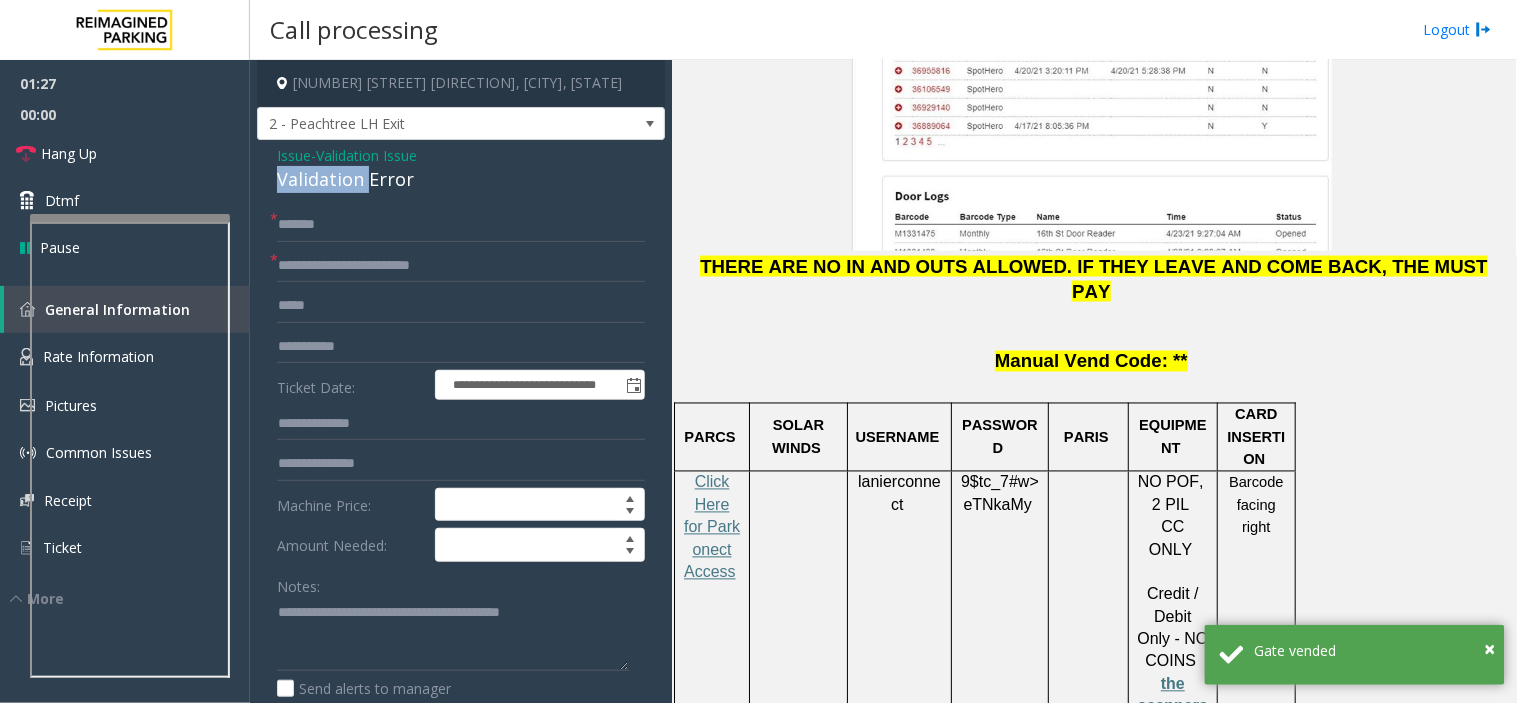 click on "Validation Error" 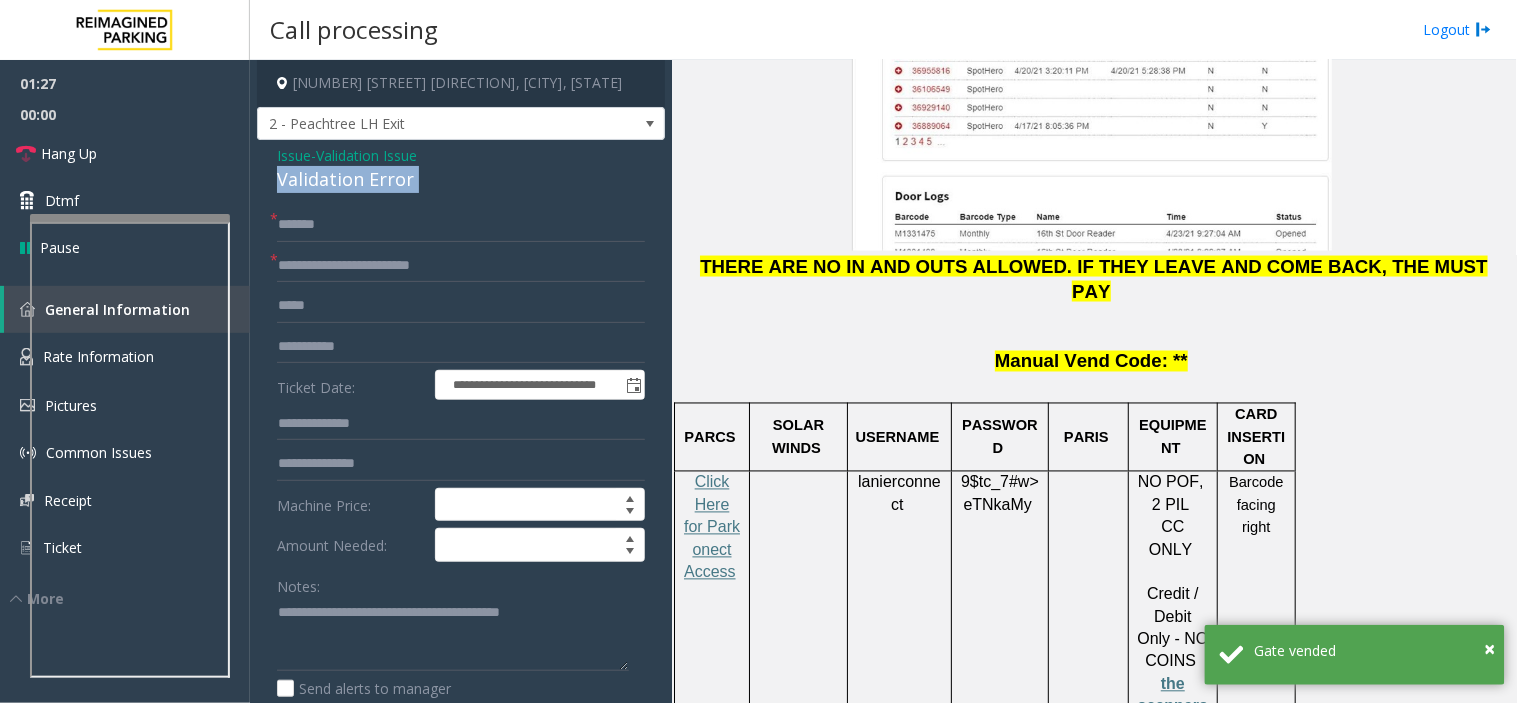 click on "Validation Error" 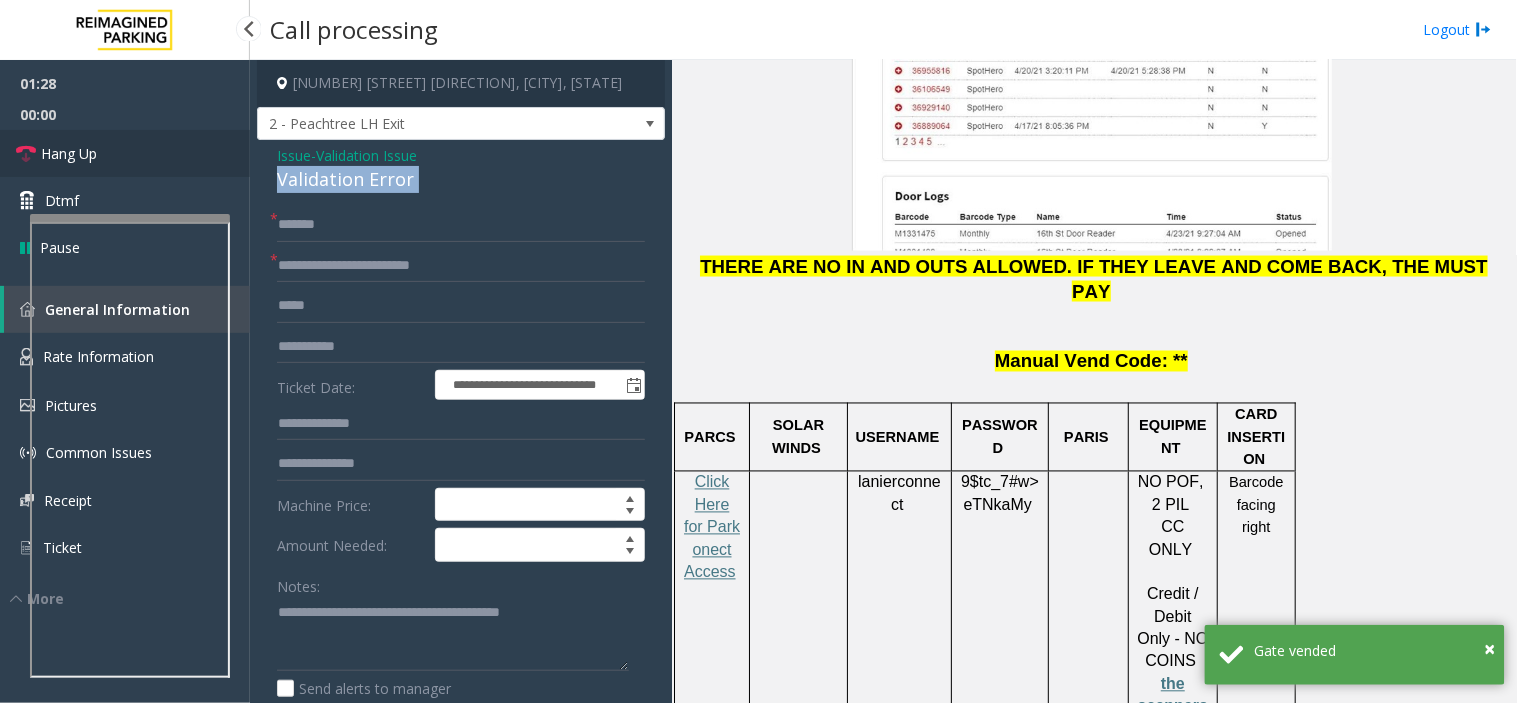click on "Hang Up" at bounding box center (125, 153) 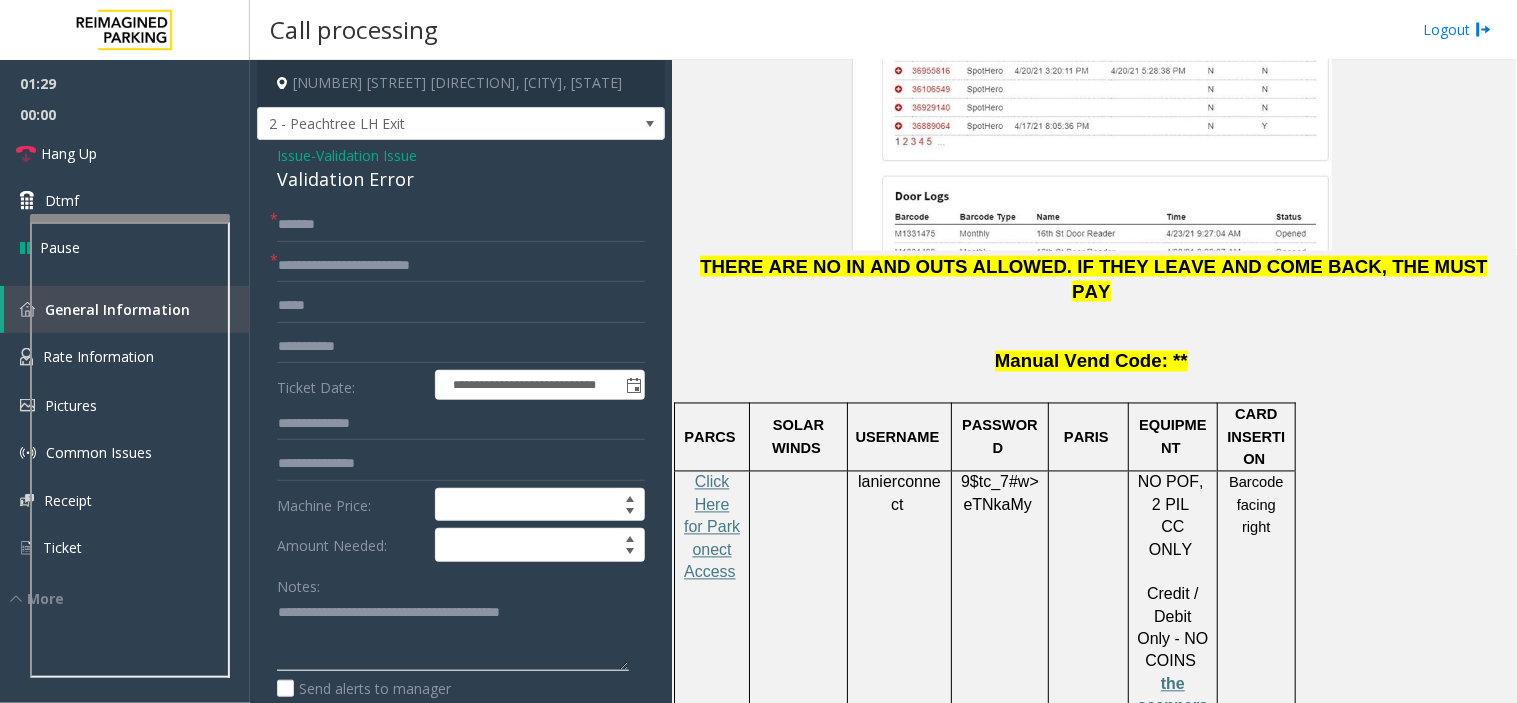 click 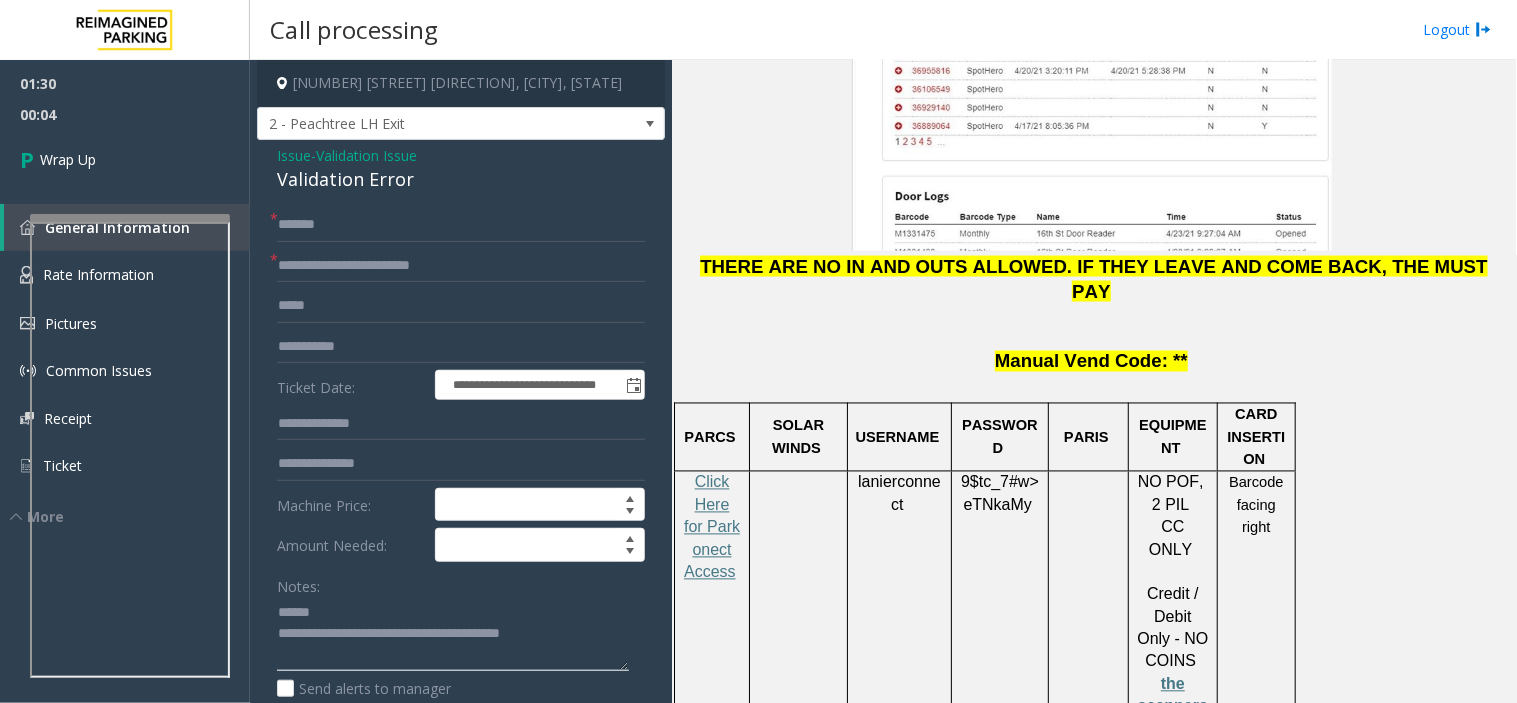 paste on "**********" 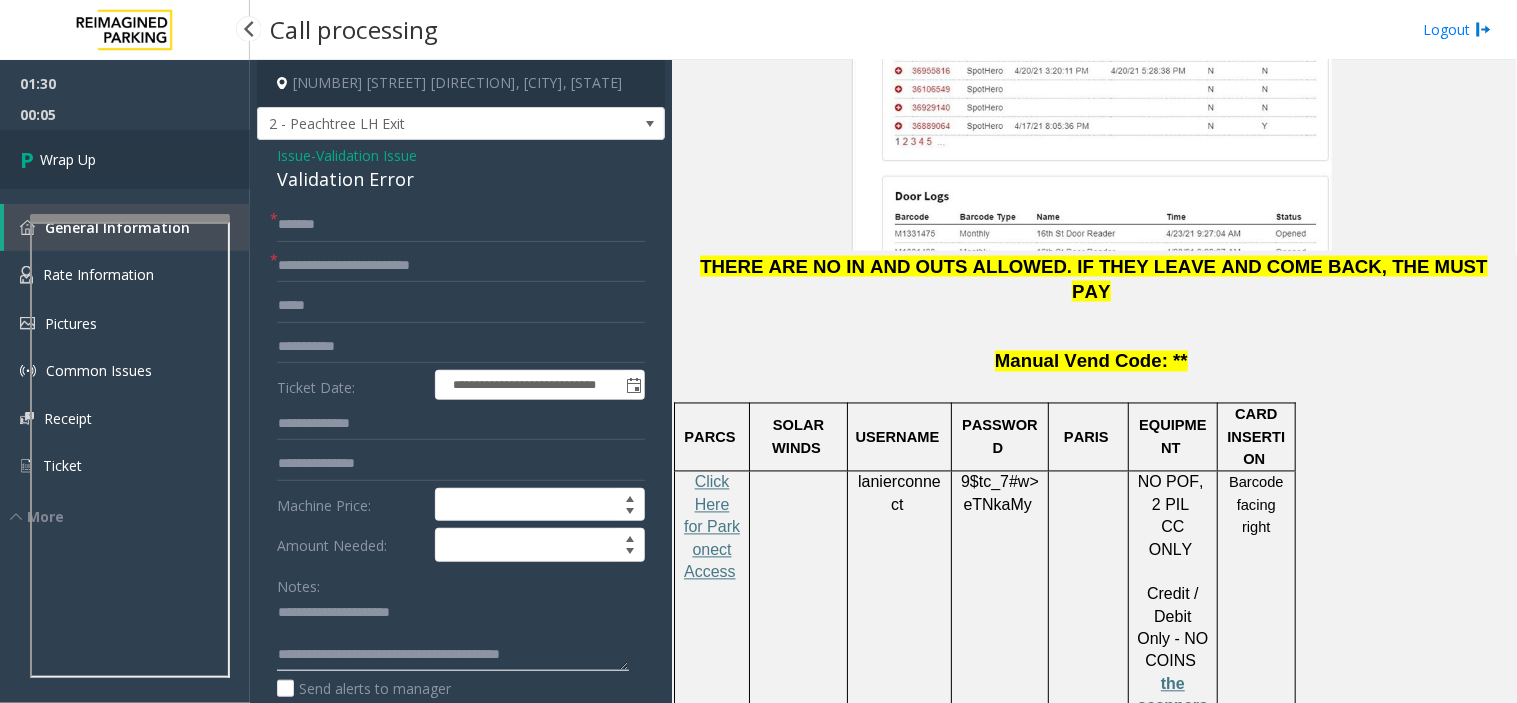 type on "**********" 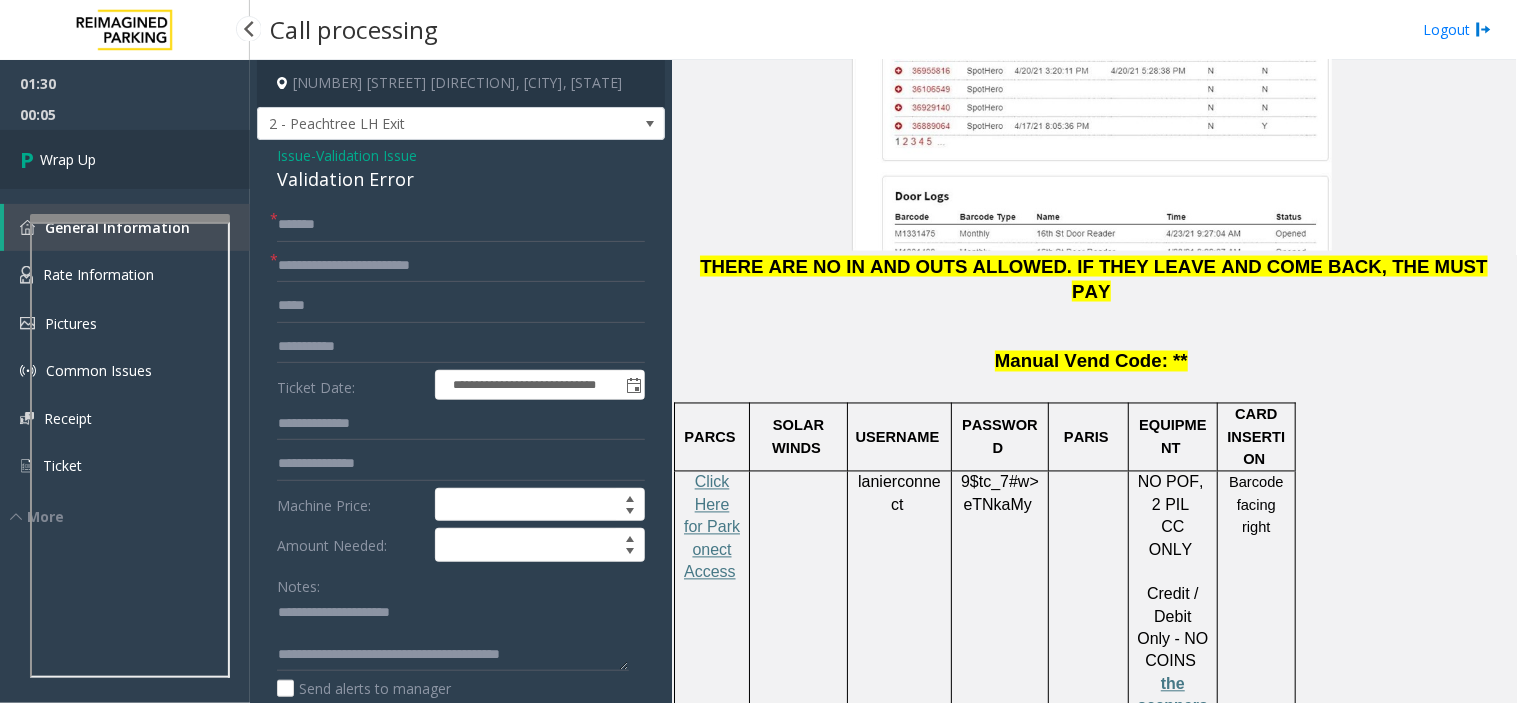 click on "Wrap Up" at bounding box center (68, 159) 